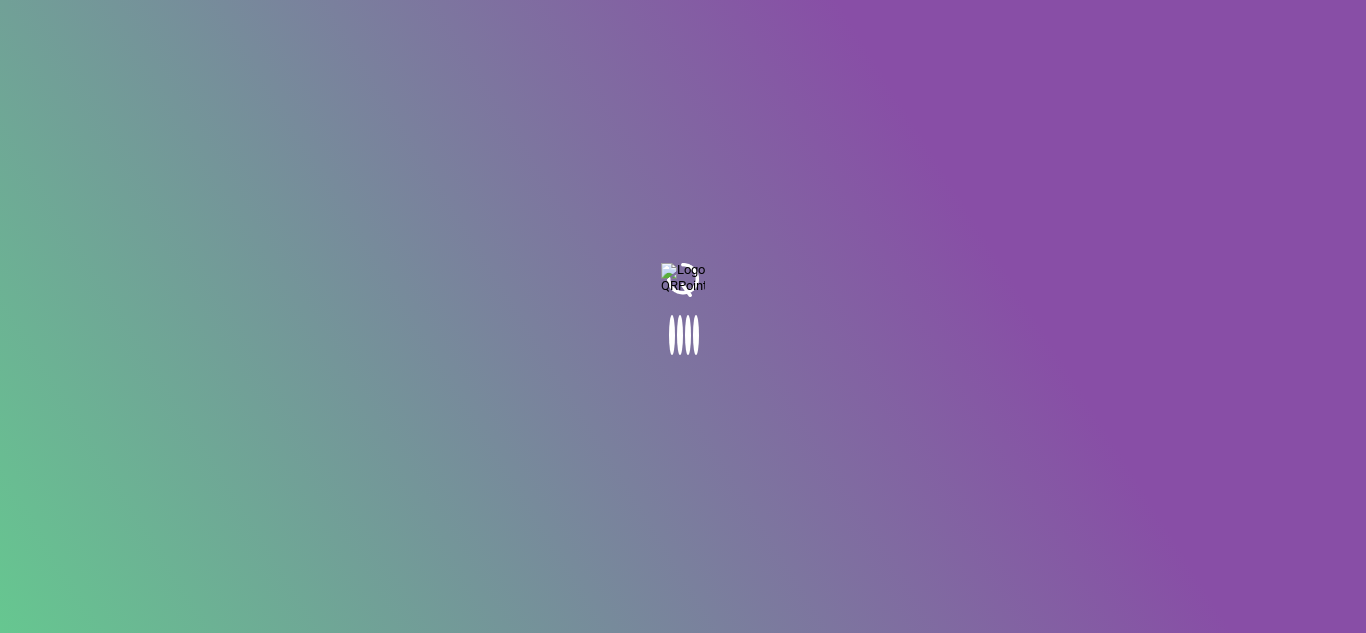 scroll, scrollTop: 0, scrollLeft: 0, axis: both 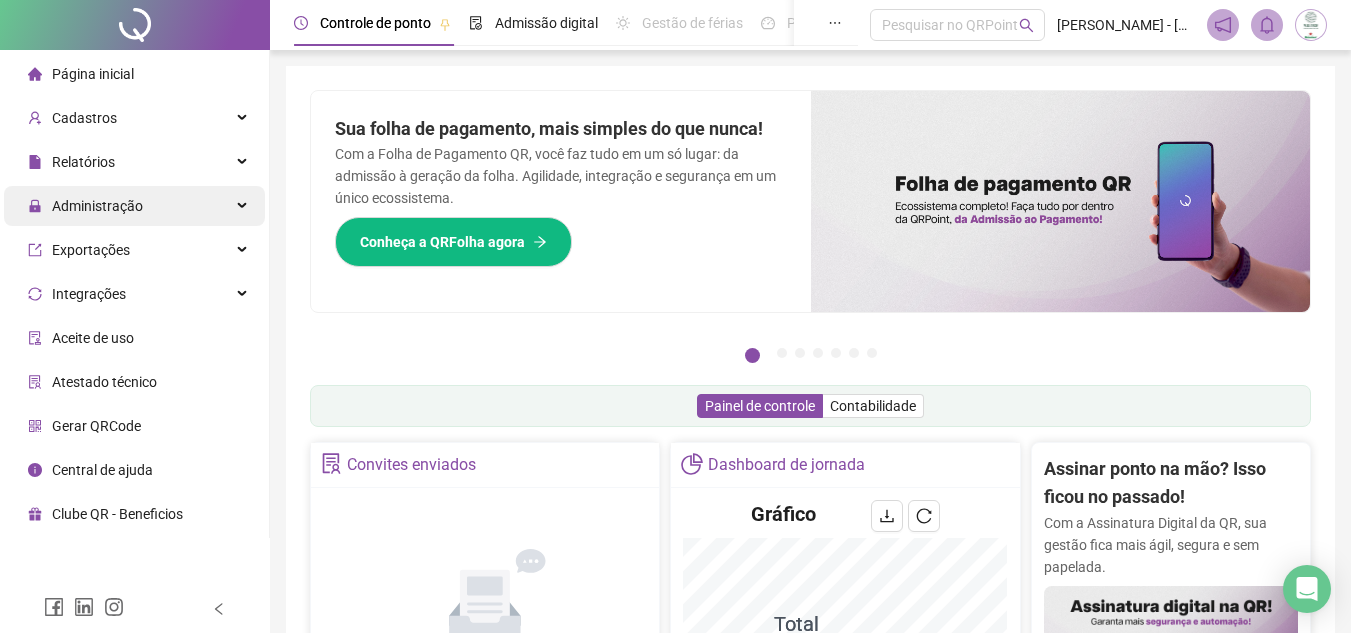 click on "Administração" at bounding box center (134, 206) 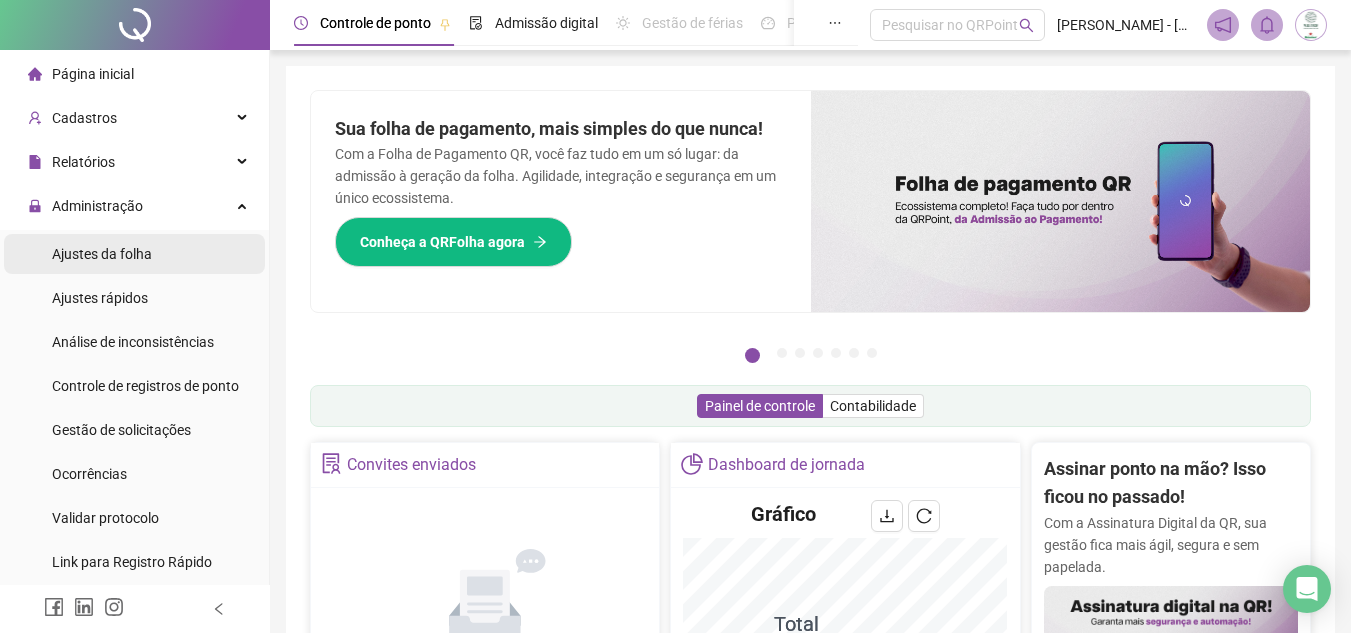 click on "Ajustes da folha" at bounding box center (134, 254) 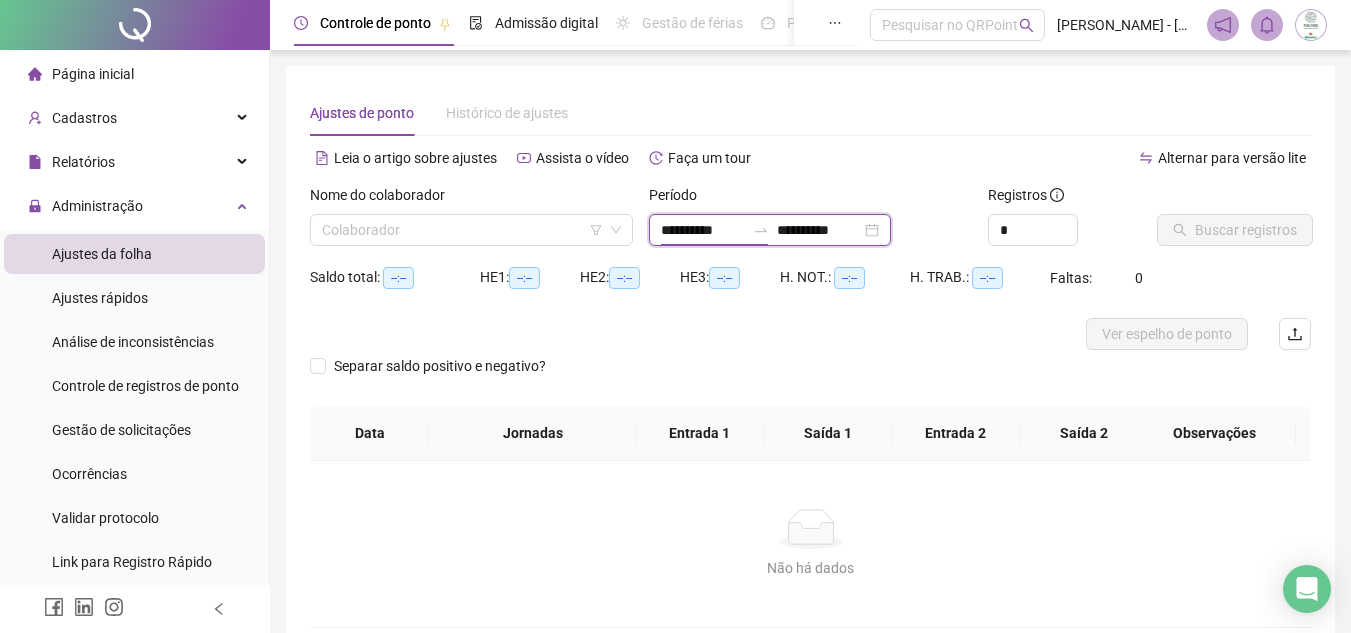 click on "**********" at bounding box center (703, 230) 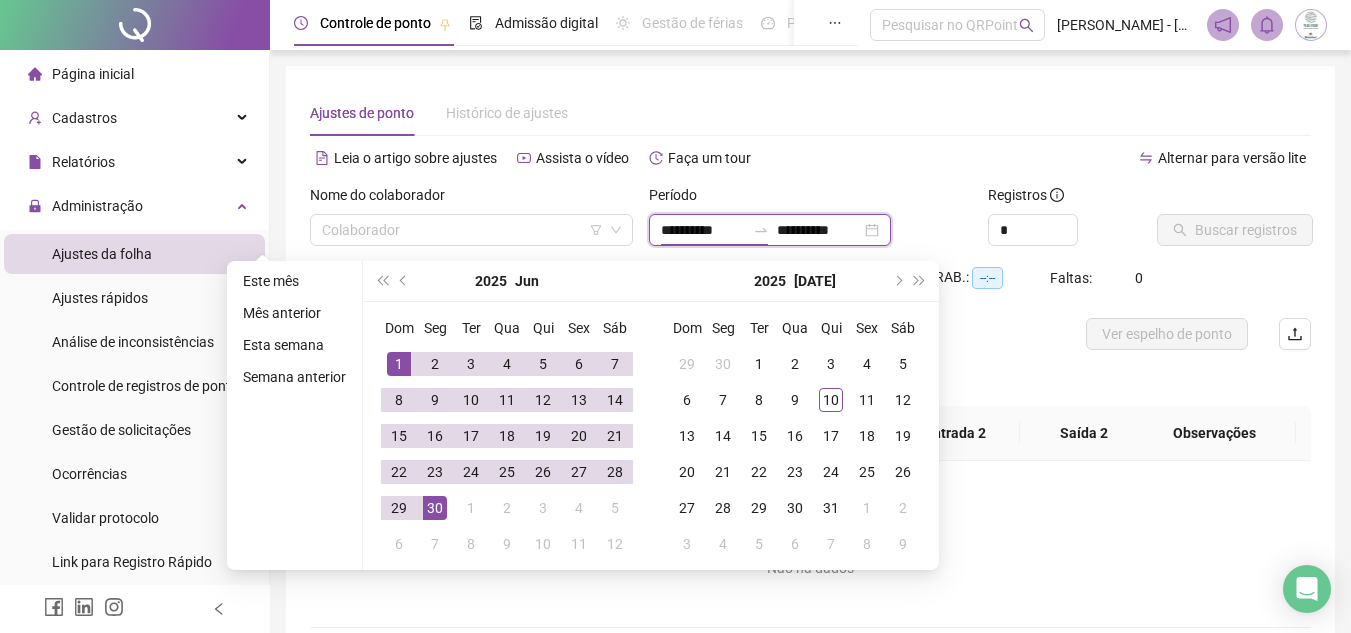 type on "**********" 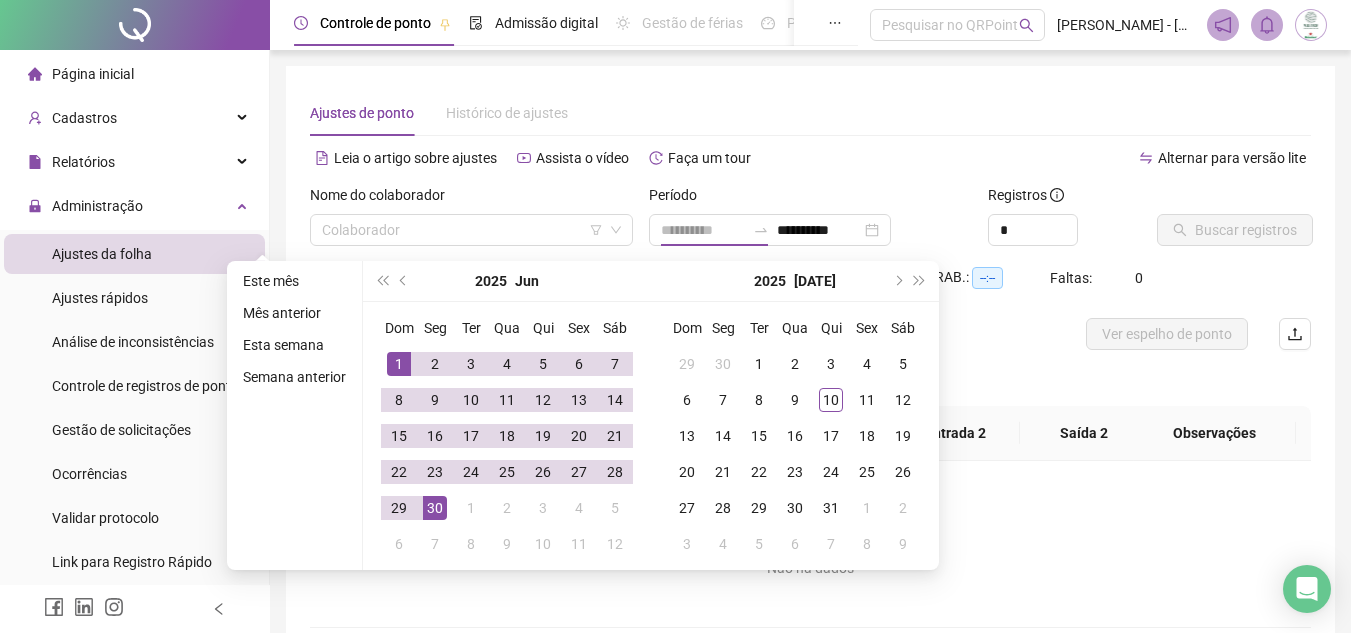 click on "1" at bounding box center [399, 364] 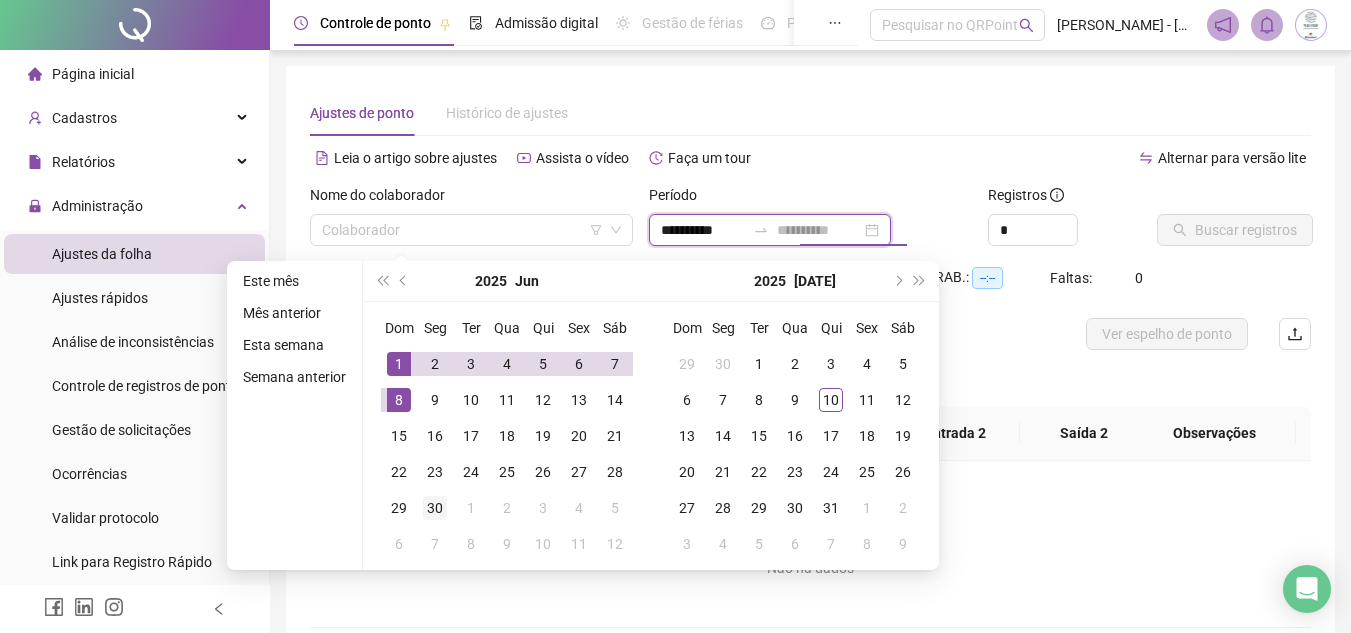 type on "**********" 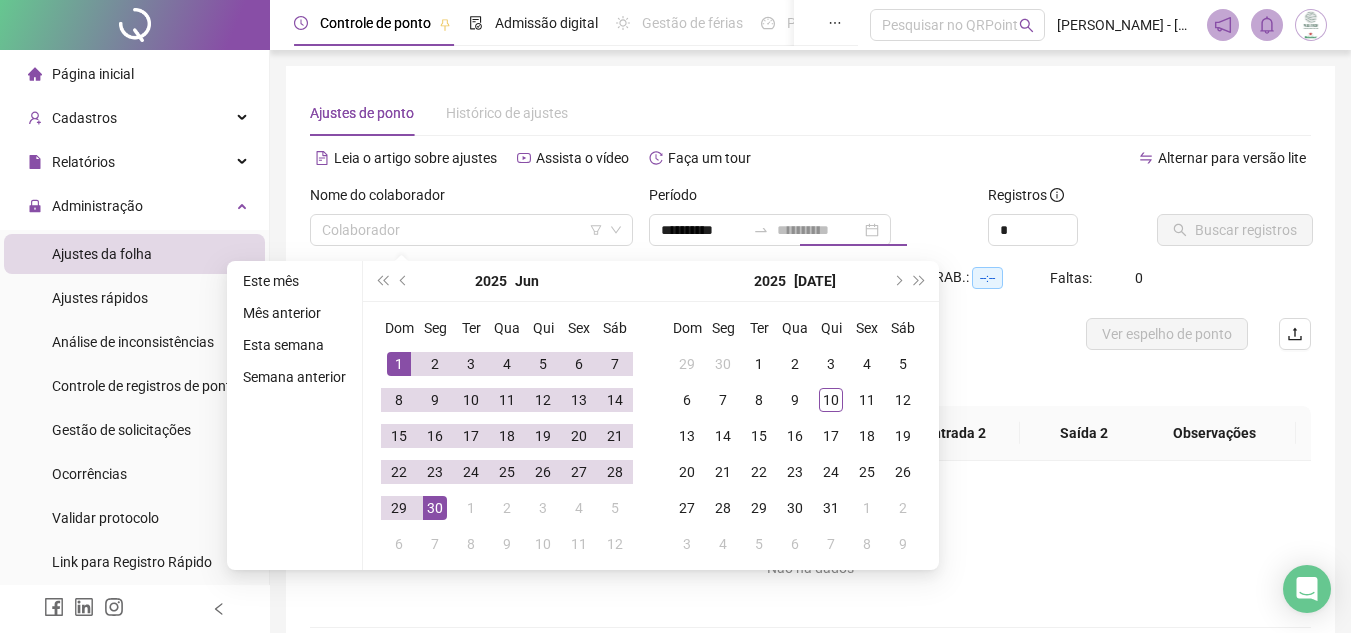 click on "30" at bounding box center (435, 508) 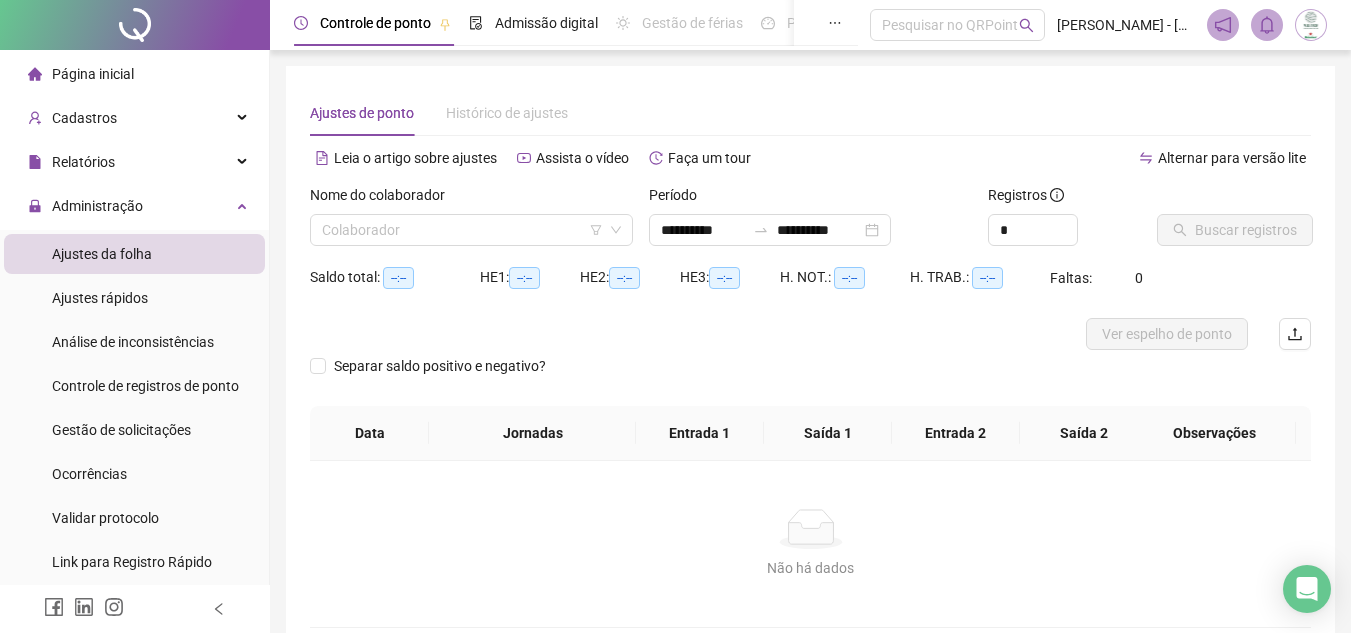 click at bounding box center [685, 334] 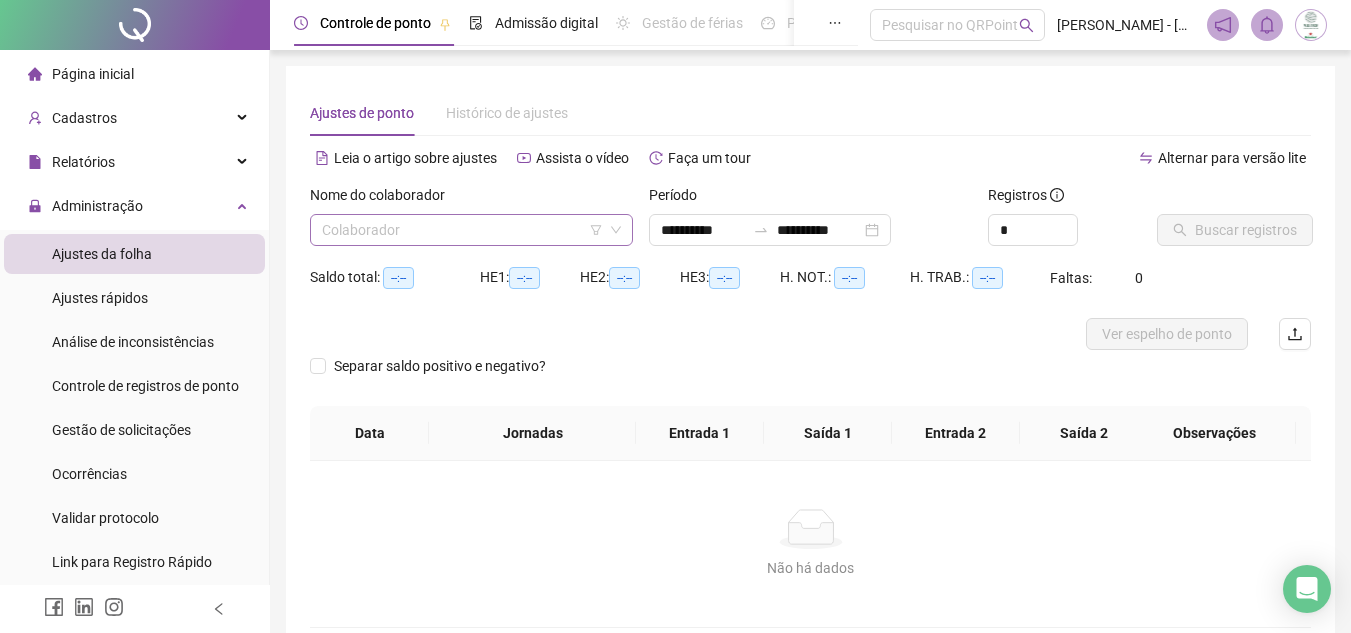 click at bounding box center (465, 230) 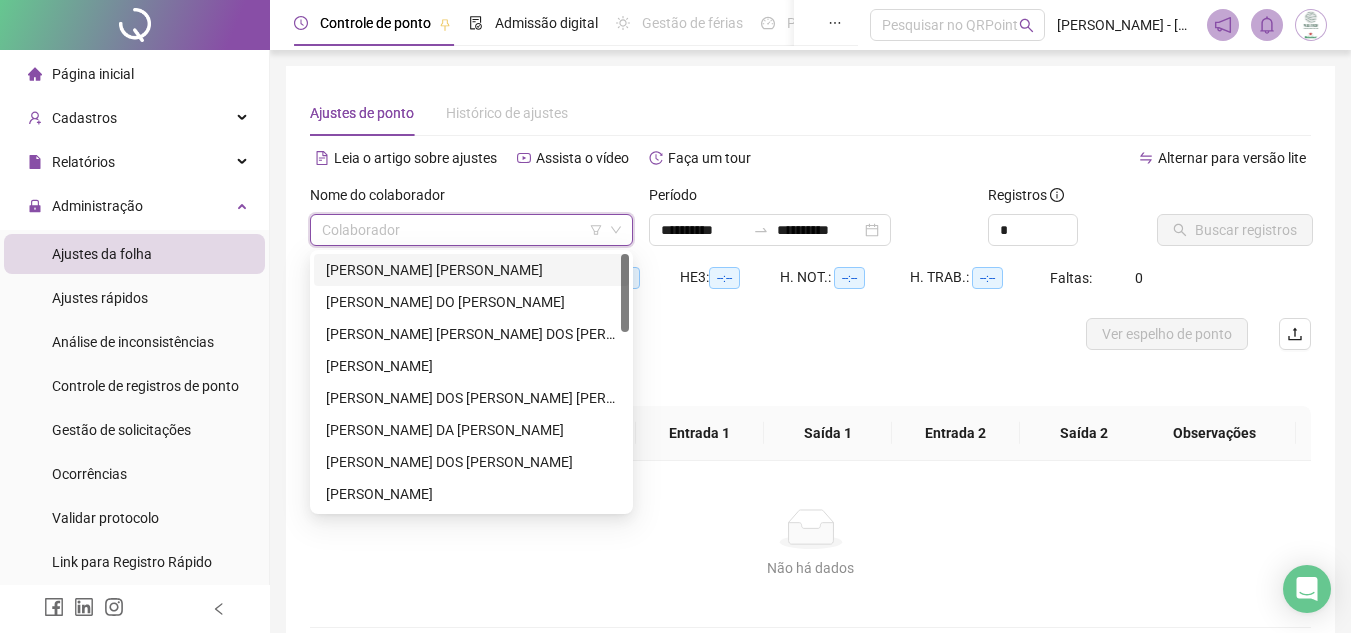 click on "[PERSON_NAME]" at bounding box center [471, 270] 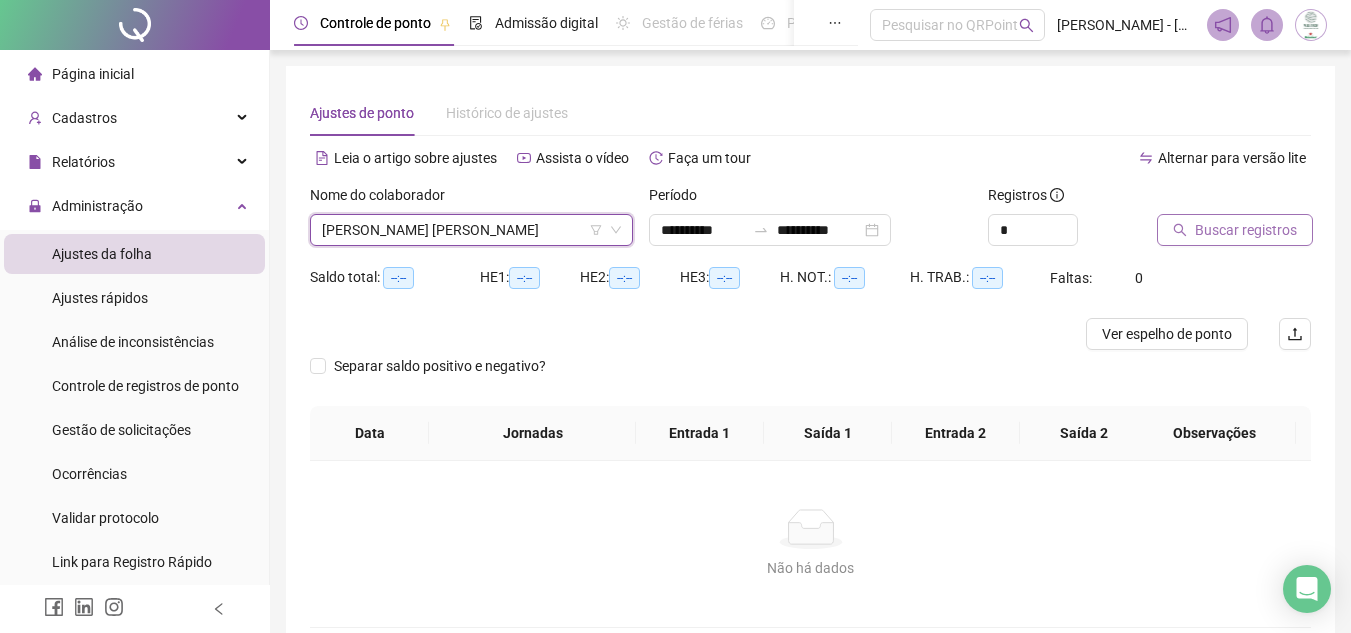 click on "Buscar registros" at bounding box center [1235, 230] 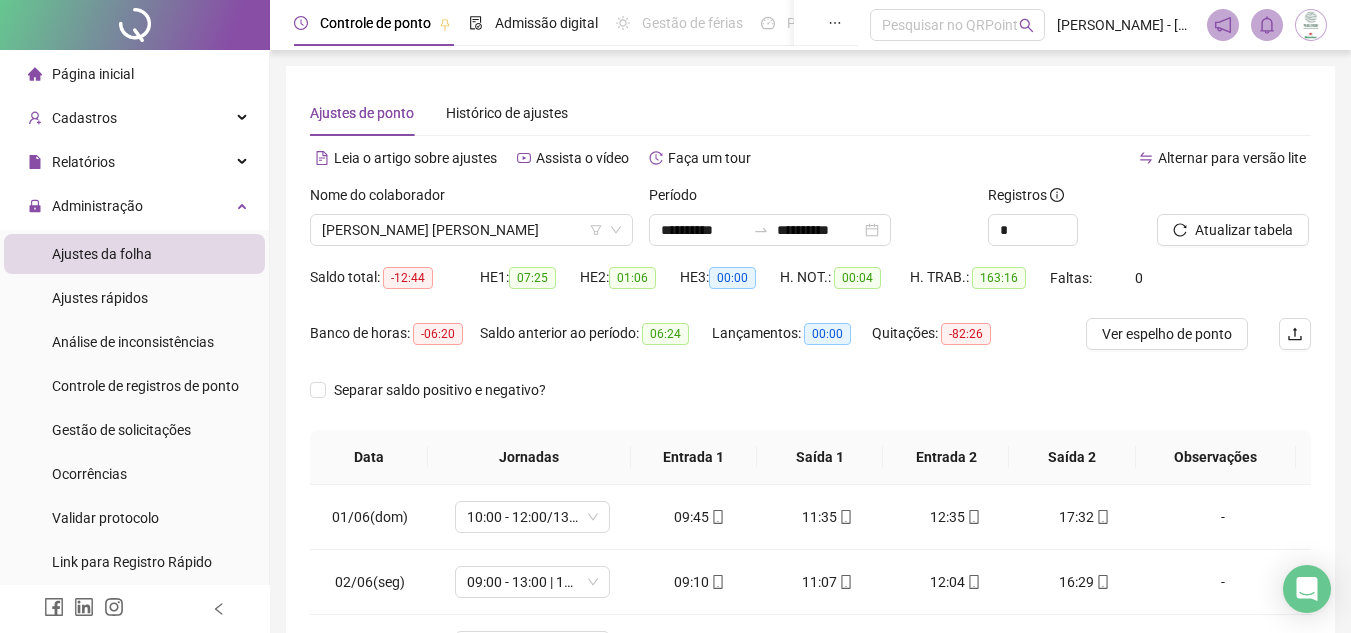 click on "Lançamentos:   00:00" at bounding box center [792, 346] 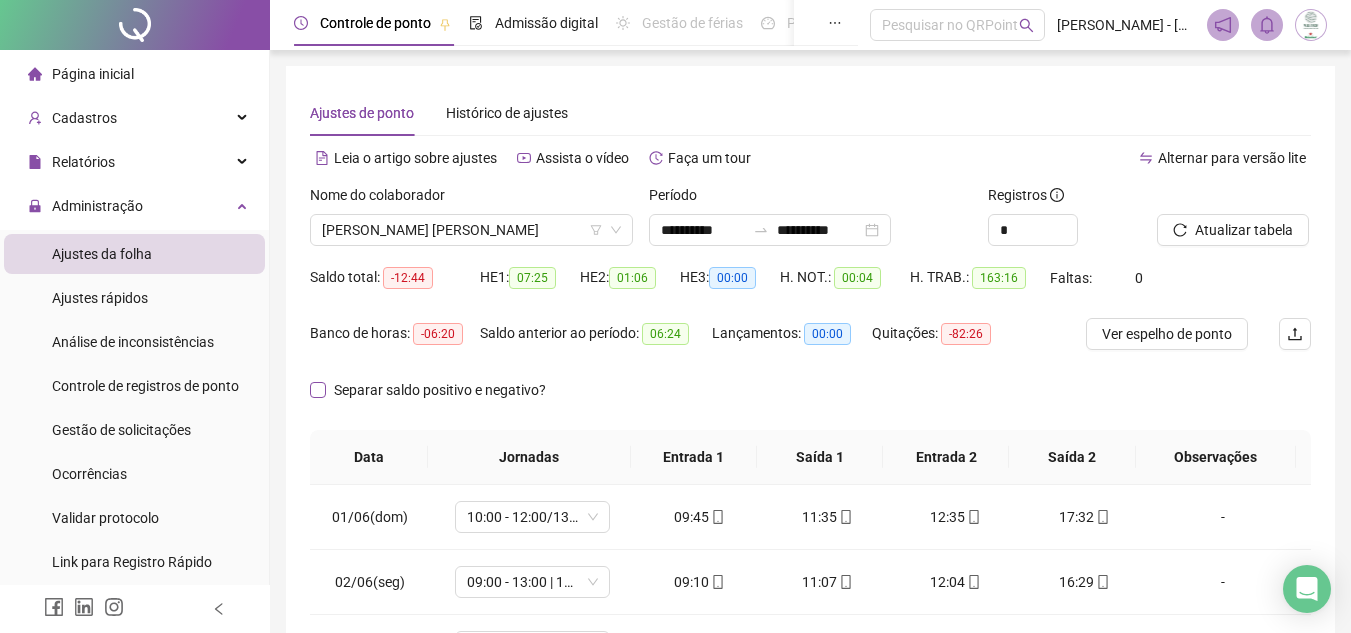click on "Separar saldo positivo e negativo?" at bounding box center (440, 390) 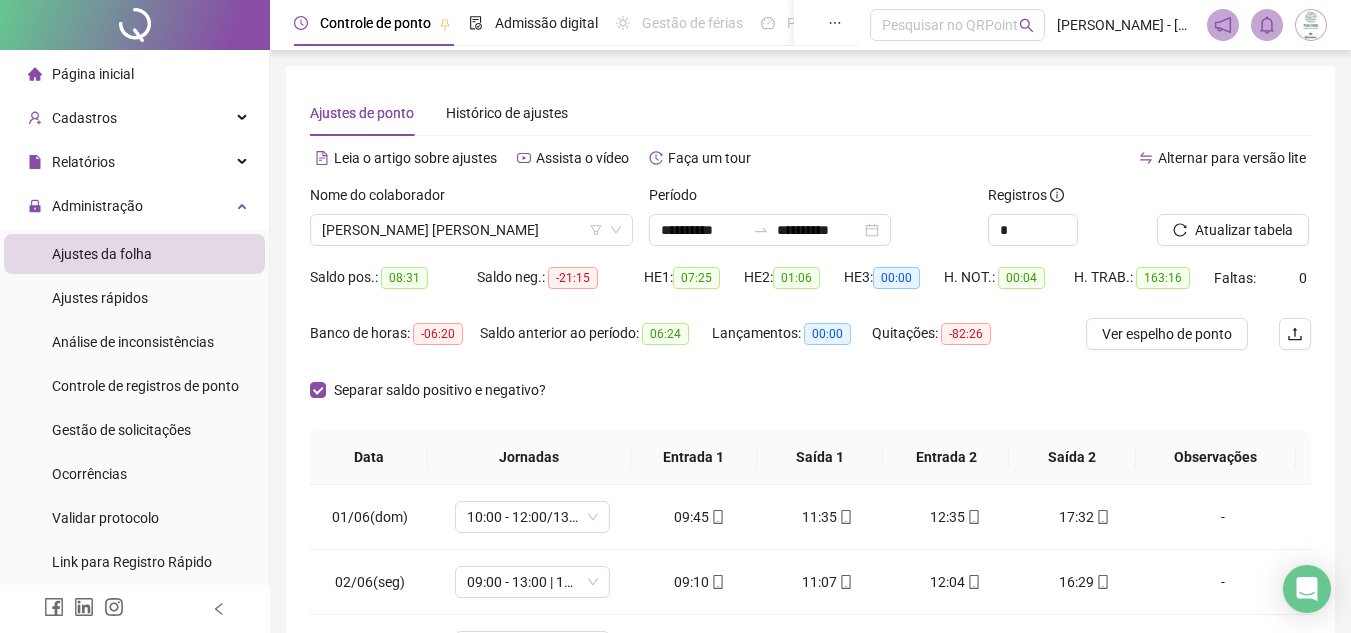 click on "Separar saldo positivo e negativo?" at bounding box center [810, 402] 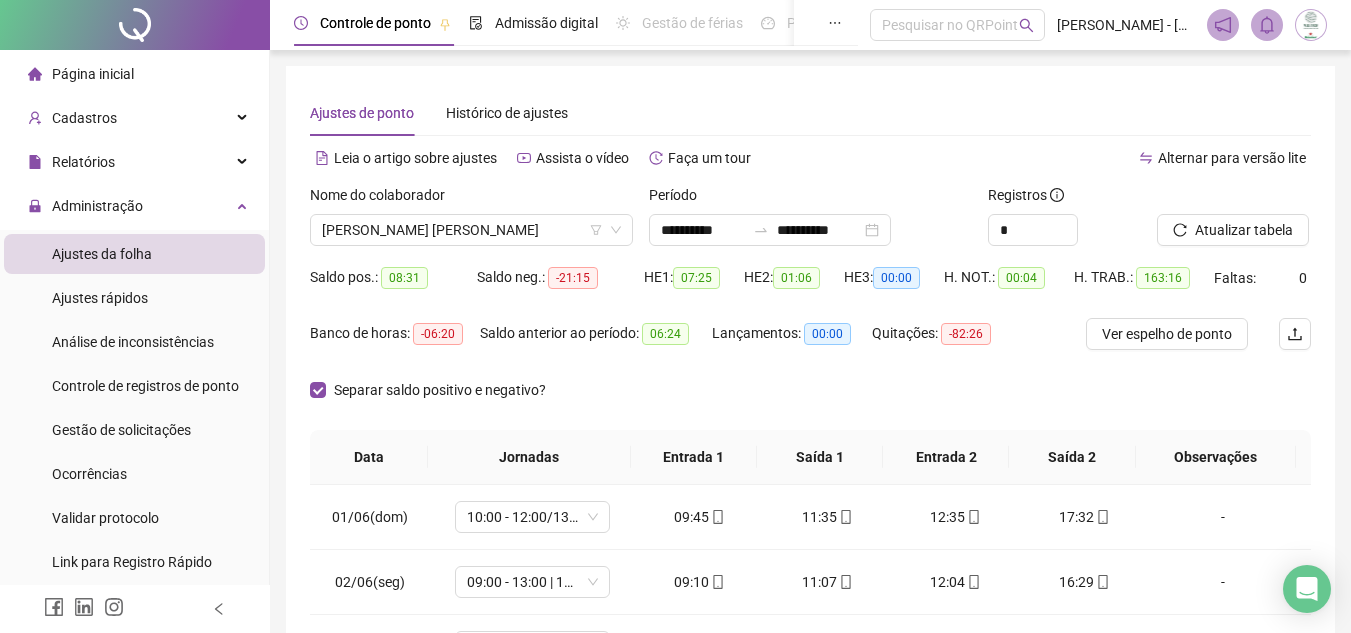 click on "Separar saldo positivo e negativo?" at bounding box center (810, 402) 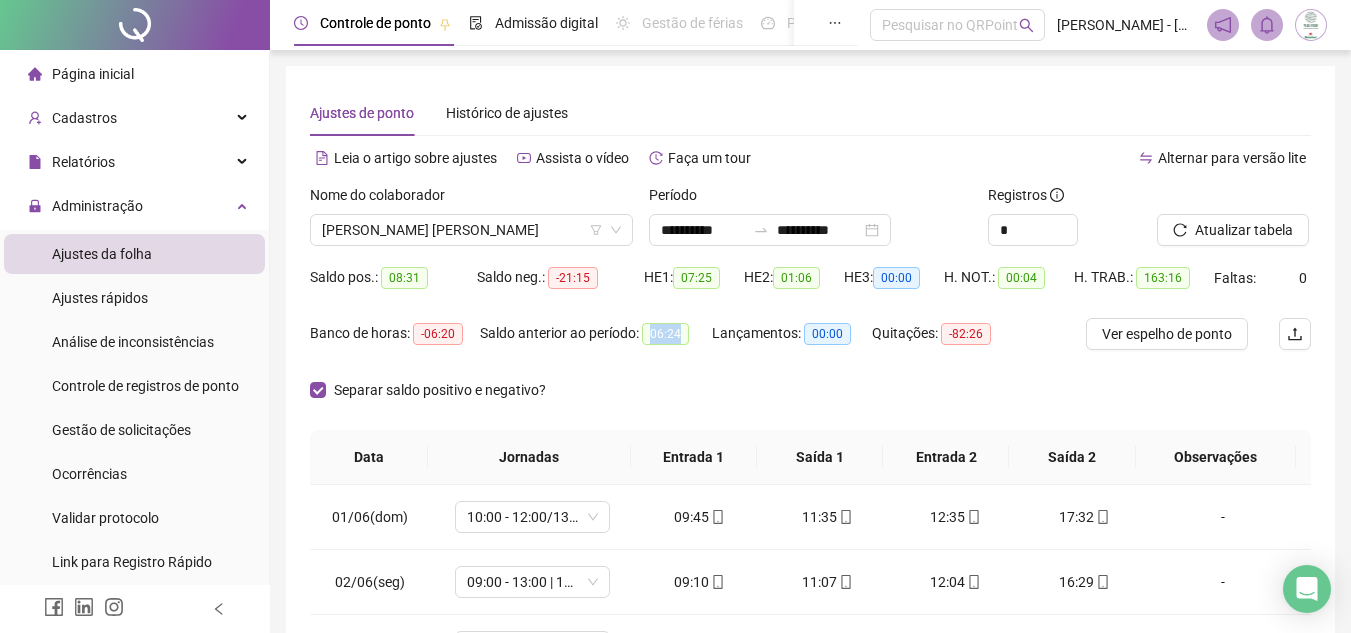 drag, startPoint x: 653, startPoint y: 337, endPoint x: 679, endPoint y: 334, distance: 26.172504 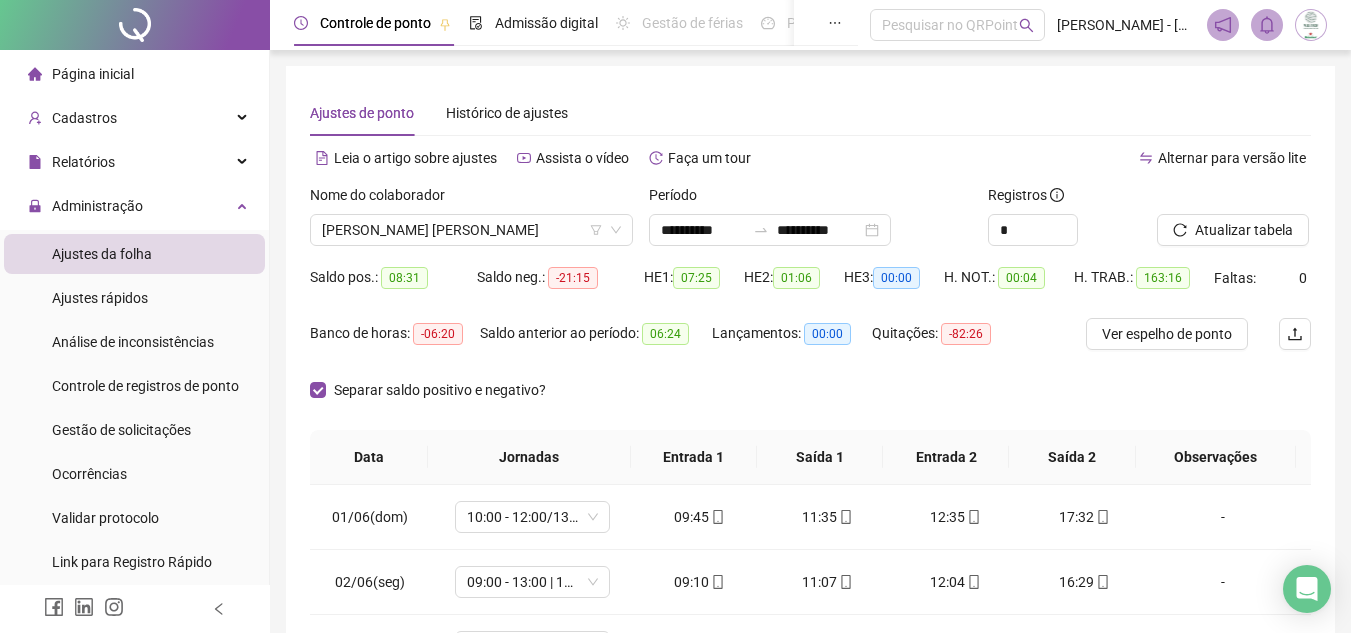 click on "Saldo anterior ao período:   06:24" at bounding box center (596, 334) 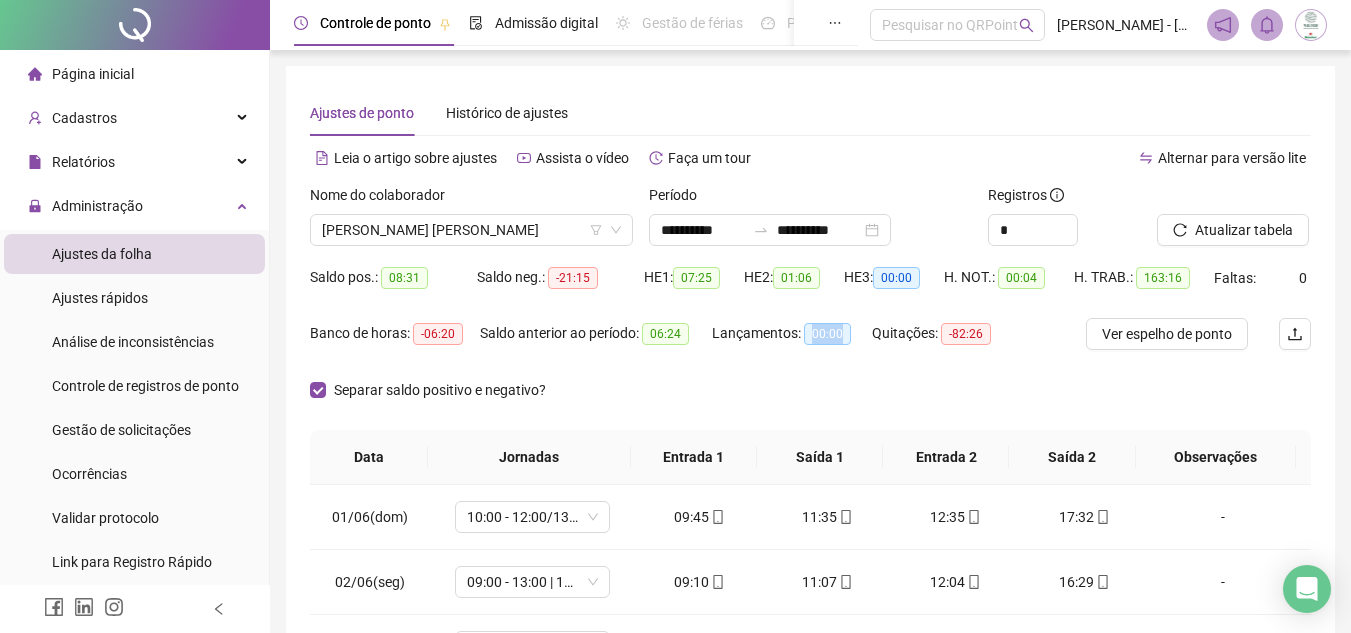 drag, startPoint x: 809, startPoint y: 335, endPoint x: 837, endPoint y: 334, distance: 28.01785 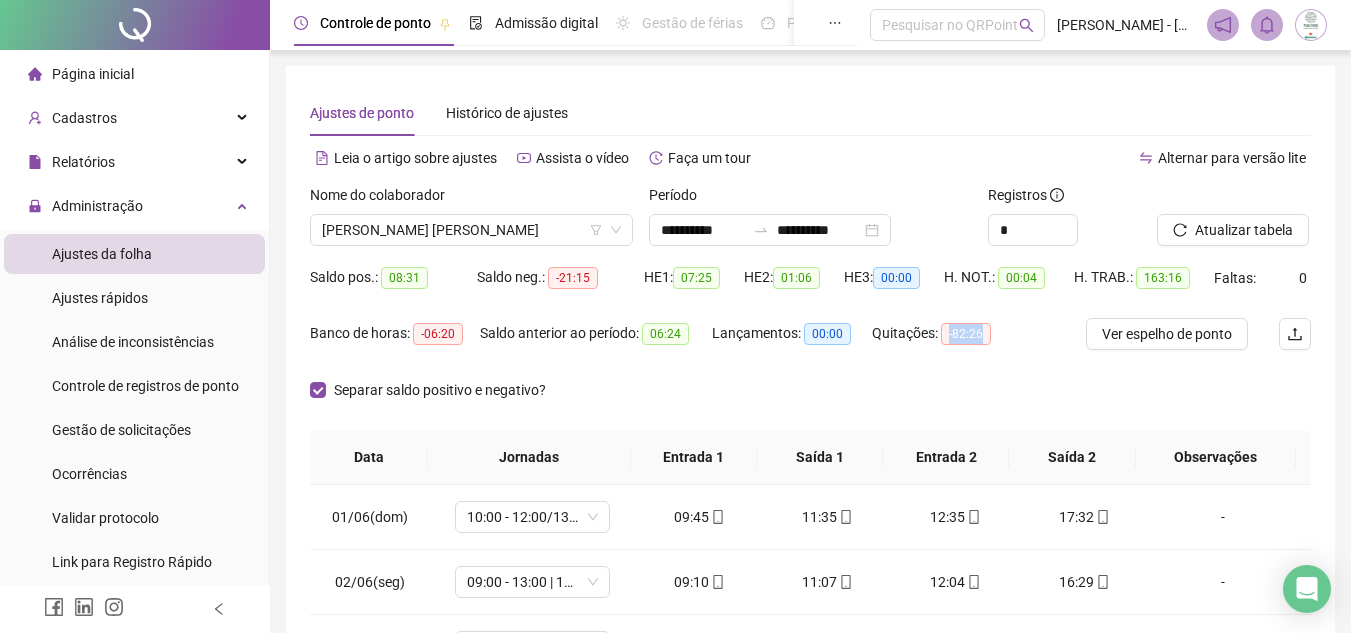 drag, startPoint x: 947, startPoint y: 337, endPoint x: 980, endPoint y: 330, distance: 33.734257 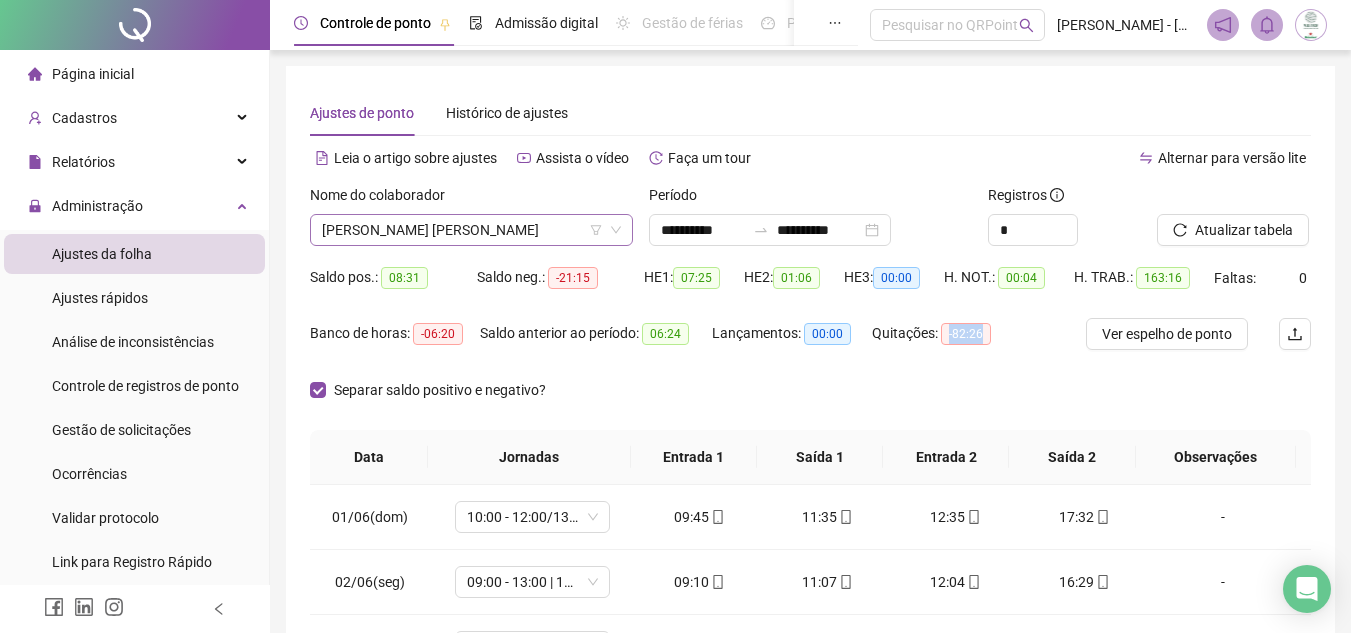 click on "[PERSON_NAME]" at bounding box center [471, 230] 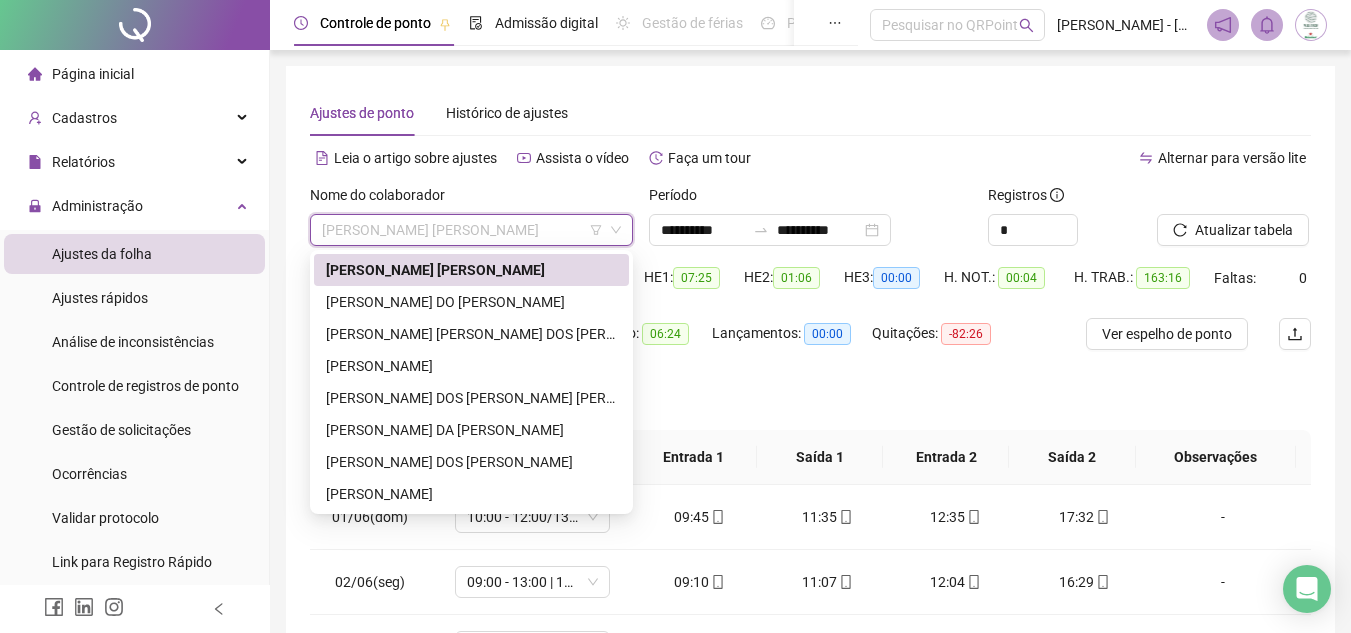 click on "Separar saldo positivo e negativo?" at bounding box center (810, 402) 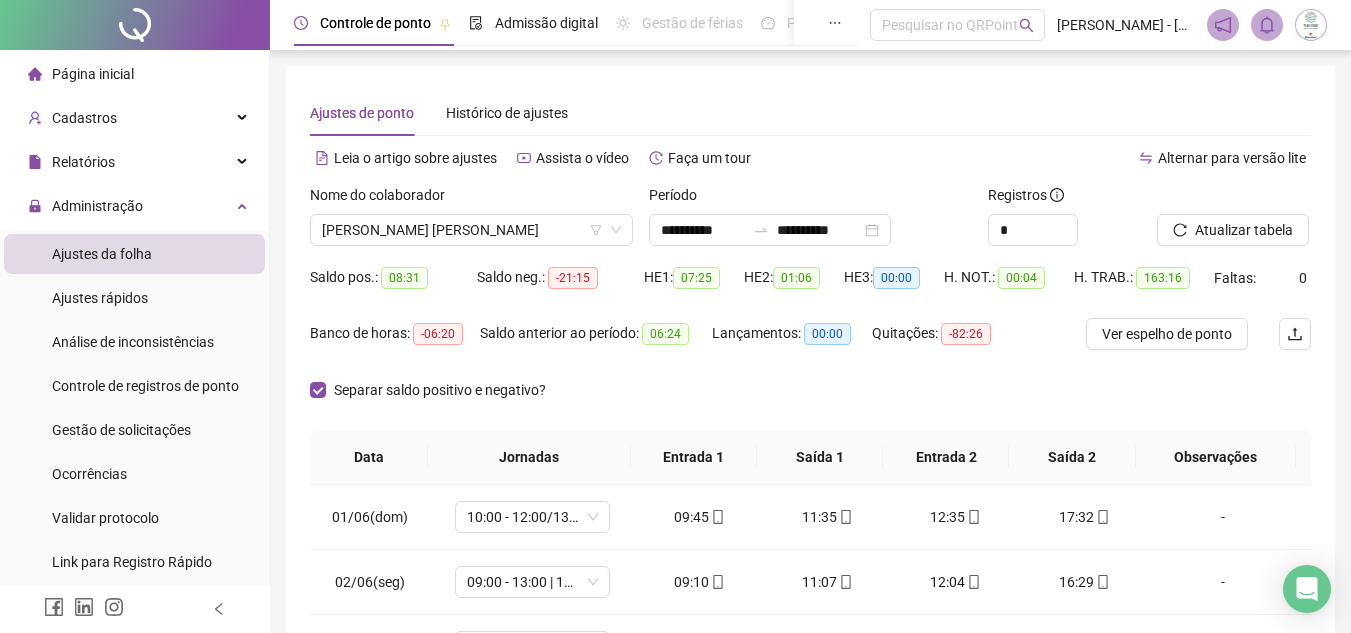 click on "Nome do colaborador" at bounding box center [471, 199] 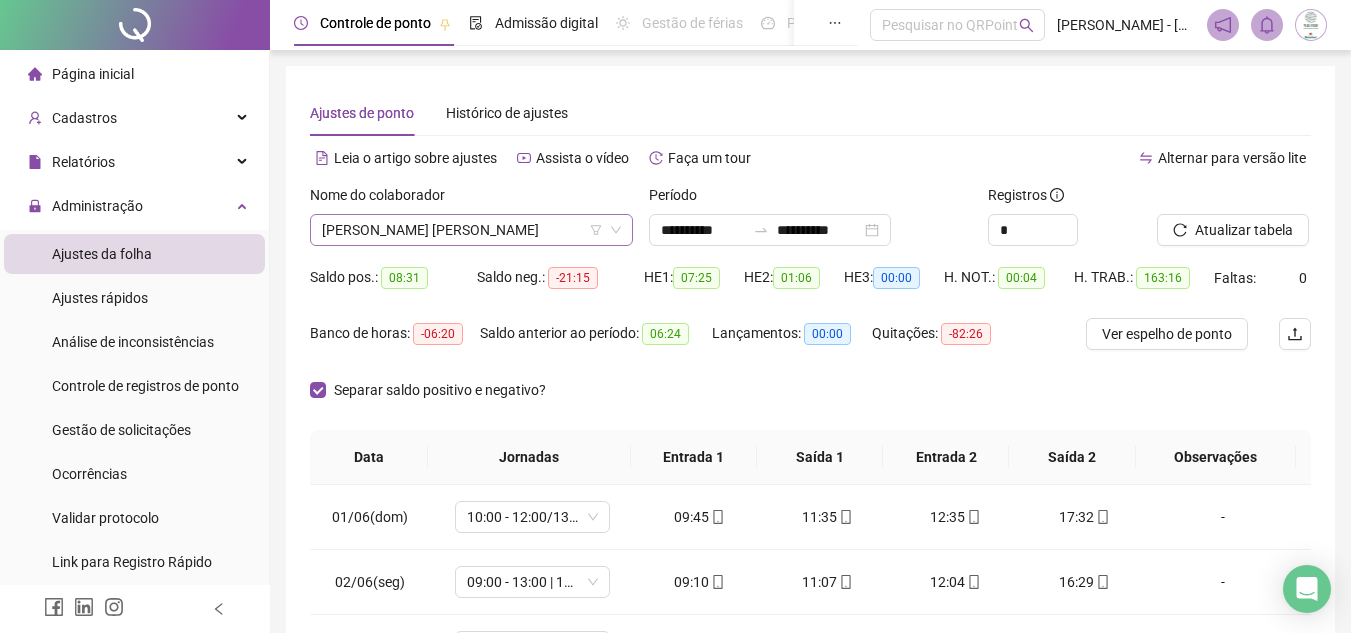 click on "[PERSON_NAME]" at bounding box center [471, 230] 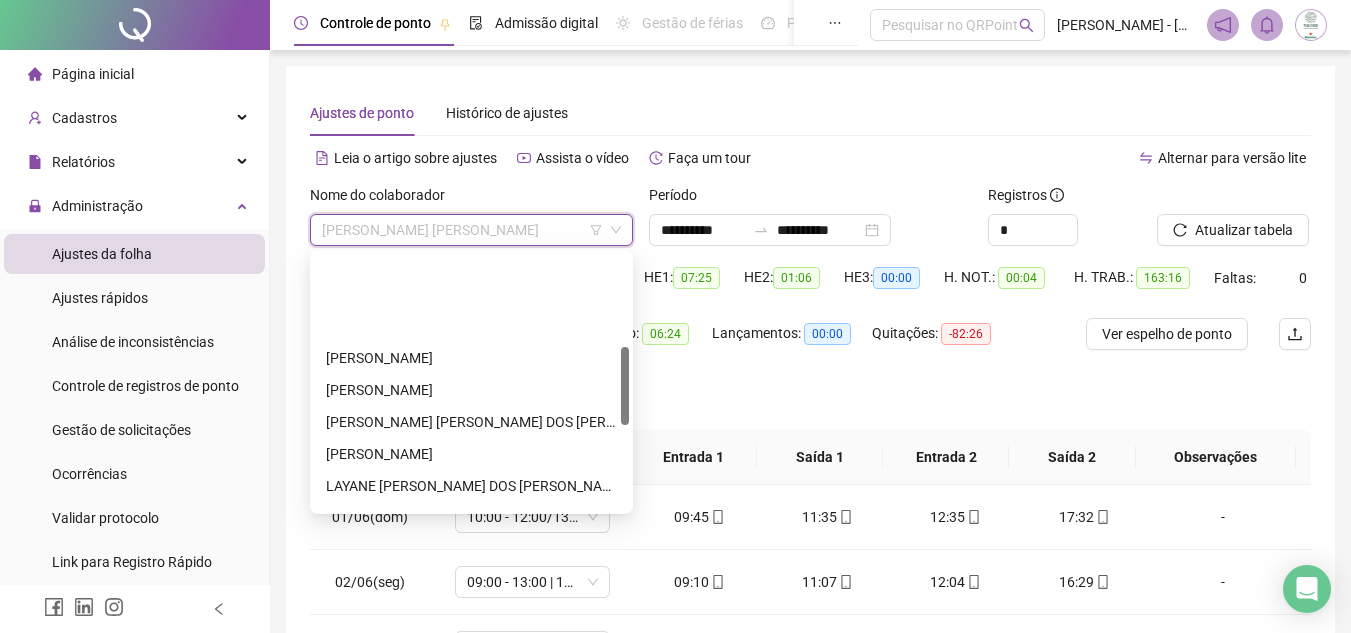 scroll, scrollTop: 300, scrollLeft: 0, axis: vertical 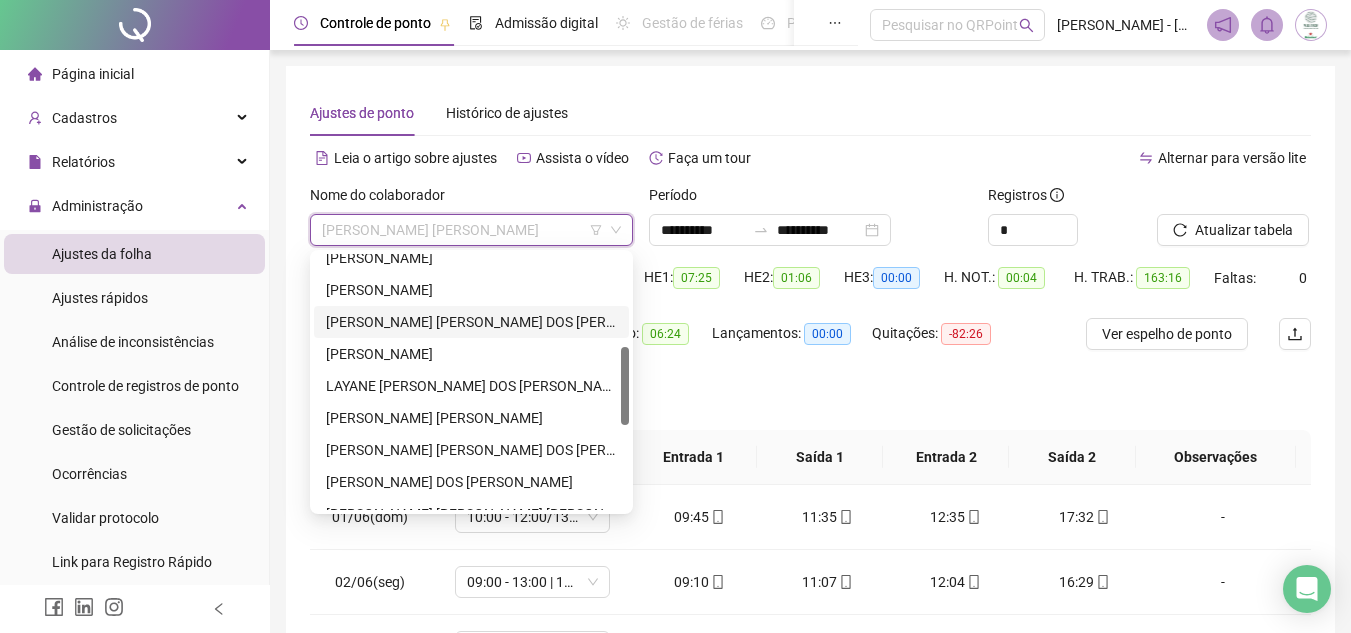 click on "[PERSON_NAME]" at bounding box center [471, 322] 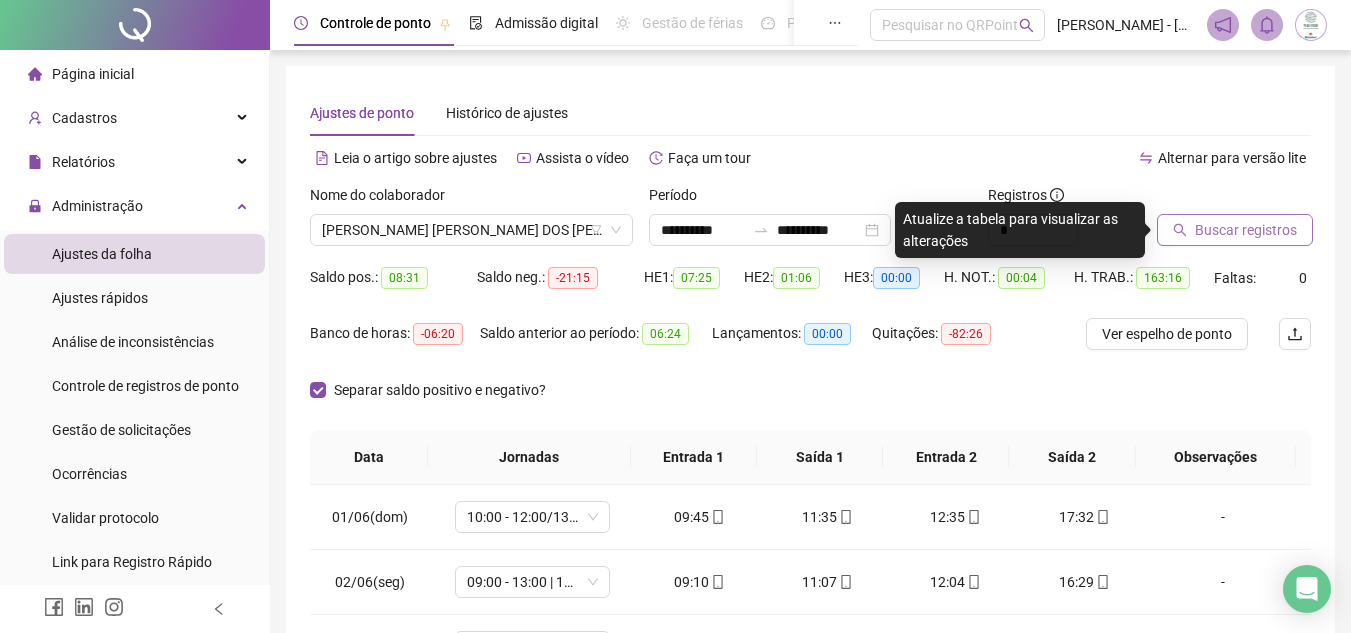click on "Buscar registros" at bounding box center (1246, 230) 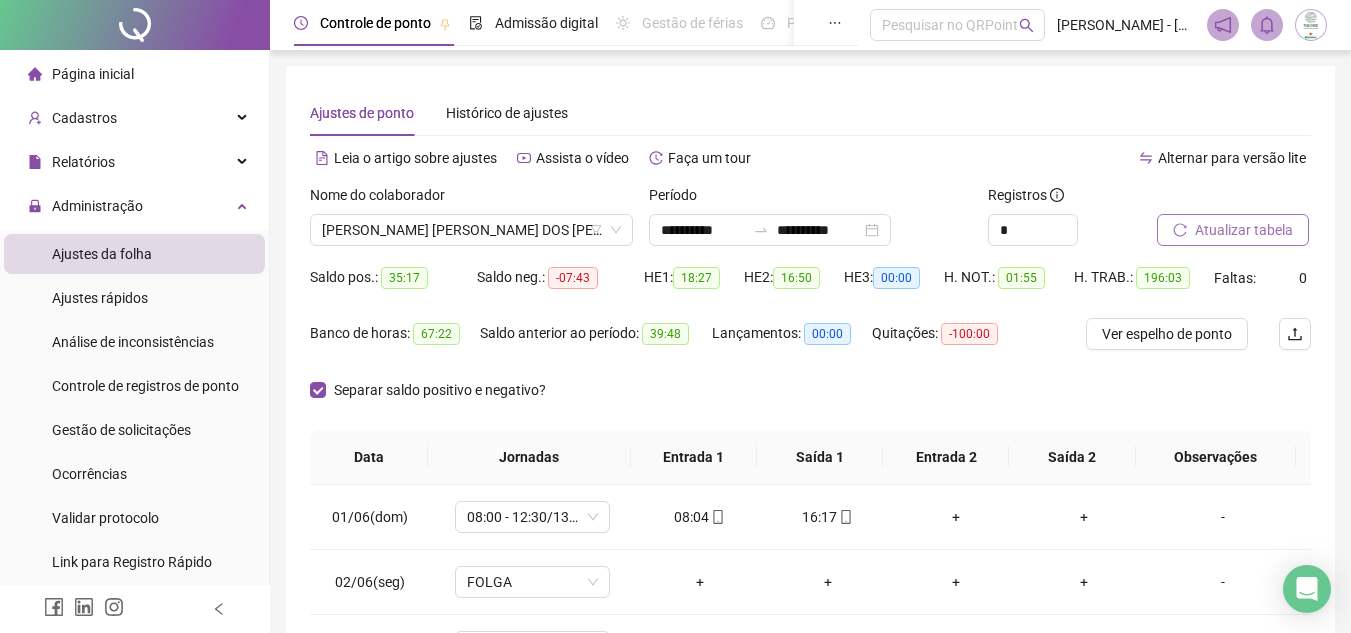 click on "Atualizar tabela" at bounding box center (1233, 230) 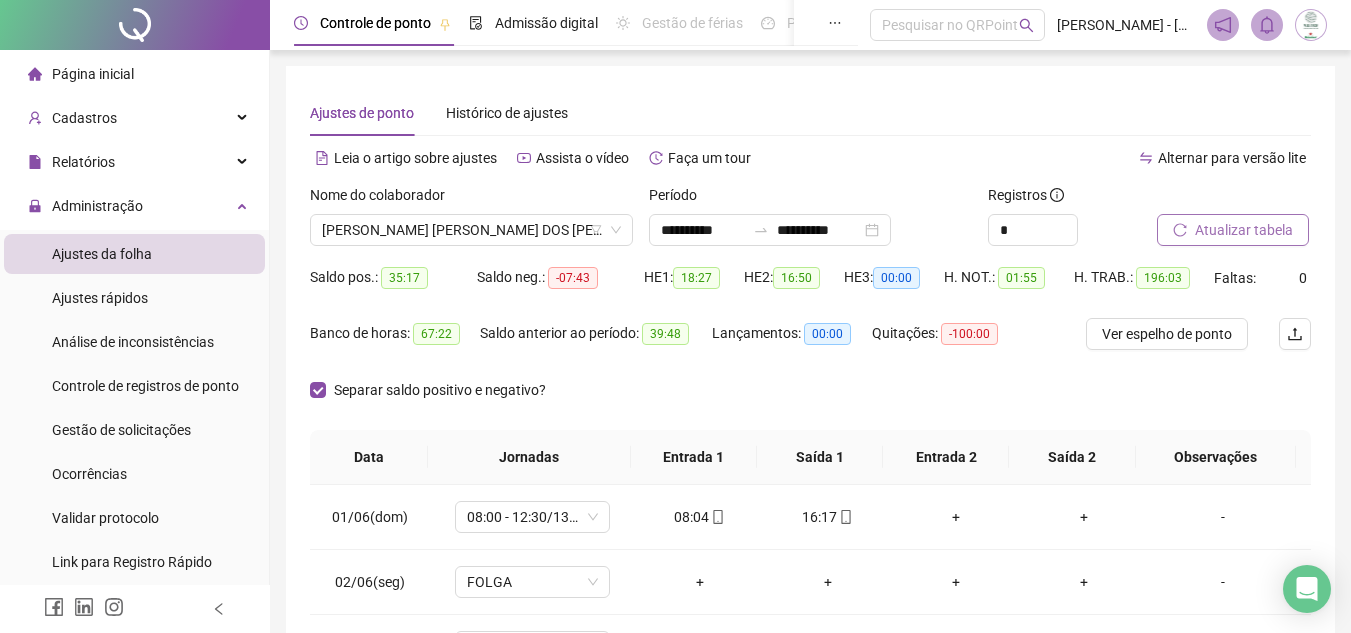 click on "Atualizar tabela" at bounding box center [1244, 230] 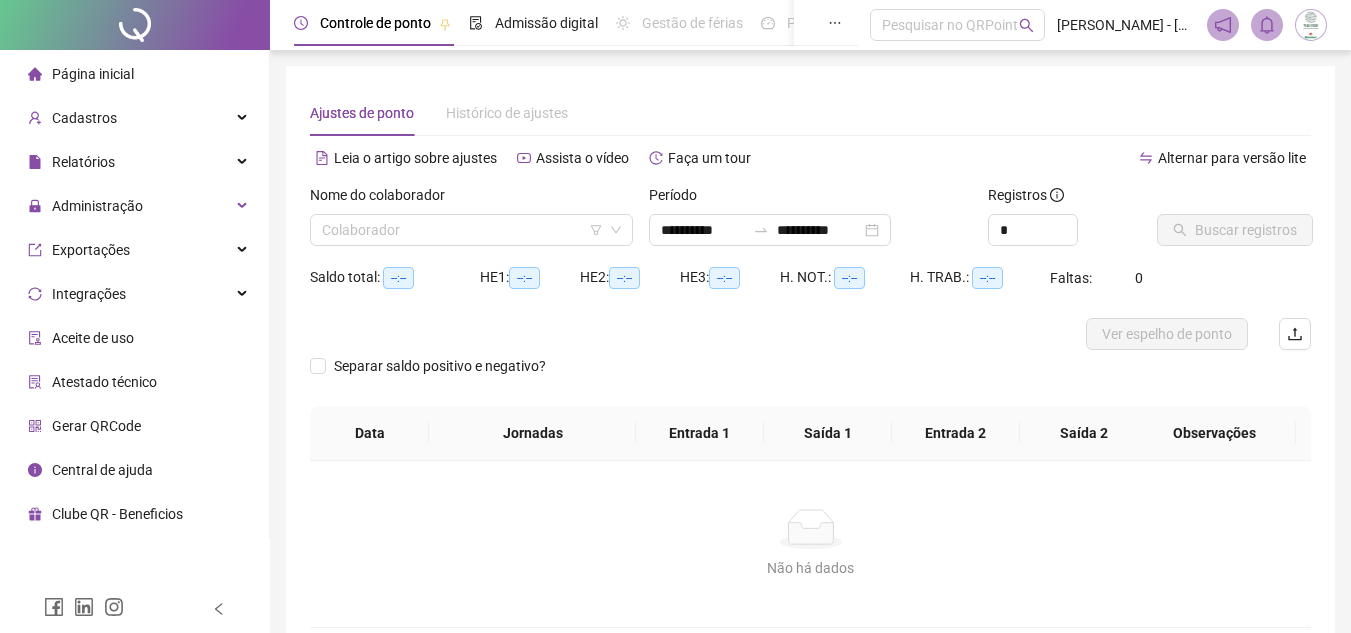 scroll, scrollTop: 0, scrollLeft: 0, axis: both 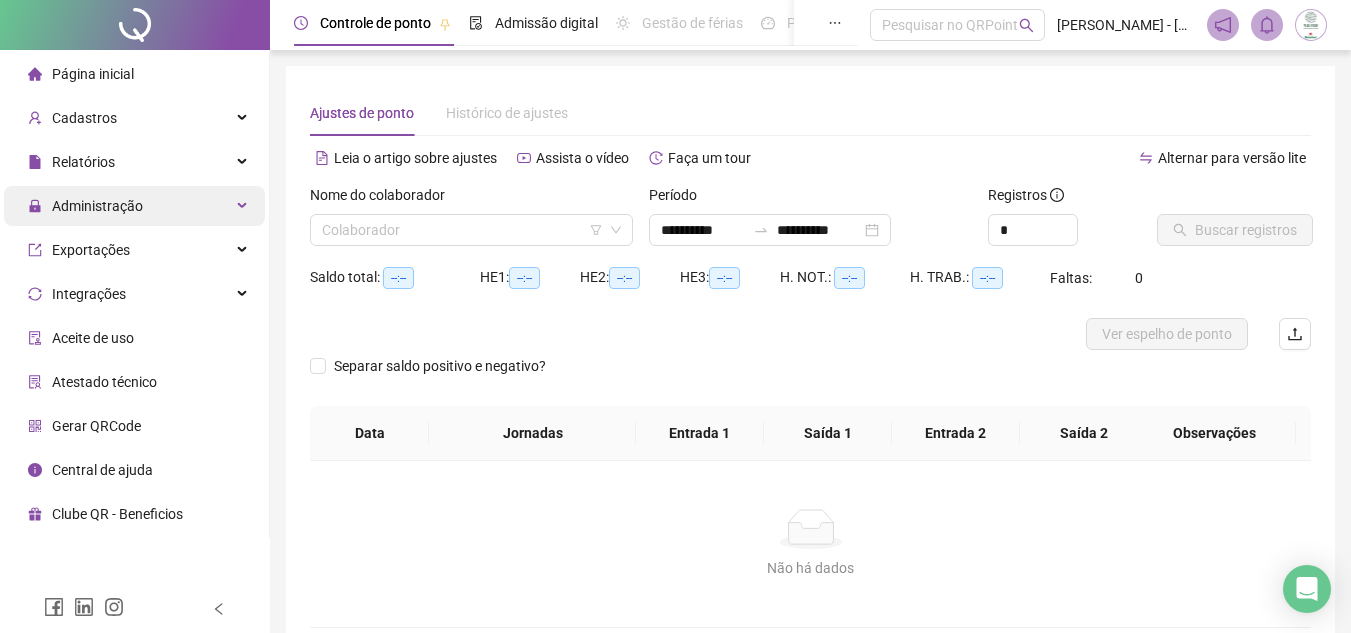 click on "Administração" at bounding box center [134, 206] 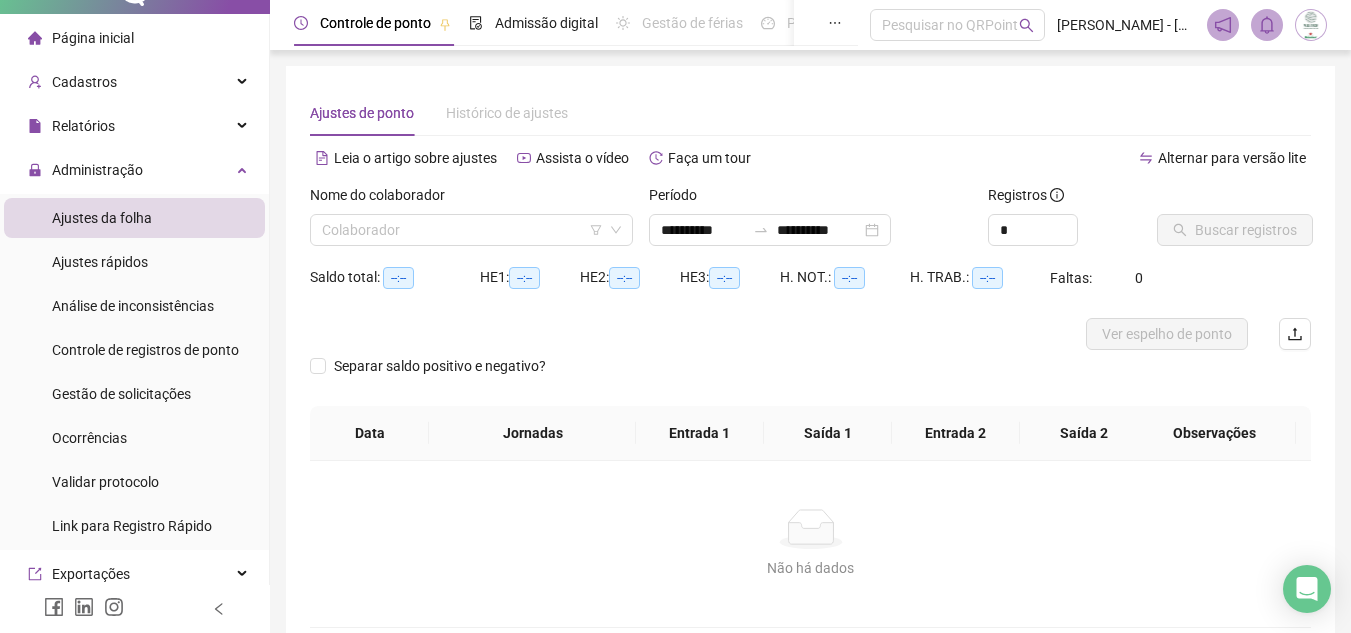 scroll, scrollTop: 0, scrollLeft: 0, axis: both 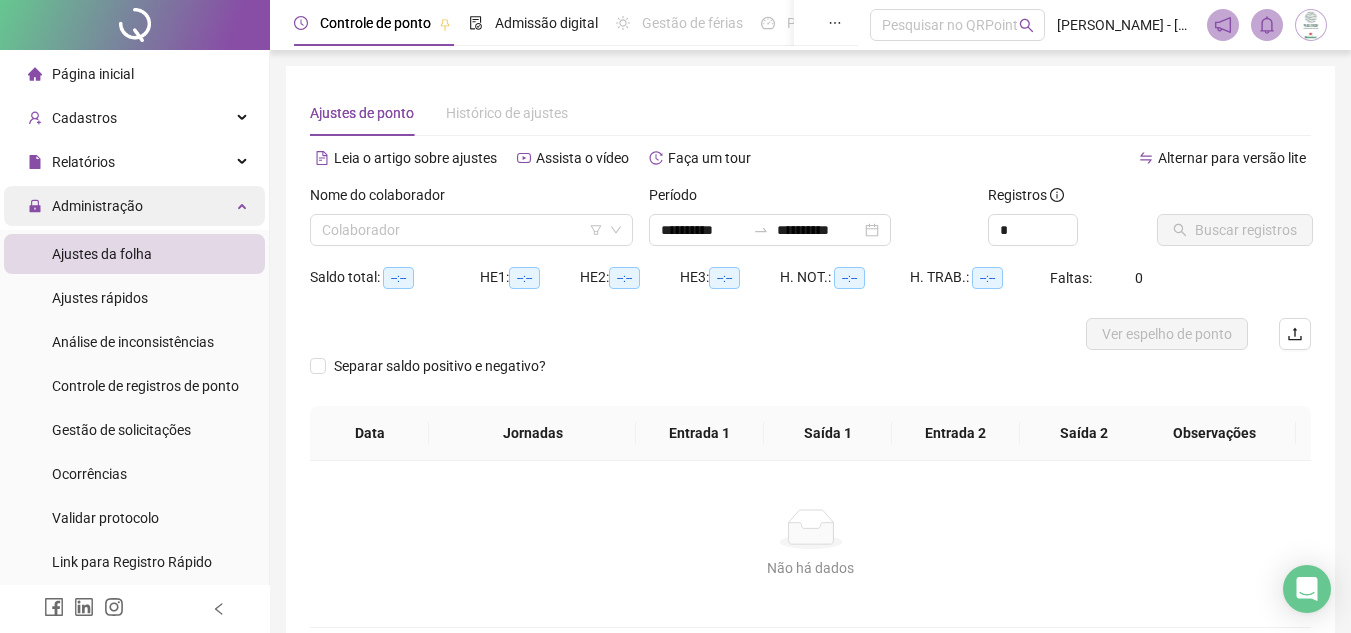 click on "Administração" at bounding box center [97, 206] 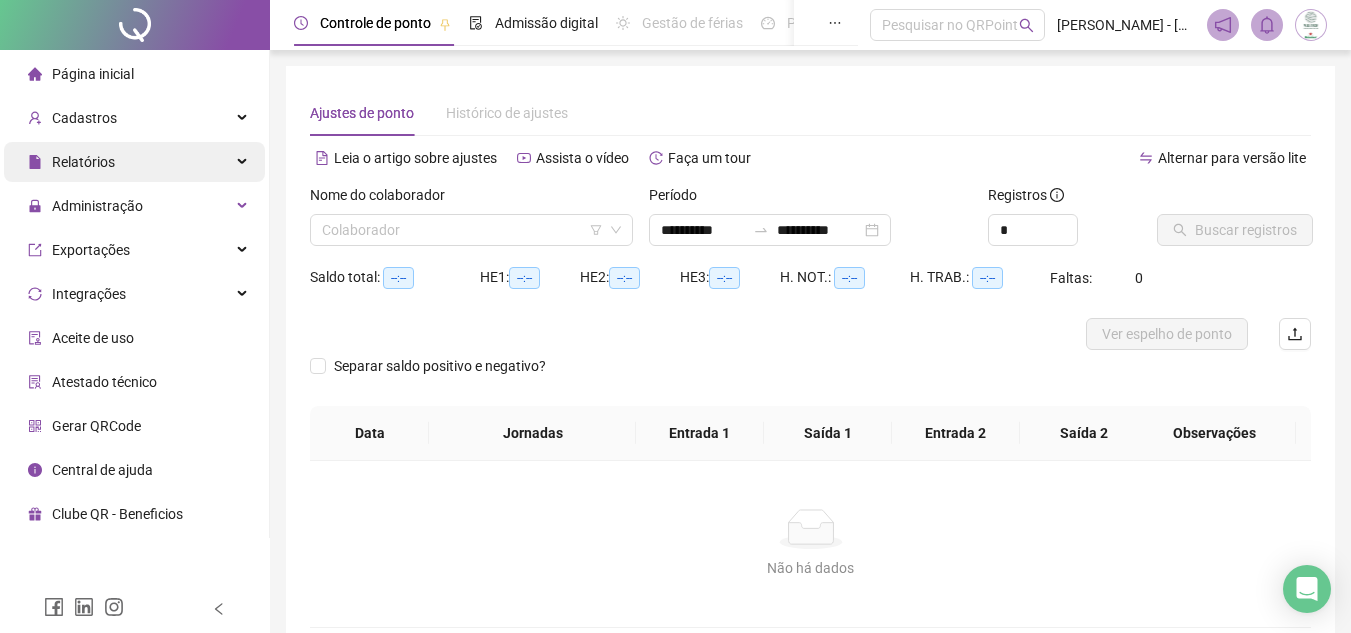 click on "Relatórios" at bounding box center (83, 162) 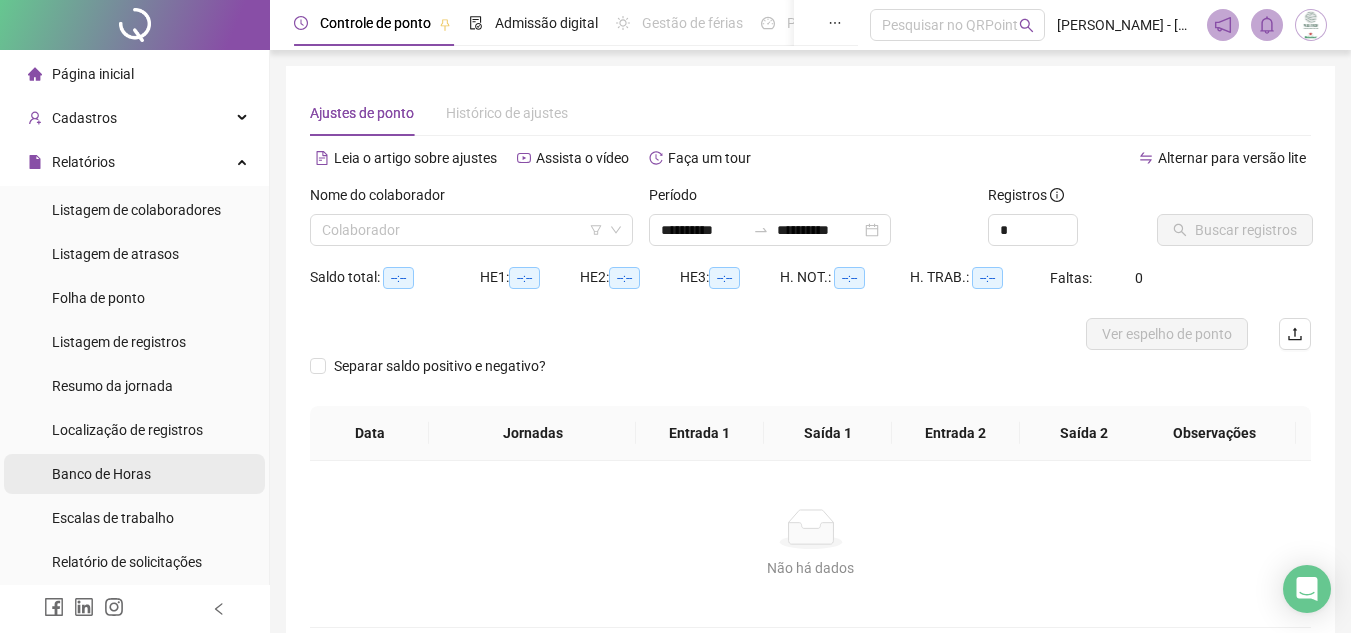 click on "Banco de Horas" at bounding box center (101, 474) 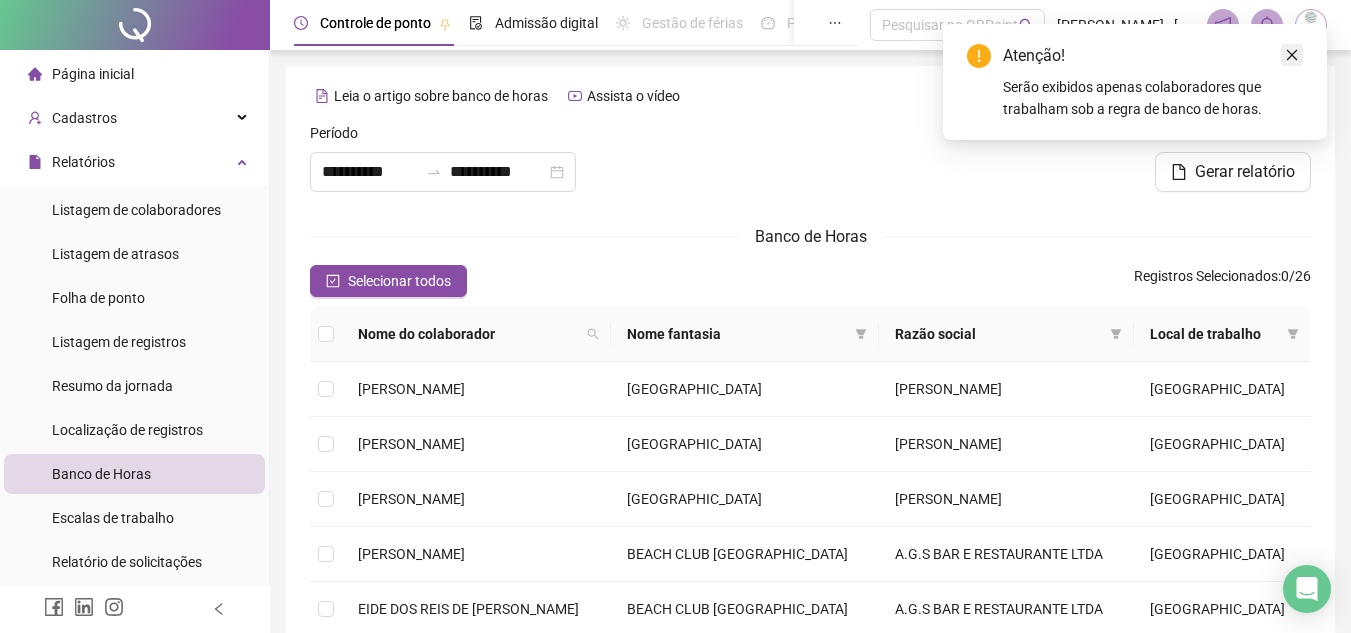 click 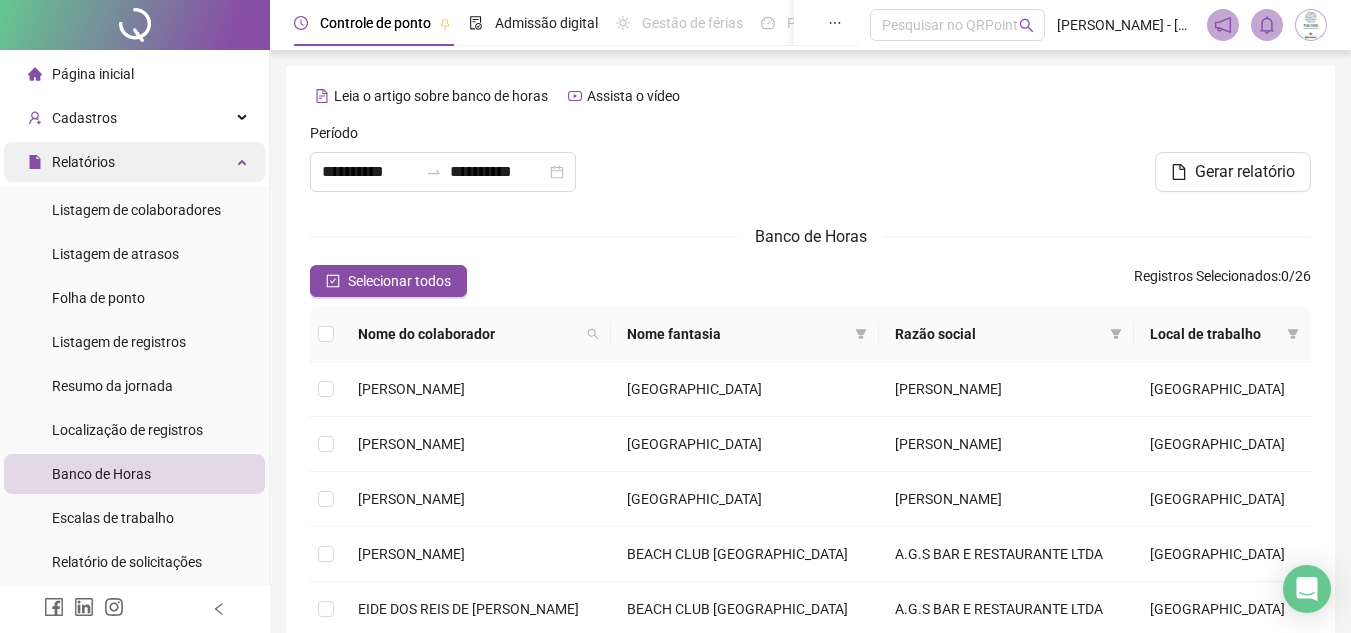 drag, startPoint x: 124, startPoint y: 180, endPoint x: 114, endPoint y: 173, distance: 12.206555 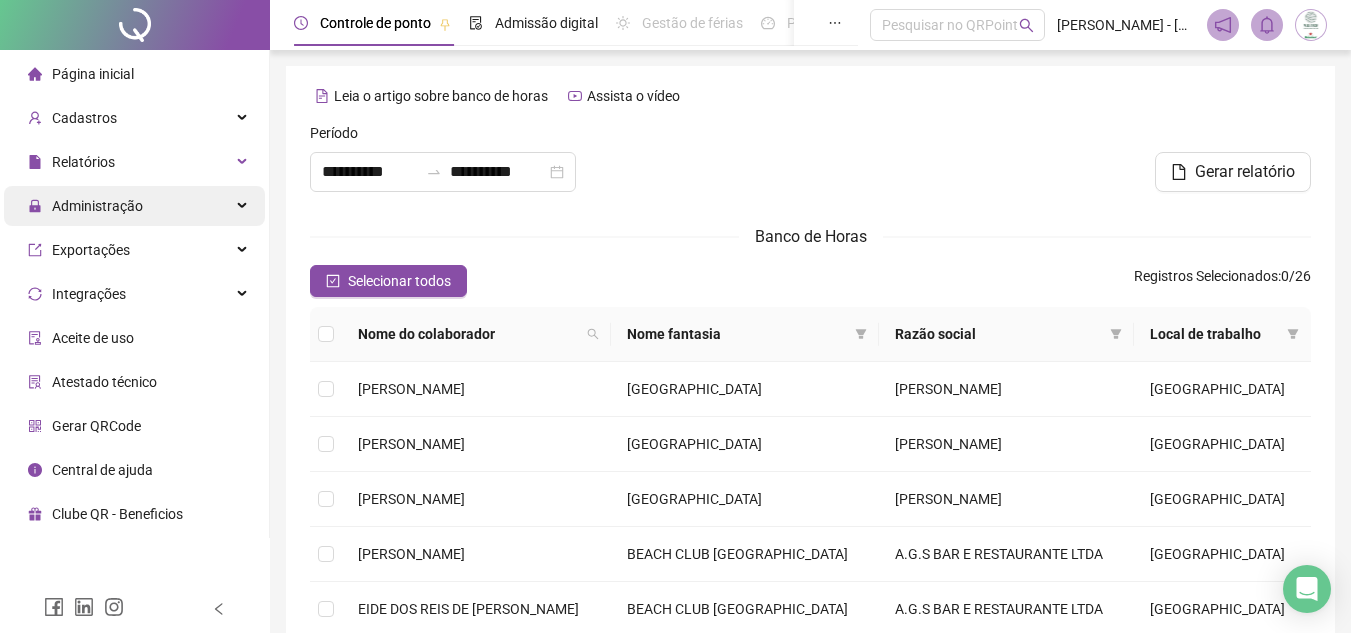 click on "Administração" at bounding box center (97, 206) 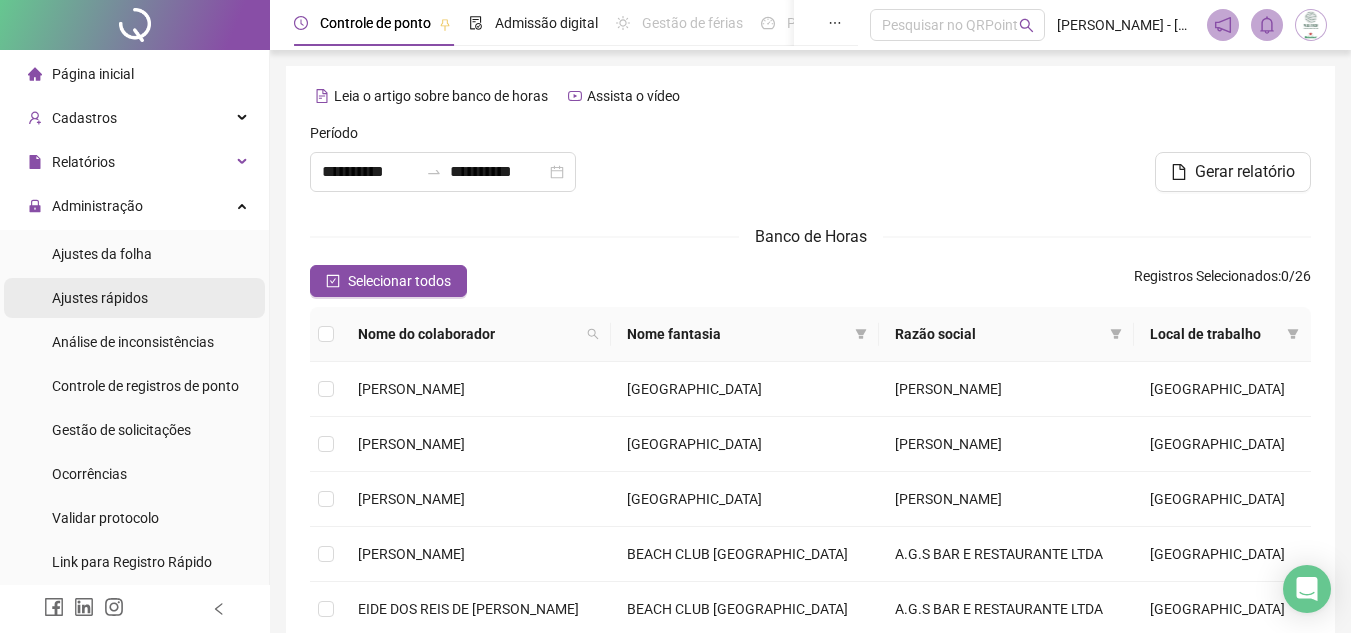 click on "Ajustes rápidos" at bounding box center [100, 298] 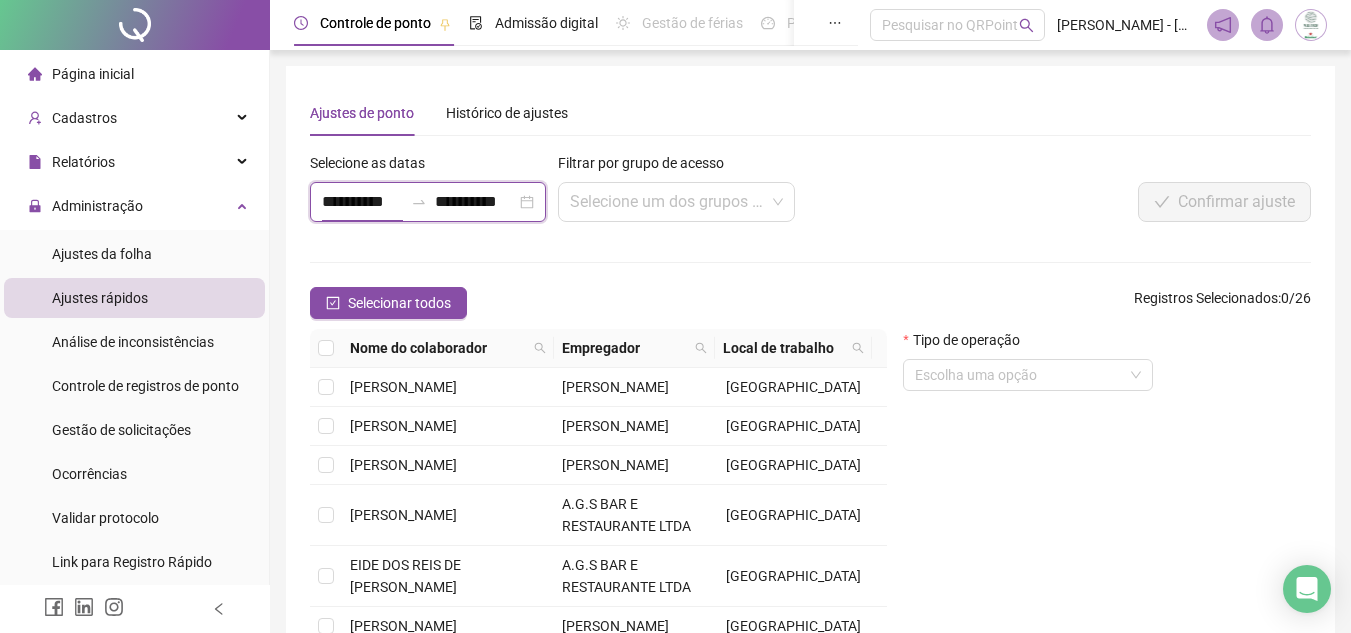 click on "**********" at bounding box center [362, 202] 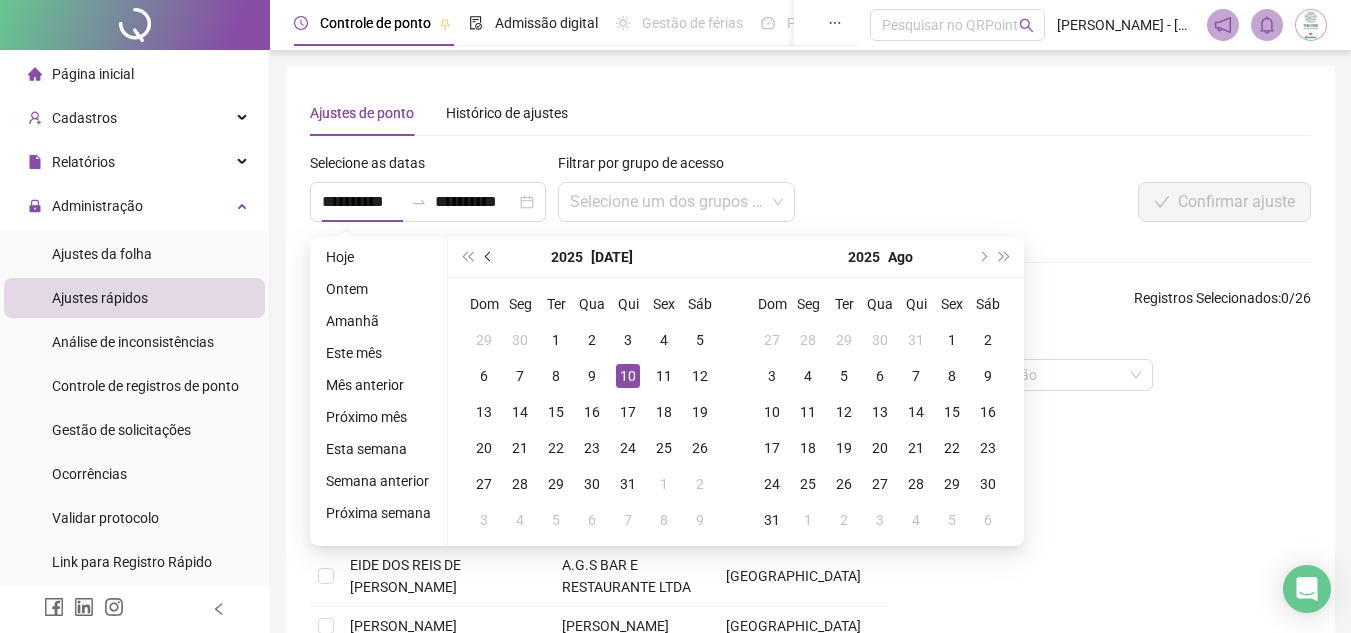 click at bounding box center [490, 257] 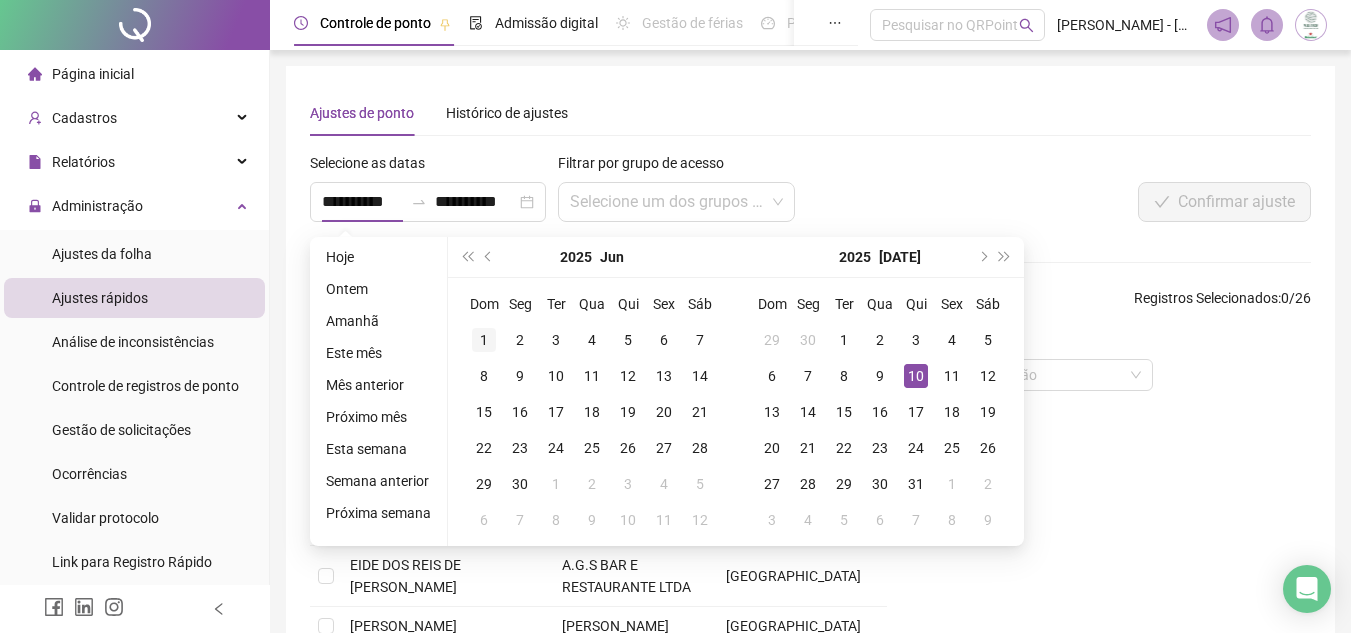 type on "**********" 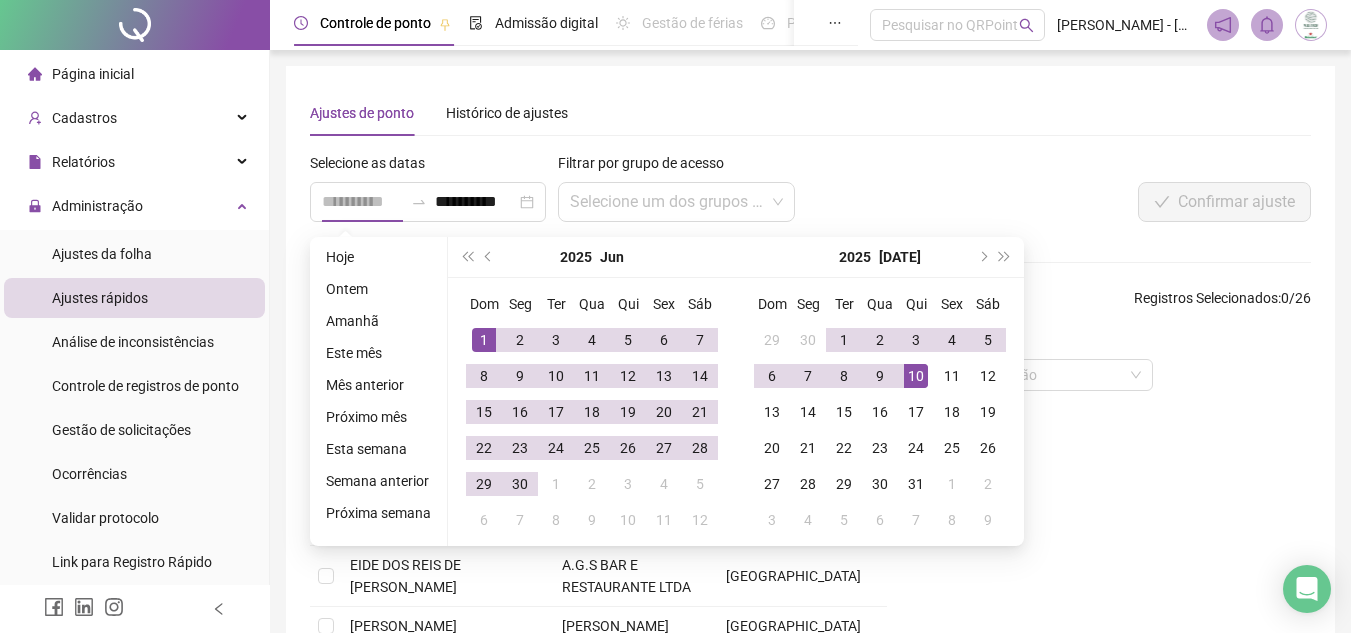 click on "1" at bounding box center (484, 340) 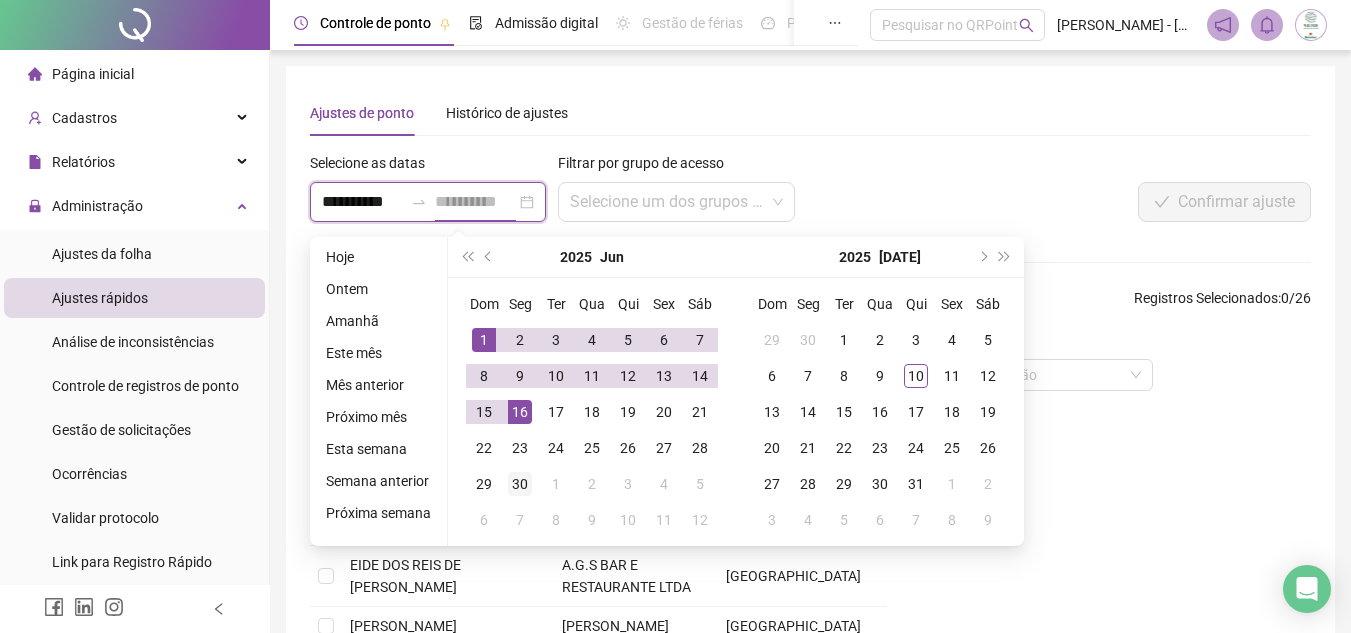 type on "**********" 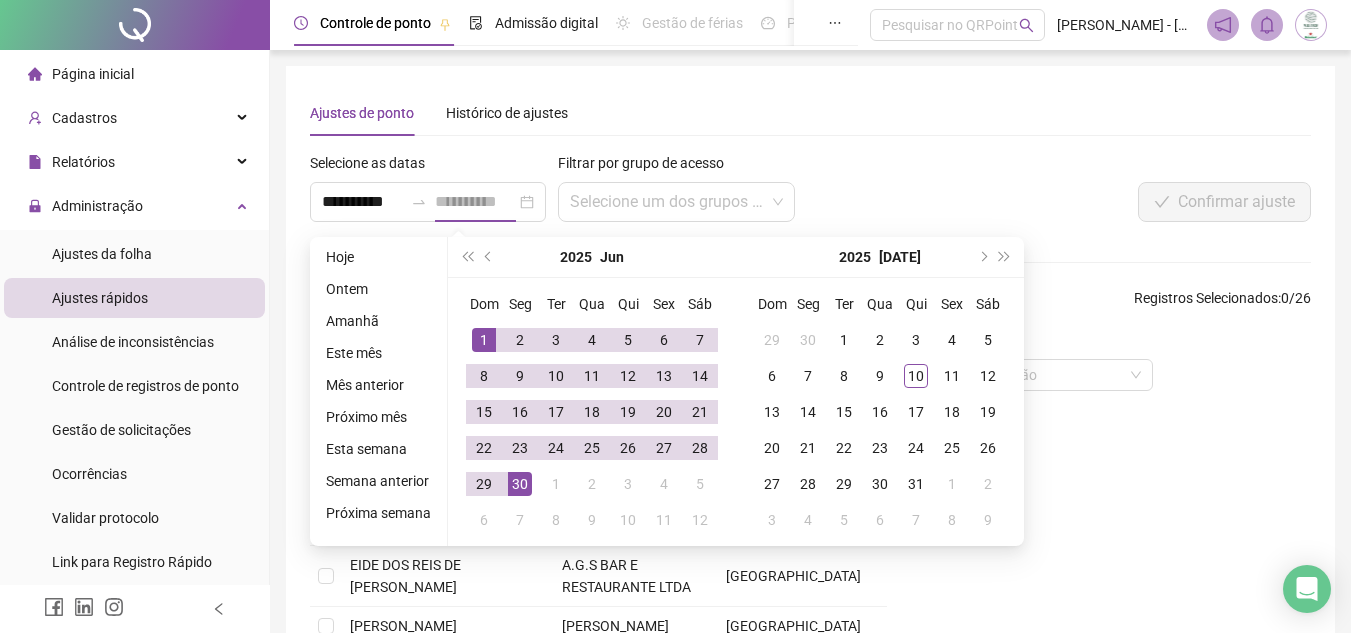 click on "30" at bounding box center [520, 484] 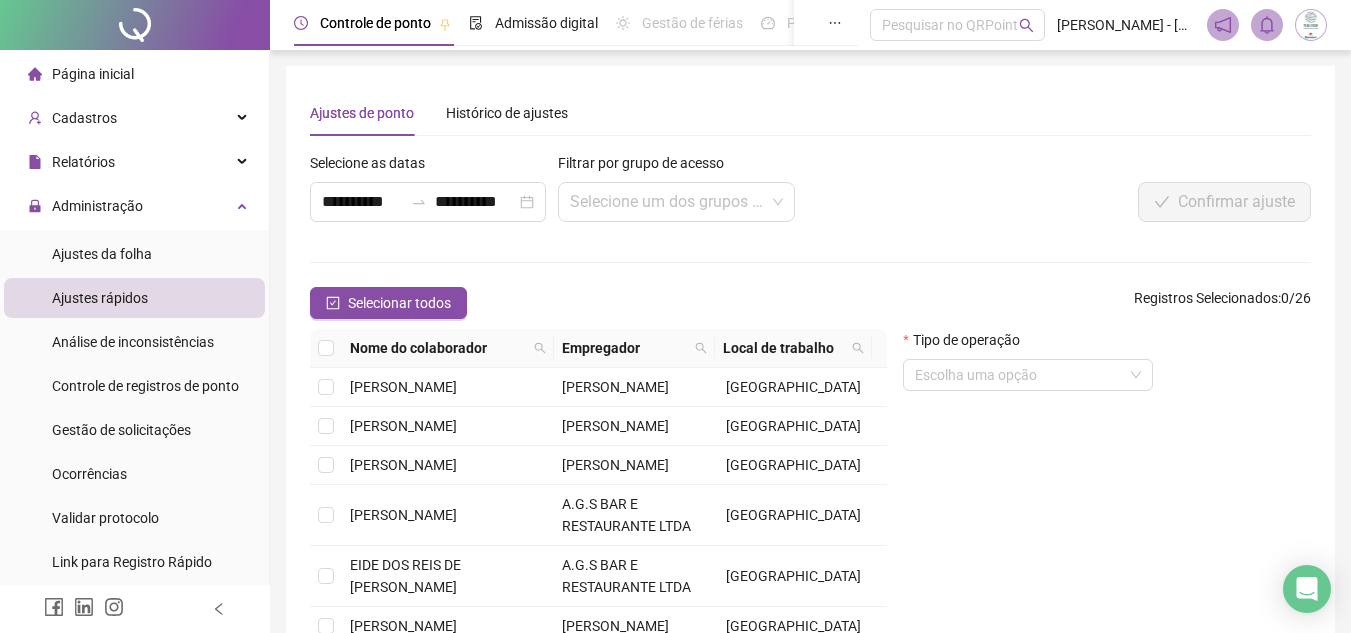 click at bounding box center (810, 262) 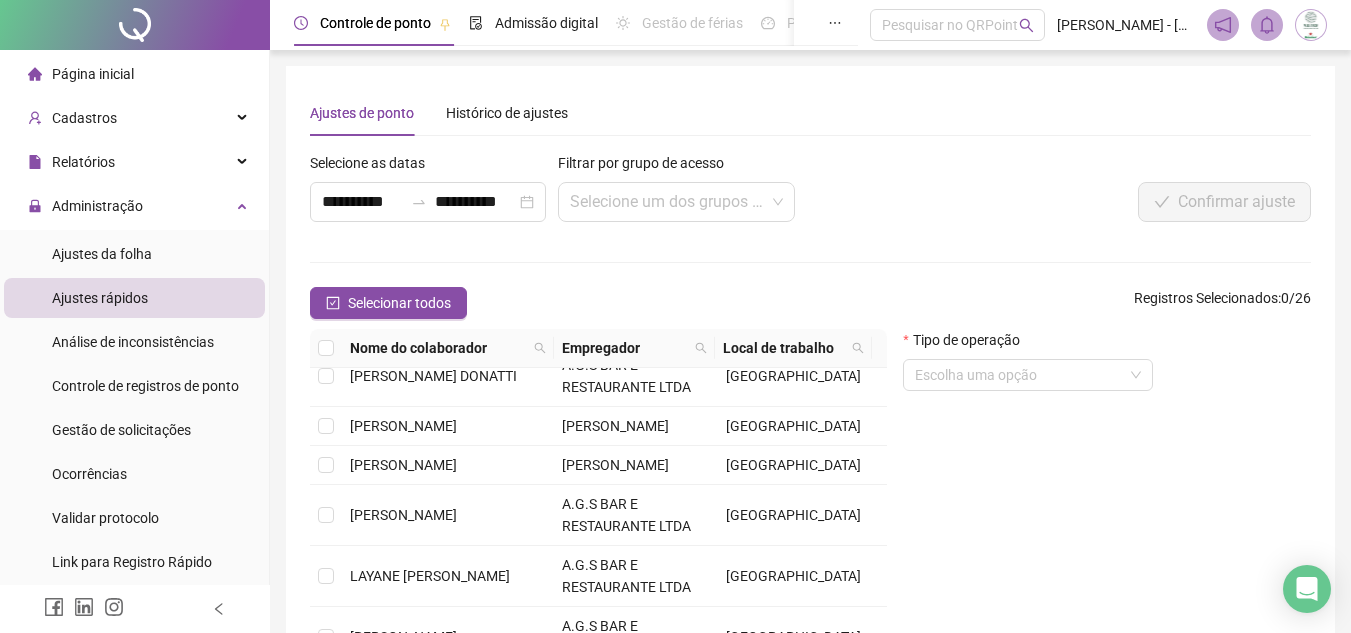 scroll, scrollTop: 615, scrollLeft: 0, axis: vertical 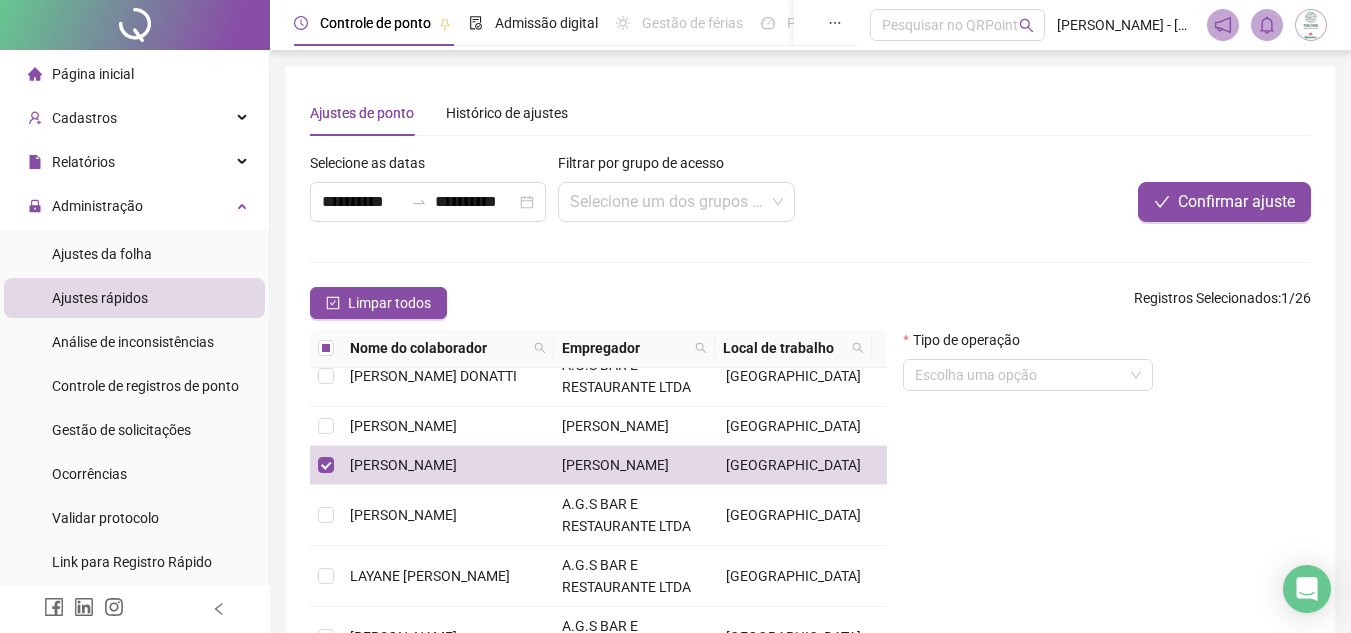 click on "**********" at bounding box center [810, 438] 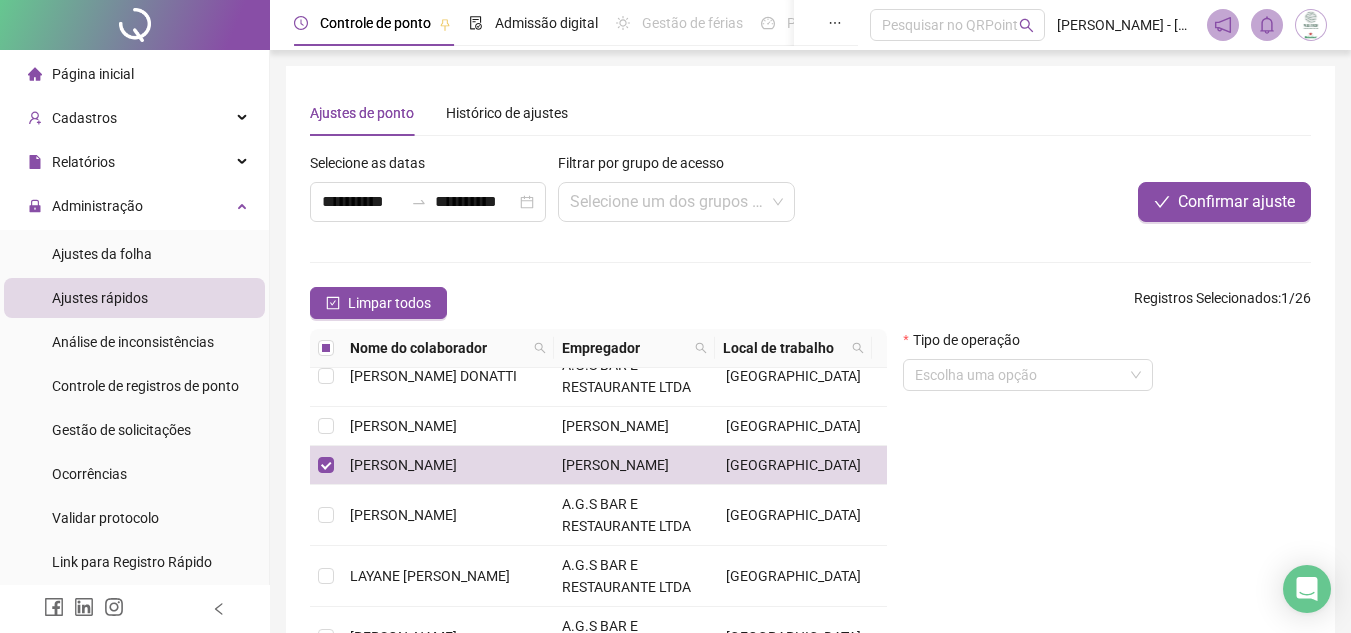 click on "**********" at bounding box center (810, 438) 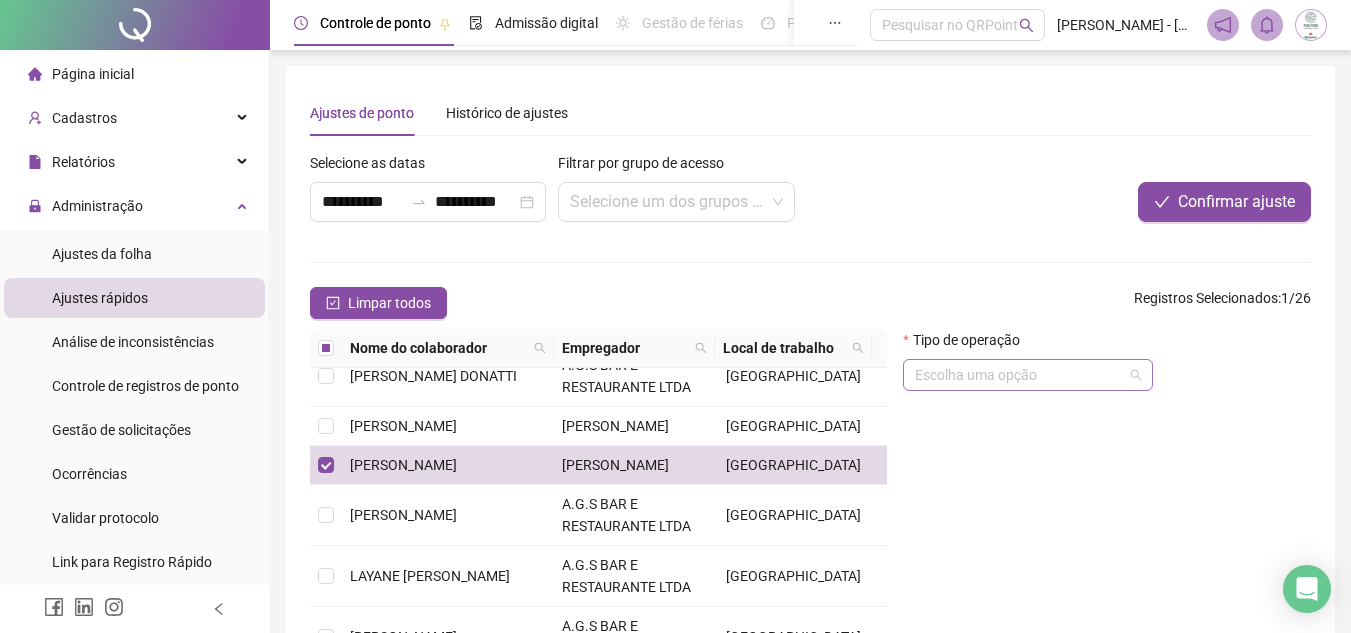 click at bounding box center (1022, 375) 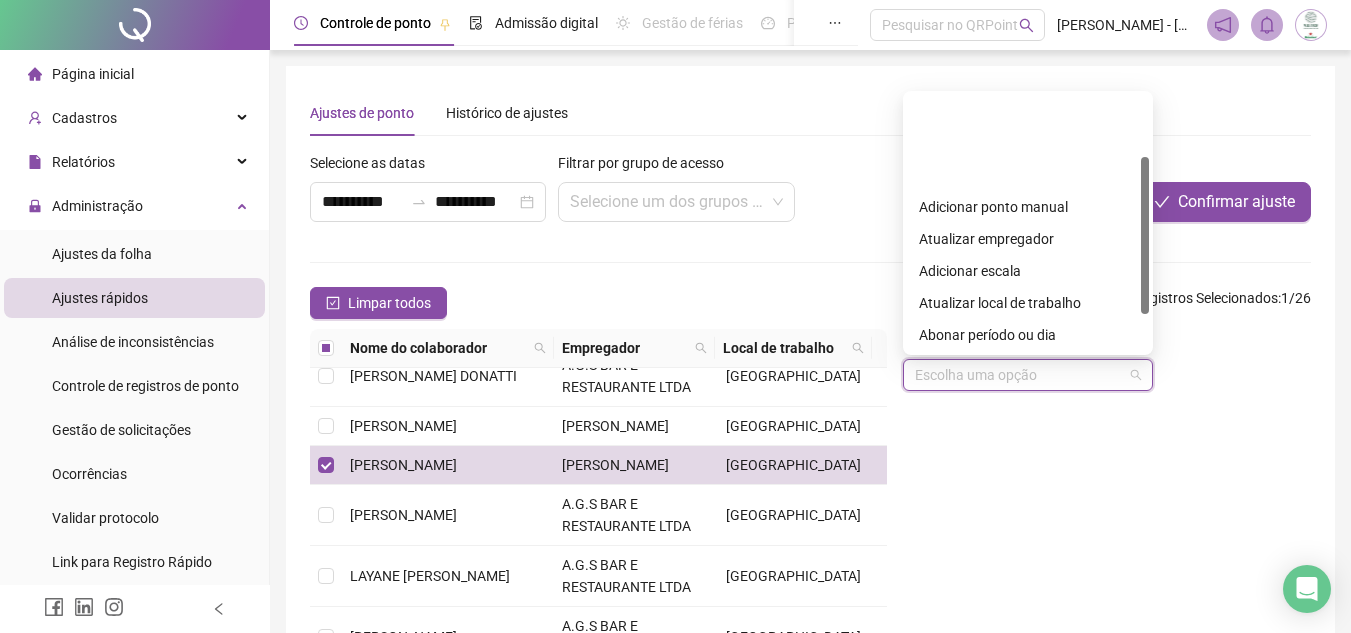 scroll, scrollTop: 100, scrollLeft: 0, axis: vertical 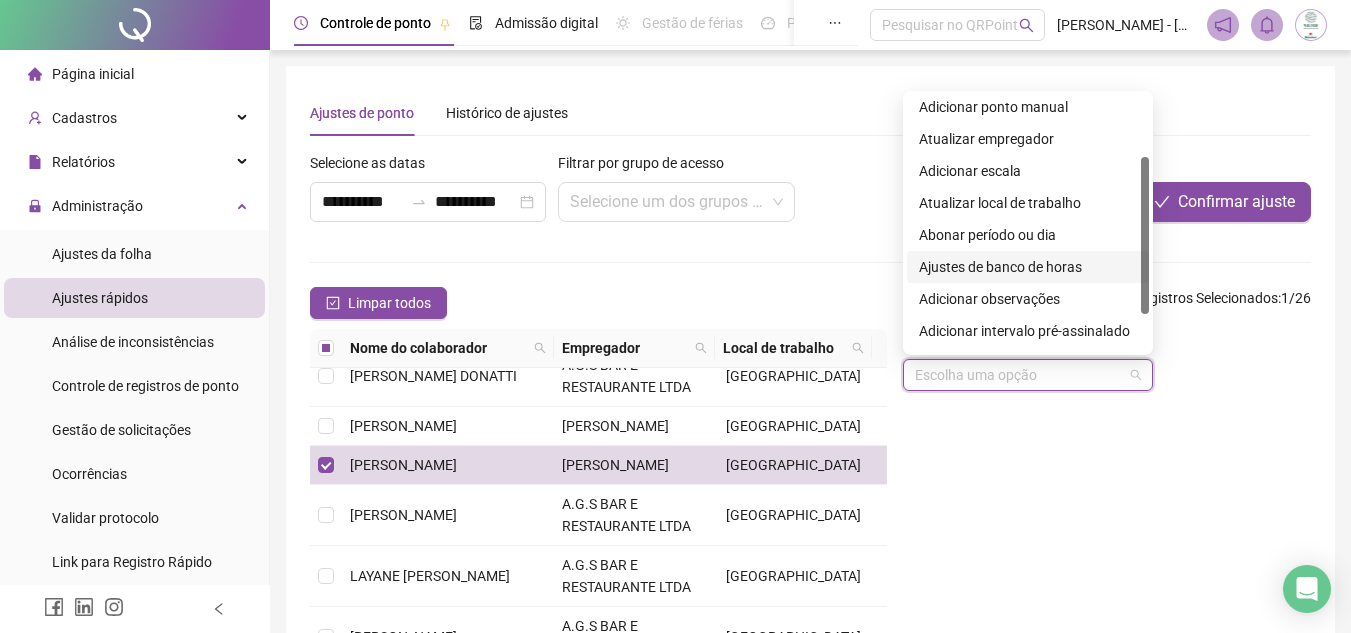 click on "Ajustes de banco de horas" at bounding box center (1028, 267) 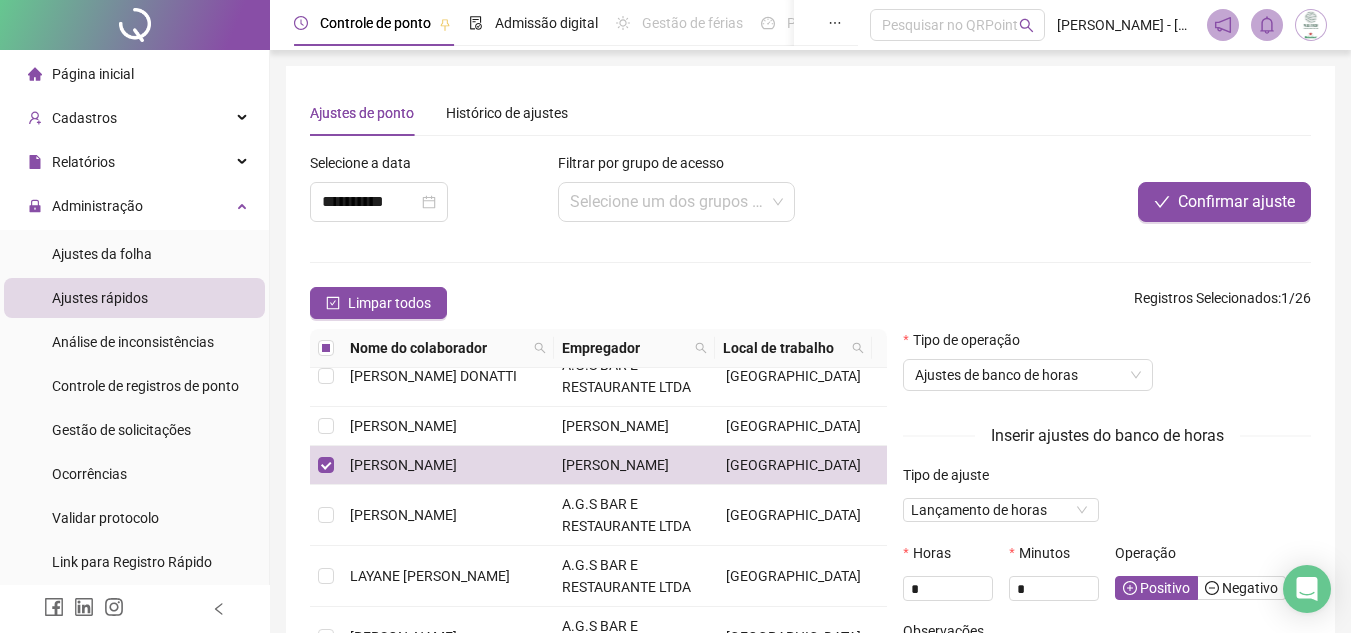 click on "Inserir ajustes do banco de horas Tipo de ajuste Lançamento de horas Horas * Minutos * Operação   Positivo   Negativo Observações" at bounding box center [1107, 563] 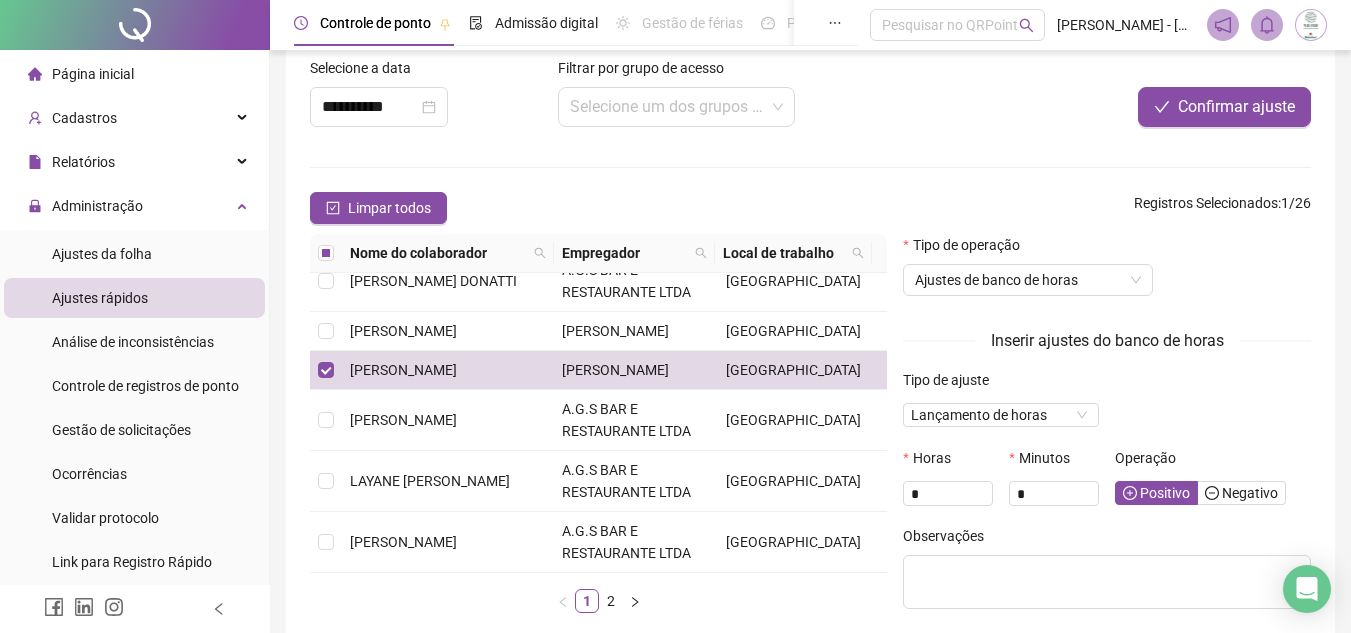 scroll, scrollTop: 200, scrollLeft: 0, axis: vertical 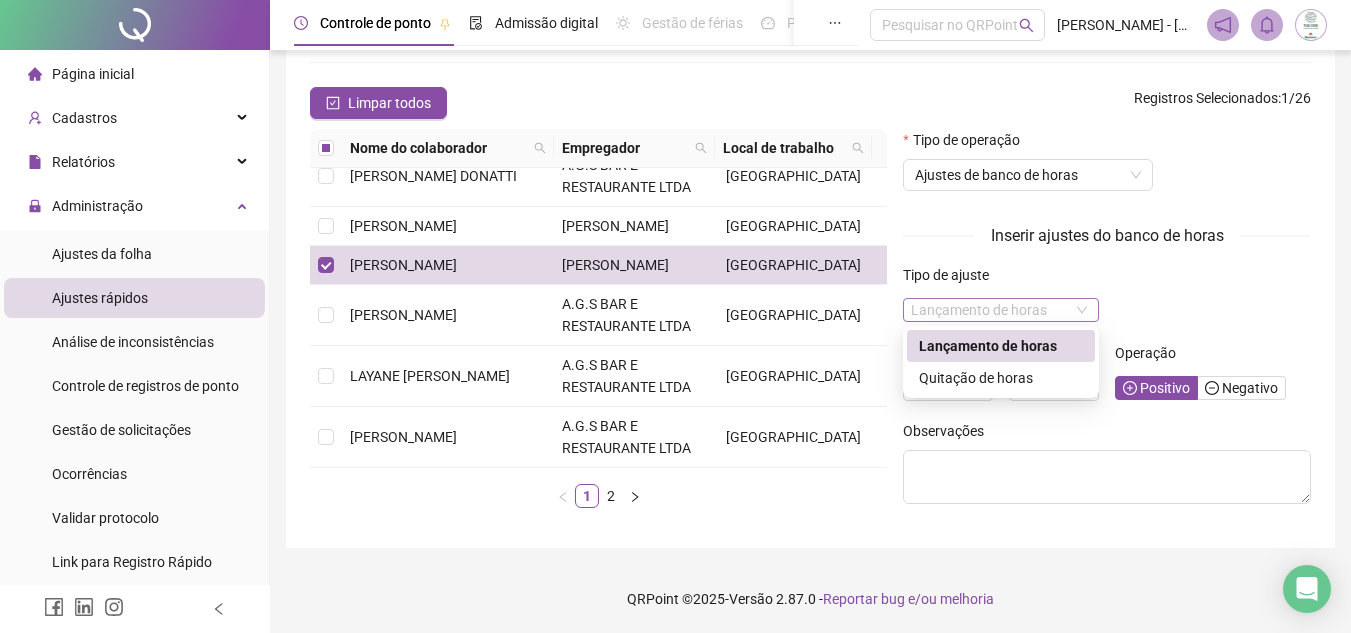 click on "Lançamento de horas" at bounding box center [1001, 310] 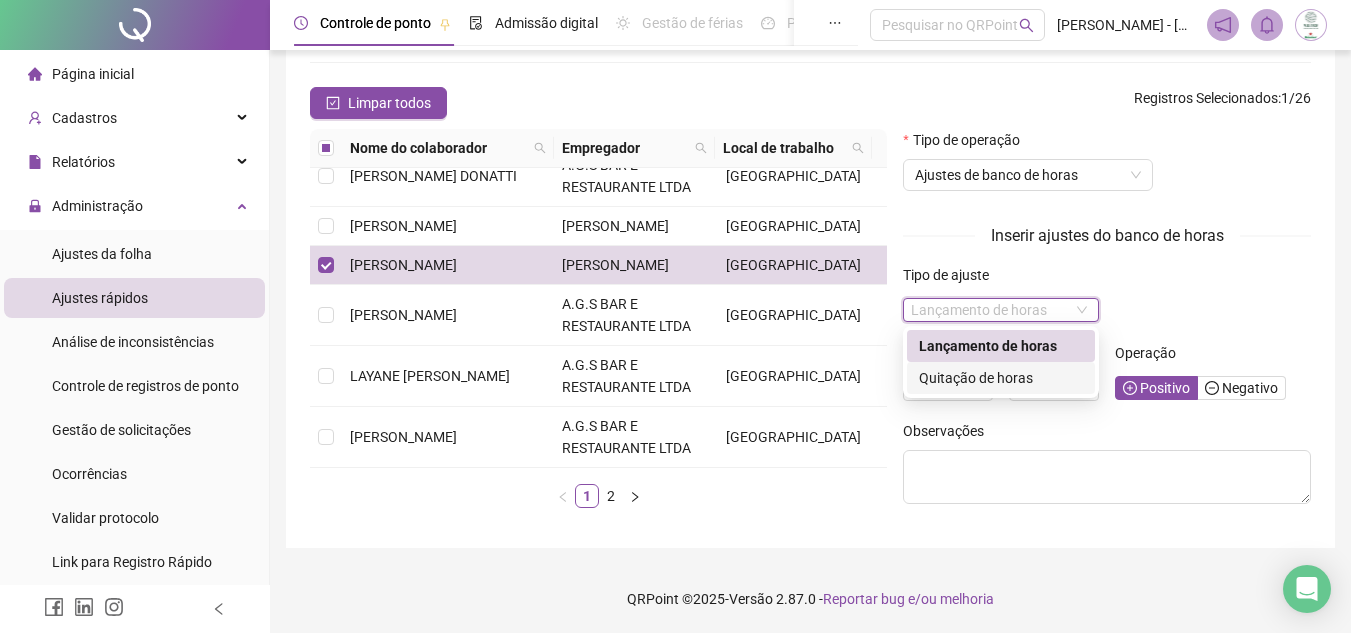 click on "Quitação de horas" at bounding box center (1001, 378) 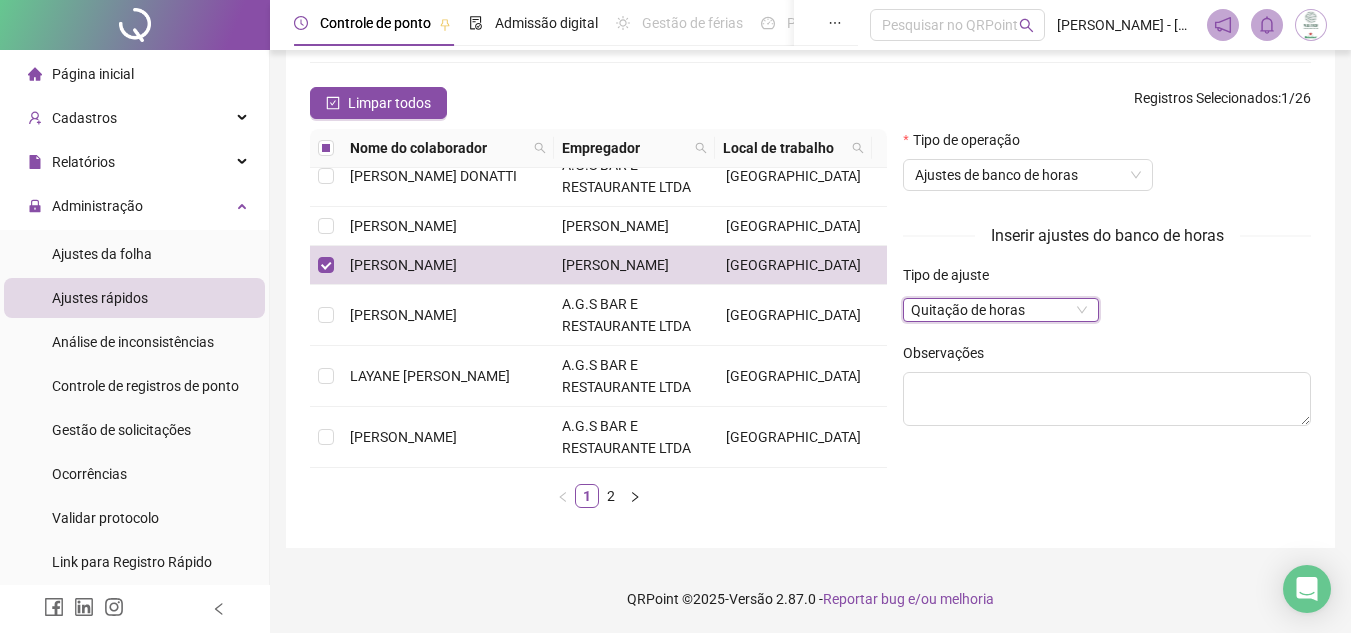 click on "Quitação de horas" at bounding box center (1001, 310) 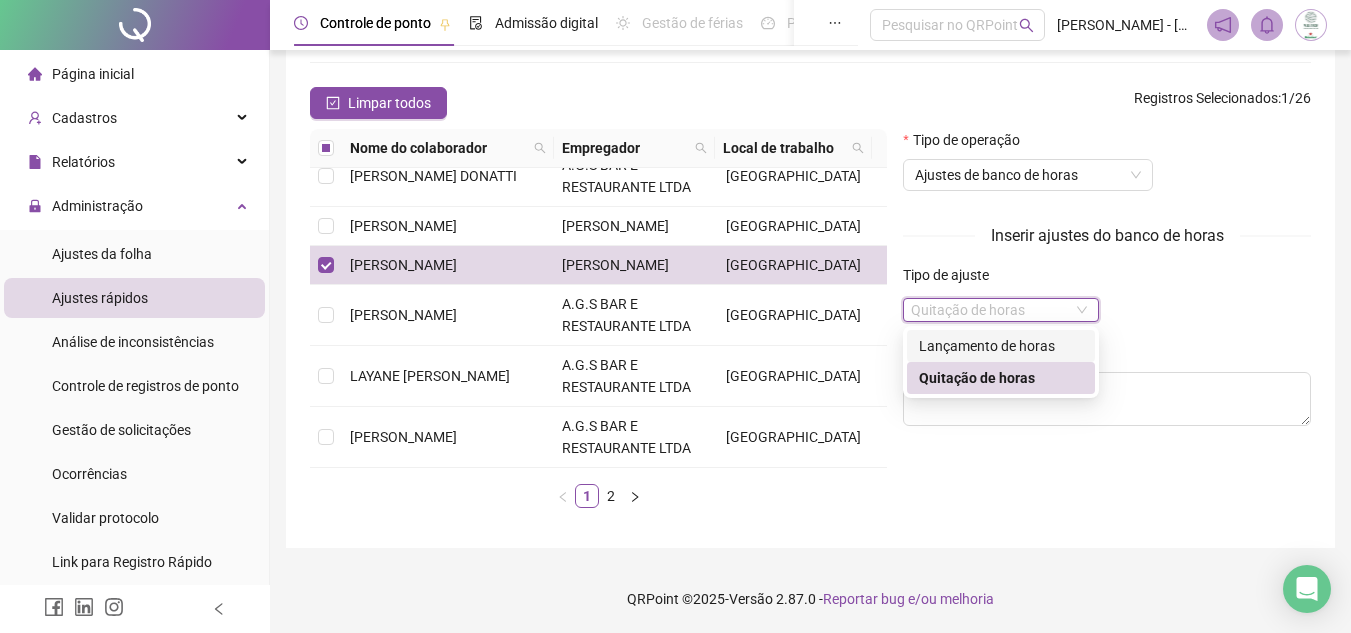 click on "Lançamento de horas" at bounding box center [1001, 346] 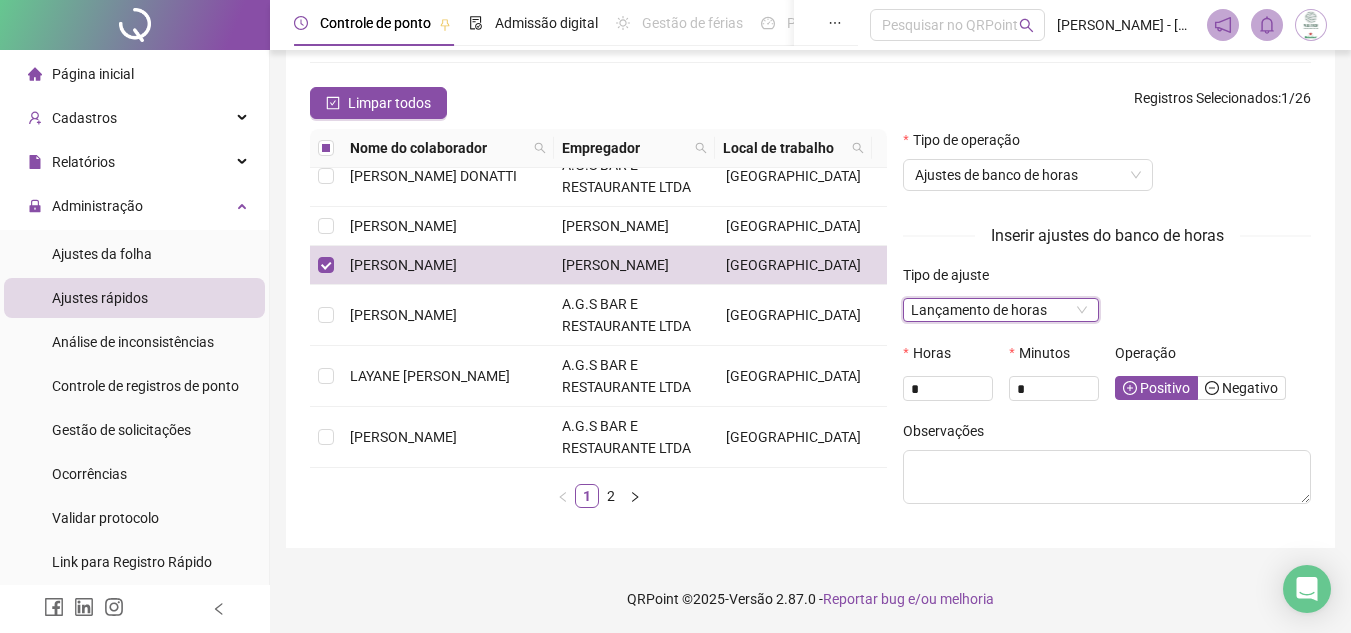 click on "Tipo de ajuste Lançamento de horas Lançamento de horas" at bounding box center (1107, 303) 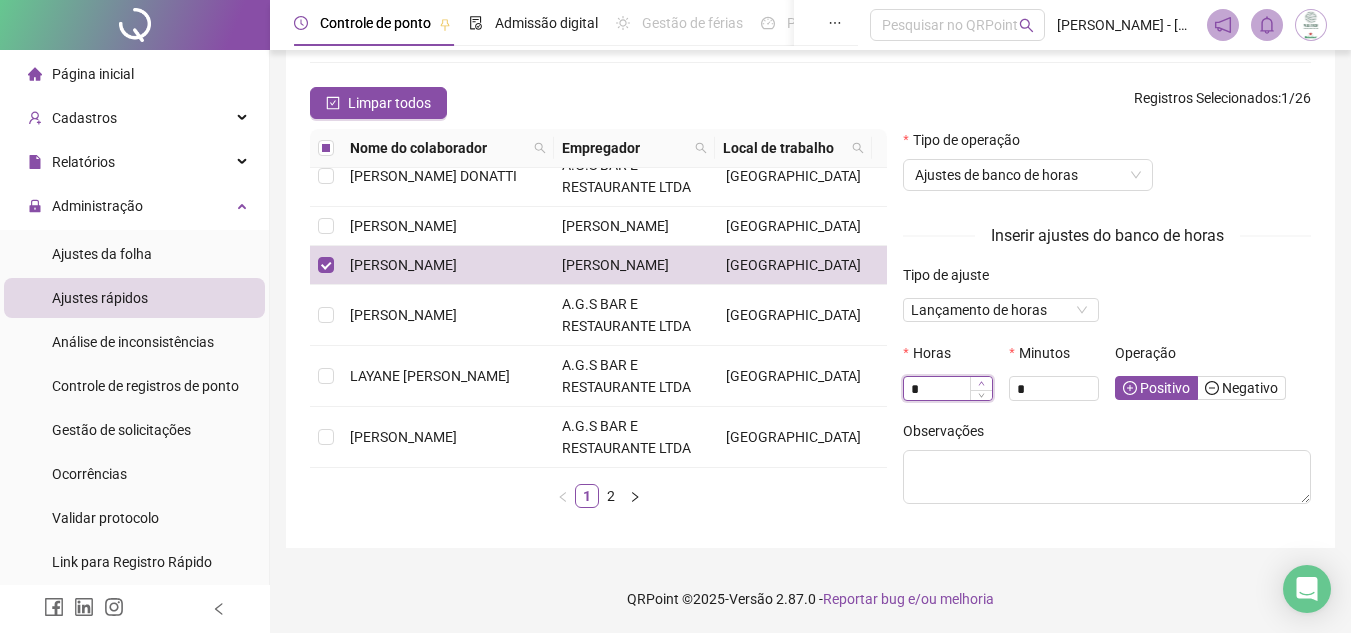 type on "*" 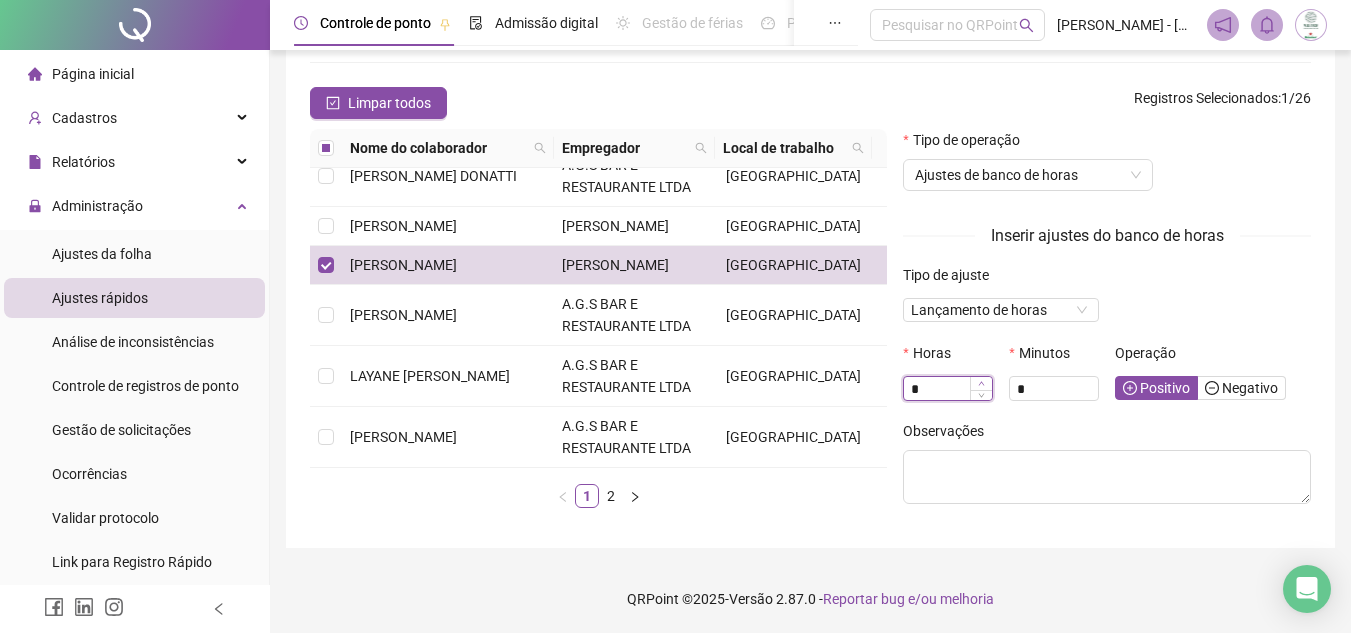 click at bounding box center (981, 384) 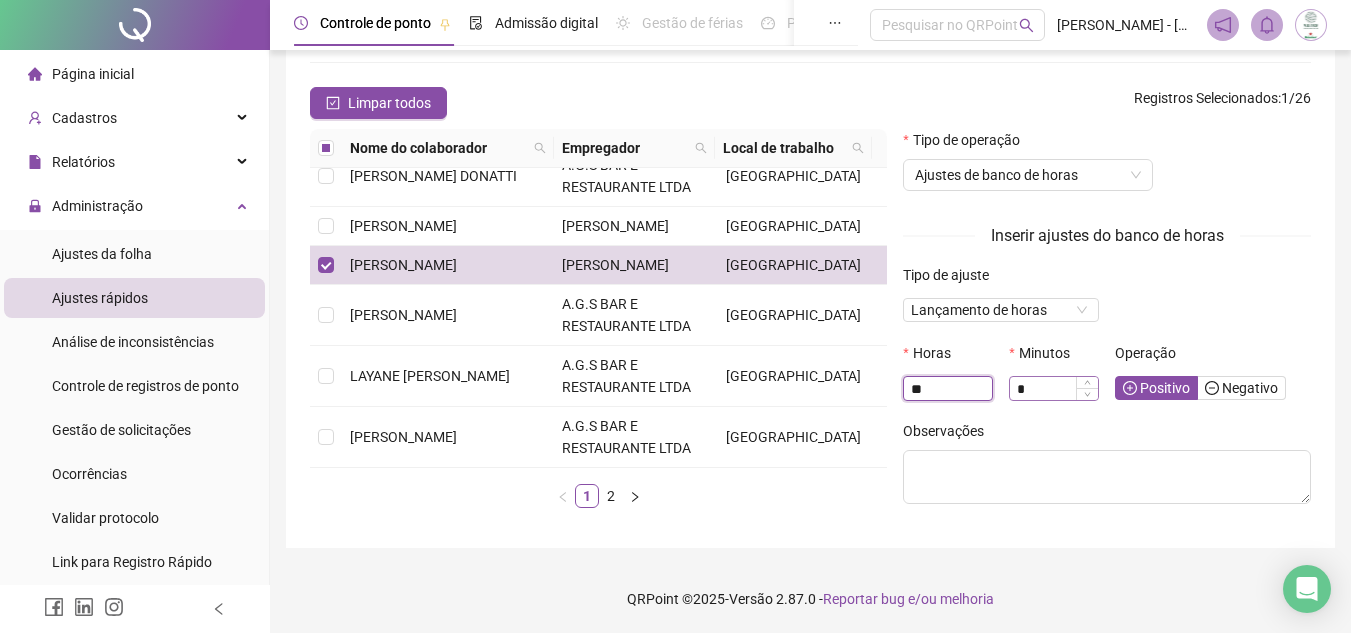 type on "**" 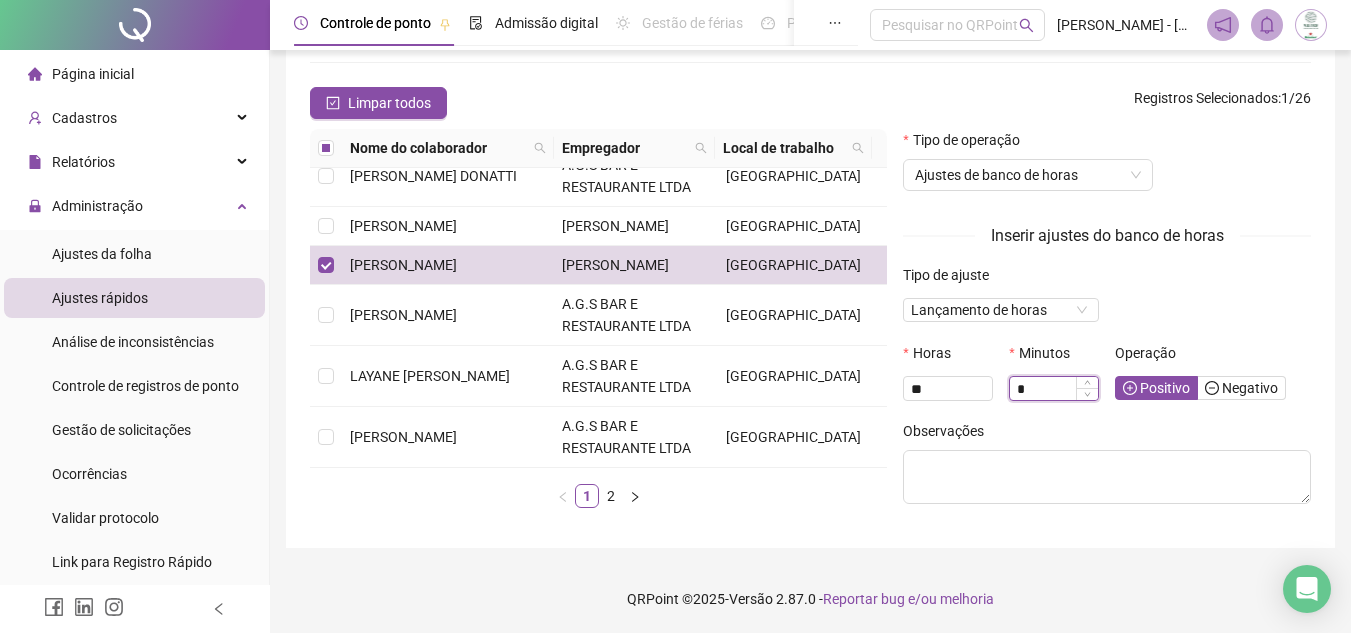click on "*" at bounding box center [1054, 389] 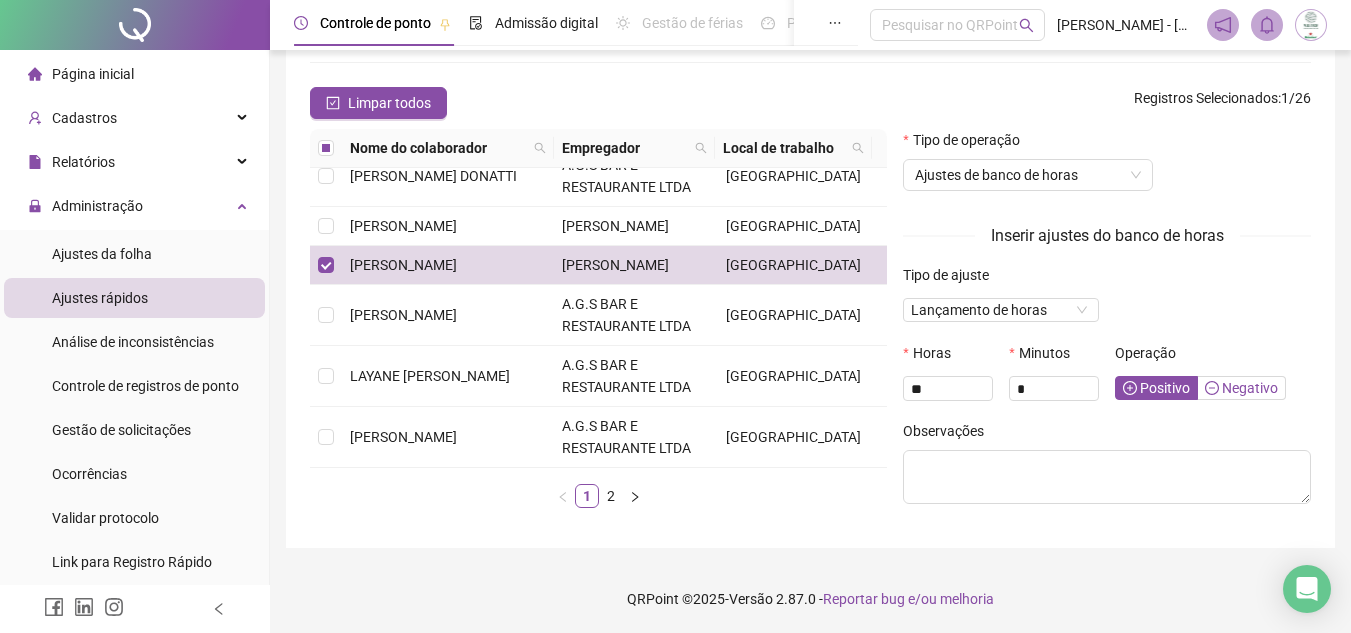 click on "Negativo" at bounding box center [1241, 388] 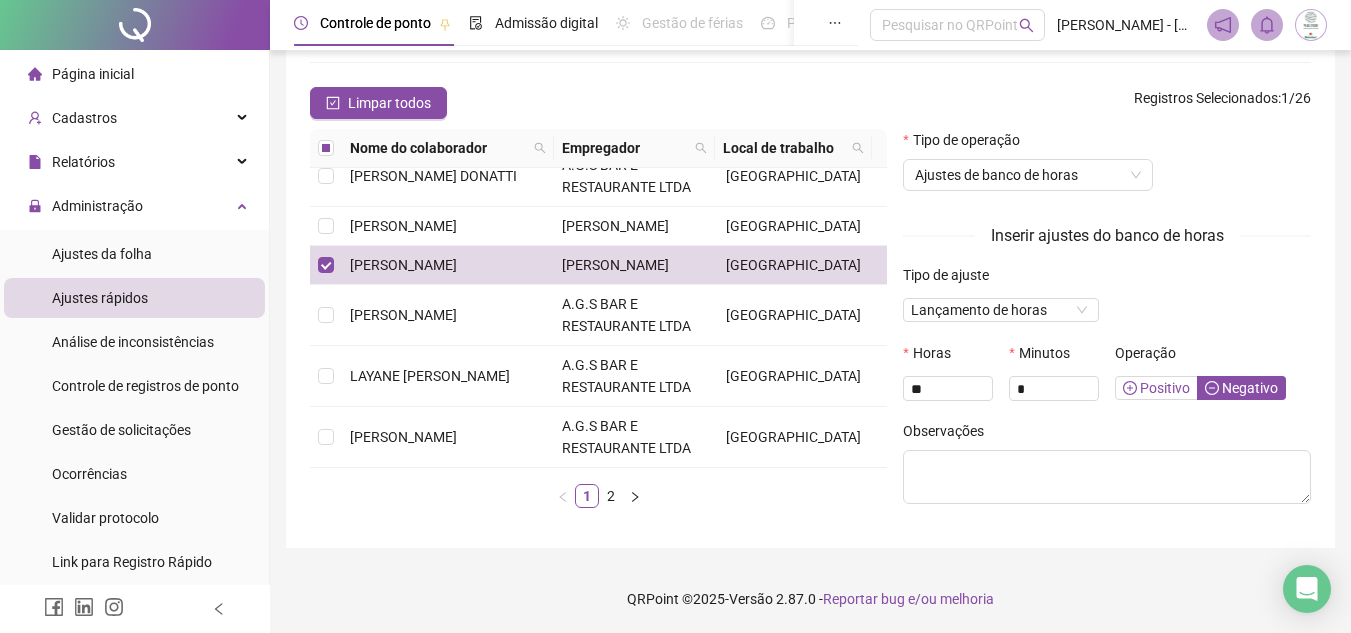 click on "Positivo" at bounding box center [1156, 388] 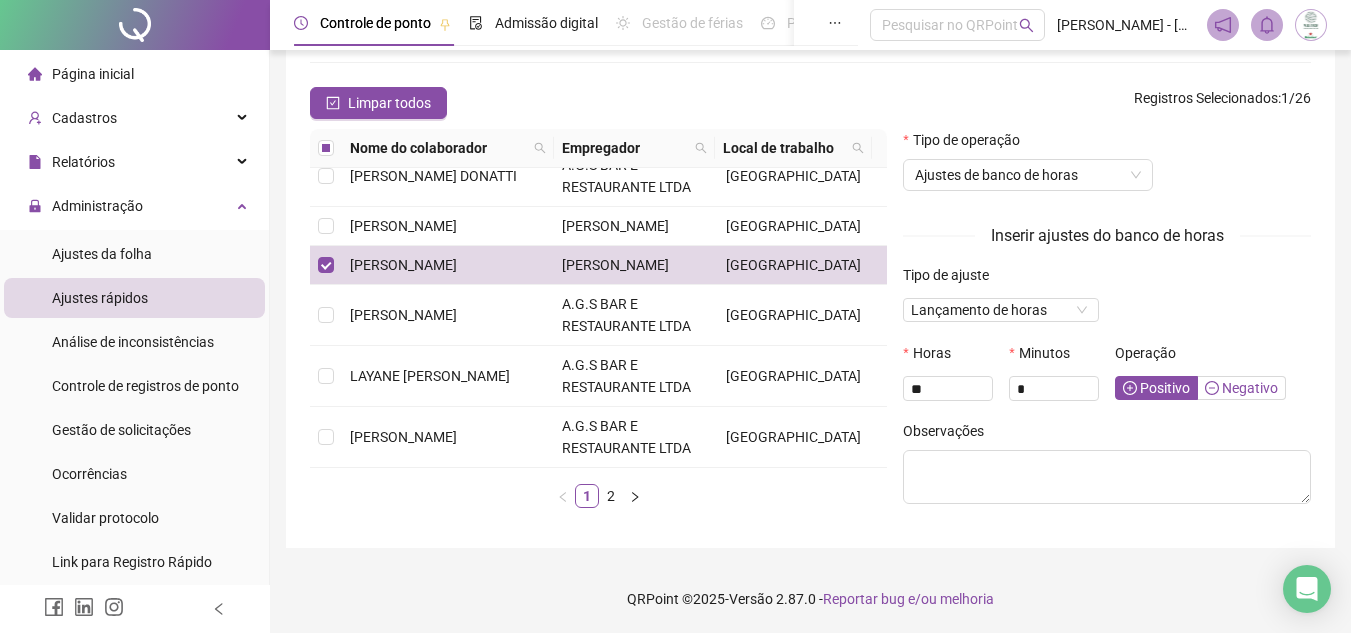 click on "Negativo" at bounding box center [1241, 388] 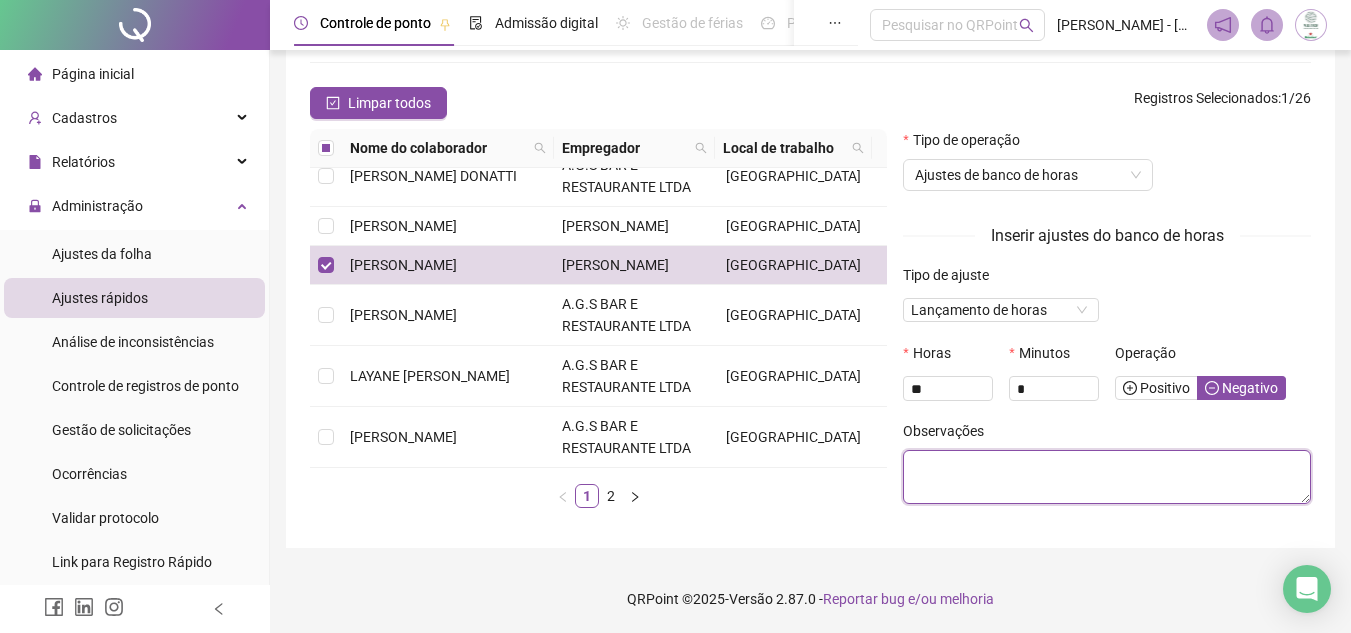 click at bounding box center [1107, 477] 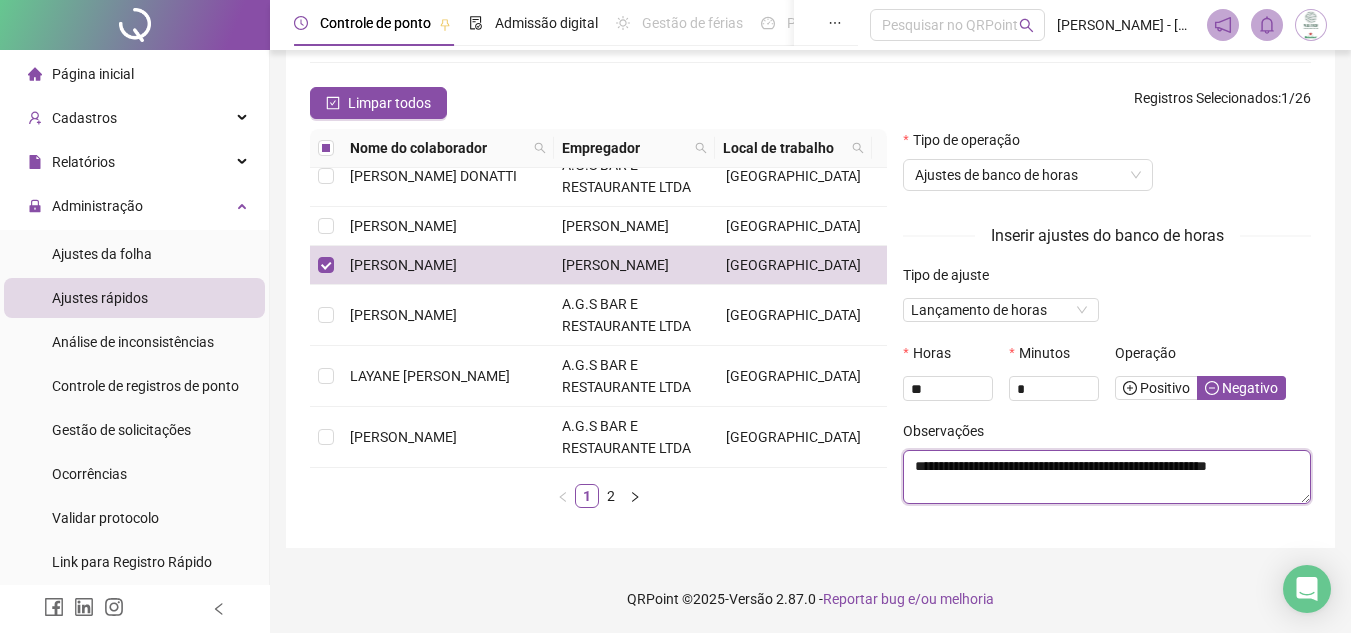 click on "**********" at bounding box center [1107, 477] 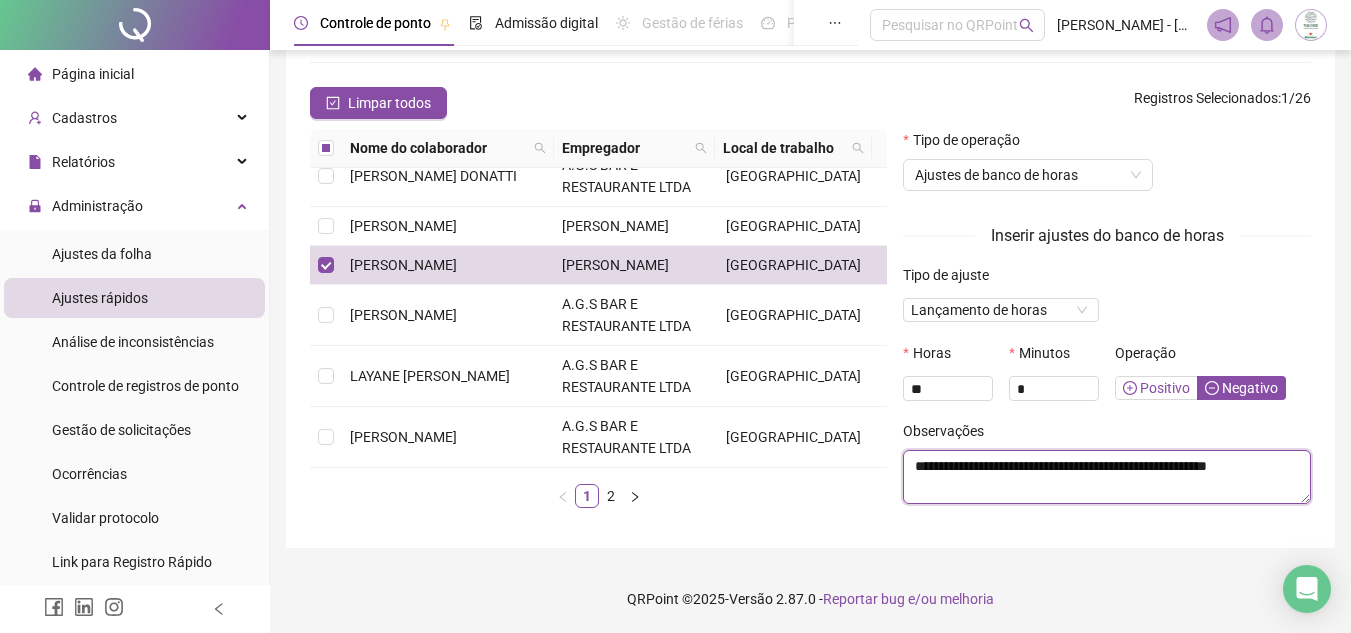type on "**********" 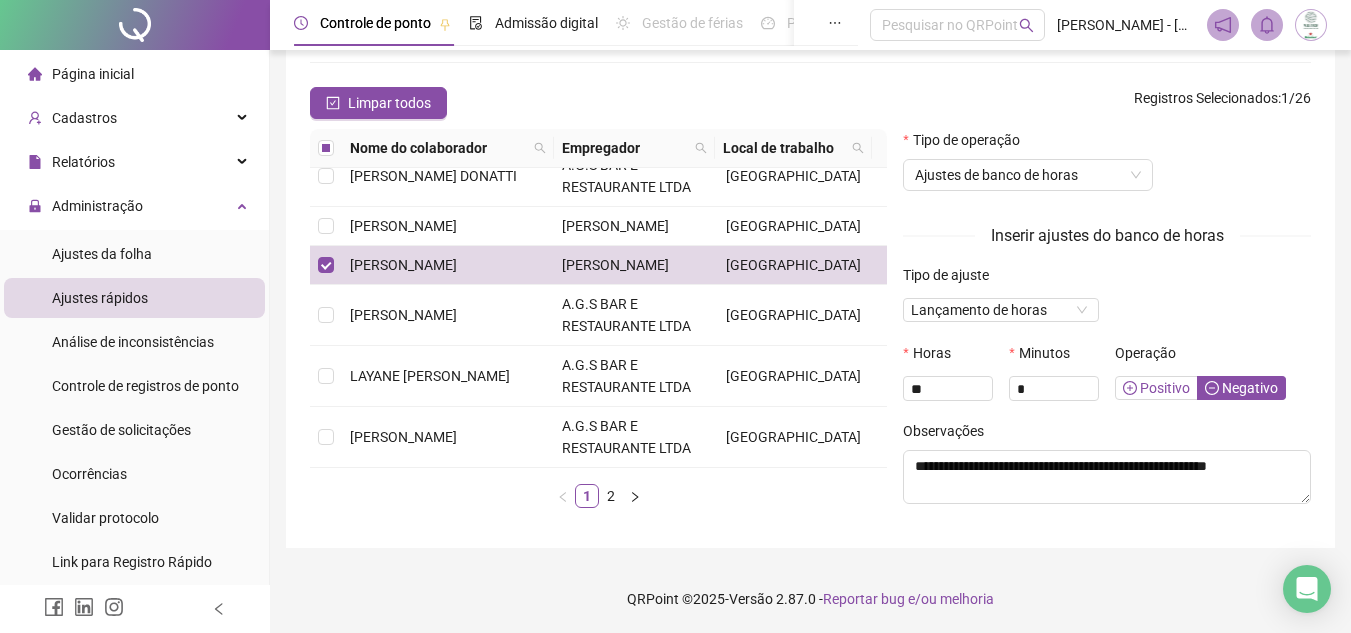 click on "Positivo" at bounding box center (1156, 388) 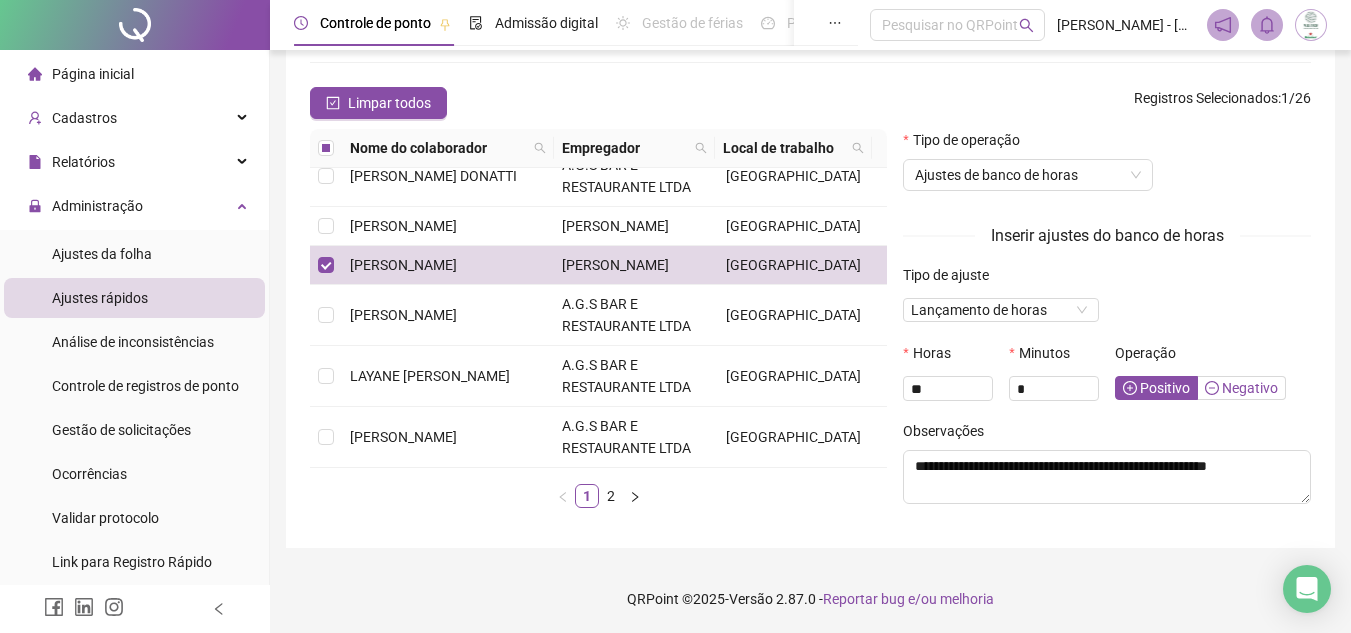 click on "Negativo" at bounding box center (1241, 388) 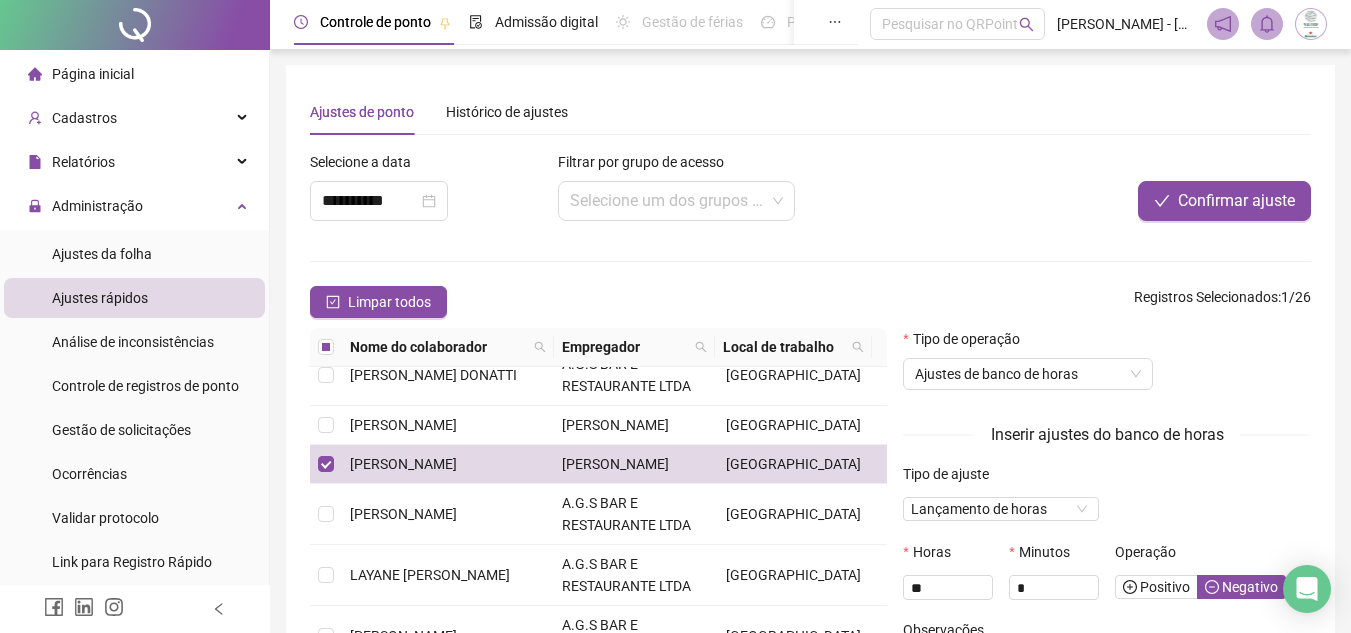 scroll, scrollTop: 0, scrollLeft: 0, axis: both 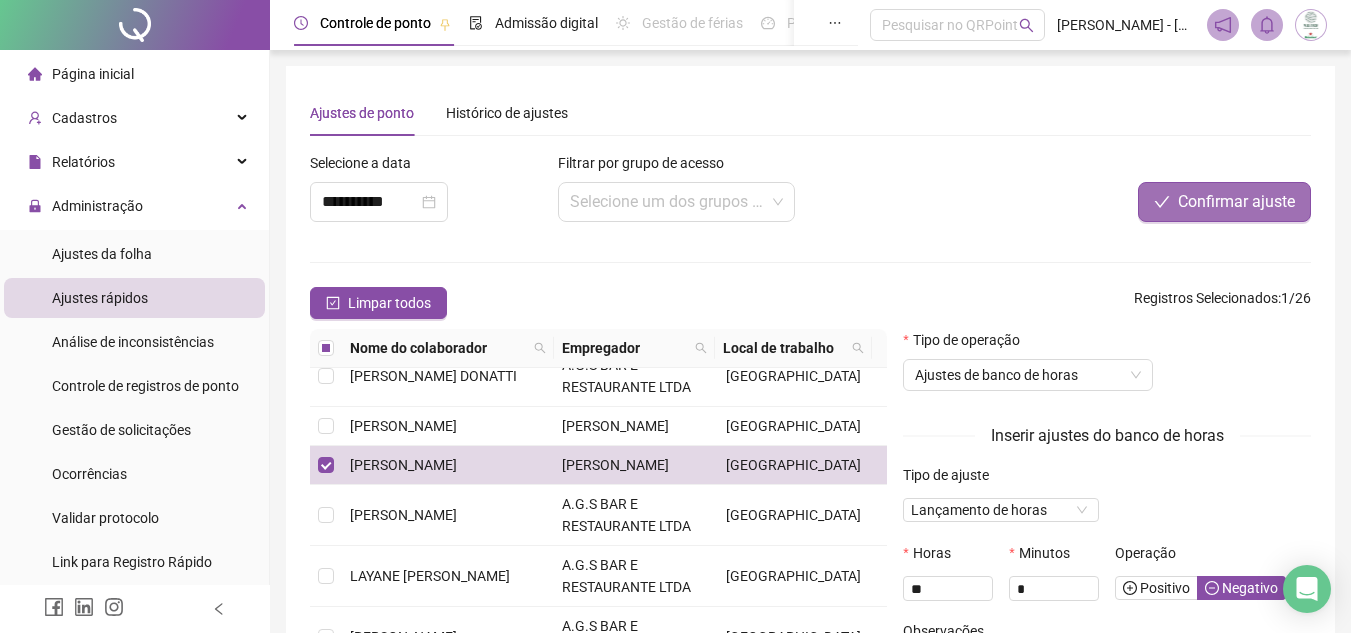 click on "Confirmar ajuste" at bounding box center [1236, 202] 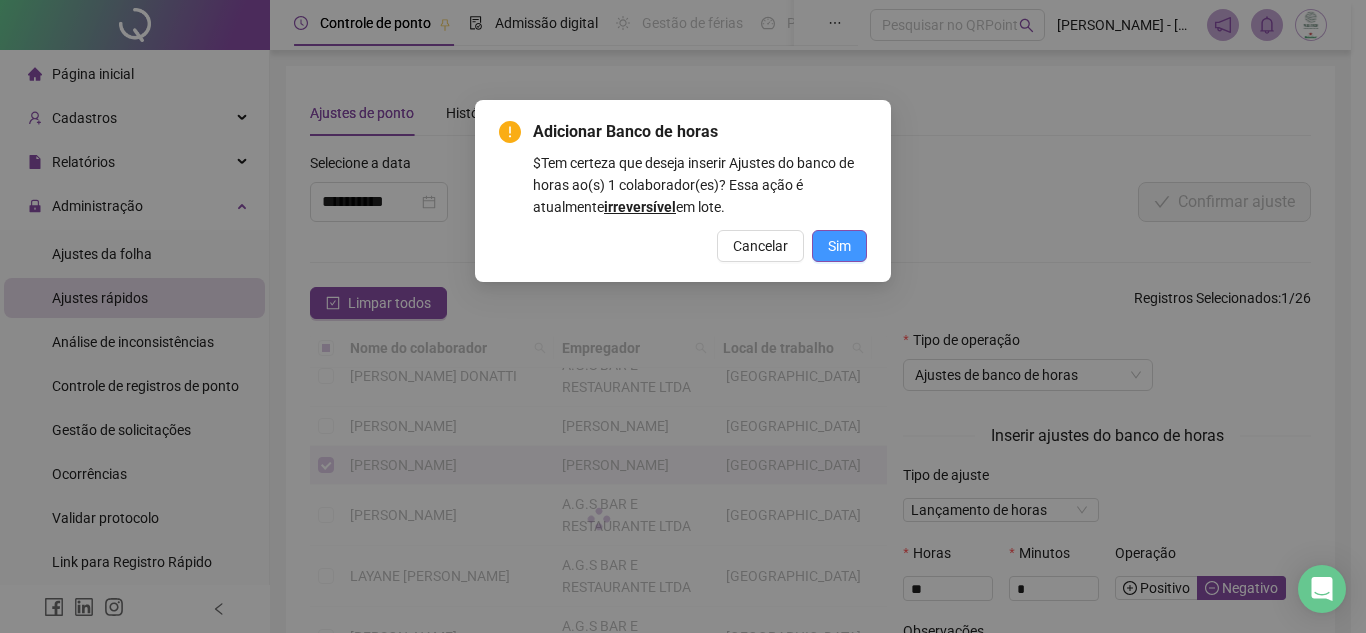 click on "Sim" at bounding box center (839, 246) 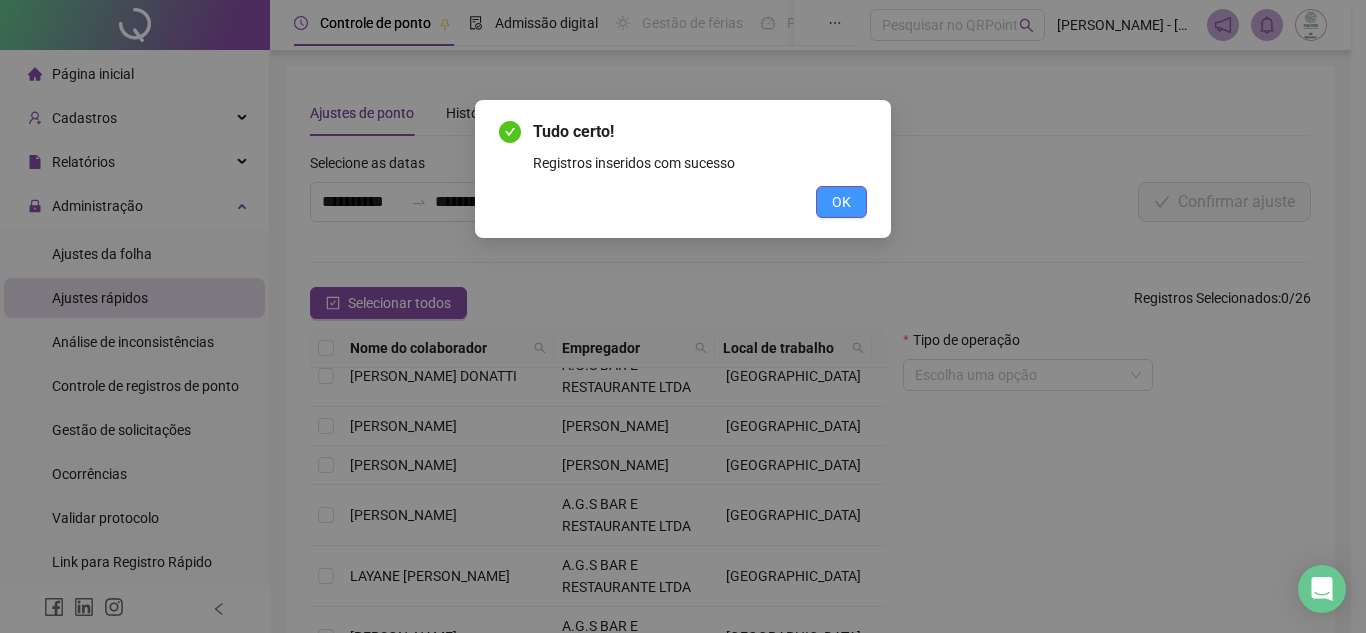 click on "OK" at bounding box center (841, 202) 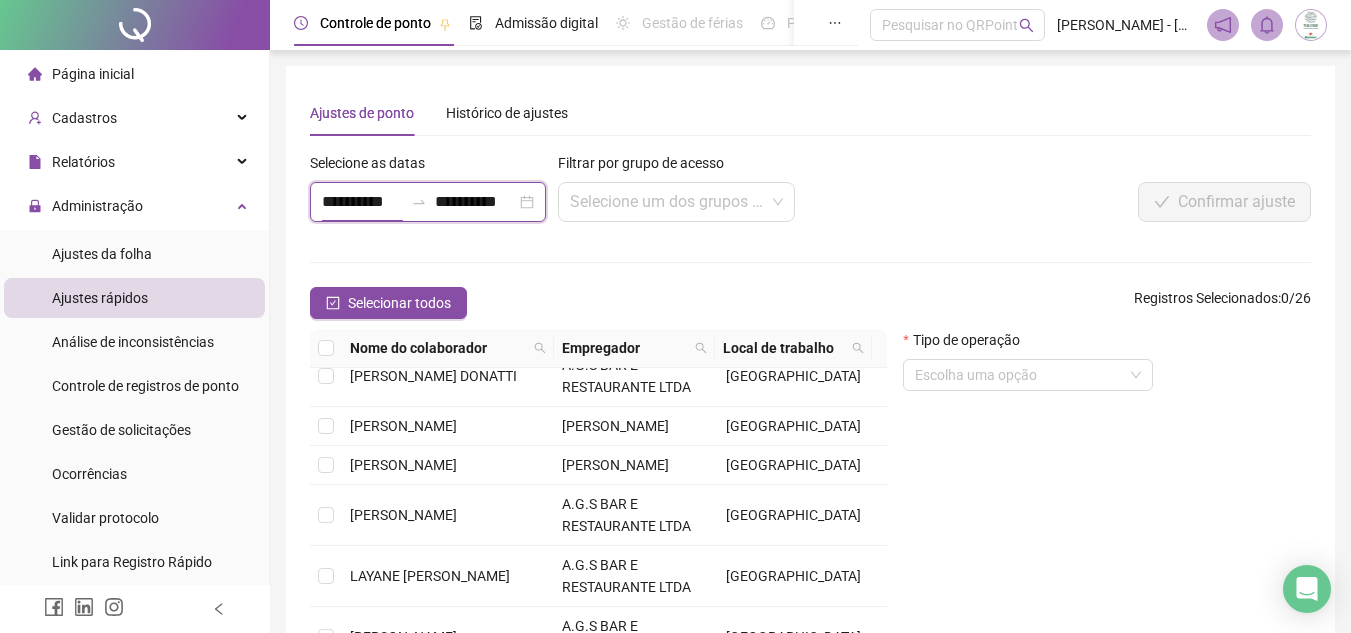 click on "**********" at bounding box center (362, 202) 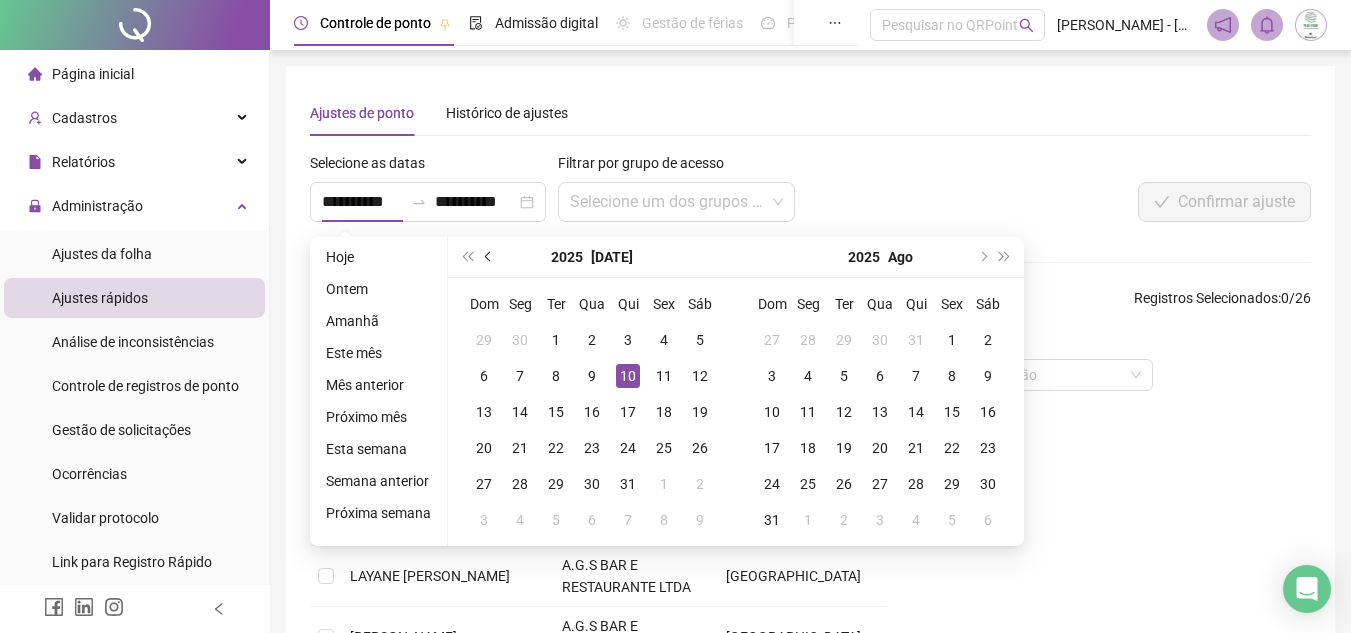 click at bounding box center (490, 257) 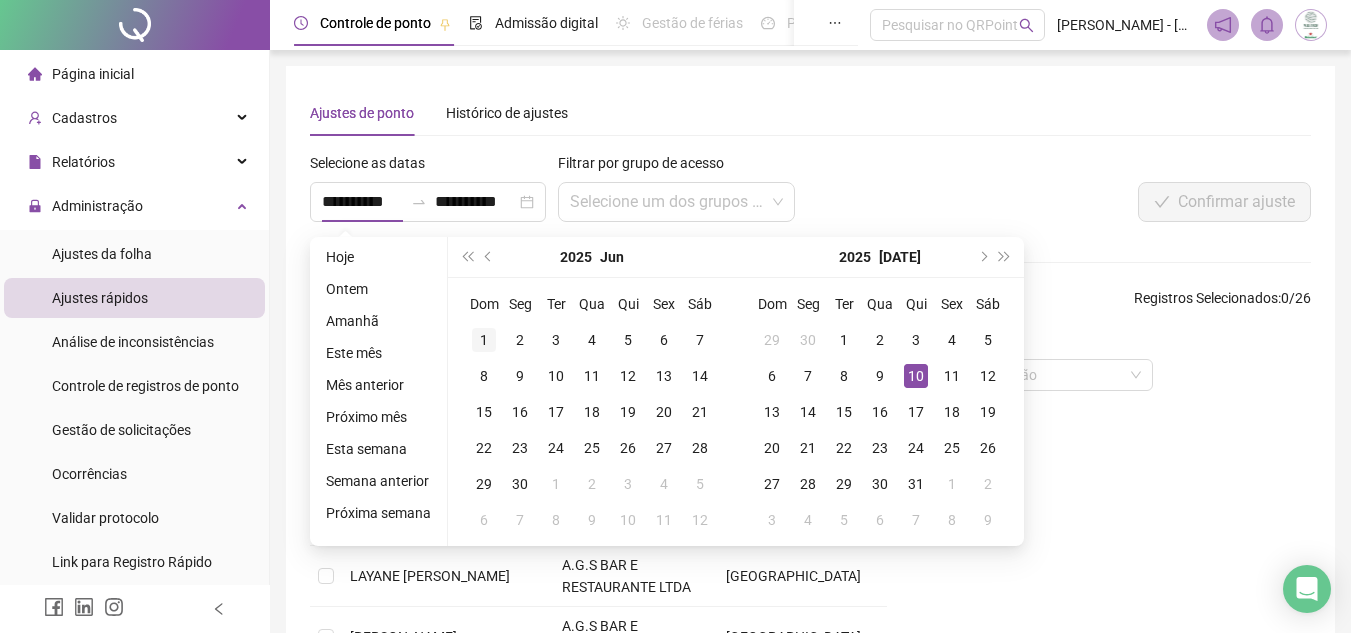 type on "**********" 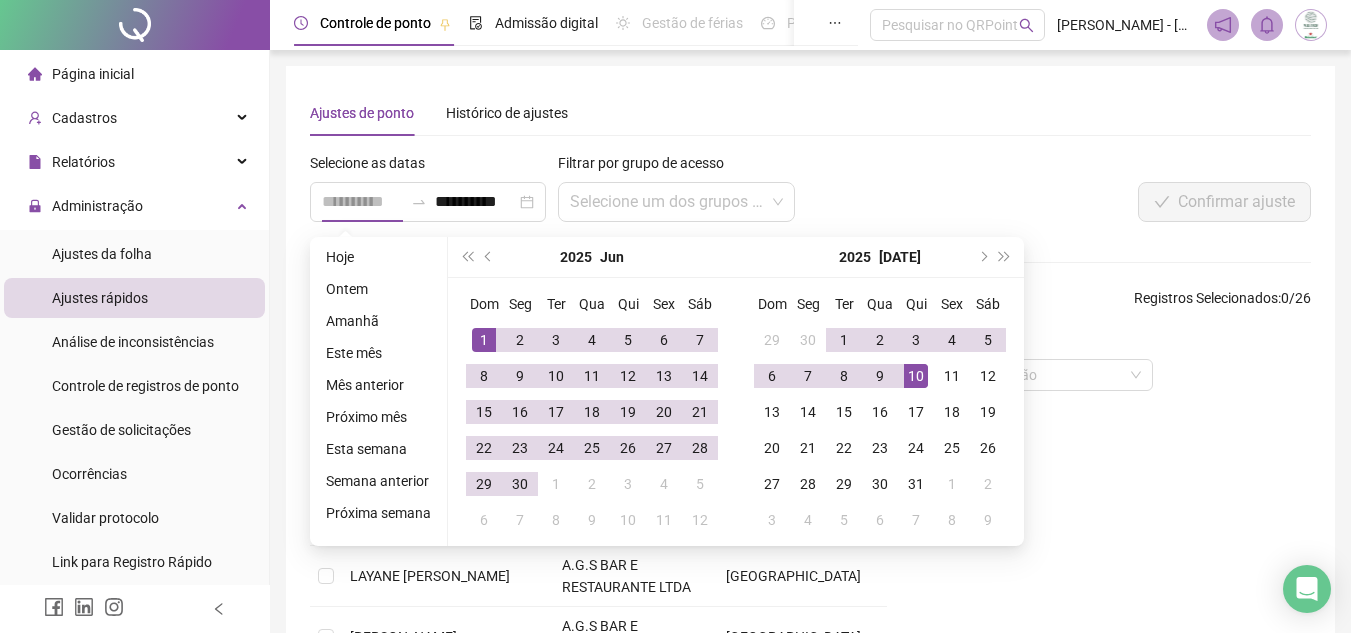click on "1" at bounding box center [484, 340] 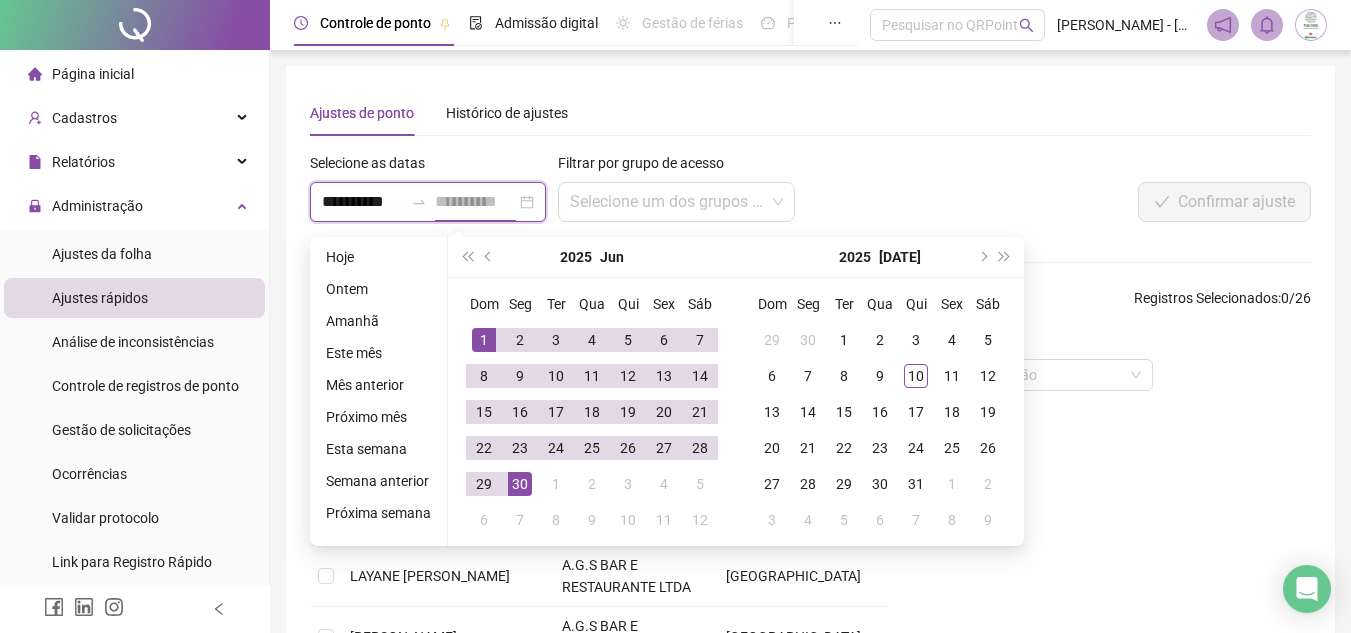 type on "**********" 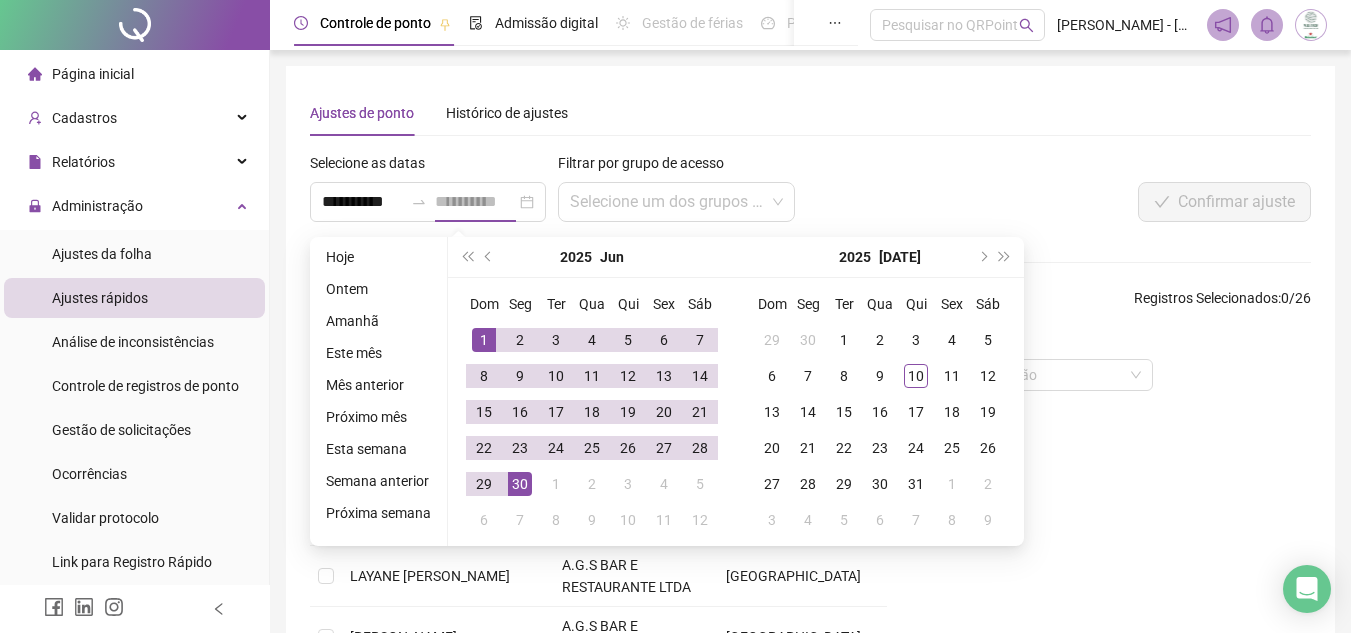 click on "30" at bounding box center [520, 484] 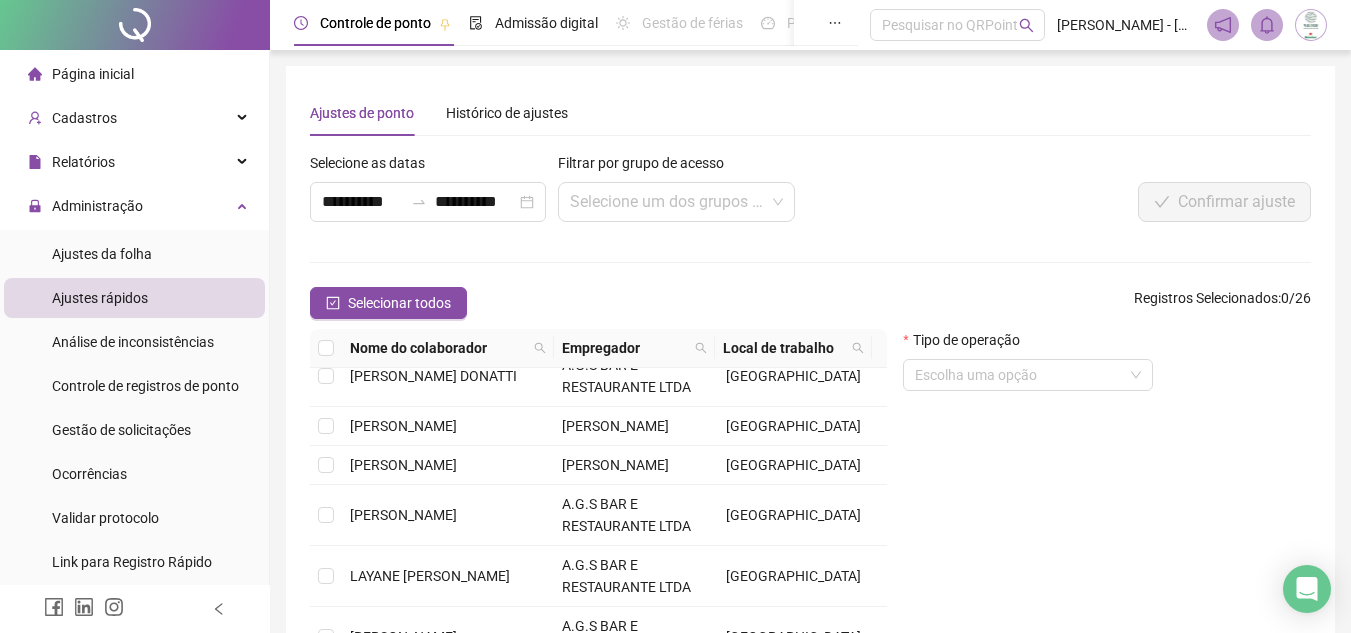 click on "**********" at bounding box center [810, 438] 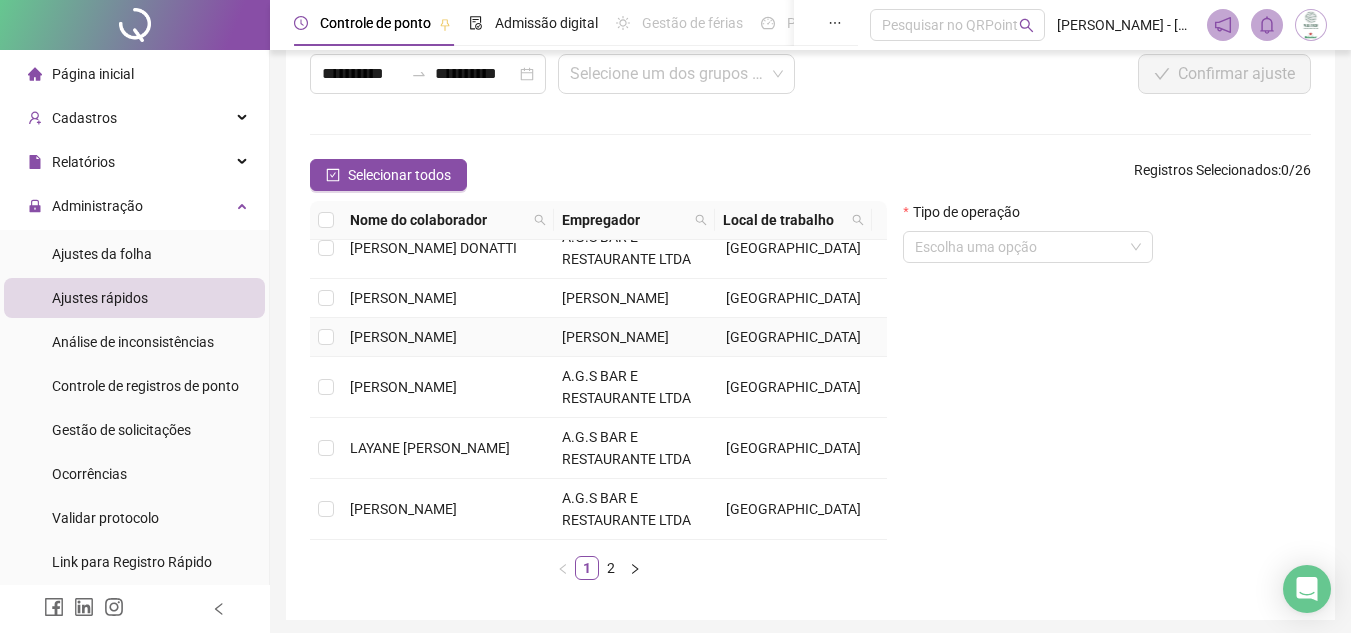 scroll, scrollTop: 201, scrollLeft: 0, axis: vertical 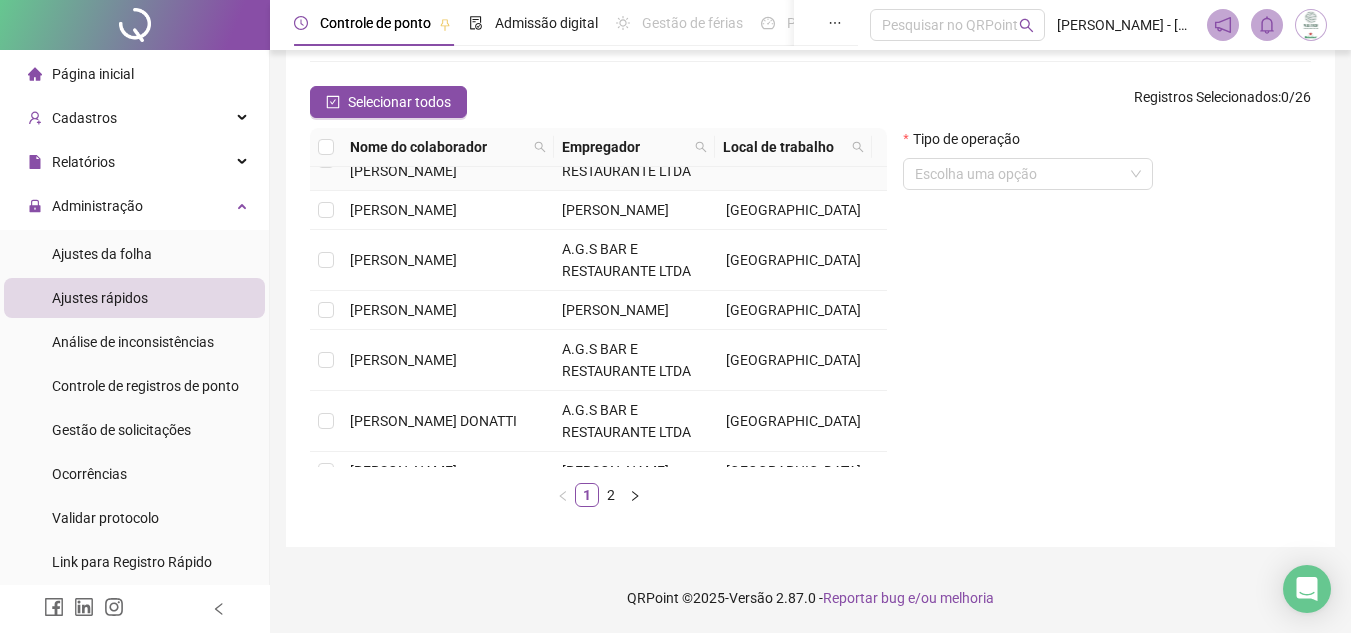 click on "EIDE DOS REIS DE [PERSON_NAME]" at bounding box center (405, 160) 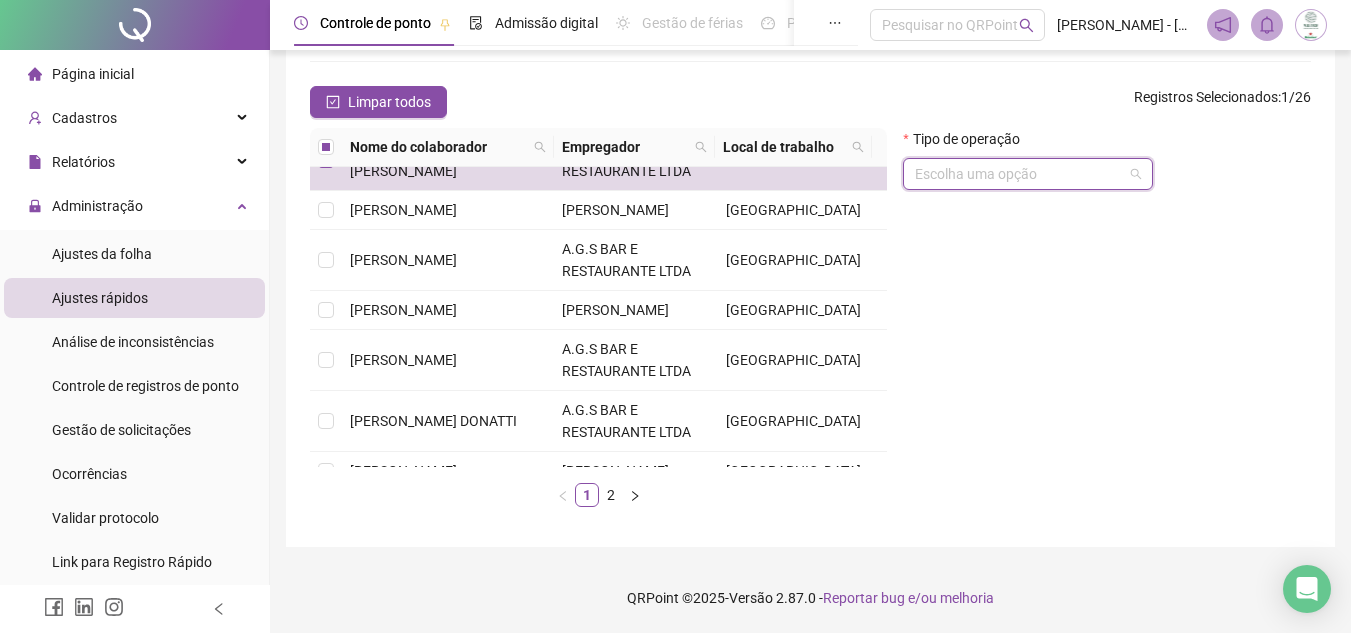 click at bounding box center (1022, 174) 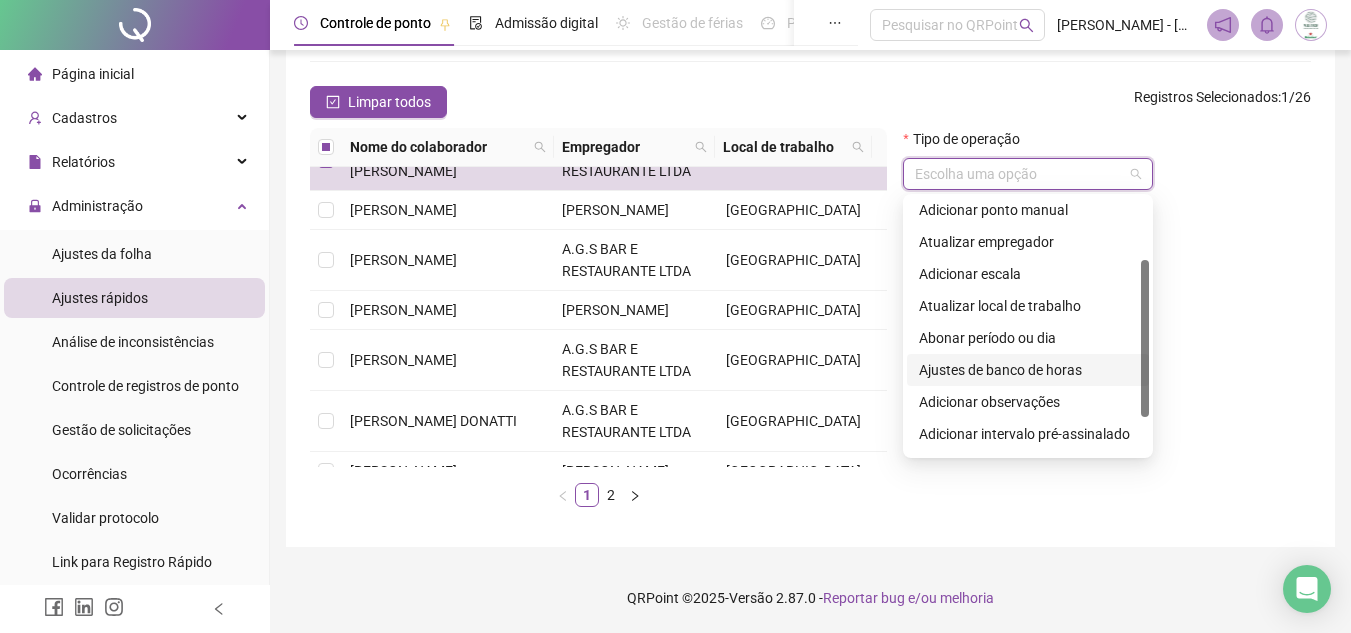 click on "Ajustes de banco de horas" at bounding box center (1028, 370) 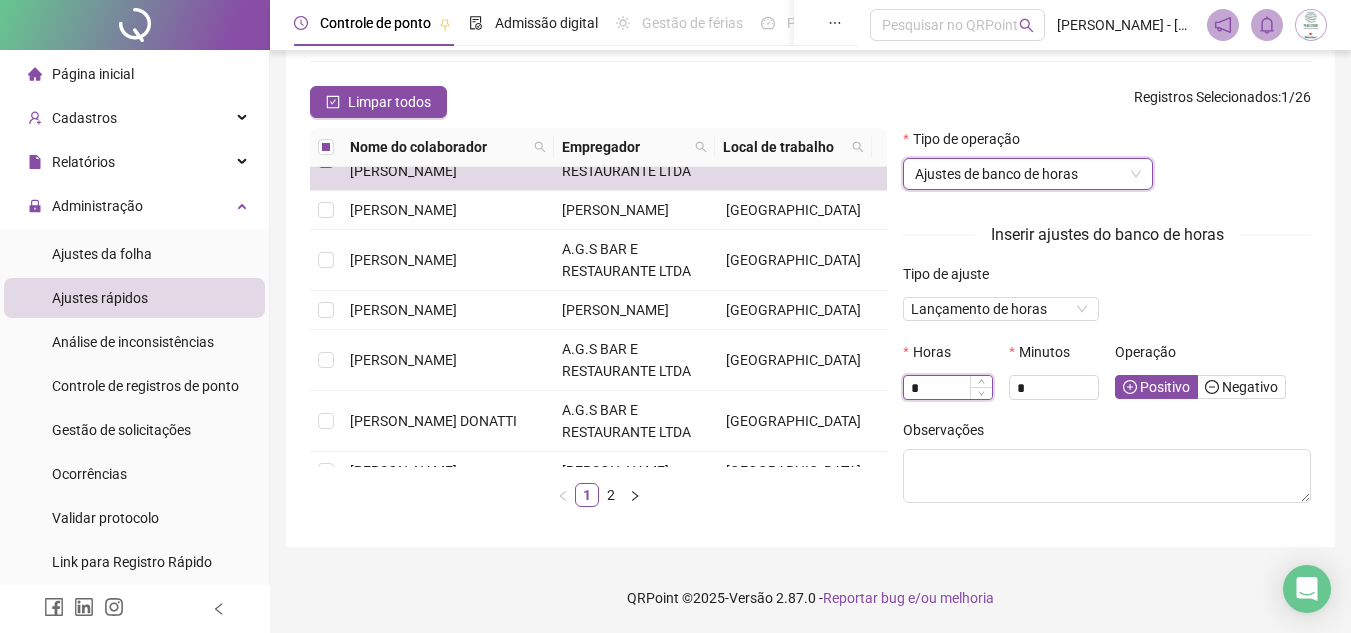 click on "*" at bounding box center [948, 388] 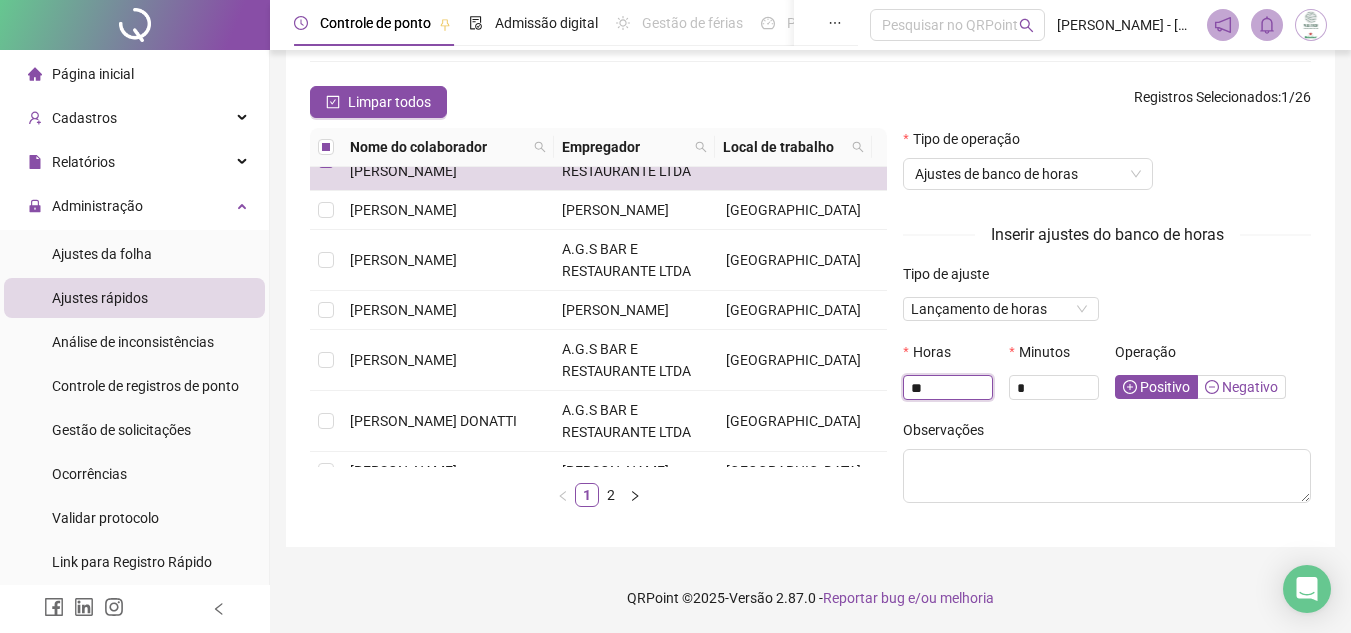 type on "**" 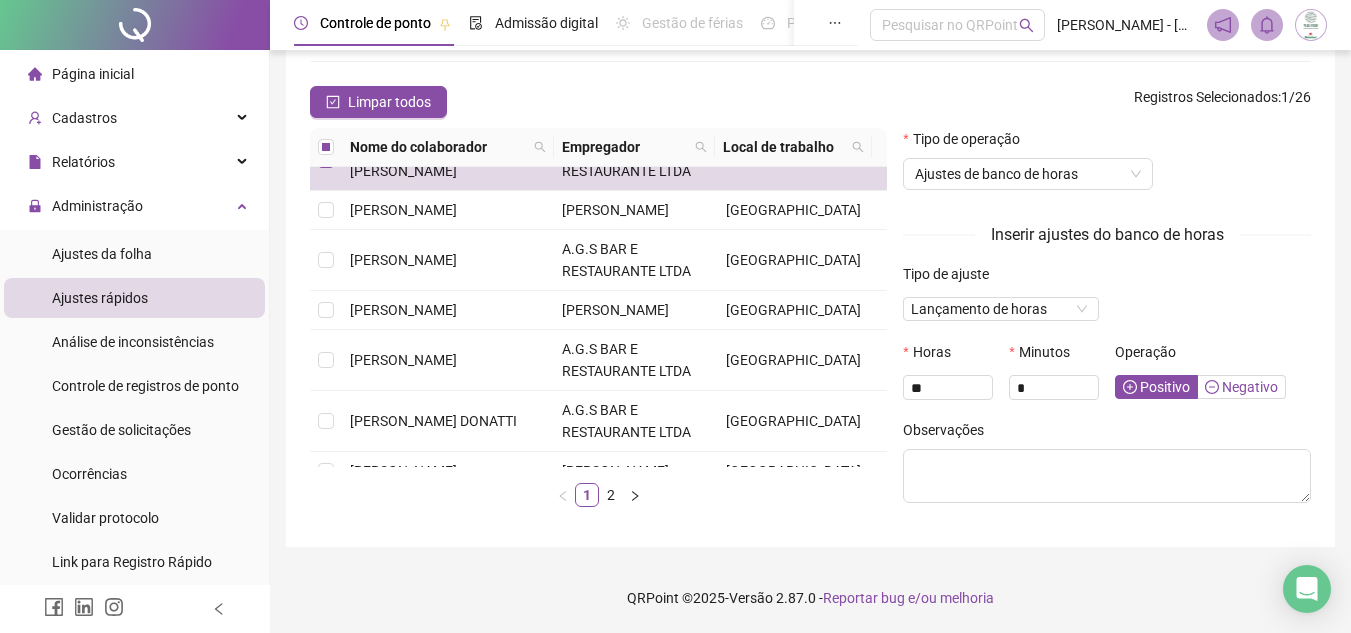 click on "Negativo" at bounding box center [1241, 387] 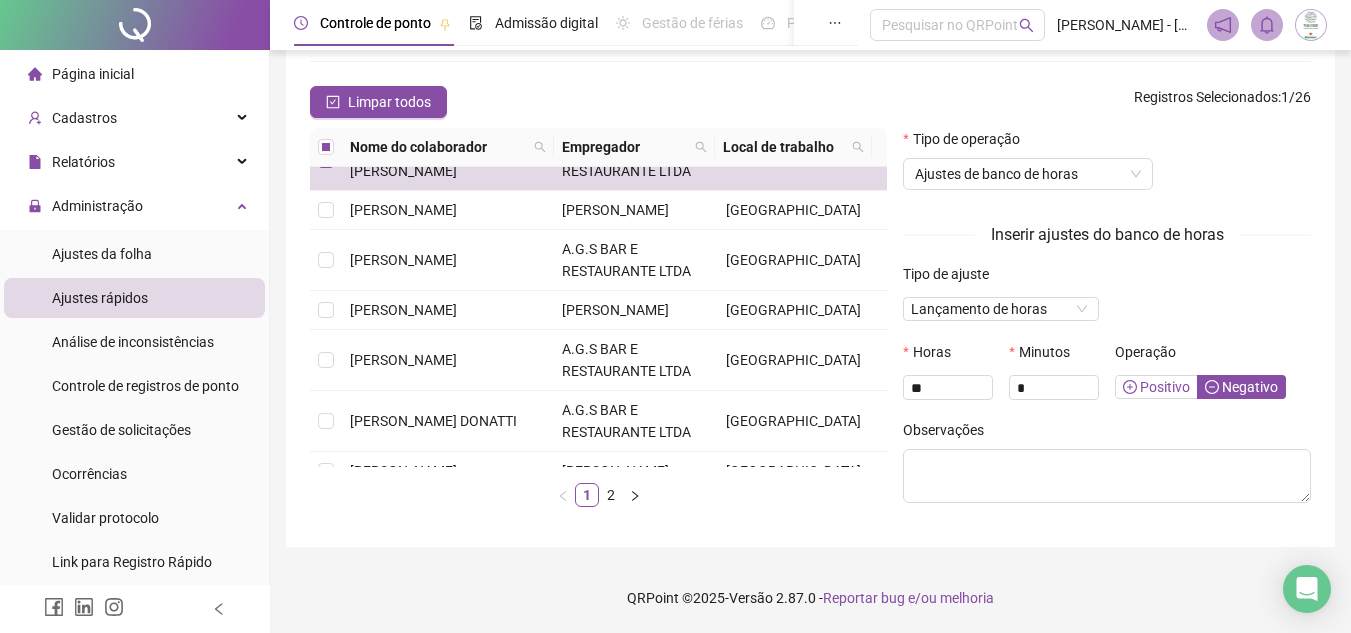 click on "Positivo" at bounding box center [1156, 387] 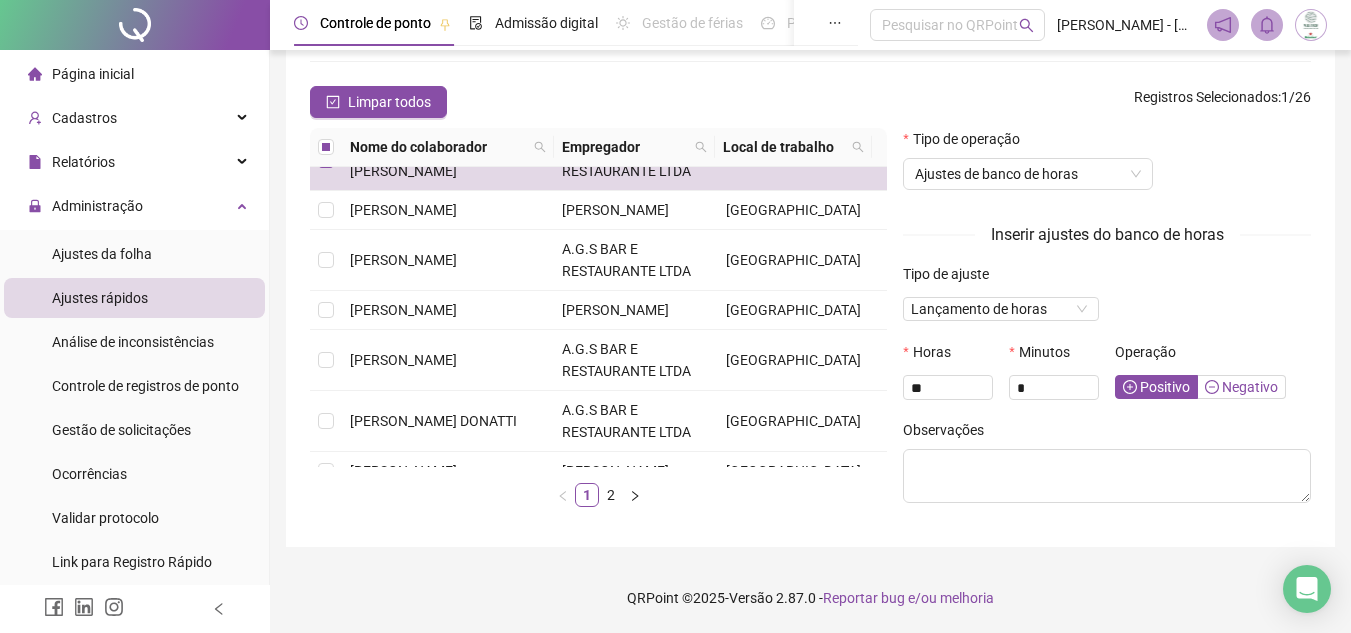 click on "Negativo" at bounding box center (1241, 387) 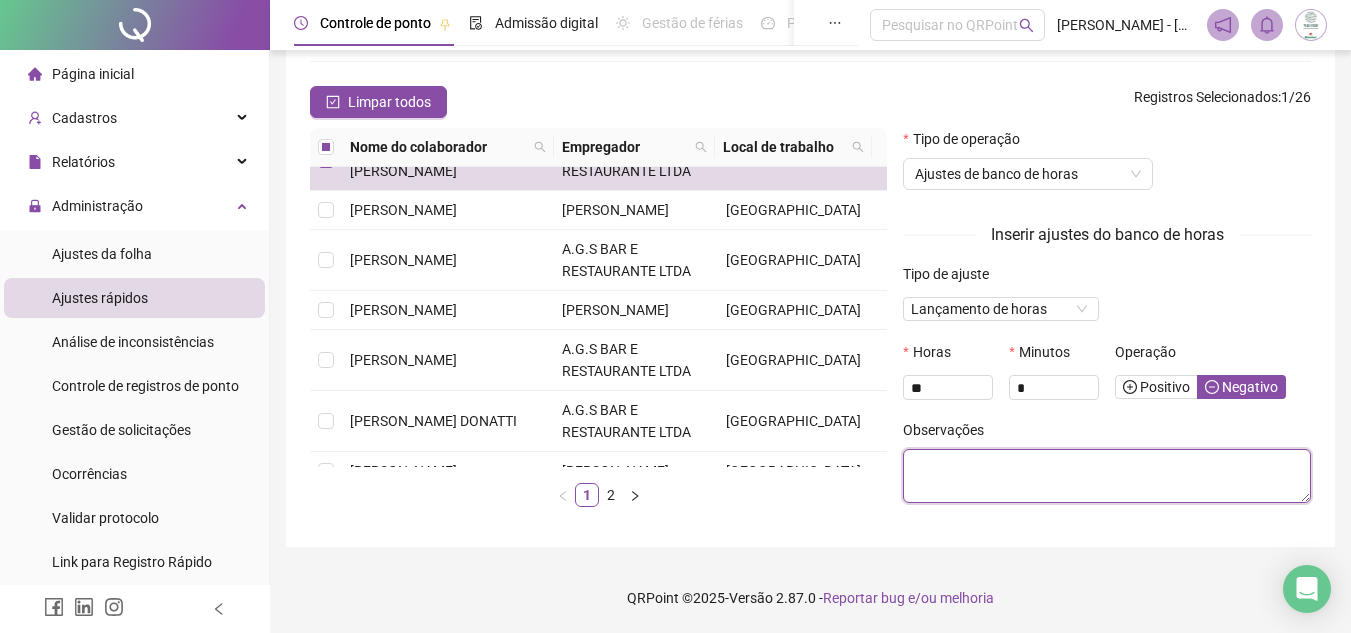 click at bounding box center [1107, 476] 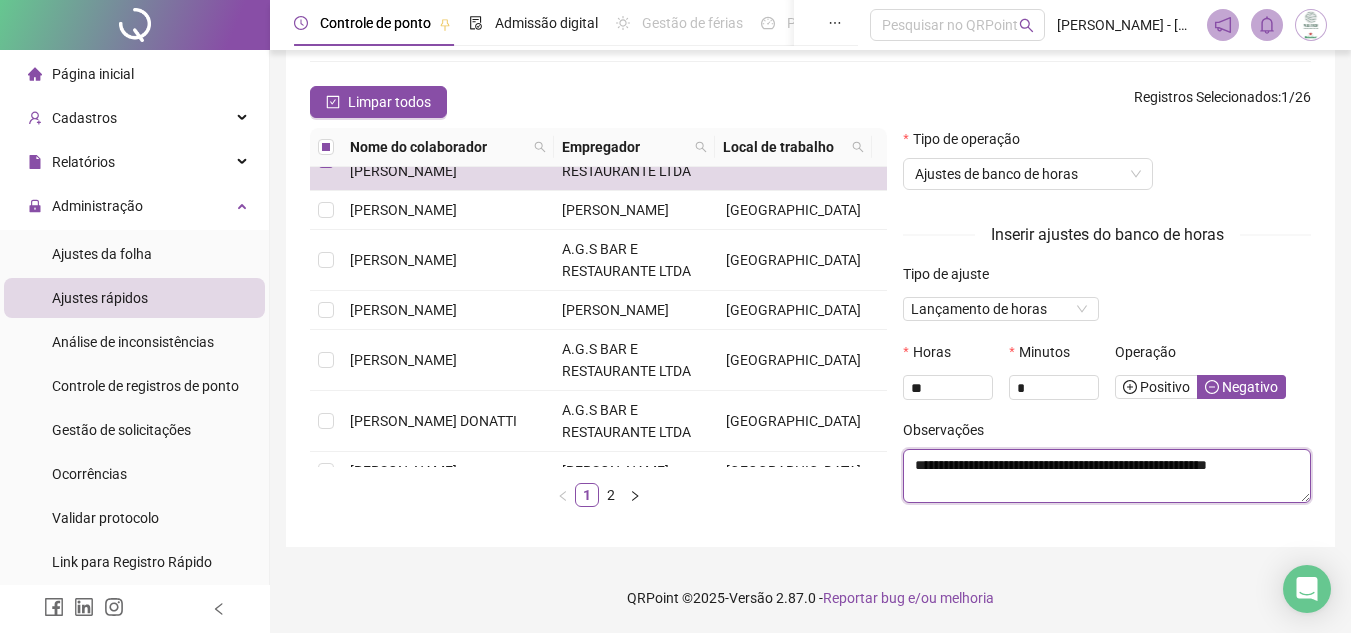 click on "**********" at bounding box center (1107, 476) 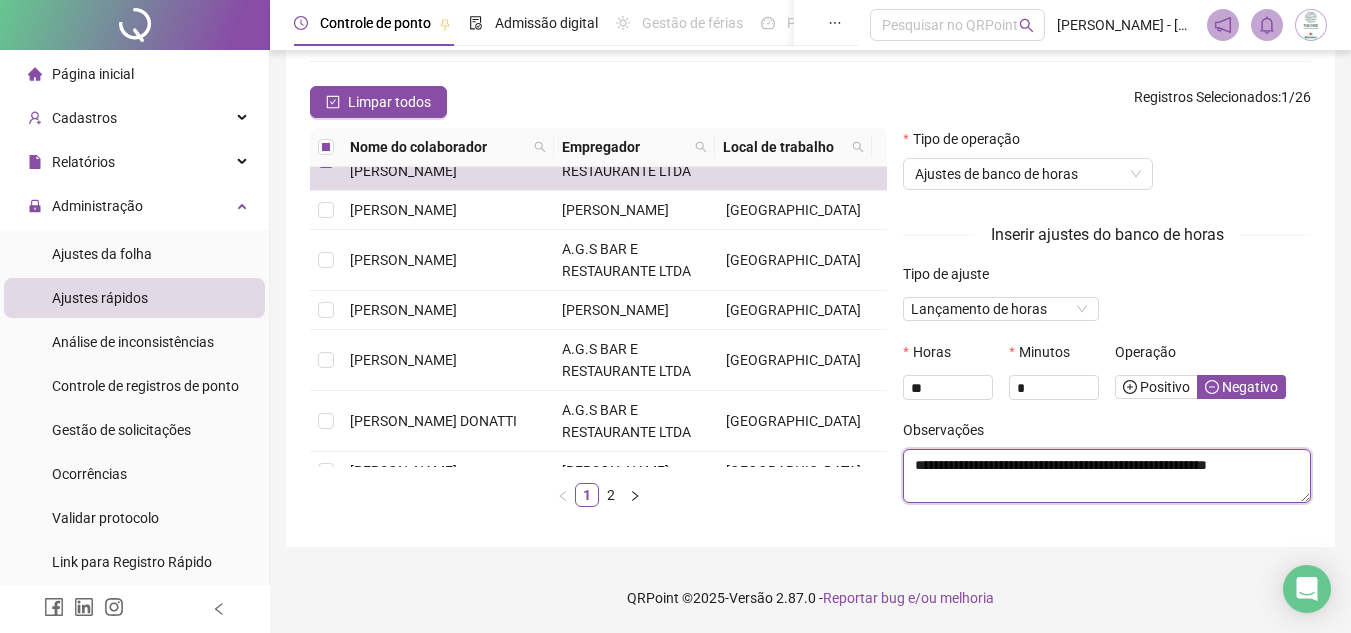 type on "**********" 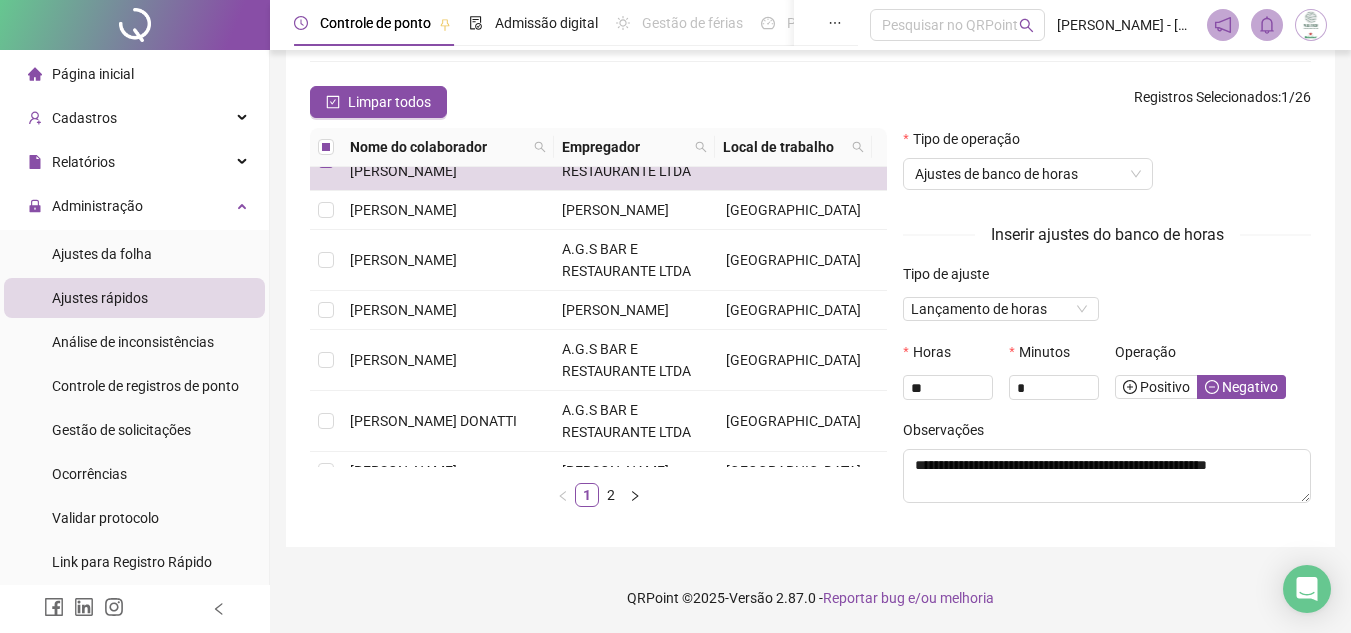 click on "**********" at bounding box center [810, 206] 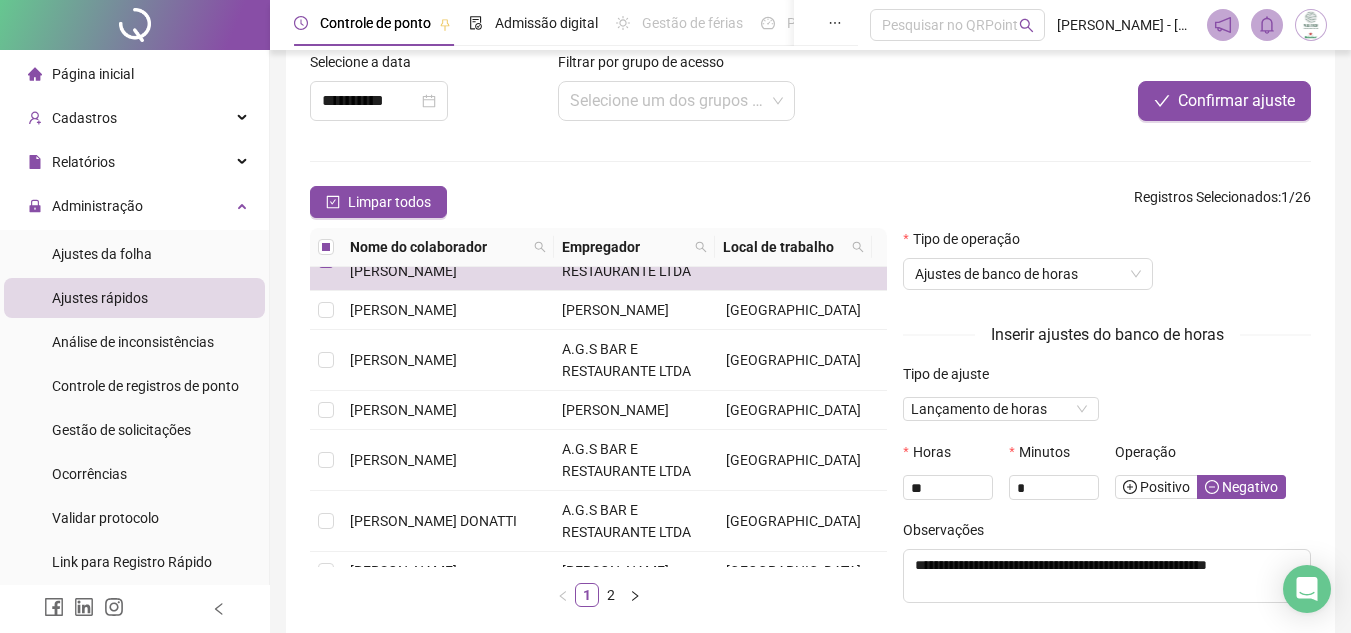 scroll, scrollTop: 1, scrollLeft: 0, axis: vertical 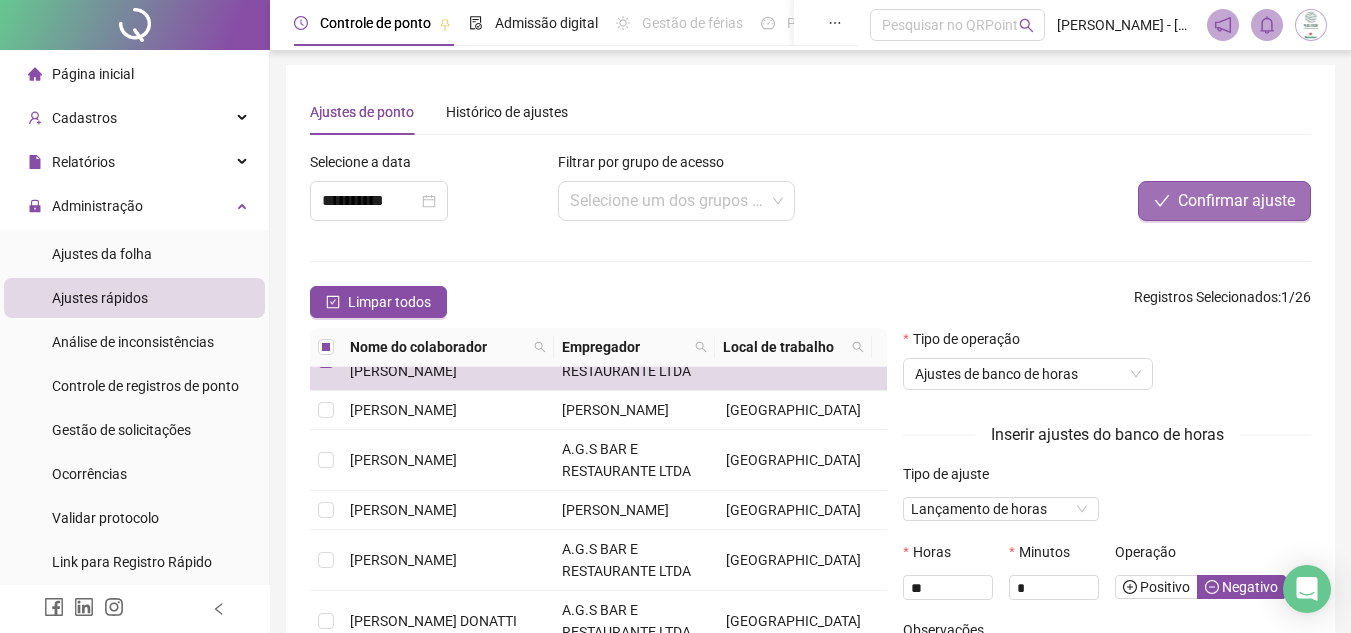 click on "Confirmar ajuste" at bounding box center [1236, 201] 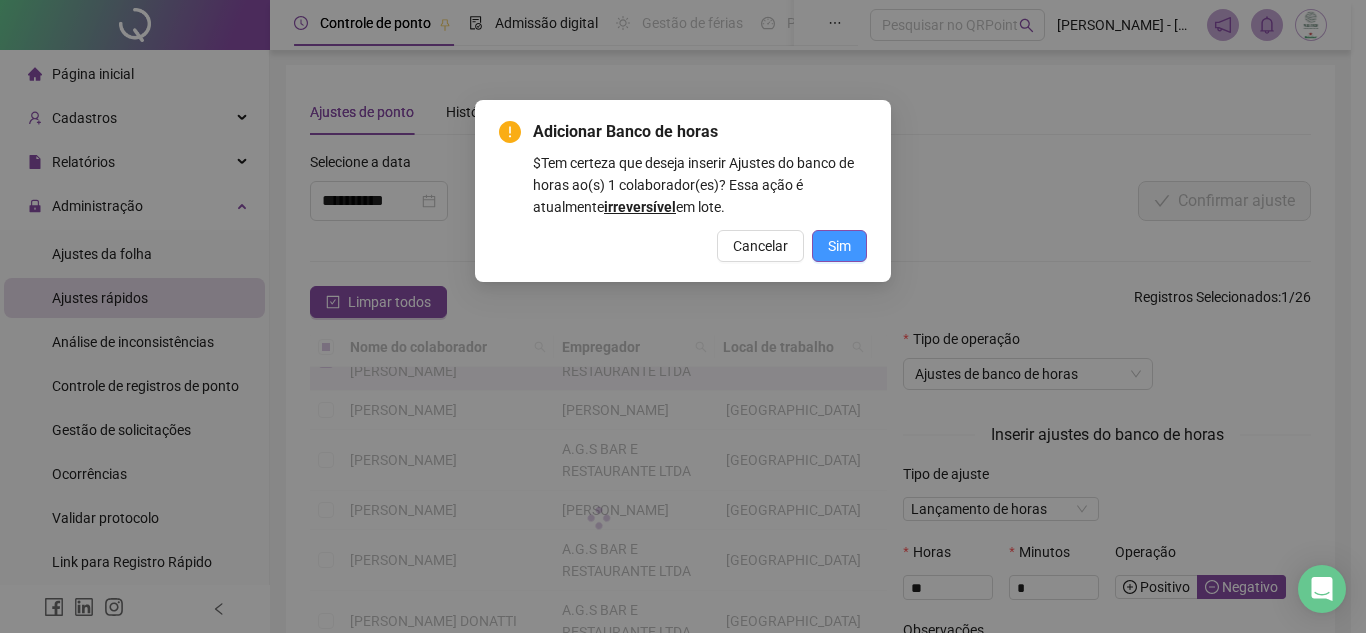 click on "Sim" at bounding box center [839, 246] 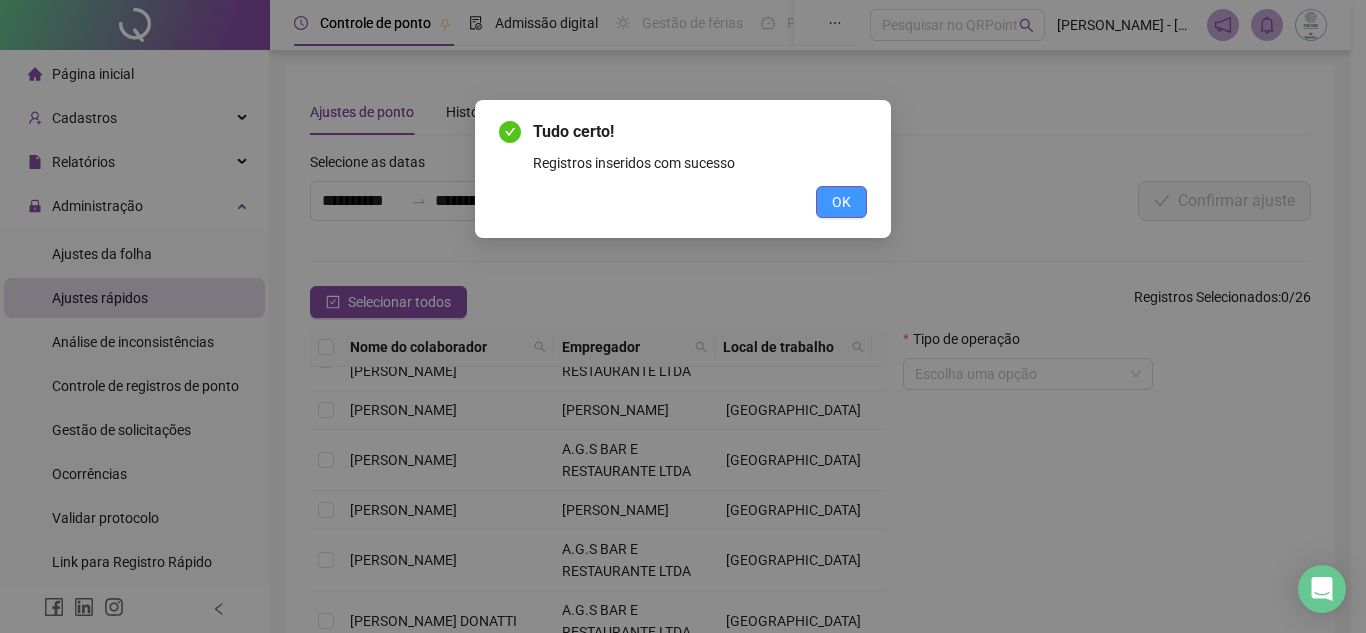 click on "OK" at bounding box center (841, 202) 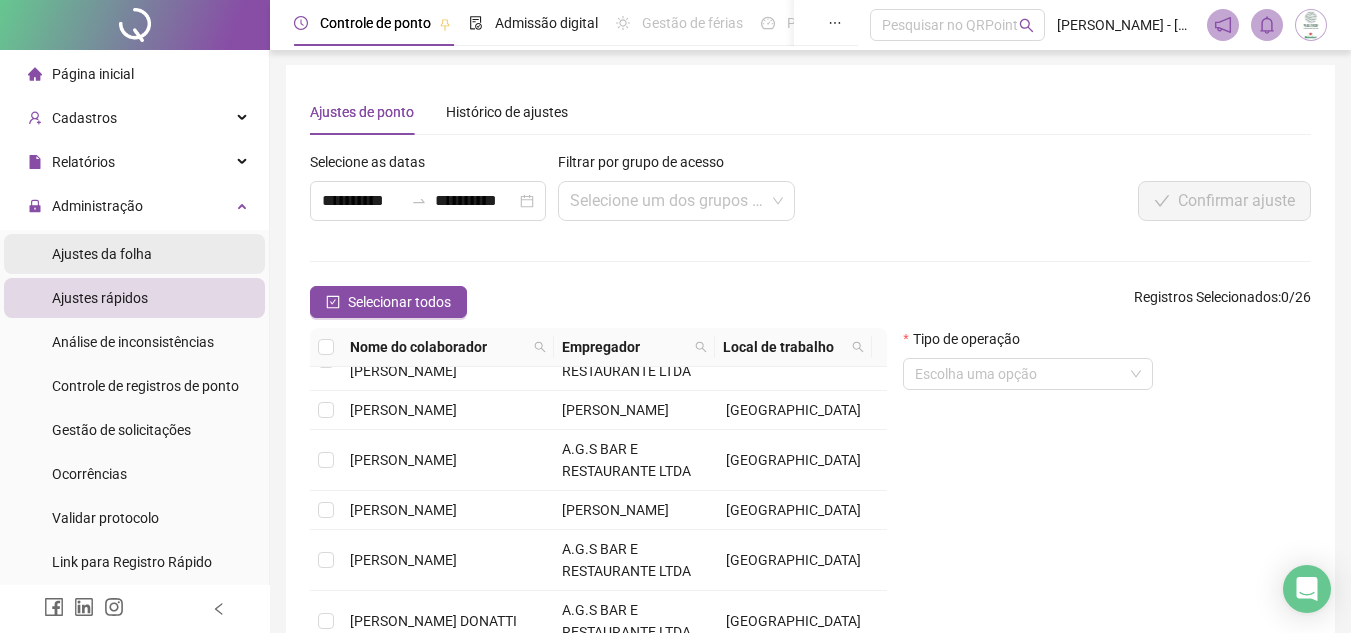 click on "Ajustes da folha" at bounding box center (134, 254) 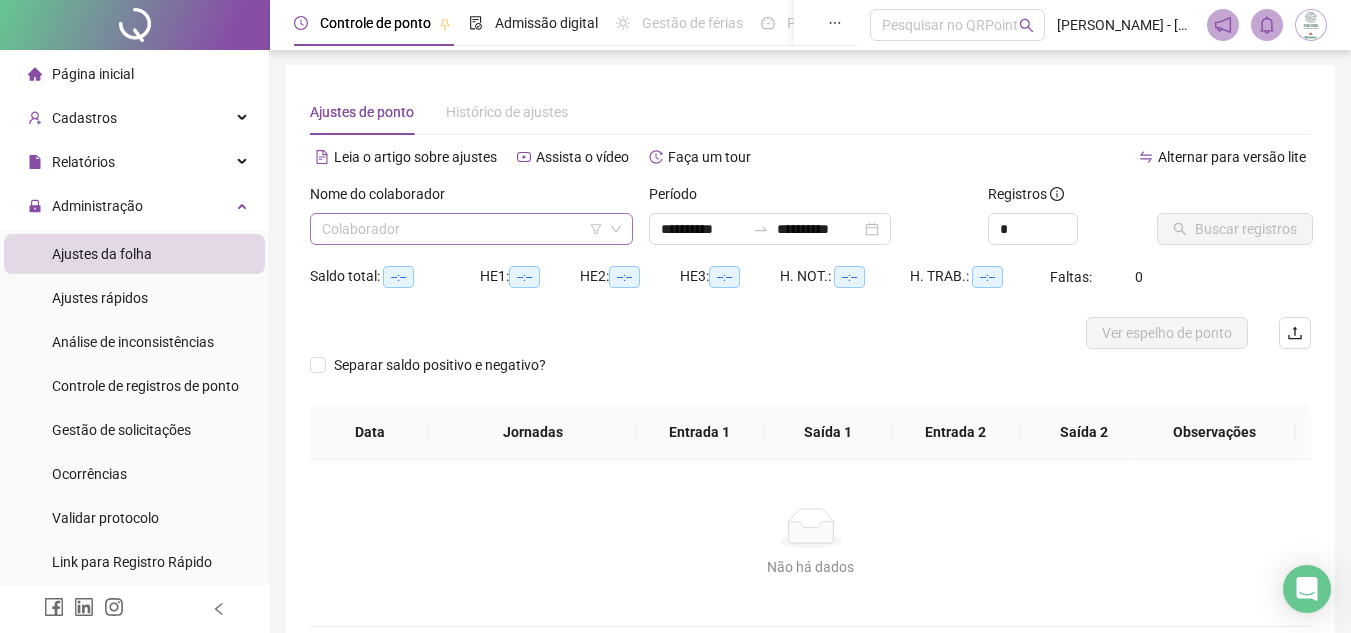 click at bounding box center [465, 229] 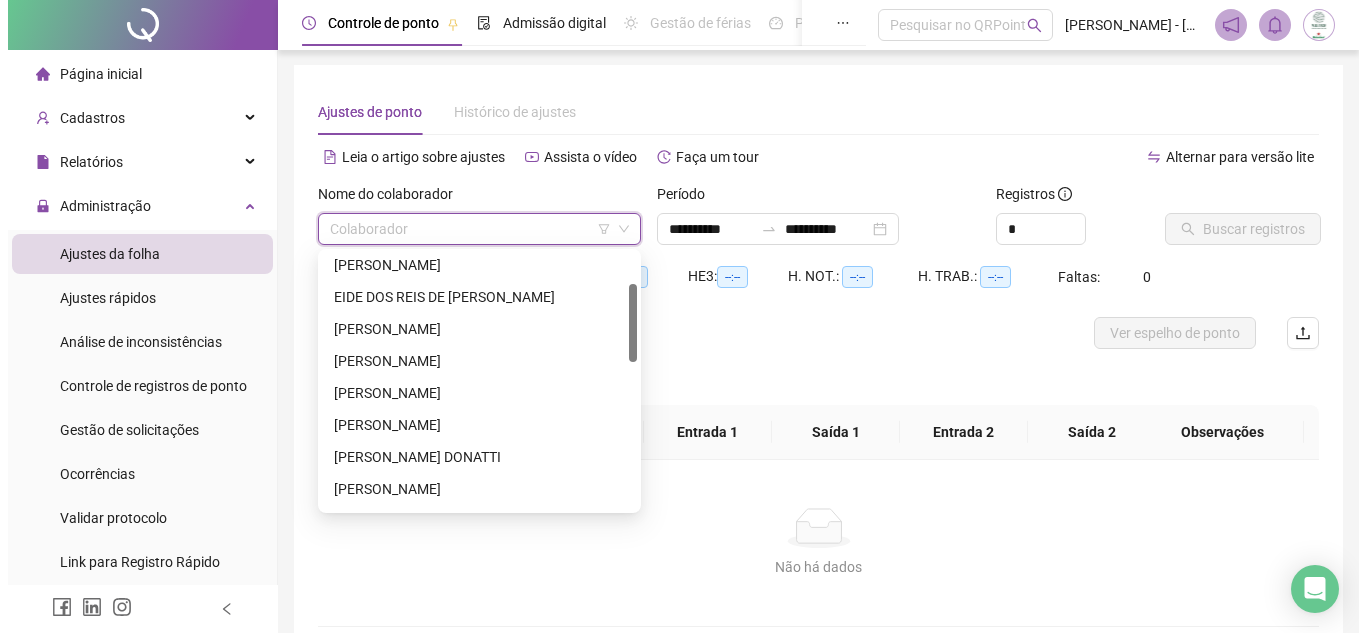 scroll, scrollTop: 200, scrollLeft: 0, axis: vertical 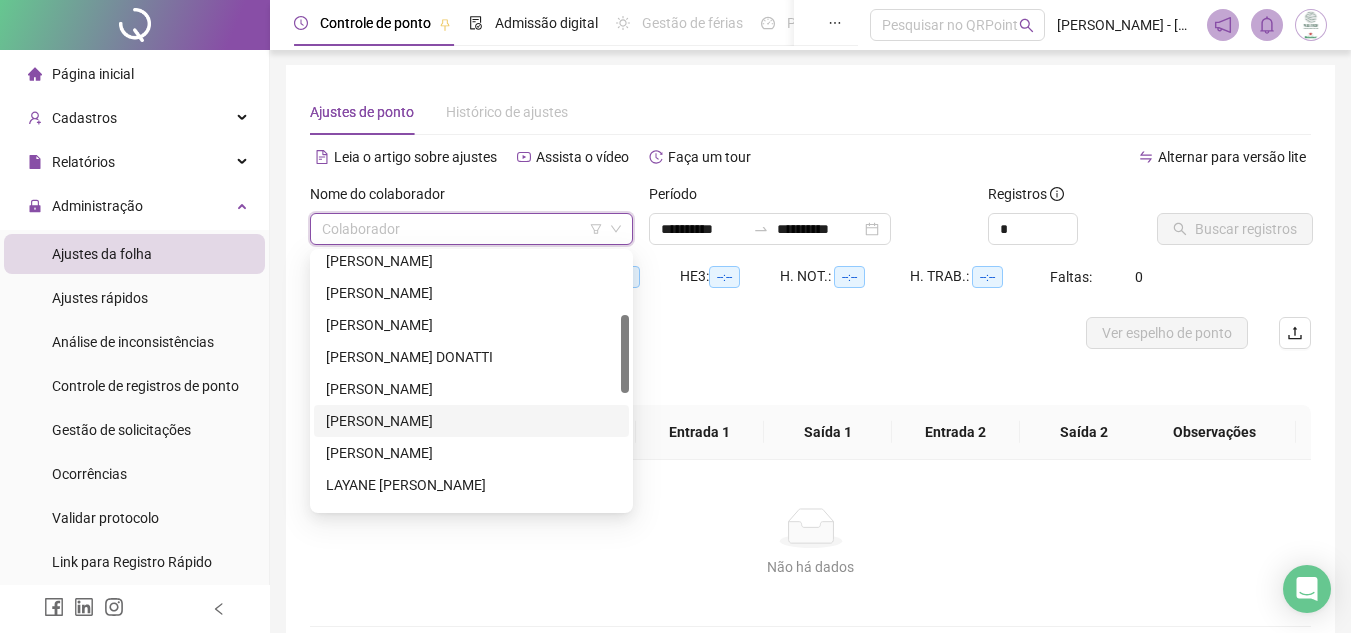 click on "[PERSON_NAME]" at bounding box center [471, 421] 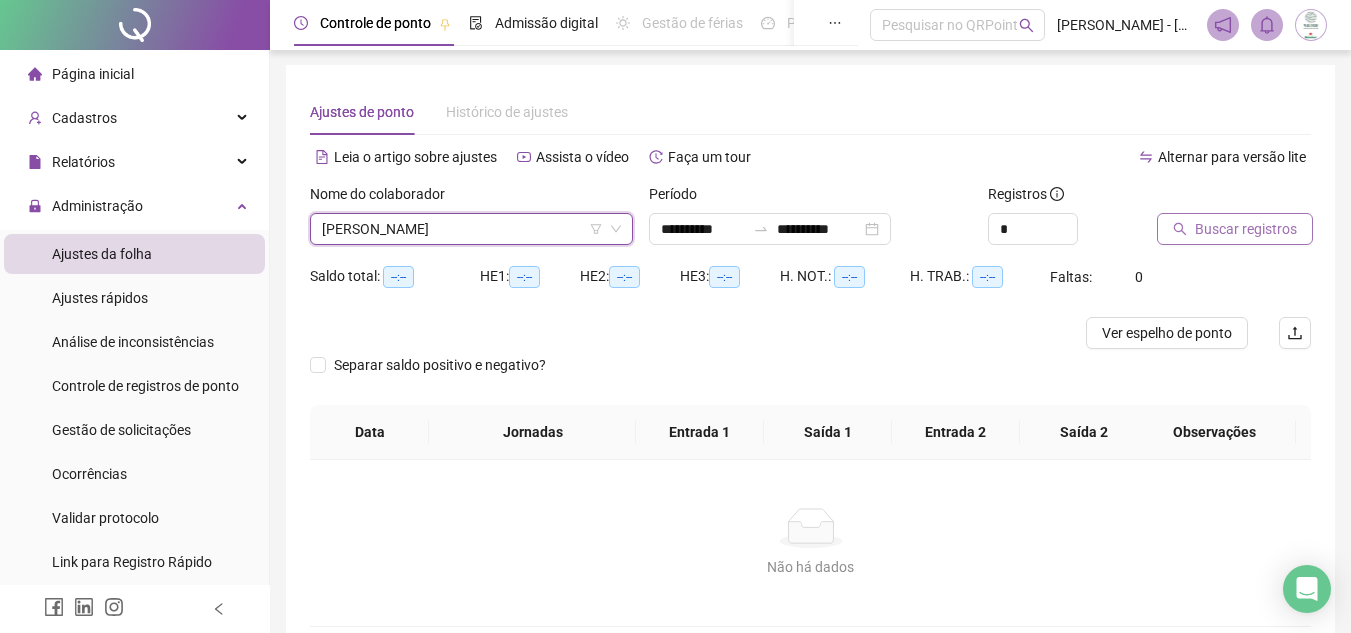 click on "Buscar registros" at bounding box center [1246, 229] 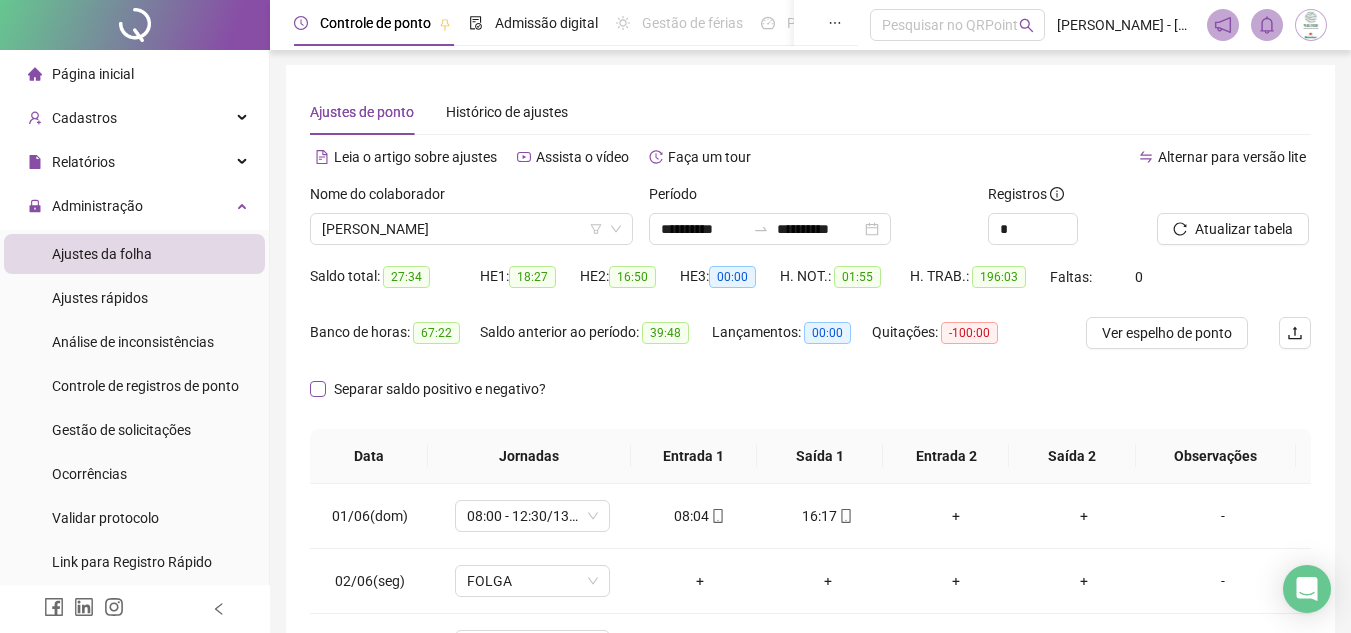 click on "Separar saldo positivo e negativo?" at bounding box center [440, 389] 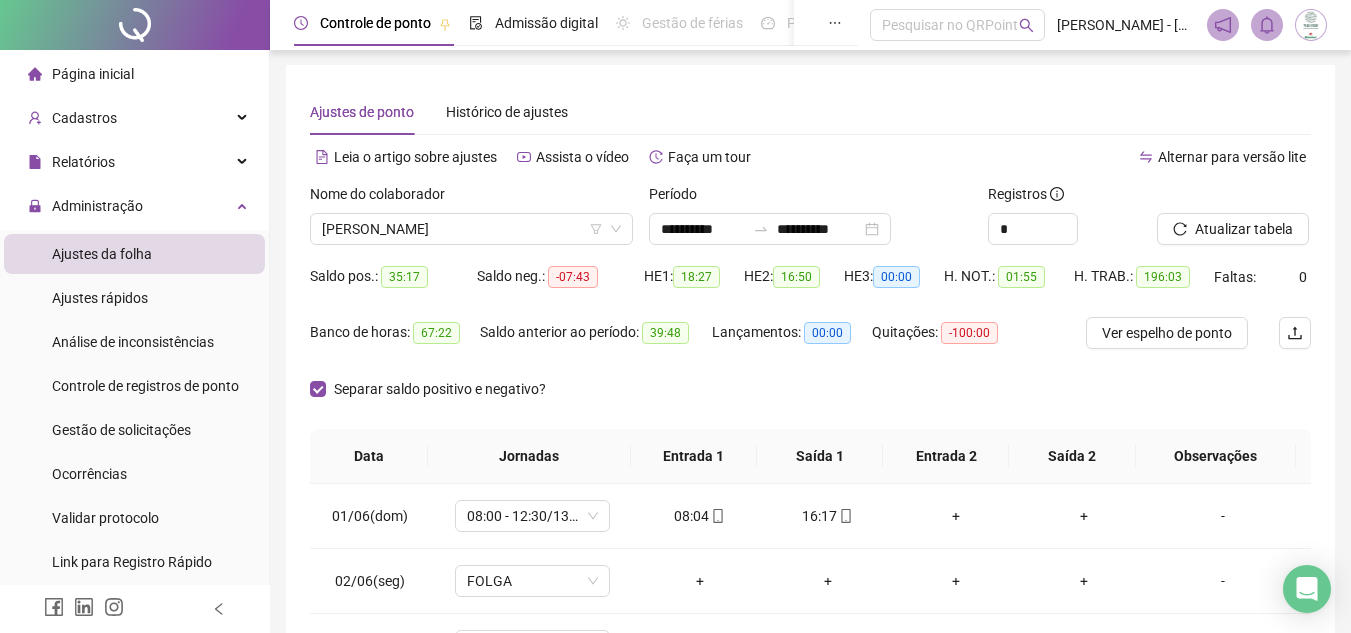 click on "Separar saldo positivo e negativo?" at bounding box center (810, 401) 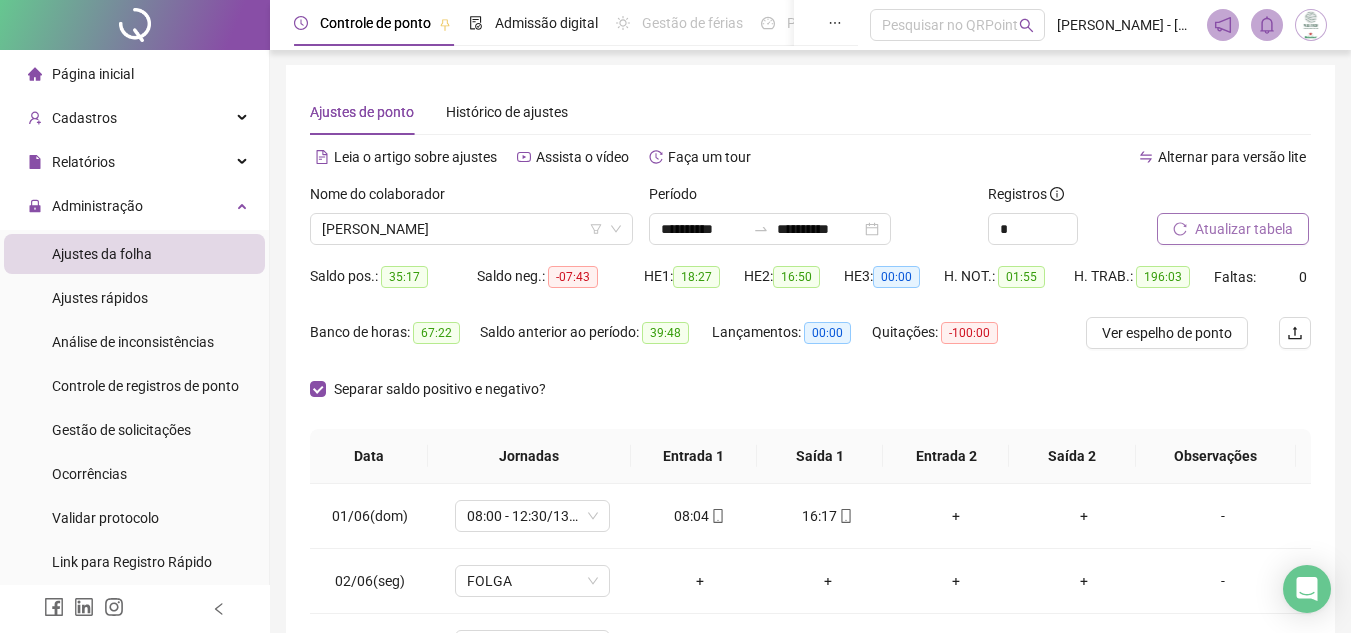 click on "Atualizar tabela" at bounding box center [1233, 229] 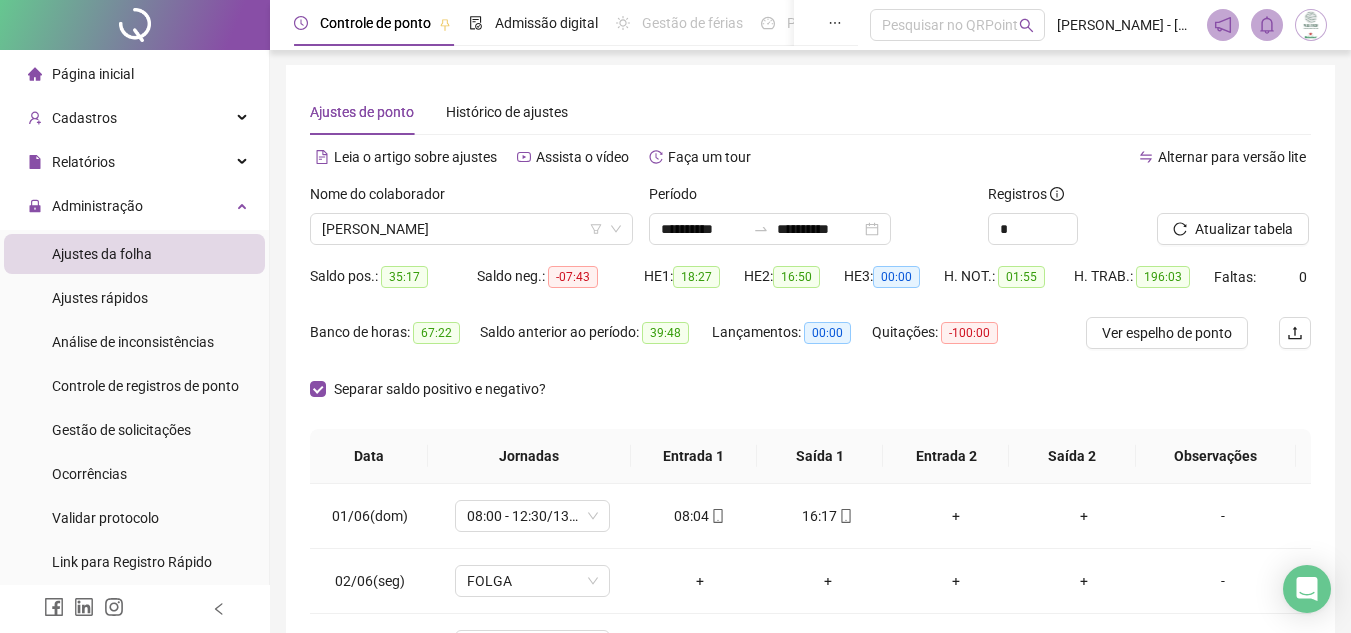 click on "Separar saldo positivo e negativo?" at bounding box center [810, 401] 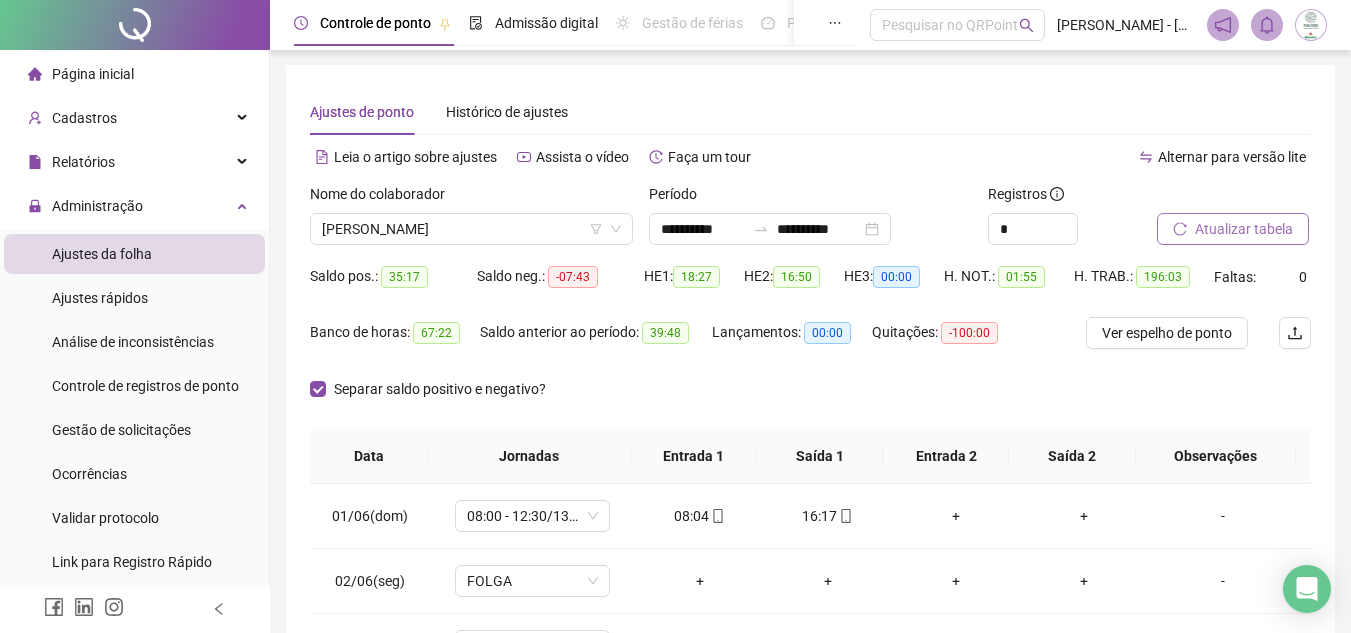 click on "Atualizar tabela" at bounding box center (1233, 229) 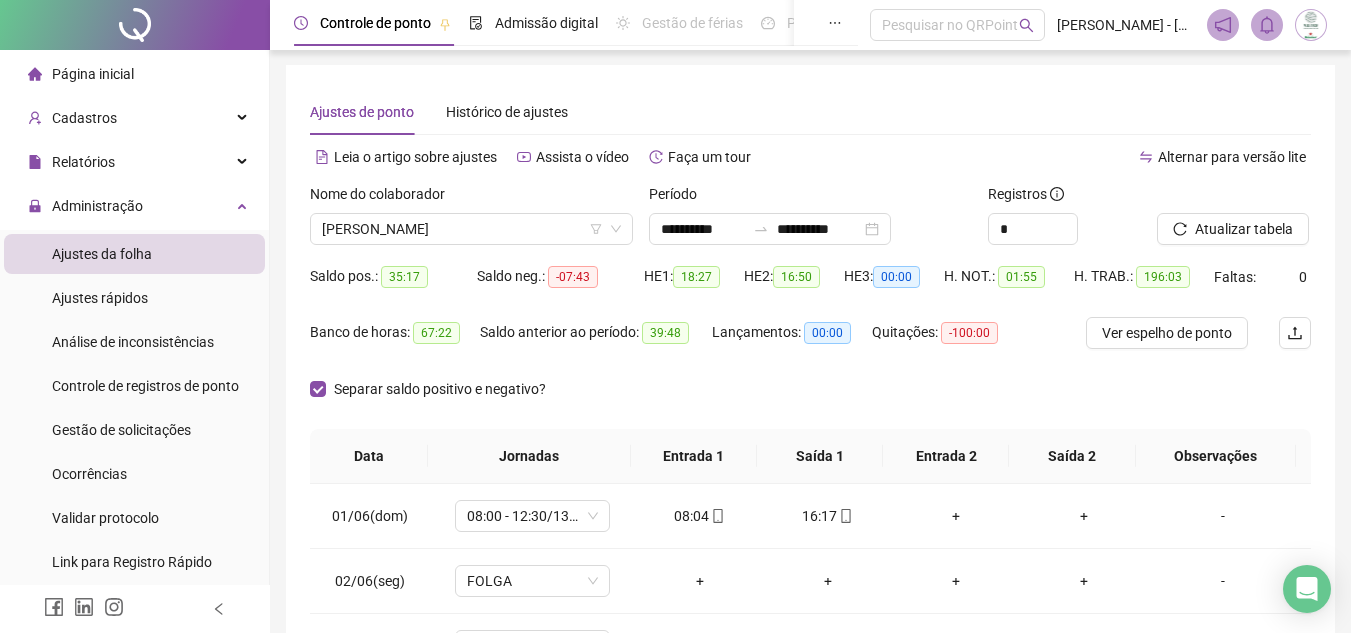 click at bounding box center (1311, 25) 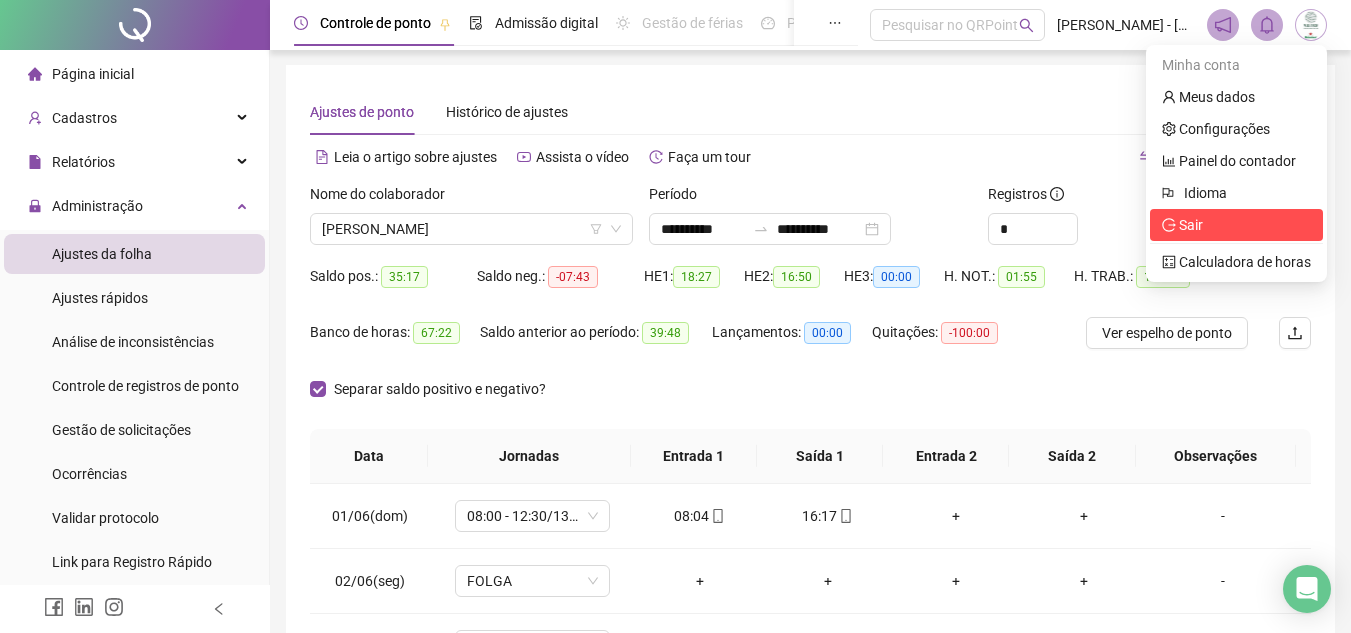 click on "Sair" at bounding box center (1236, 225) 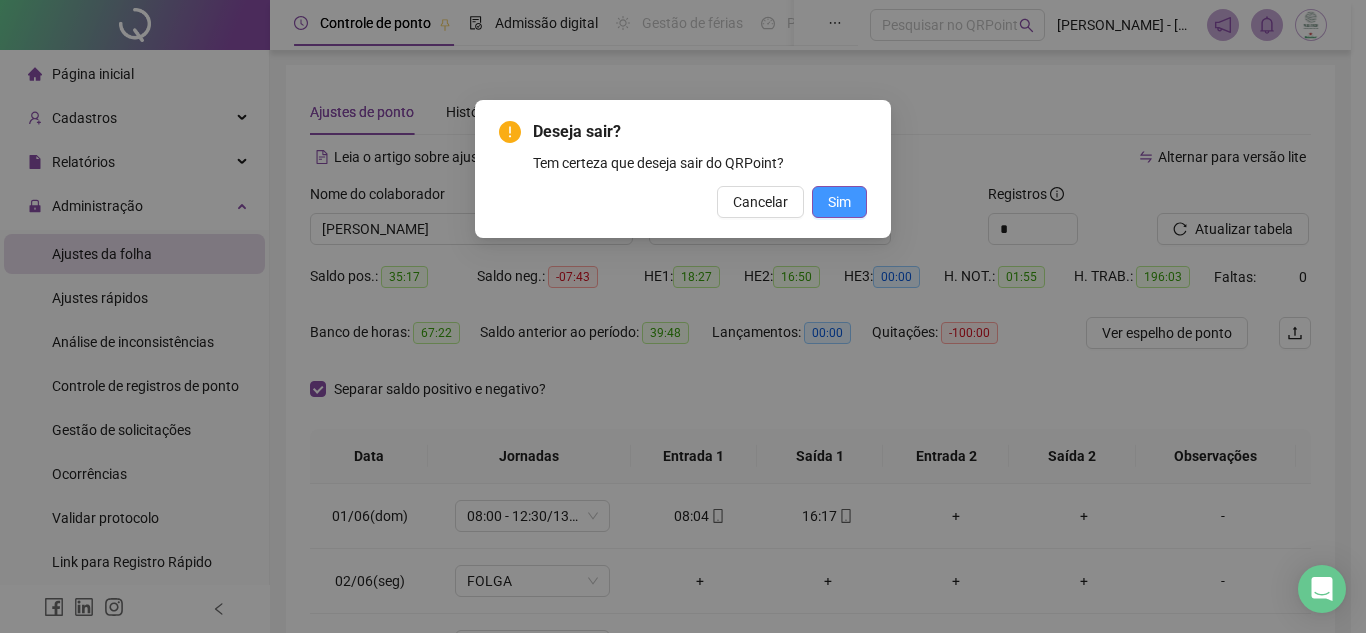 click on "Sim" at bounding box center [839, 202] 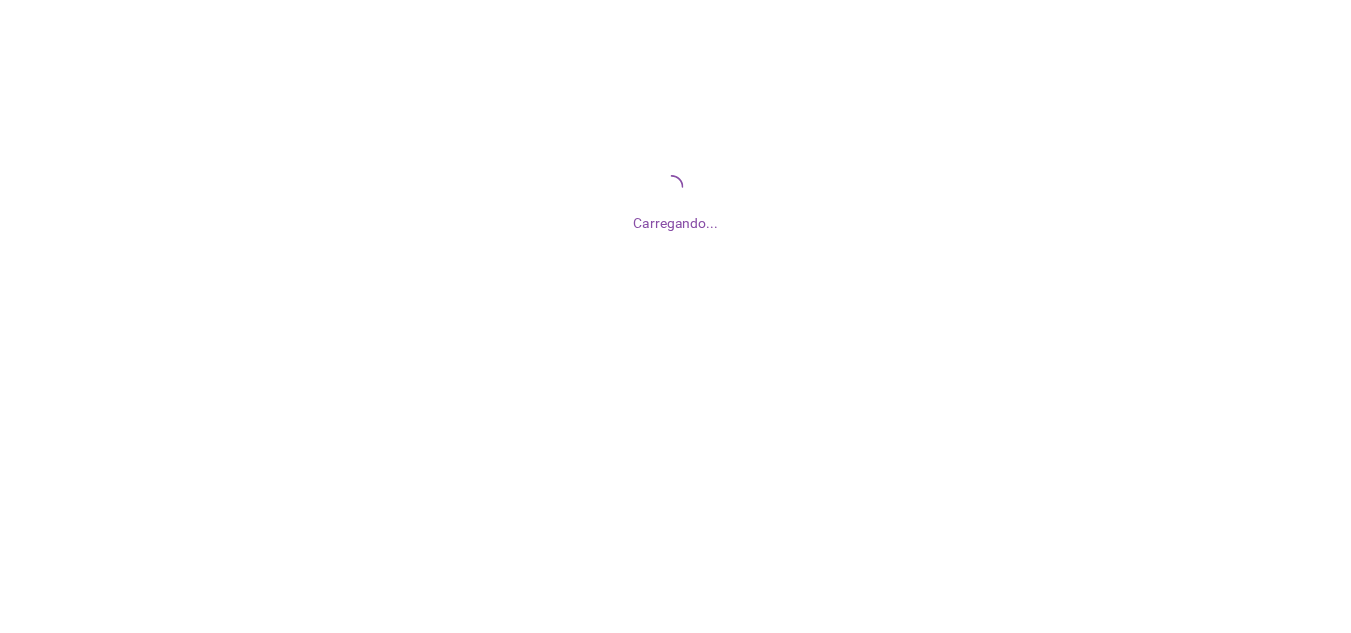 scroll, scrollTop: 0, scrollLeft: 0, axis: both 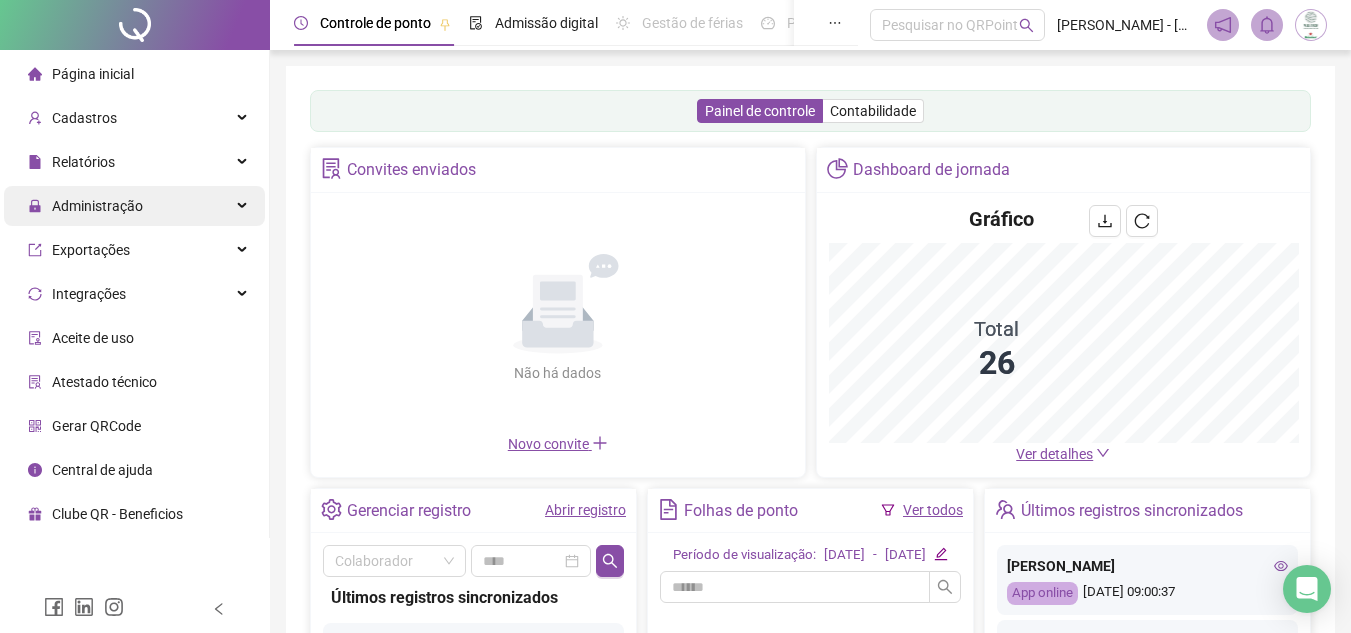 click on "Administração" at bounding box center (97, 206) 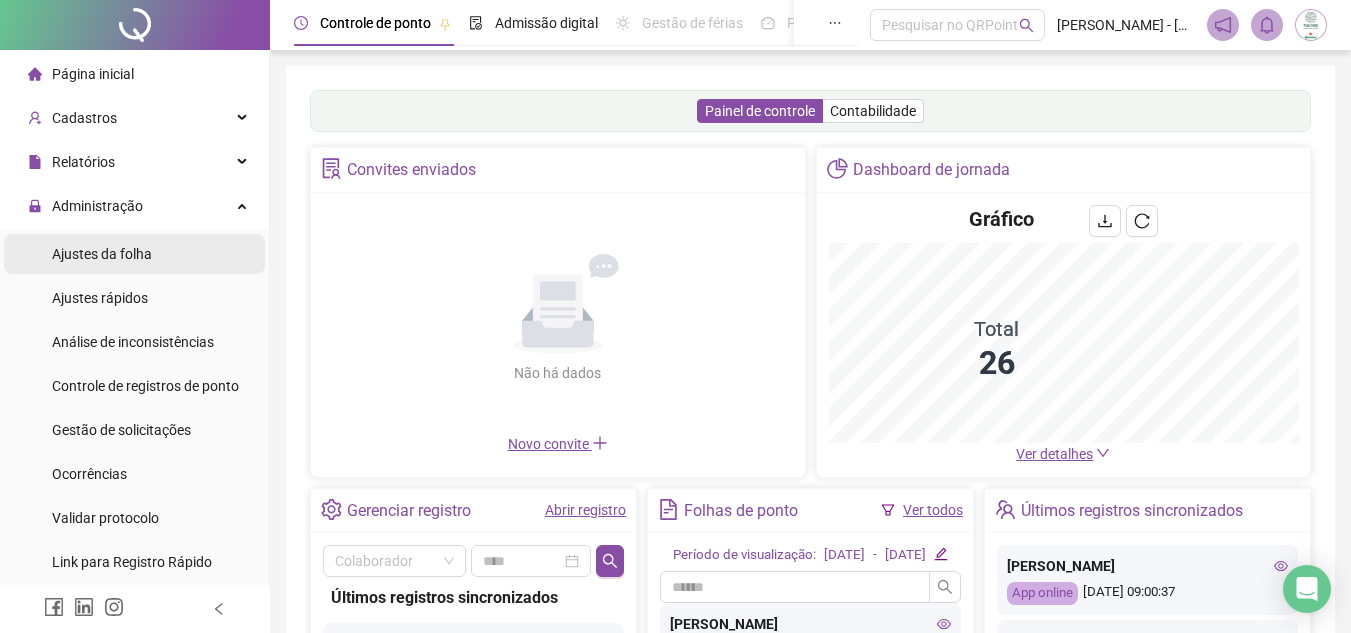 click on "Ajustes da folha" at bounding box center [102, 254] 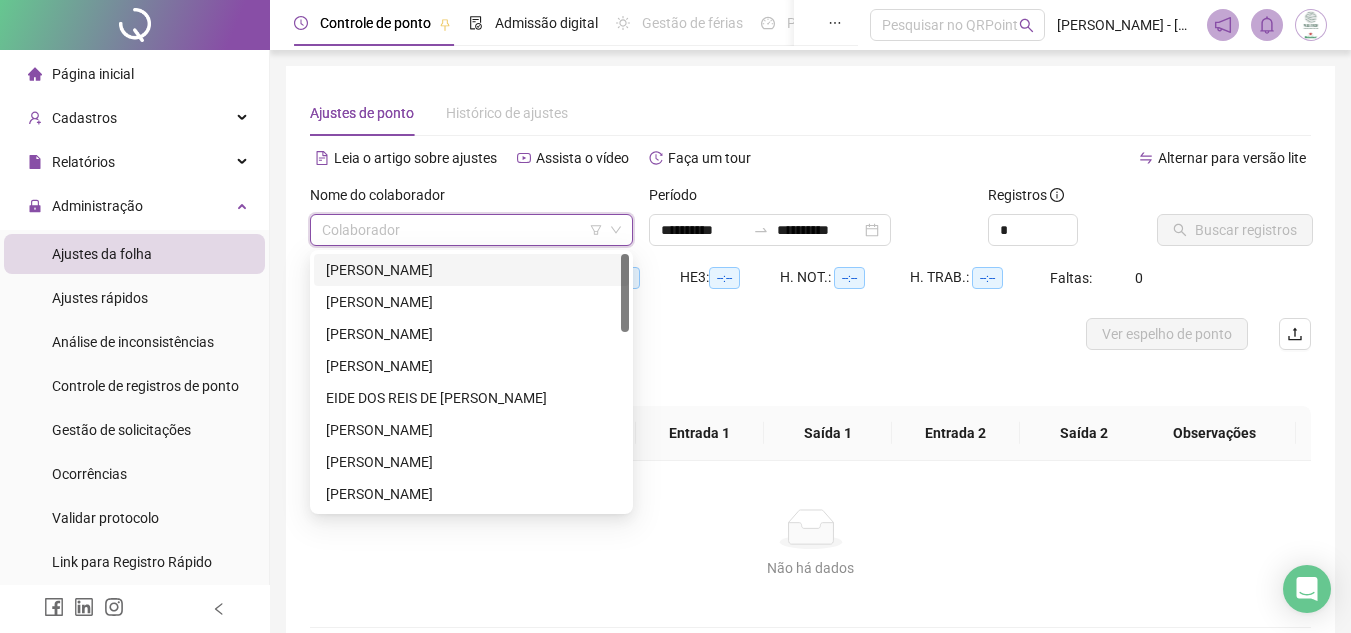 click at bounding box center (465, 230) 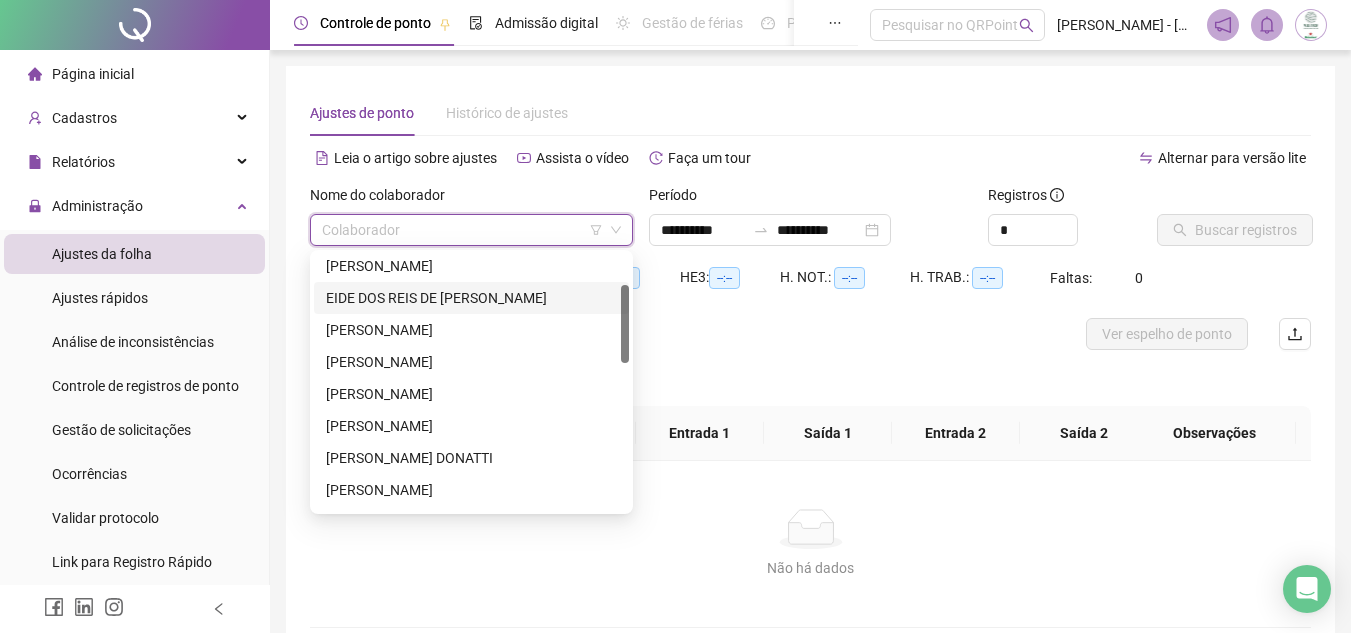 scroll, scrollTop: 200, scrollLeft: 0, axis: vertical 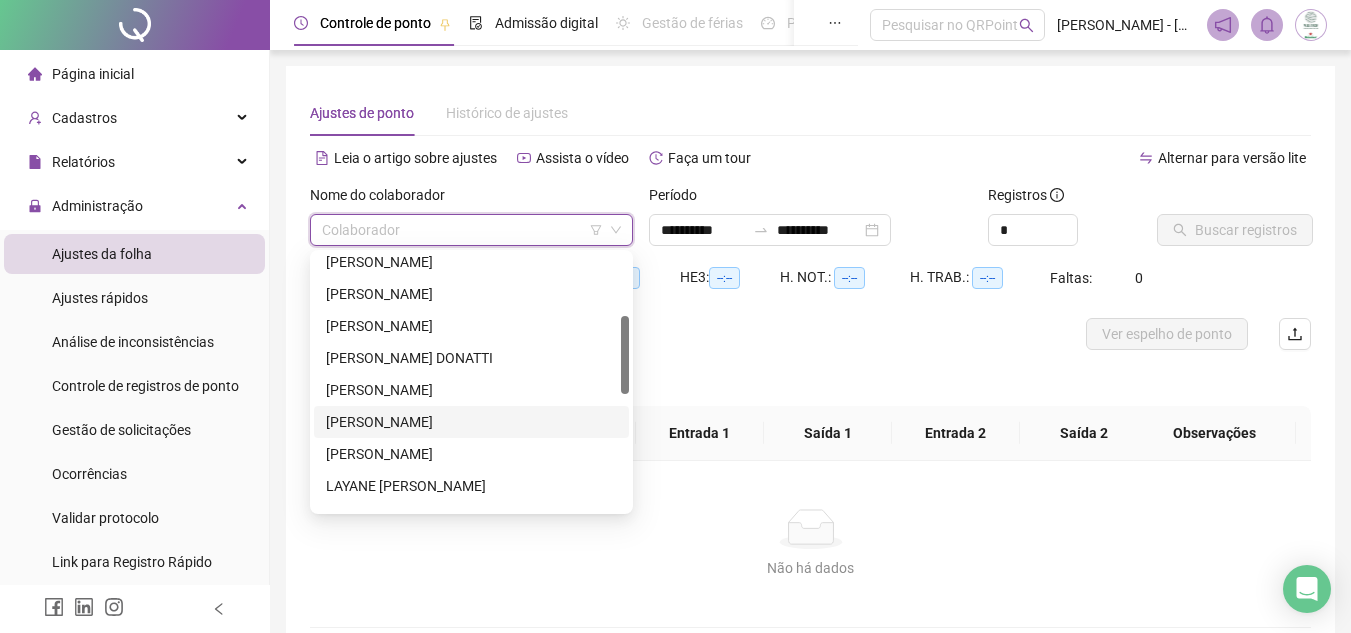 click on "[PERSON_NAME]" at bounding box center [471, 422] 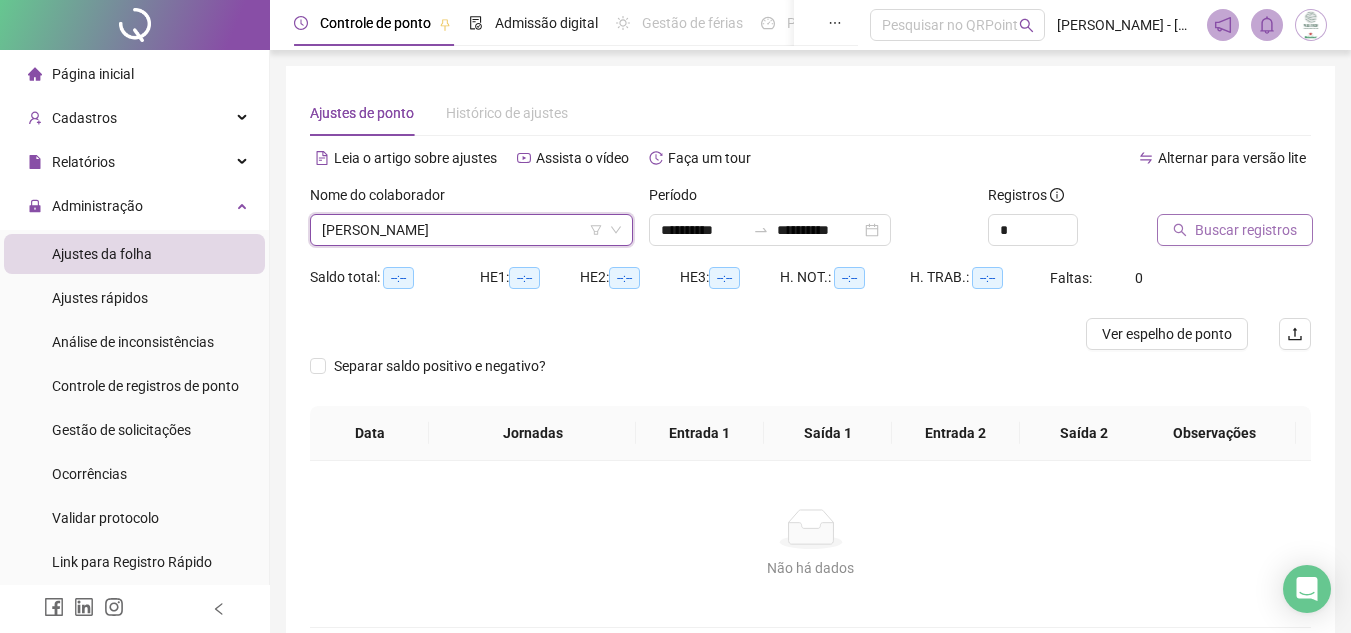 click on "Buscar registros" at bounding box center [1246, 230] 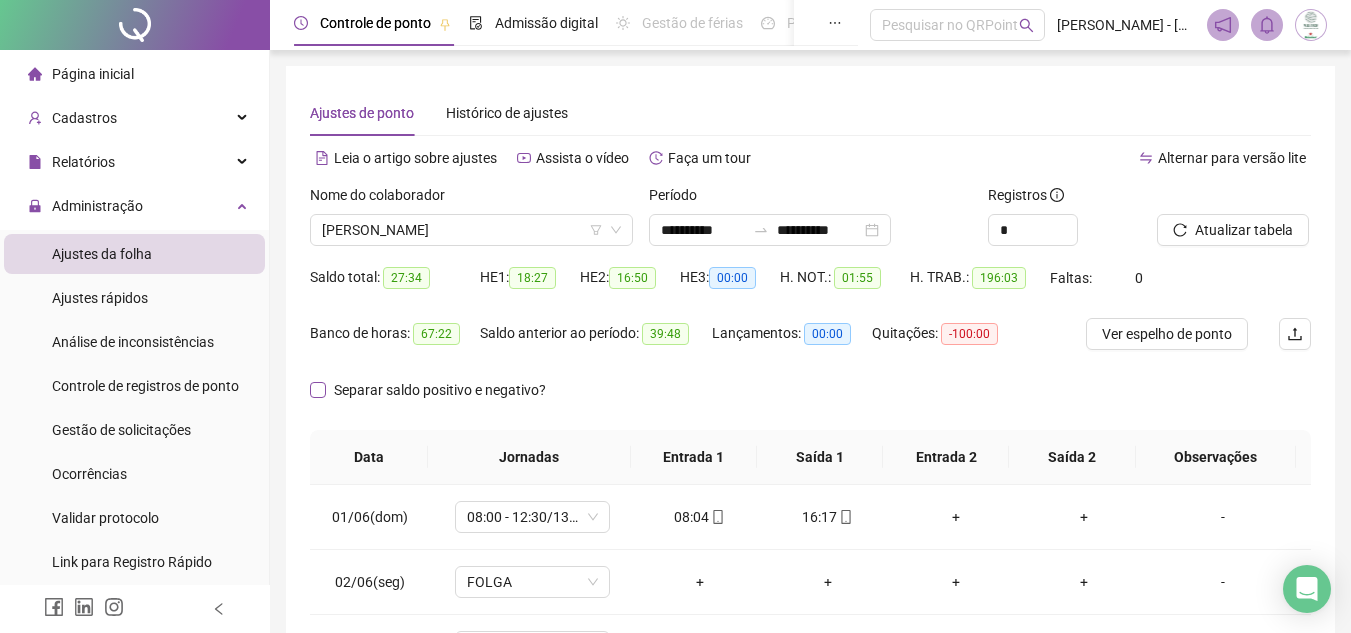 click on "Separar saldo positivo e negativo?" at bounding box center [440, 390] 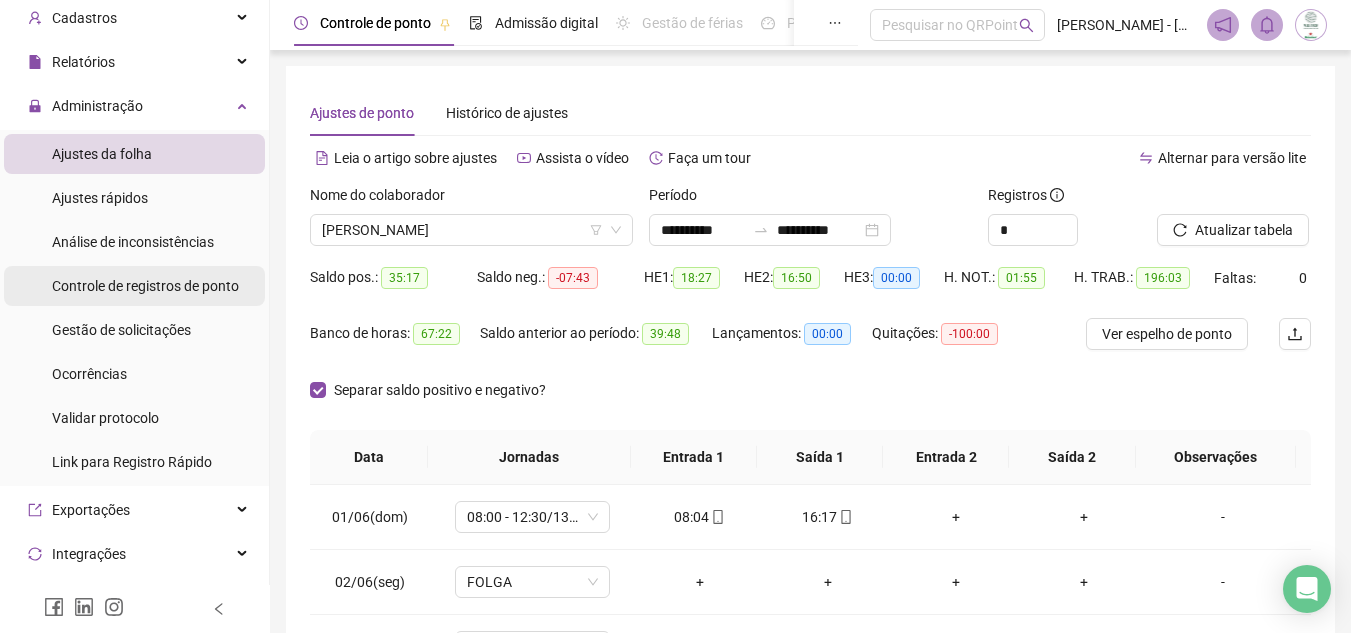scroll, scrollTop: 0, scrollLeft: 0, axis: both 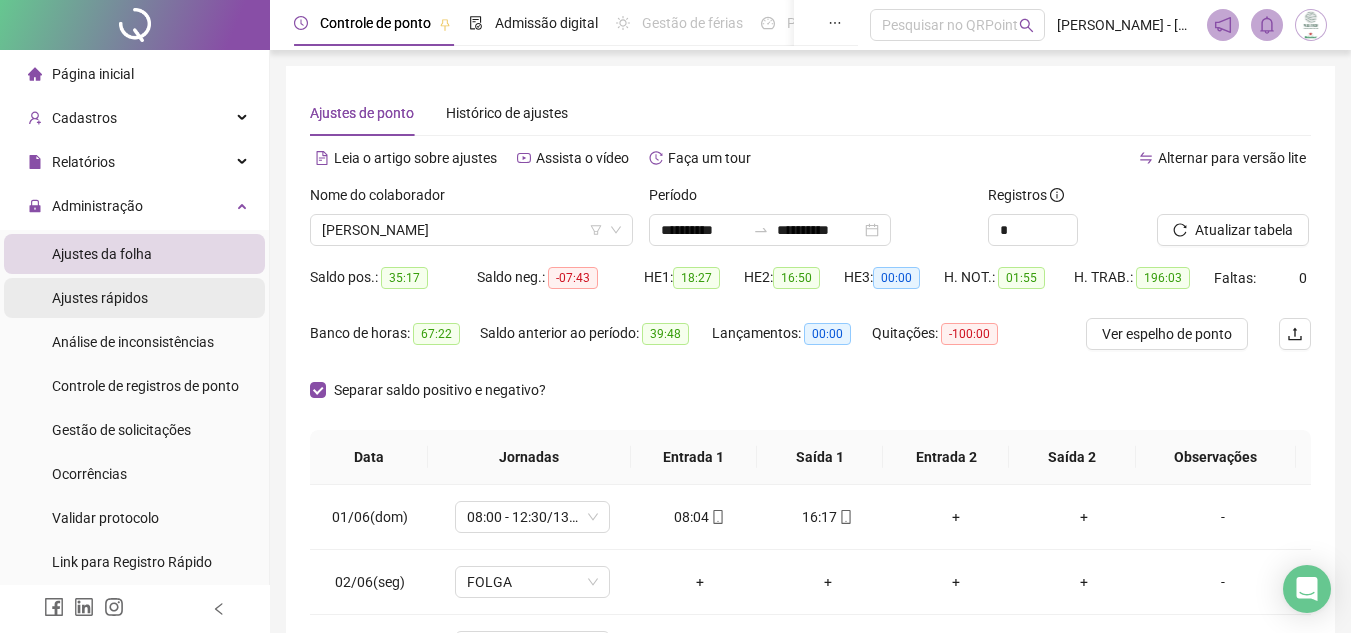 click on "Ajustes rápidos" at bounding box center (134, 298) 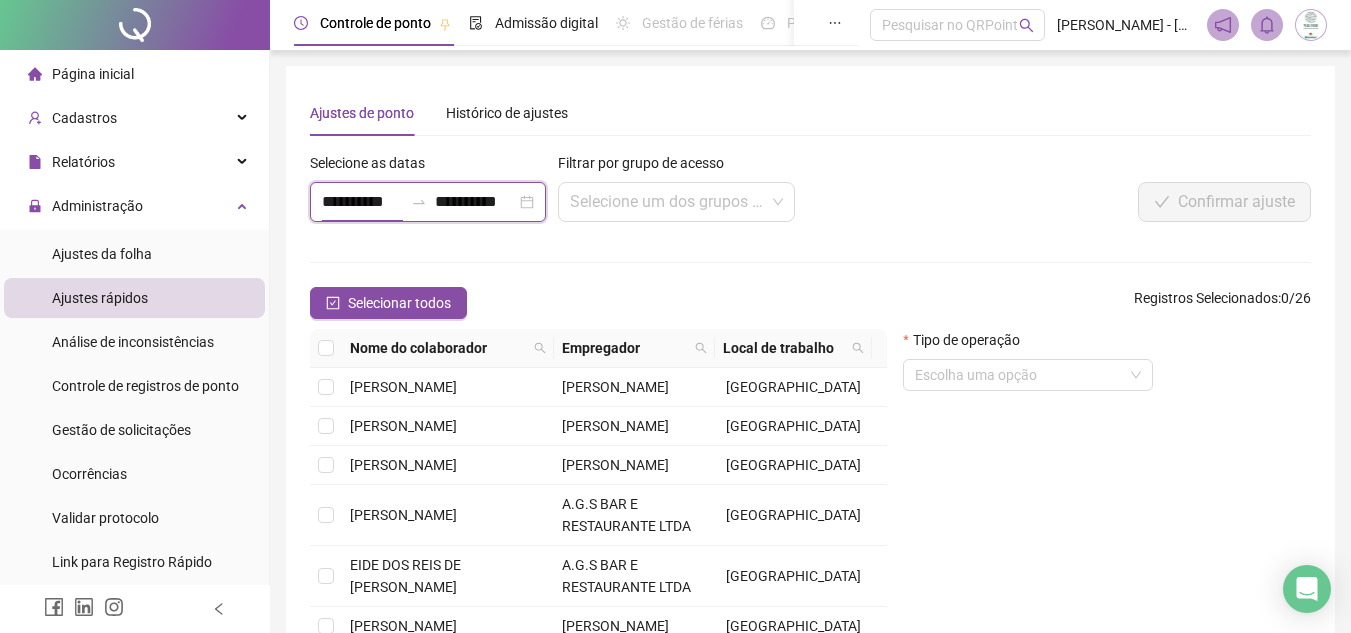 click on "**********" at bounding box center [362, 202] 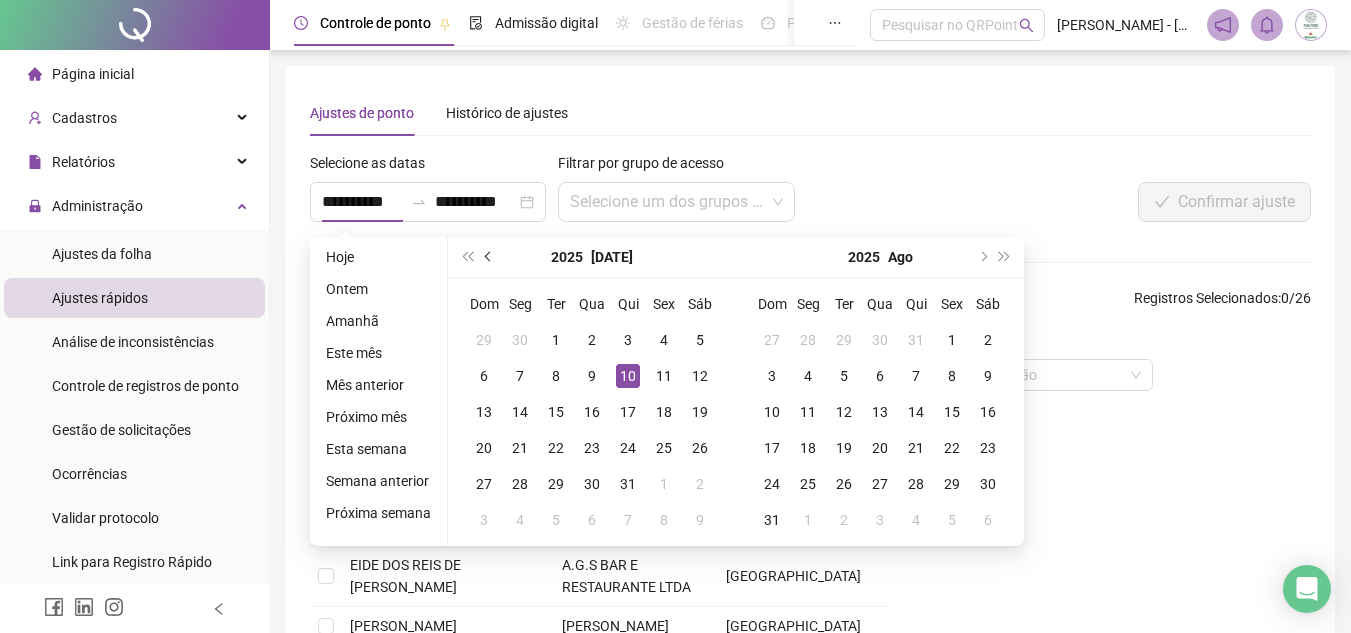 click at bounding box center (489, 257) 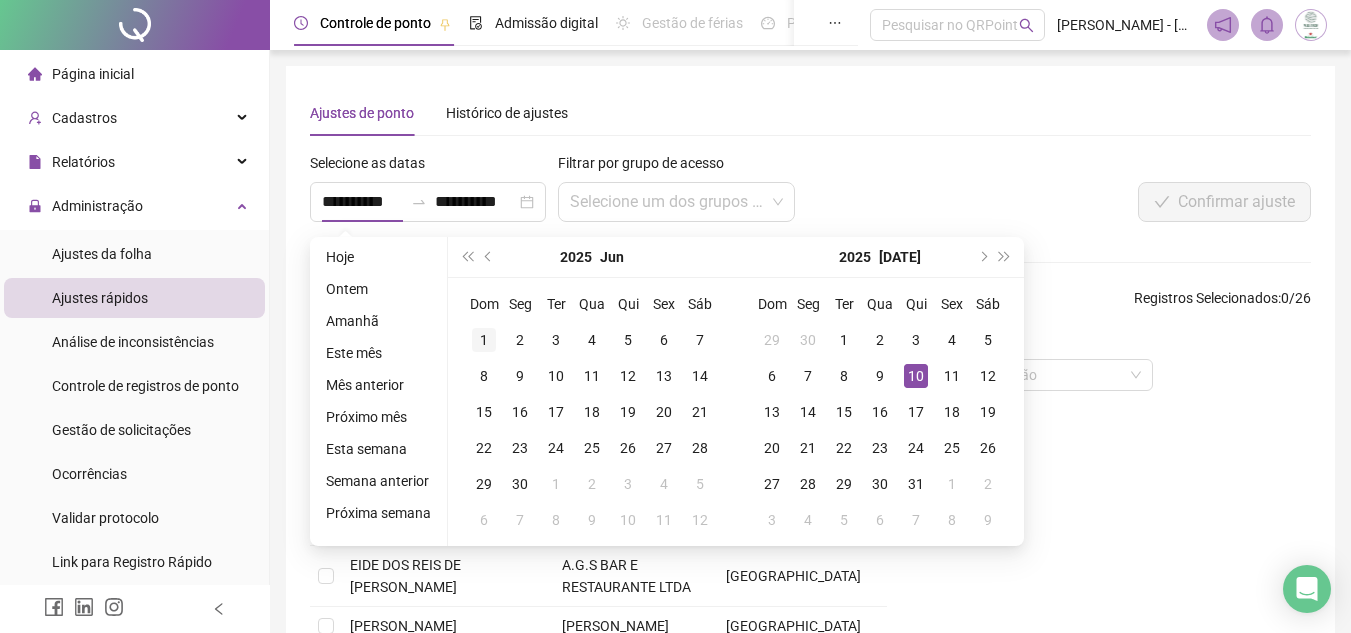 type on "**********" 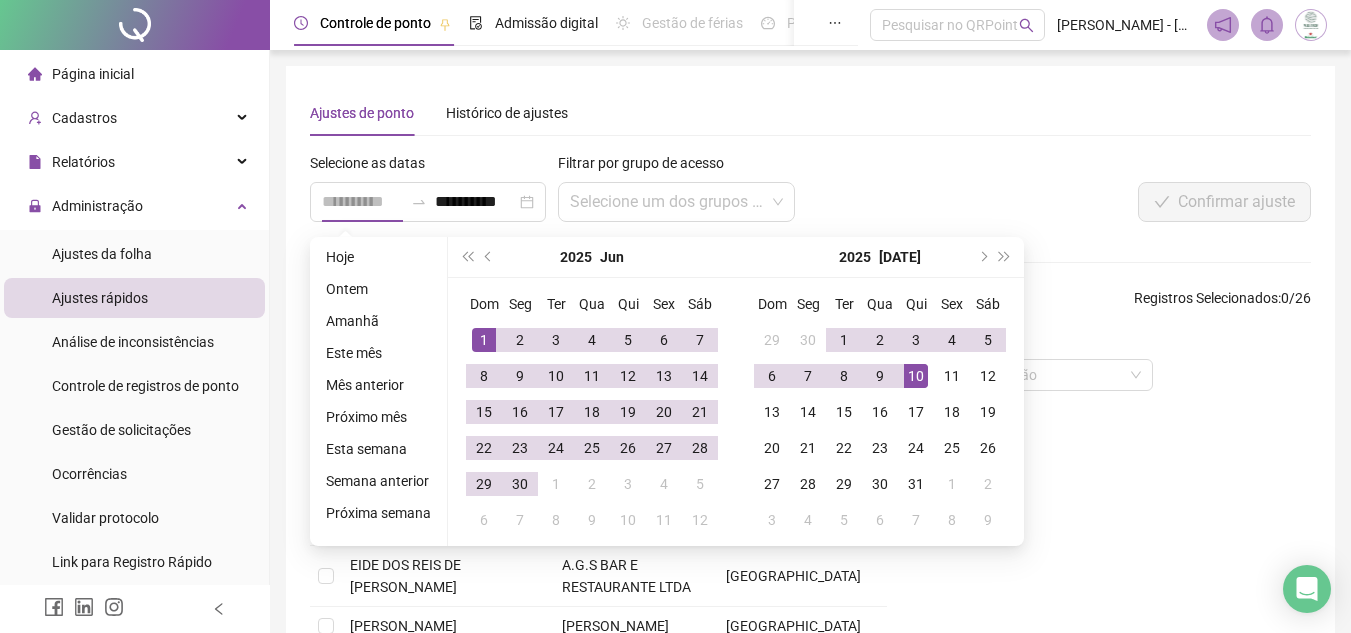 click on "1" at bounding box center (484, 340) 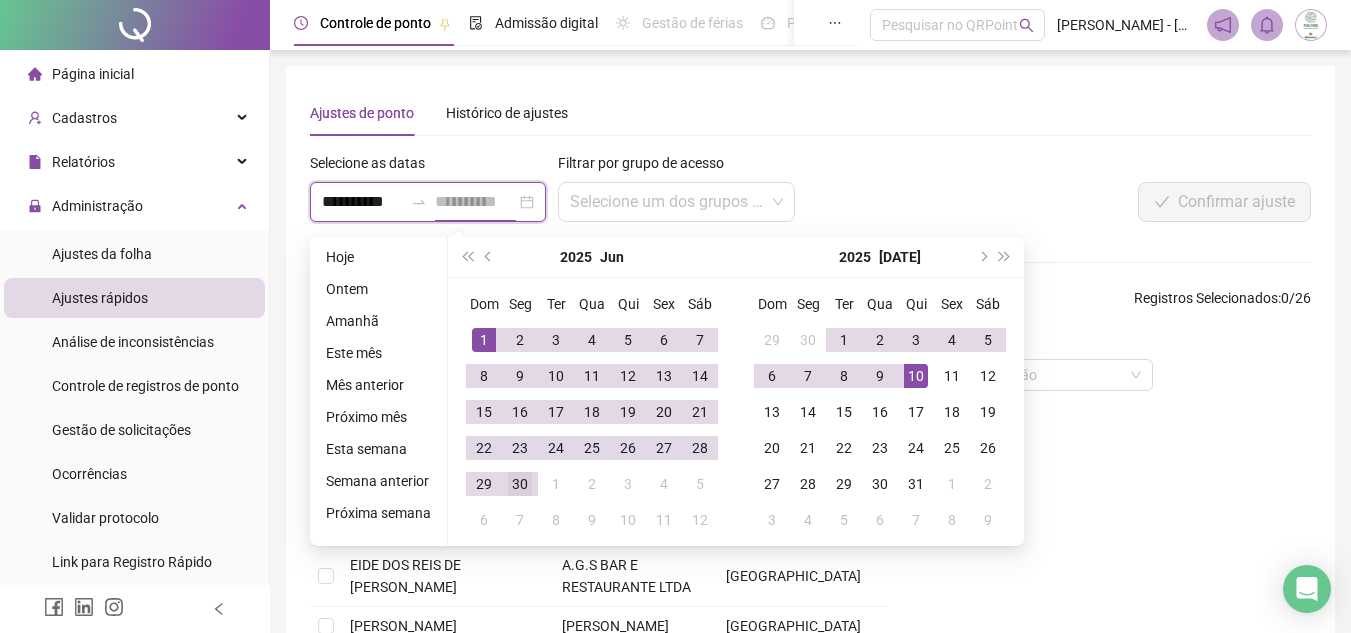 type on "**********" 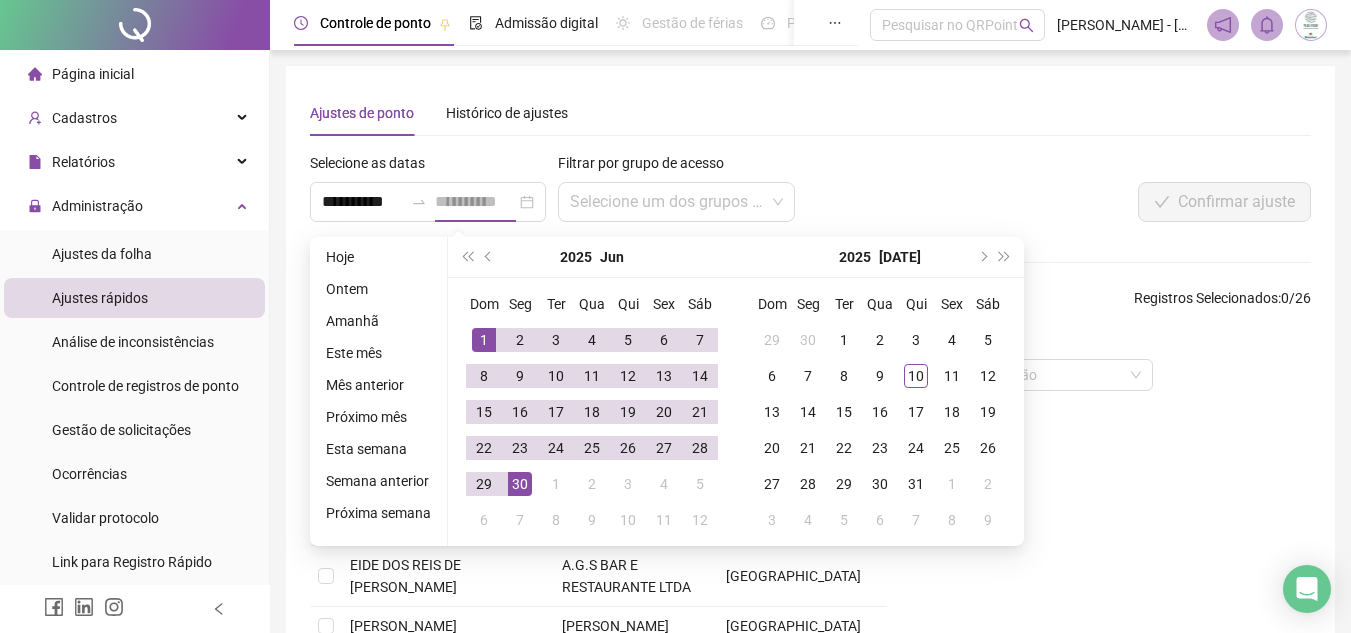 click on "30" at bounding box center [520, 484] 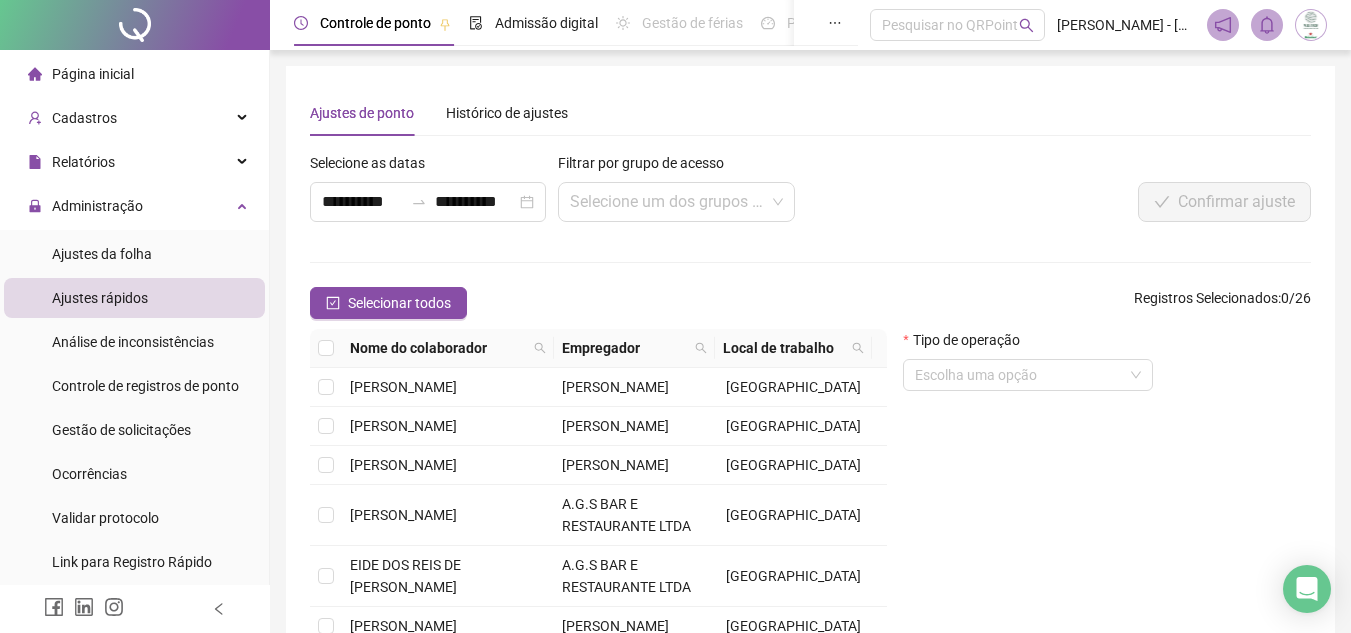 click on "**********" at bounding box center [810, 438] 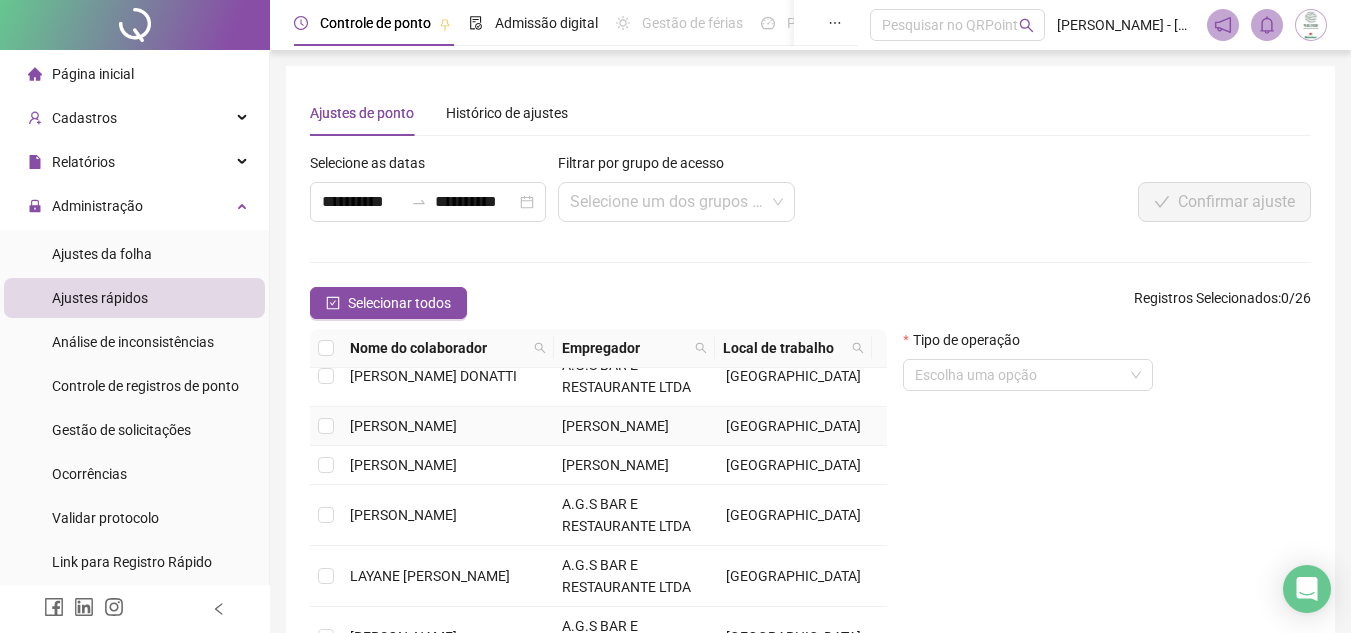 scroll, scrollTop: 600, scrollLeft: 0, axis: vertical 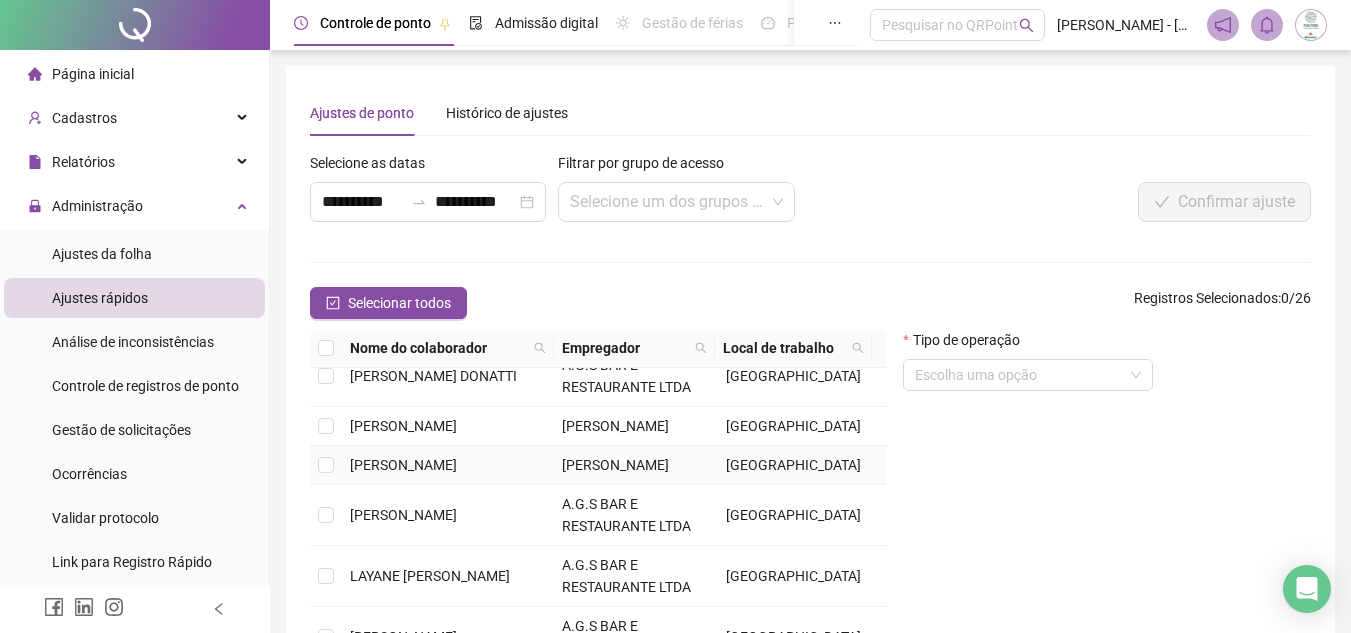 click on "[PERSON_NAME]" at bounding box center [403, 465] 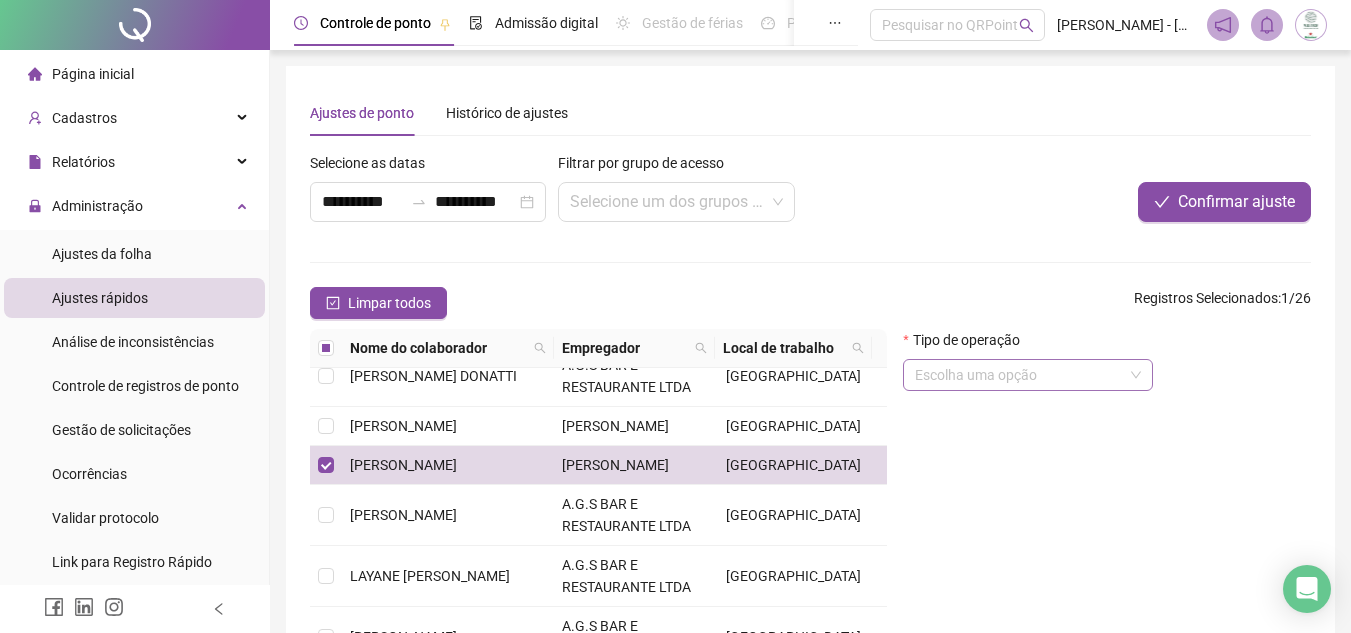 click at bounding box center [1022, 375] 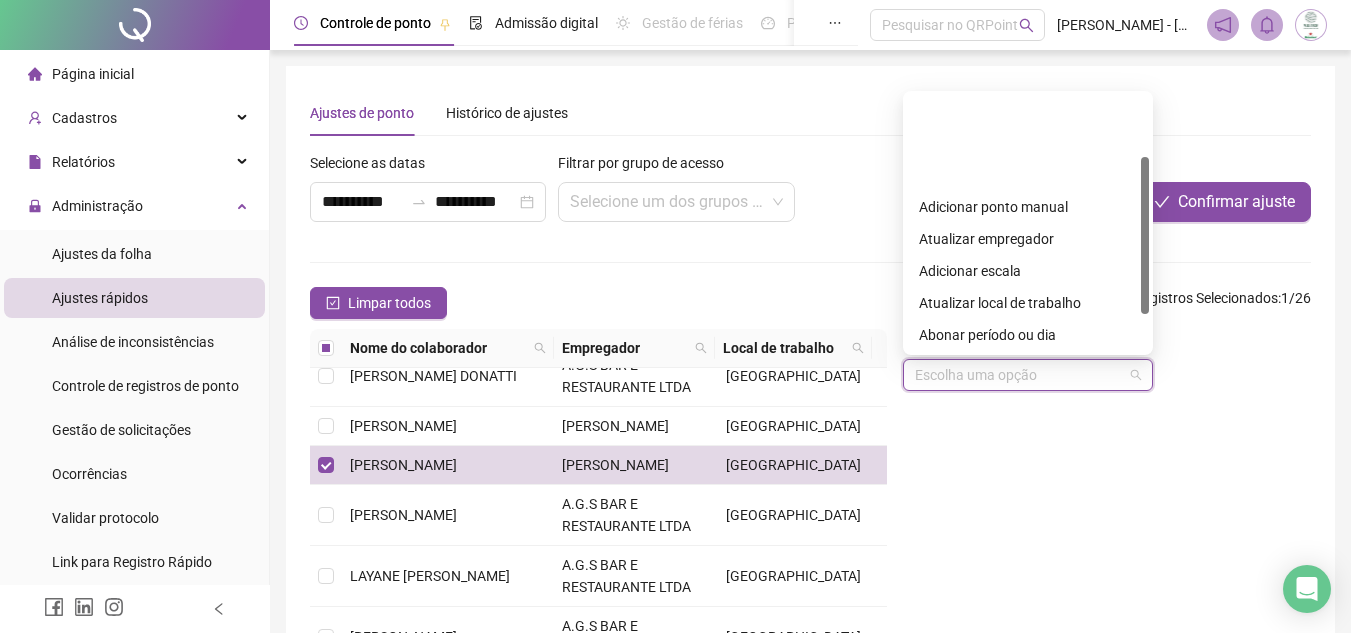 scroll, scrollTop: 100, scrollLeft: 0, axis: vertical 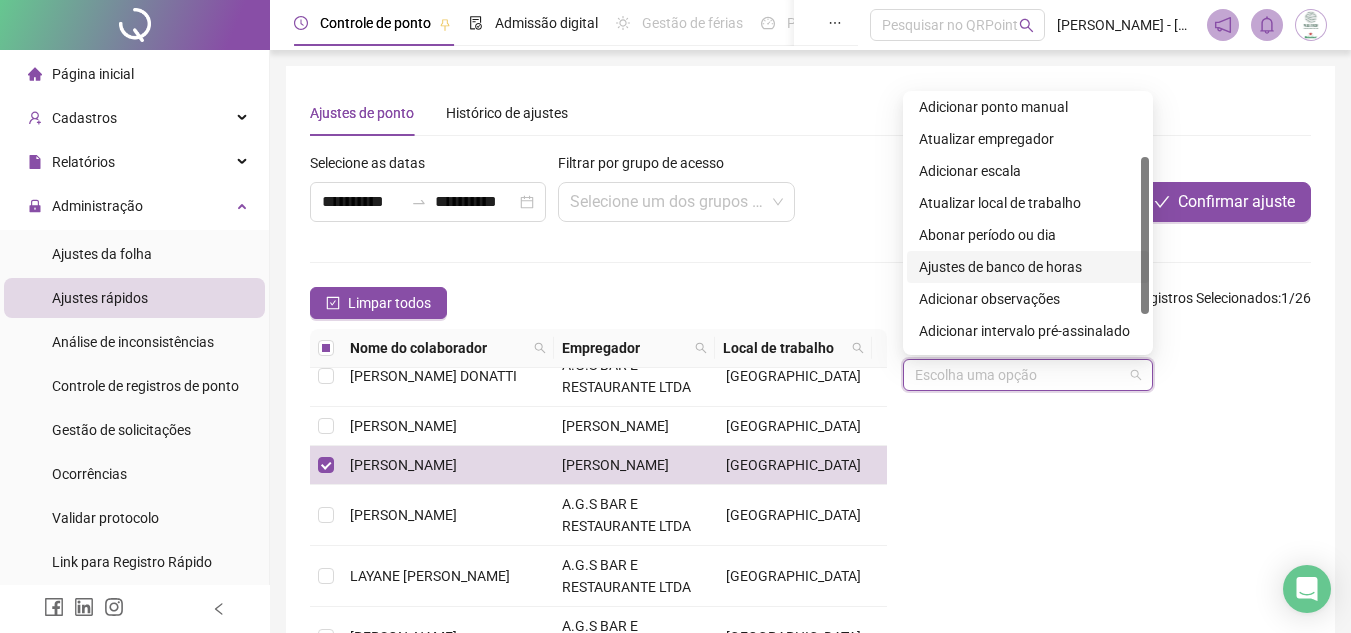 click on "Ajustes de banco de horas" at bounding box center [1028, 267] 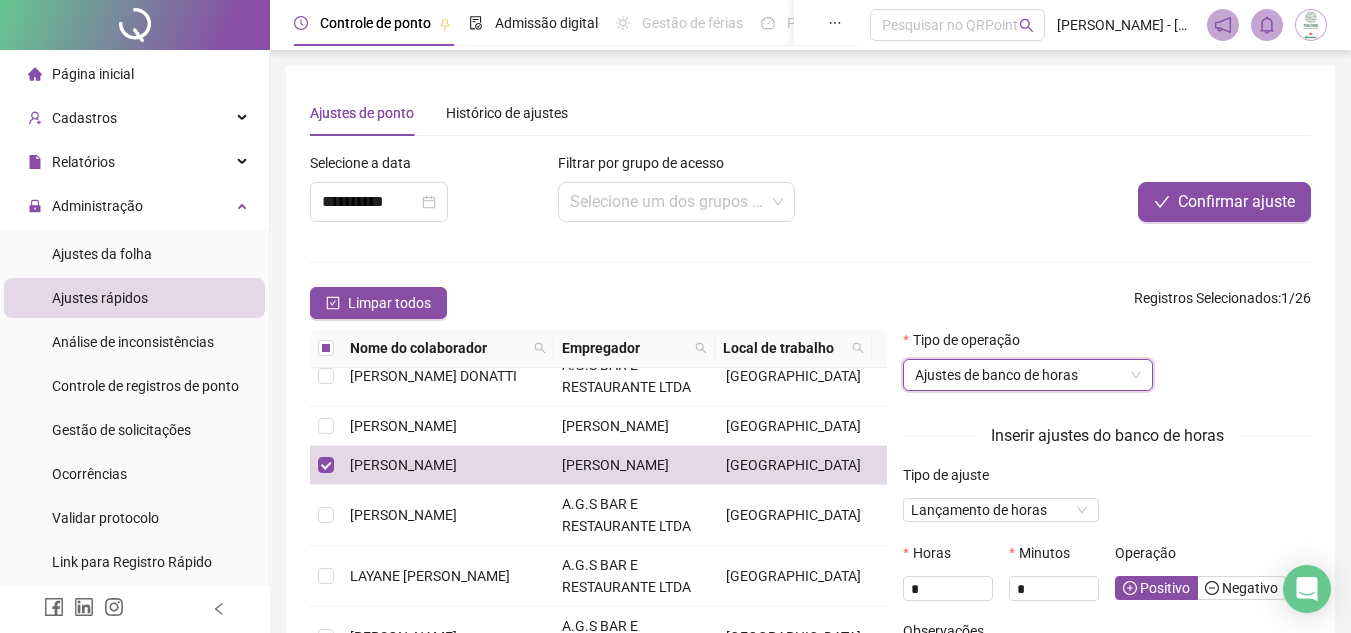 click on "Tipo de operação Ajustes de banco de horas Ajustes de banco de horas" at bounding box center [1107, 368] 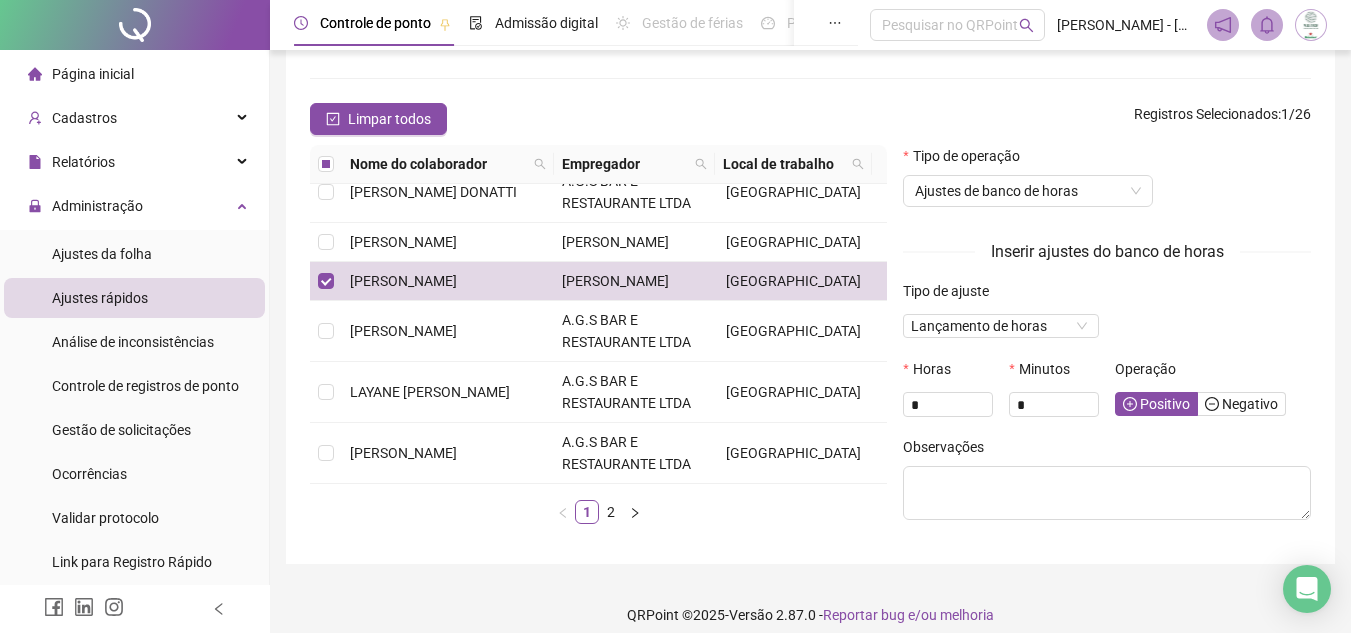 scroll, scrollTop: 200, scrollLeft: 0, axis: vertical 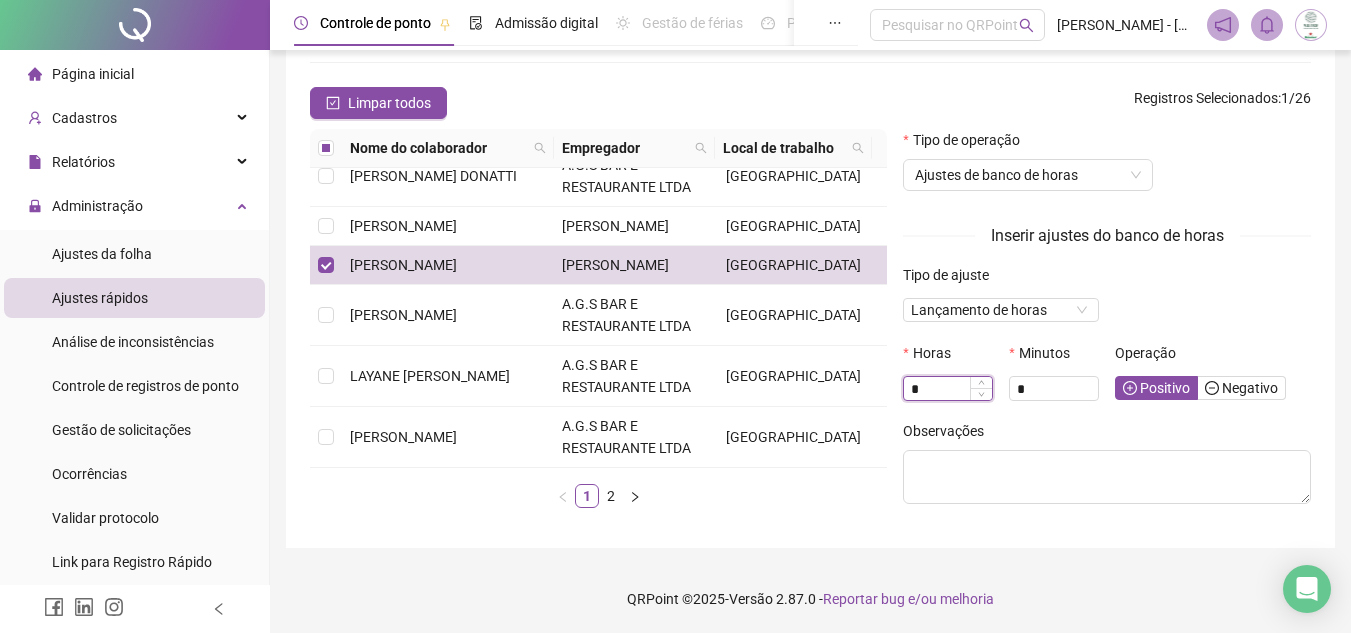 click on "*" at bounding box center (948, 389) 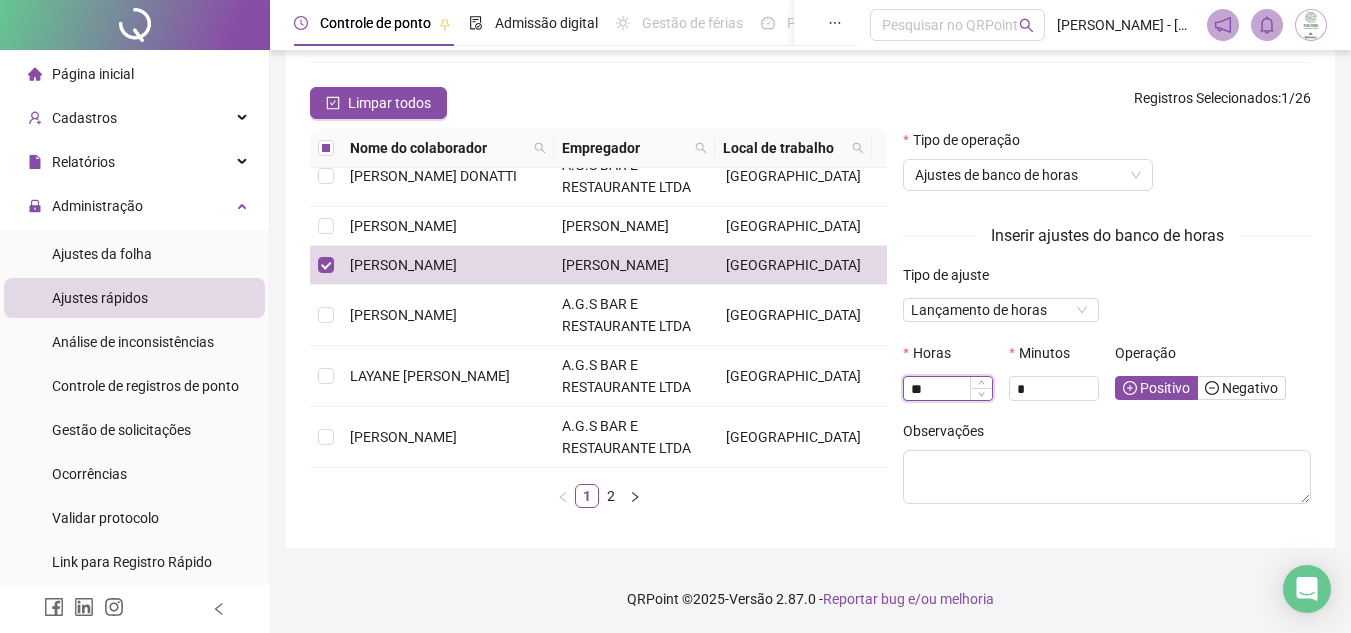 type on "**" 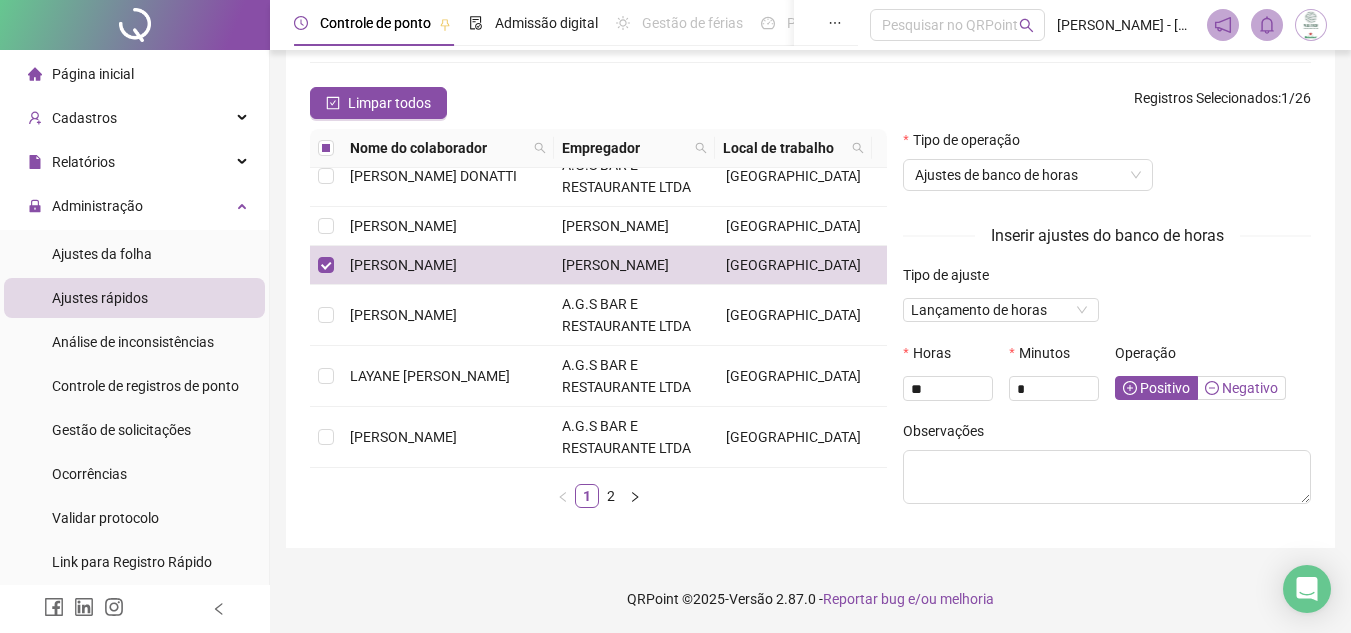 click on "Negativo" at bounding box center [1241, 388] 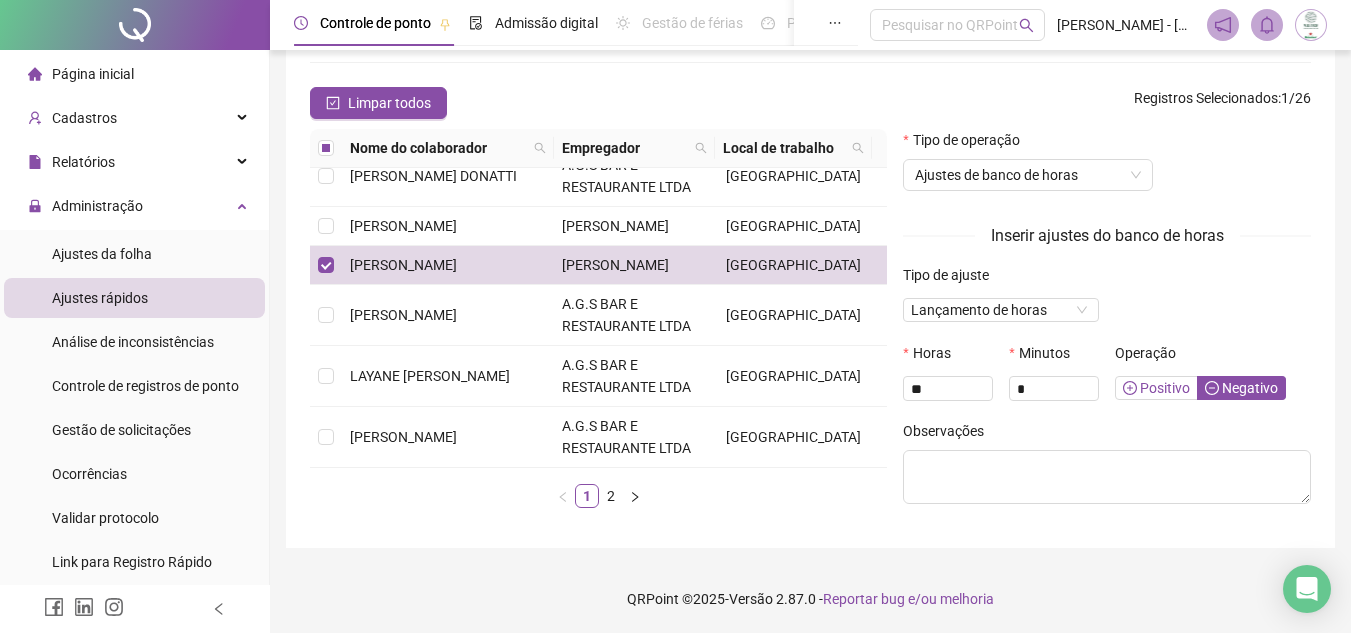 click on "Positivo" at bounding box center (1156, 388) 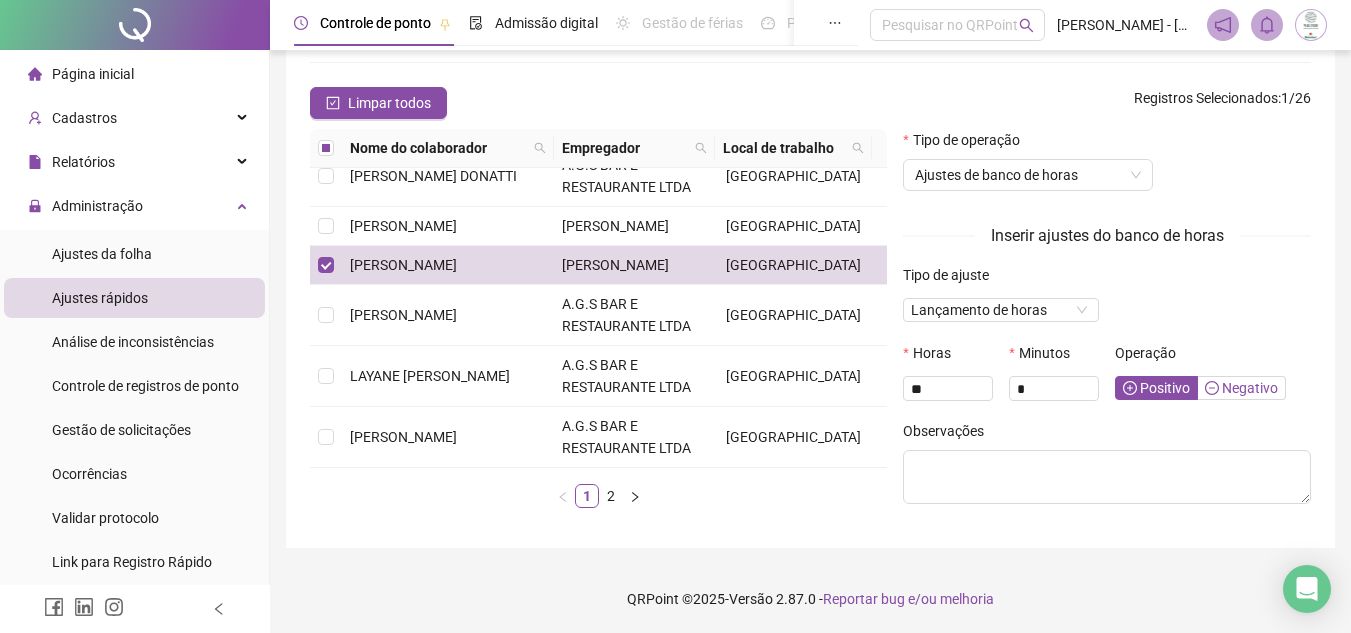 click on "Negativo" at bounding box center [1241, 388] 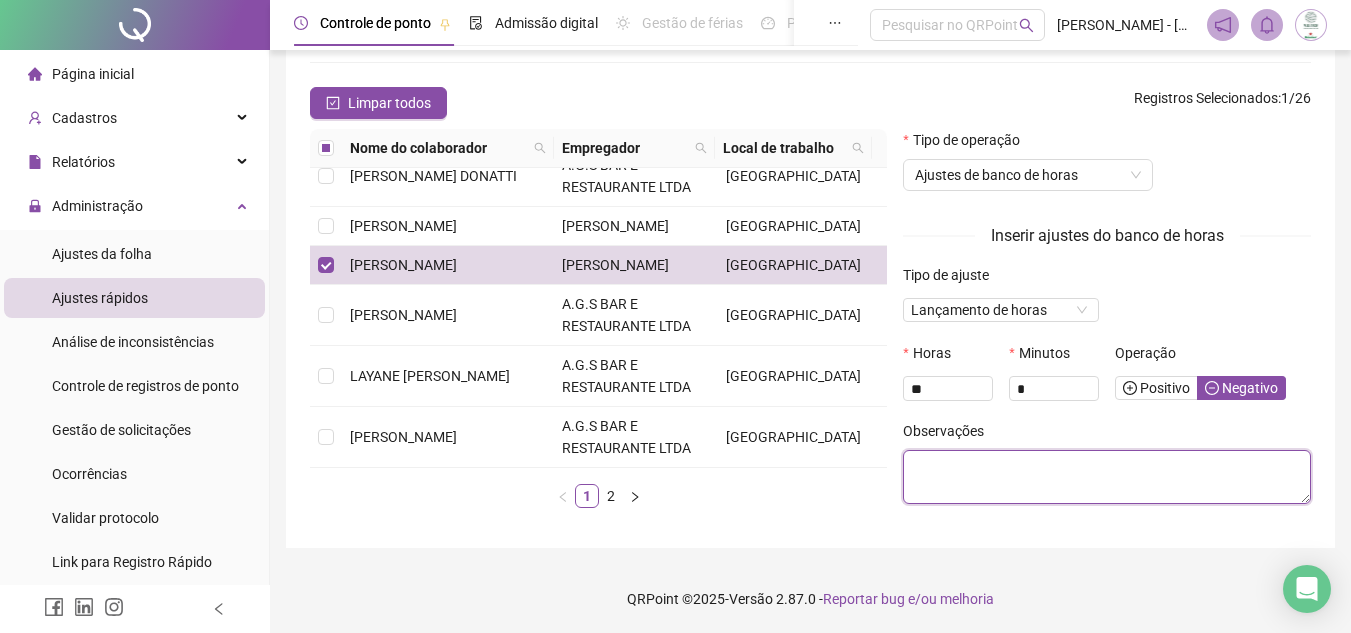 click at bounding box center [1107, 477] 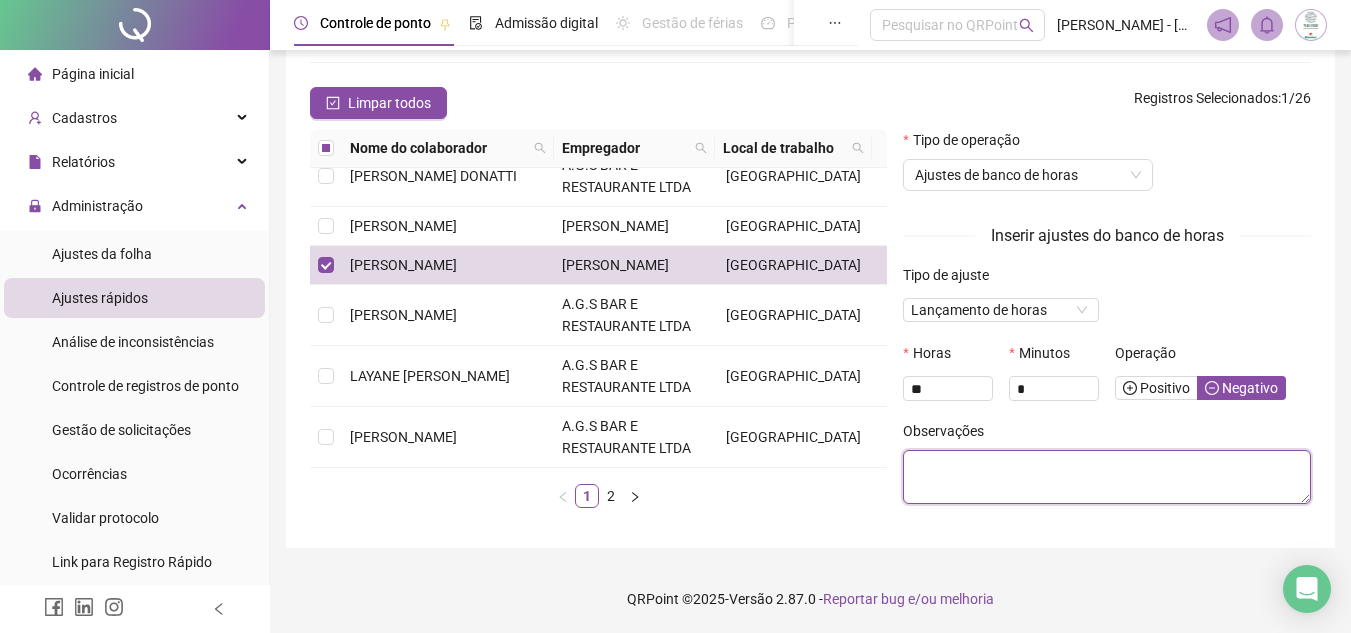 paste on "*" 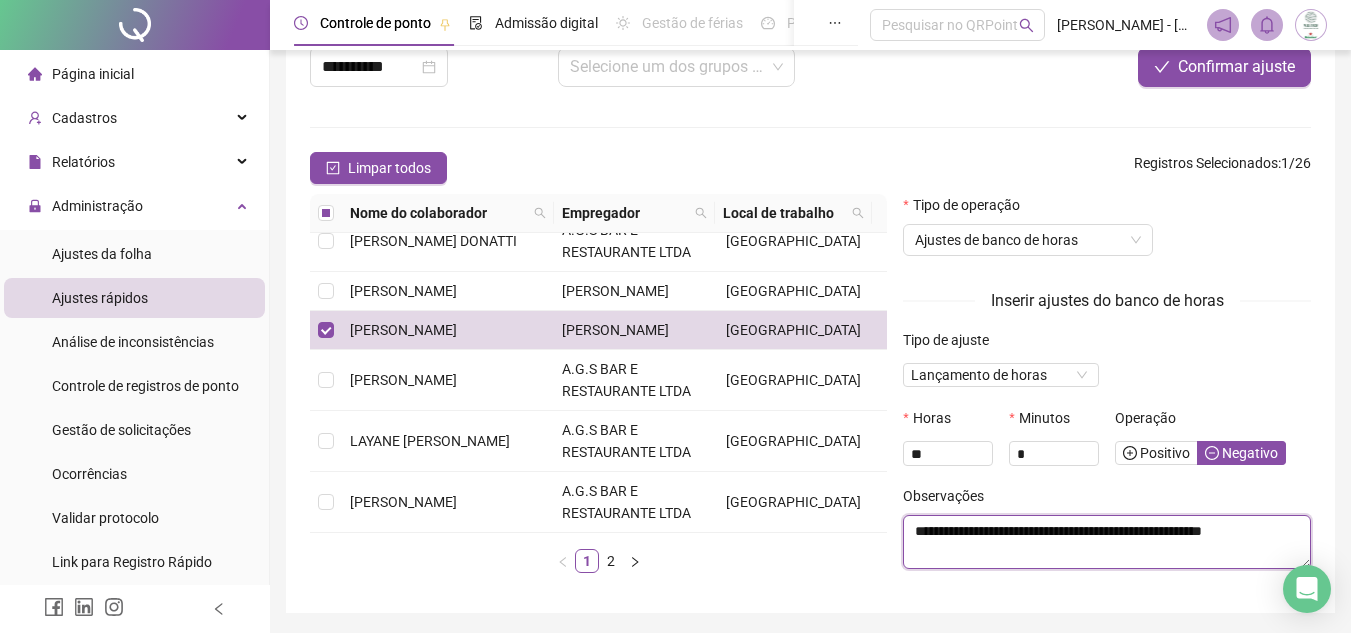 scroll, scrollTop: 100, scrollLeft: 0, axis: vertical 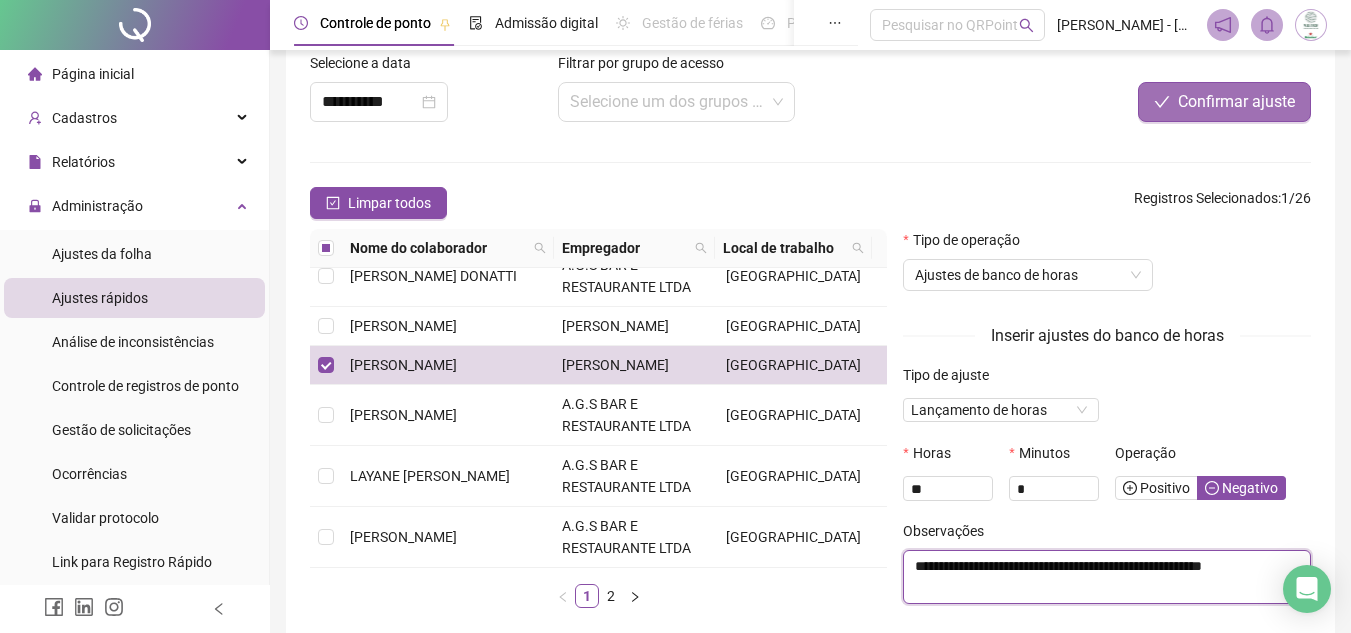 type on "**********" 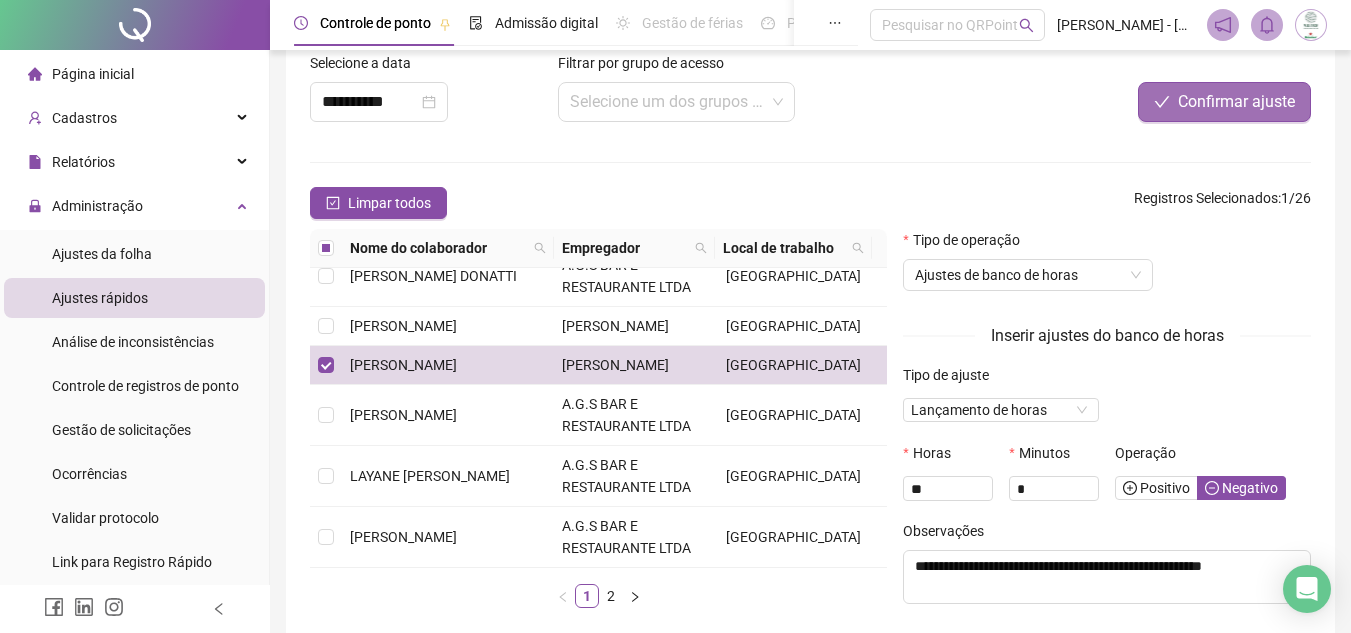 click on "Confirmar ajuste" at bounding box center (1236, 102) 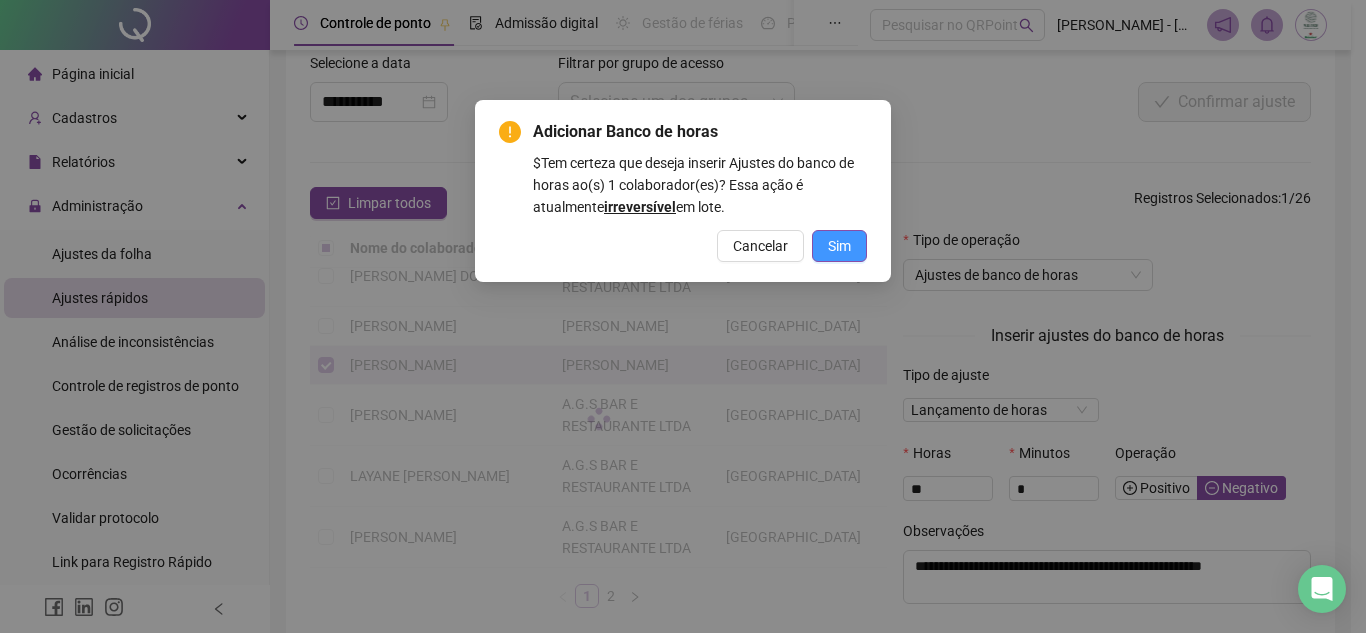 click on "Sim" at bounding box center [839, 246] 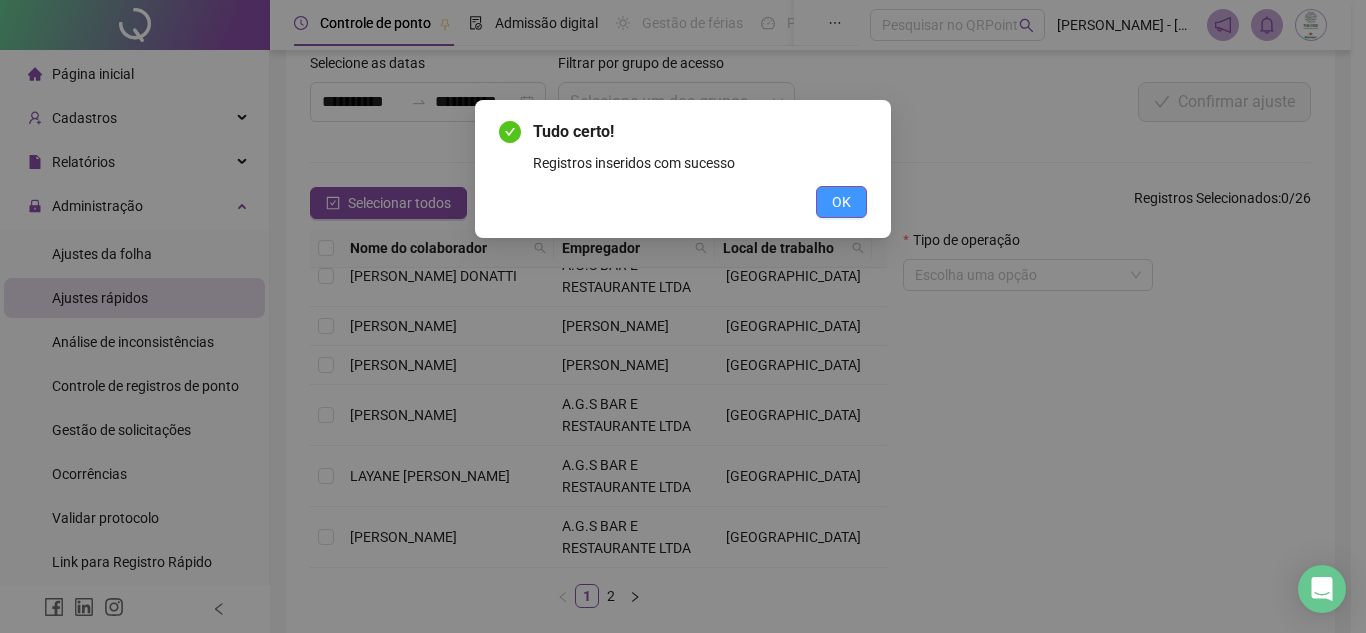 click on "OK" at bounding box center [841, 202] 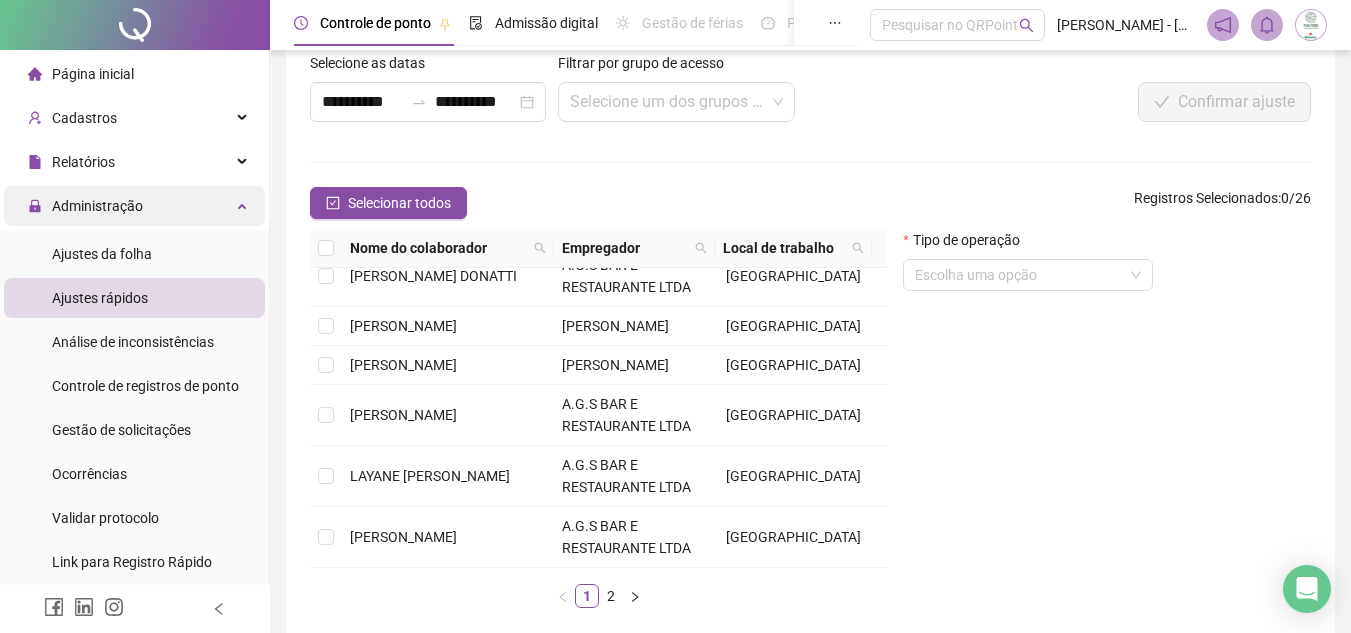 click on "Administração" at bounding box center [97, 206] 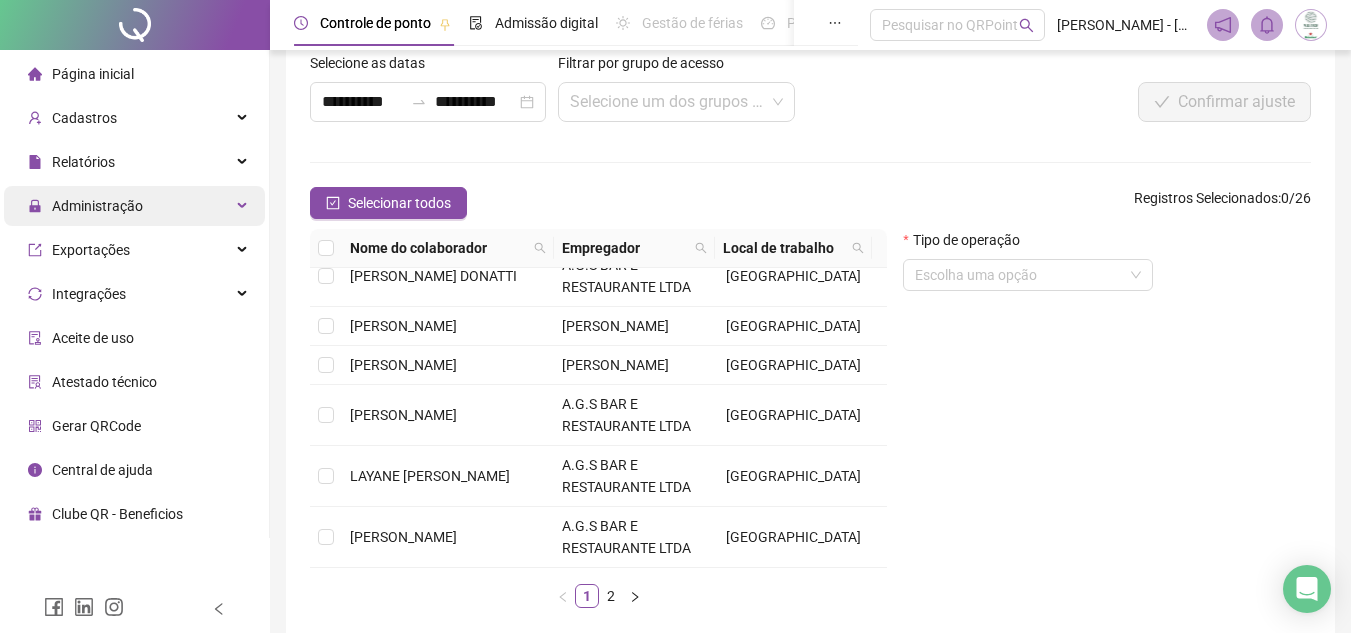 click on "Administração" at bounding box center [97, 206] 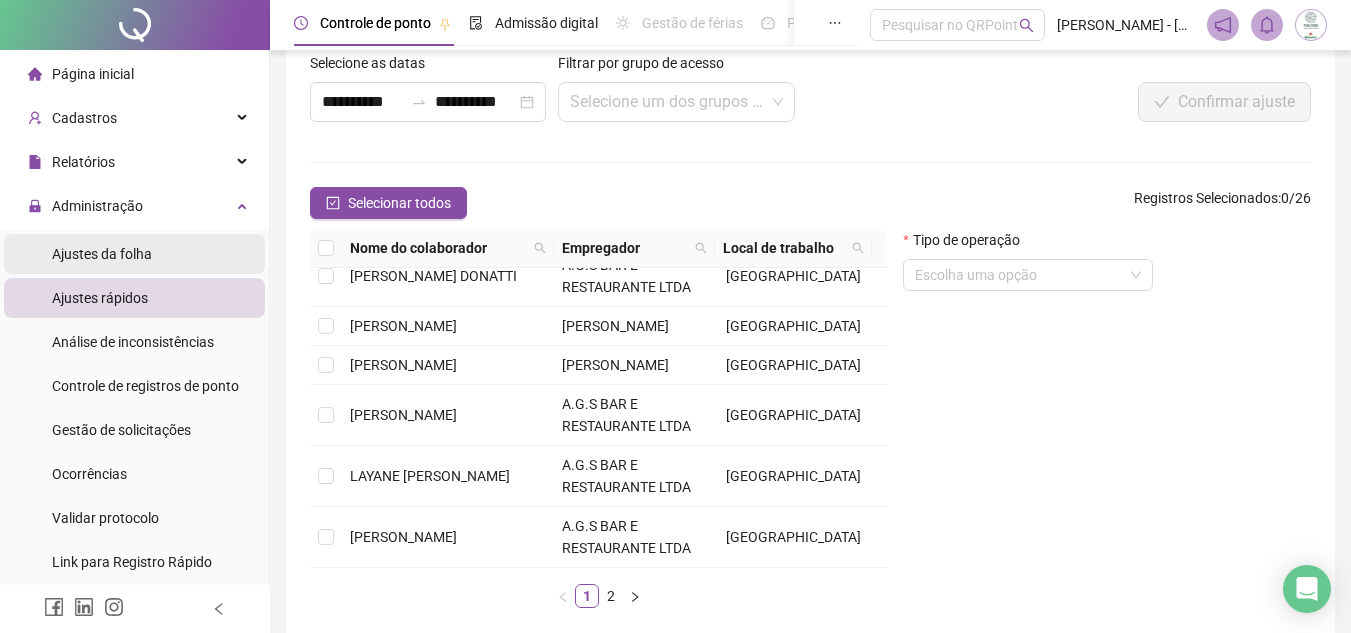 click on "Ajustes da folha" at bounding box center (102, 254) 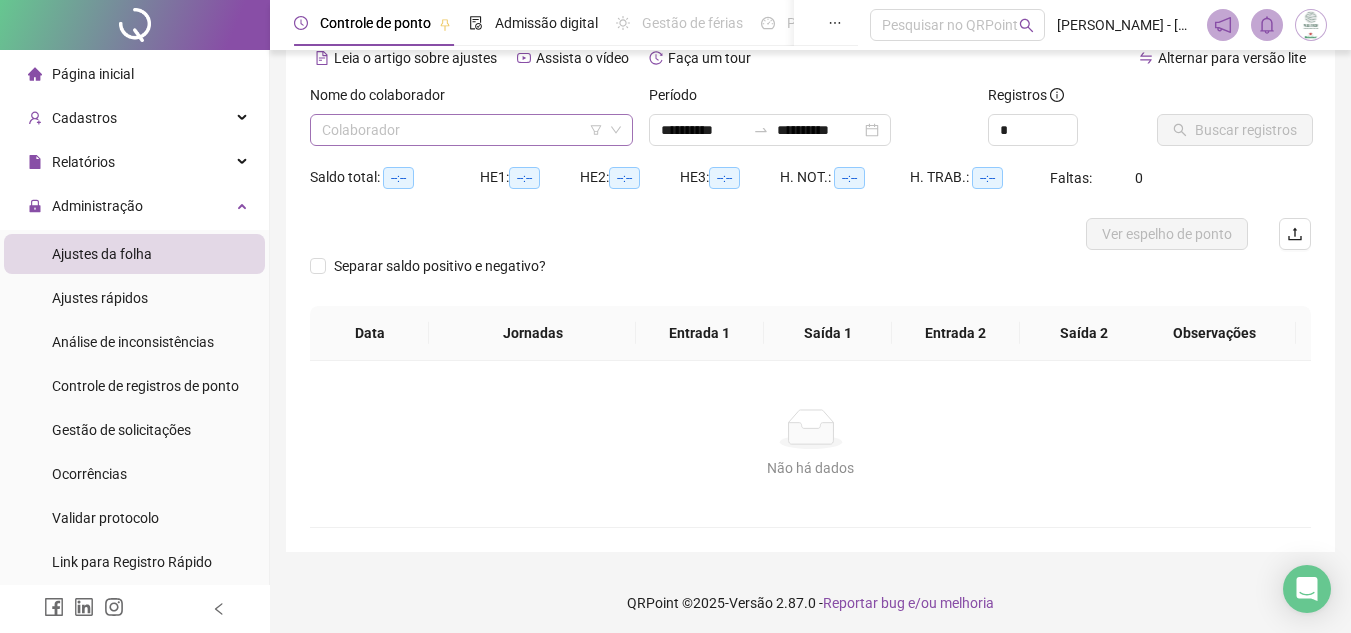 click at bounding box center (465, 130) 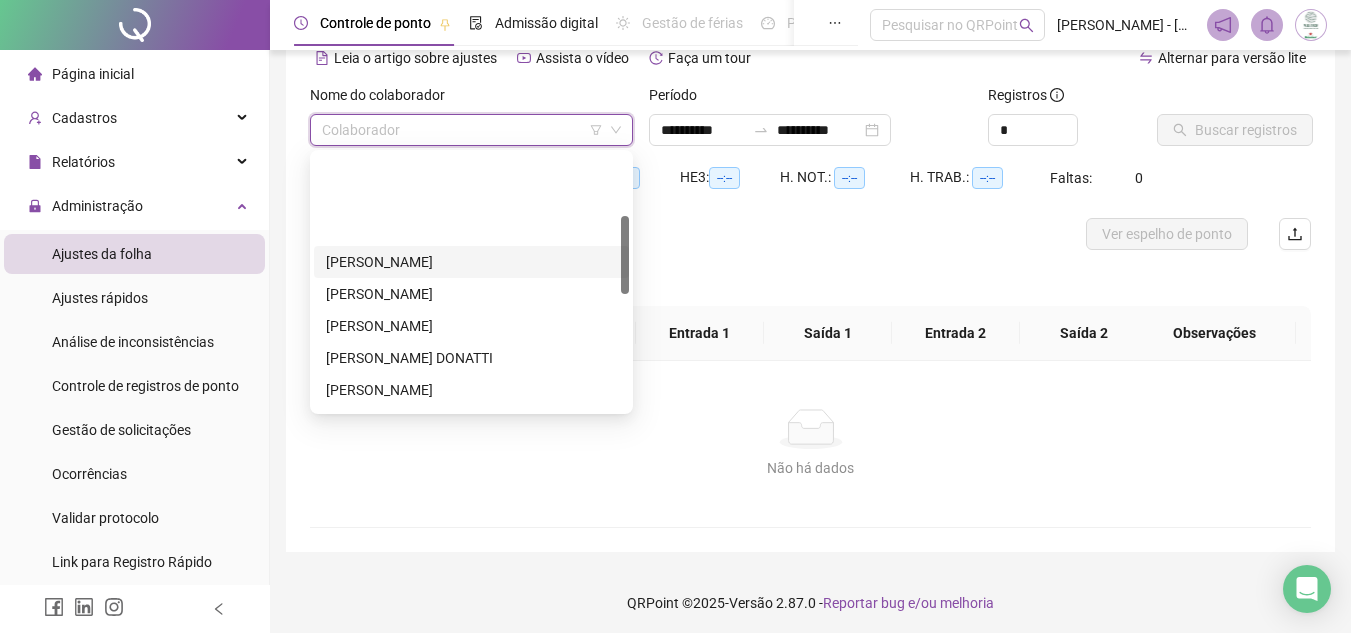 scroll, scrollTop: 200, scrollLeft: 0, axis: vertical 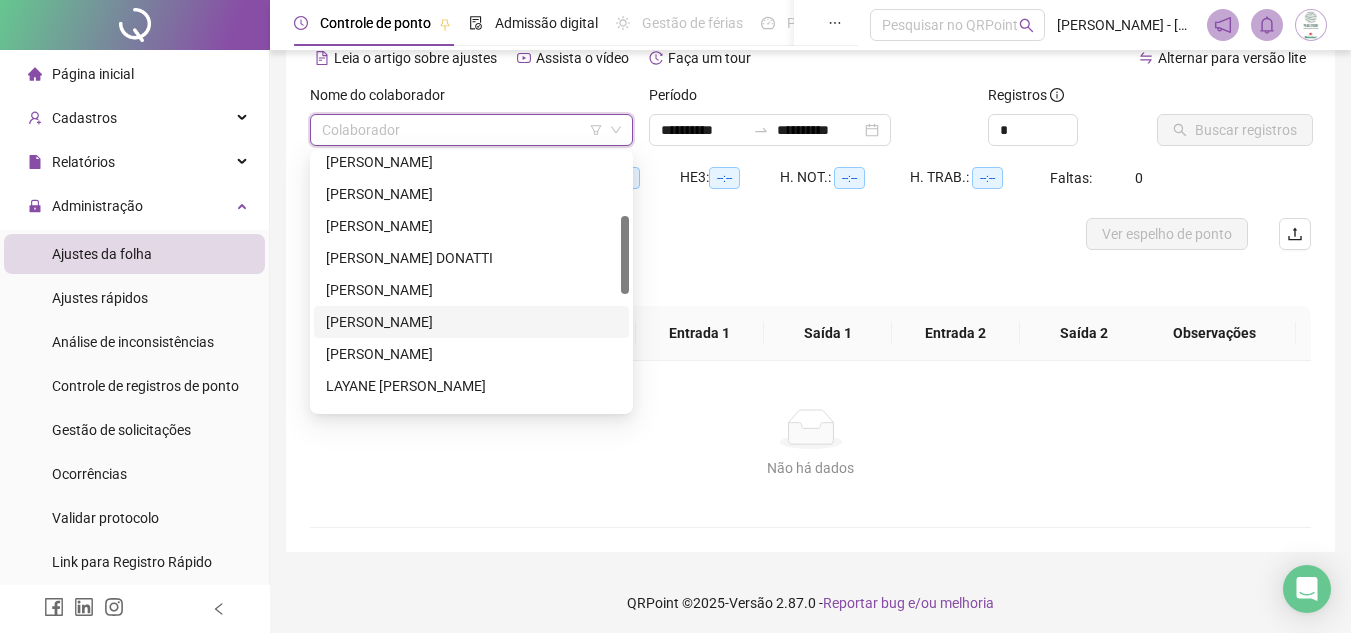 click on "[PERSON_NAME]" at bounding box center (471, 322) 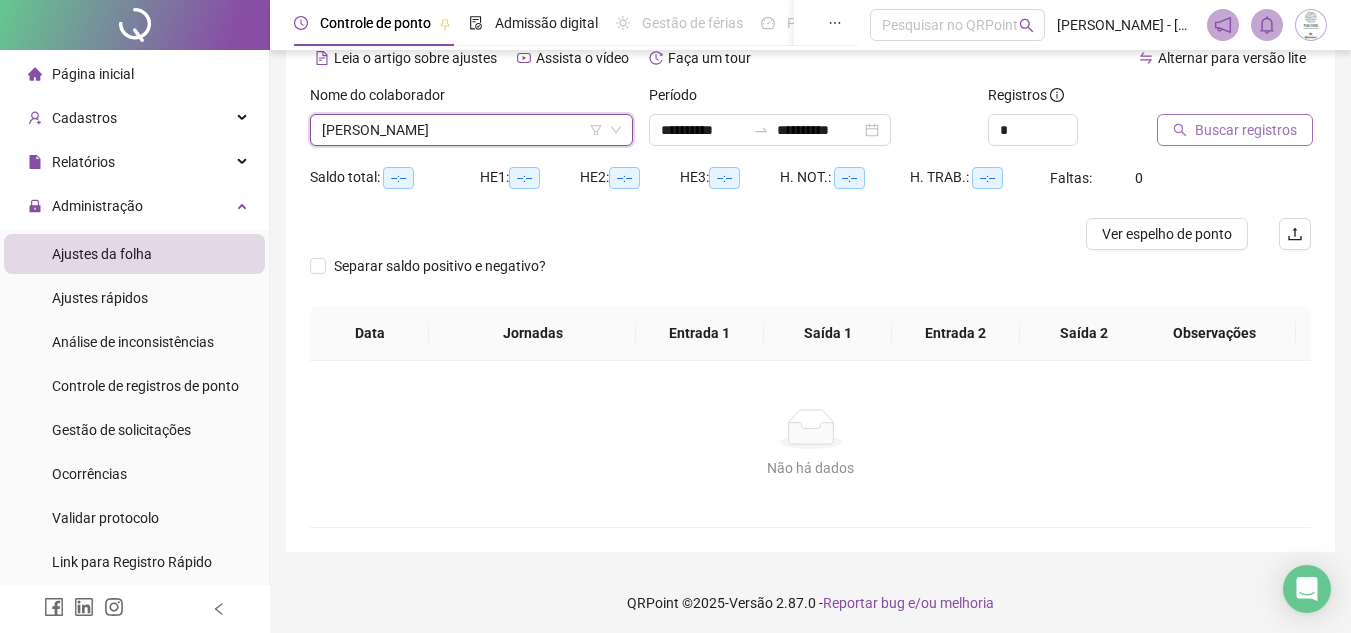 click on "Buscar registros" at bounding box center (1246, 130) 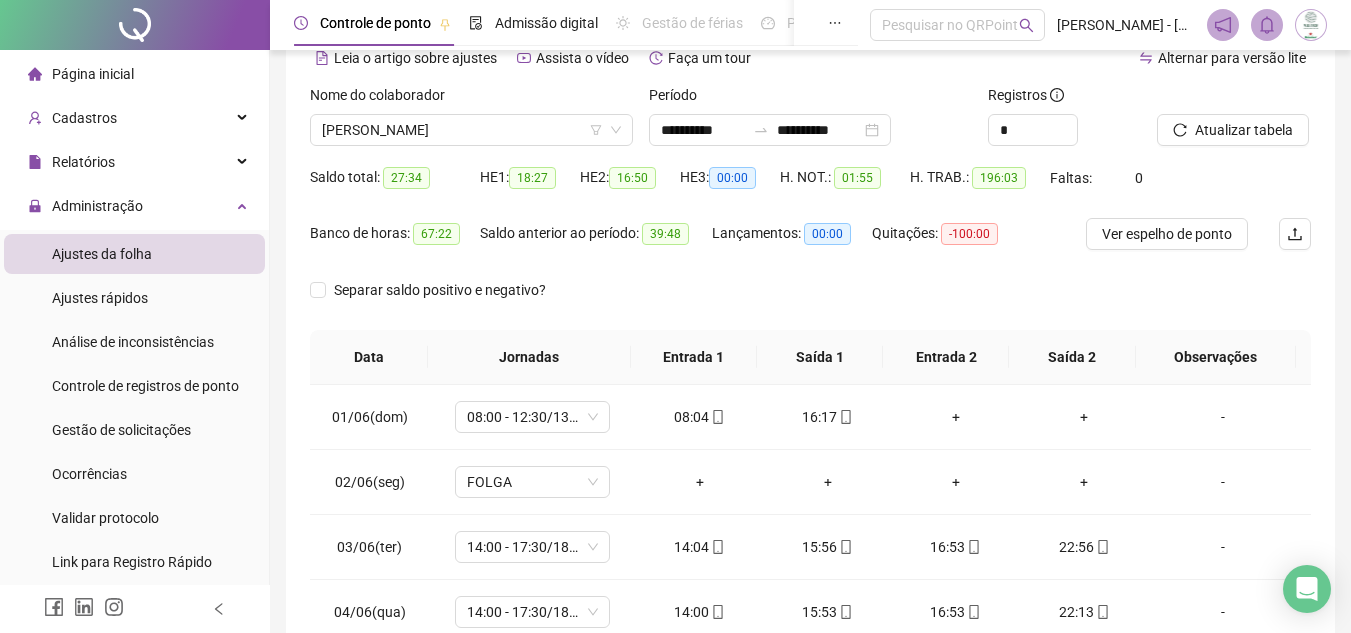 click on "Separar saldo positivo e negativo?" at bounding box center [810, 302] 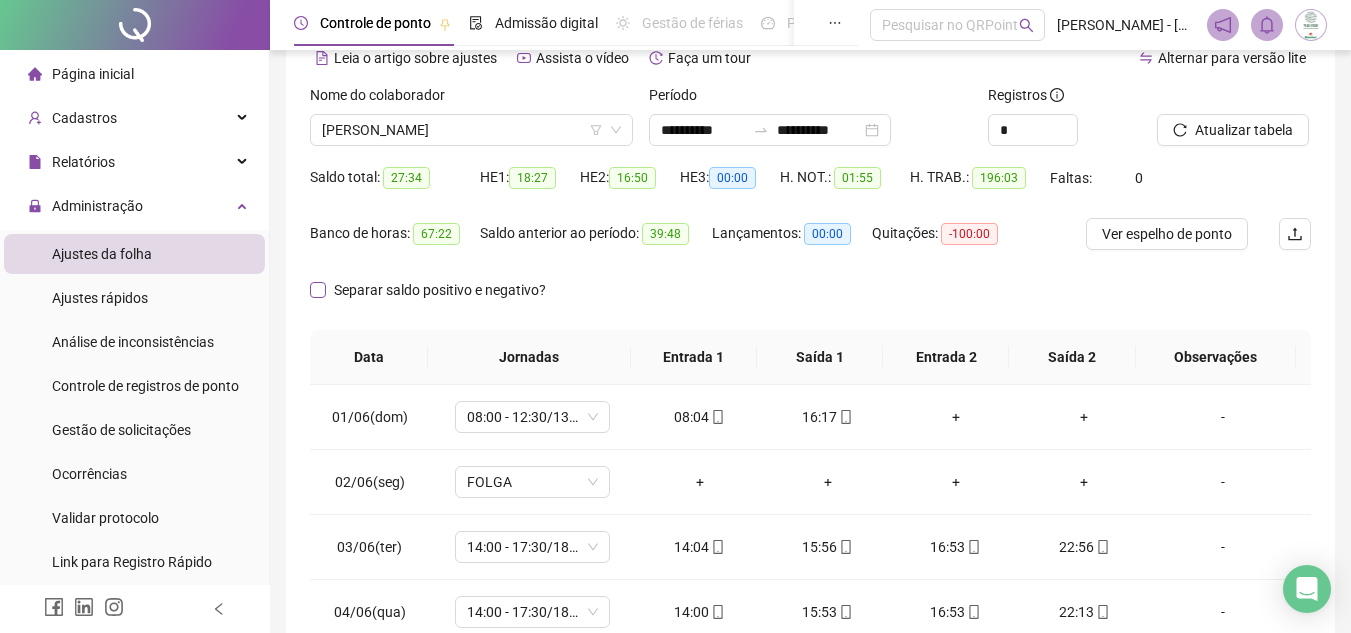 click on "Separar saldo positivo e negativo?" at bounding box center (440, 290) 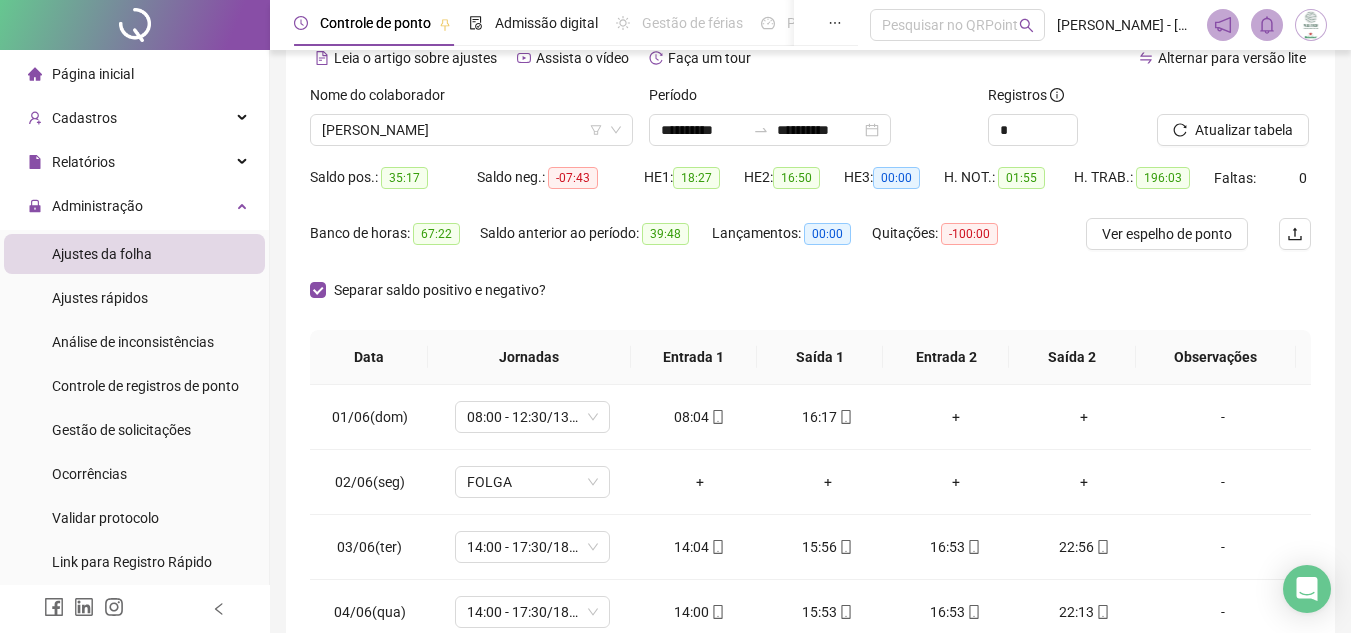 click on "Separar saldo positivo e negativo?" at bounding box center (810, 302) 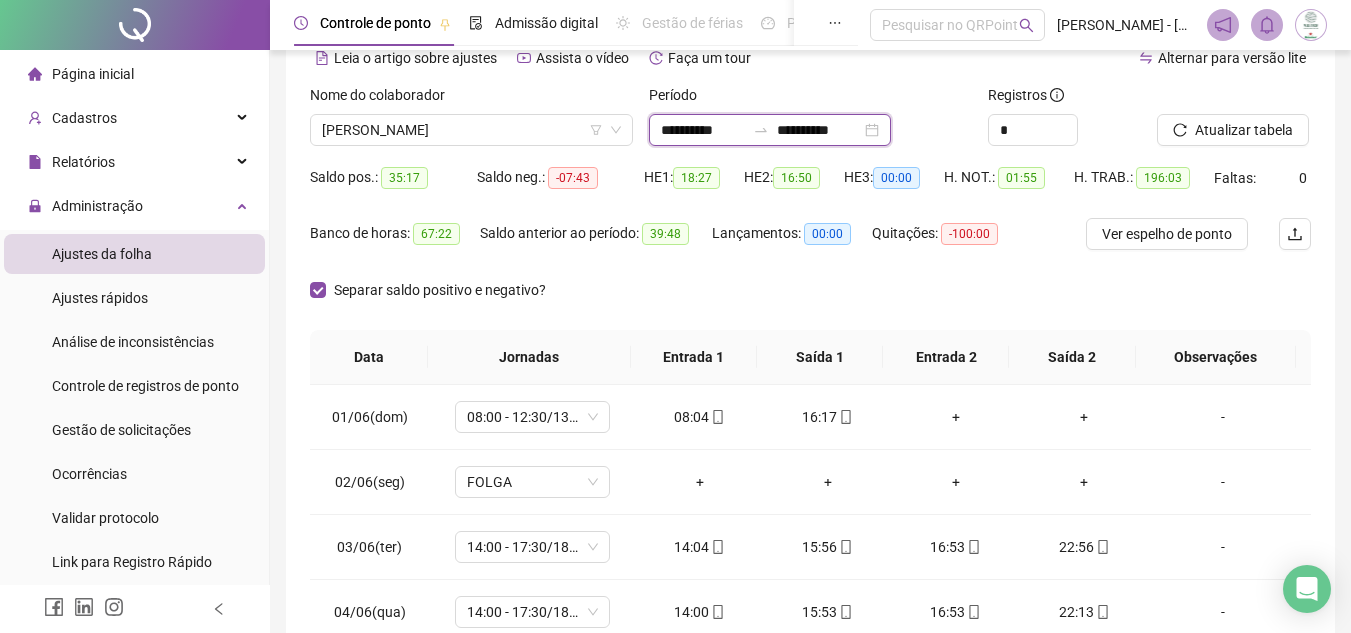 click on "**********" at bounding box center (703, 130) 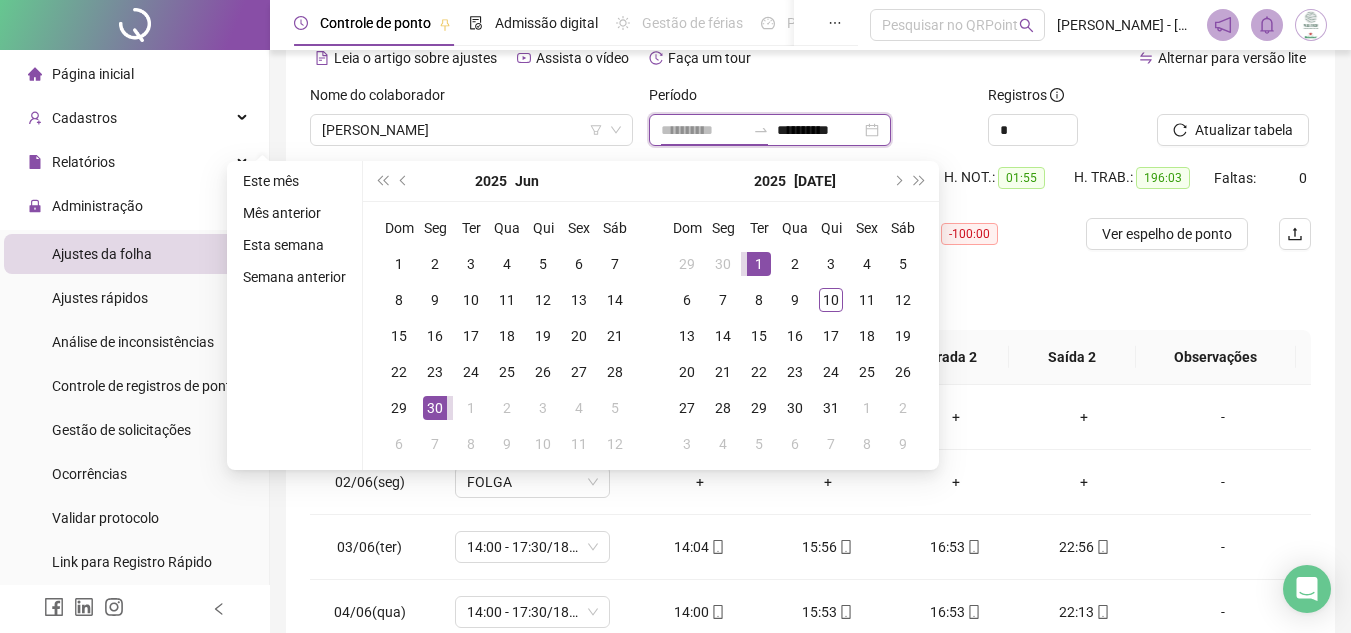 type on "**********" 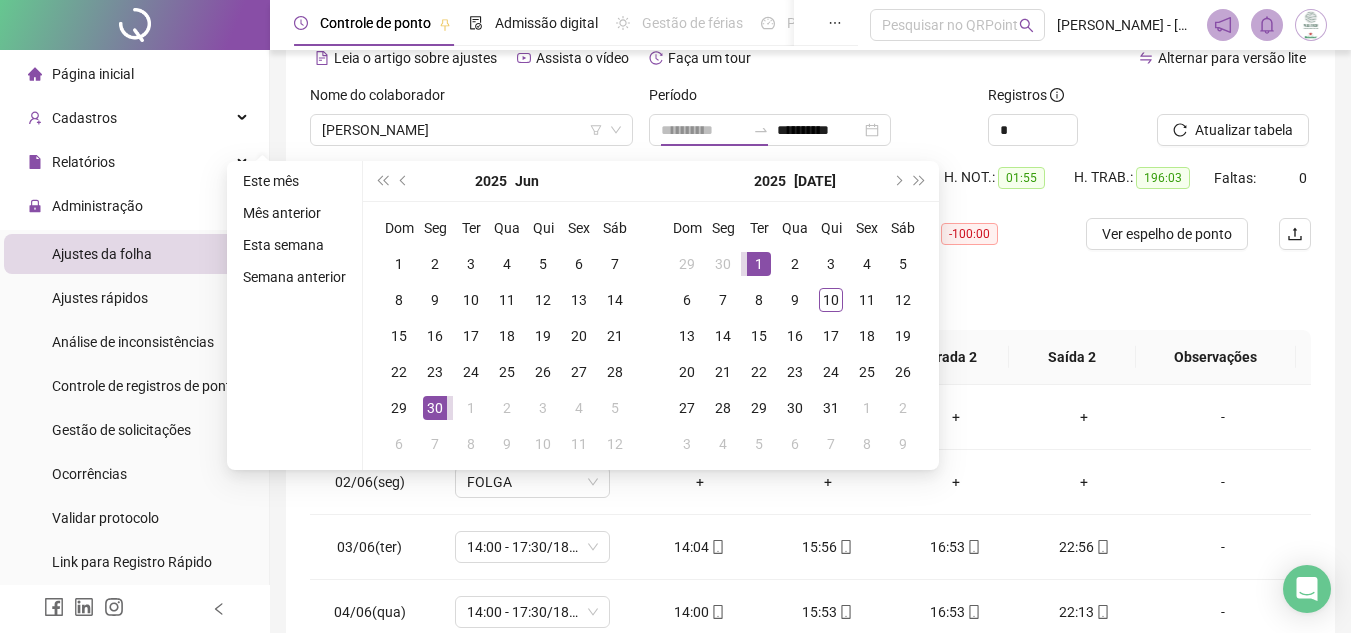 click on "1" at bounding box center [759, 264] 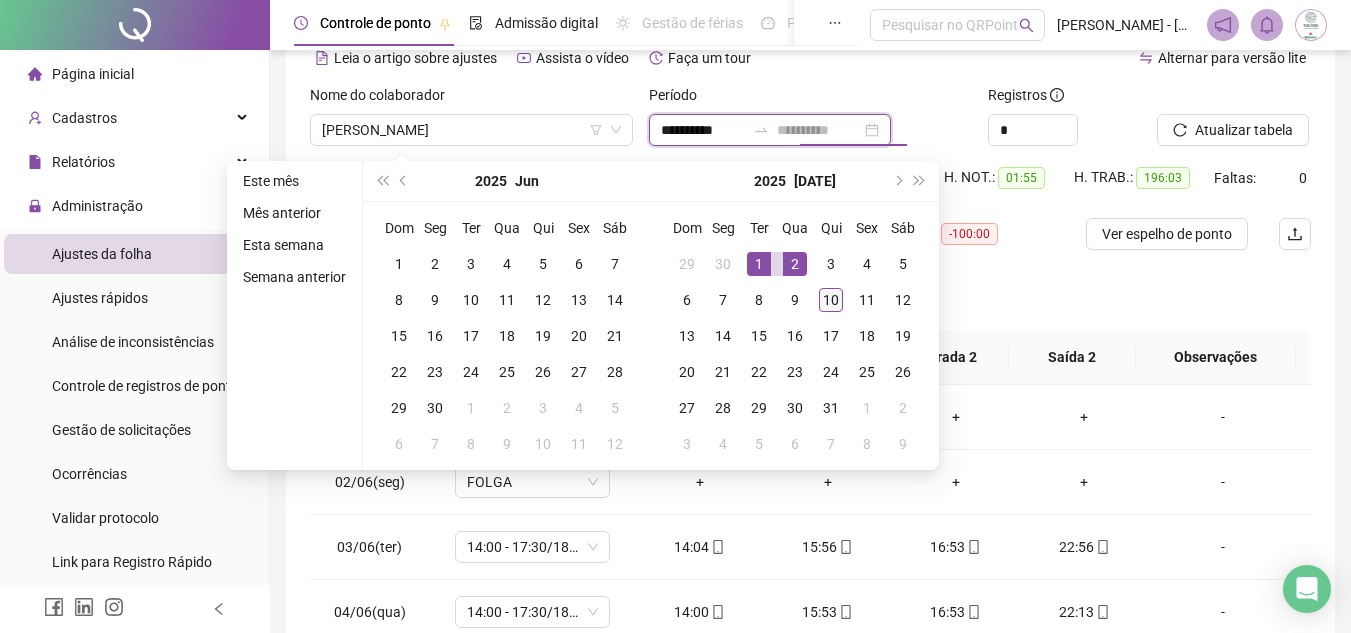 type on "**********" 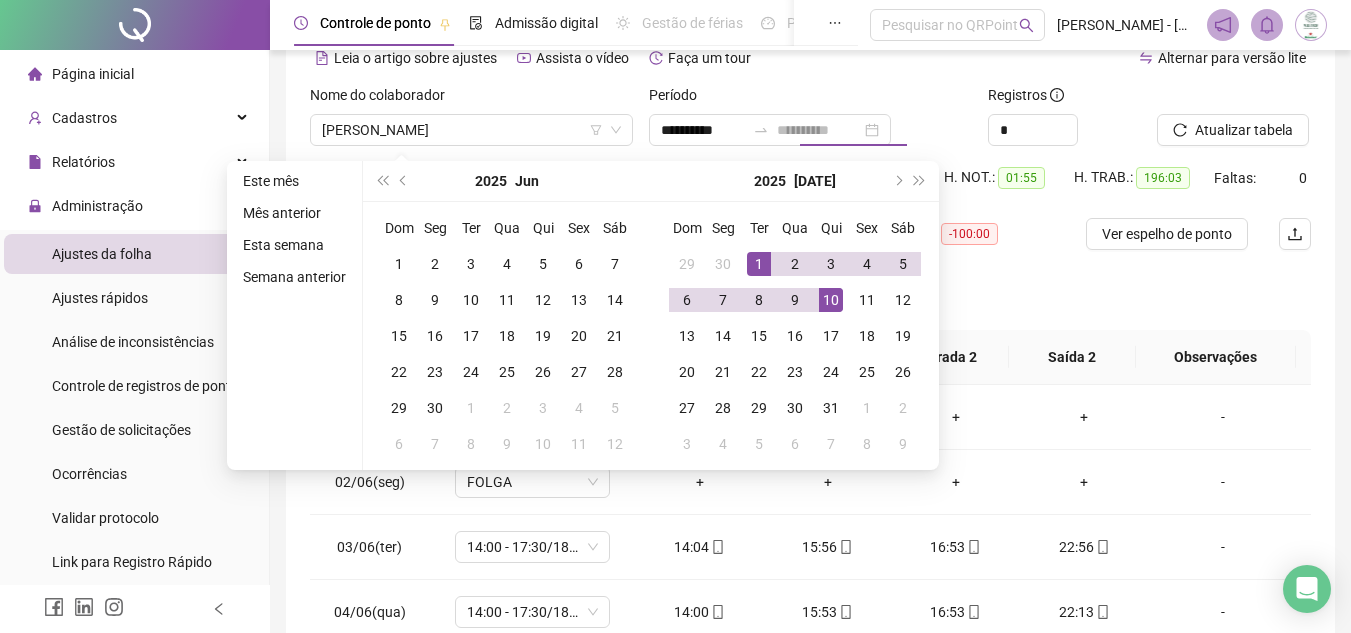 click on "10" at bounding box center [831, 300] 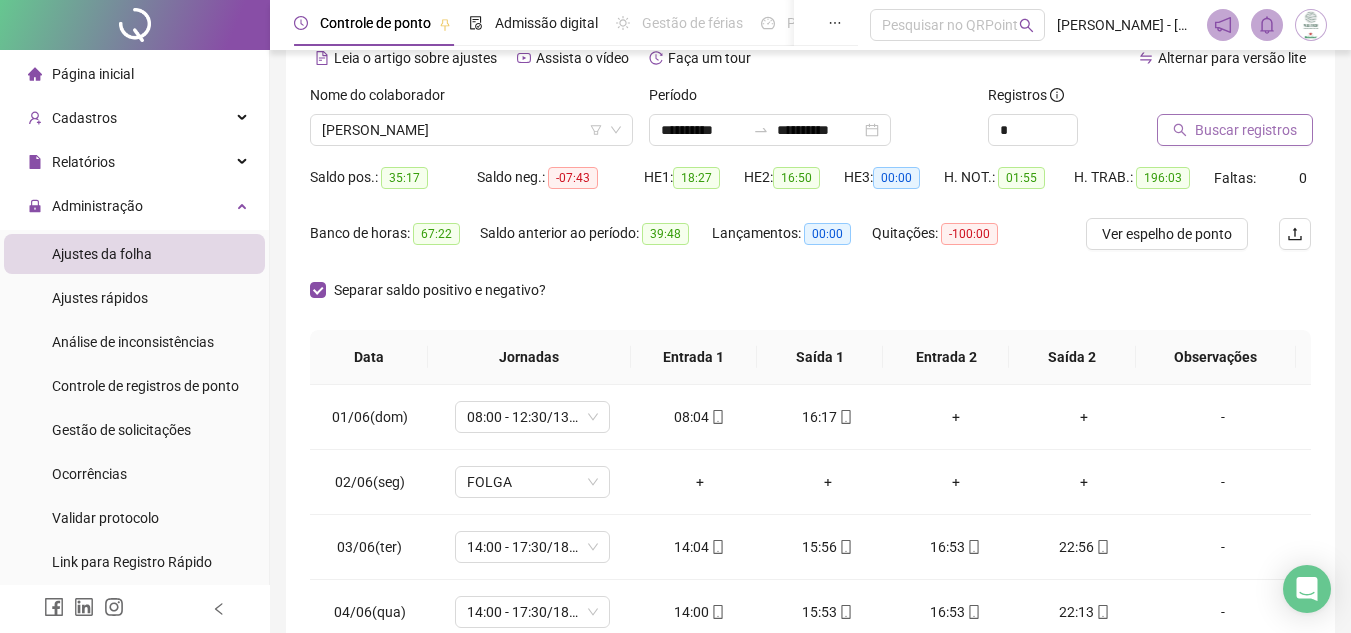 click on "Buscar registros" at bounding box center (1235, 130) 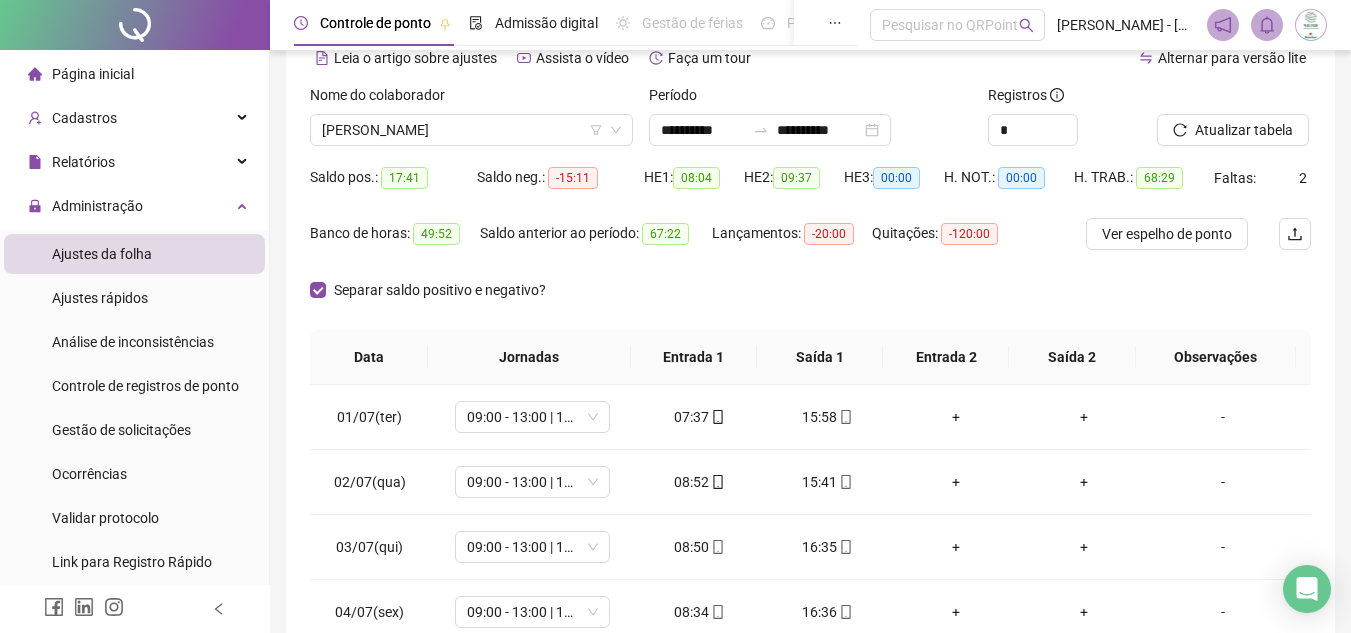 click on "Separar saldo positivo e negativo?" at bounding box center (810, 302) 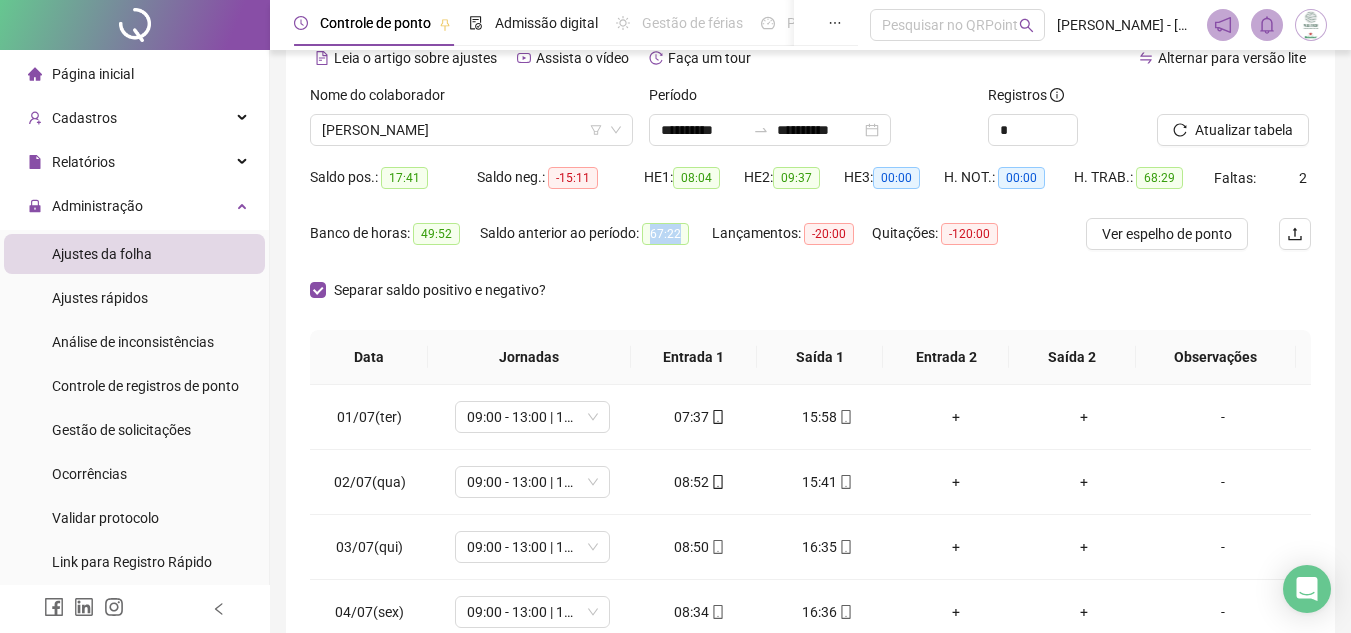 drag, startPoint x: 653, startPoint y: 232, endPoint x: 687, endPoint y: 232, distance: 34 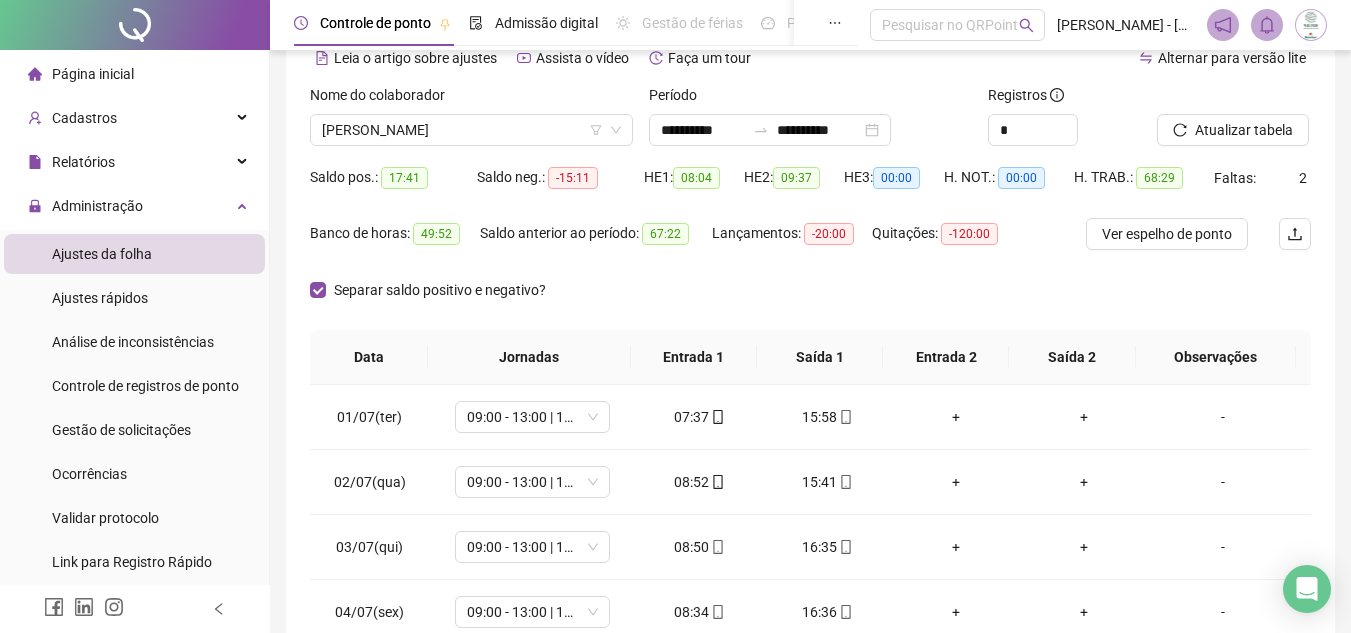click on "Lançamentos:   -20:00" at bounding box center (792, 246) 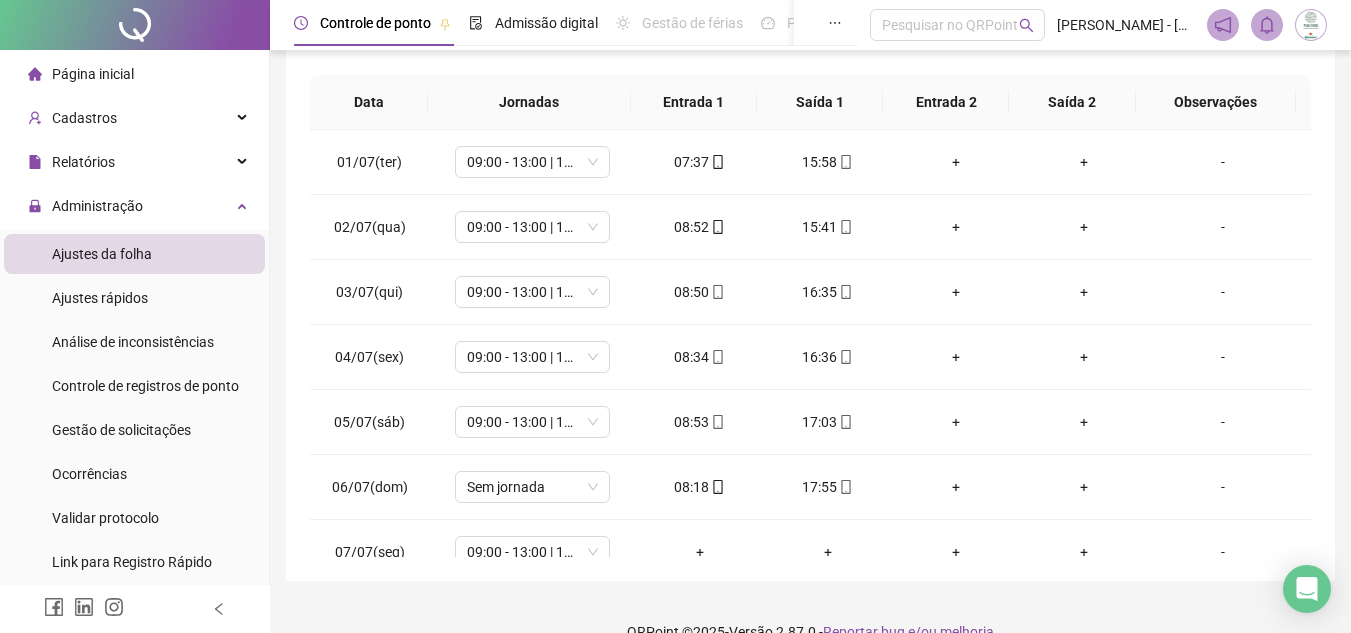 scroll, scrollTop: 389, scrollLeft: 0, axis: vertical 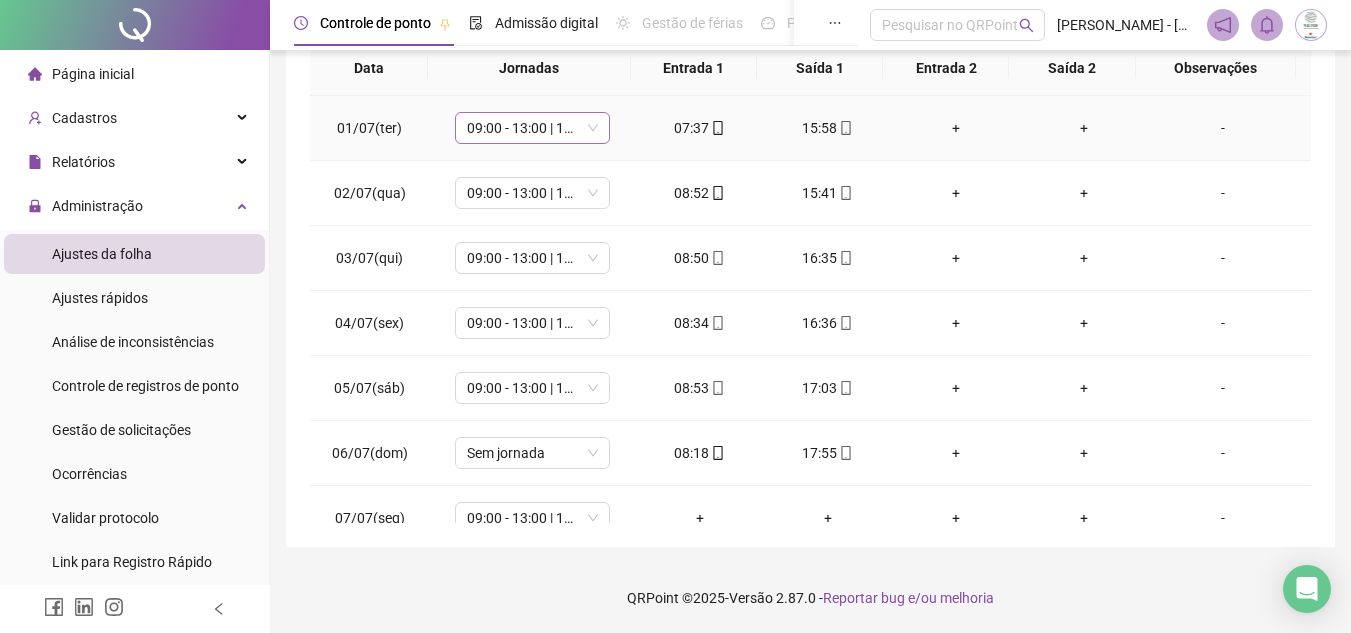 click on "09:00 - 13:00 | 14:00 - 17:20" at bounding box center (532, 128) 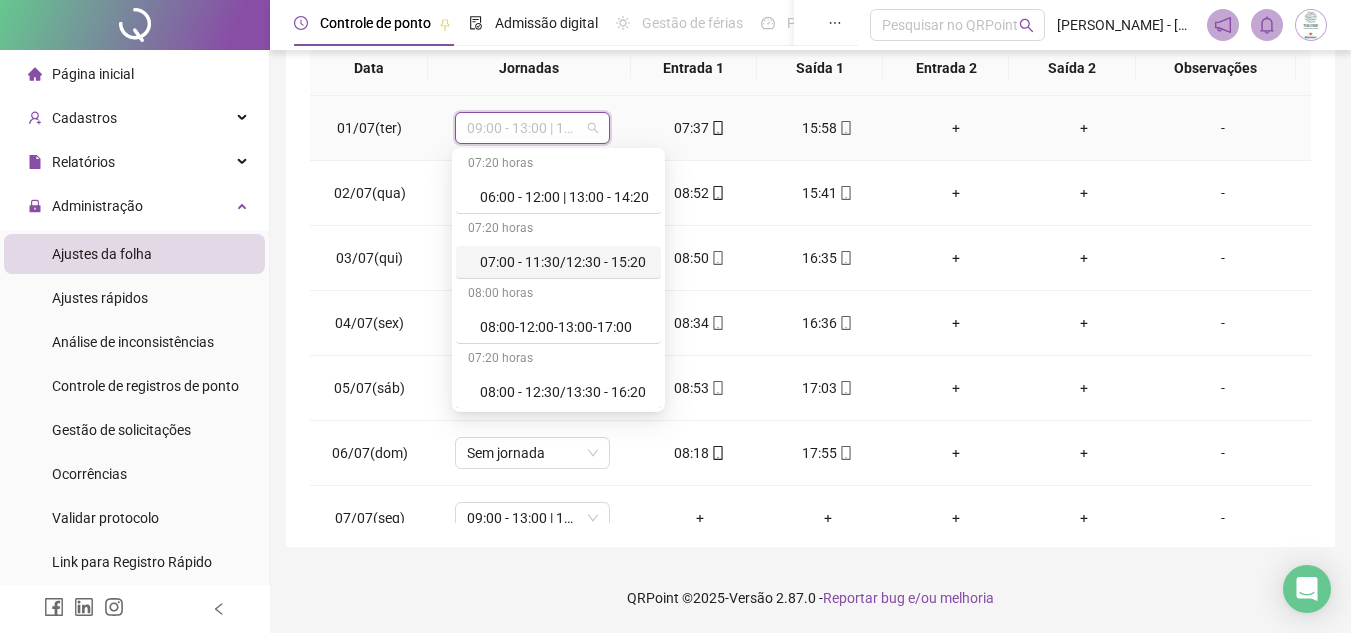 scroll, scrollTop: 100, scrollLeft: 0, axis: vertical 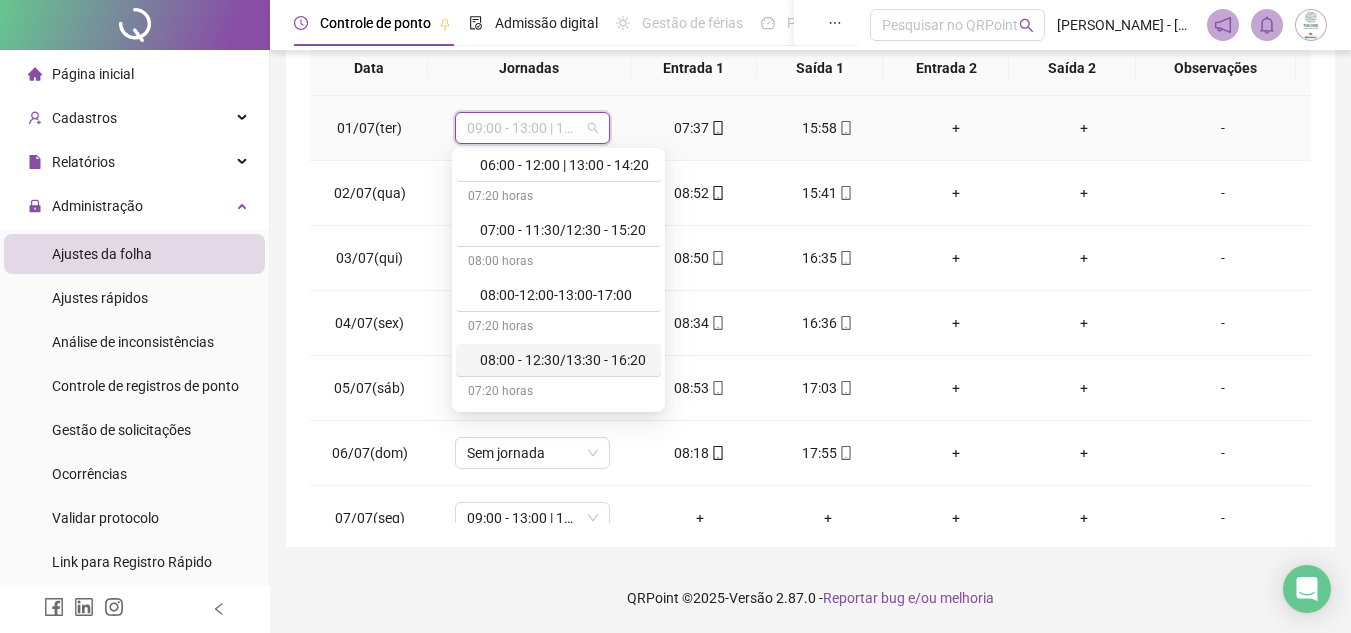 click on "08:00 - 12:30/13:30 - 16:20" at bounding box center (564, 360) 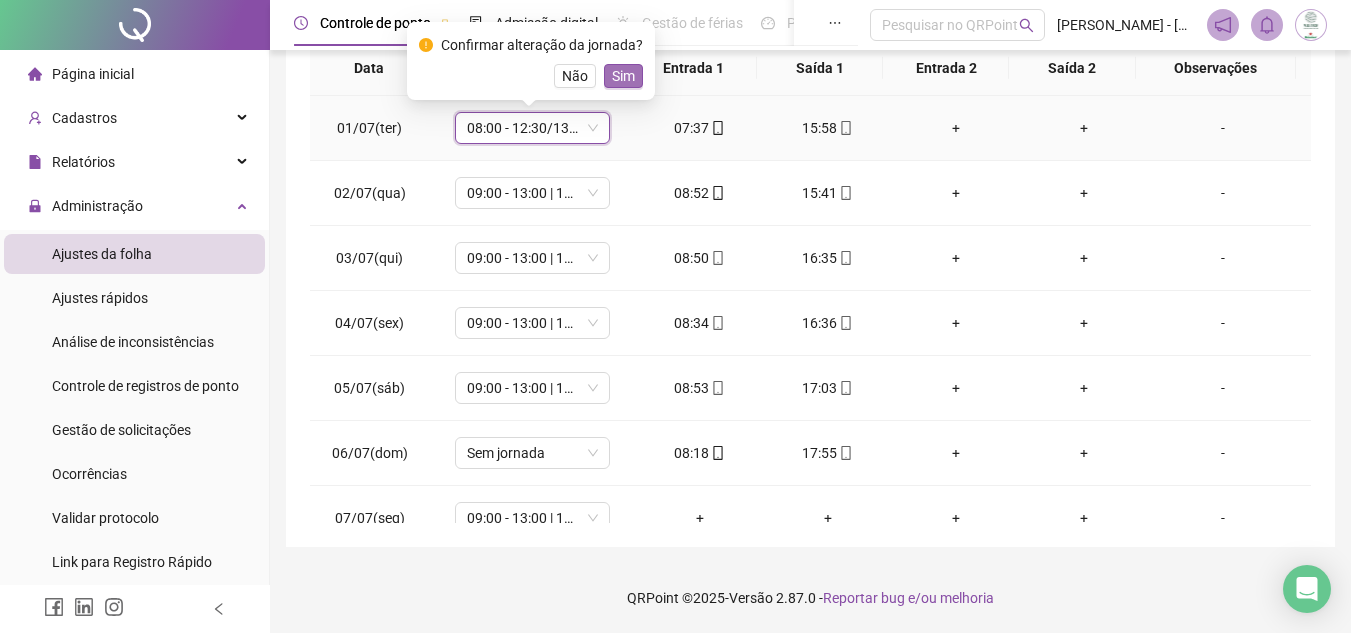 click on "Sim" at bounding box center (623, 76) 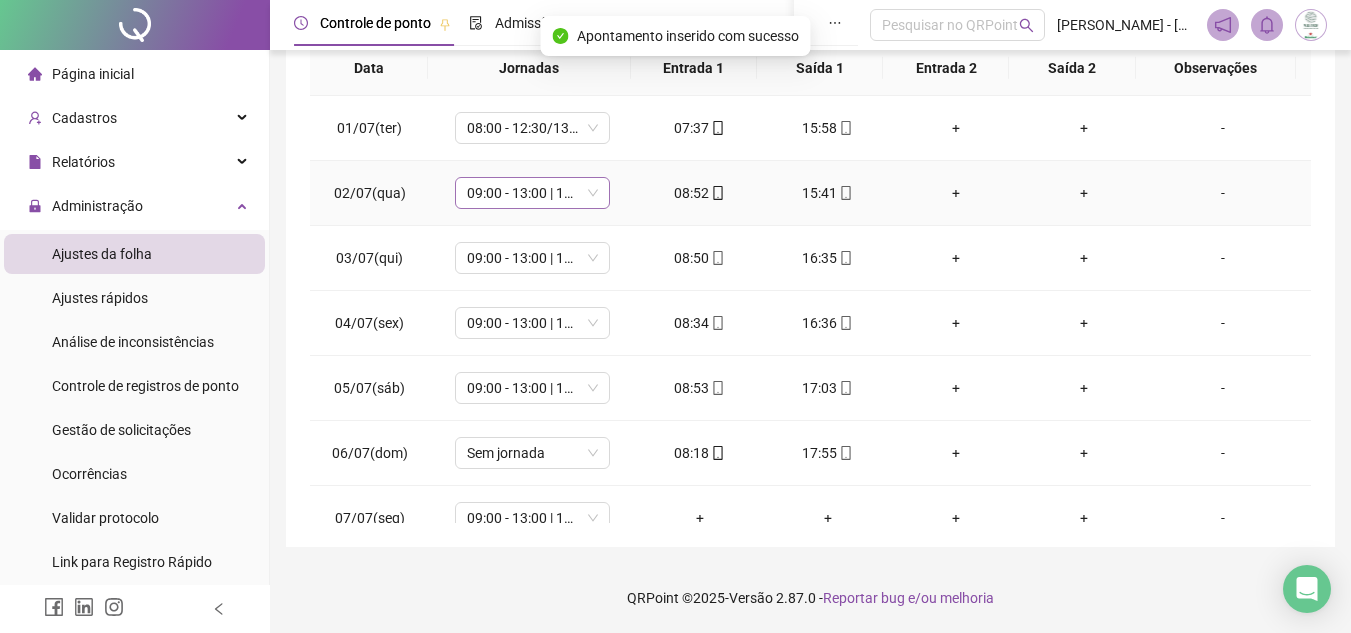 click on "09:00 - 13:00 | 14:00 - 17:20" at bounding box center (532, 193) 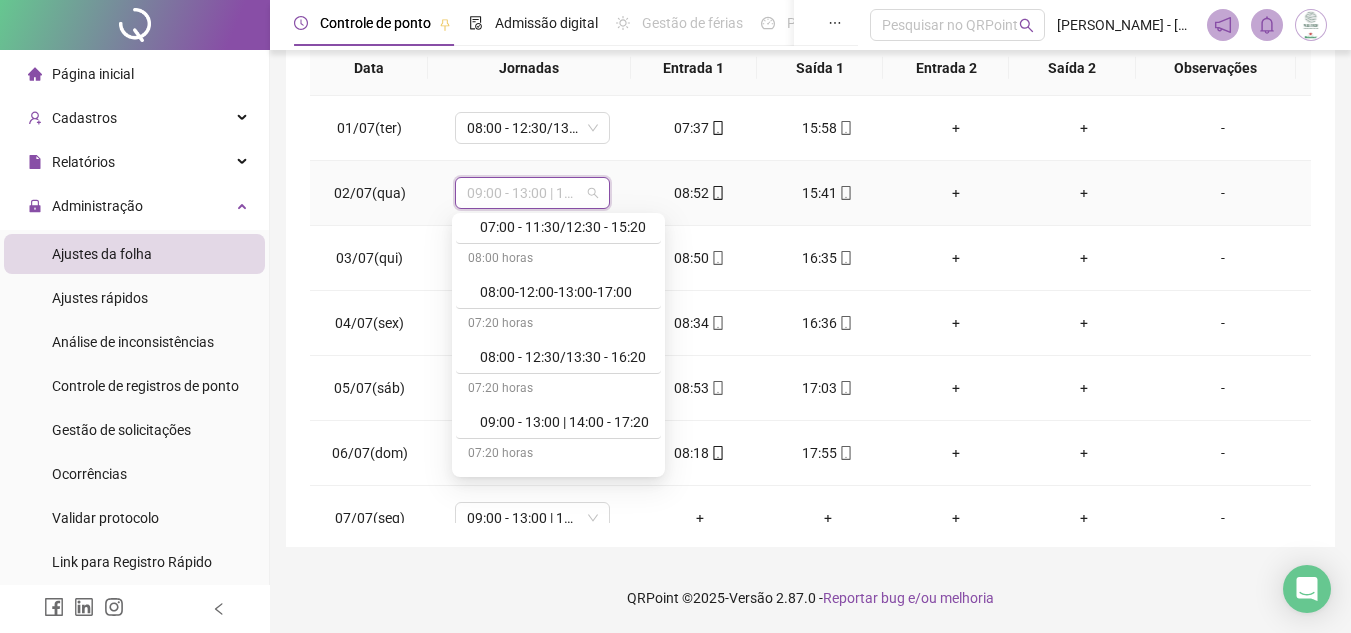 scroll, scrollTop: 200, scrollLeft: 0, axis: vertical 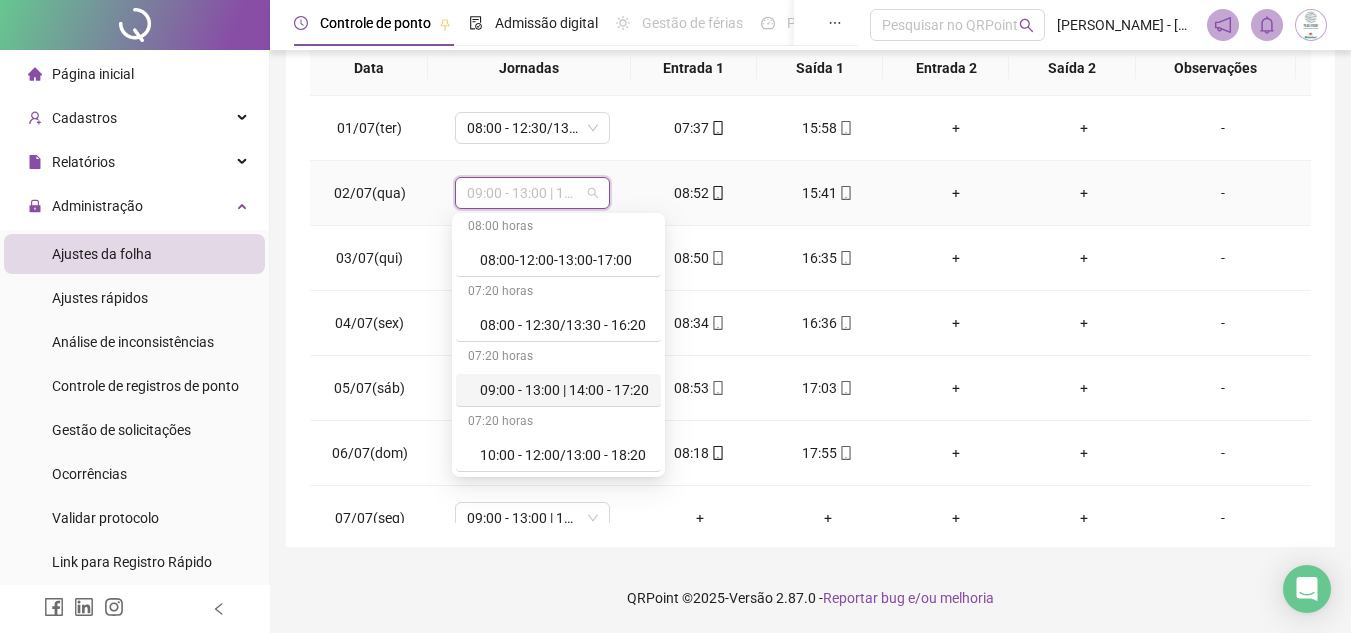 click on "09:00 - 13:00 | 14:00 - 17:20" at bounding box center (564, 390) 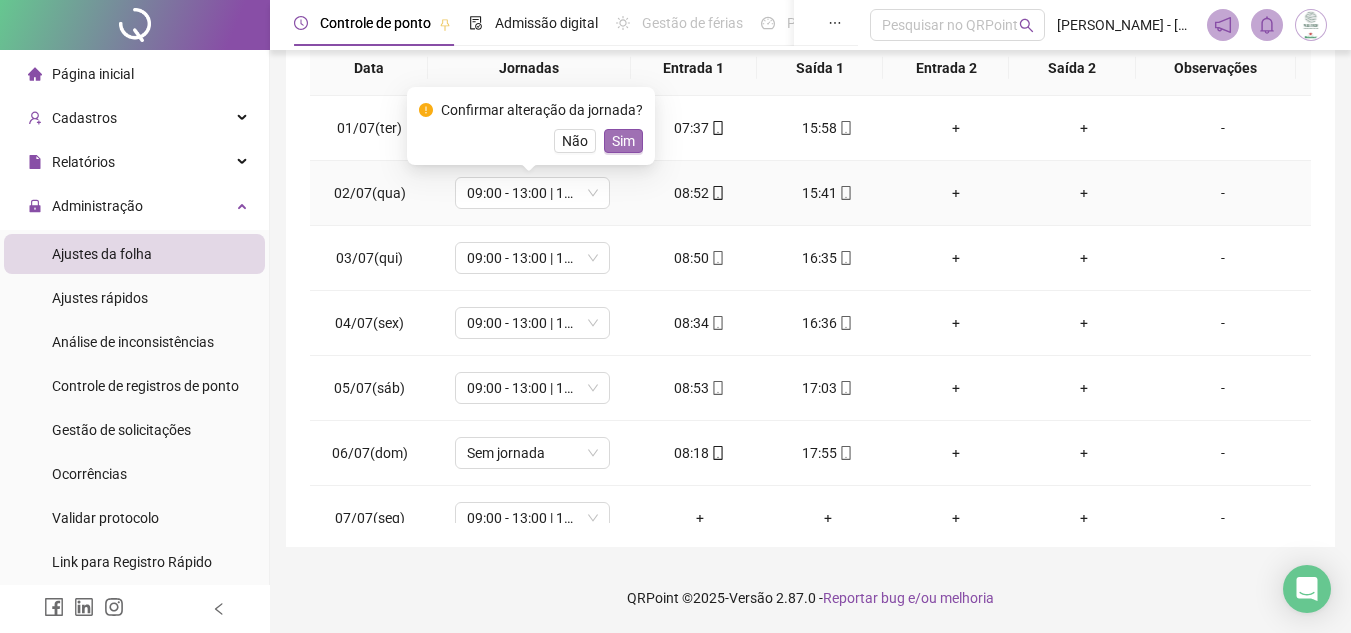 click on "Sim" at bounding box center (623, 141) 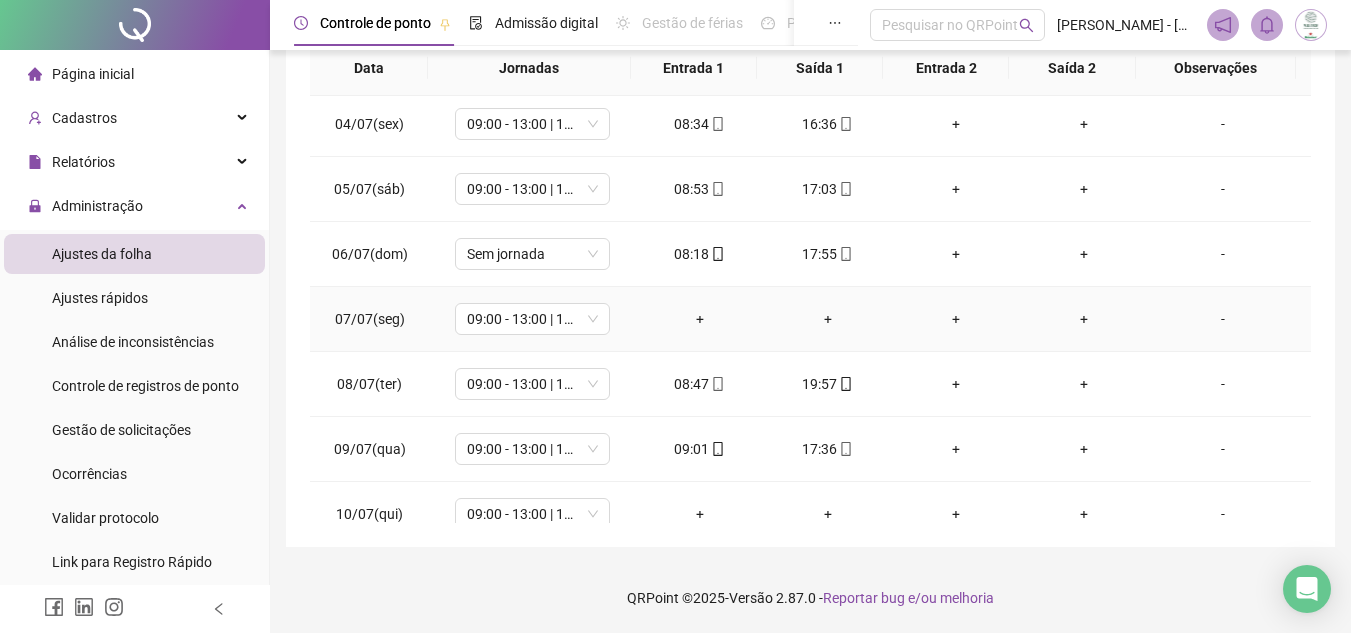 scroll, scrollTop: 200, scrollLeft: 0, axis: vertical 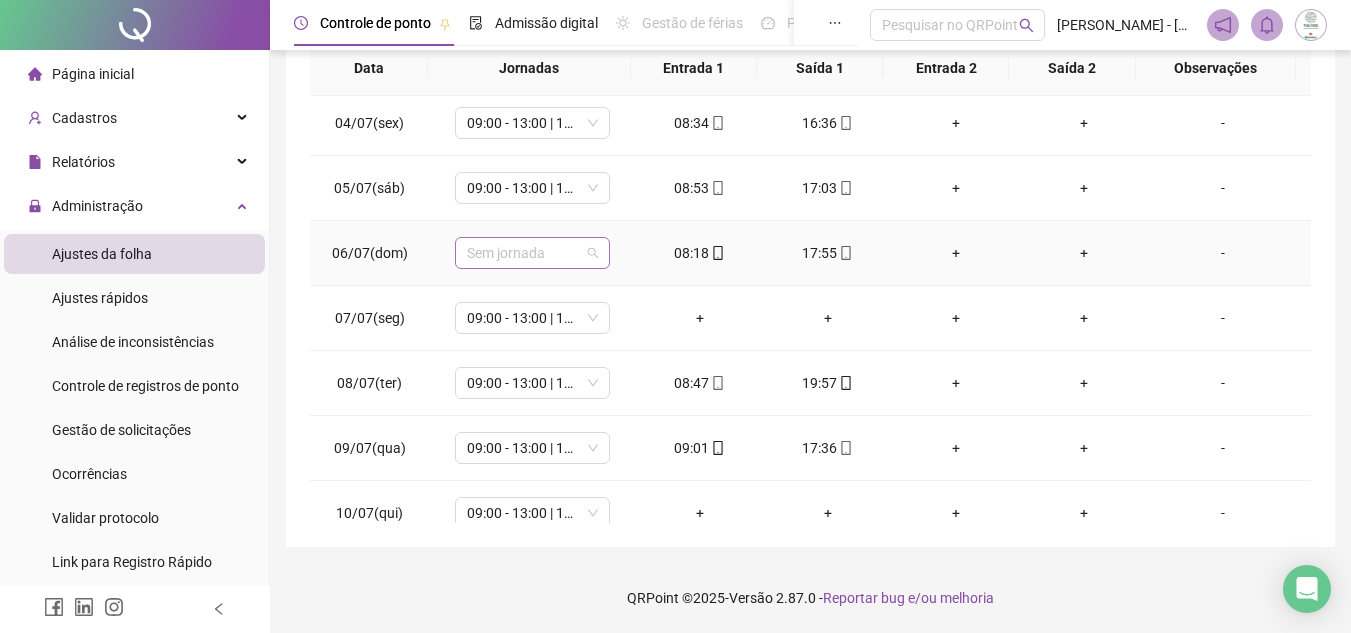click on "Sem jornada" at bounding box center (532, 253) 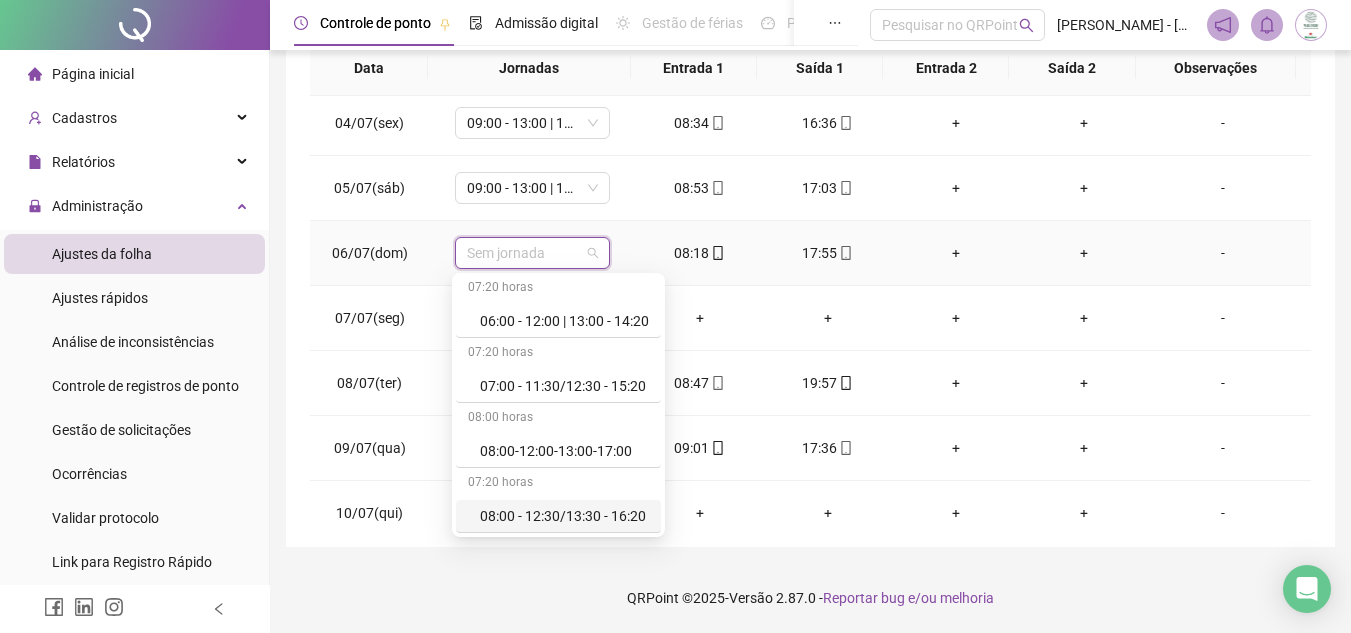scroll, scrollTop: 100, scrollLeft: 0, axis: vertical 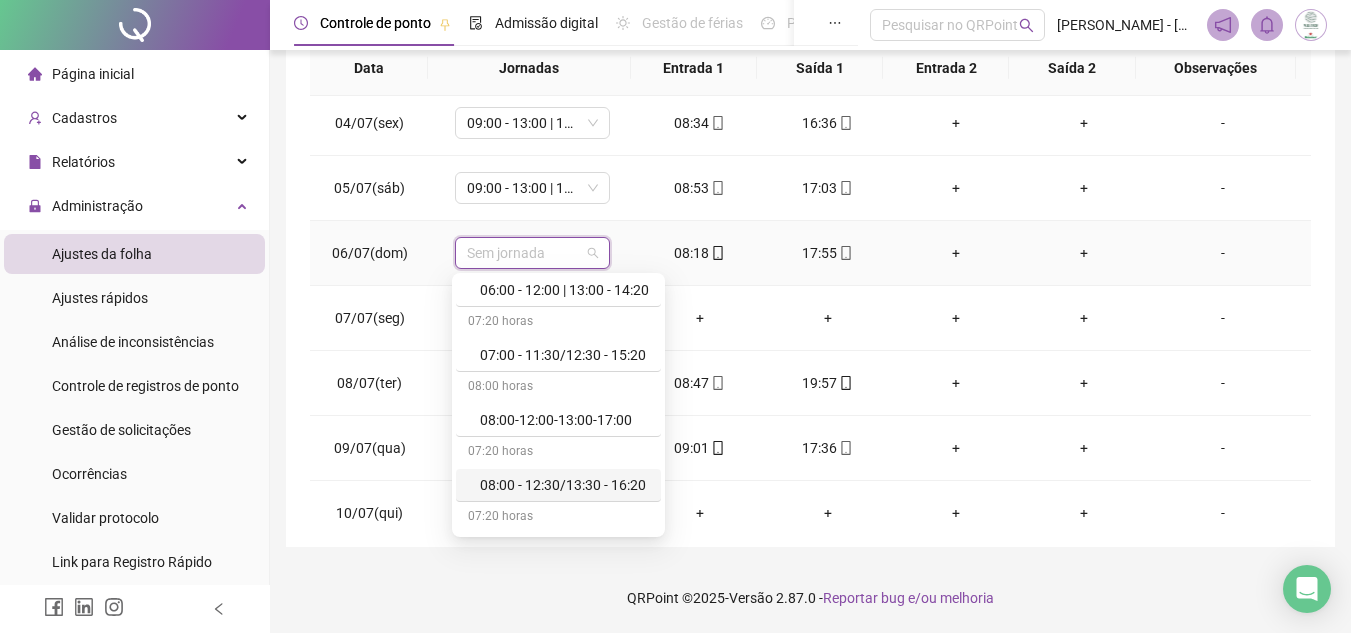 click on "08:00 - 12:30/13:30 - 16:20" at bounding box center (564, 485) 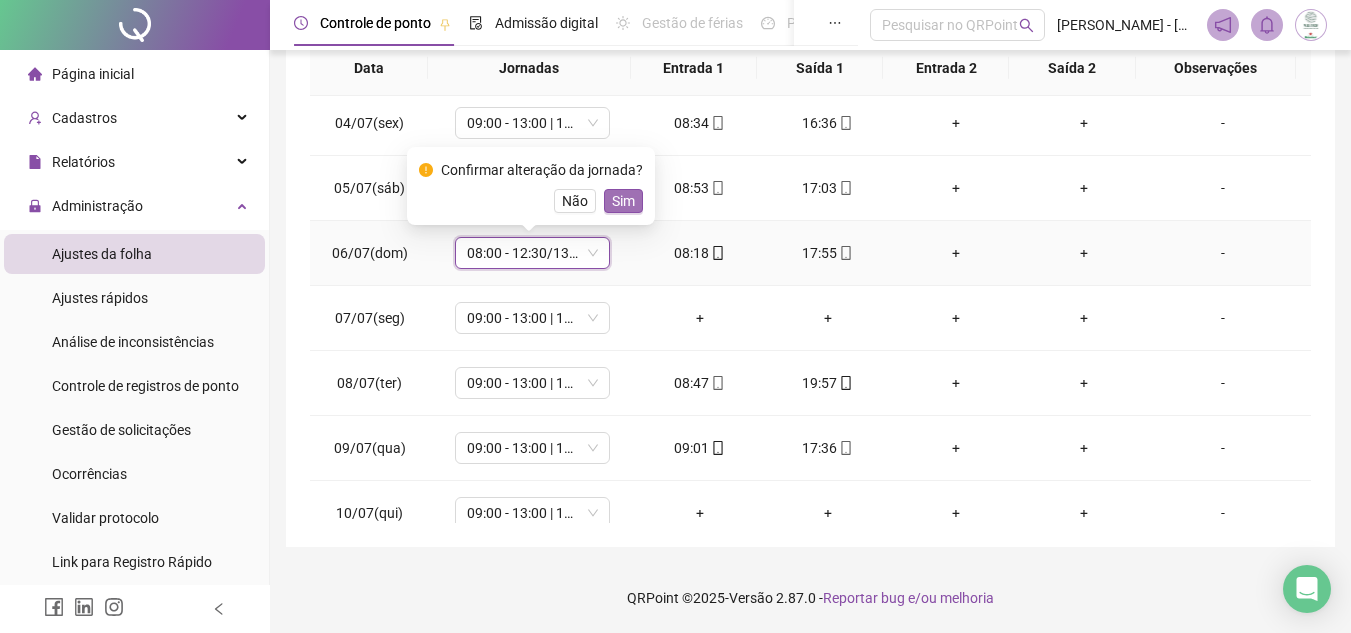 click on "Sim" at bounding box center (623, 201) 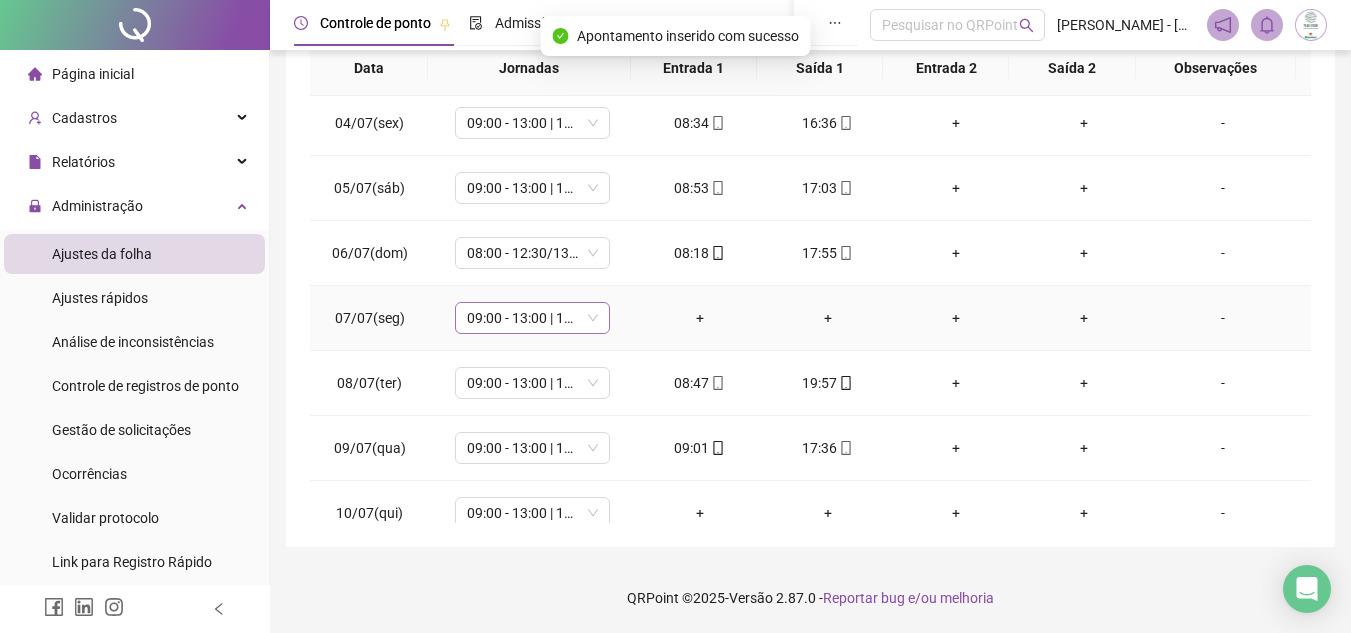 click on "09:00 - 13:00 | 14:00 - 17:20" at bounding box center [532, 318] 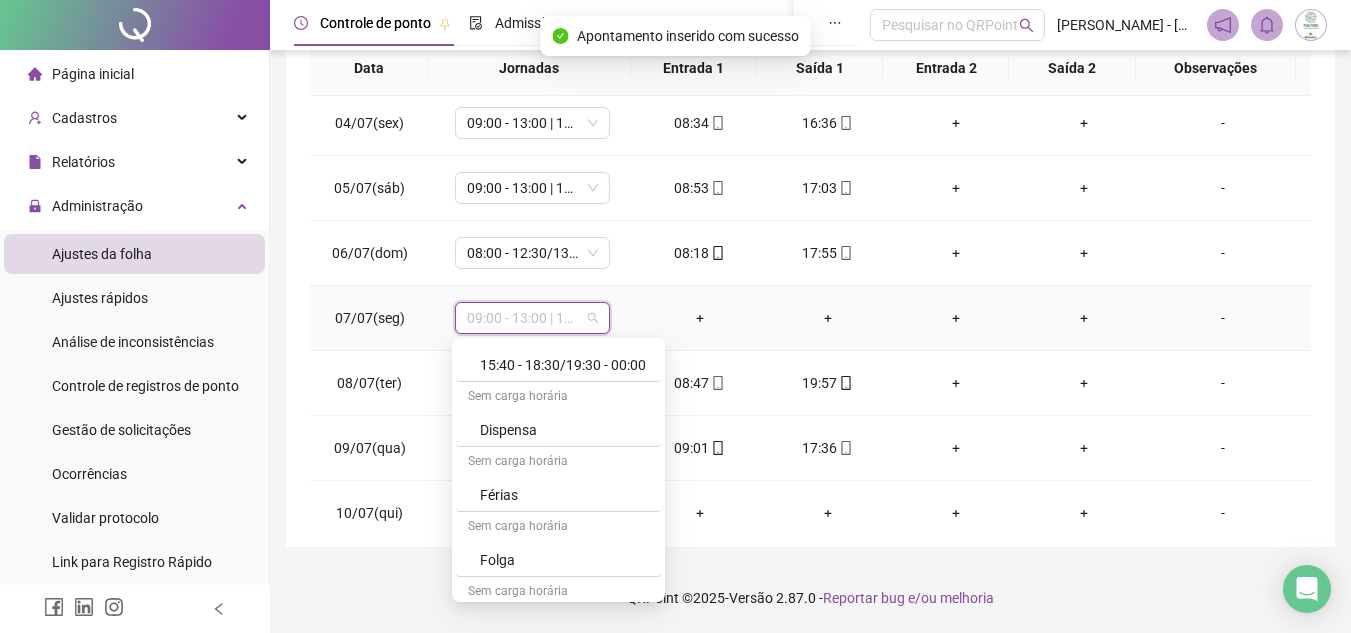 scroll, scrollTop: 900, scrollLeft: 0, axis: vertical 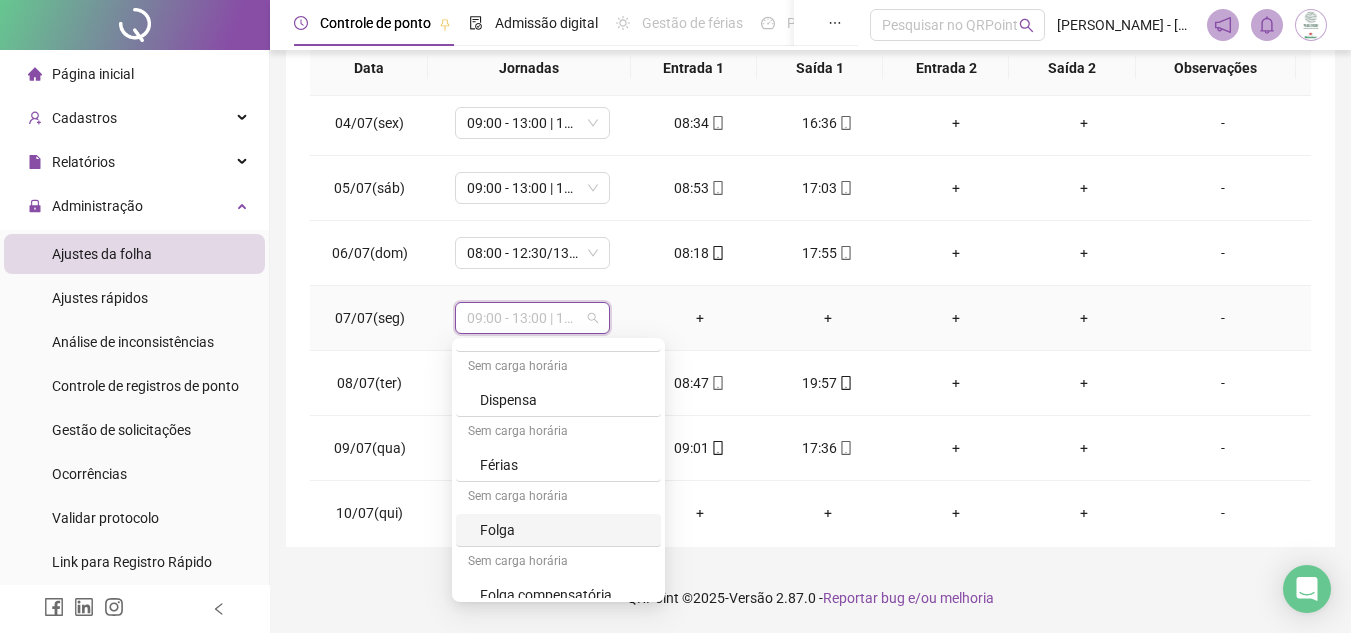 click on "Folga" at bounding box center (564, 530) 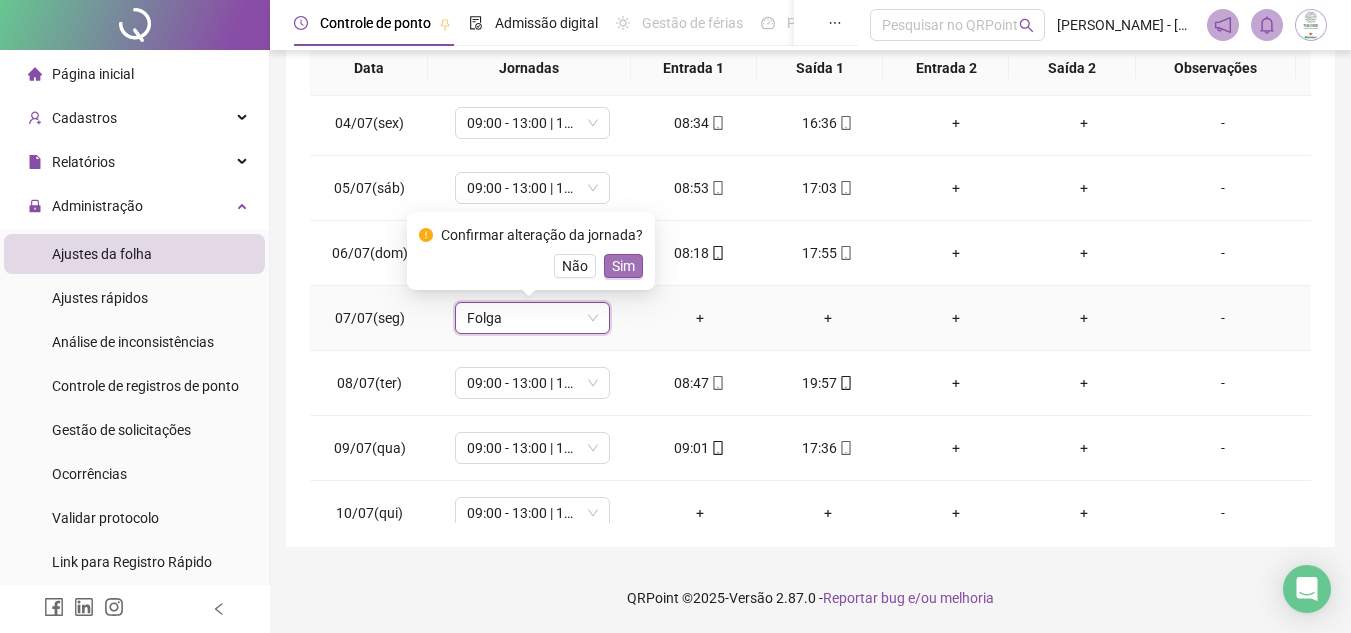 click on "Sim" at bounding box center (623, 266) 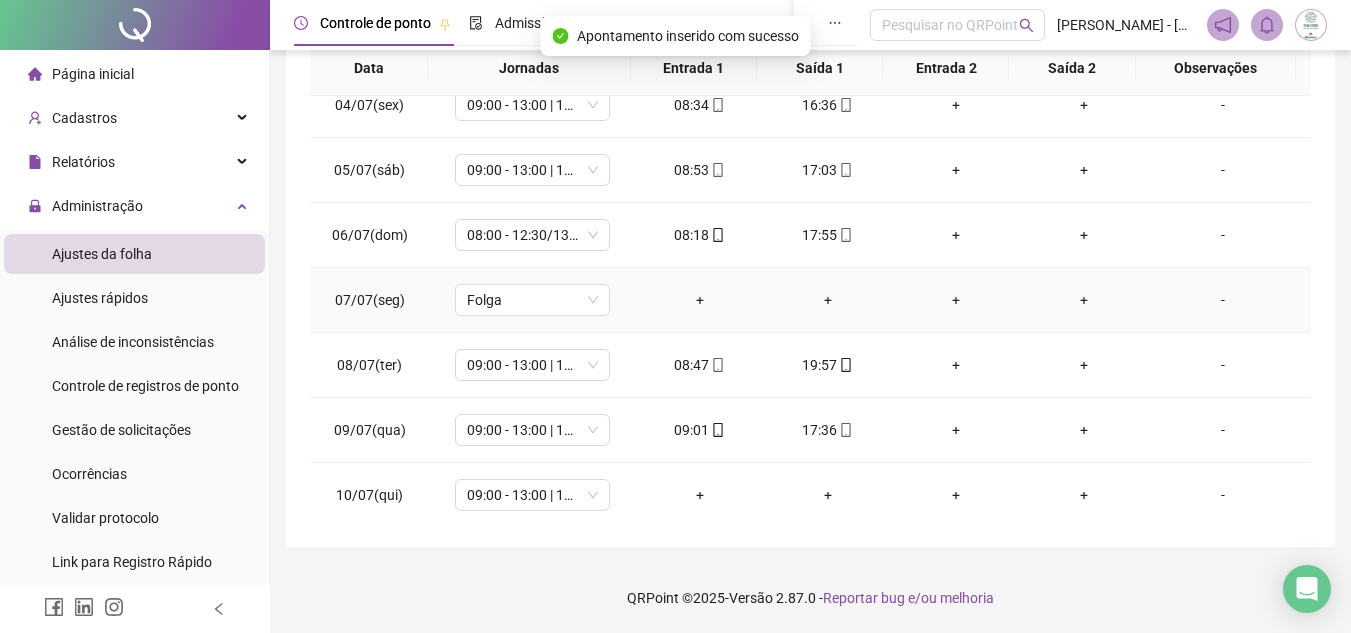 scroll, scrollTop: 223, scrollLeft: 0, axis: vertical 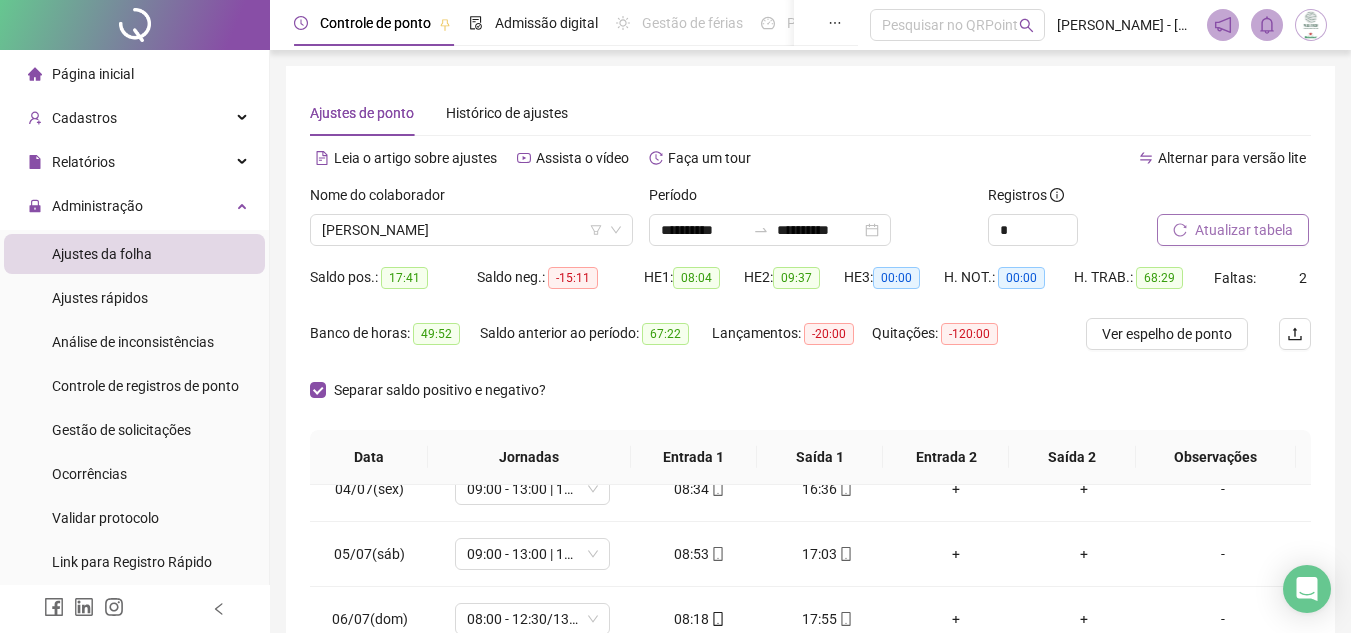 click on "Atualizar tabela" at bounding box center [1244, 230] 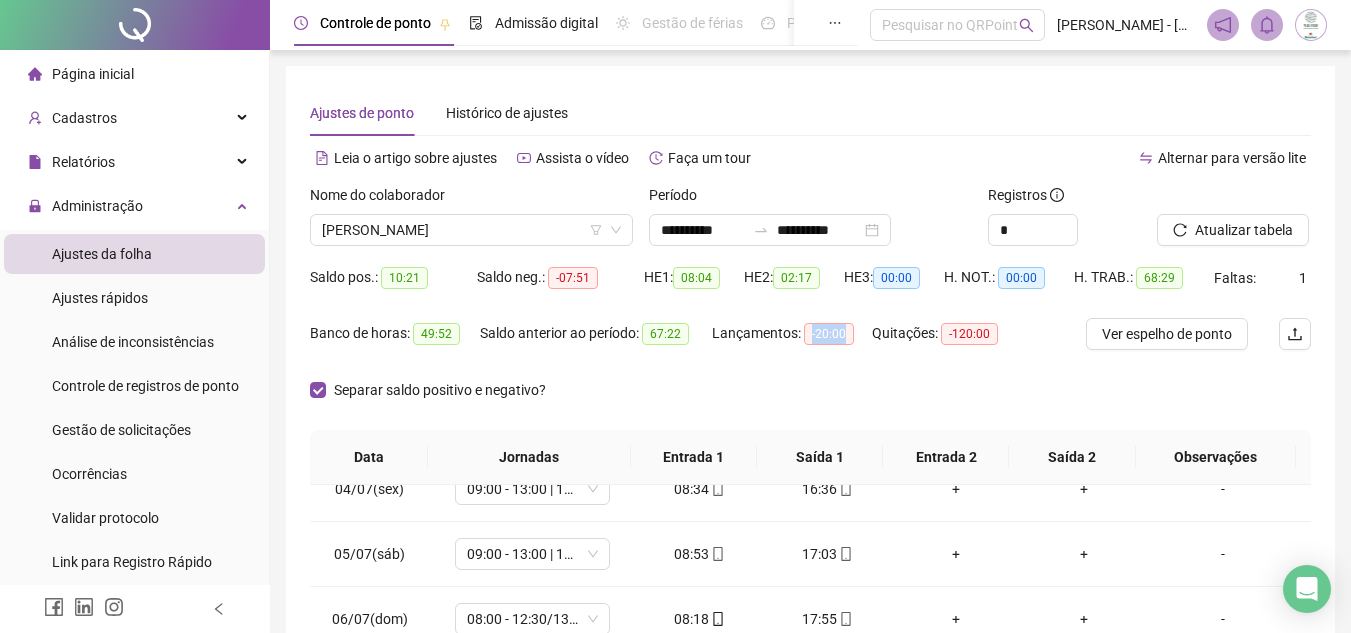 drag, startPoint x: 806, startPoint y: 337, endPoint x: 846, endPoint y: 337, distance: 40 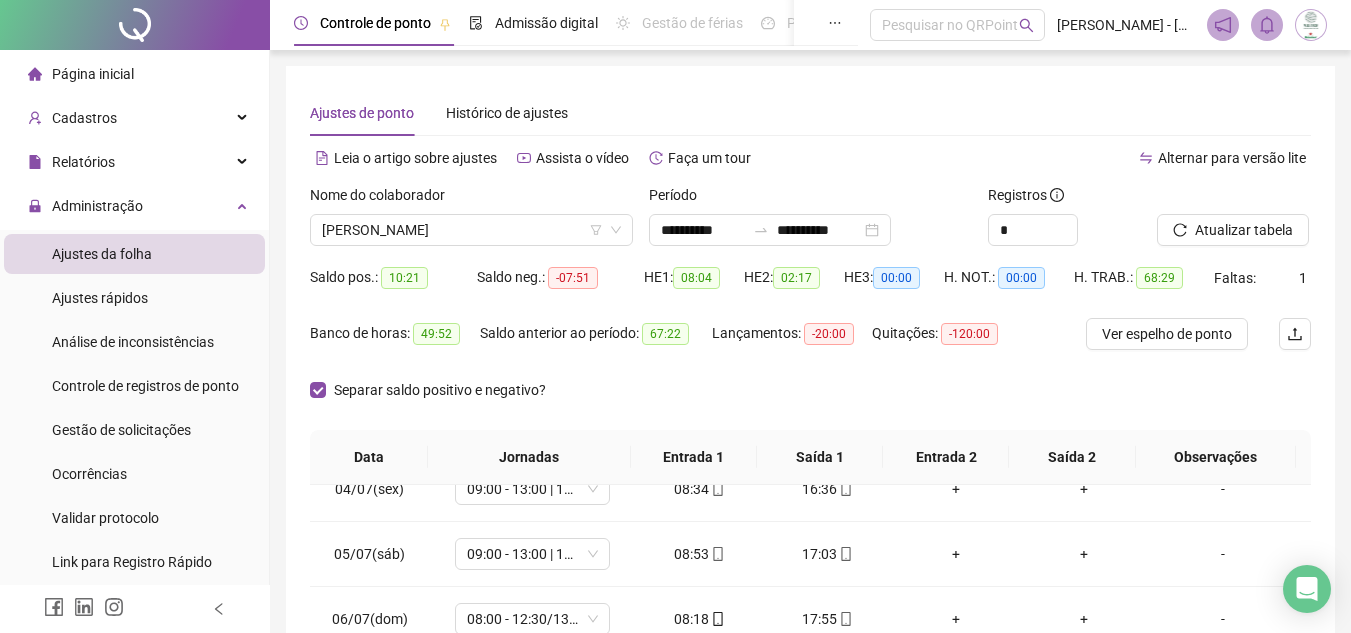 click on "Separar saldo positivo e negativo?" at bounding box center (810, 402) 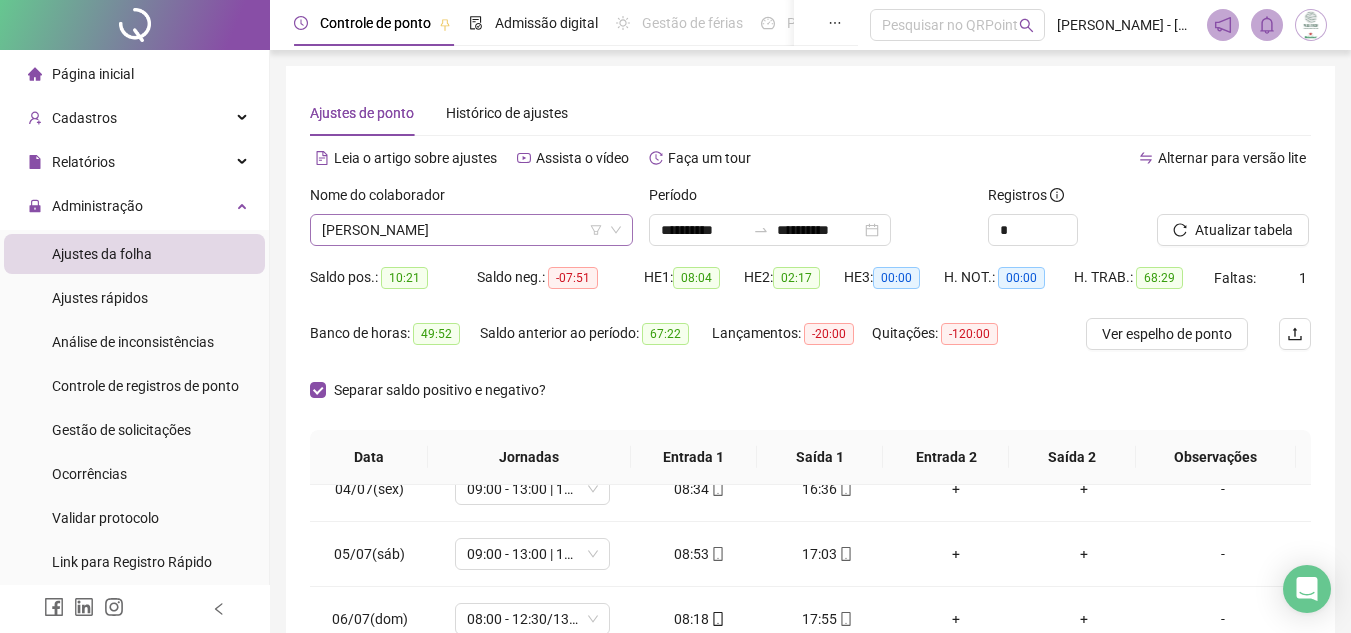 click on "[PERSON_NAME]" at bounding box center [471, 230] 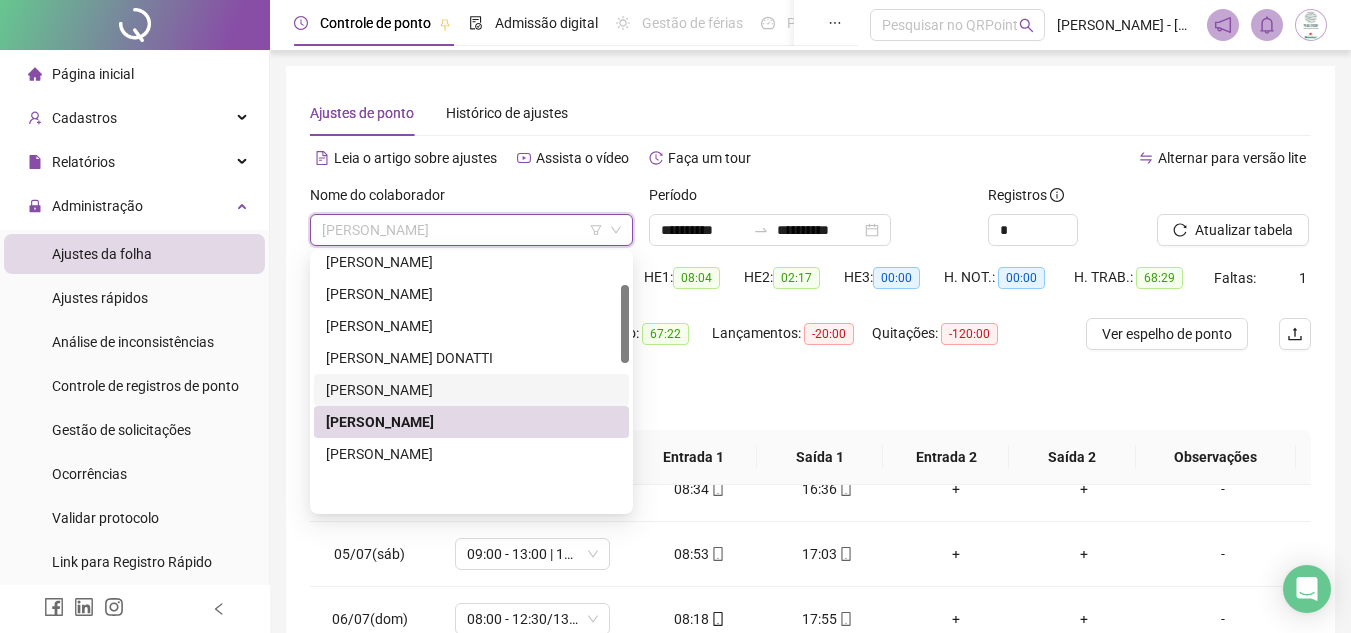 scroll, scrollTop: 0, scrollLeft: 0, axis: both 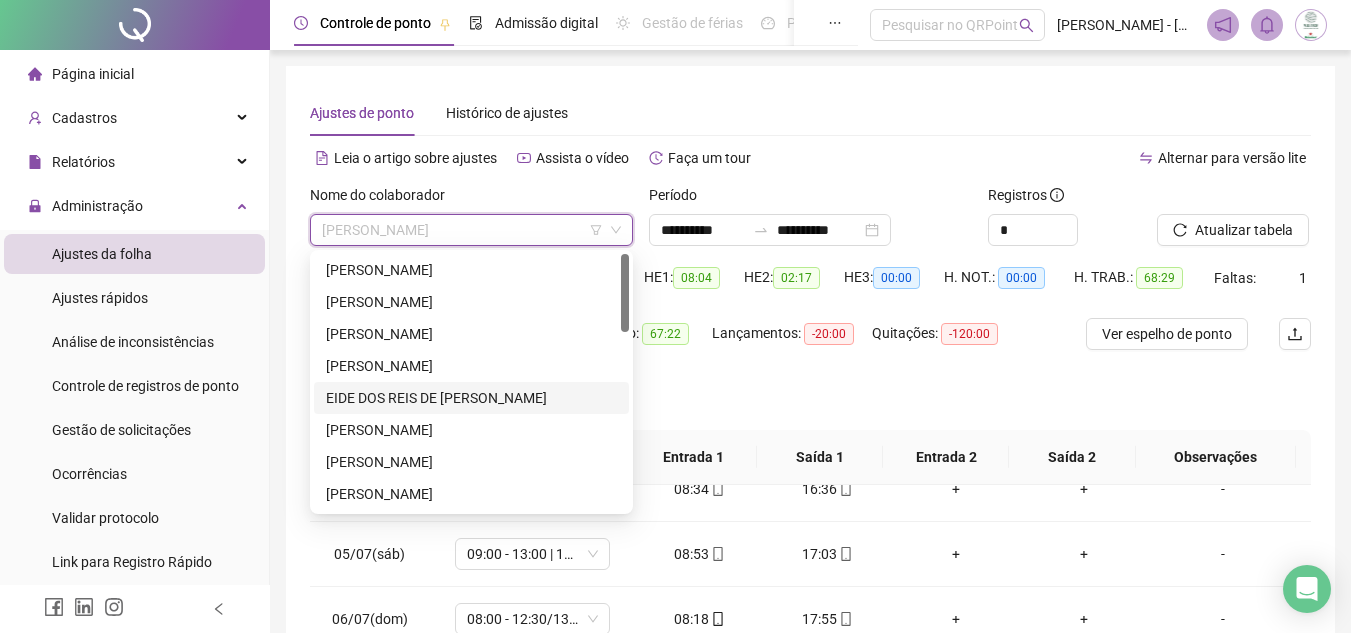 click on "EIDE DOS REIS DE [PERSON_NAME]" at bounding box center (471, 398) 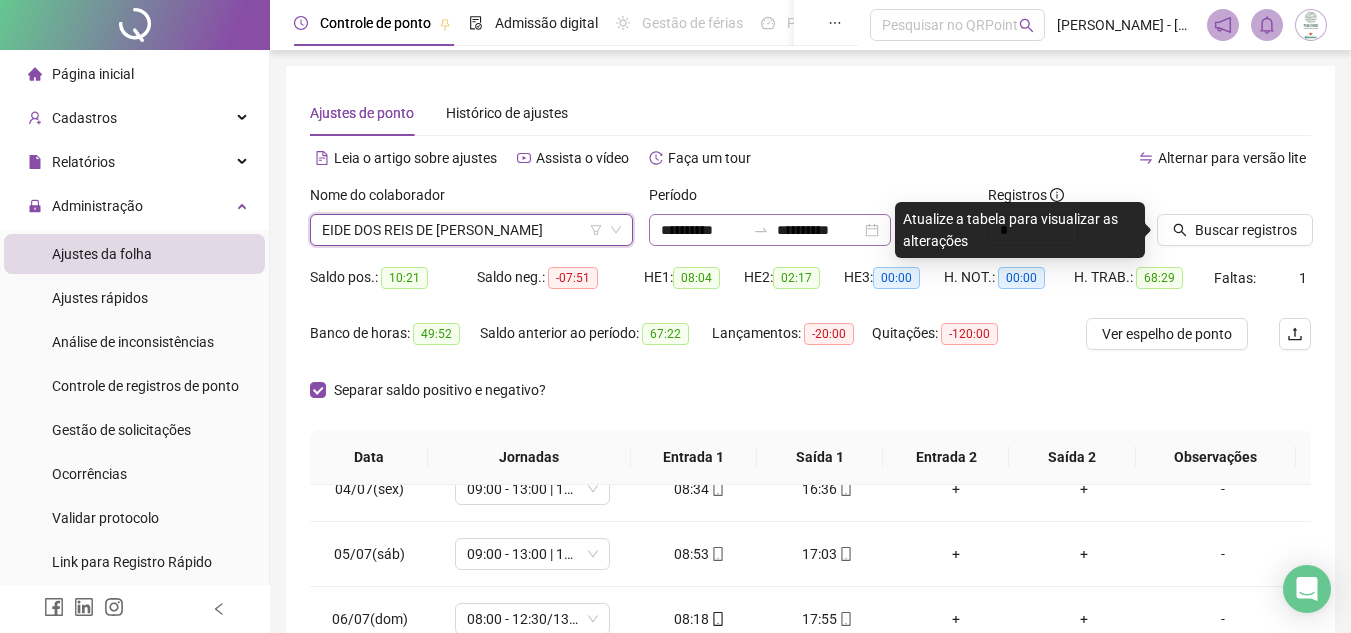 click on "**********" at bounding box center (770, 230) 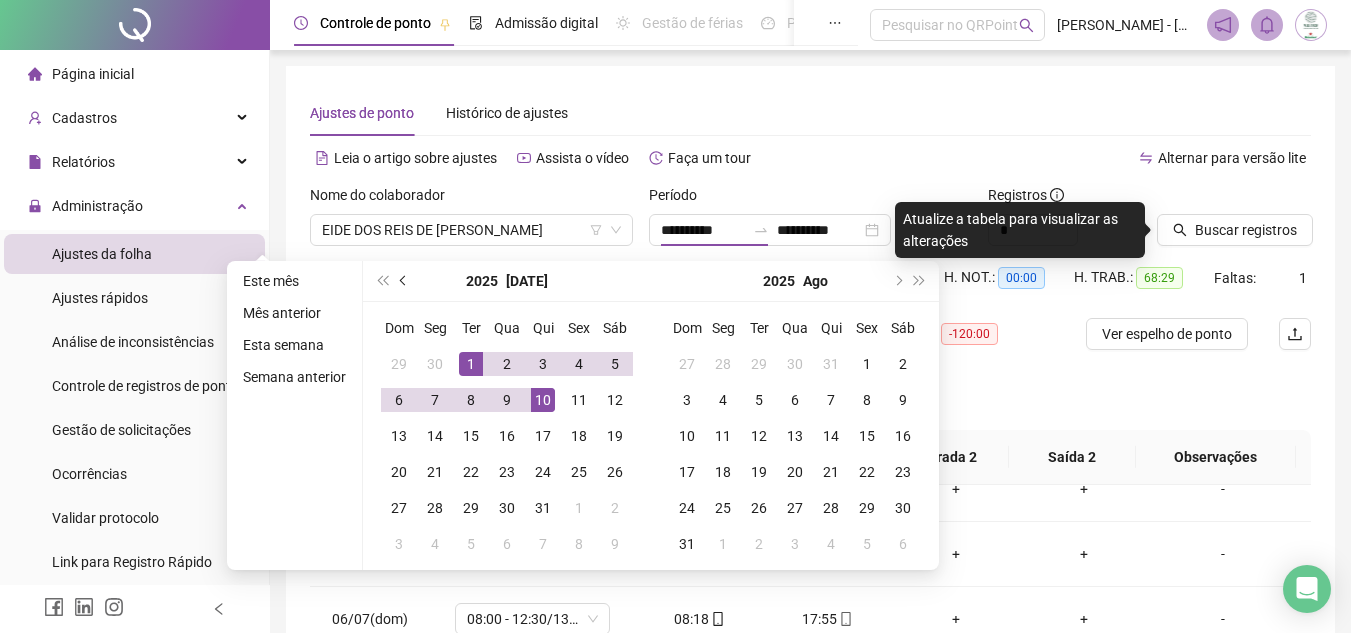 click at bounding box center (404, 281) 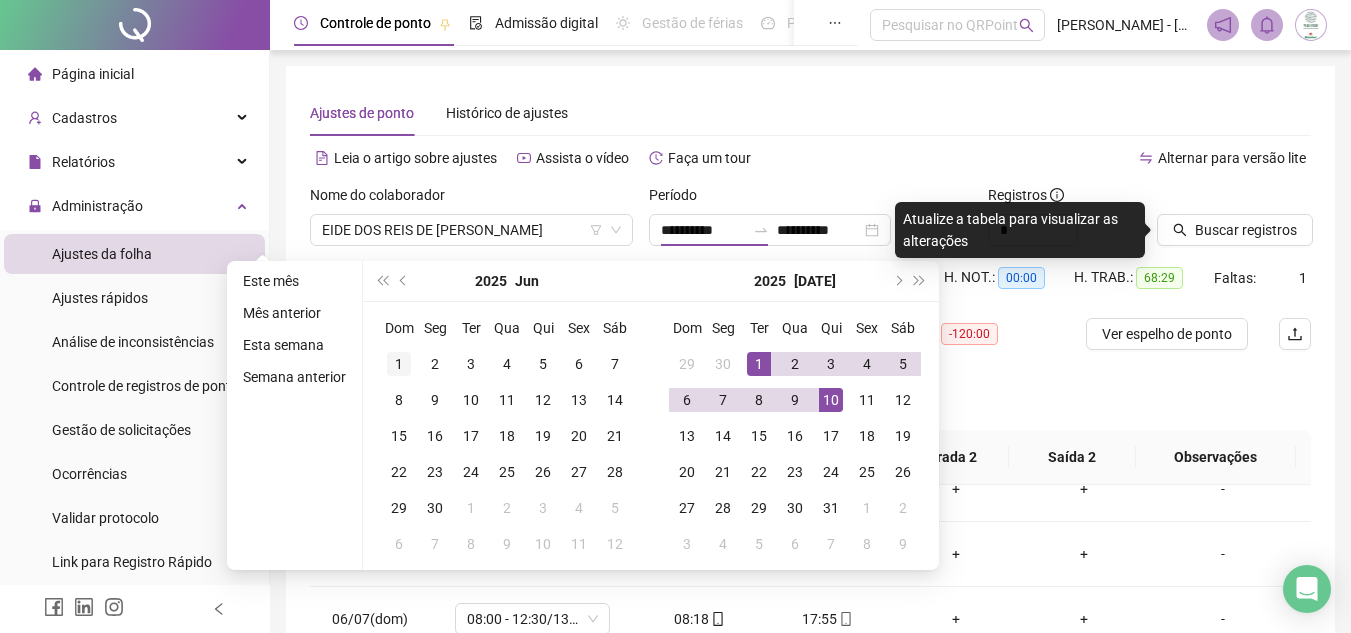 type on "**********" 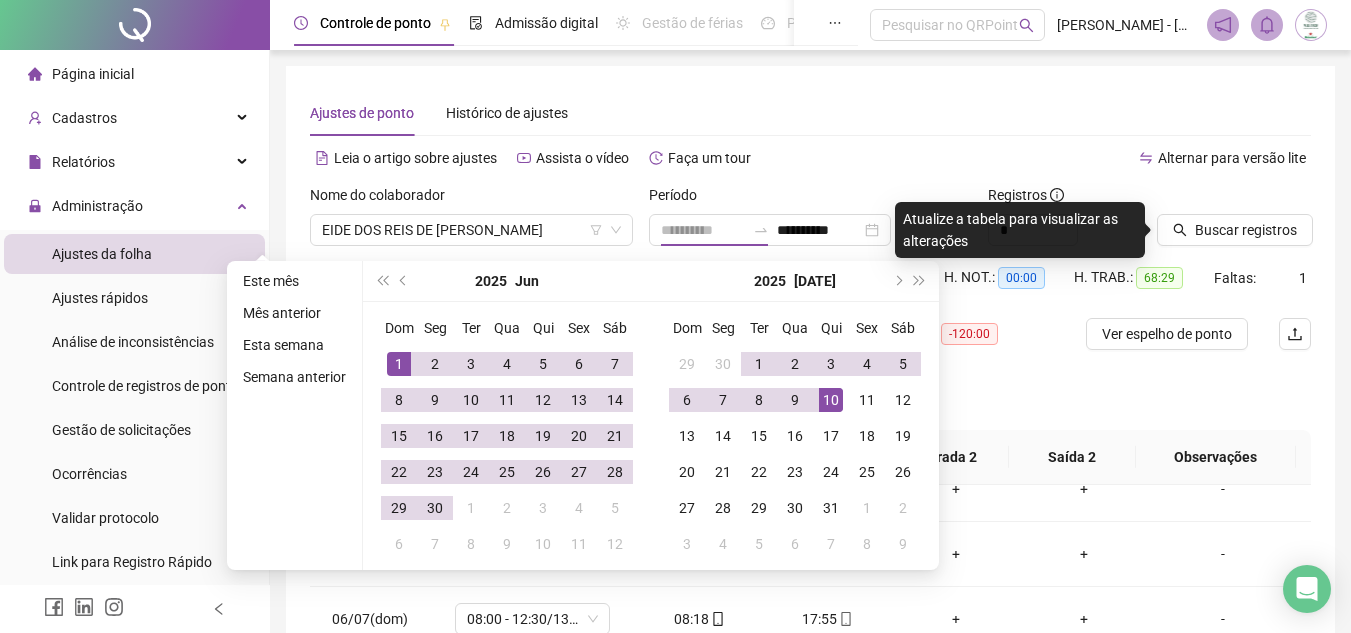 click on "1" at bounding box center [399, 364] 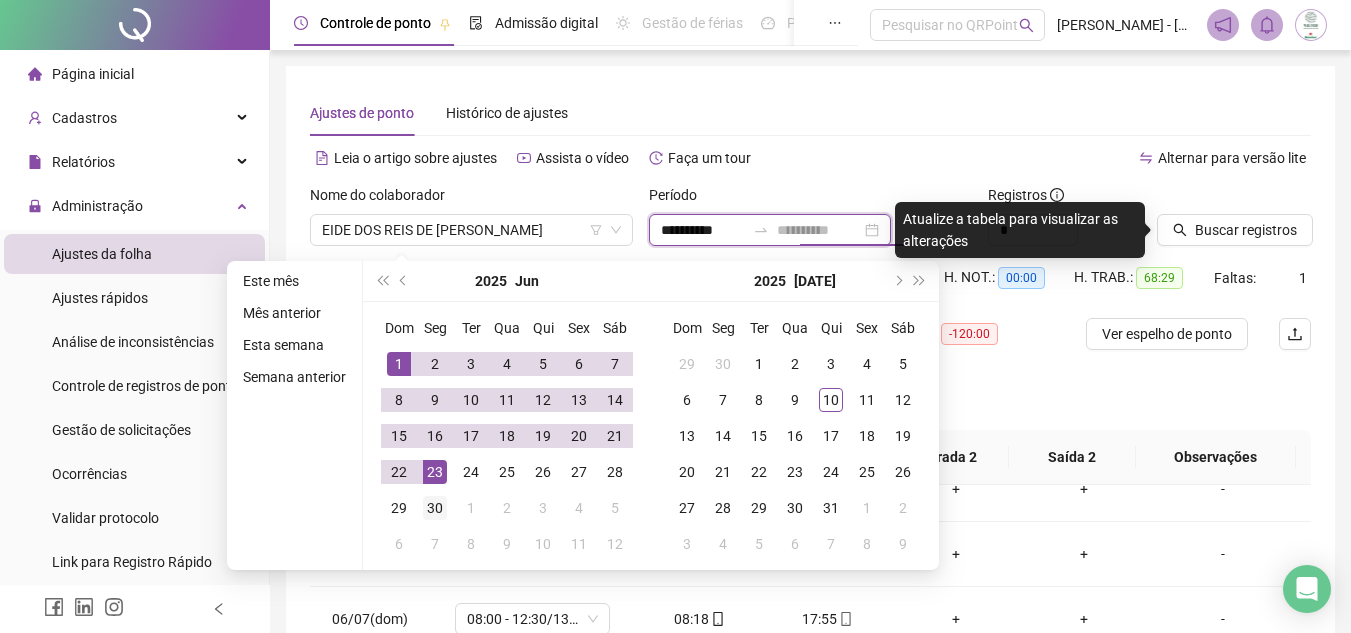 type on "**********" 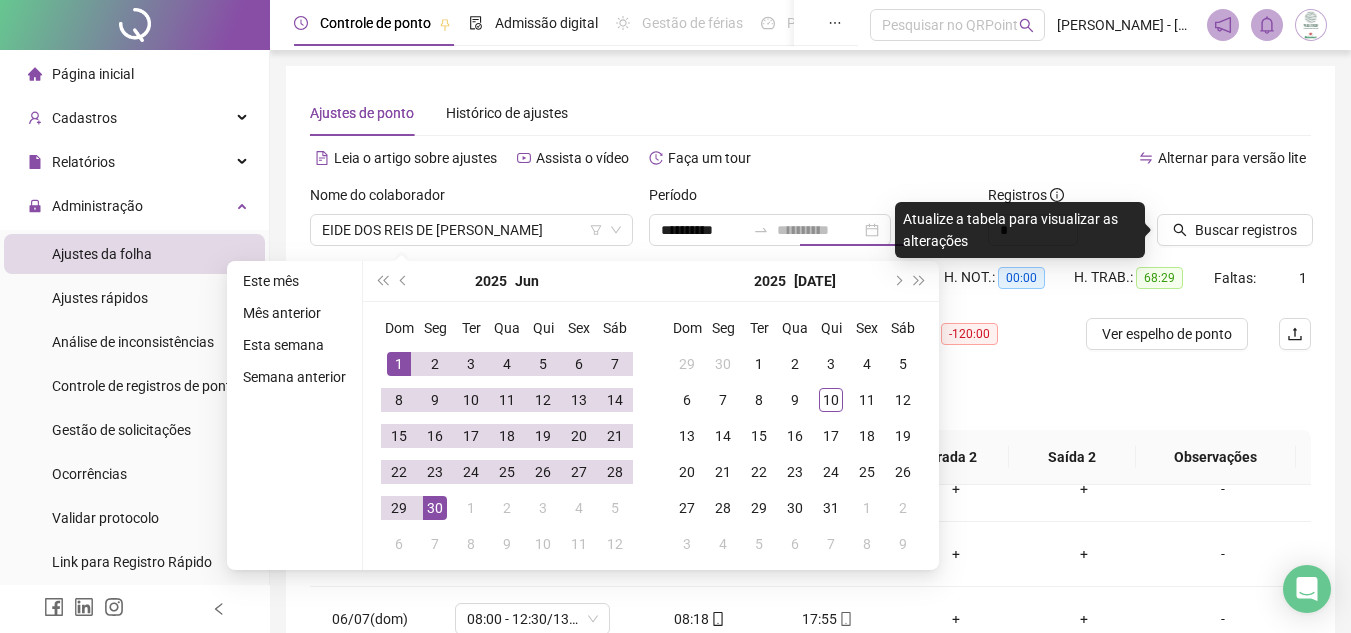 click on "30" at bounding box center [435, 508] 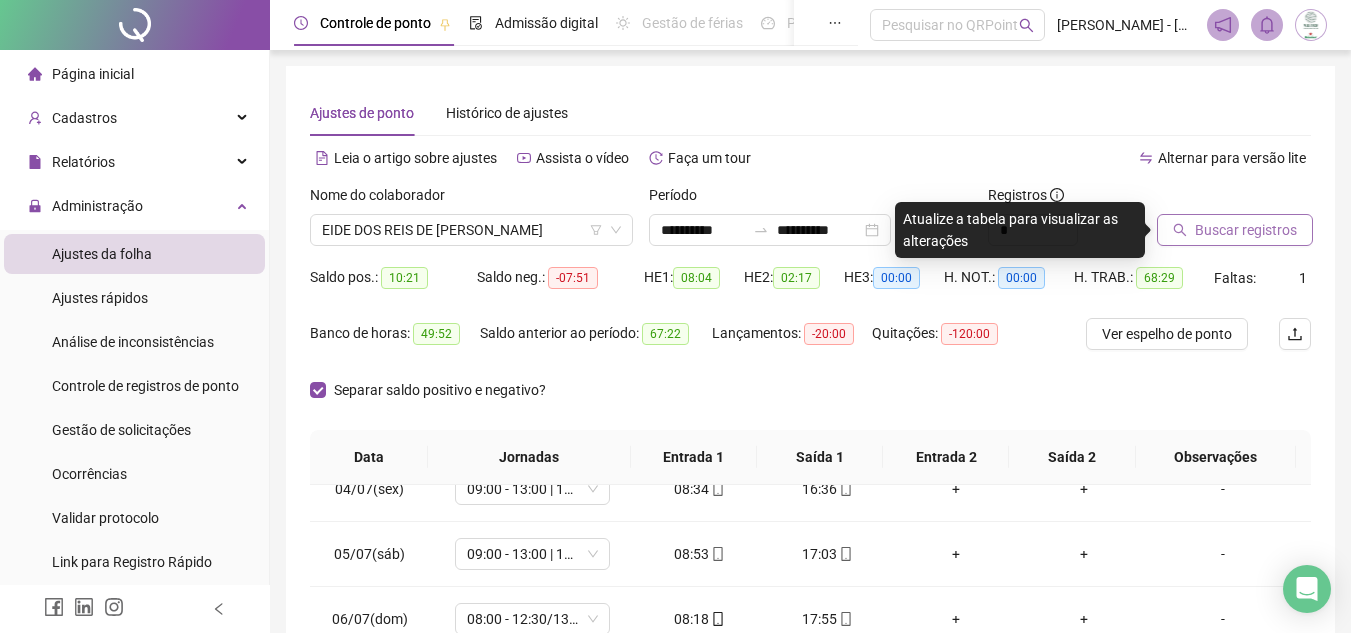 click on "Buscar registros" at bounding box center [1235, 230] 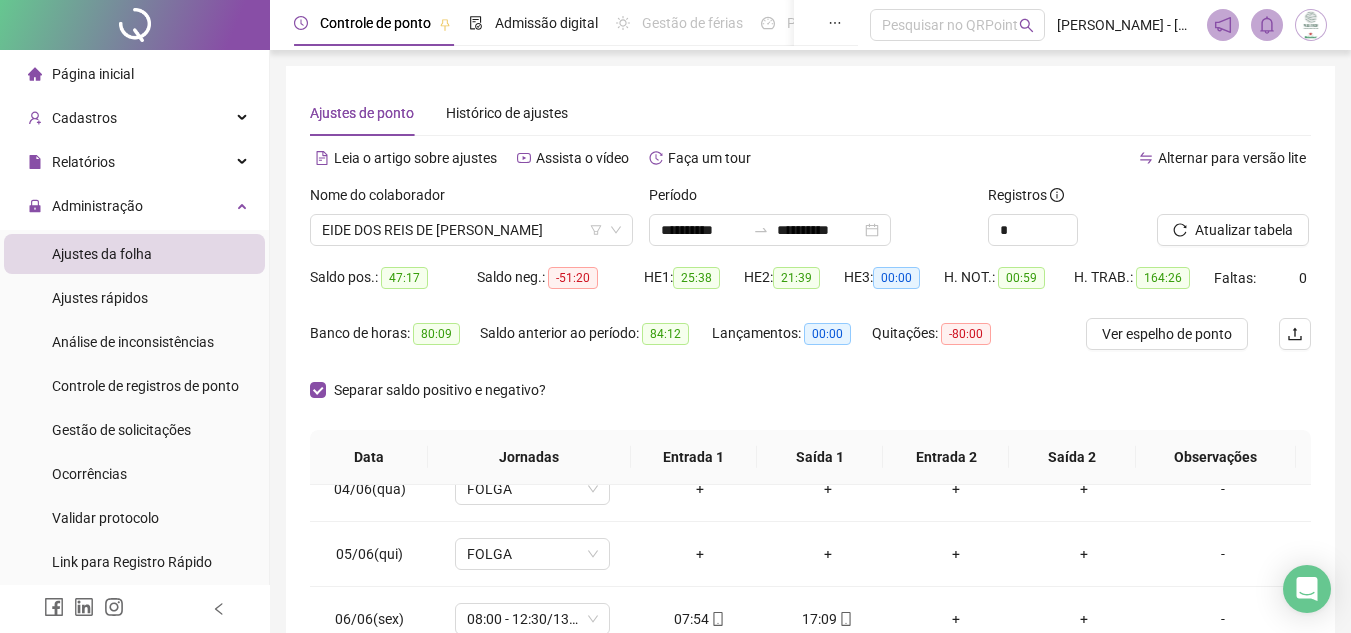 click on "Separar saldo positivo e negativo?" at bounding box center (810, 402) 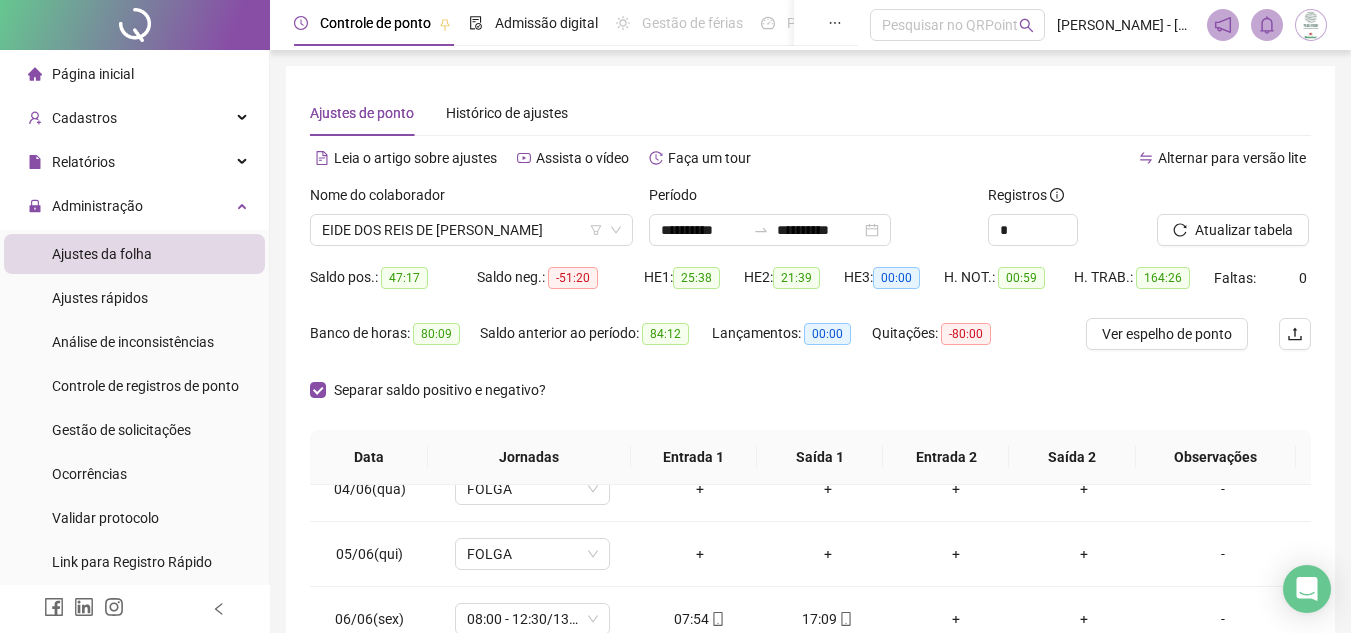 click on "Separar saldo positivo e negativo?" at bounding box center [810, 402] 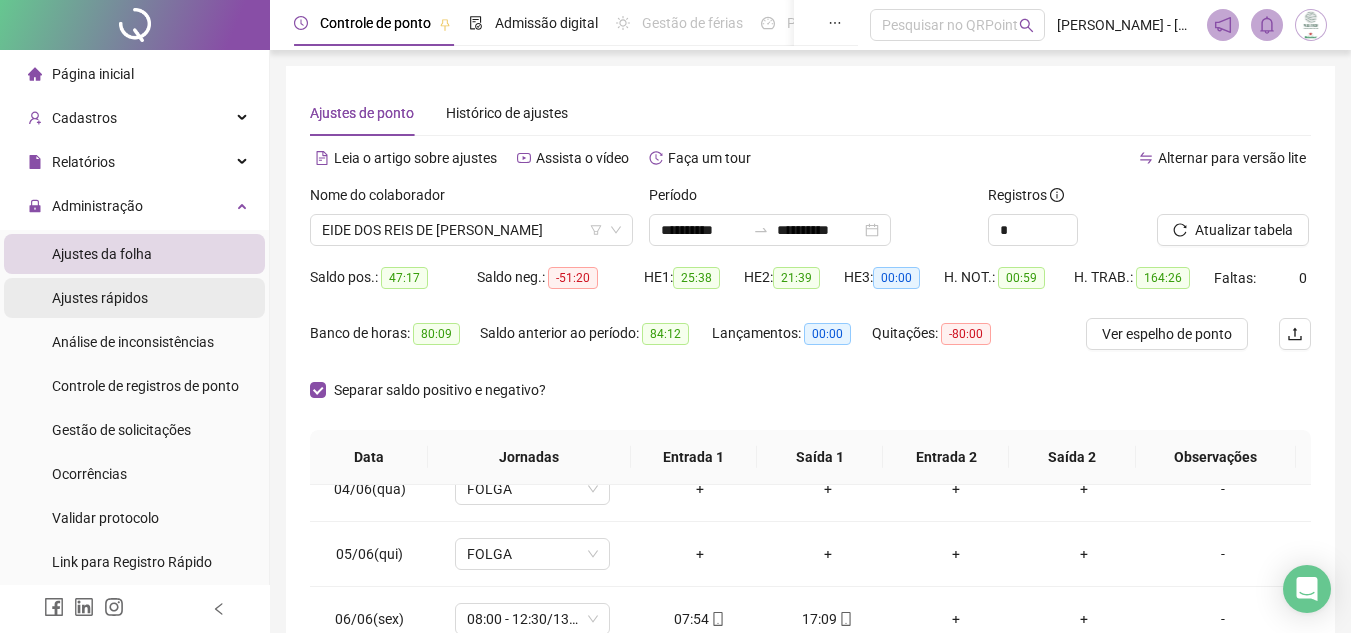 click on "Ajustes rápidos" at bounding box center (100, 298) 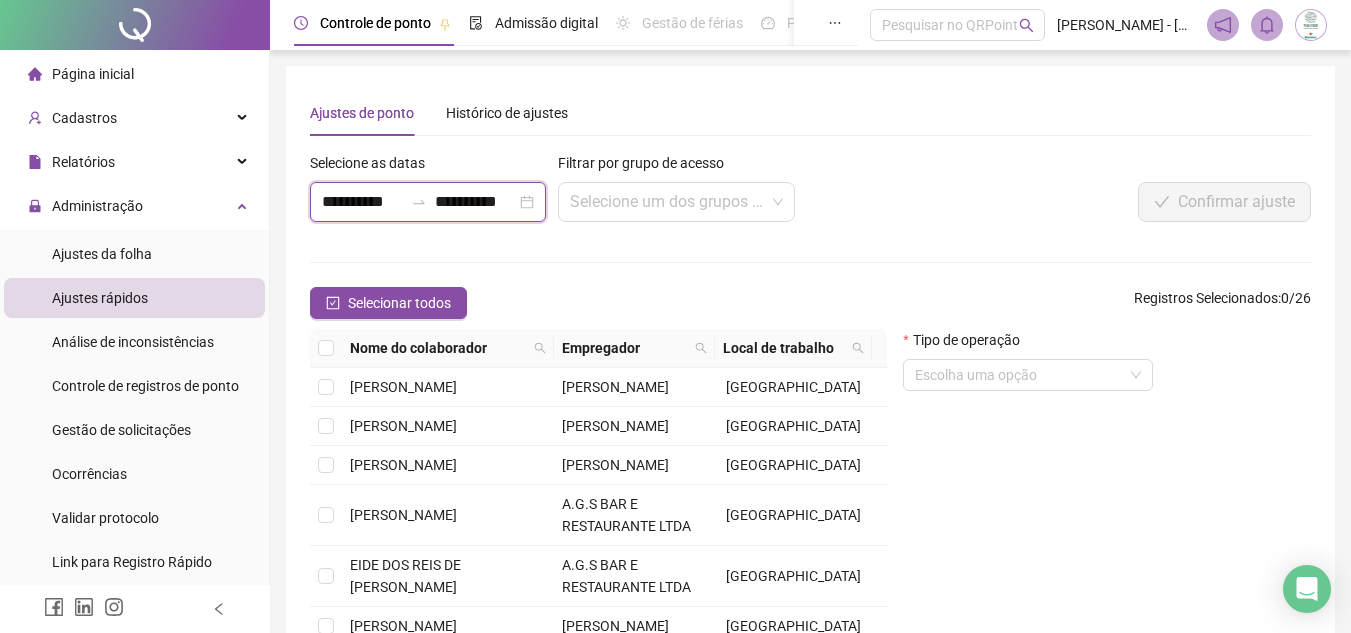 click on "**********" at bounding box center (362, 202) 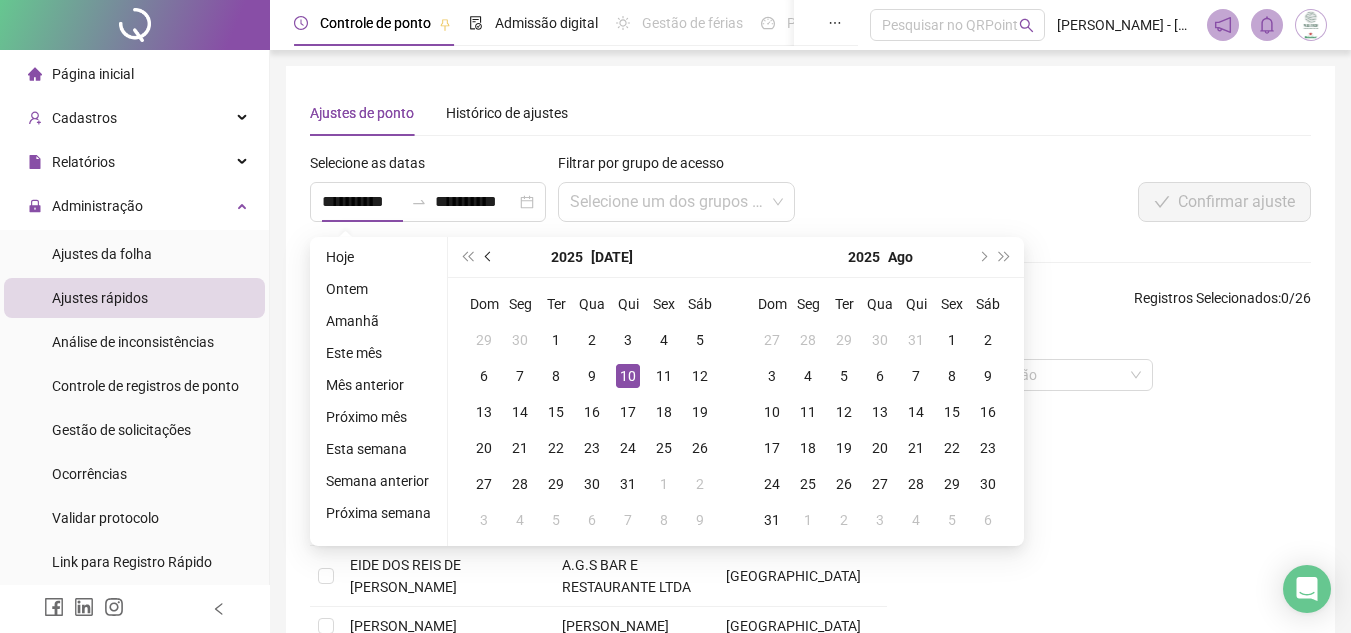 click at bounding box center (490, 257) 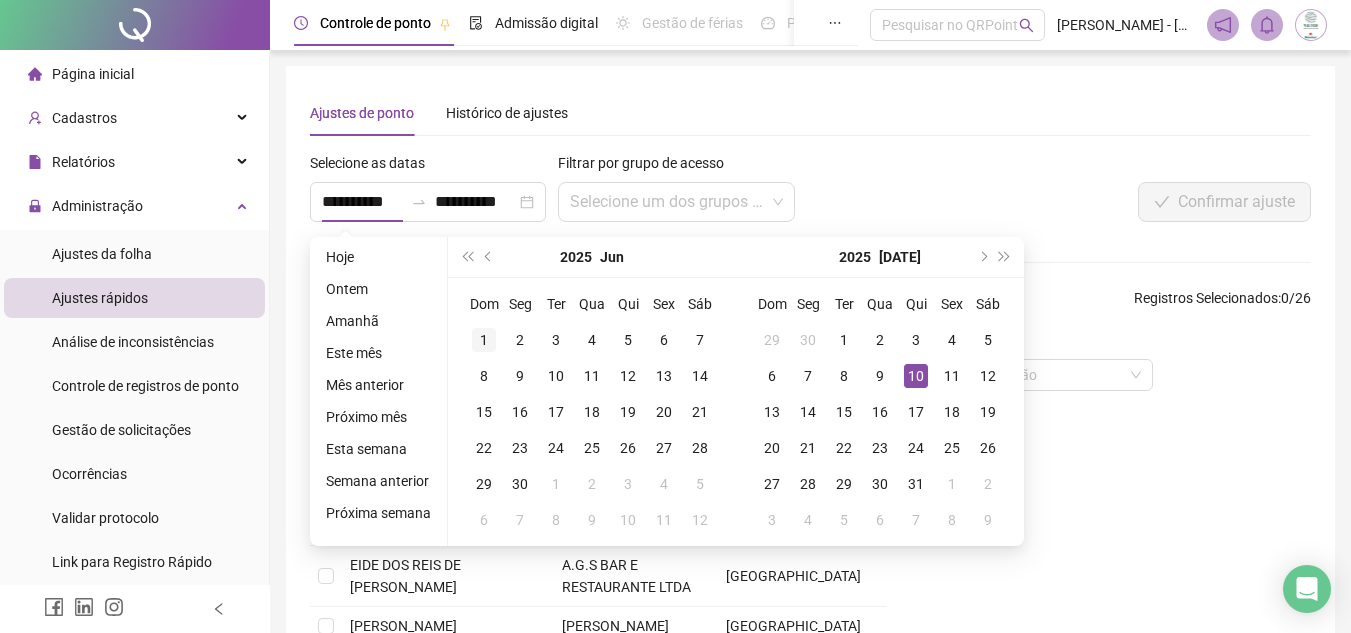 type on "**********" 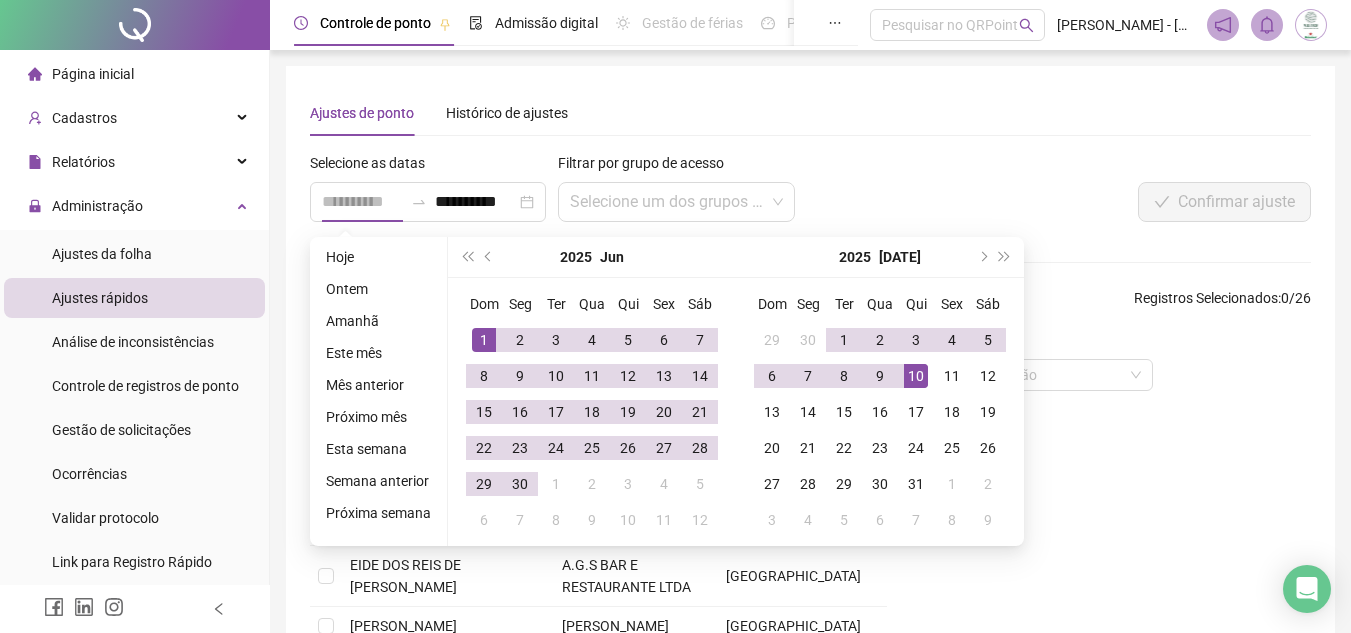 click on "1" at bounding box center (484, 340) 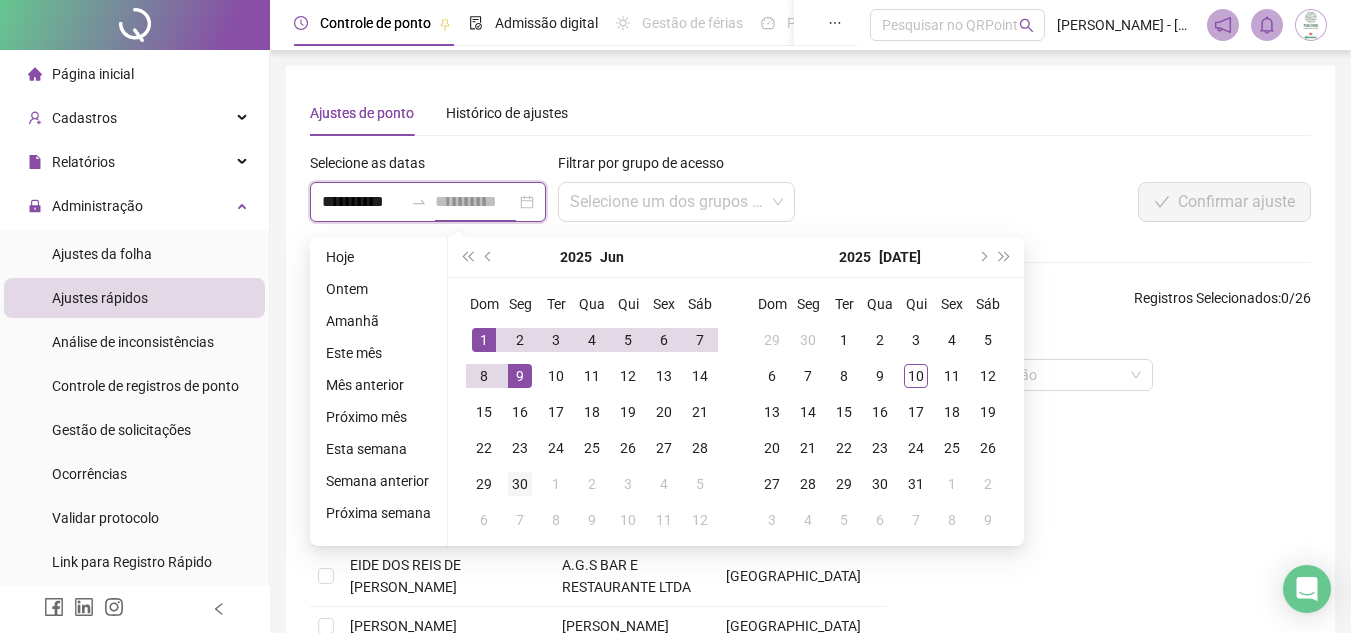 type on "**********" 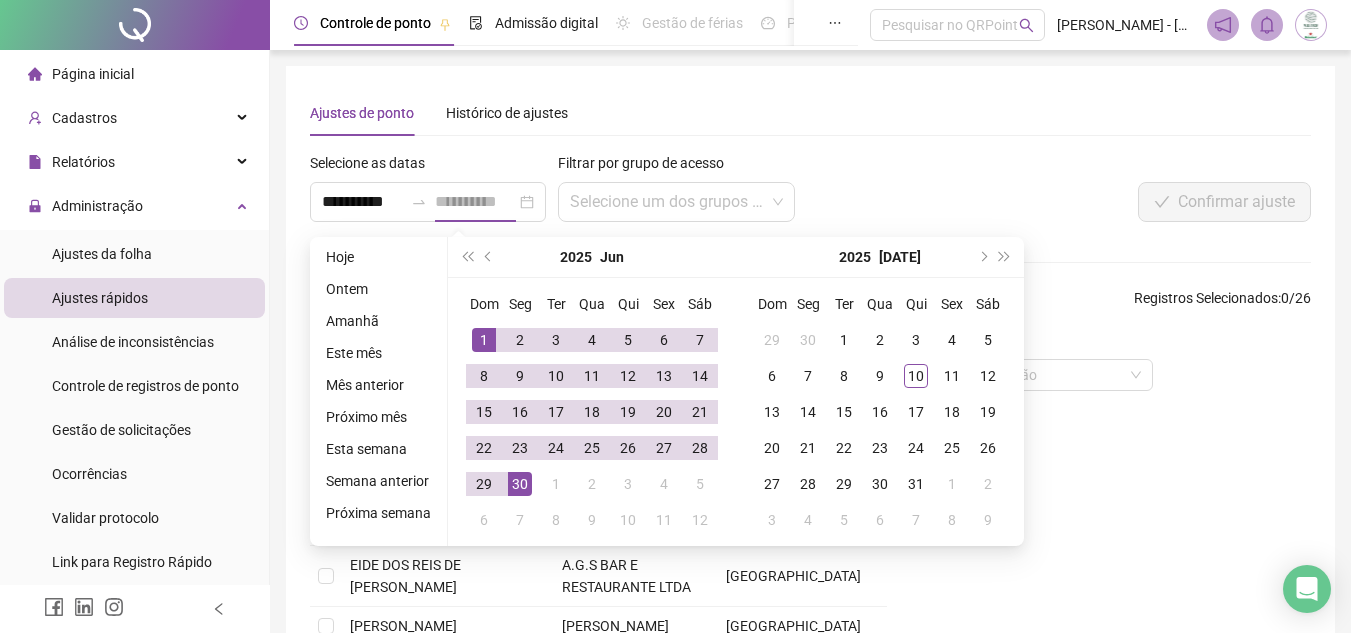 click on "30" at bounding box center [520, 484] 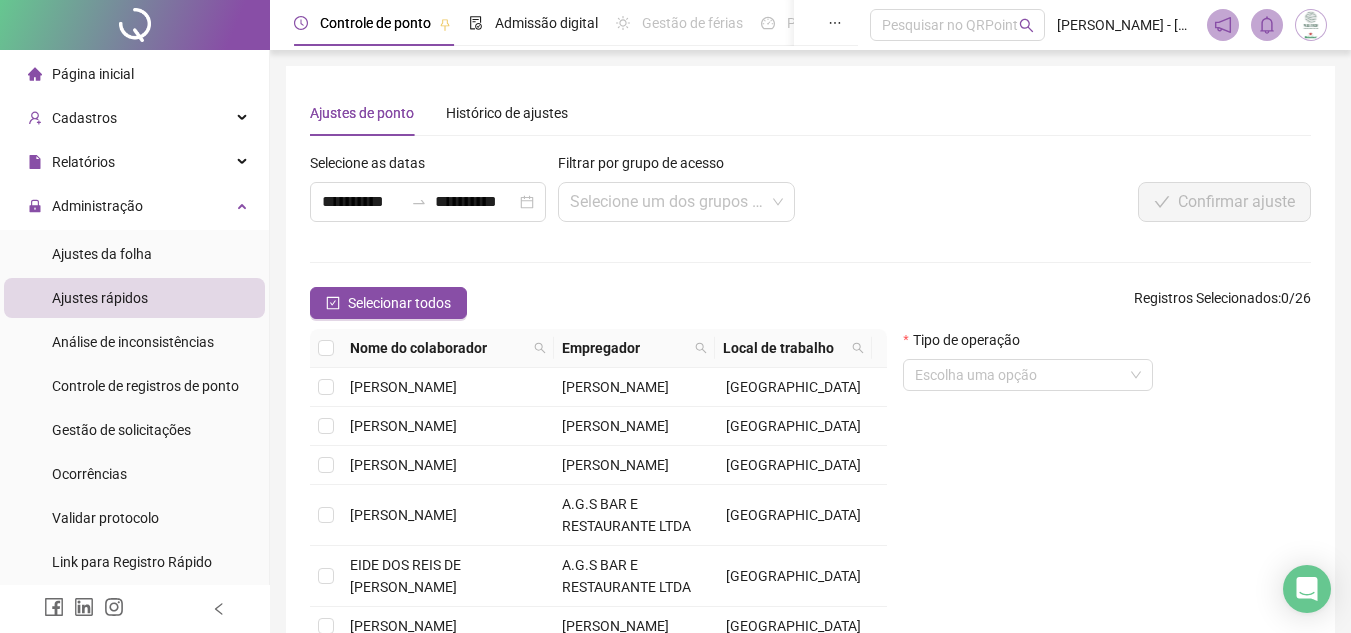 click on "**********" at bounding box center (810, 438) 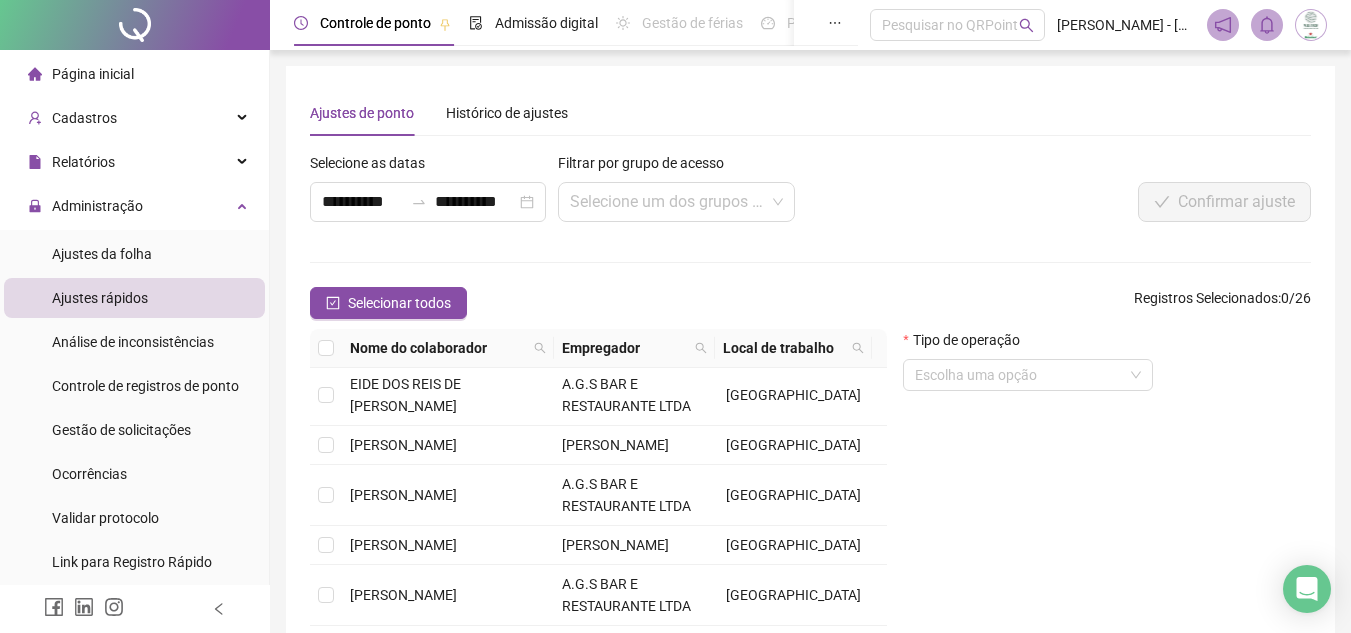 scroll, scrollTop: 200, scrollLeft: 0, axis: vertical 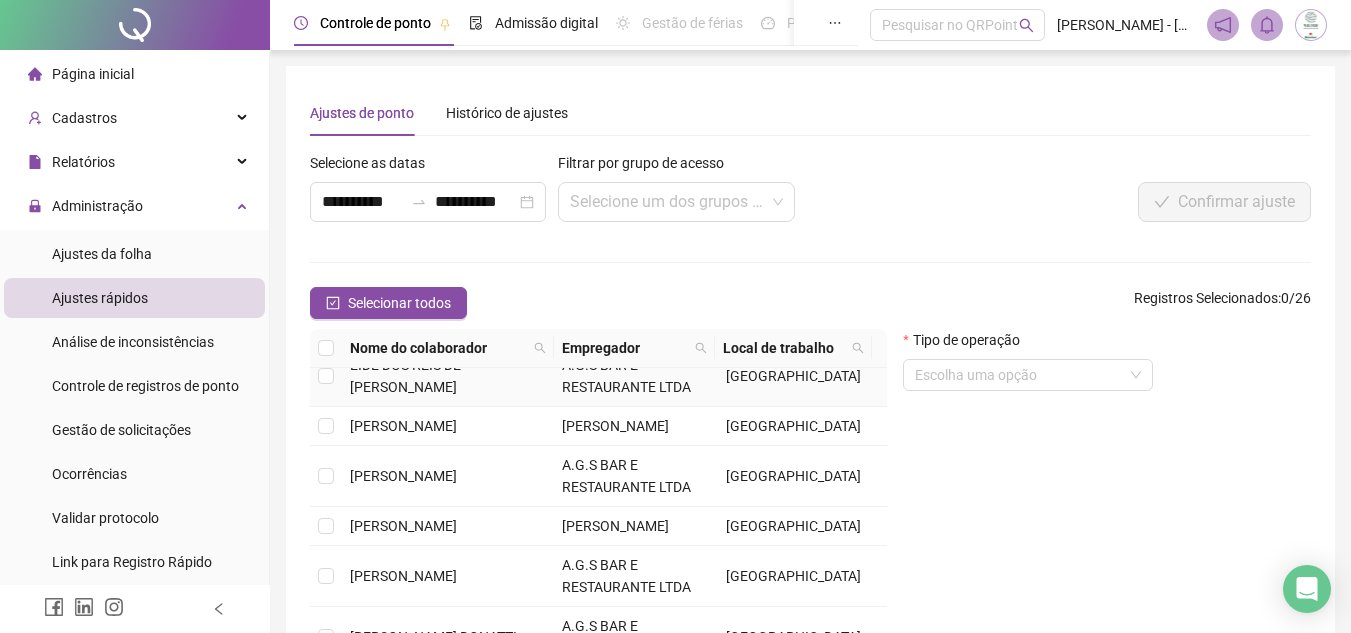 click on "EIDE DOS REIS DE [PERSON_NAME]" at bounding box center [405, 376] 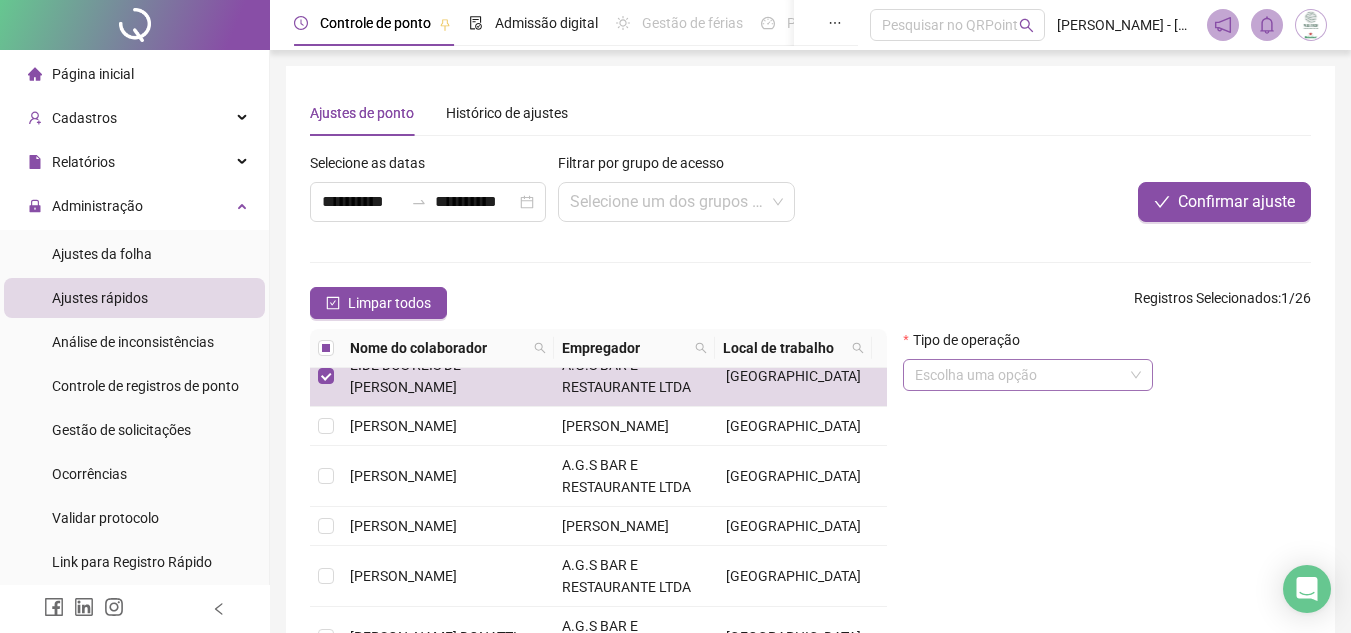 click at bounding box center [1022, 375] 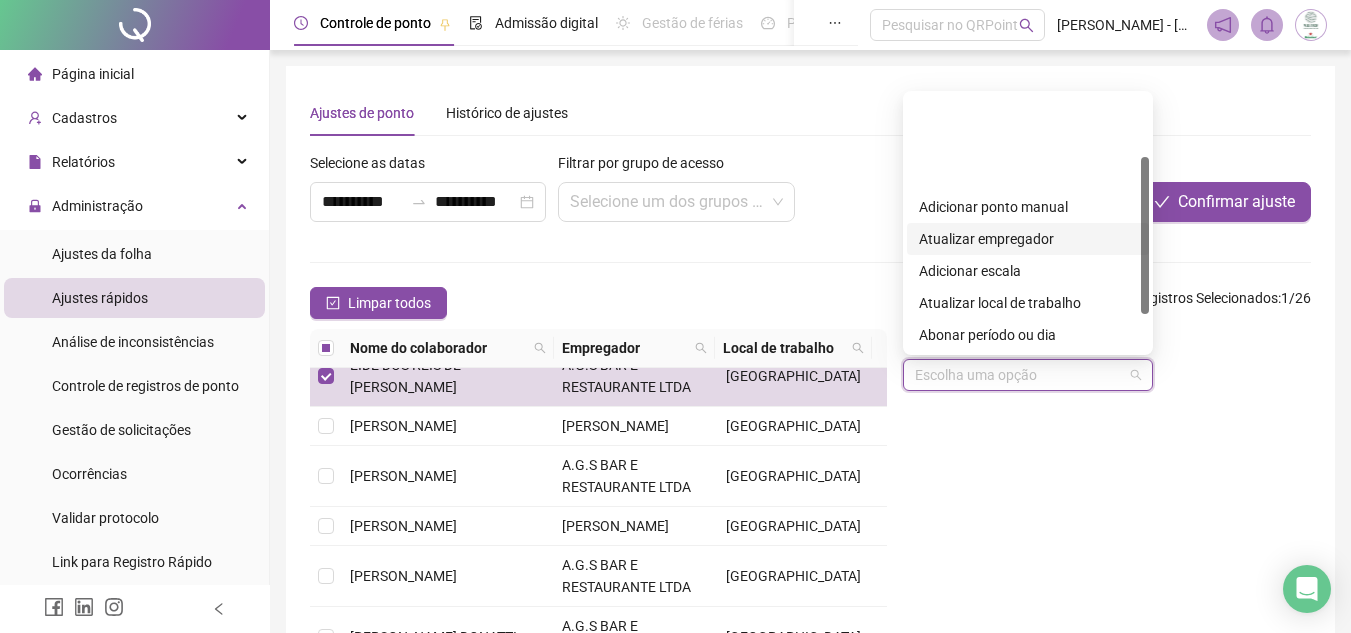 scroll, scrollTop: 100, scrollLeft: 0, axis: vertical 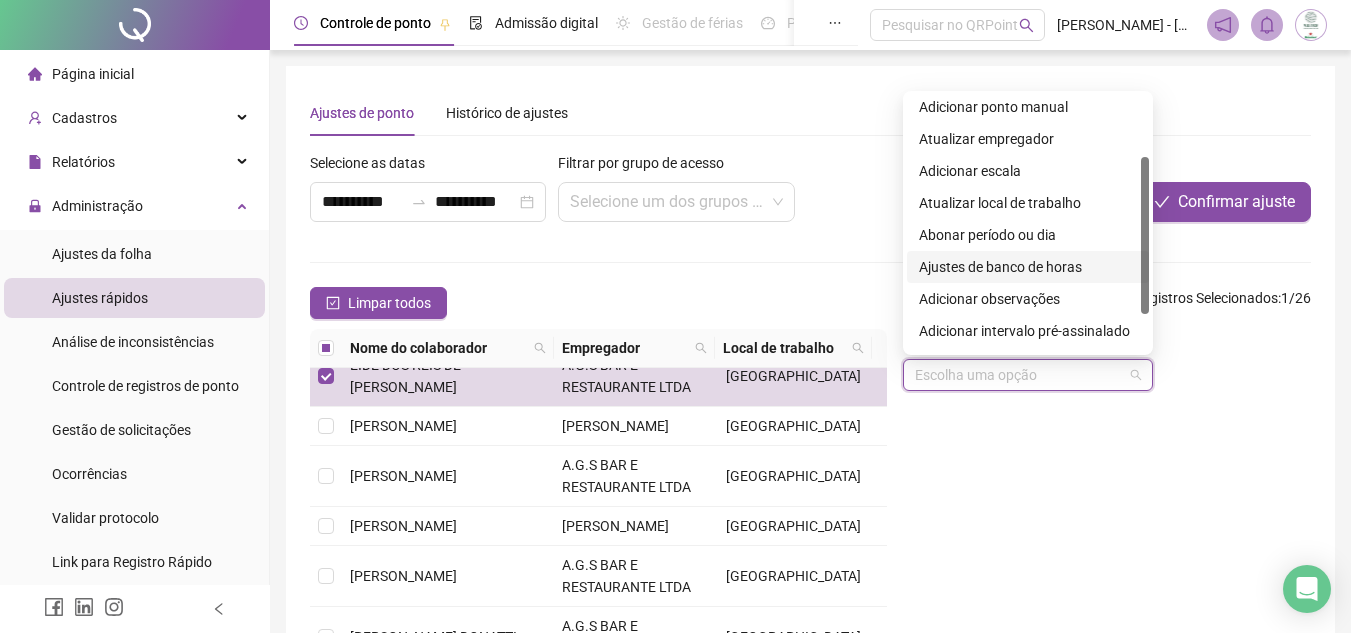 click on "Ajustes de banco de horas" at bounding box center (1028, 267) 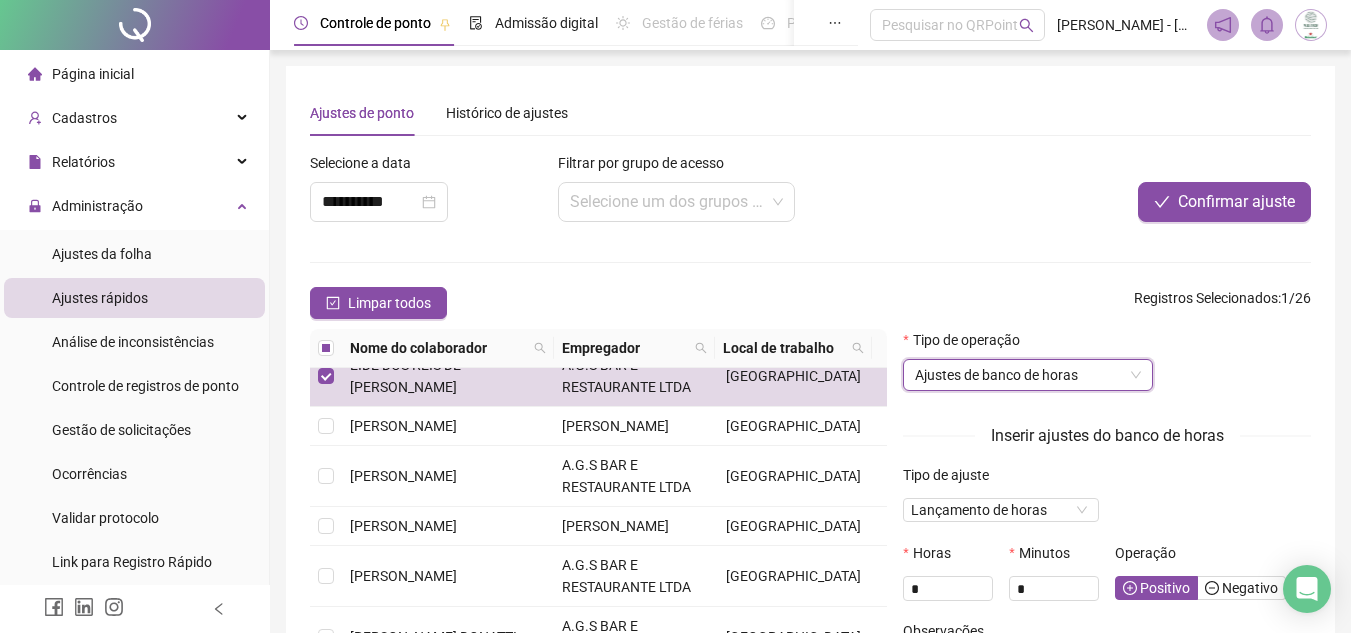 click on "Tipo de ajuste Lançamento de horas" at bounding box center (1107, 503) 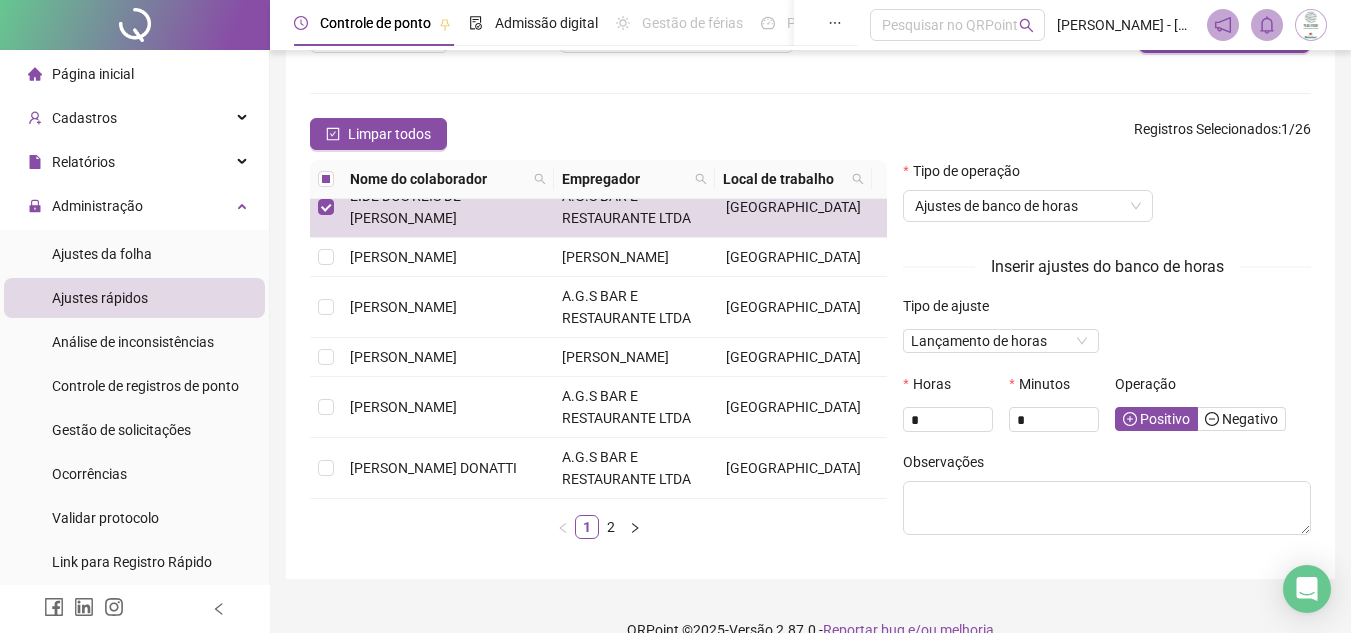 scroll, scrollTop: 200, scrollLeft: 0, axis: vertical 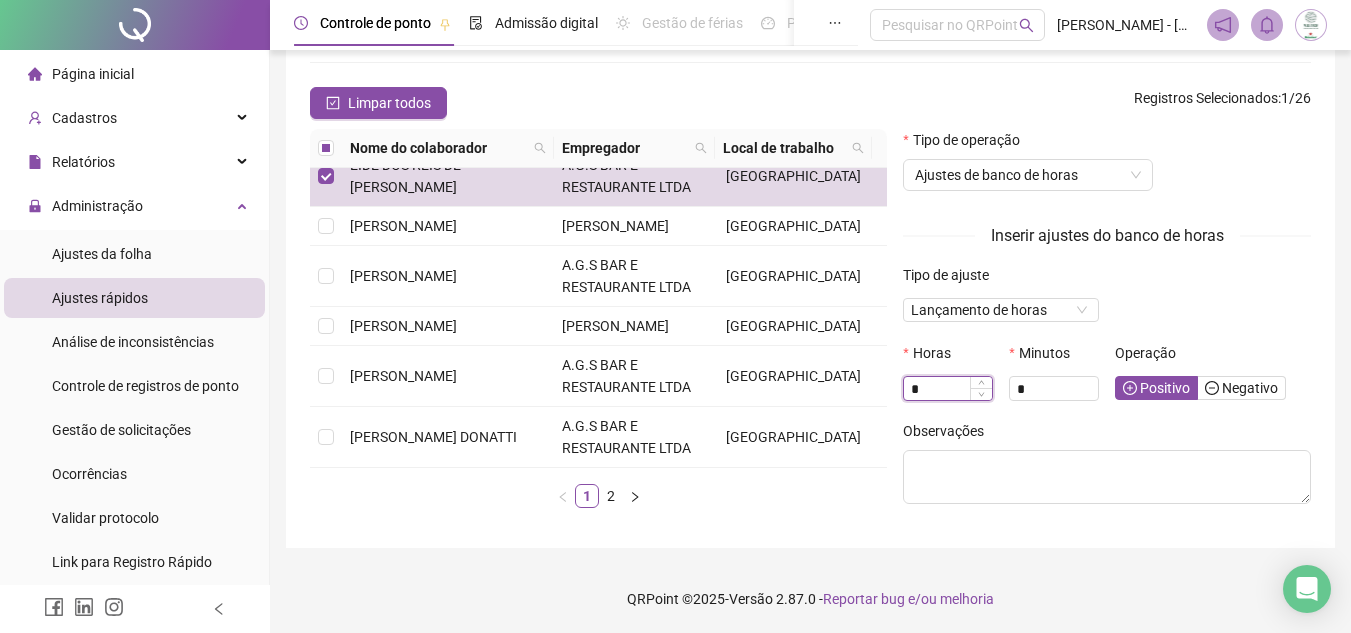 click on "*" at bounding box center (948, 389) 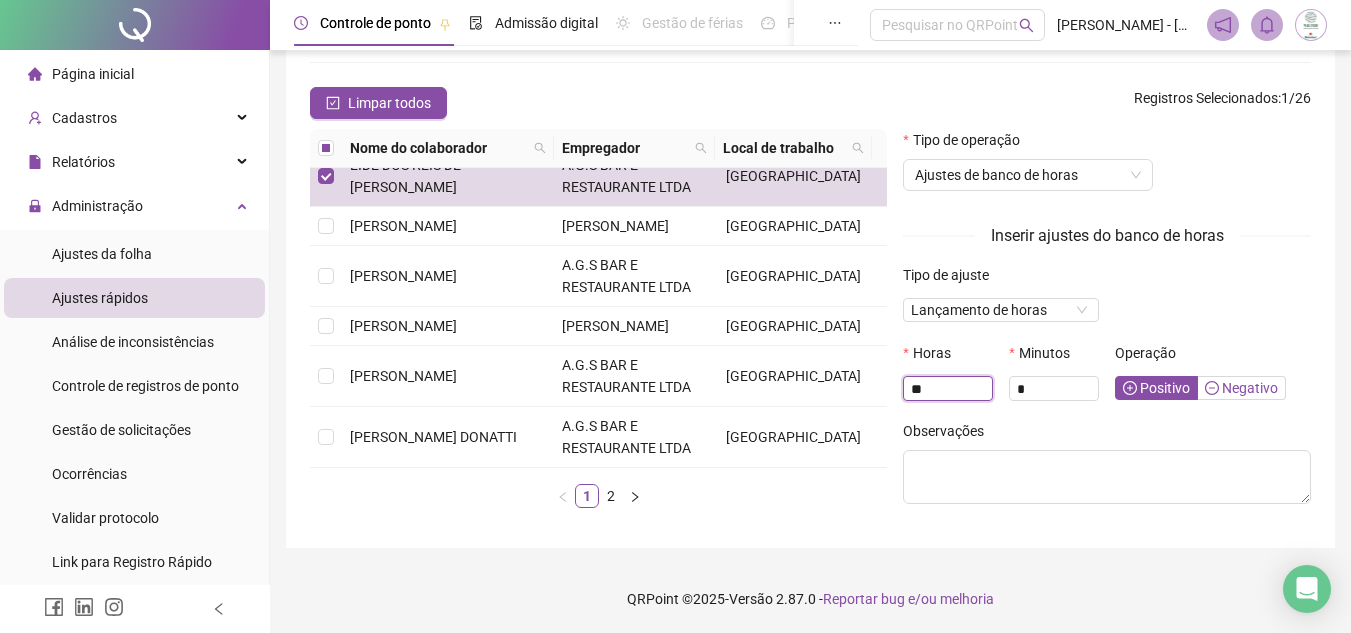 type on "**" 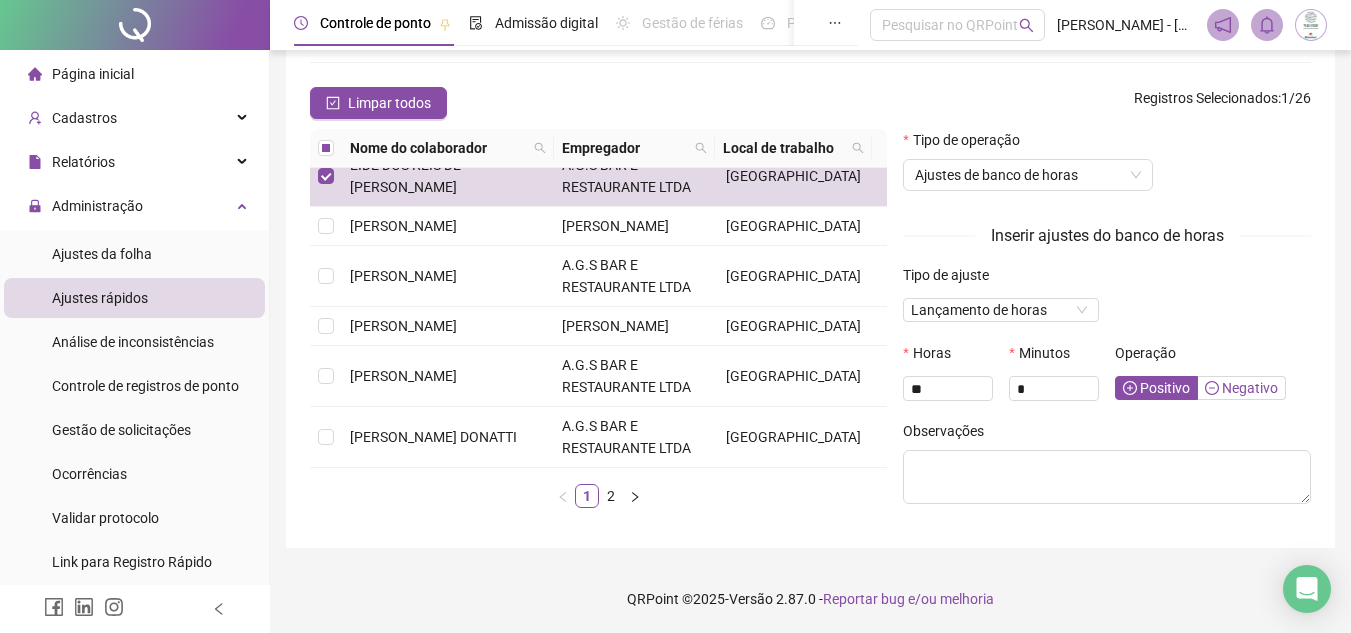 click on "Negativo" at bounding box center (1241, 388) 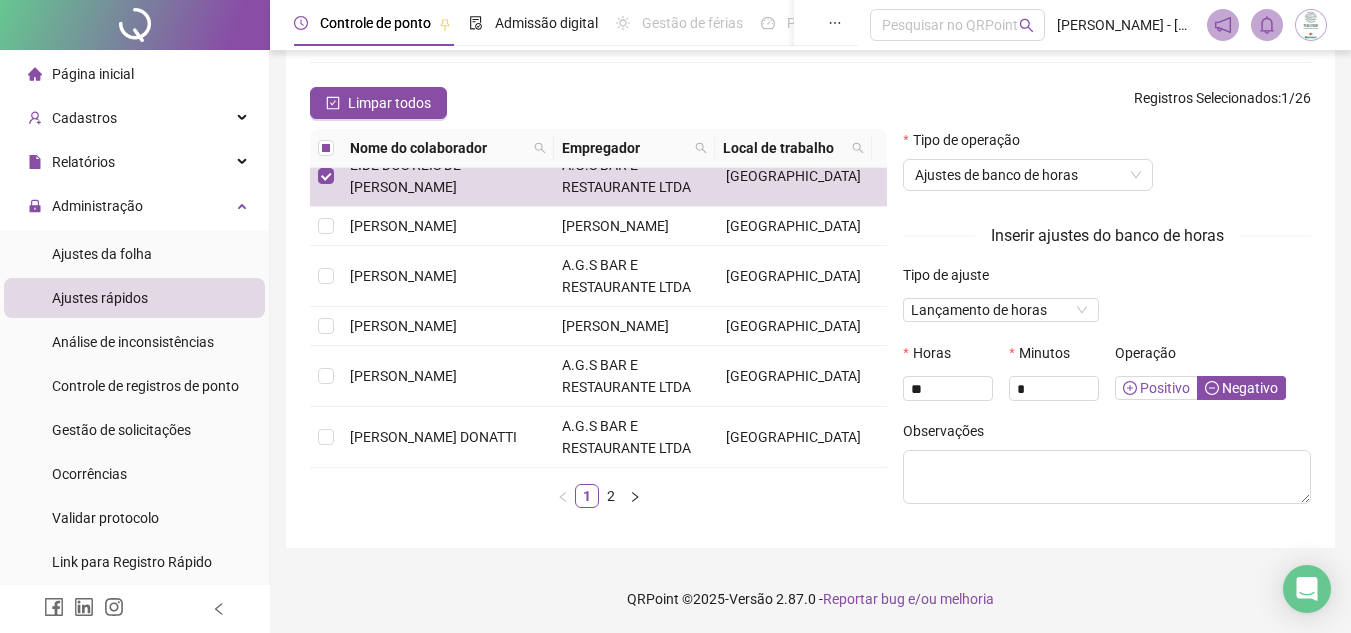 click on "Positivo" at bounding box center [1156, 388] 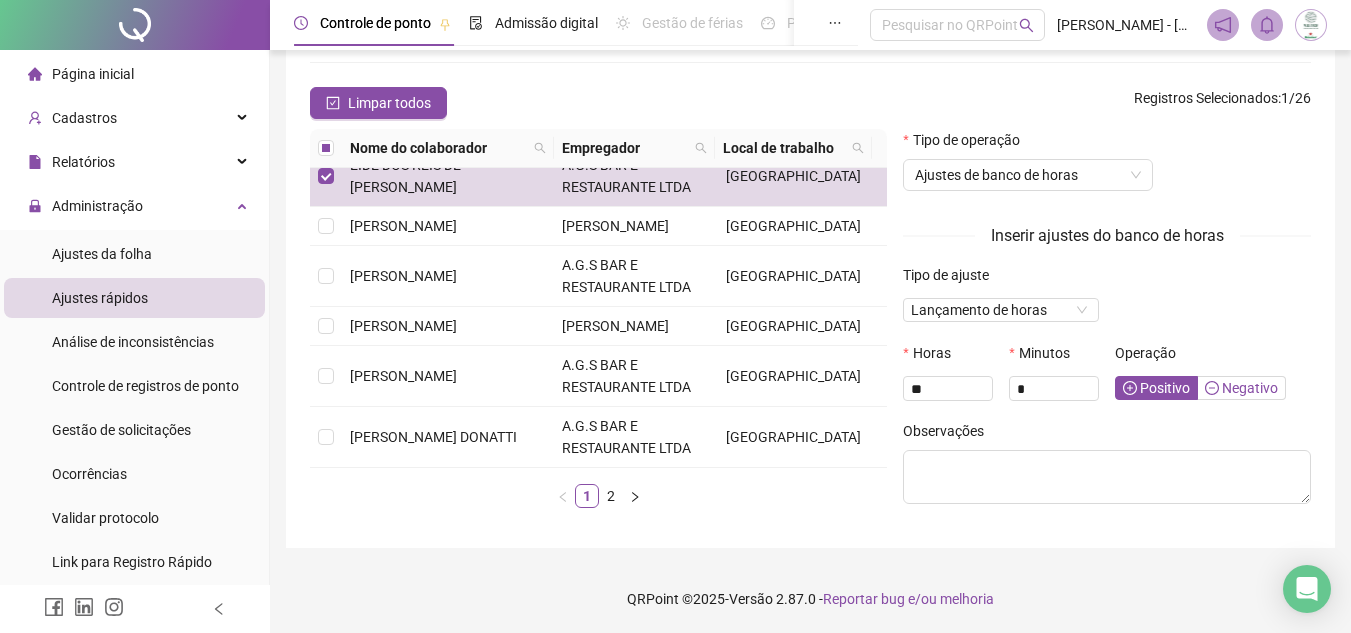click on "Negativo" at bounding box center (1241, 388) 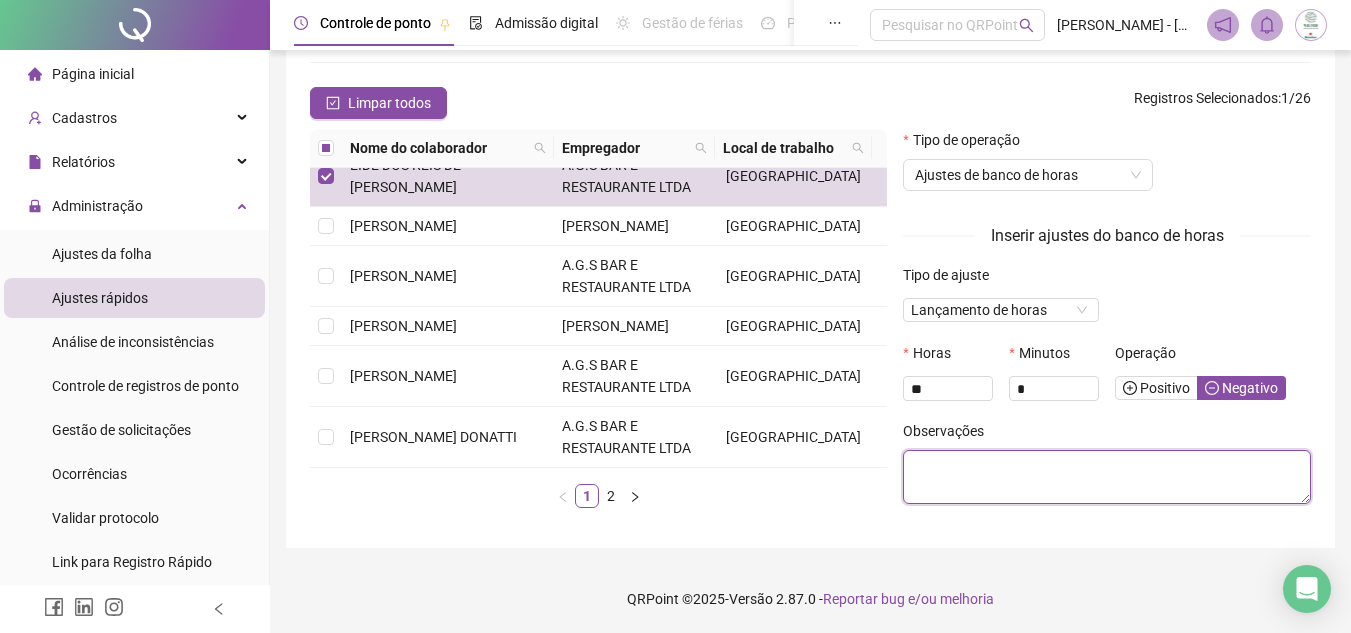 click at bounding box center [1107, 477] 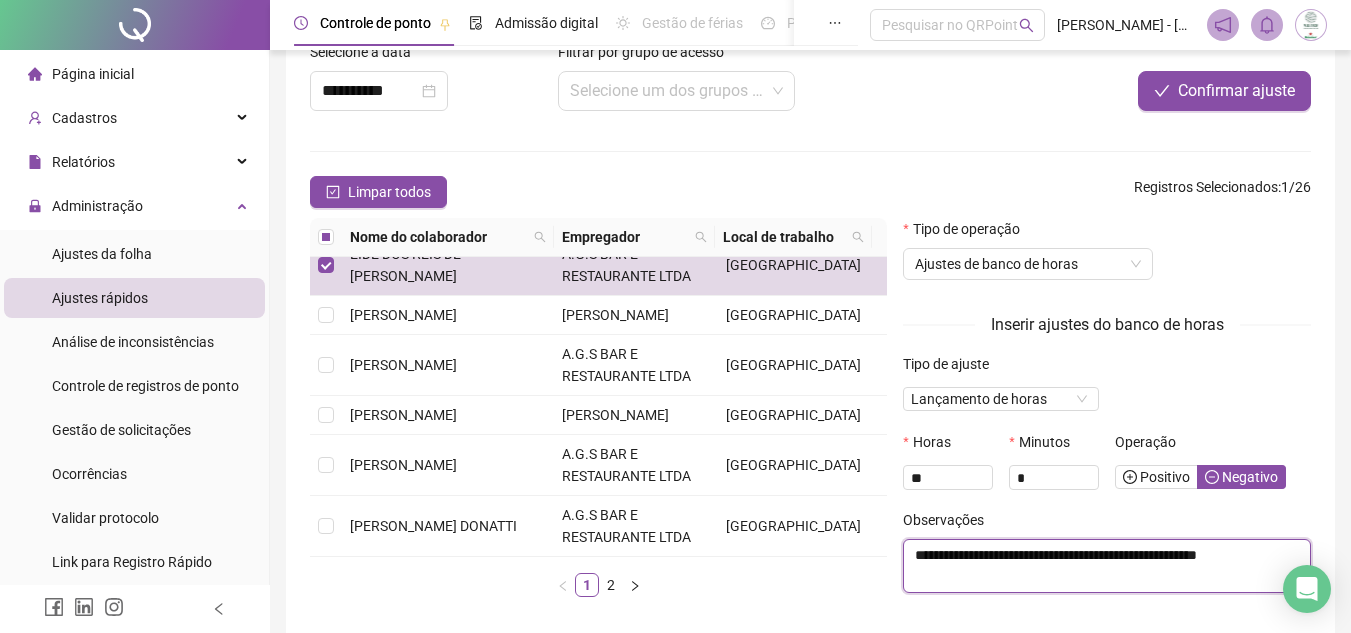 scroll, scrollTop: 102, scrollLeft: 0, axis: vertical 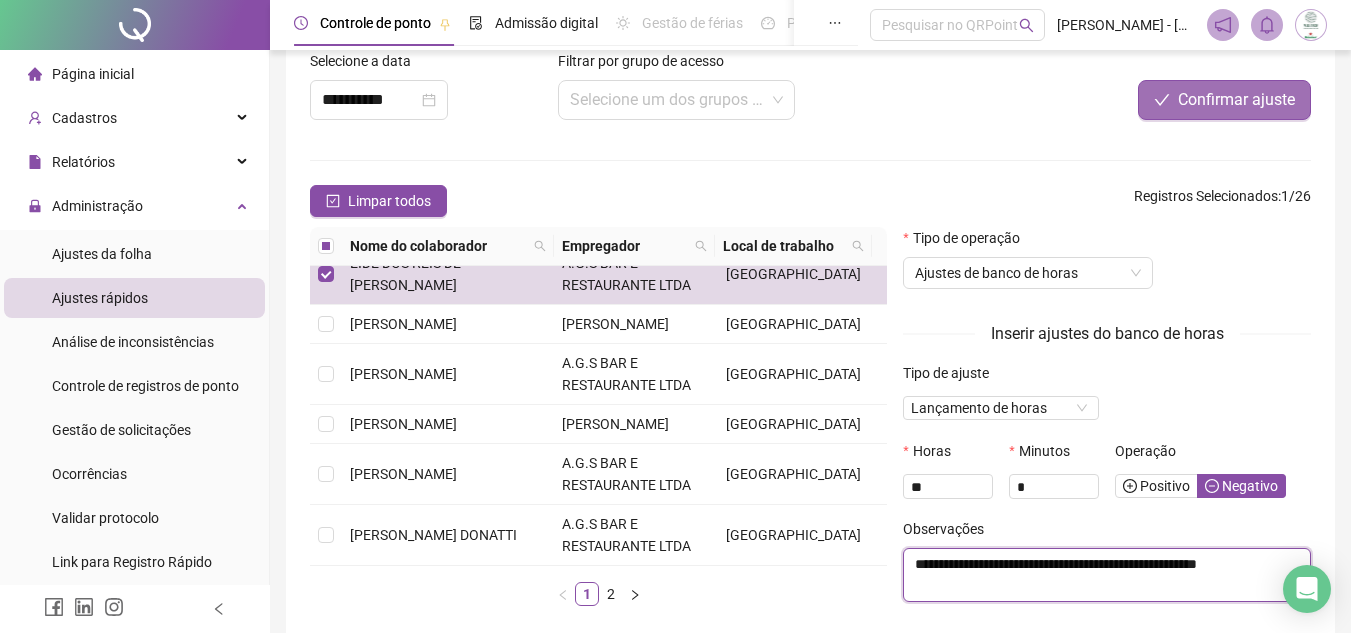 type on "**********" 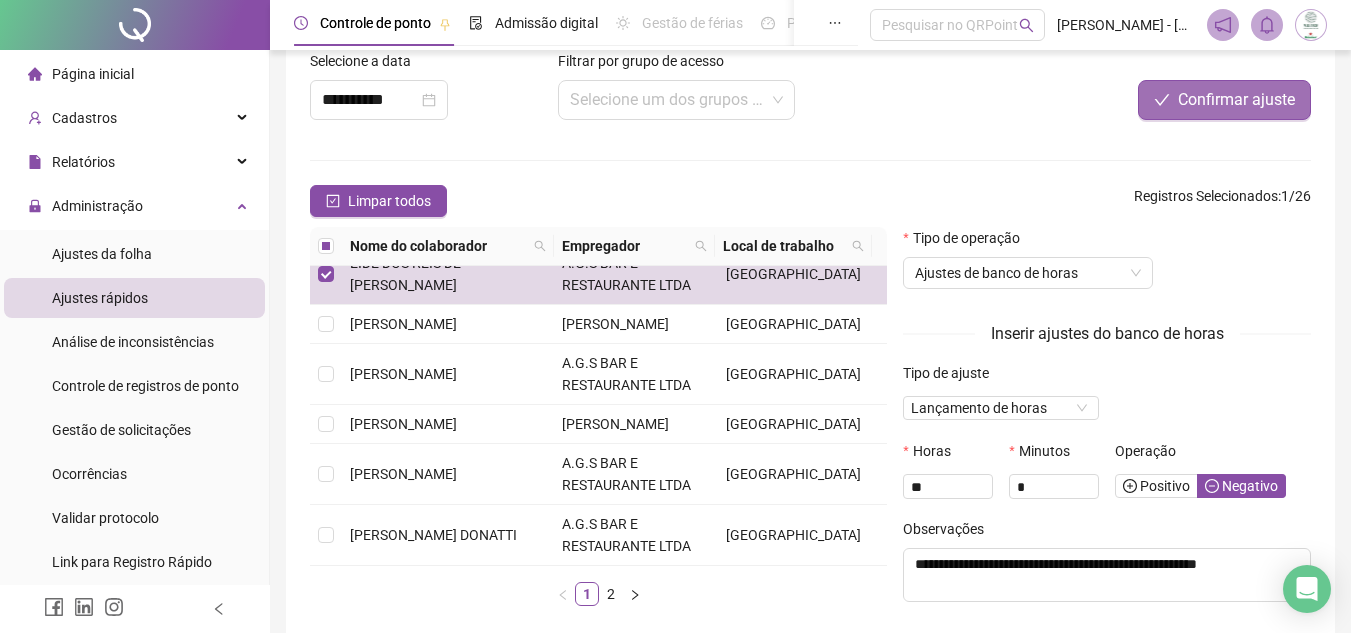 click on "Confirmar ajuste" at bounding box center (1236, 100) 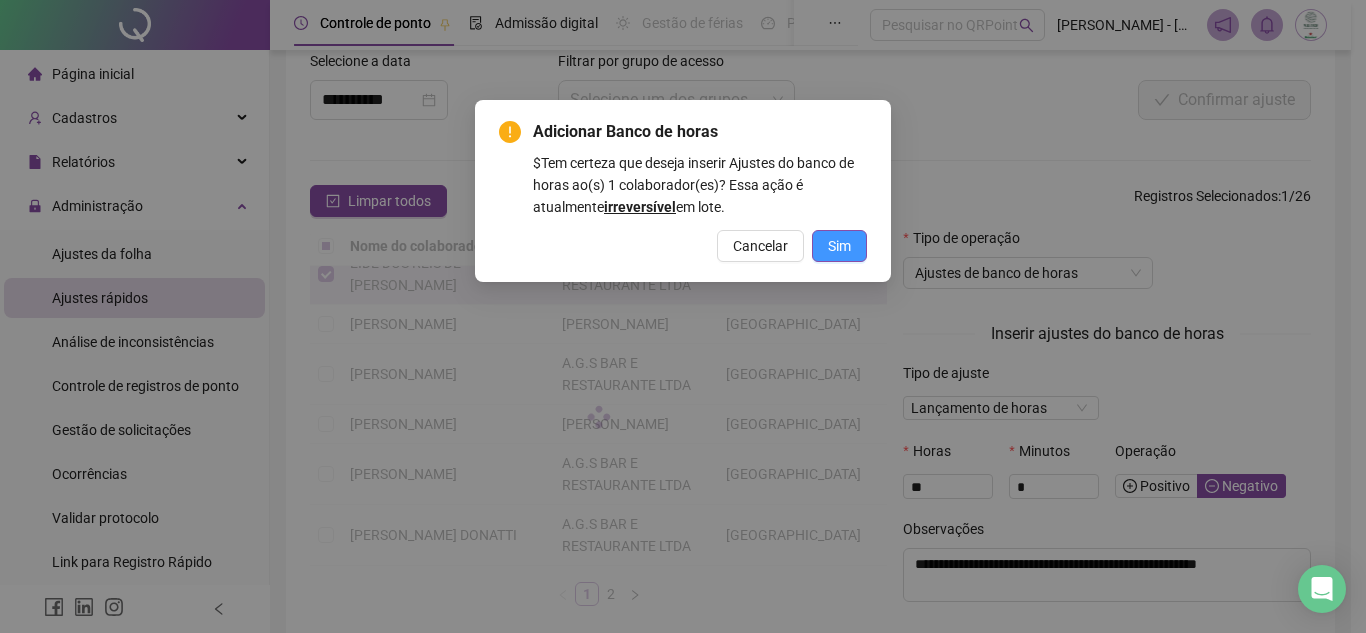 click on "Sim" at bounding box center [839, 246] 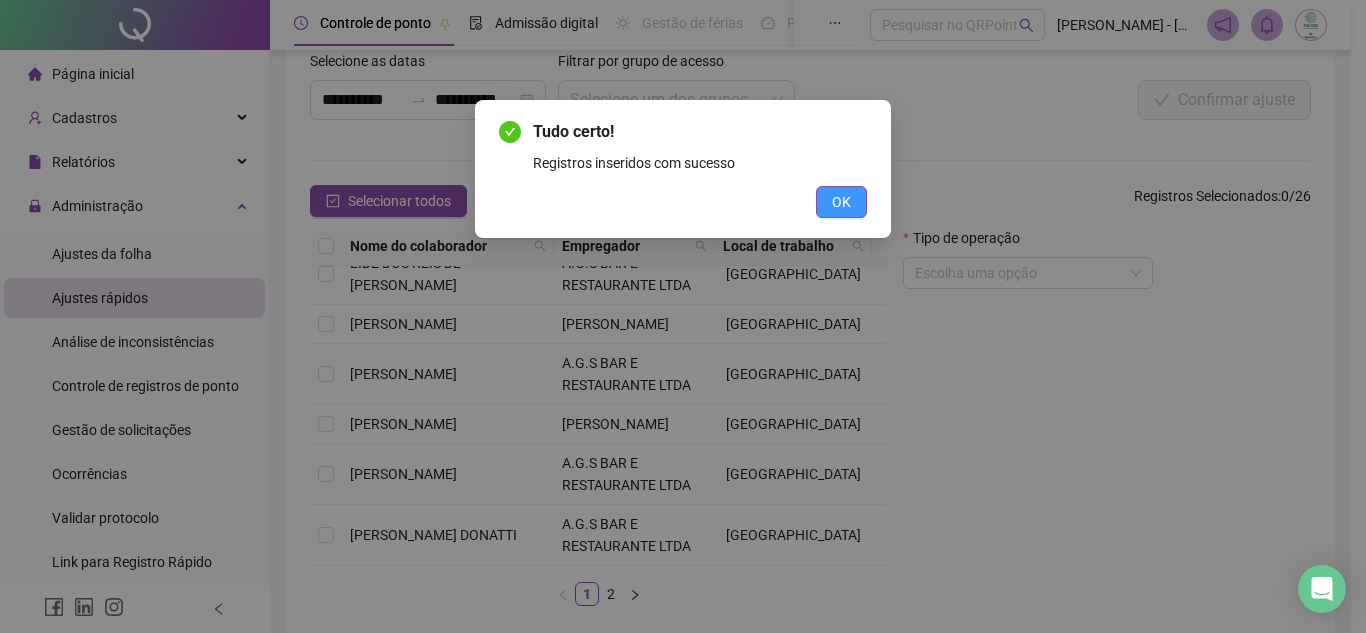click on "OK" at bounding box center (841, 202) 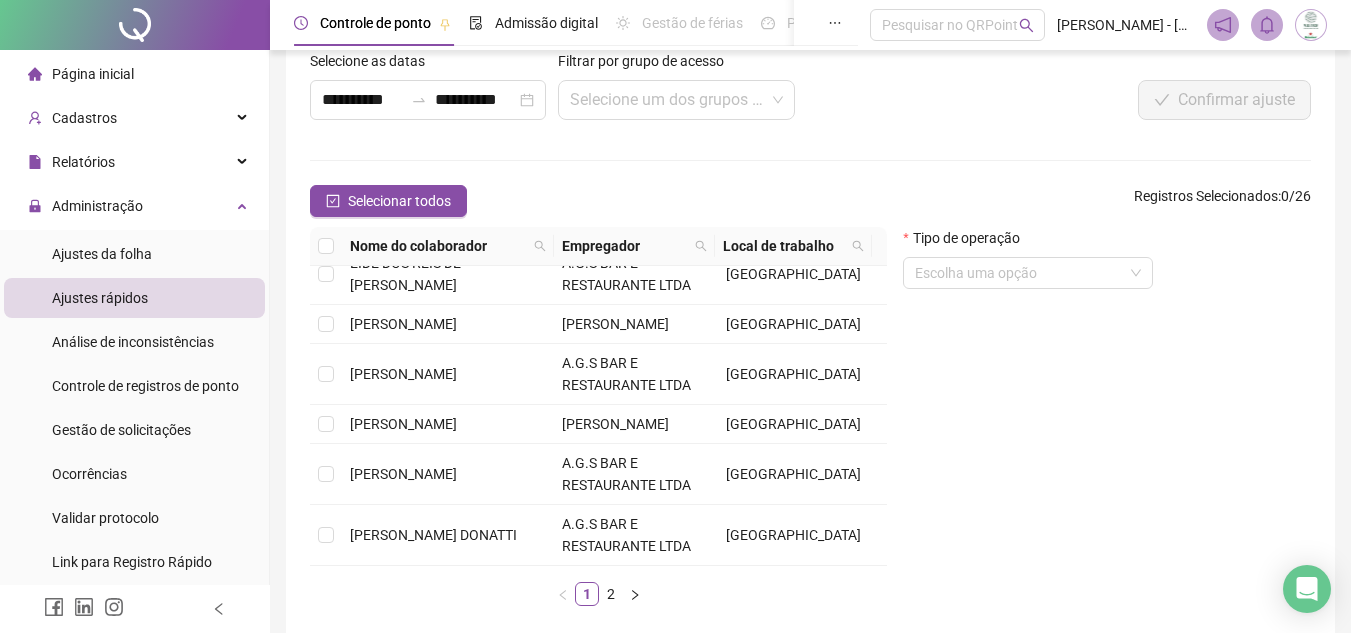 click on "**********" at bounding box center [810, 336] 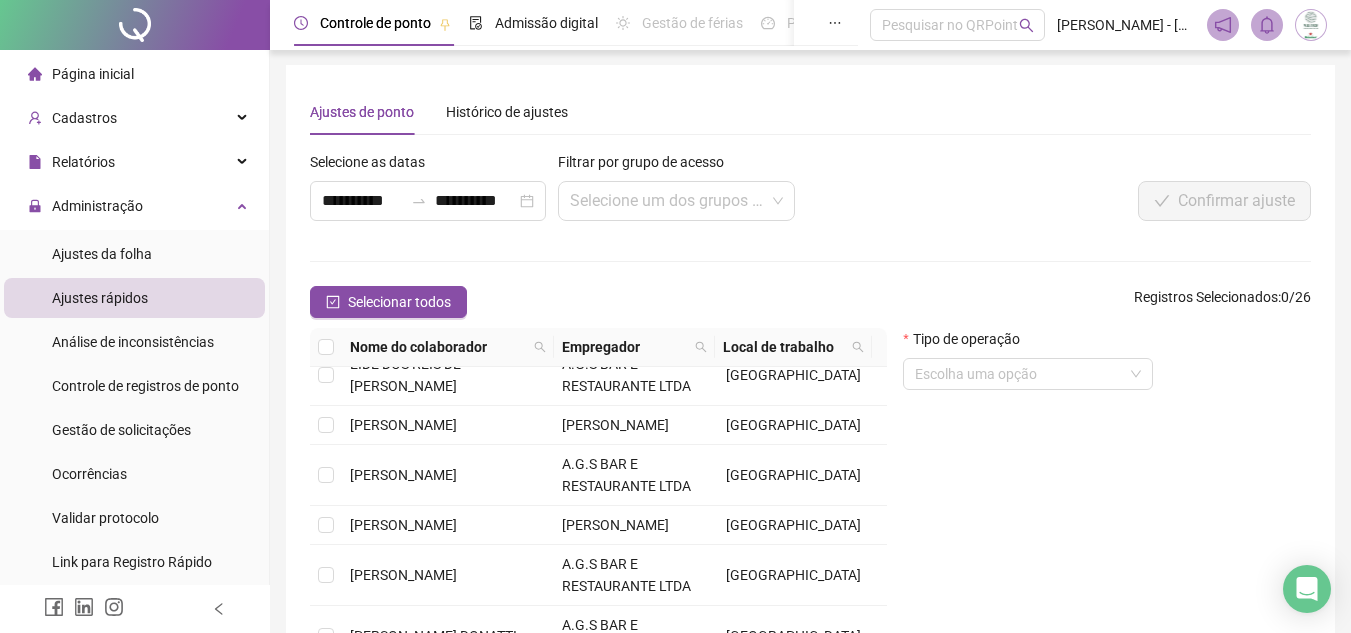 scroll, scrollTop: 0, scrollLeft: 0, axis: both 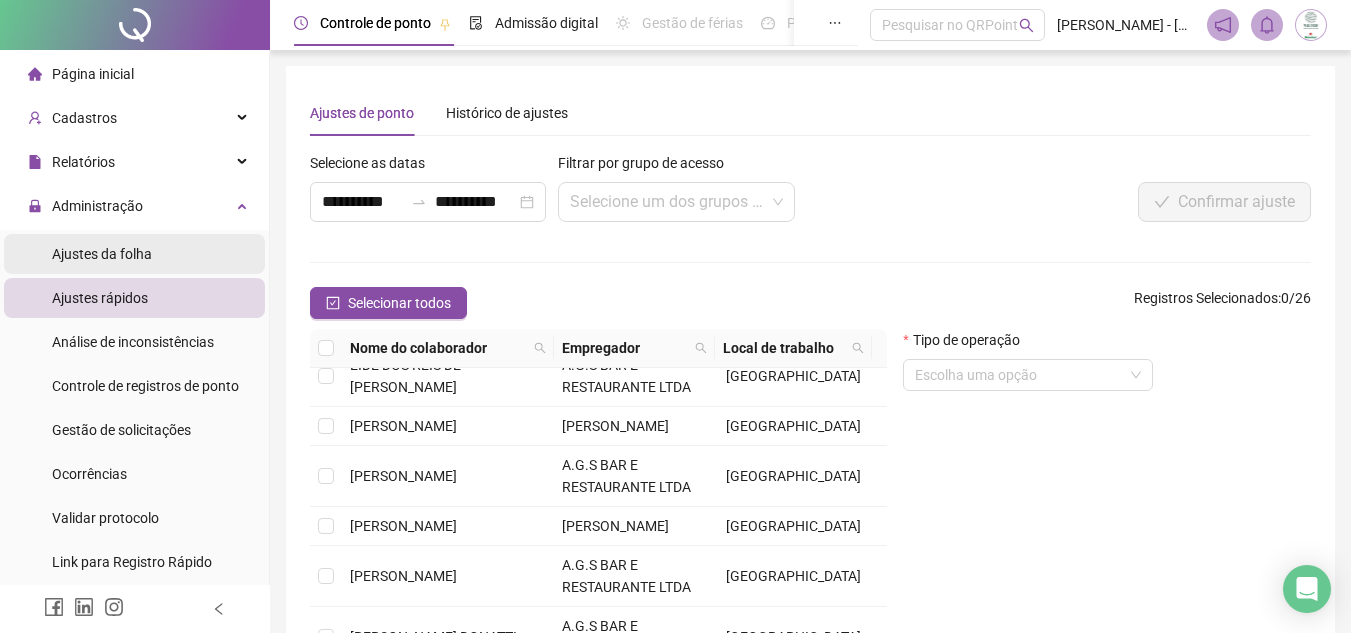 drag, startPoint x: 126, startPoint y: 259, endPoint x: 112, endPoint y: 254, distance: 14.866069 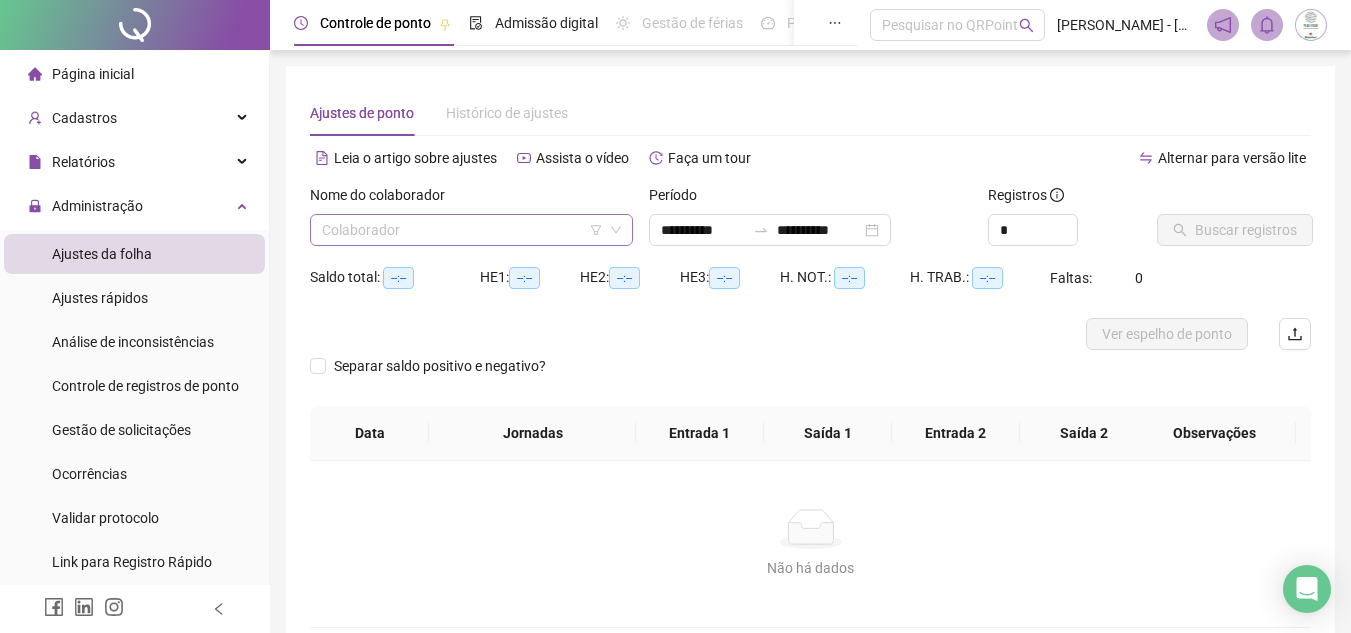 click at bounding box center (465, 230) 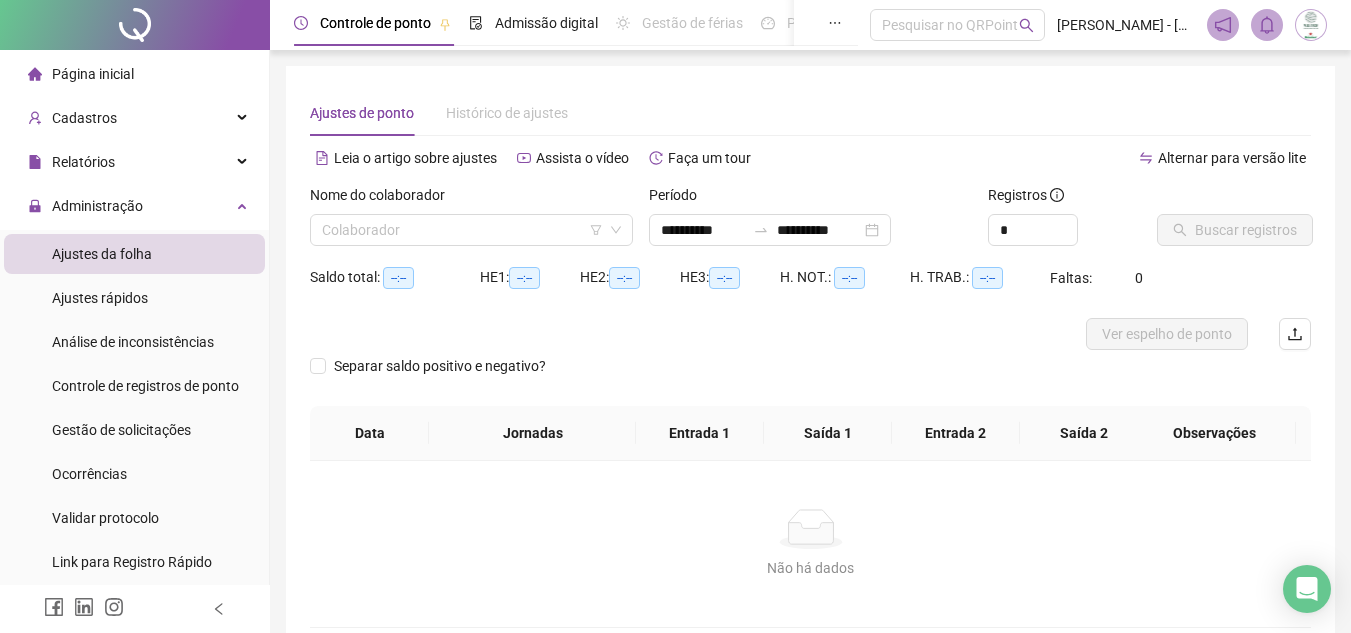 click on "Separar saldo positivo e negativo?" at bounding box center [810, 378] 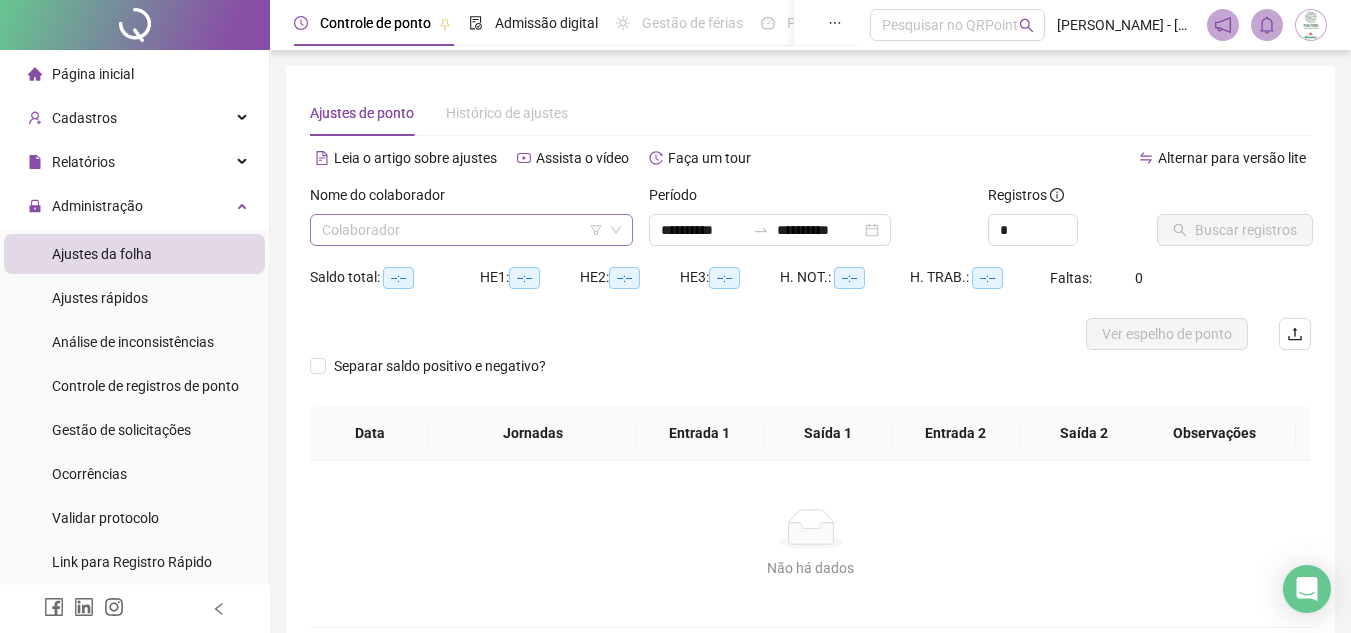 click at bounding box center [465, 230] 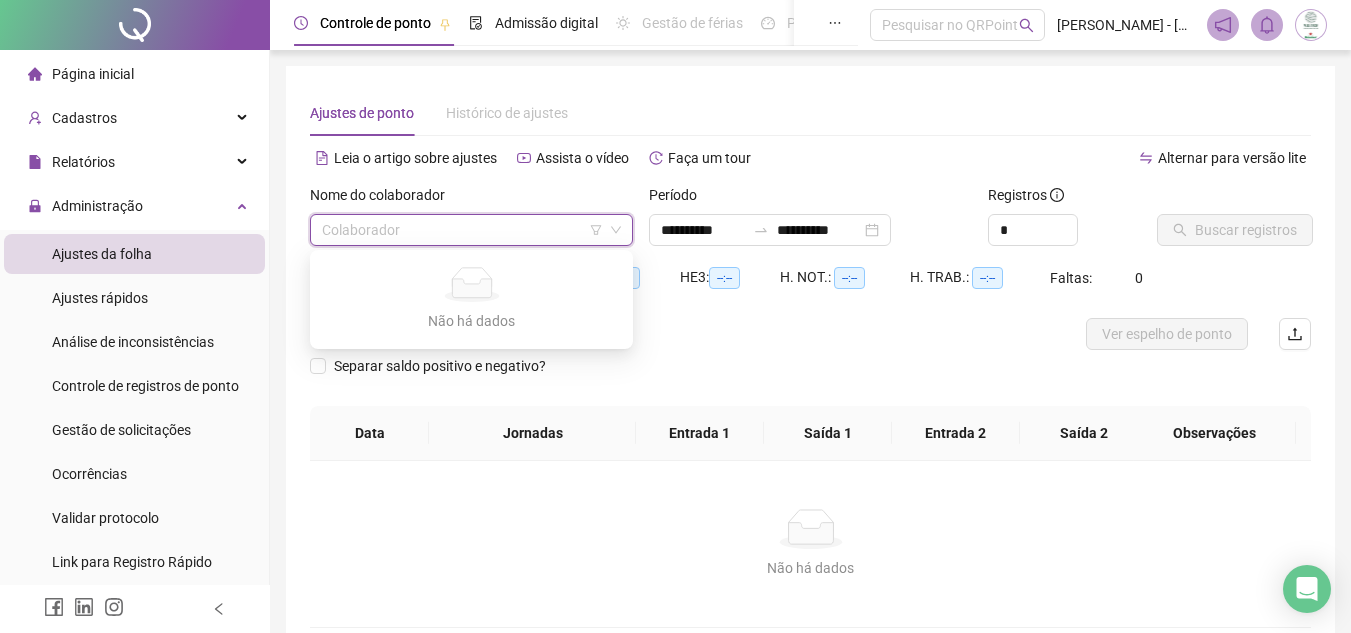 click on "Separar saldo positivo e negativo?" at bounding box center [810, 378] 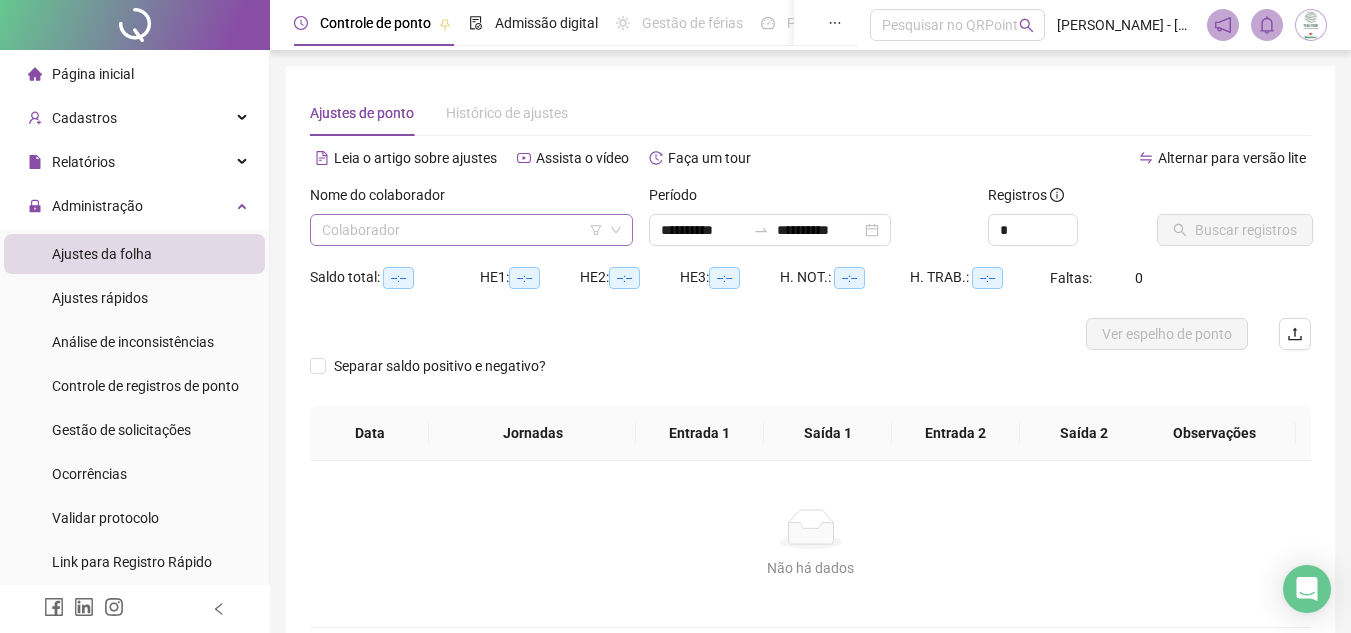 click at bounding box center (465, 230) 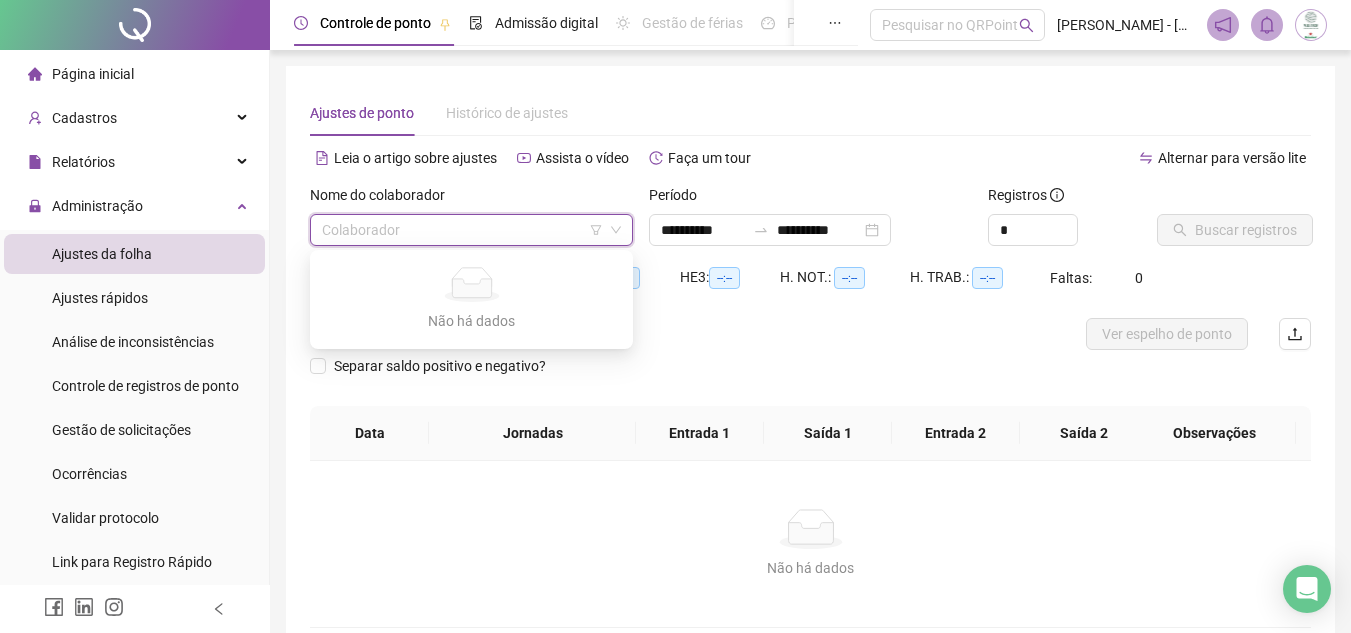 click on "Separar saldo positivo e negativo?" at bounding box center [810, 378] 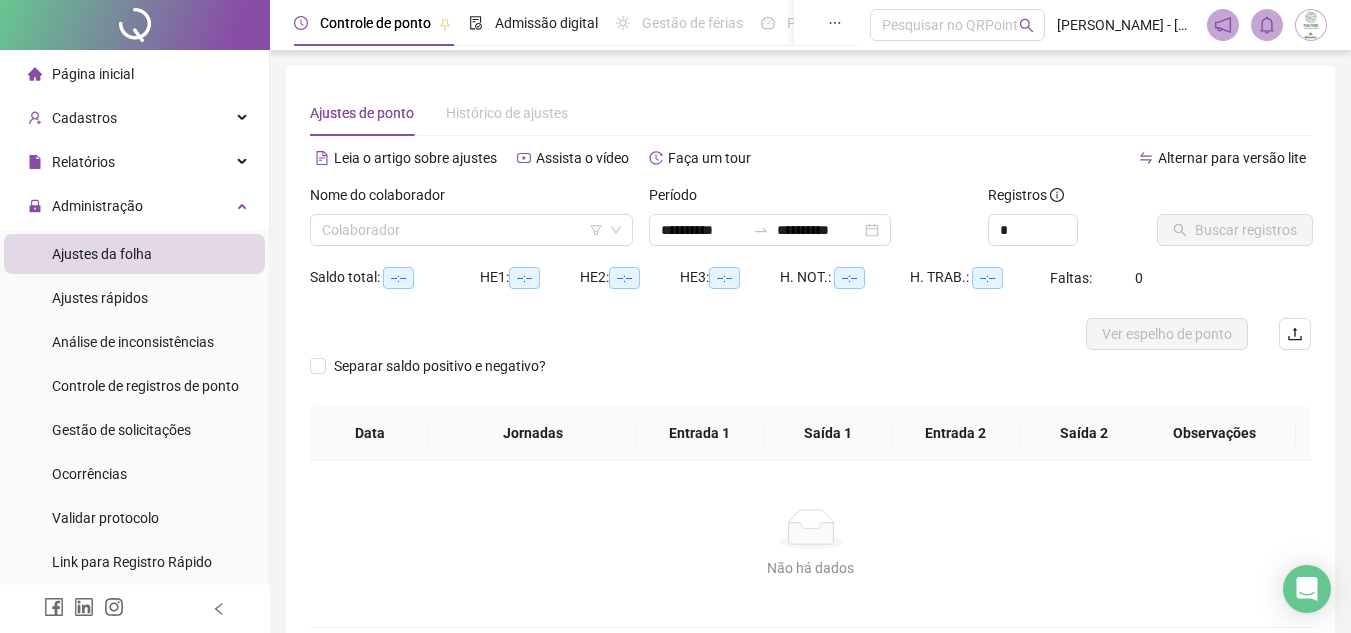 click on "Nome do colaborador" at bounding box center [471, 199] 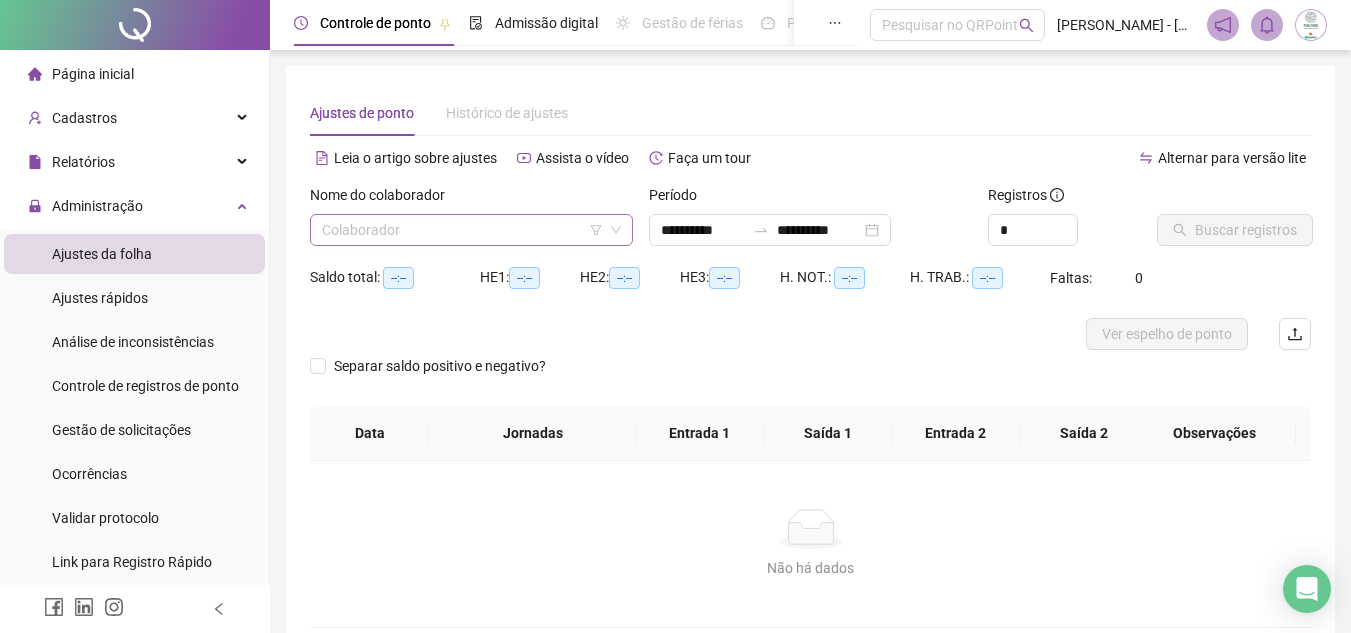 click at bounding box center [465, 230] 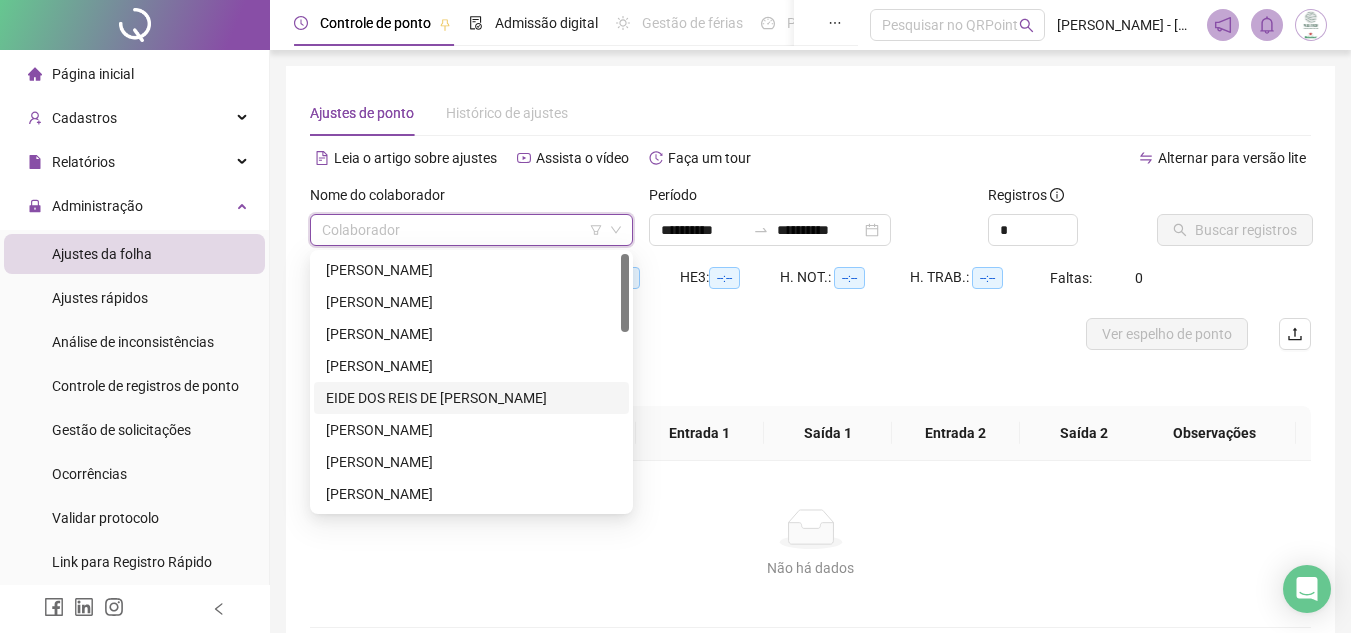 click on "EIDE DOS REIS DE [PERSON_NAME]" at bounding box center (471, 398) 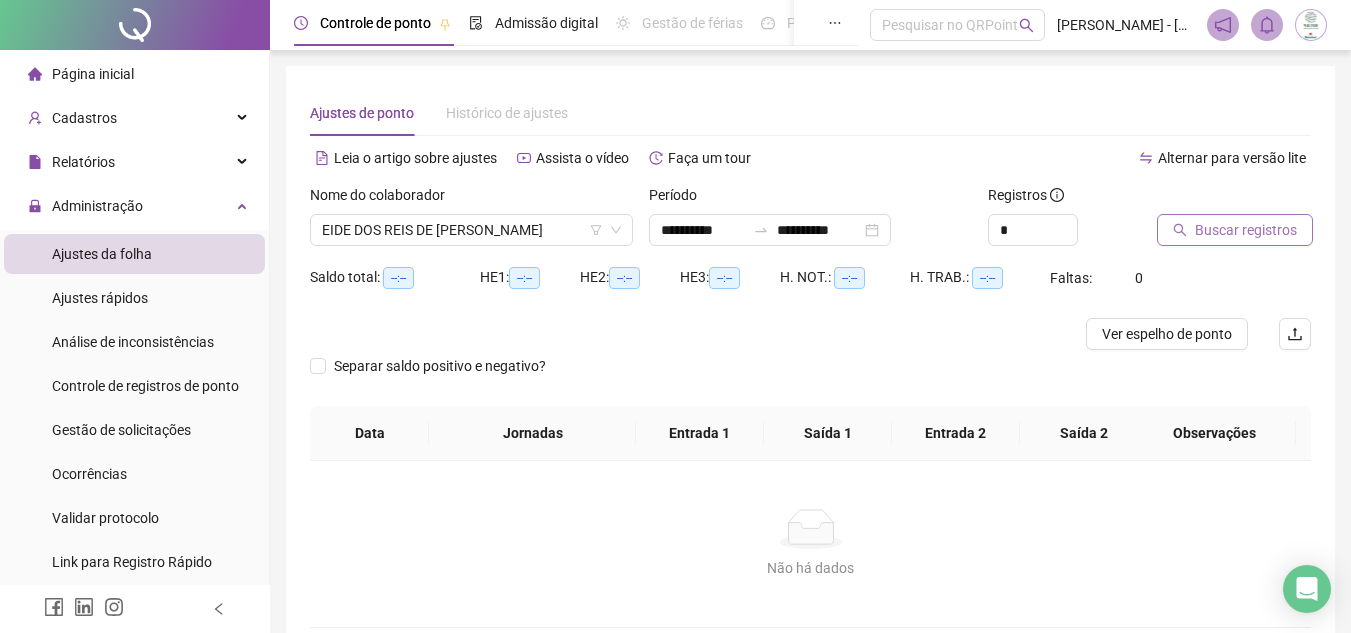 click on "Buscar registros" at bounding box center [1246, 230] 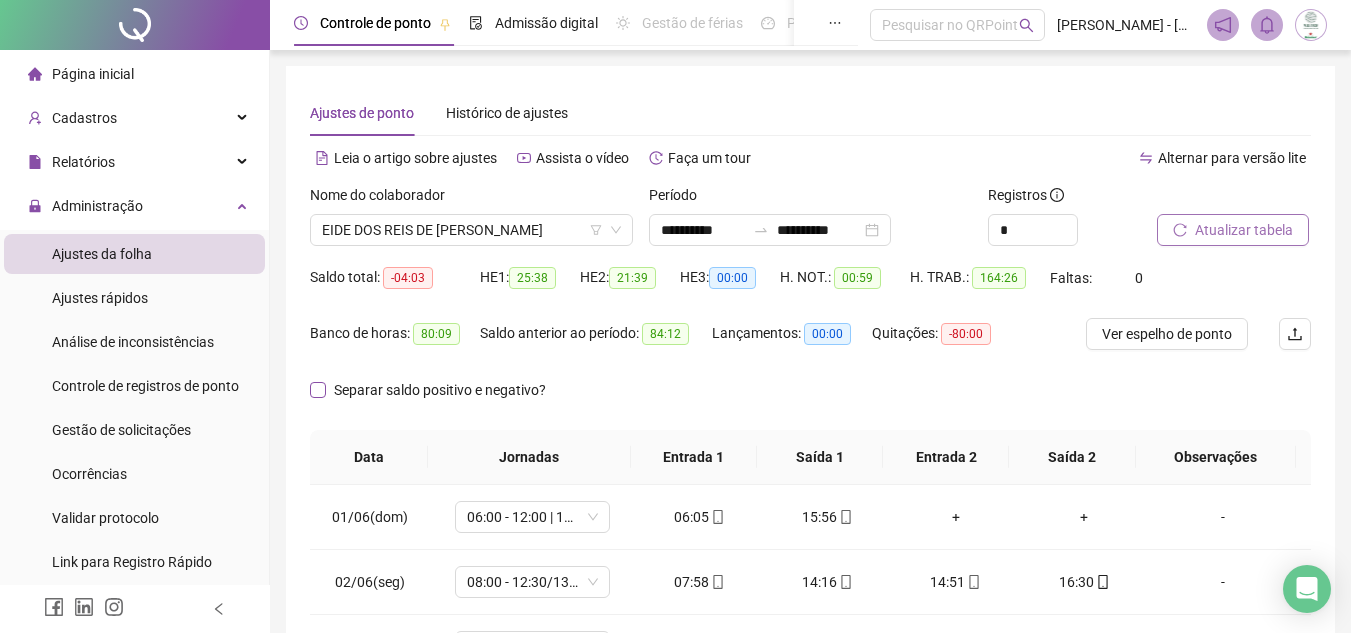 click on "Separar saldo positivo e negativo?" at bounding box center (440, 390) 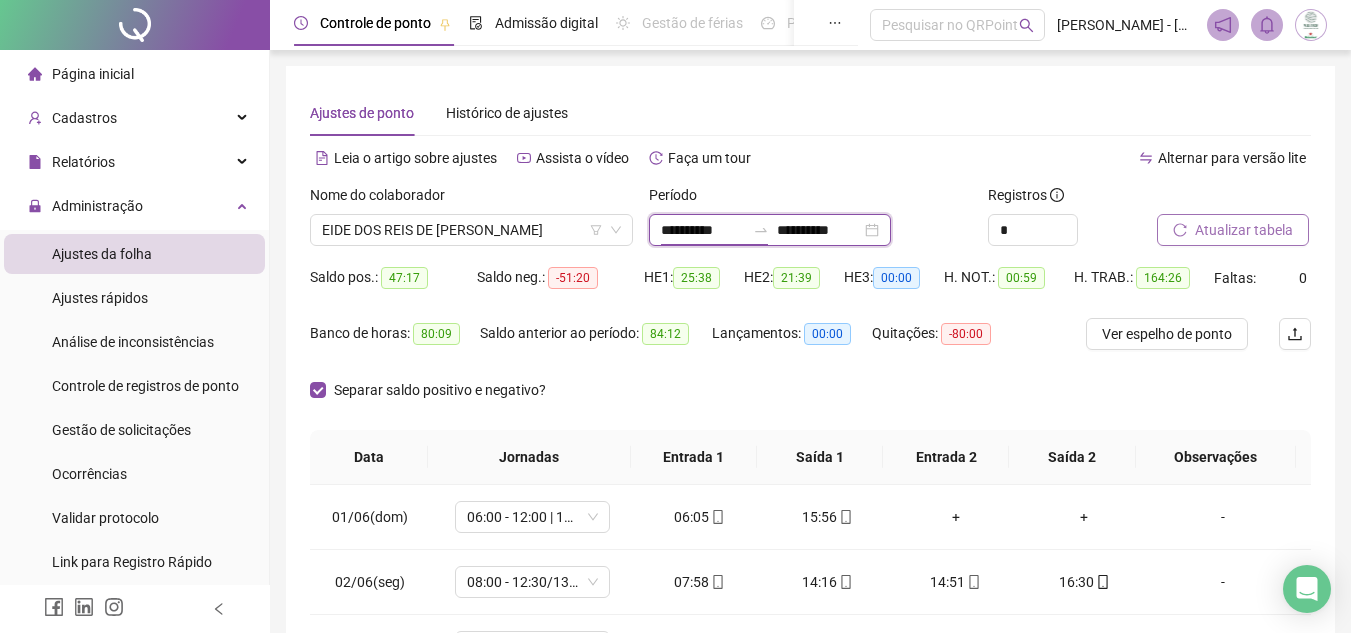 click on "**********" at bounding box center (703, 230) 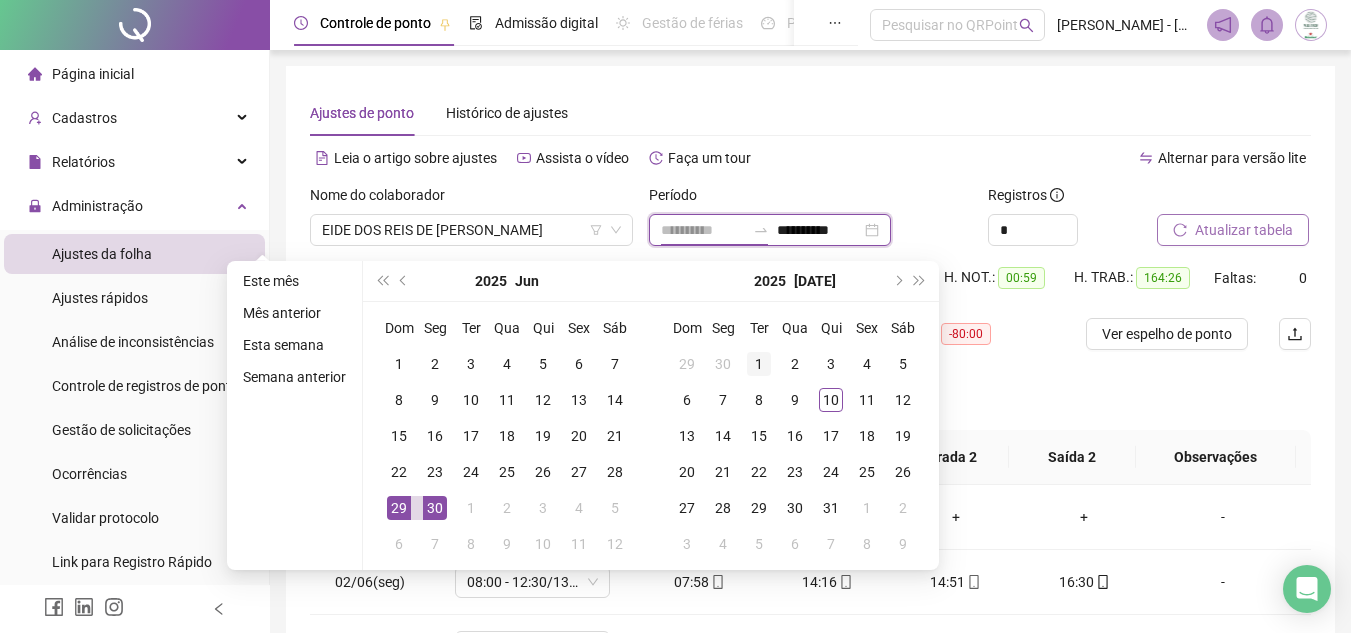 type on "**********" 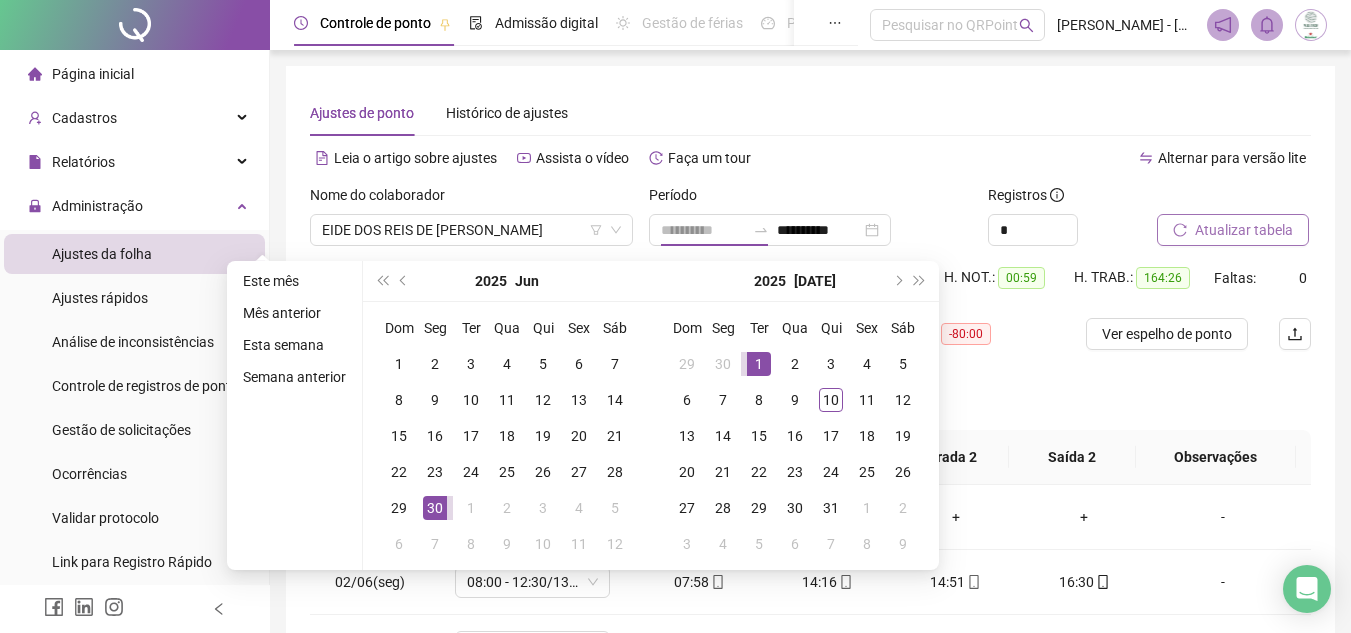 click on "1" at bounding box center (759, 364) 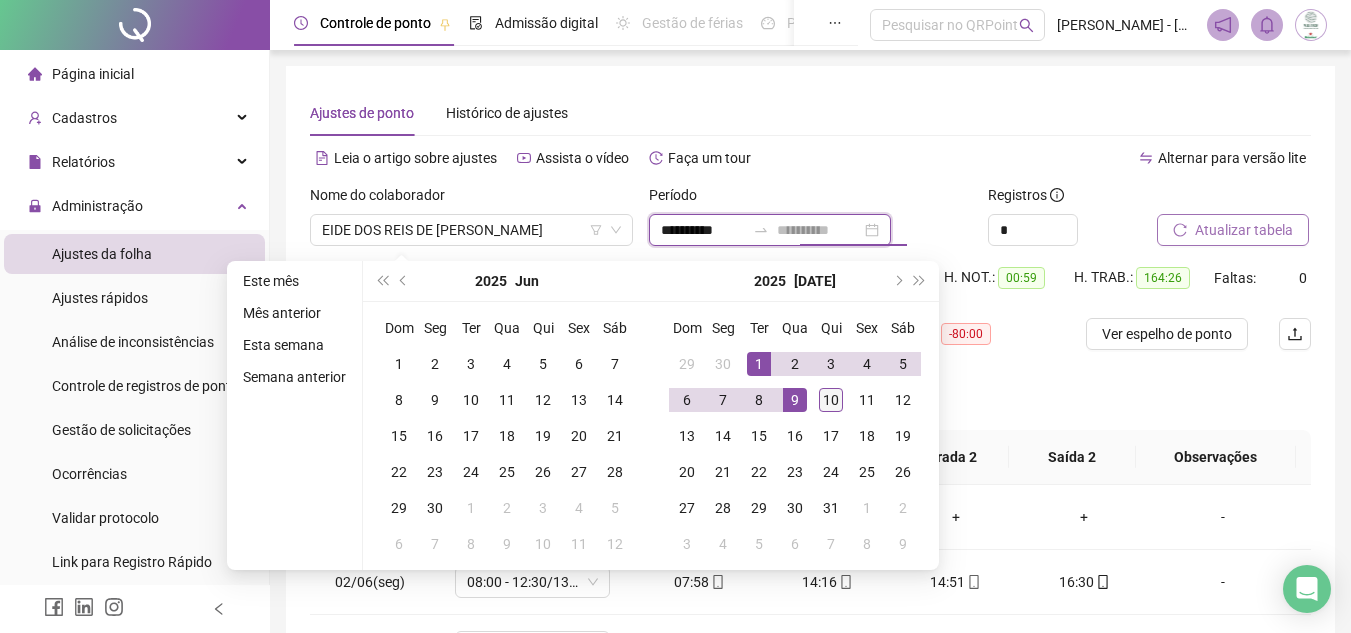 type on "**********" 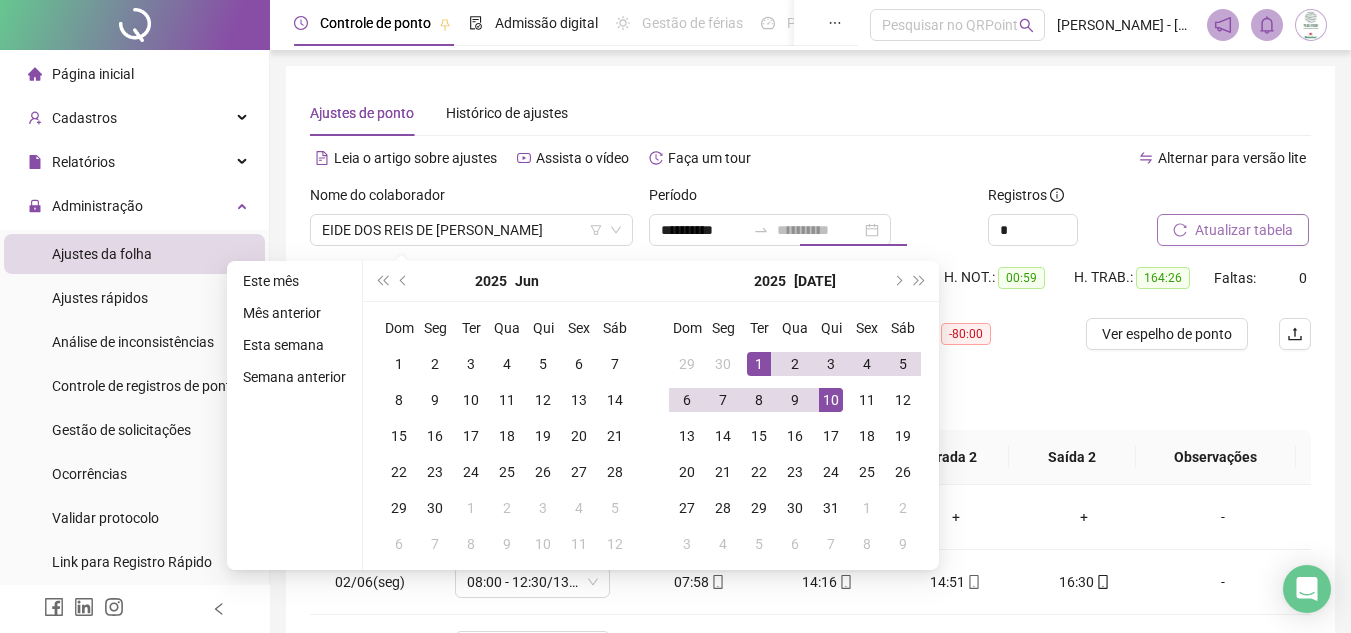 click on "10" at bounding box center (831, 400) 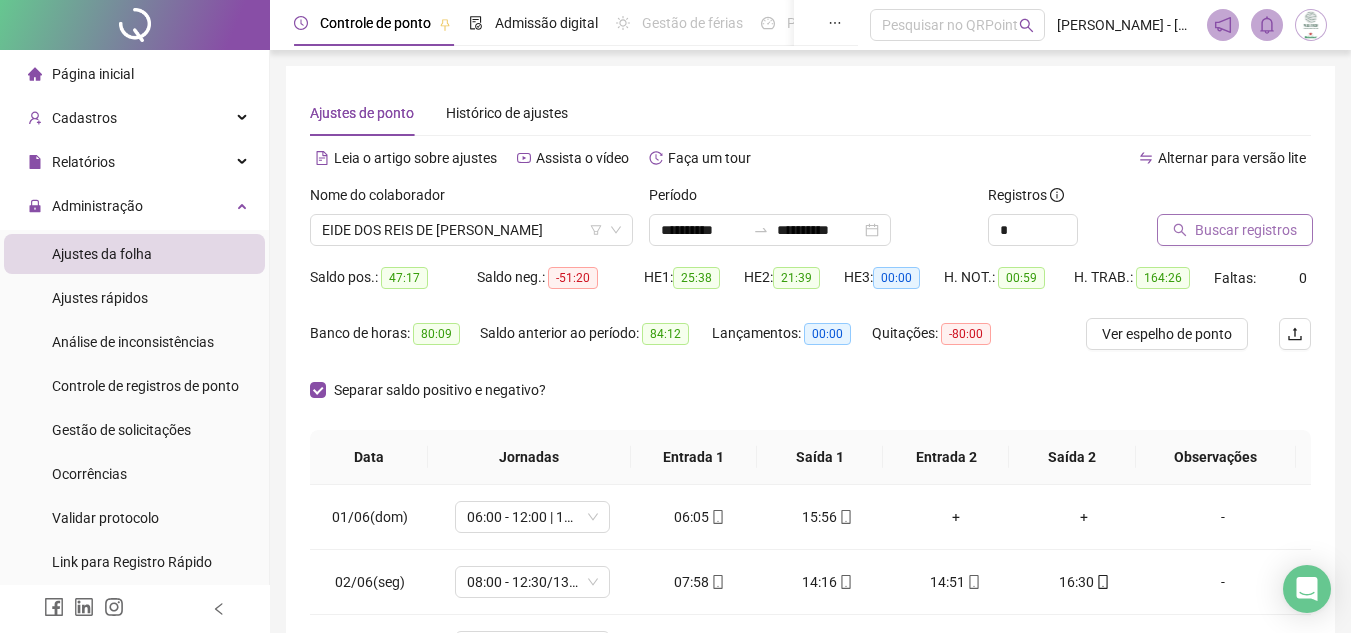 click on "Buscar registros" at bounding box center (1246, 230) 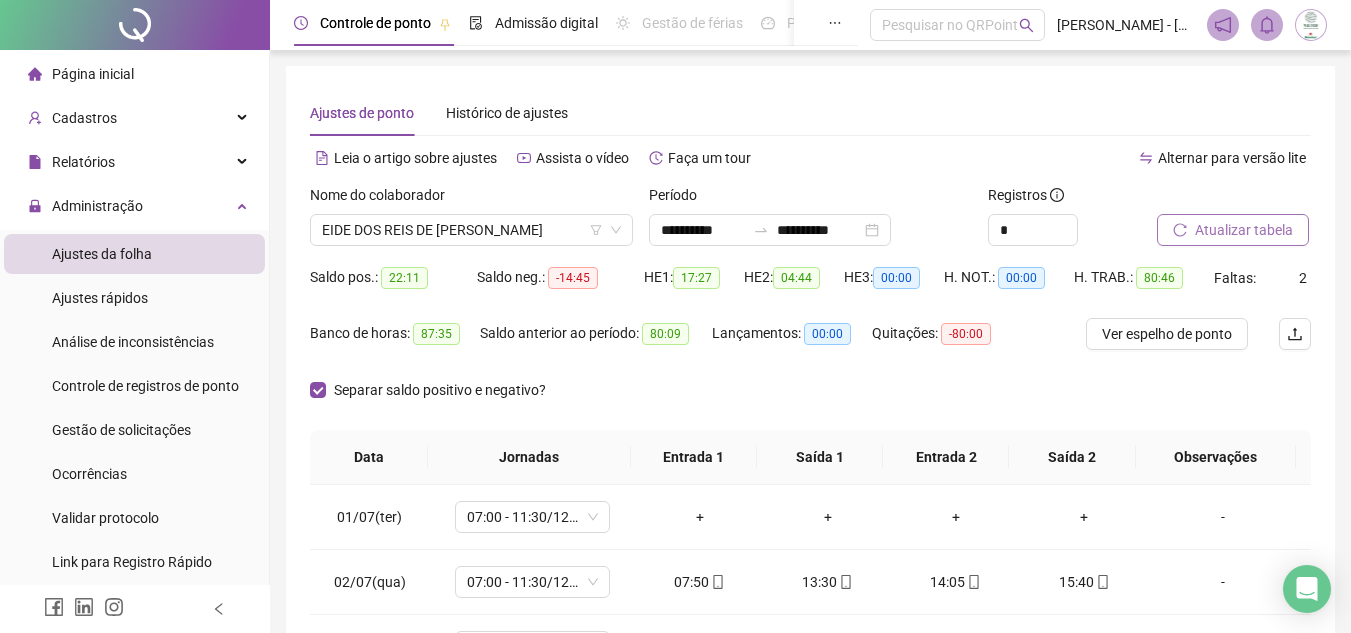 click on "Separar saldo positivo e negativo?" at bounding box center [810, 402] 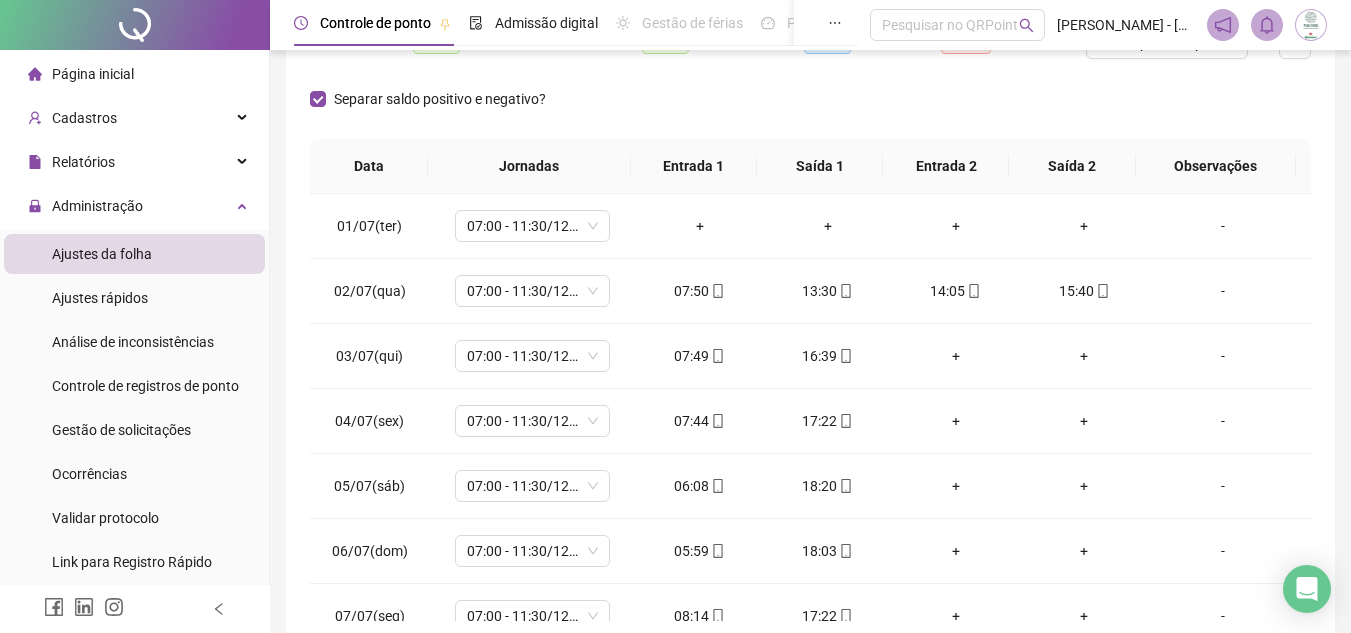 scroll, scrollTop: 300, scrollLeft: 0, axis: vertical 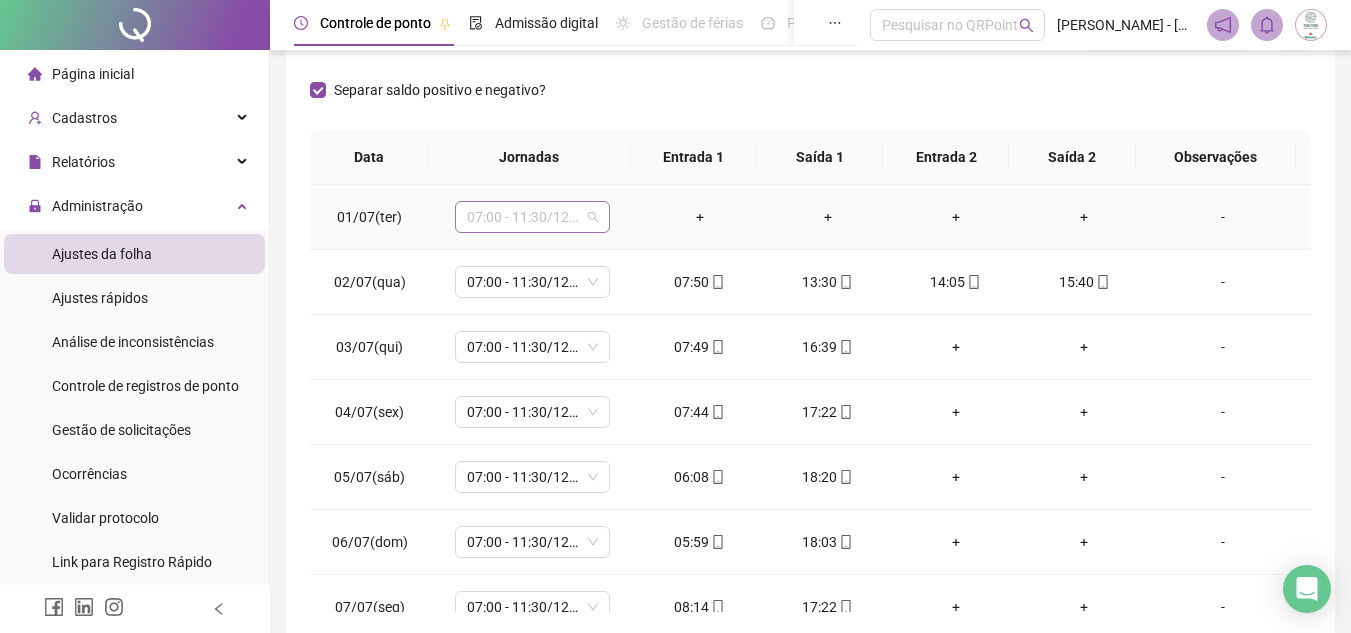 click on "07:00 - 11:30/12:30 - 15:20" at bounding box center [532, 217] 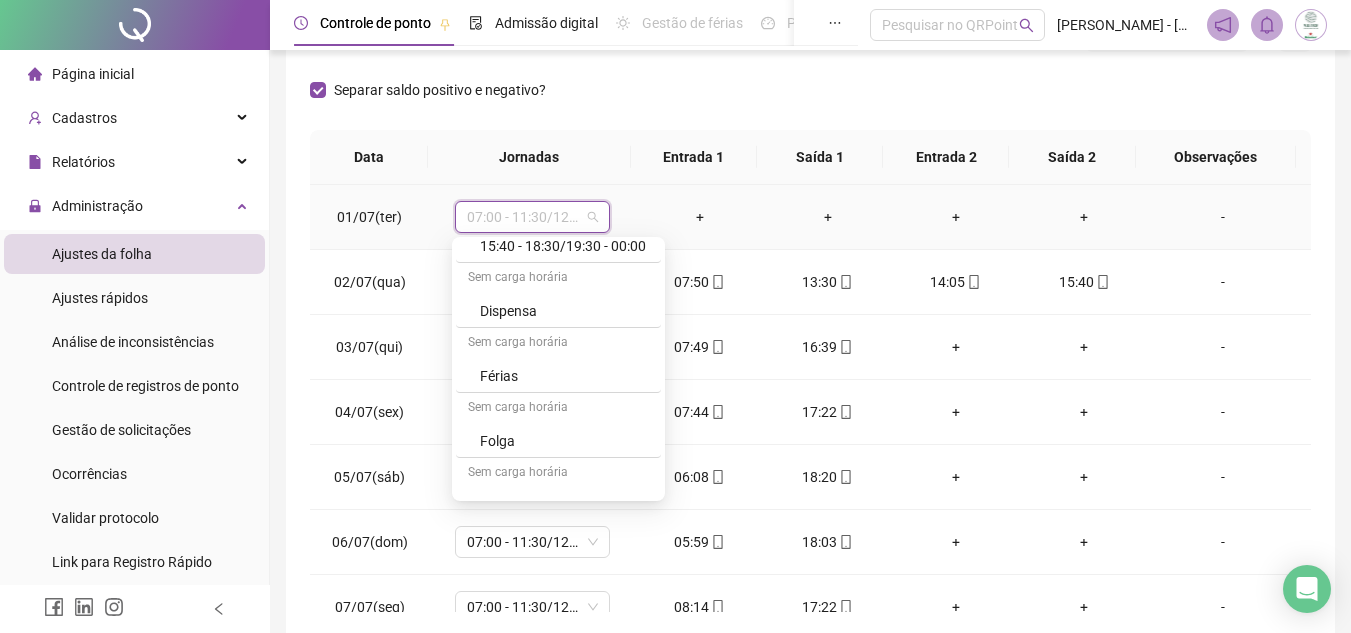 scroll, scrollTop: 900, scrollLeft: 0, axis: vertical 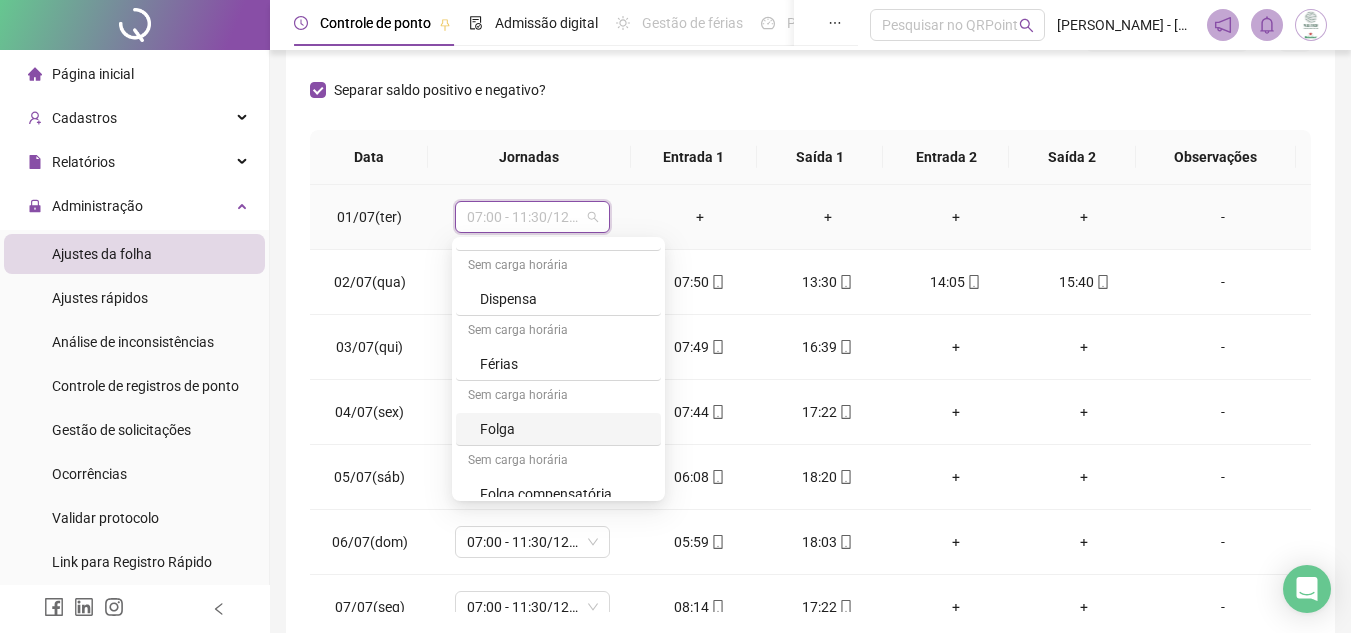 click on "Folga" at bounding box center (564, 429) 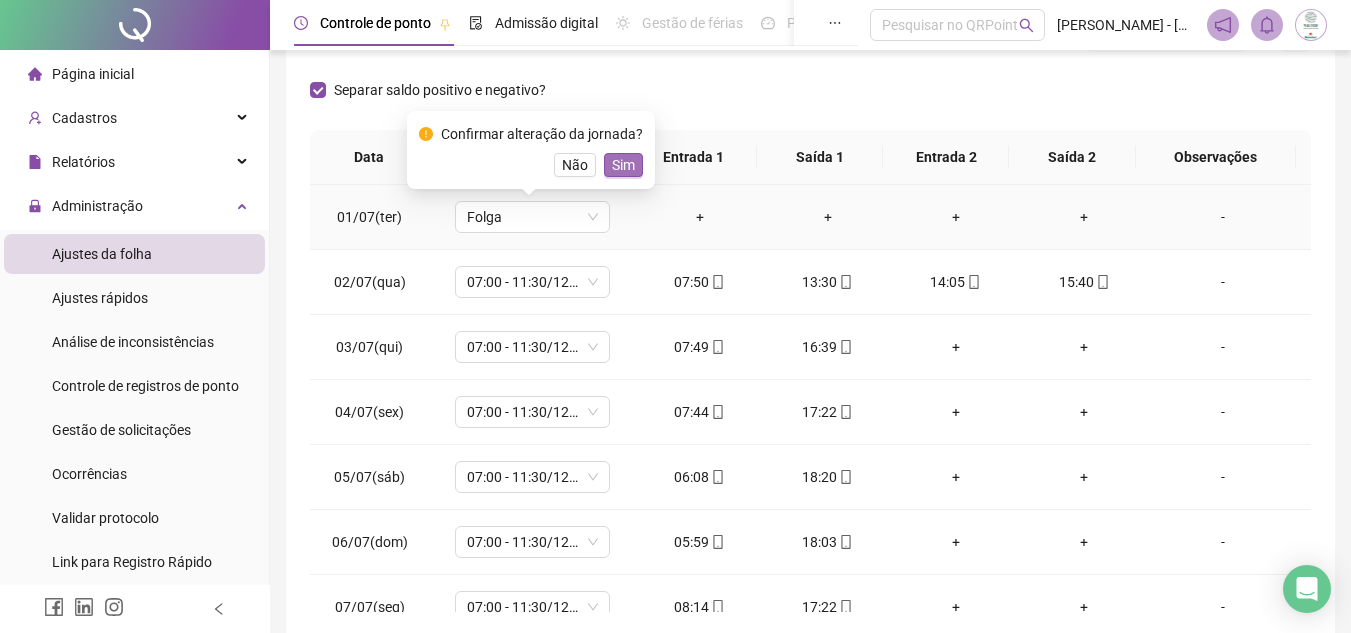 click on "Sim" at bounding box center [623, 165] 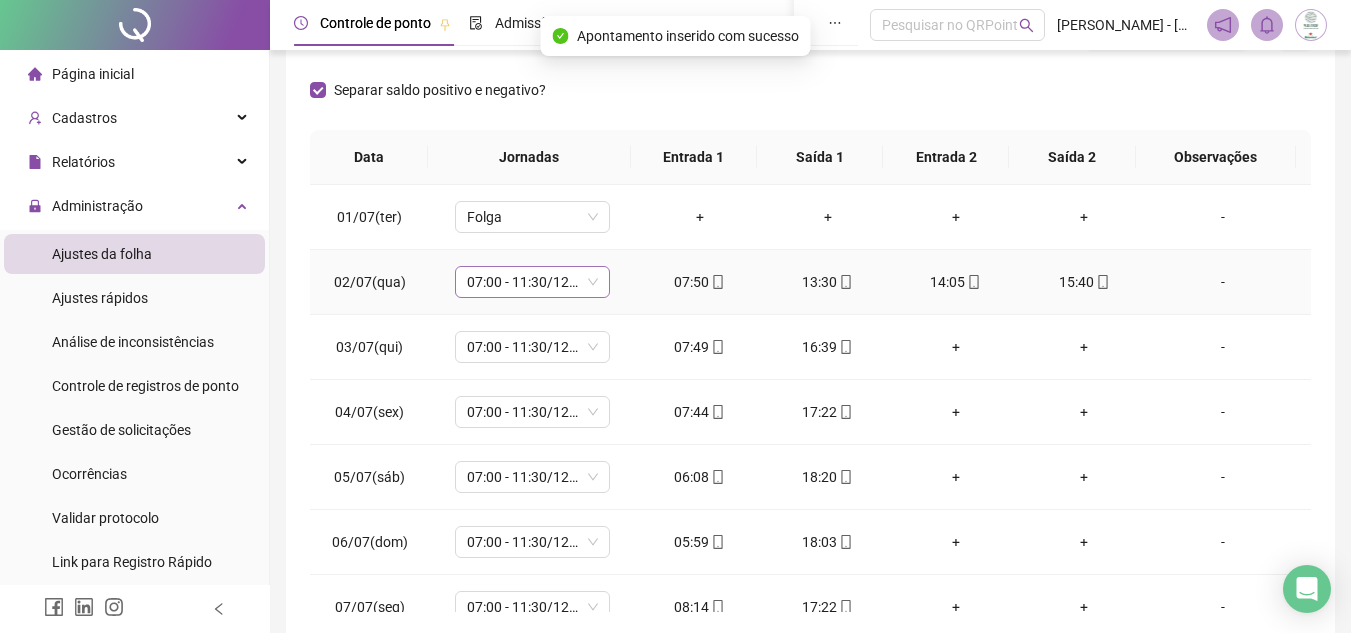 click on "07:00 - 11:30/12:30 - 15:20" at bounding box center [532, 282] 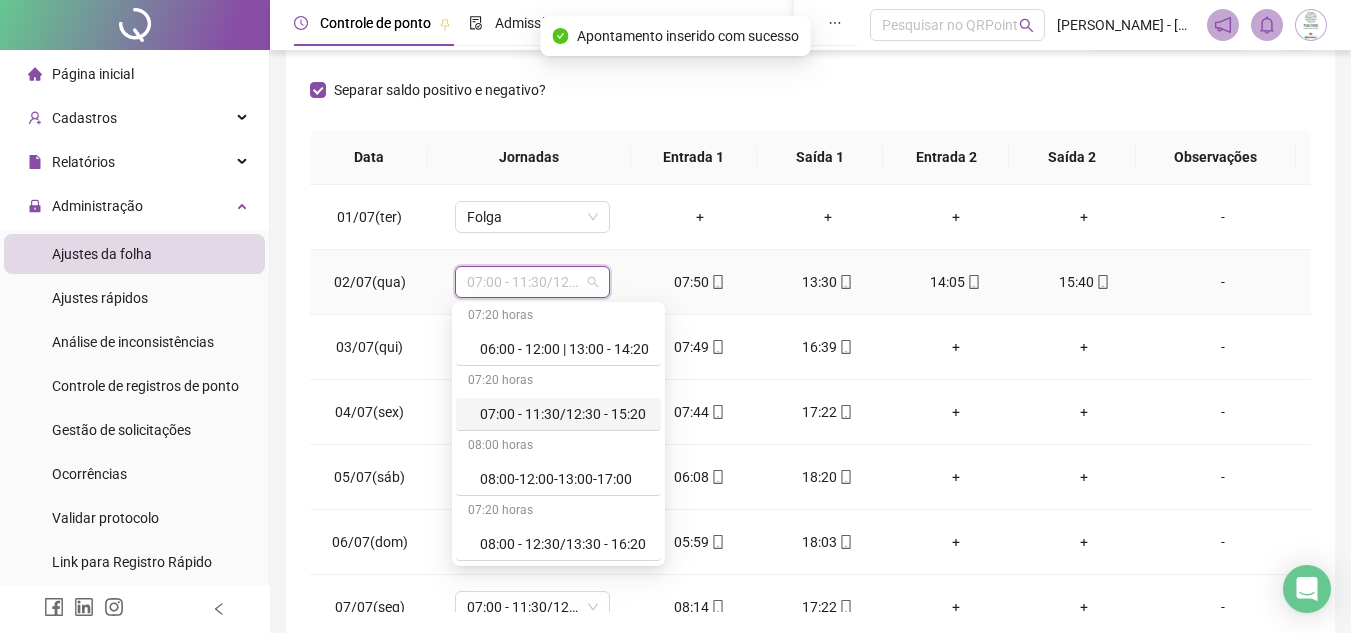 scroll, scrollTop: 100, scrollLeft: 0, axis: vertical 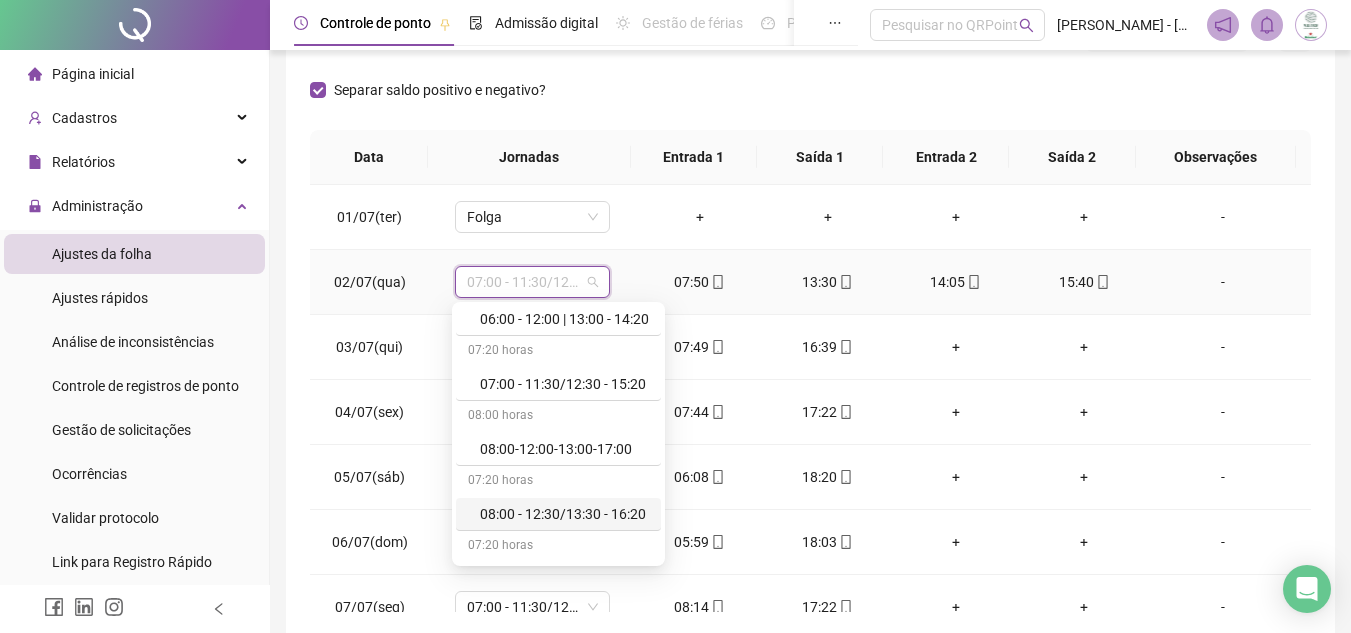 click on "08:00 - 12:30/13:30 - 16:20" at bounding box center (564, 514) 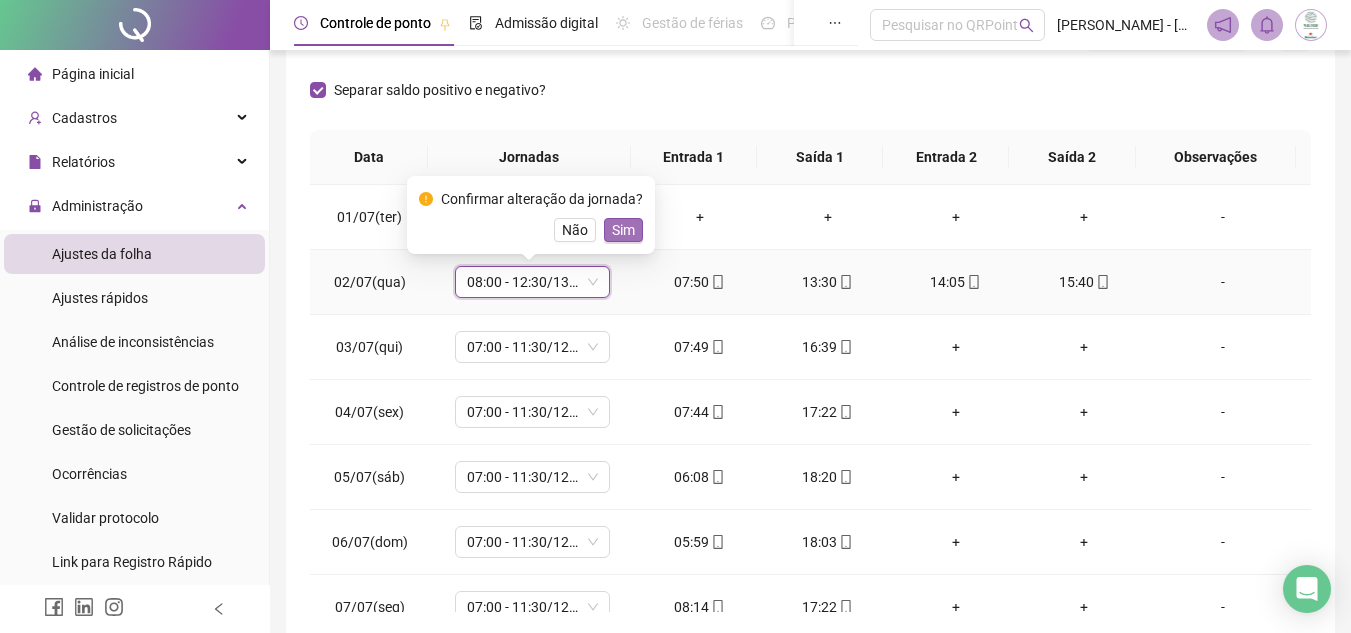 click on "Sim" at bounding box center (623, 230) 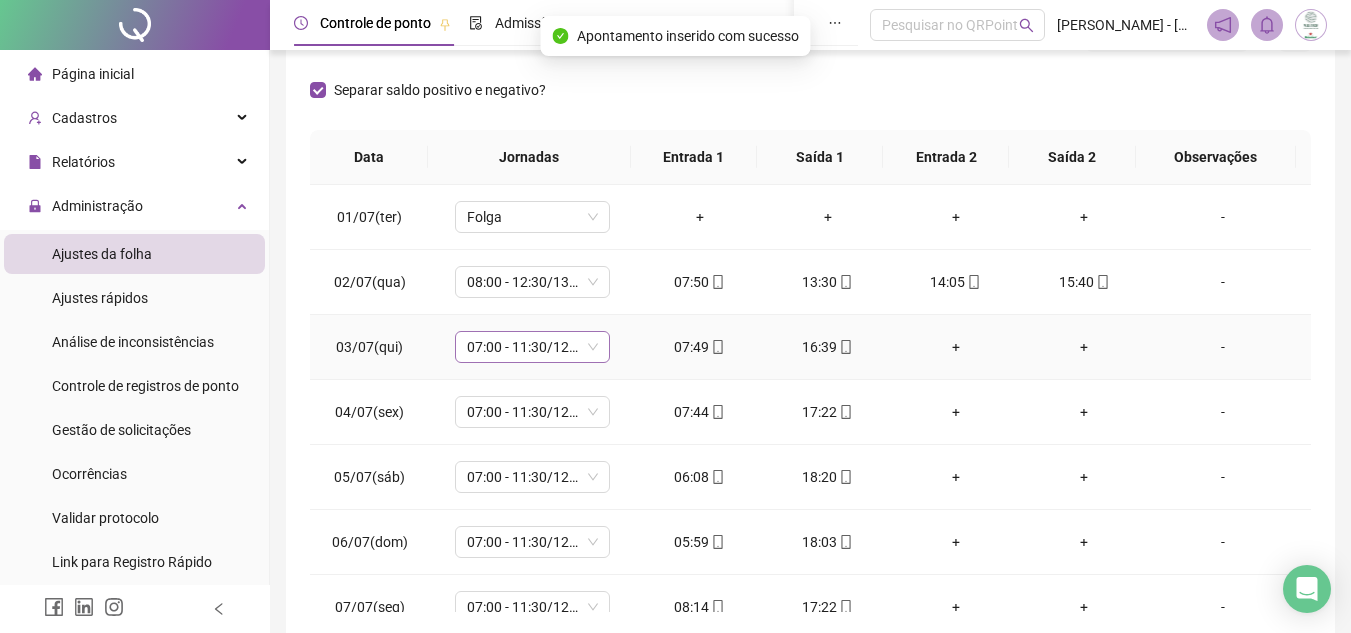 click on "07:00 - 11:30/12:30 - 15:20" at bounding box center (532, 347) 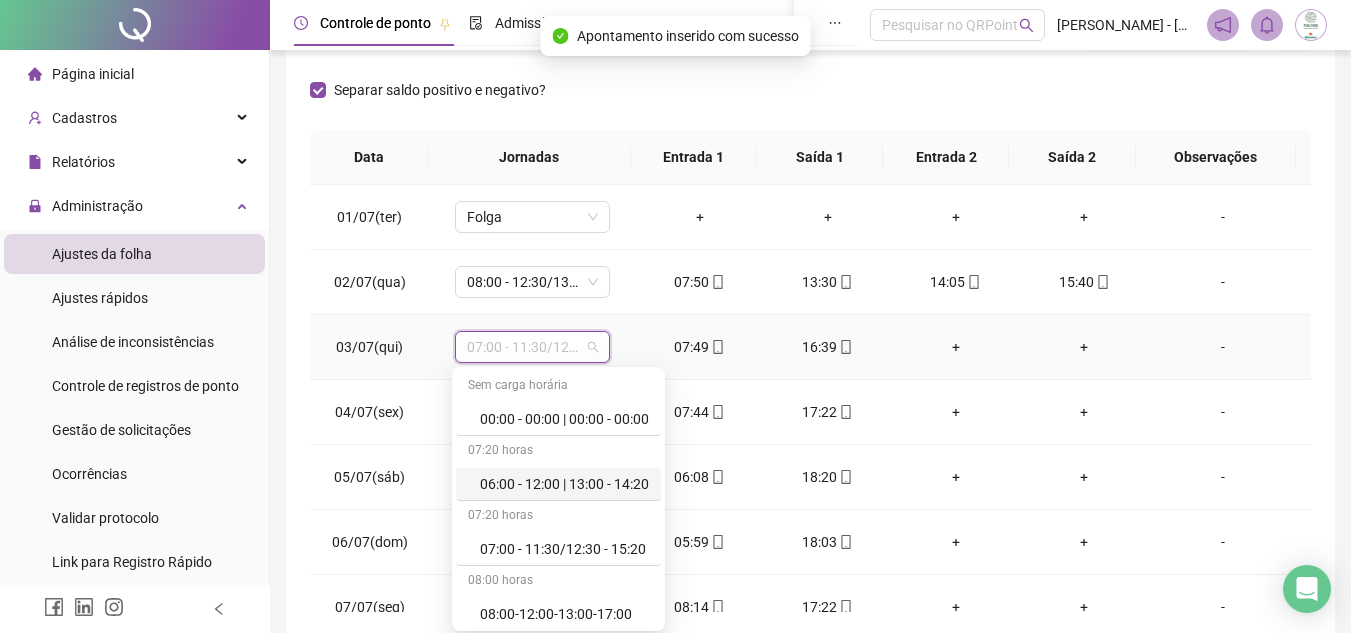 scroll, scrollTop: 100, scrollLeft: 0, axis: vertical 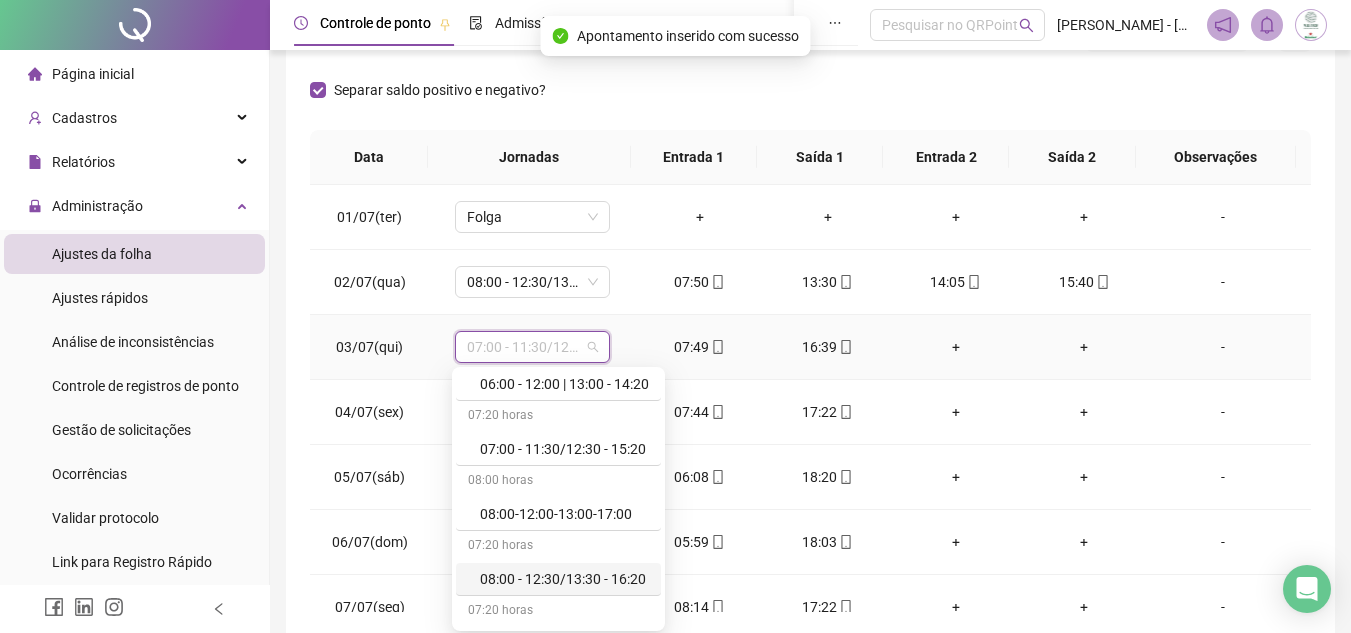 click on "08:00 - 12:30/13:30 - 16:20" at bounding box center [564, 579] 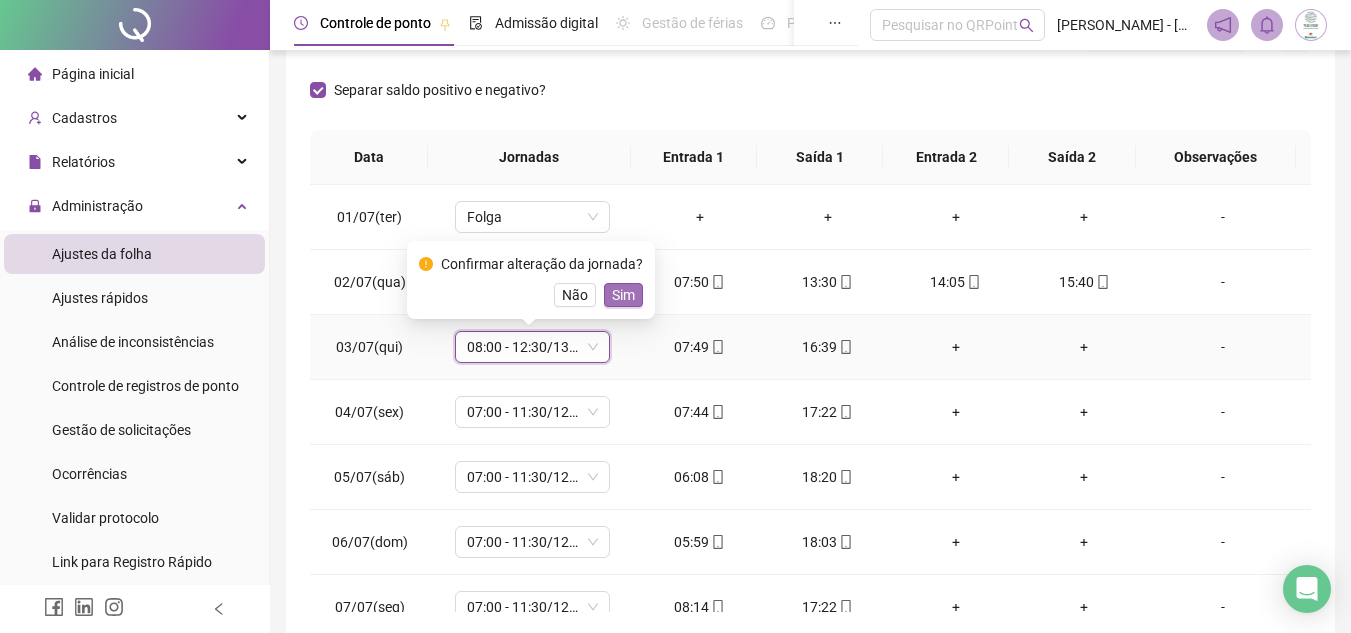 click on "Sim" at bounding box center [623, 295] 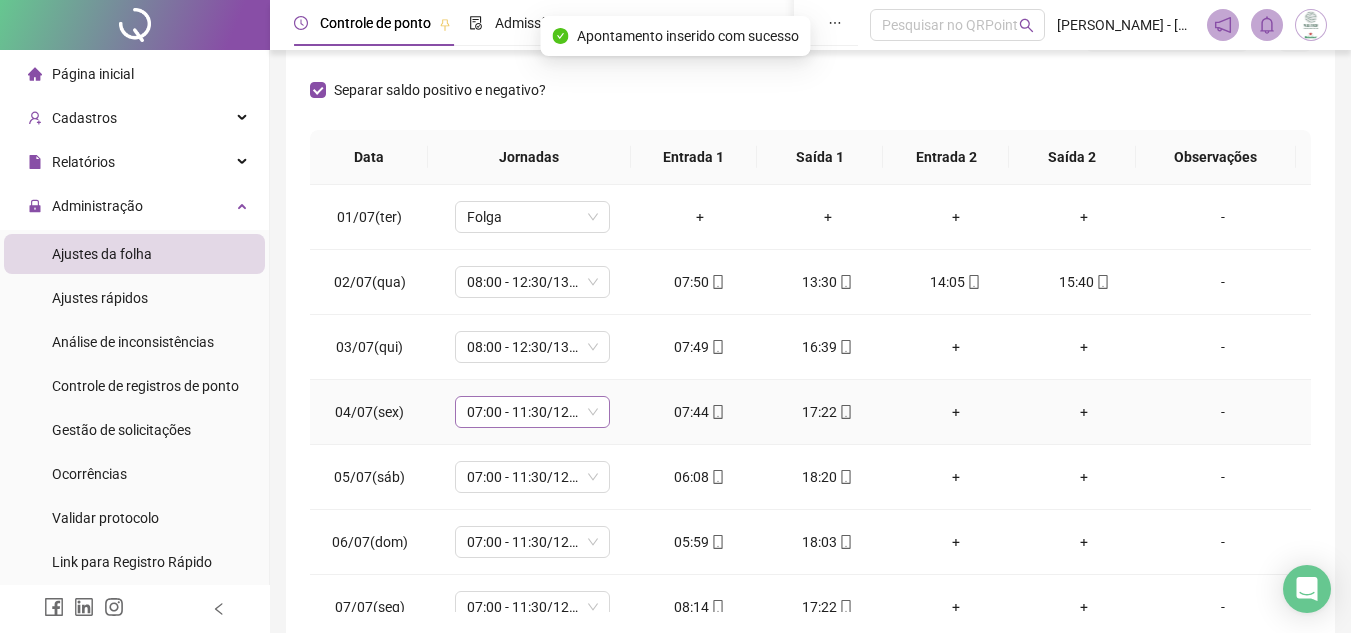 click on "07:00 - 11:30/12:30 - 15:20" at bounding box center [532, 412] 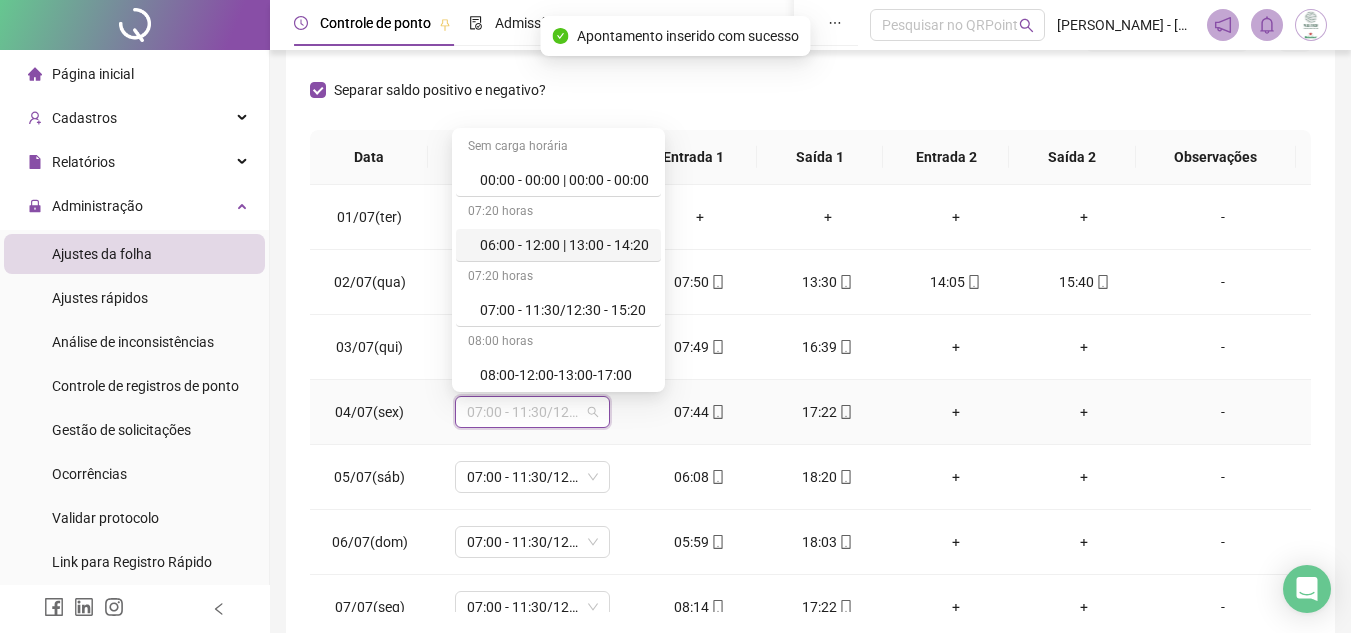 scroll, scrollTop: 100, scrollLeft: 0, axis: vertical 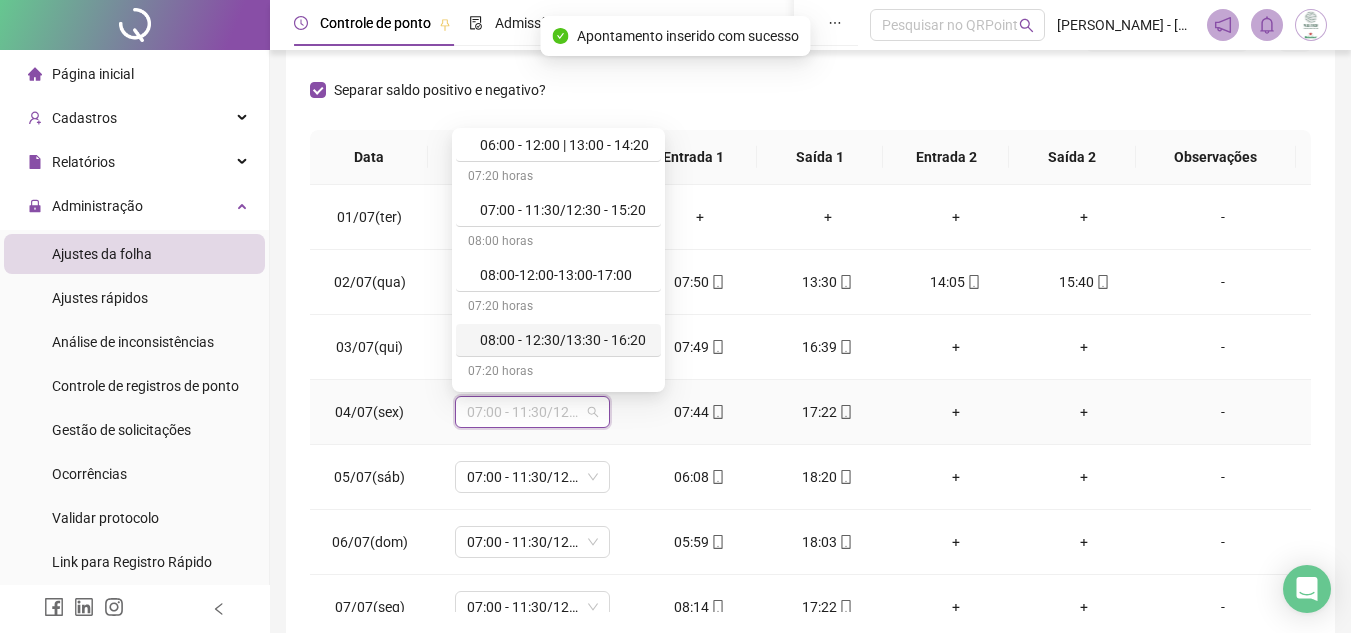 click on "08:00 - 12:30/13:30 - 16:20" at bounding box center [564, 340] 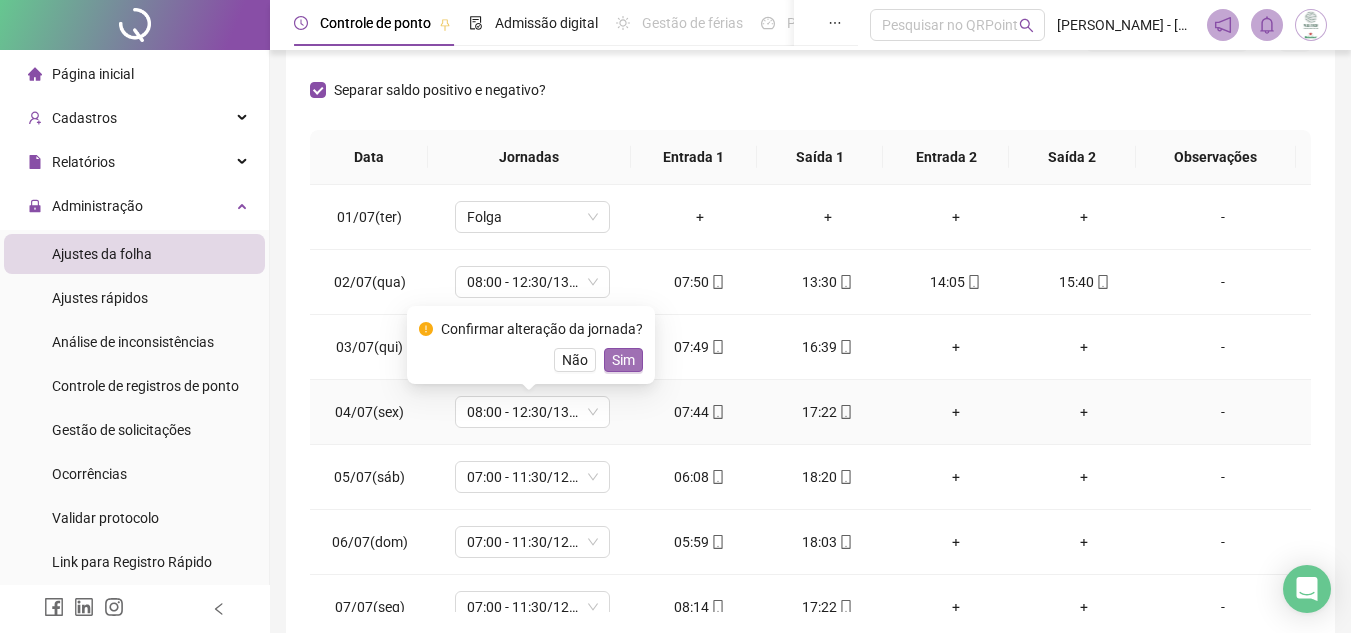 click on "Sim" at bounding box center [623, 360] 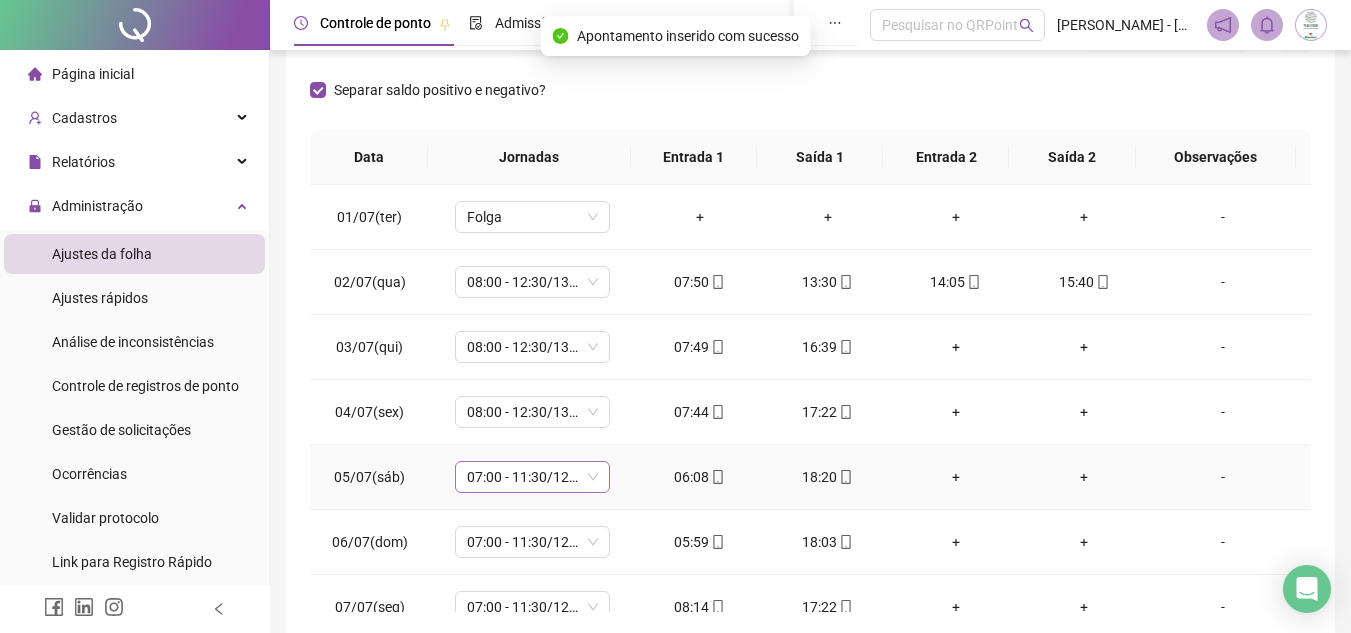 click on "07:00 - 11:30/12:30 - 15:20" at bounding box center [532, 477] 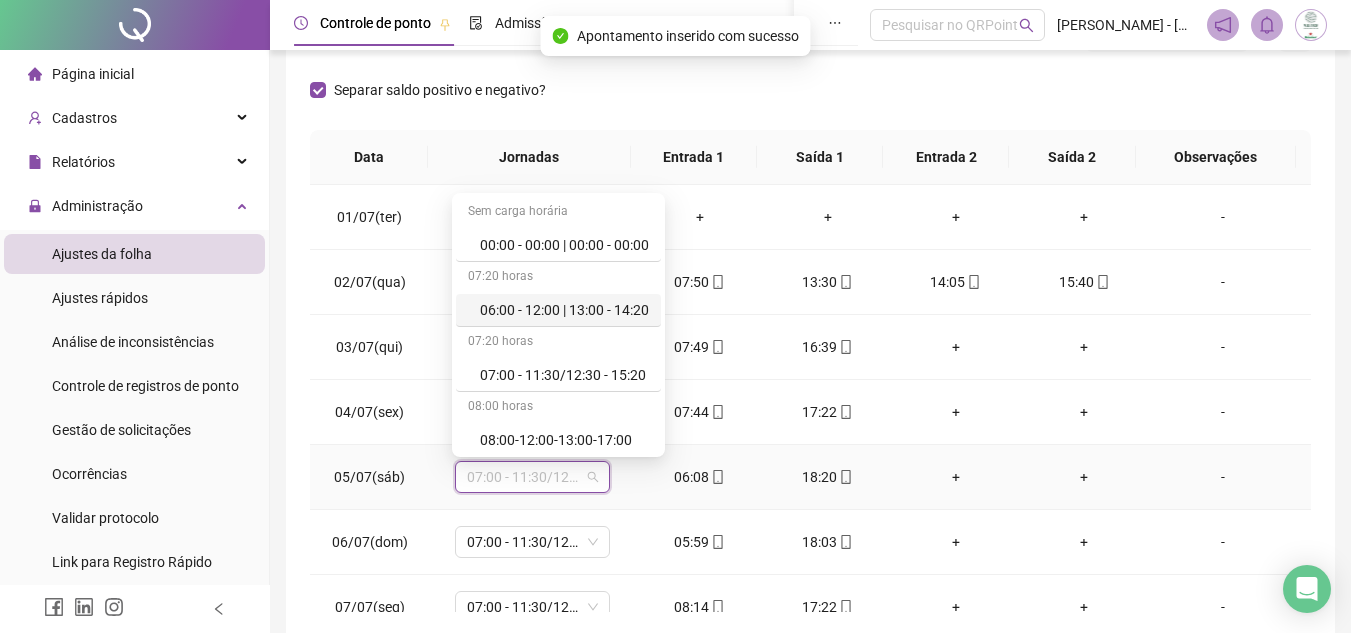 click on "06:00 - 12:00 | 13:00 - 14:20" at bounding box center (564, 310) 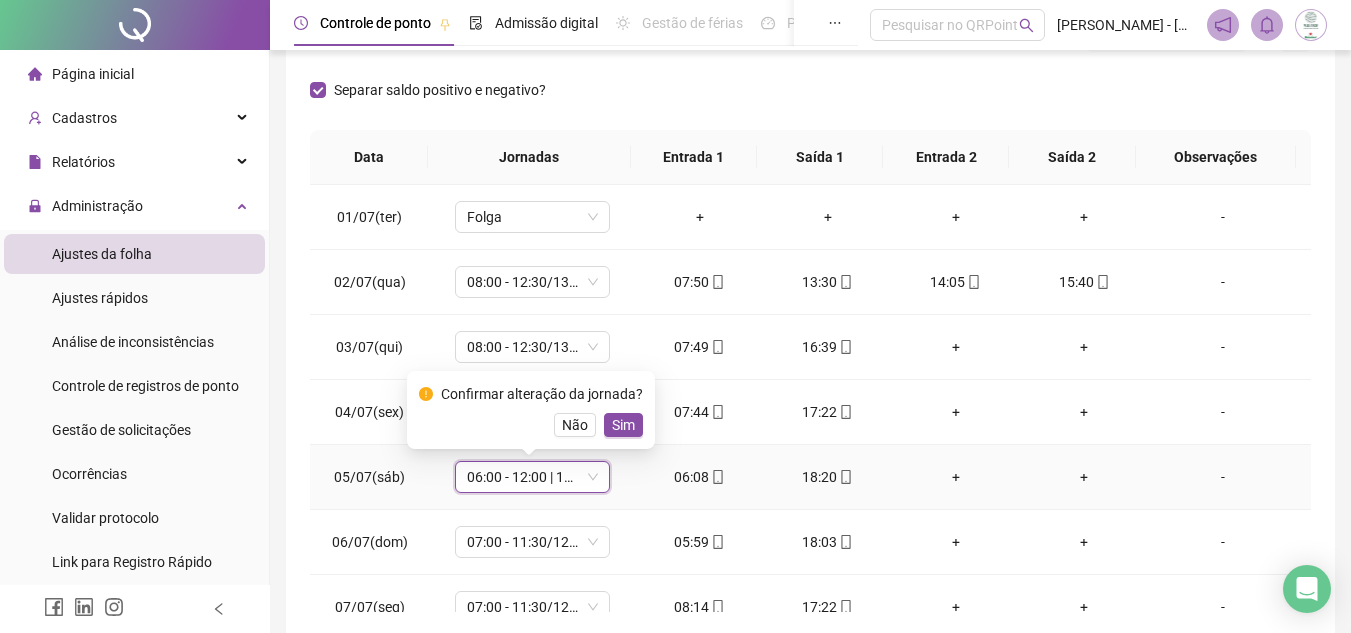 click on "Sim" at bounding box center (623, 425) 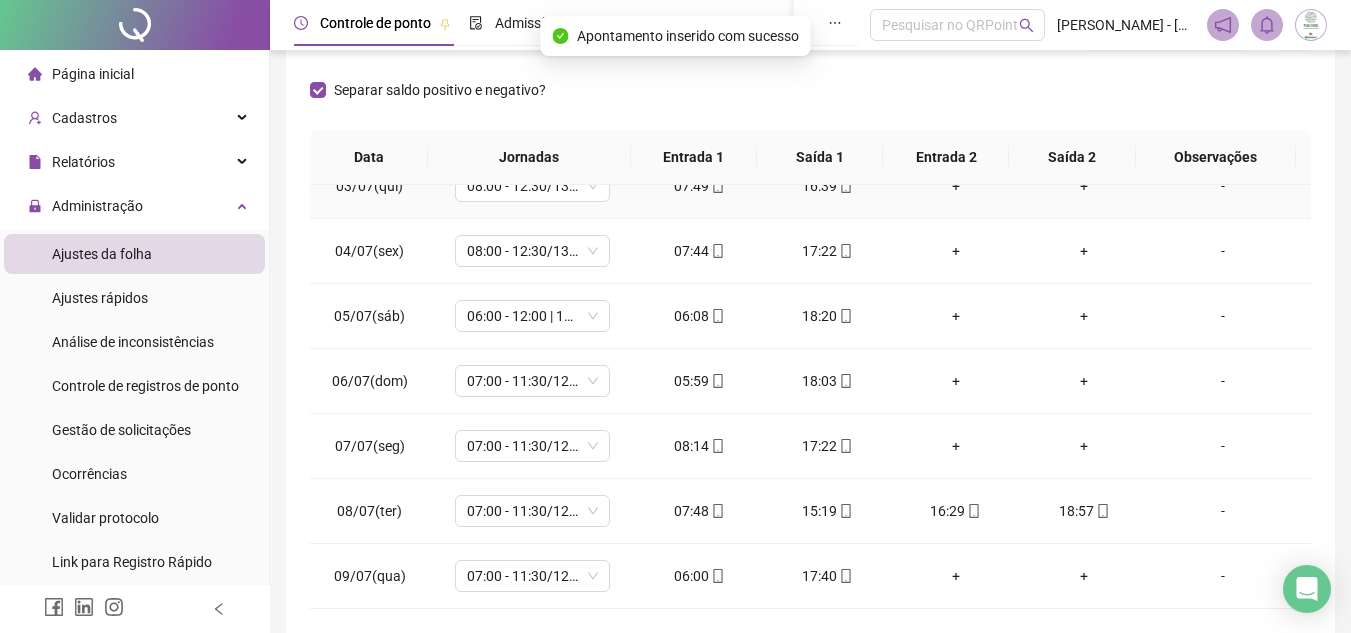 scroll, scrollTop: 200, scrollLeft: 0, axis: vertical 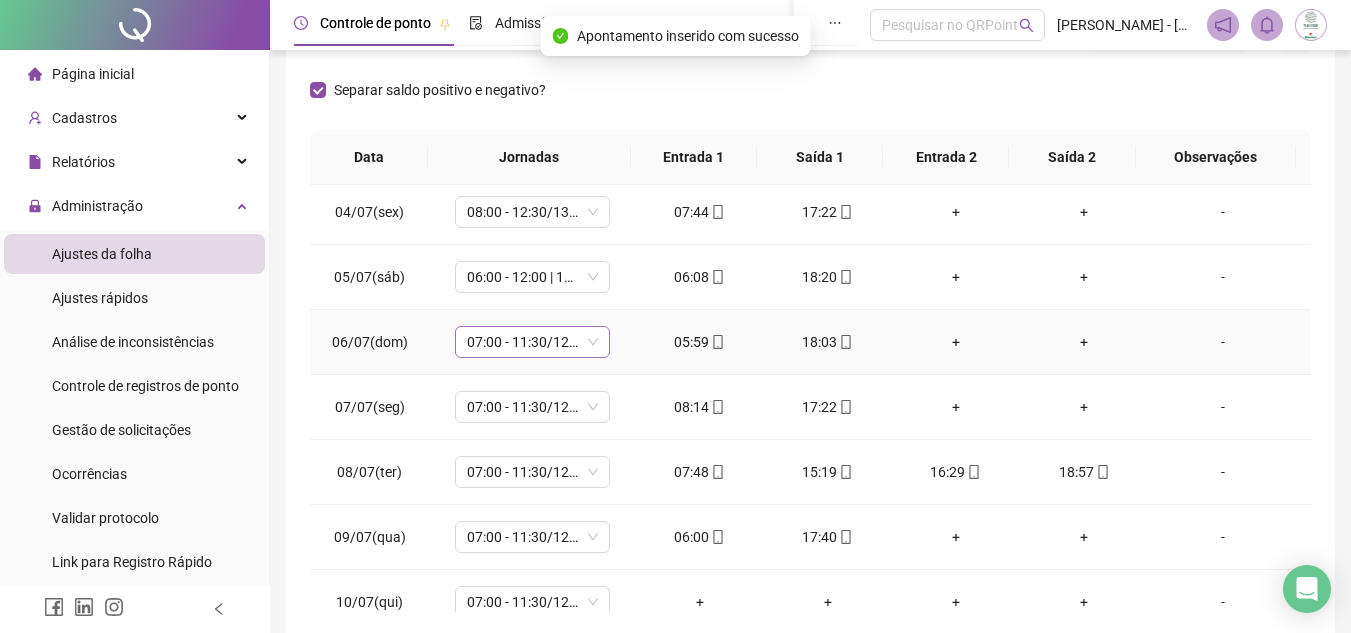 click on "07:00 - 11:30/12:30 - 15:20" at bounding box center [532, 342] 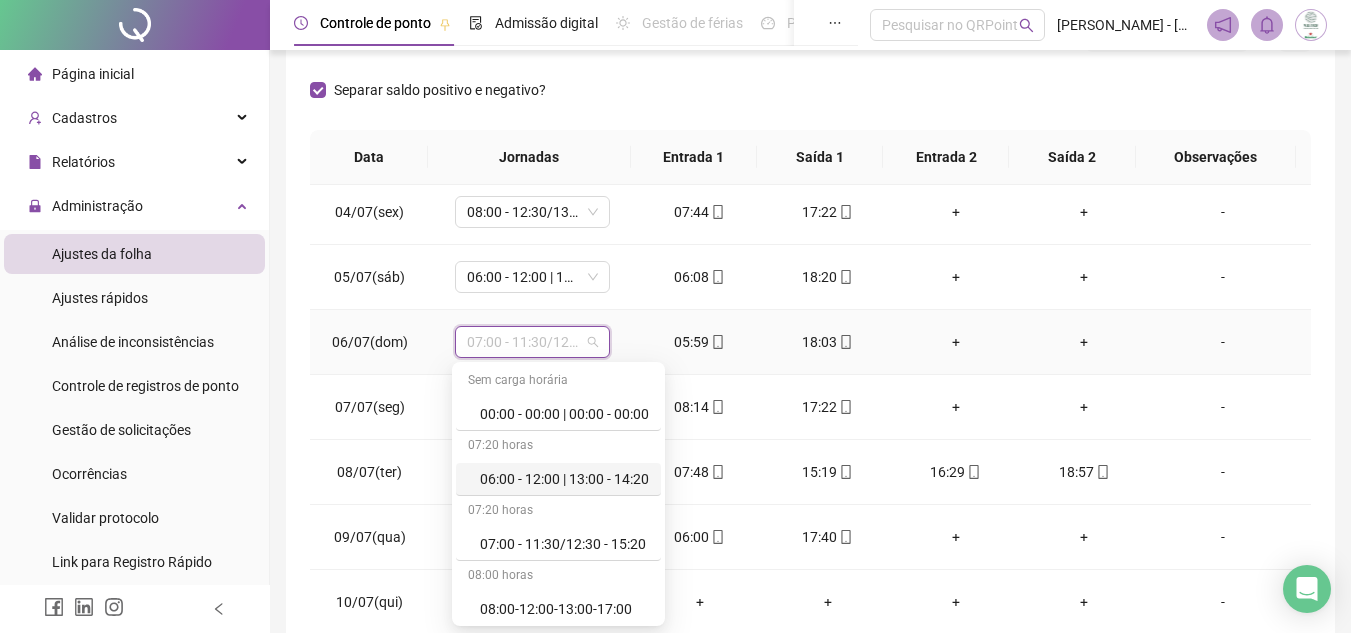 click on "06:00 - 12:00 | 13:00 - 14:20" at bounding box center [564, 479] 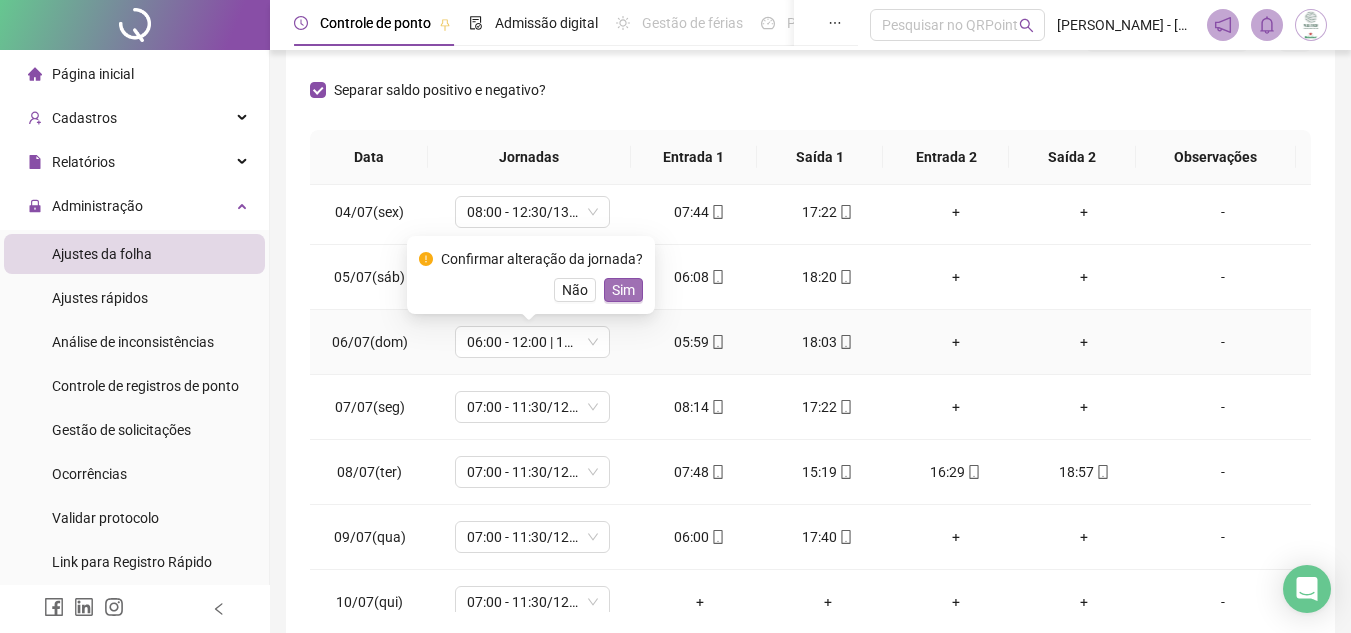 click on "Sim" at bounding box center (623, 290) 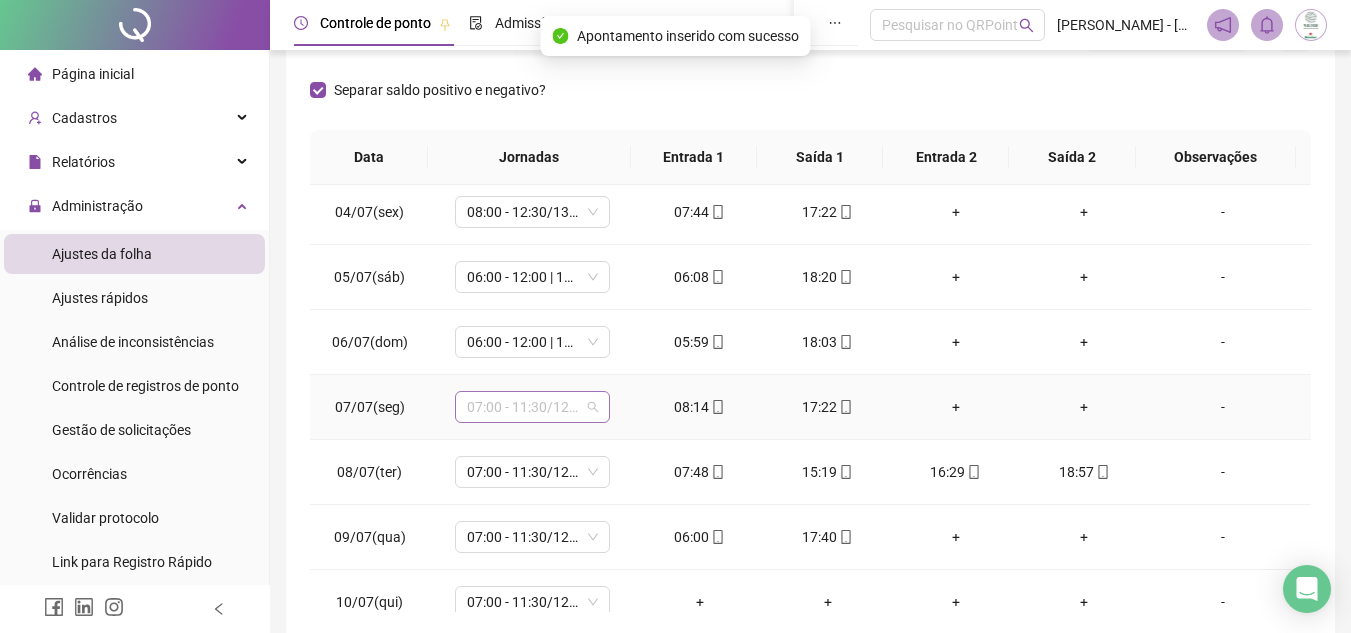 click on "07:00 - 11:30/12:30 - 15:20" at bounding box center [532, 407] 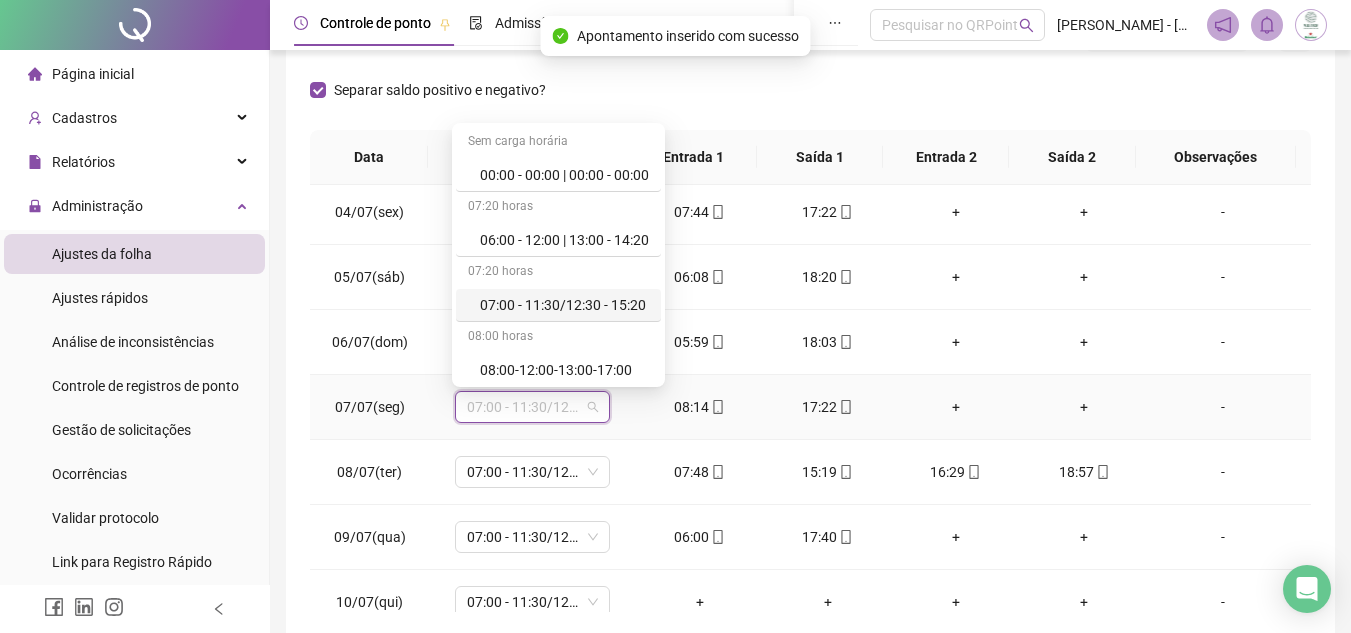 scroll, scrollTop: 100, scrollLeft: 0, axis: vertical 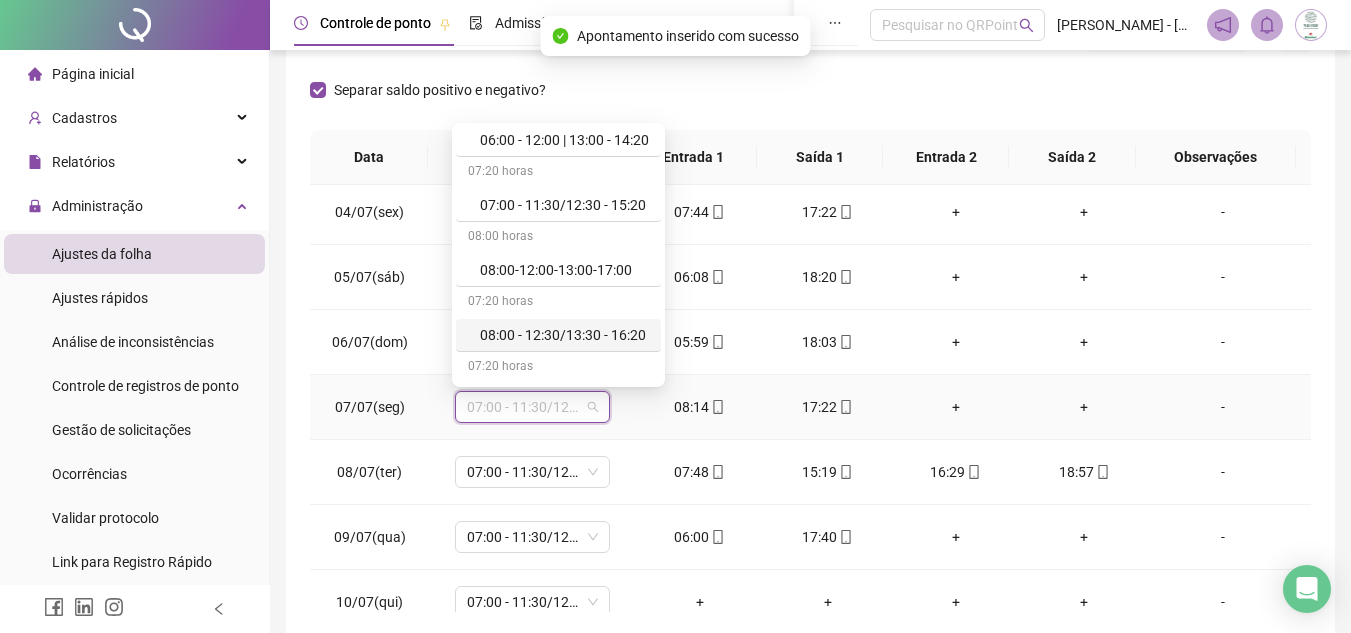 click on "08:00 - 12:30/13:30 - 16:20" at bounding box center [564, 335] 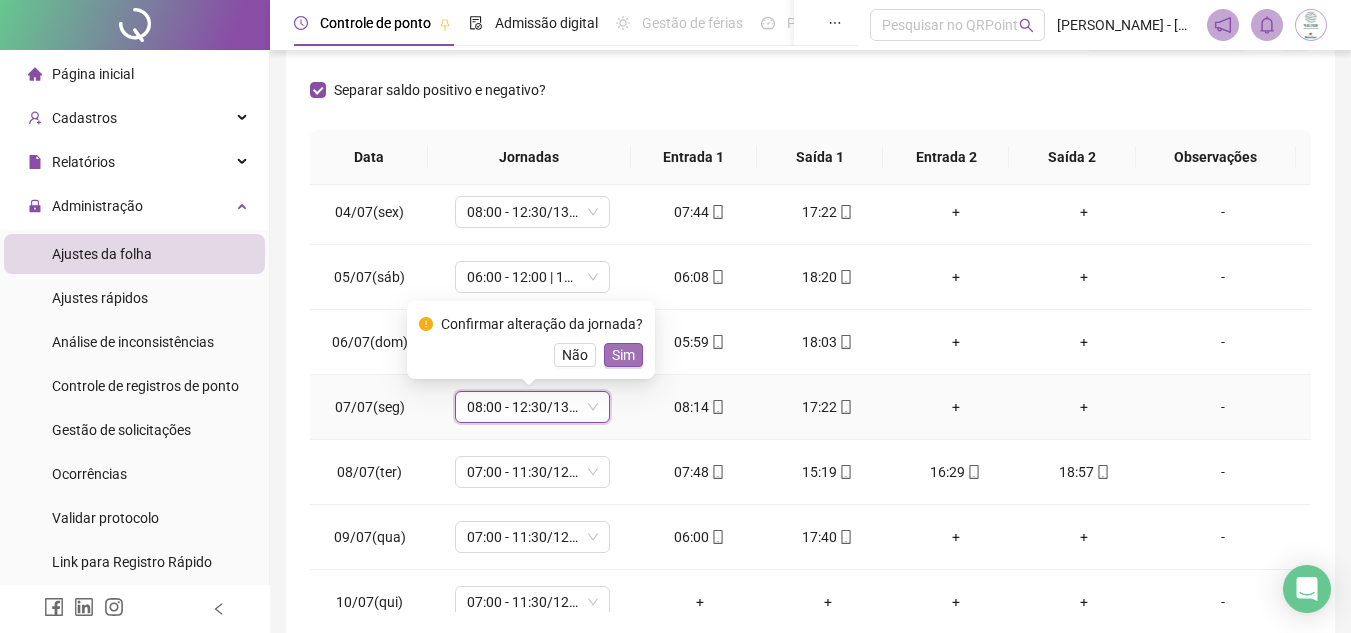 click on "Sim" at bounding box center (623, 355) 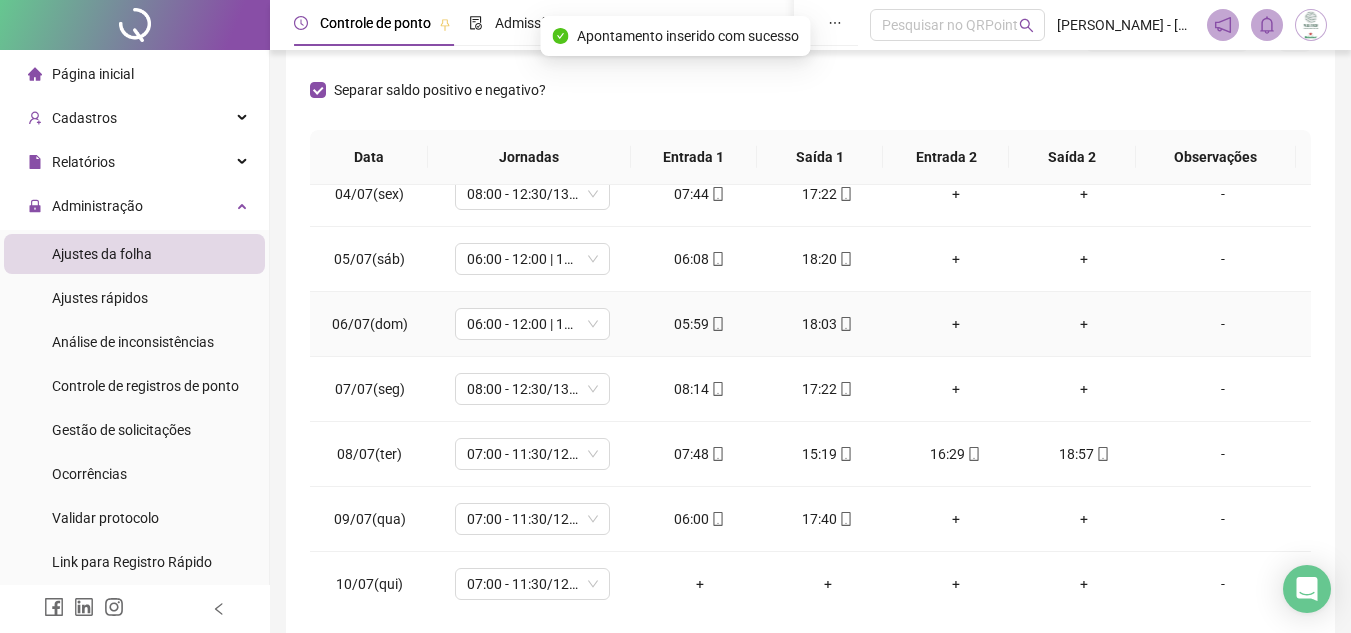 scroll, scrollTop: 223, scrollLeft: 0, axis: vertical 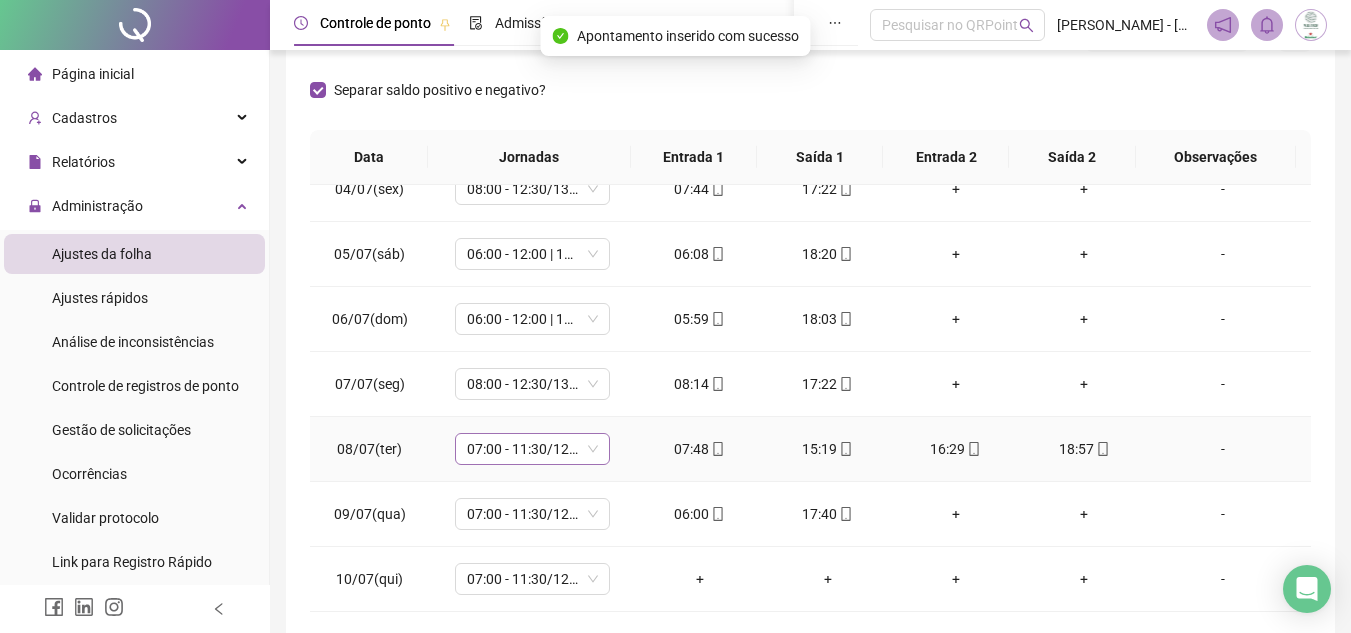 click on "07:00 - 11:30/12:30 - 15:20" at bounding box center (532, 449) 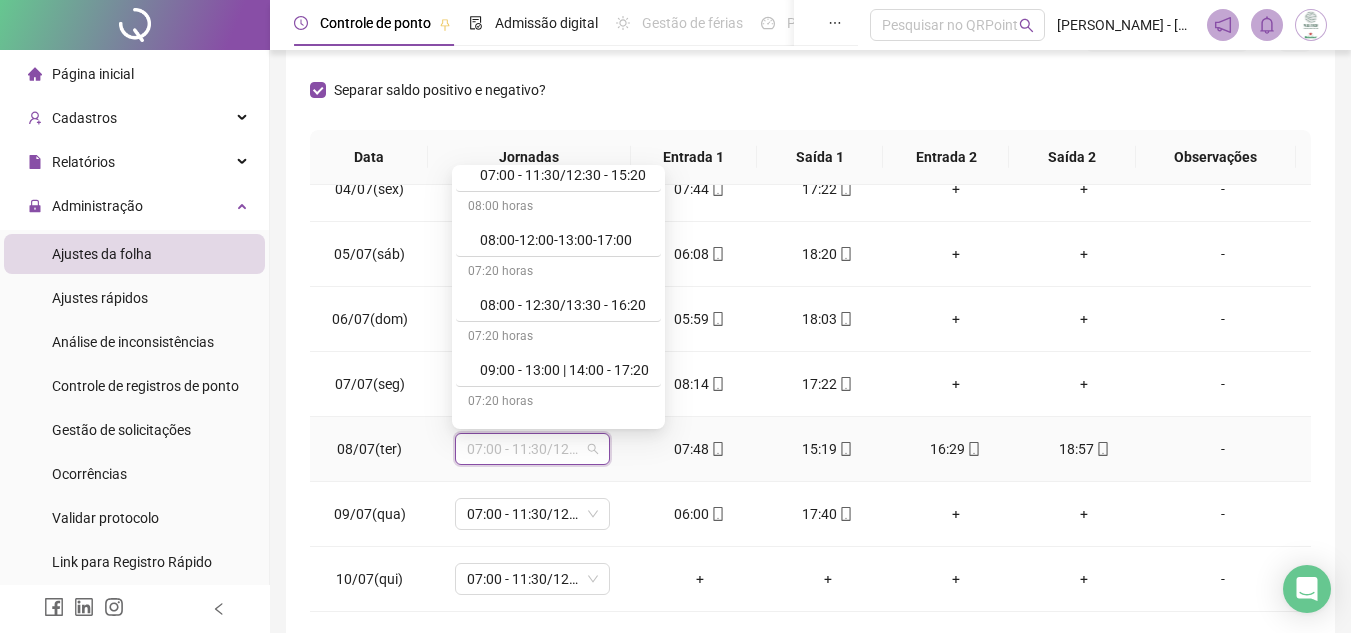 scroll, scrollTop: 200, scrollLeft: 0, axis: vertical 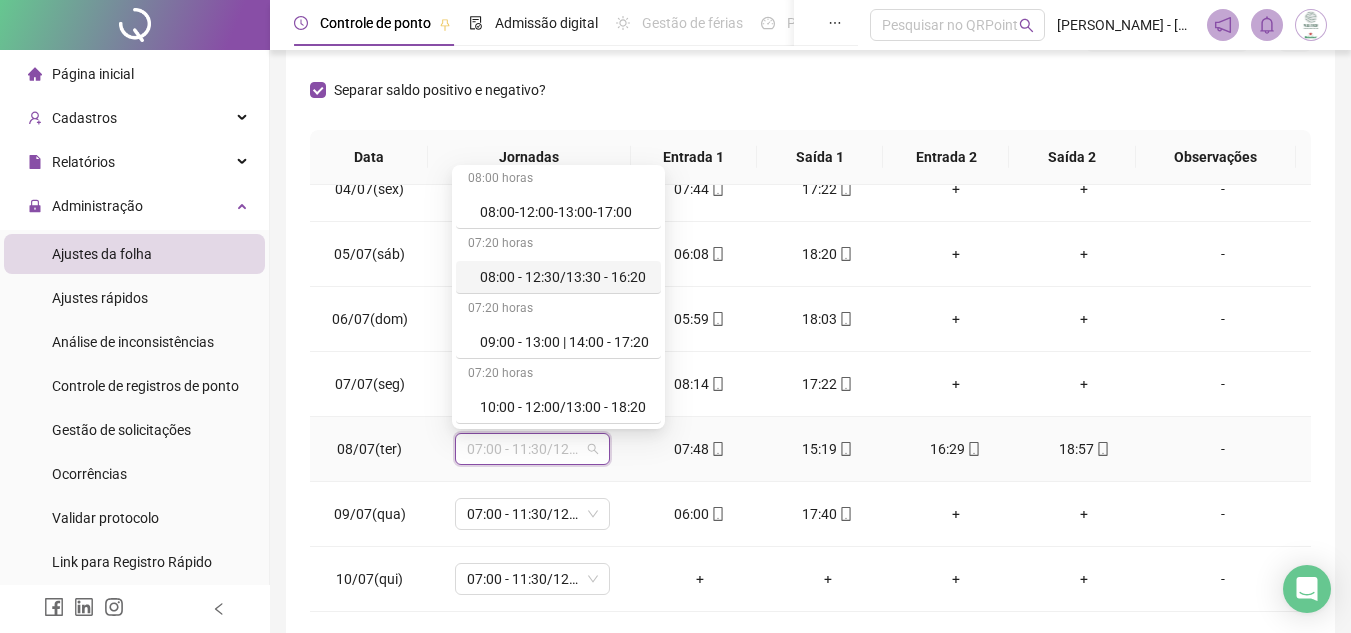 click on "08:00 - 12:30/13:30 - 16:20" at bounding box center (564, 277) 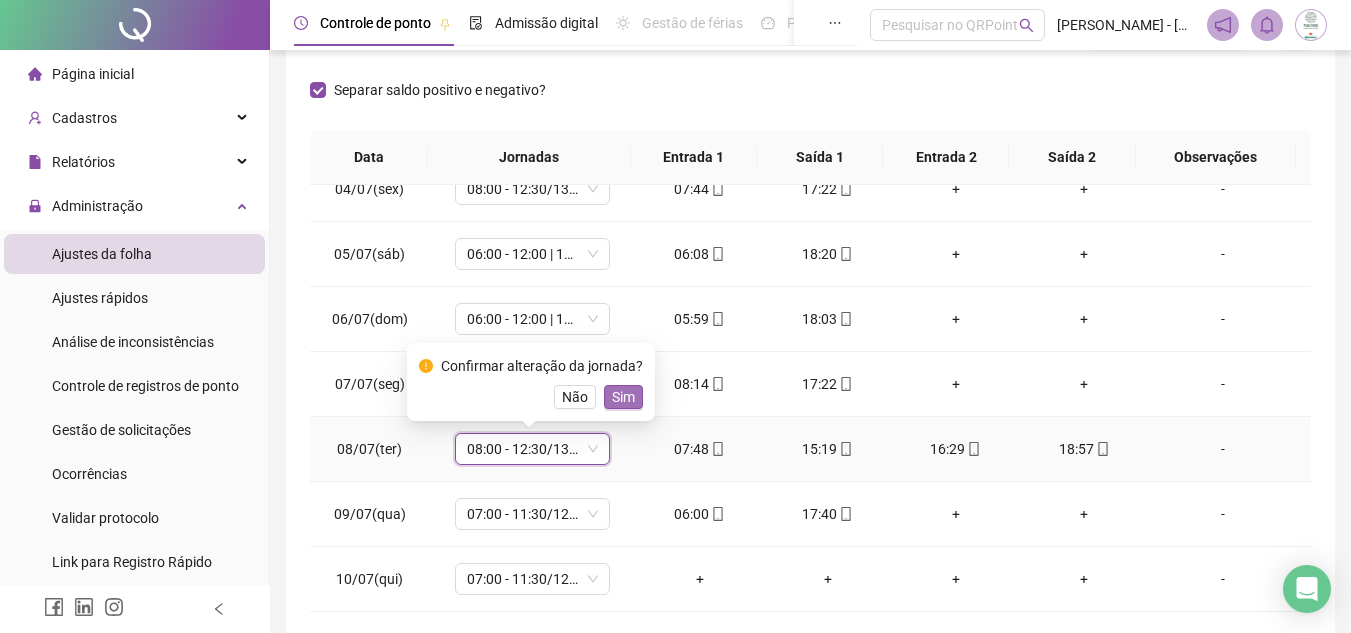 click on "Sim" at bounding box center (623, 397) 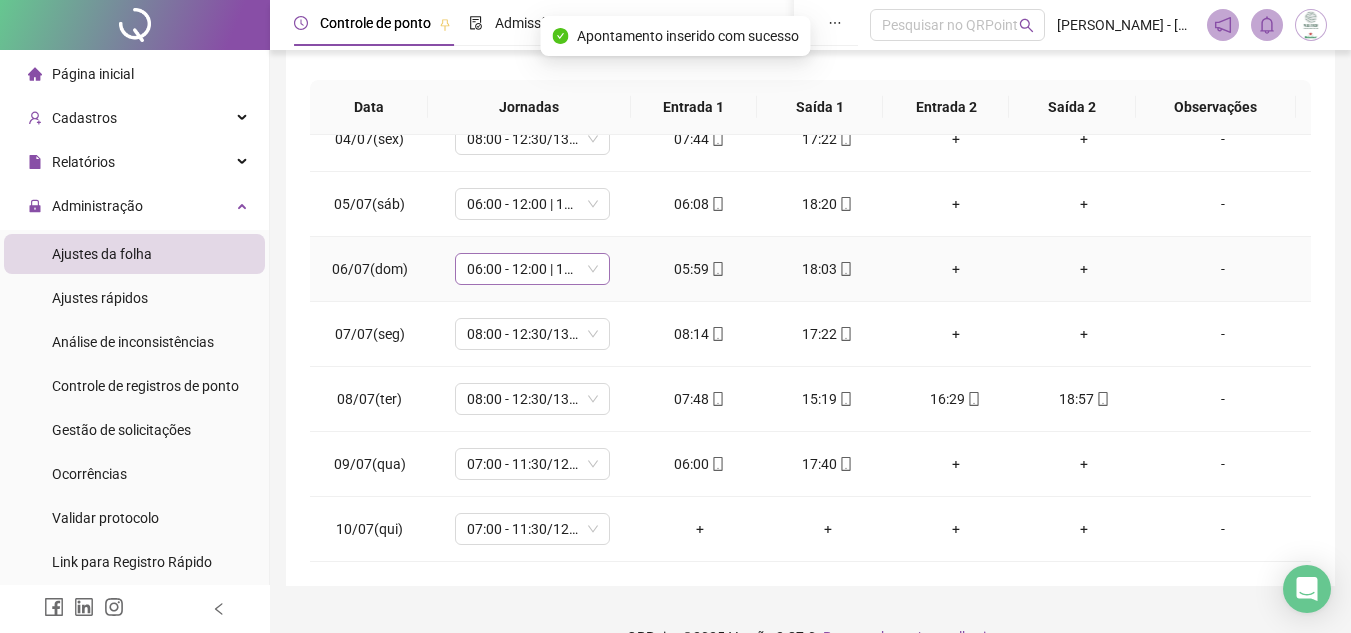 scroll, scrollTop: 389, scrollLeft: 0, axis: vertical 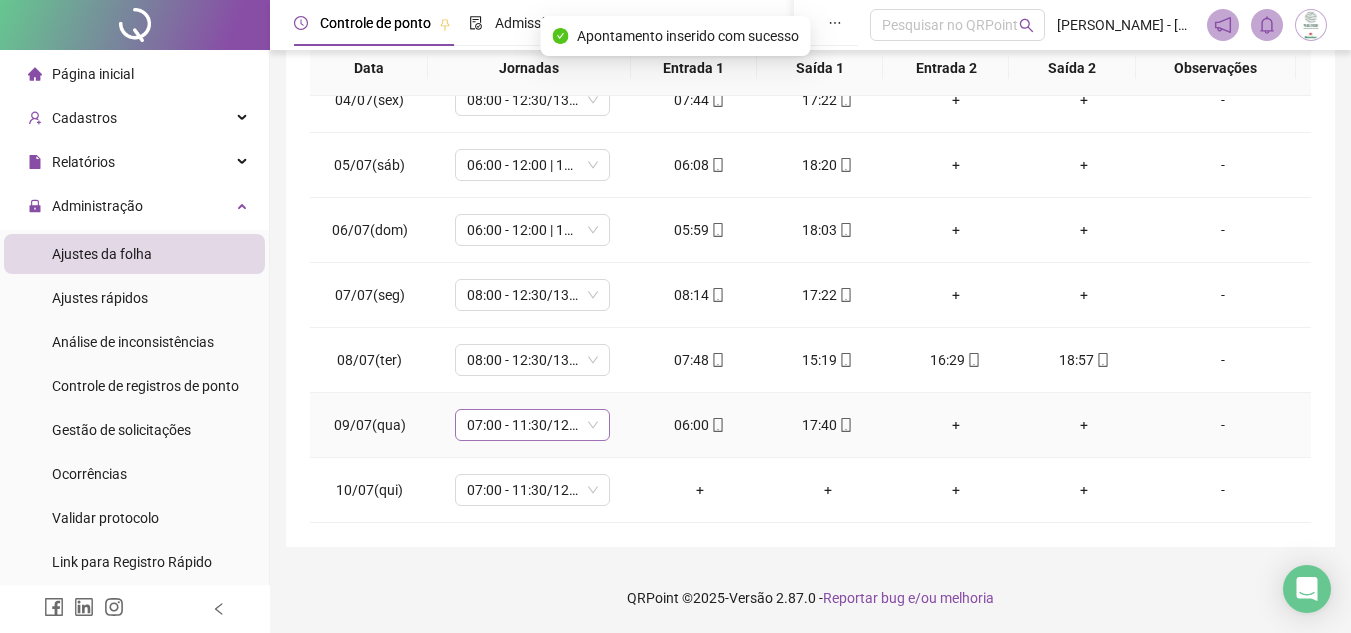 click on "07:00 - 11:30/12:30 - 15:20" at bounding box center [532, 425] 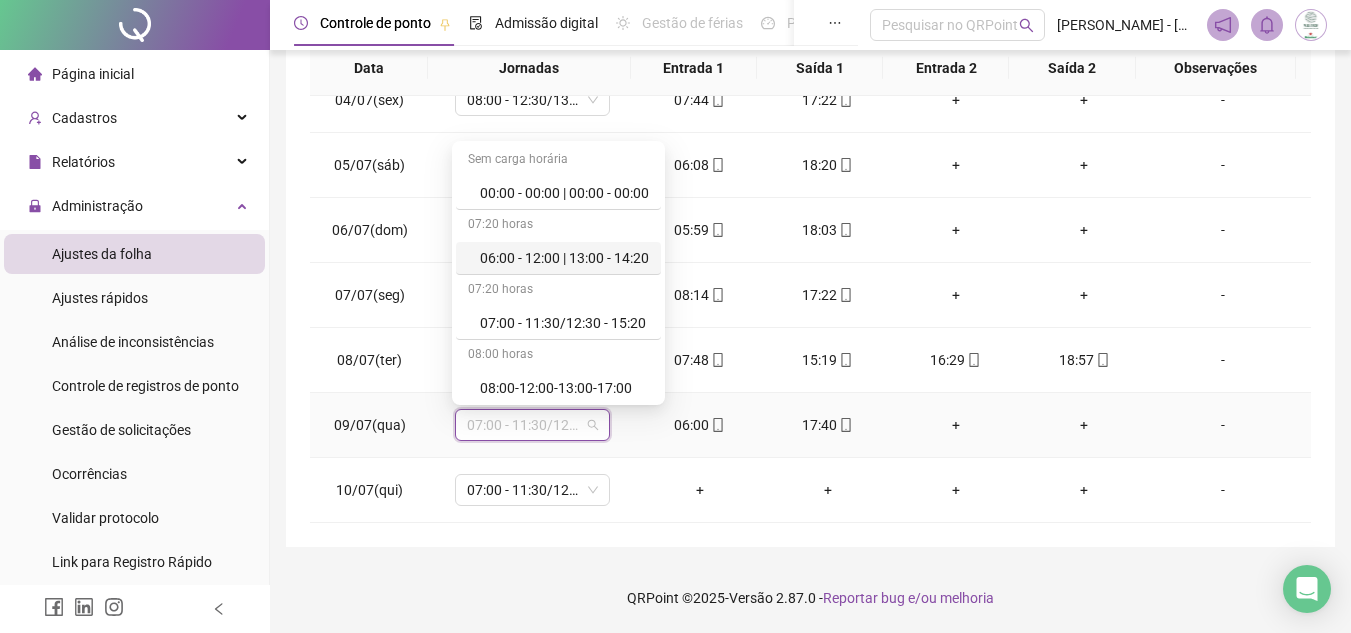 click on "06:00 - 12:00 | 13:00 - 14:20" at bounding box center (564, 258) 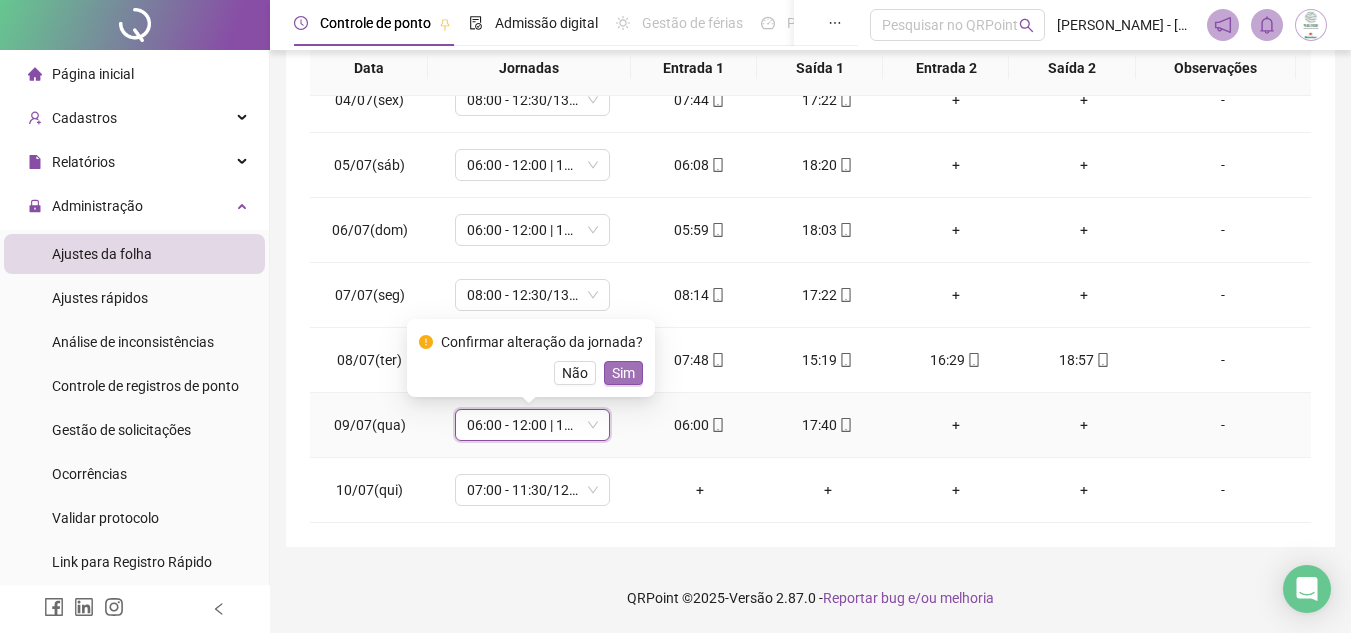 click on "Sim" at bounding box center (623, 373) 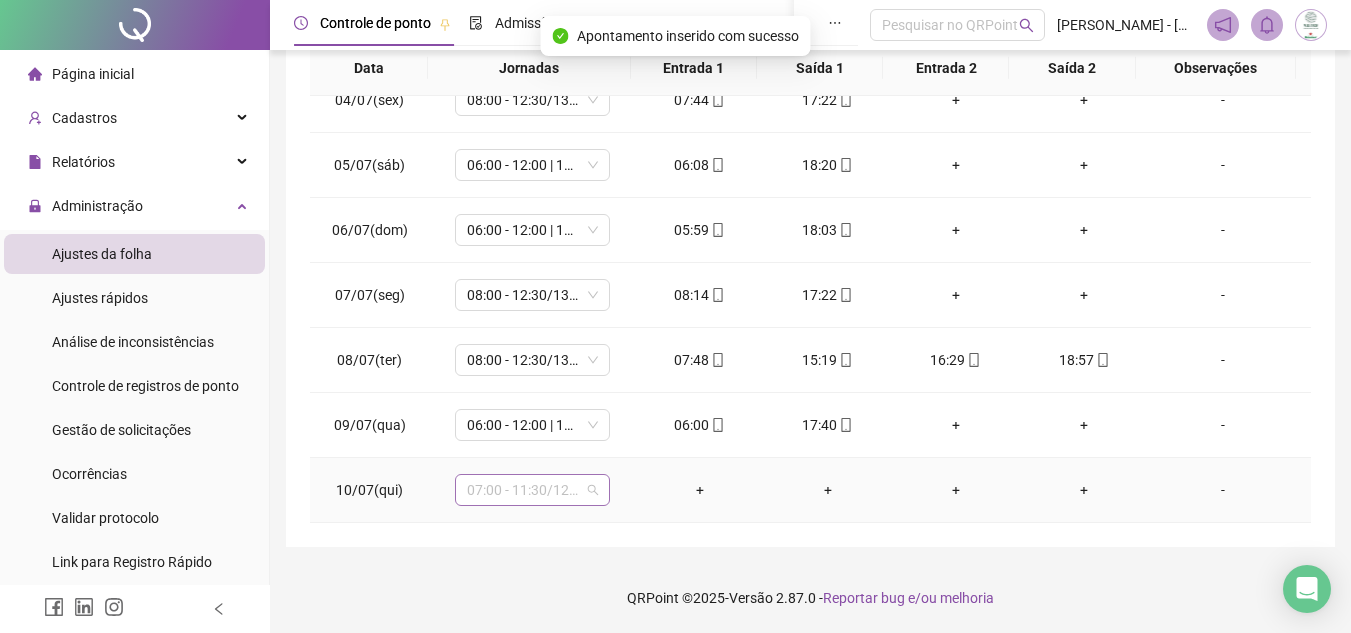 click on "07:00 - 11:30/12:30 - 15:20" at bounding box center (532, 490) 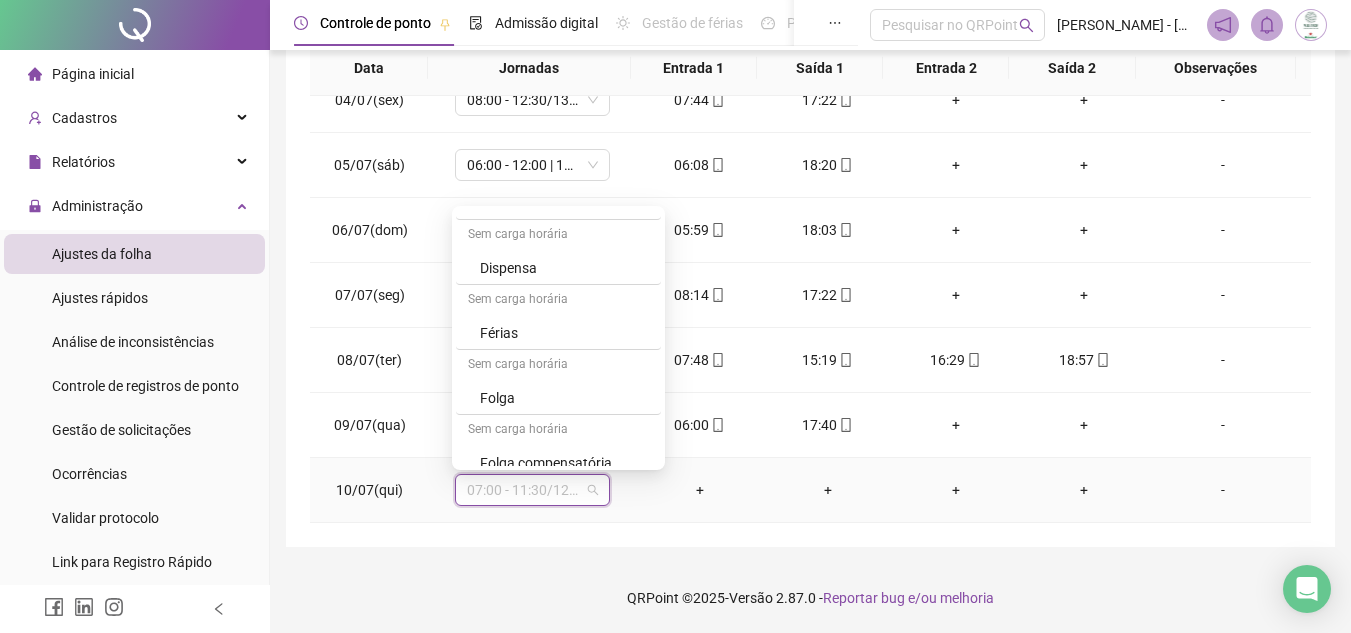 scroll, scrollTop: 979, scrollLeft: 0, axis: vertical 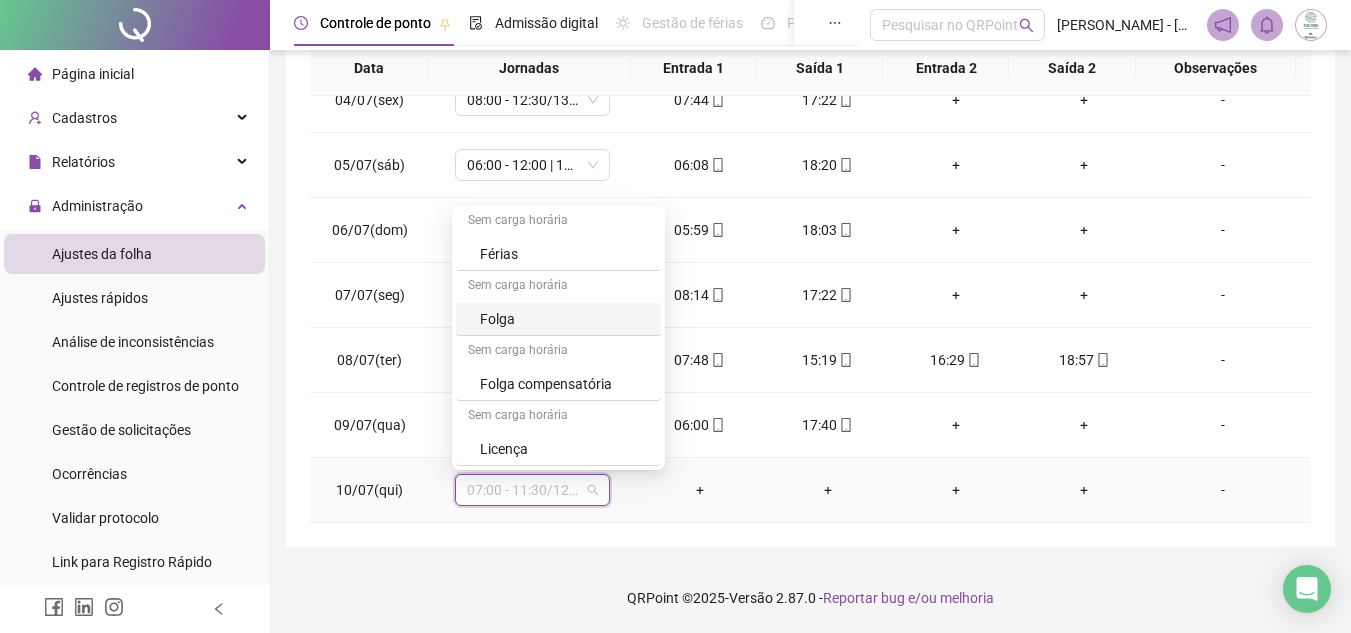 click on "Folga" at bounding box center [564, 319] 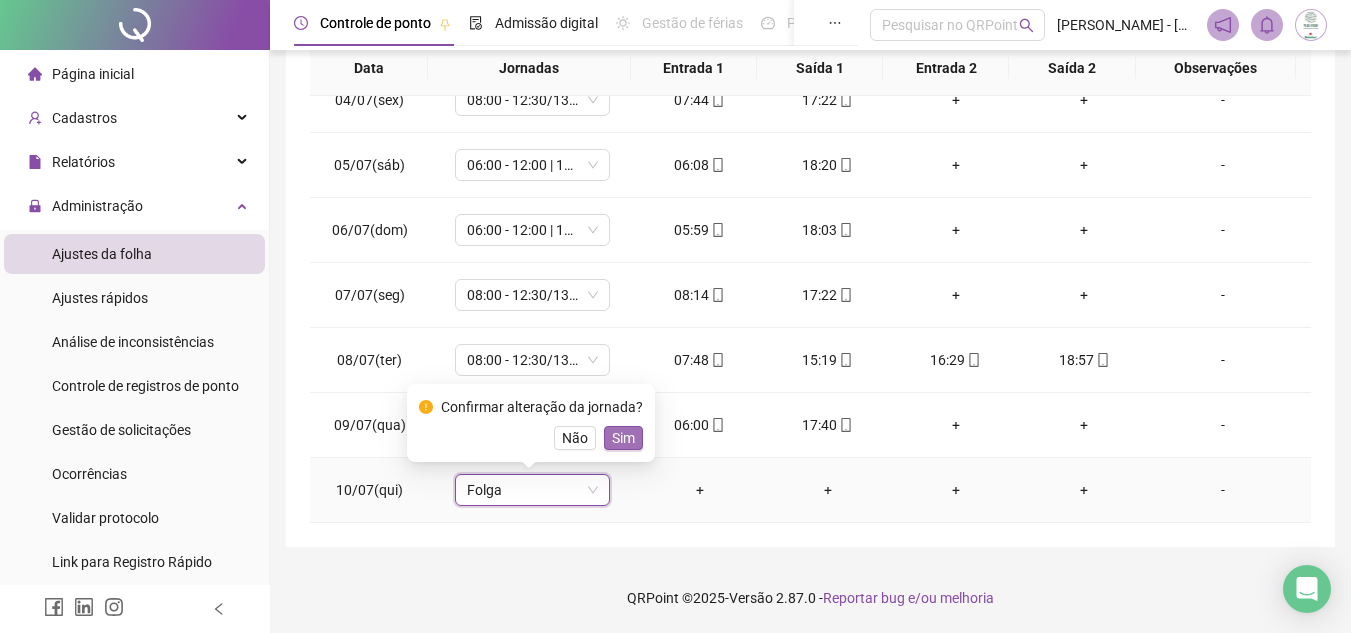 click on "Sim" at bounding box center (623, 438) 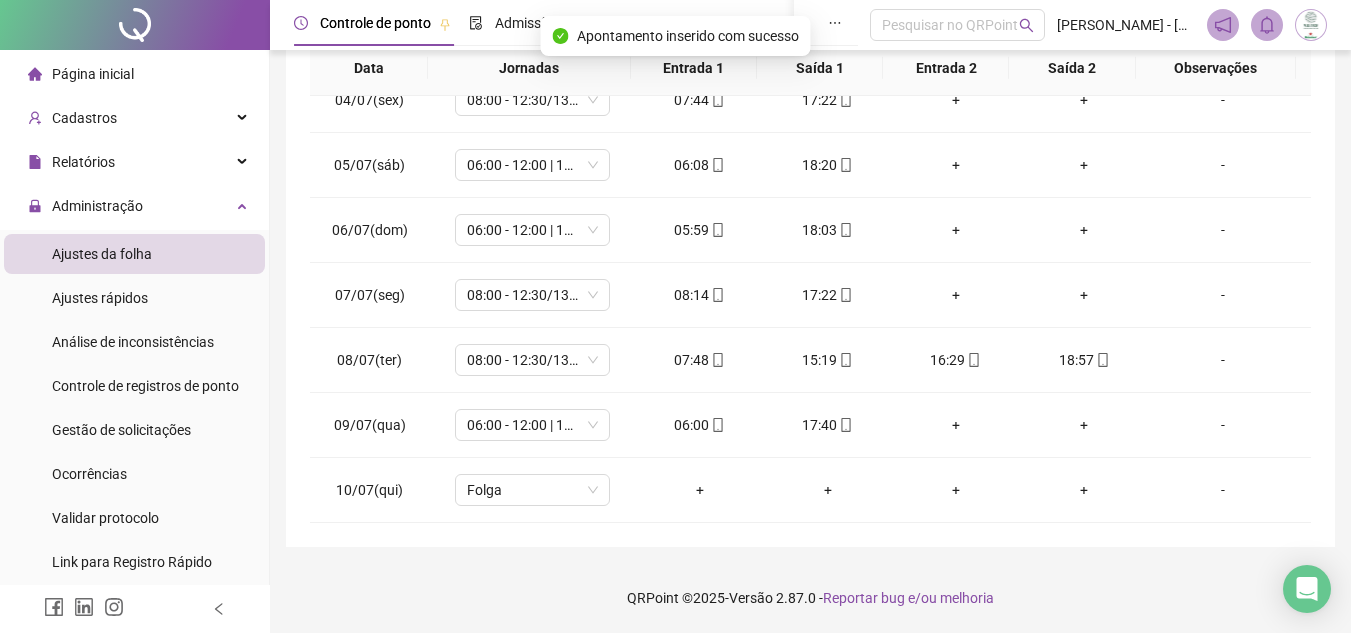 scroll, scrollTop: 0, scrollLeft: 0, axis: both 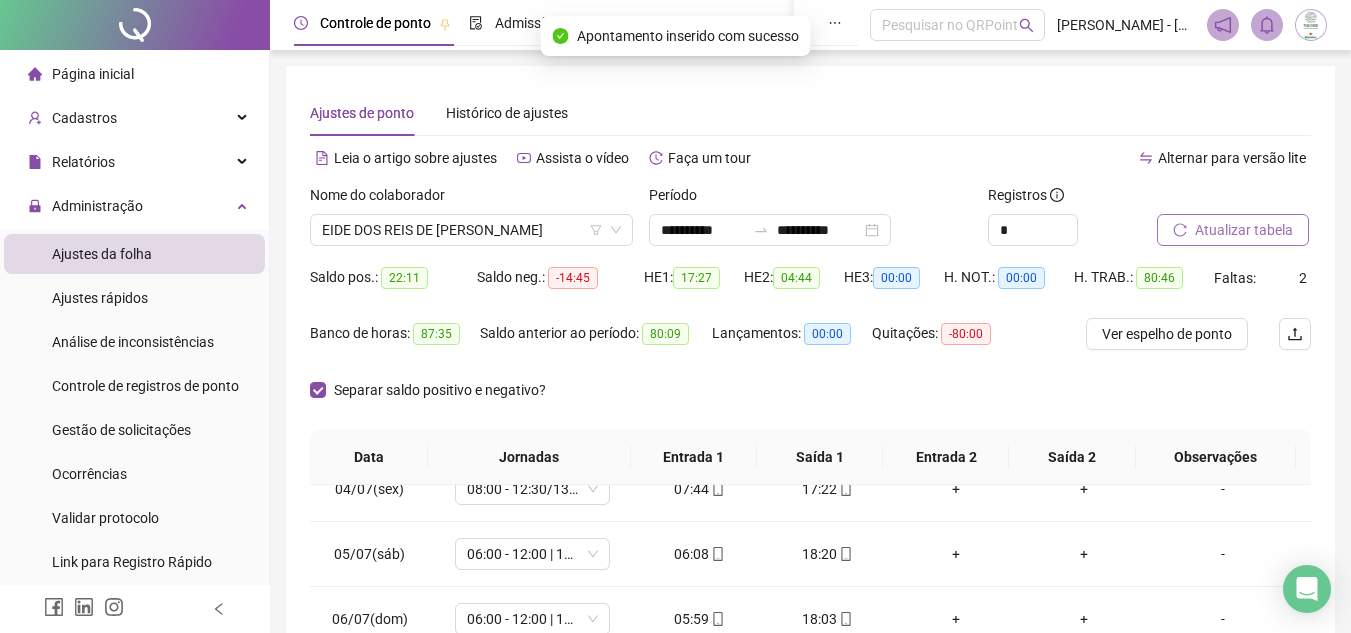 click on "Separar saldo positivo e negativo?" at bounding box center [810, 402] 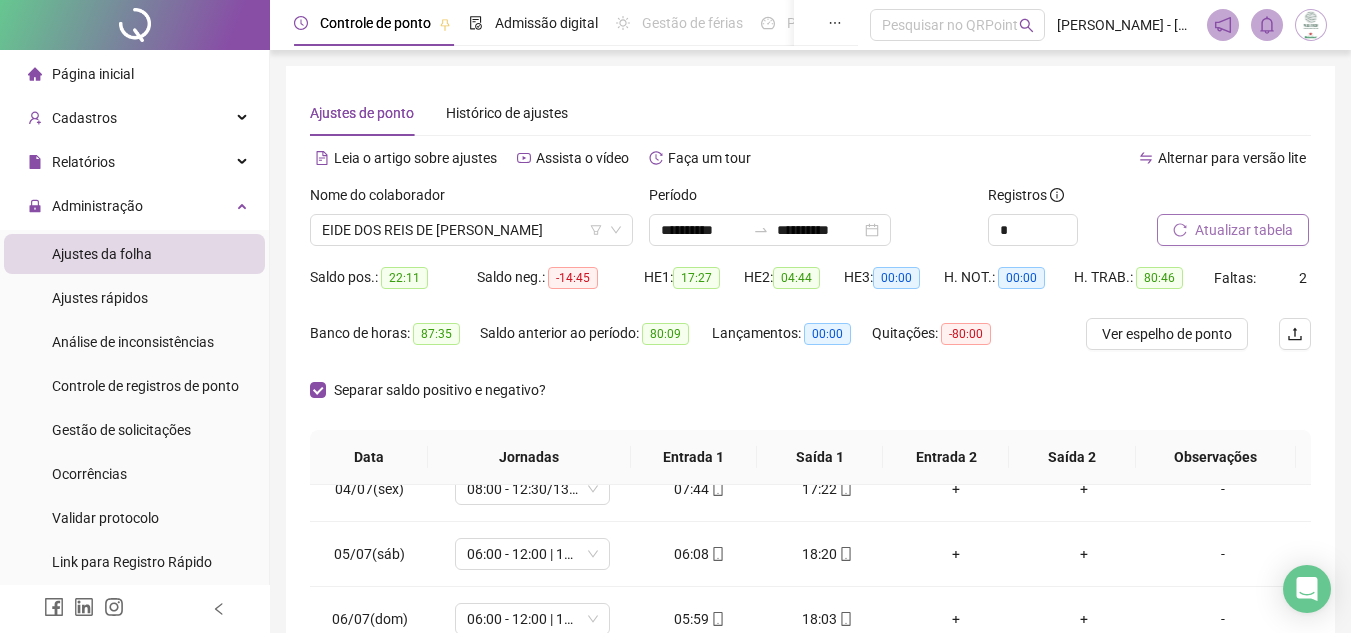 click on "Atualizar tabela" at bounding box center [1244, 230] 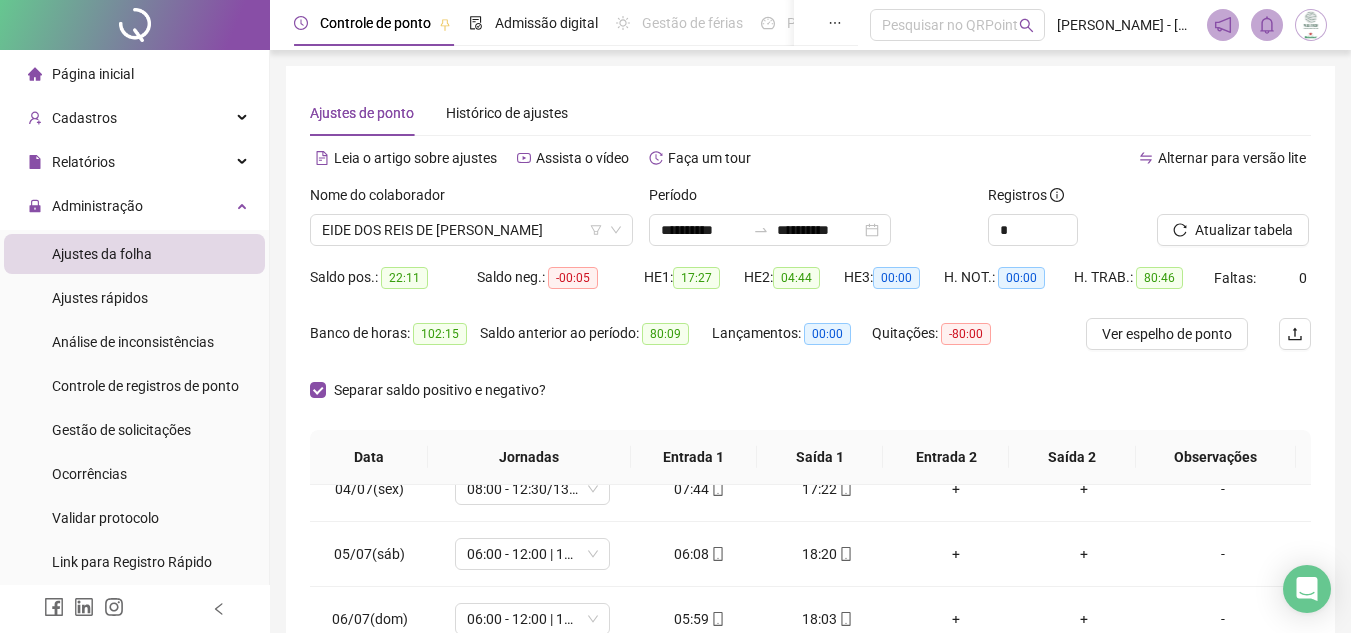 click on "Separar saldo positivo e negativo?" at bounding box center [810, 402] 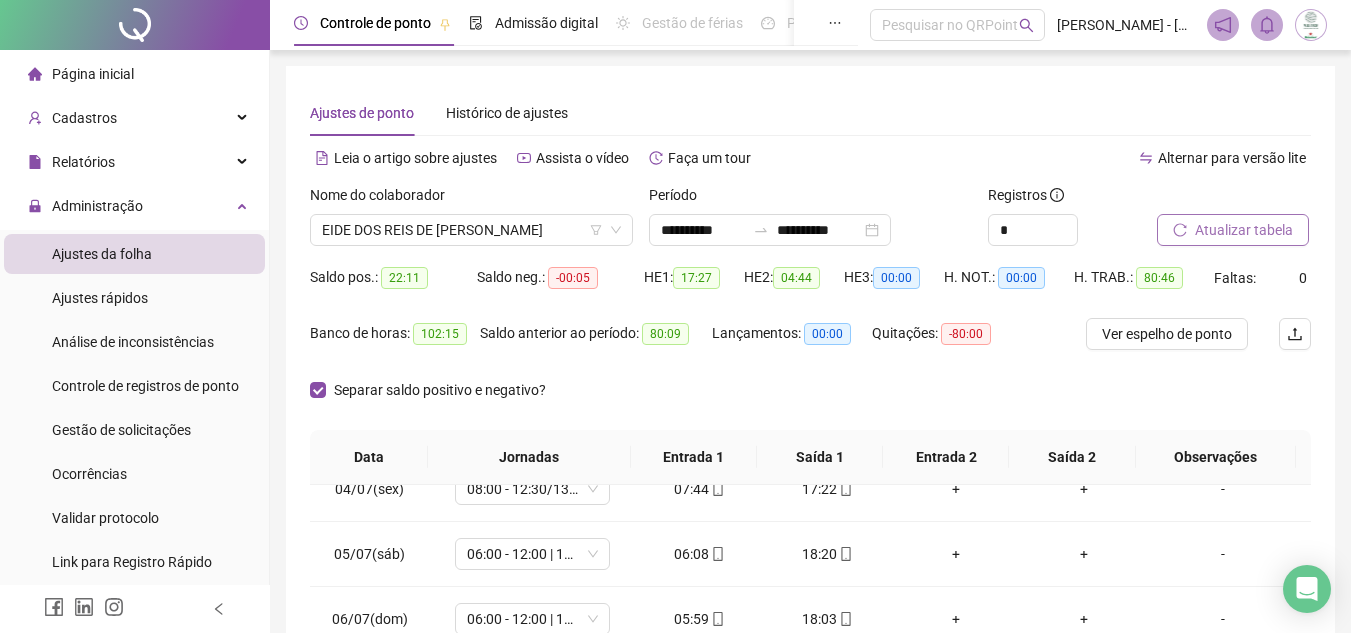 click on "Atualizar tabela" at bounding box center [1244, 230] 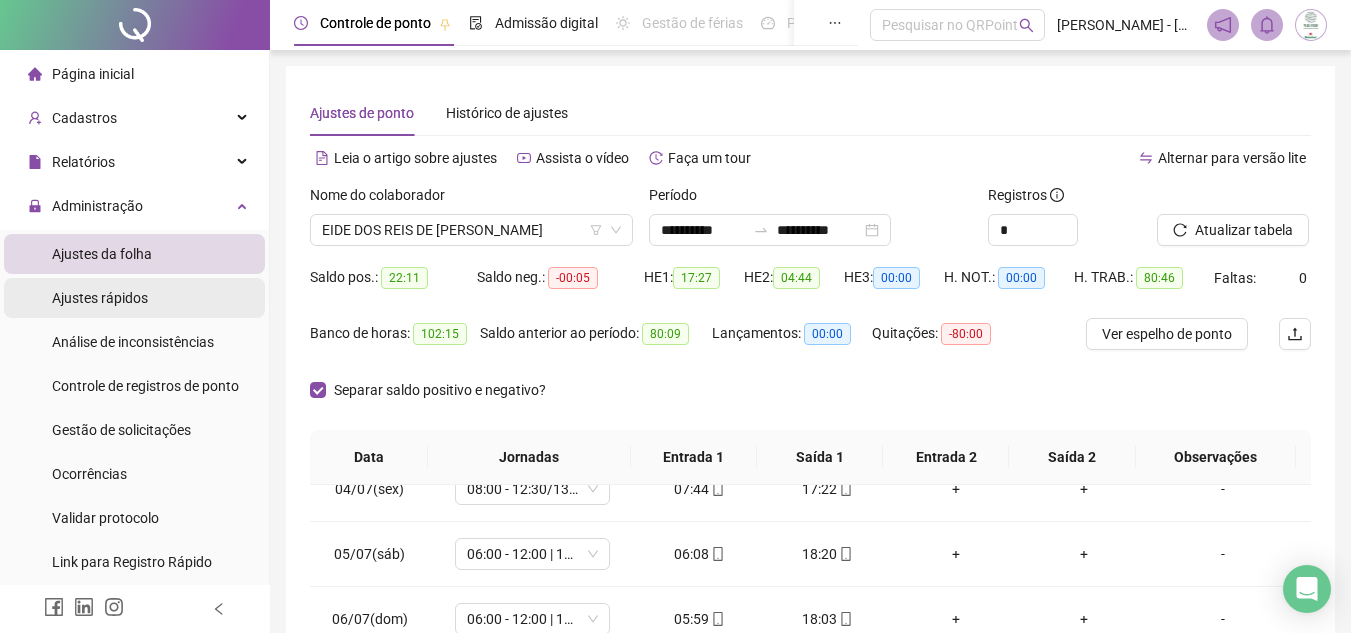click on "Ajustes rápidos" at bounding box center (100, 298) 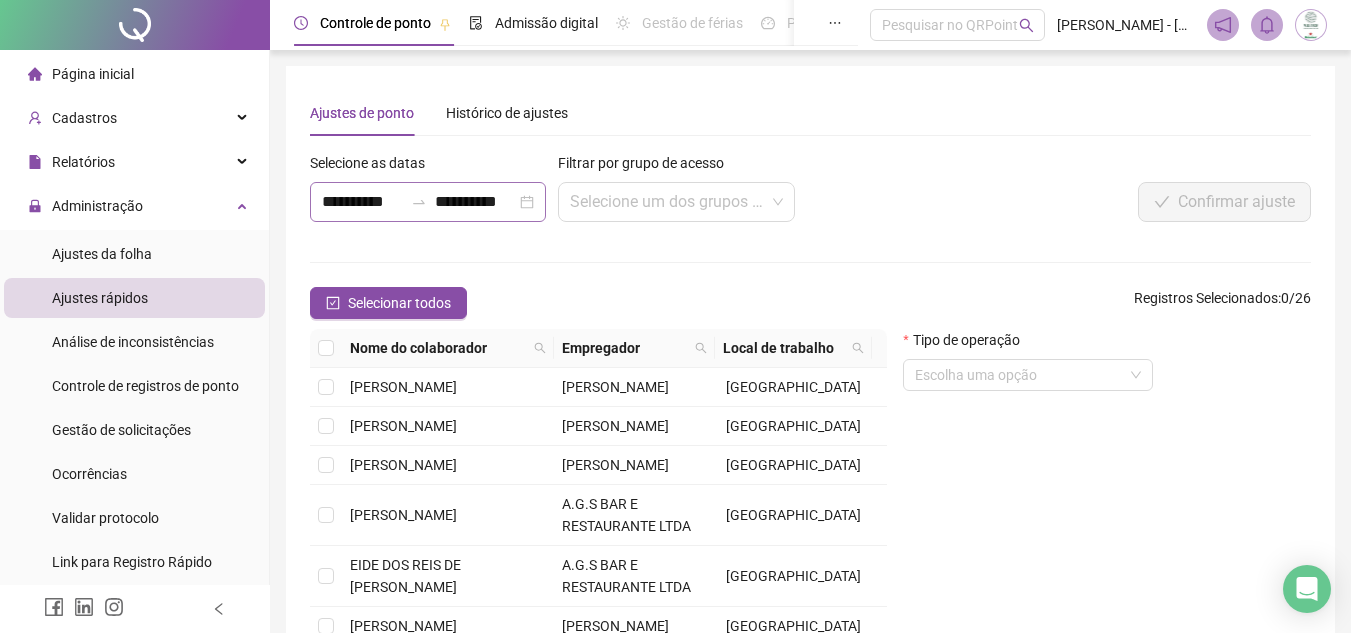 click on "**********" at bounding box center [428, 202] 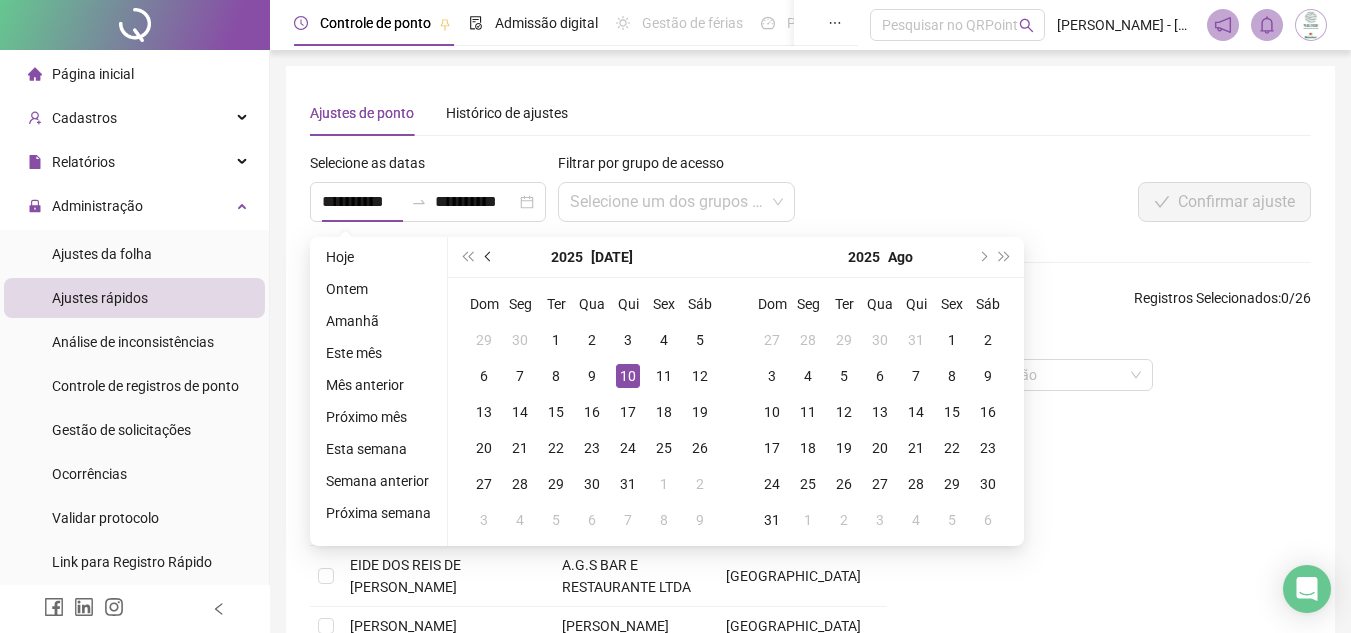 click at bounding box center [490, 257] 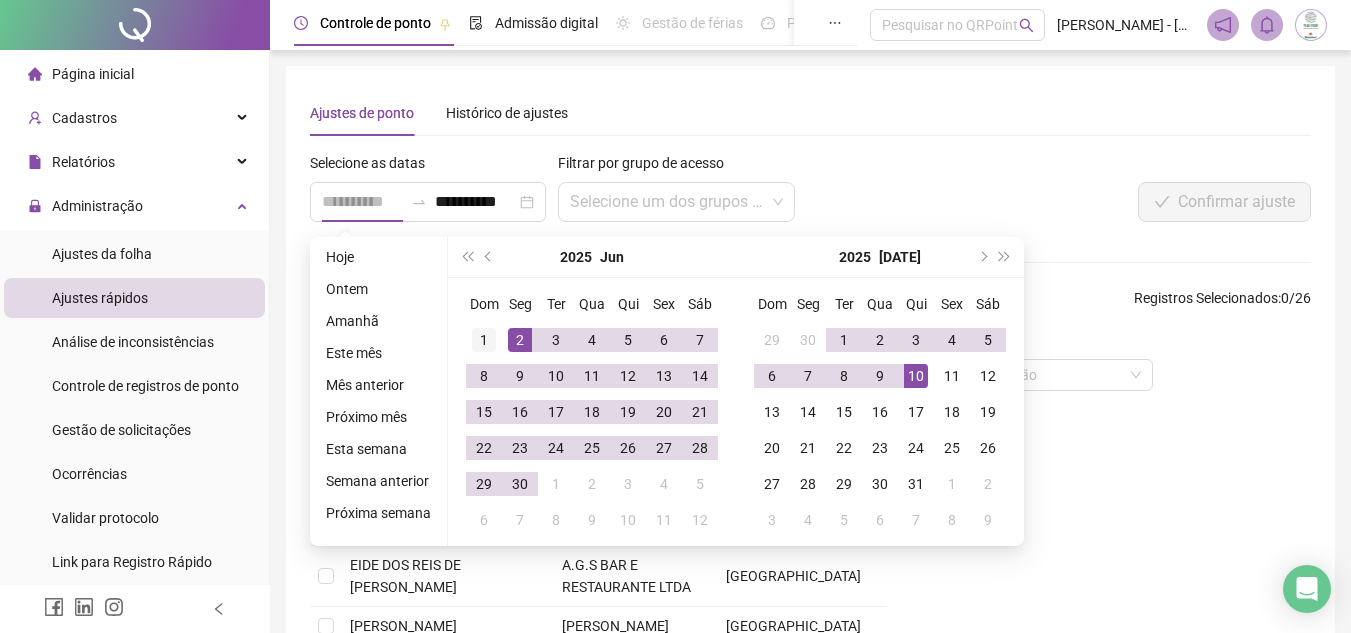 type on "**********" 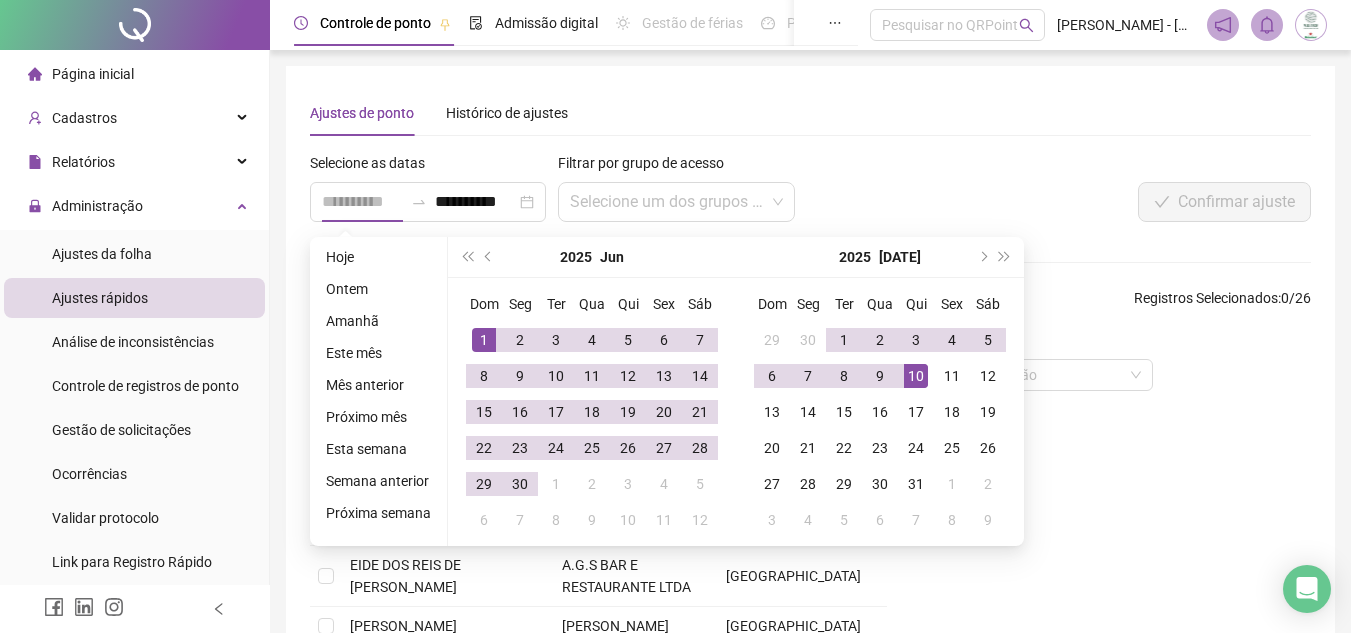 click on "1" at bounding box center [484, 340] 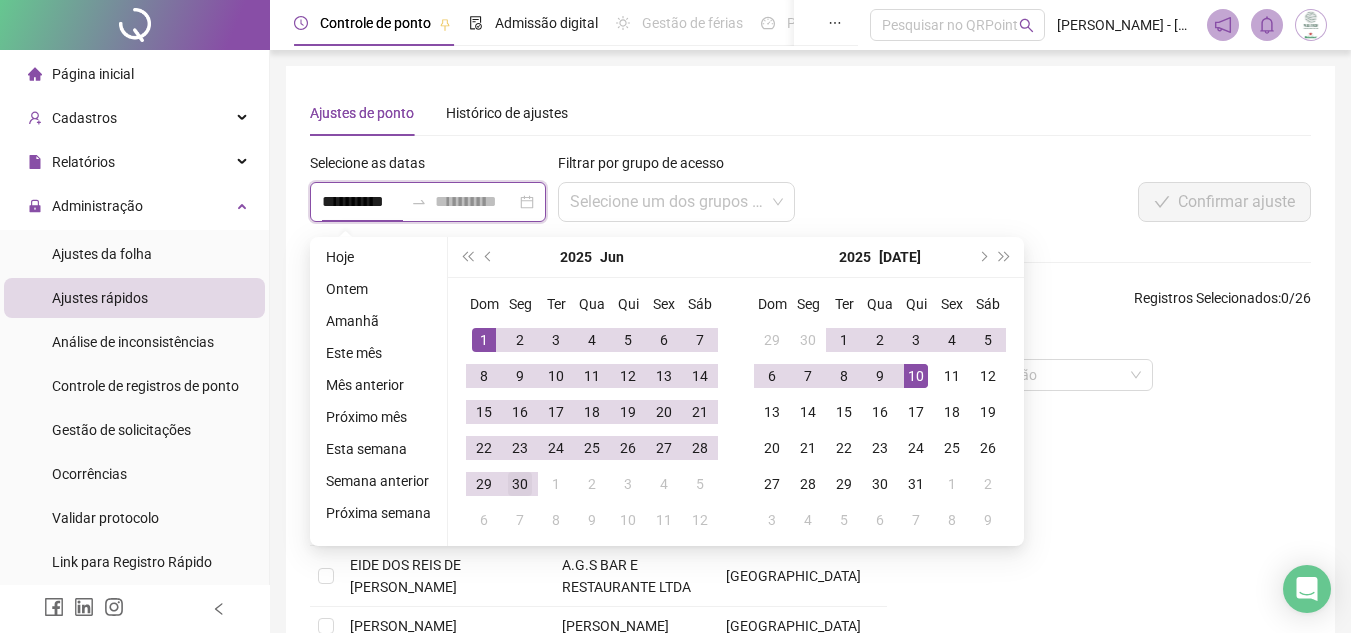 type on "**********" 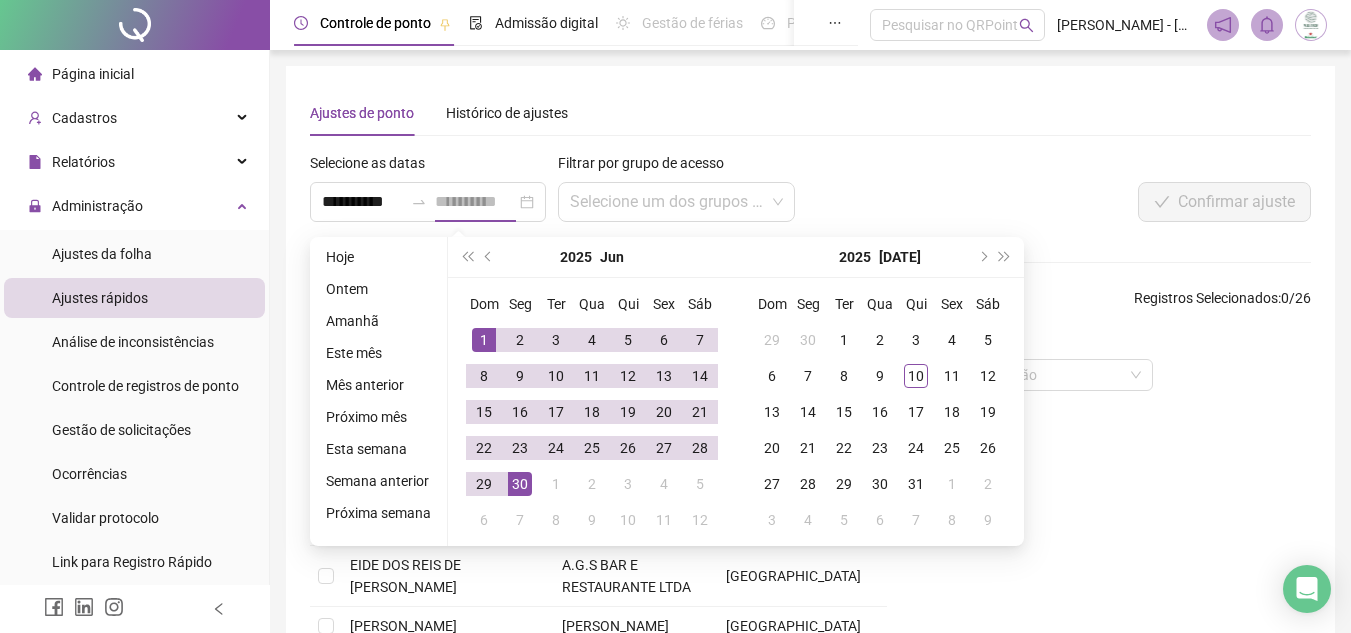 click on "30" at bounding box center [520, 484] 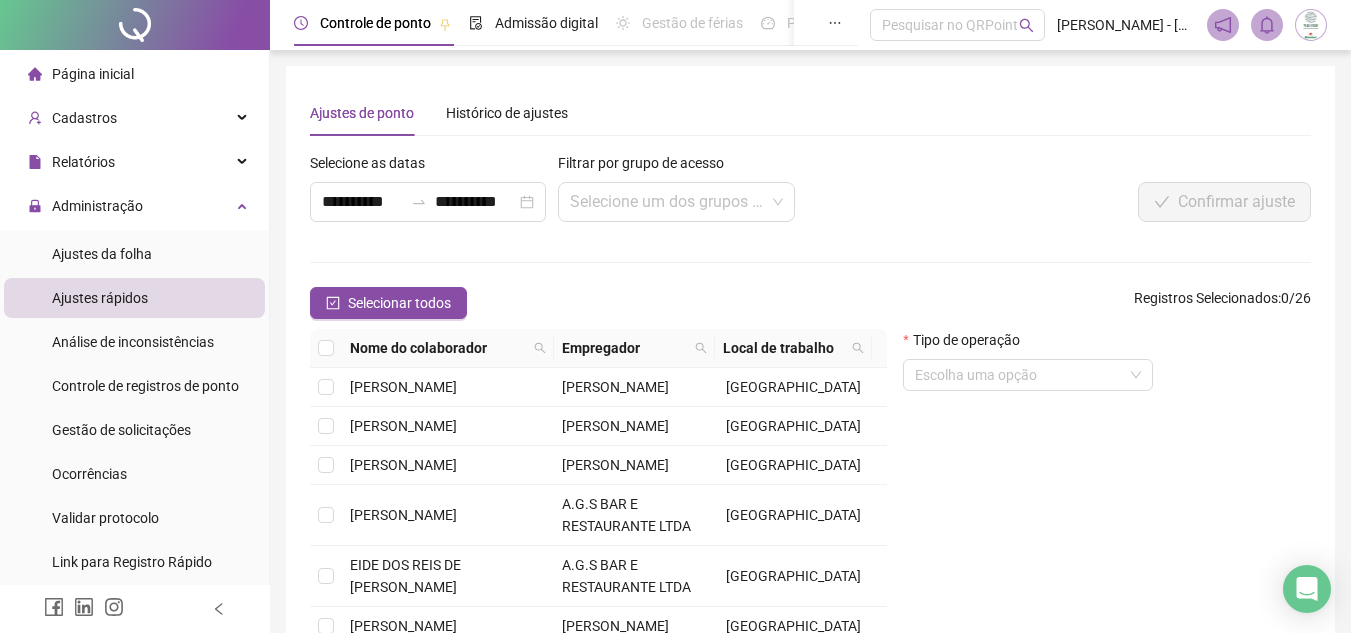 click on "**********" at bounding box center [810, 438] 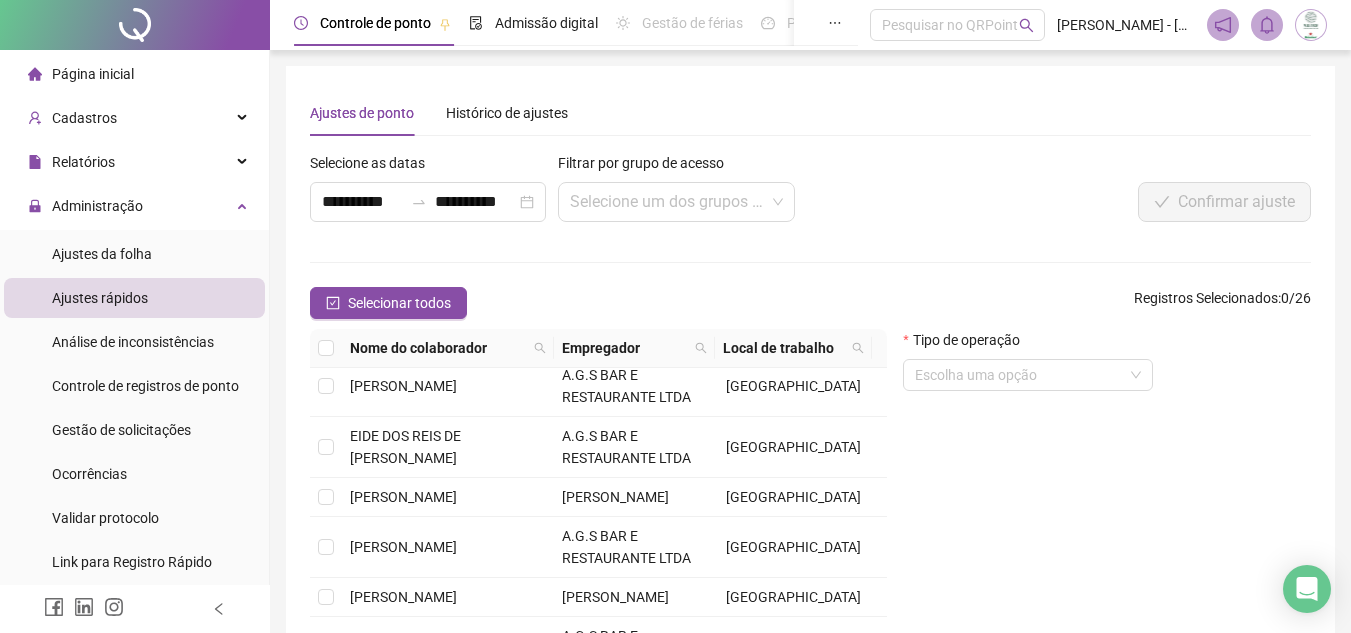 scroll, scrollTop: 200, scrollLeft: 0, axis: vertical 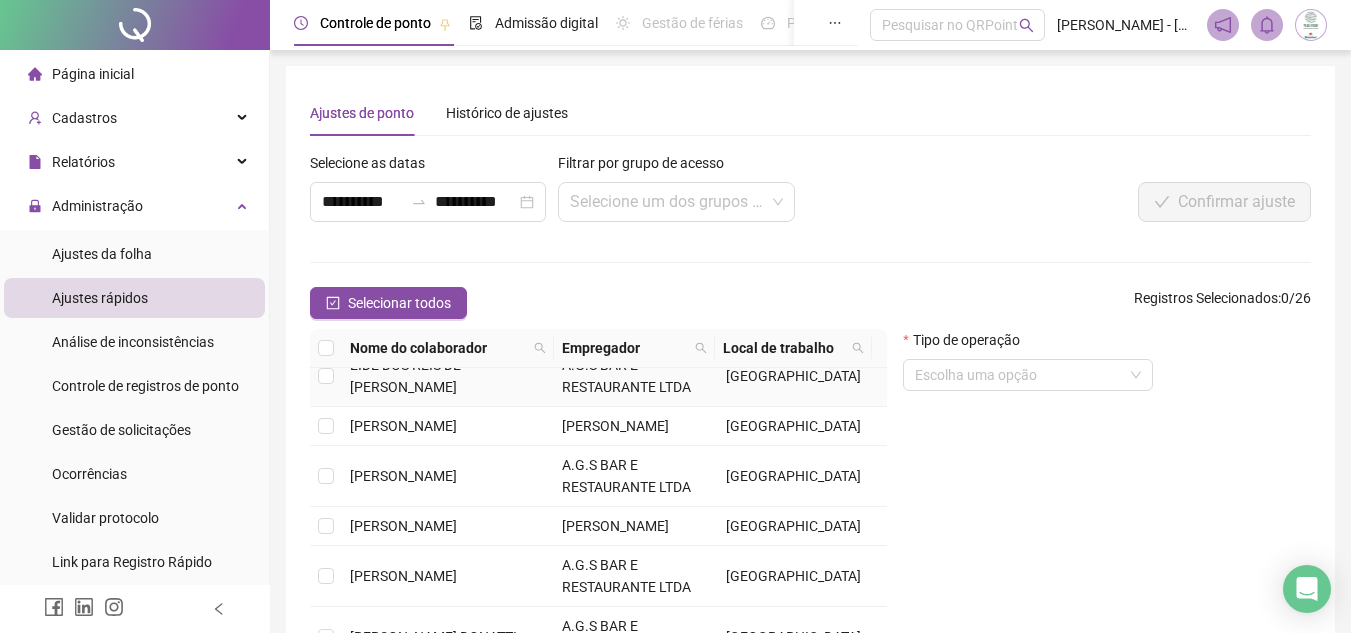 click on "EIDE DOS REIS DE [PERSON_NAME]" at bounding box center (405, 376) 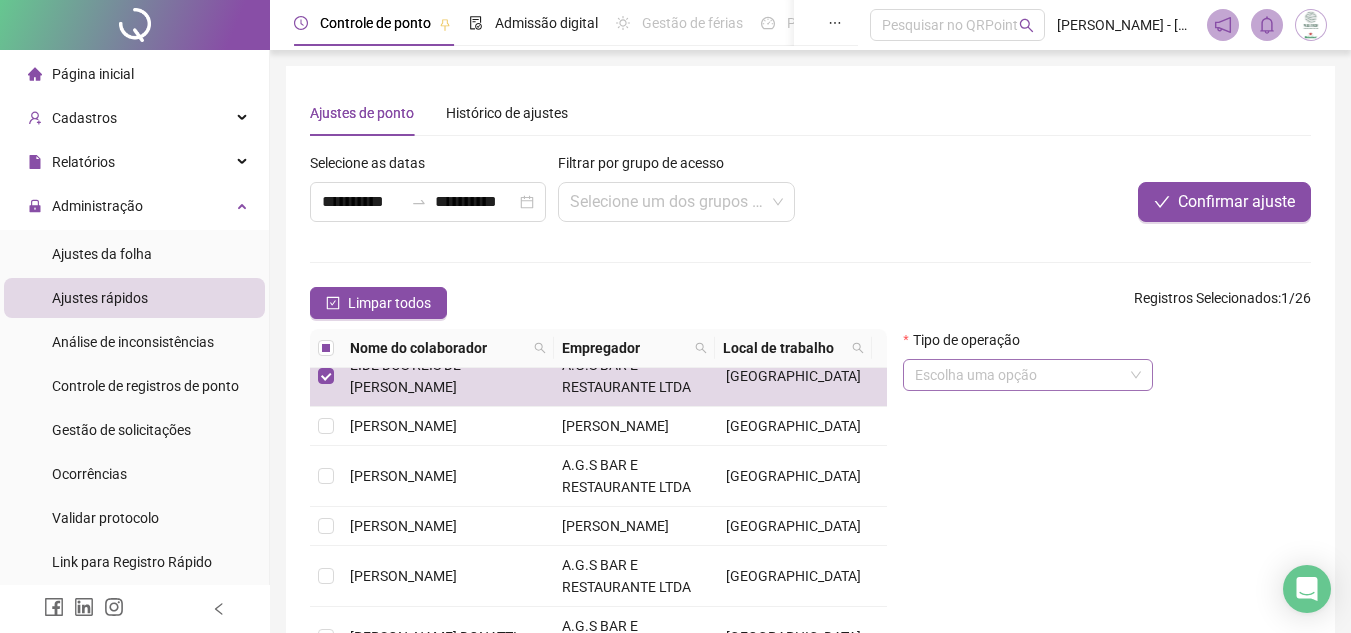 click at bounding box center (1022, 375) 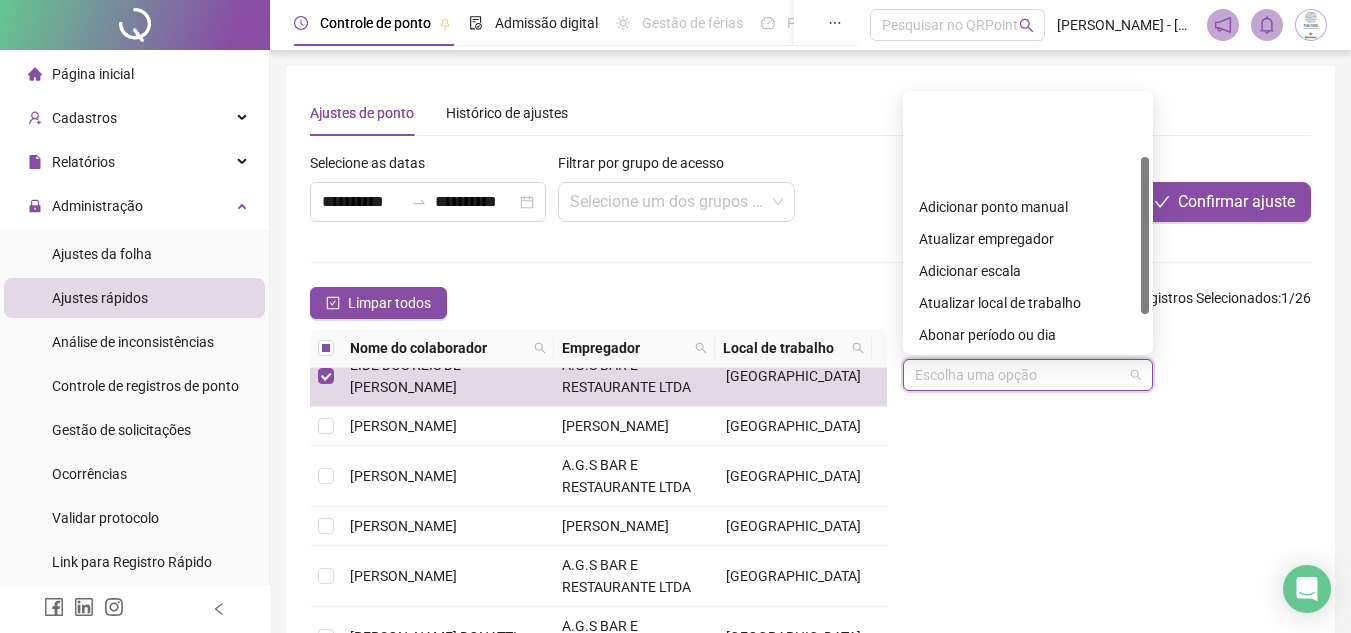 scroll, scrollTop: 100, scrollLeft: 0, axis: vertical 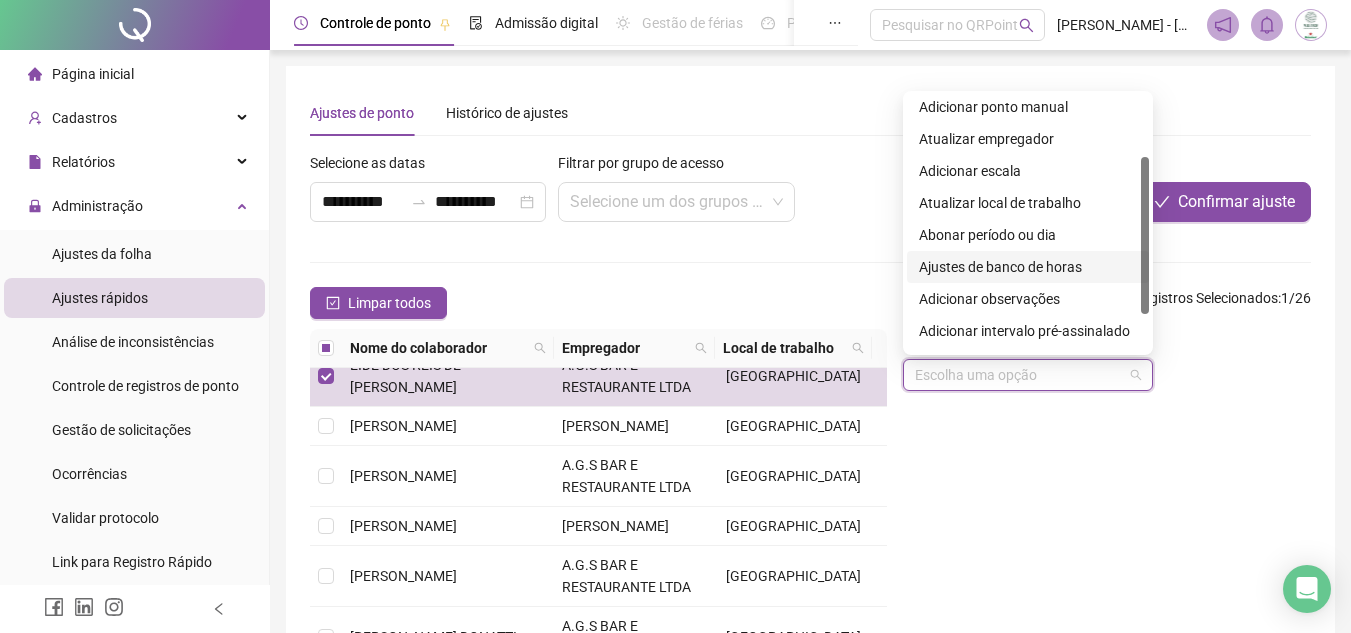 click on "Ajustes de banco de horas" at bounding box center [1028, 267] 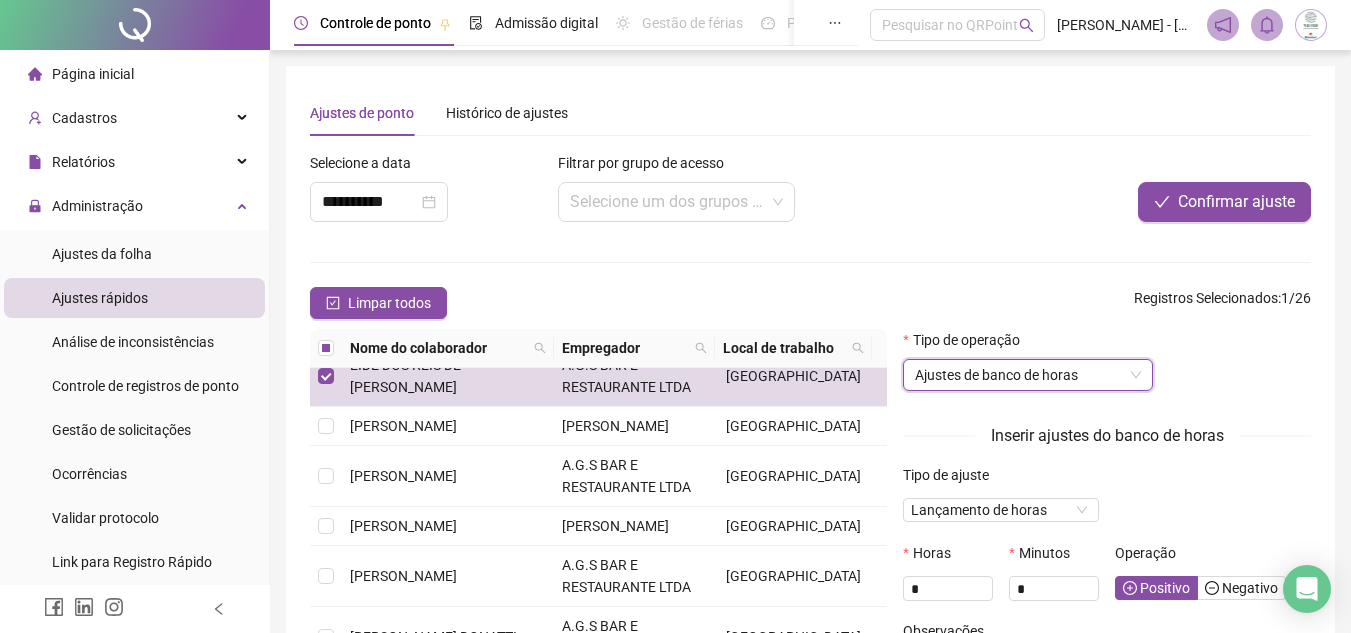 click on "Tipo de ajuste Lançamento de horas" at bounding box center (1107, 503) 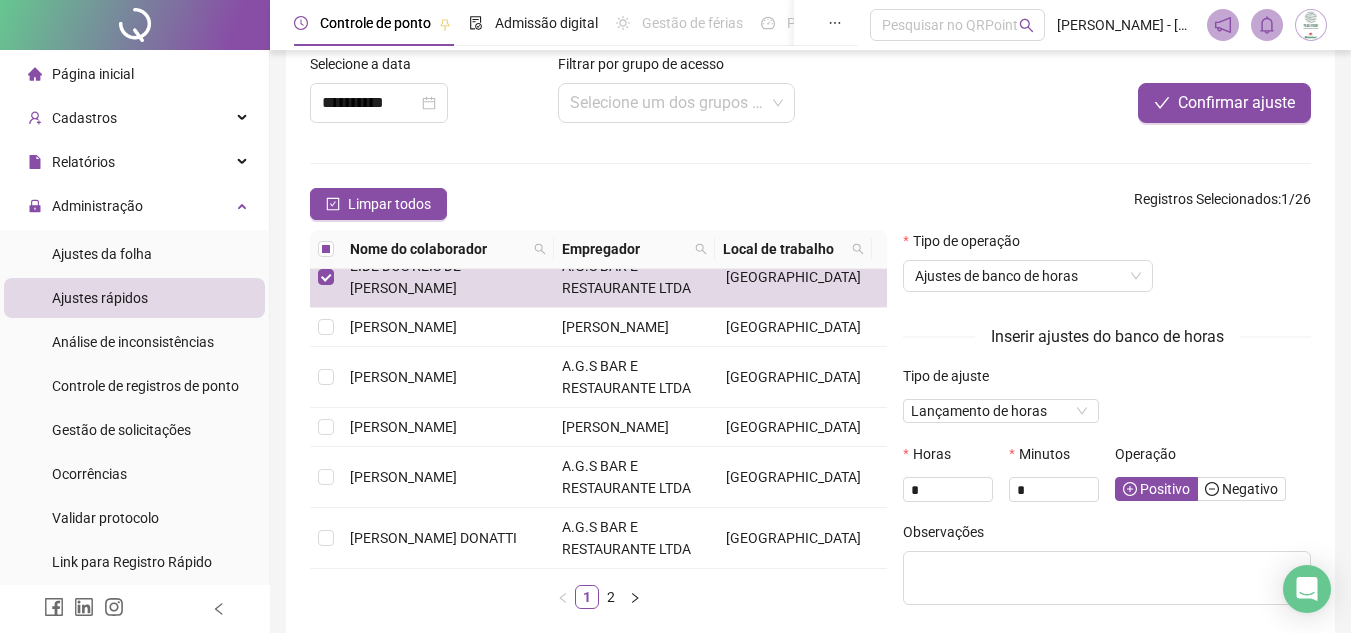scroll, scrollTop: 100, scrollLeft: 0, axis: vertical 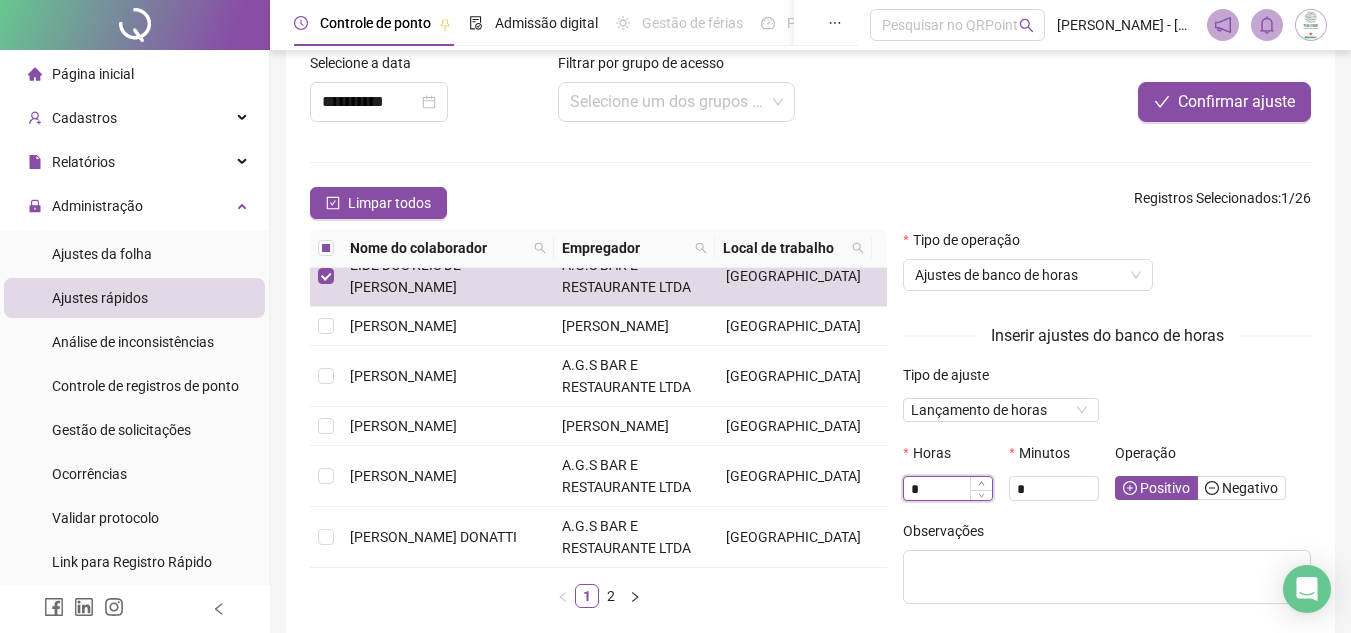 click 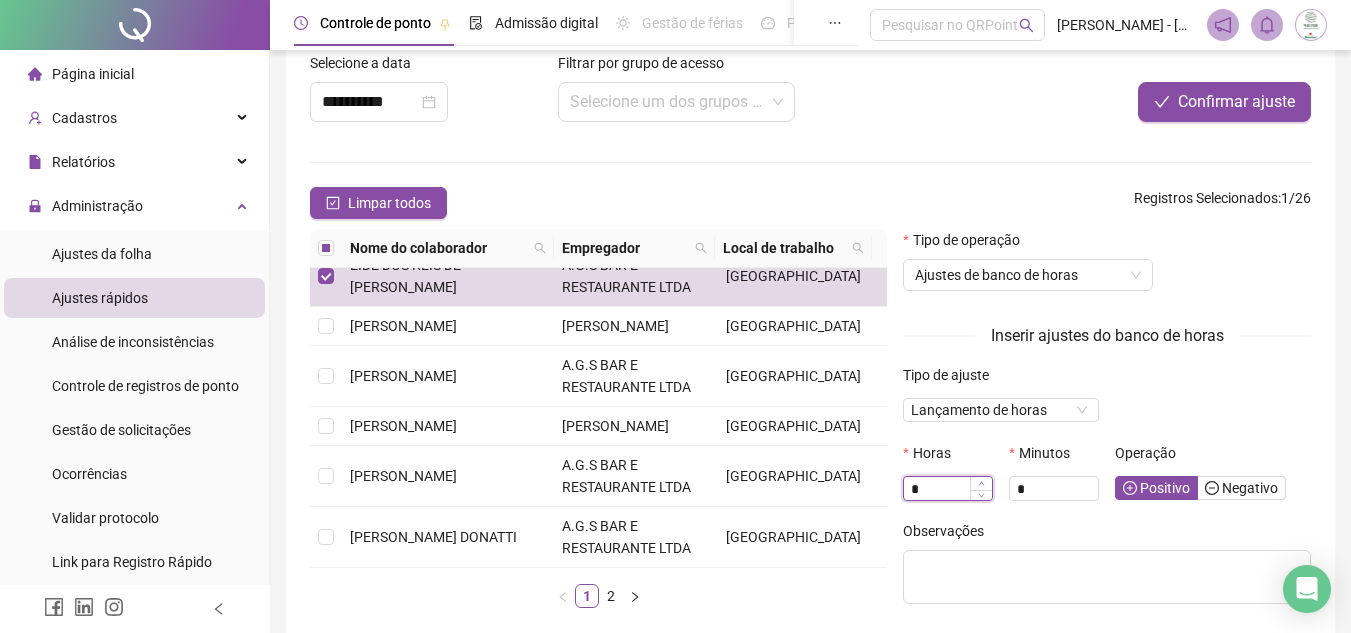 type on "*" 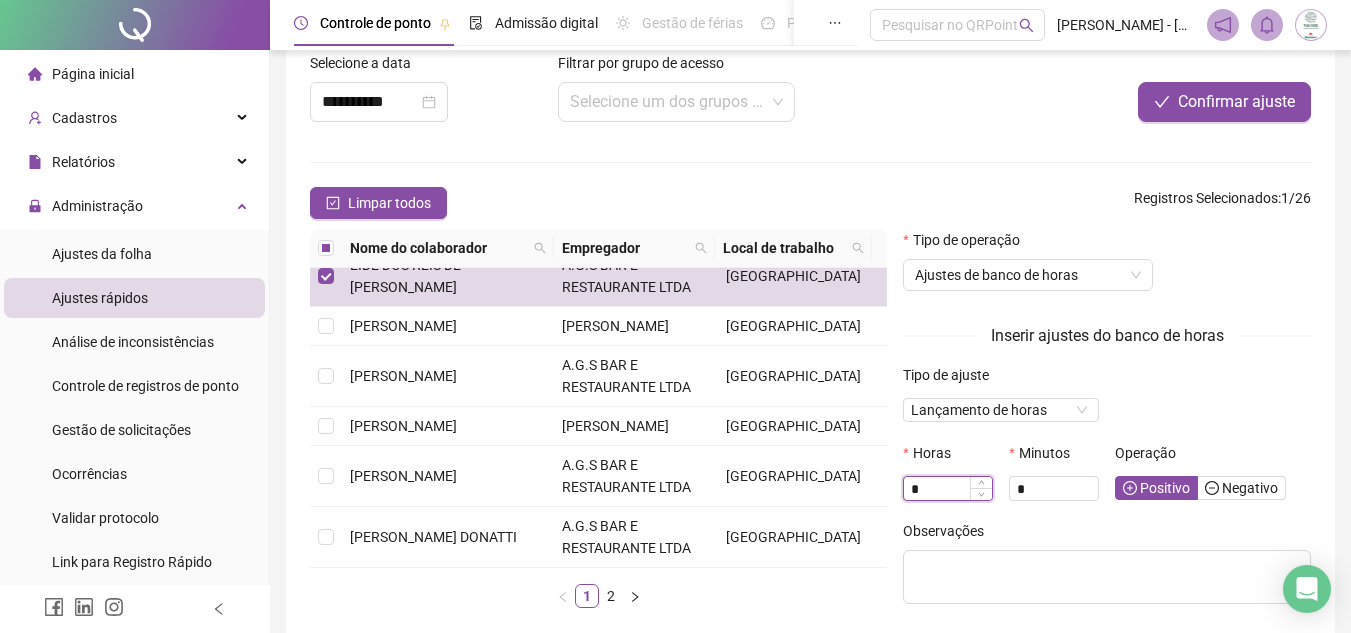 click on "*" at bounding box center [948, 489] 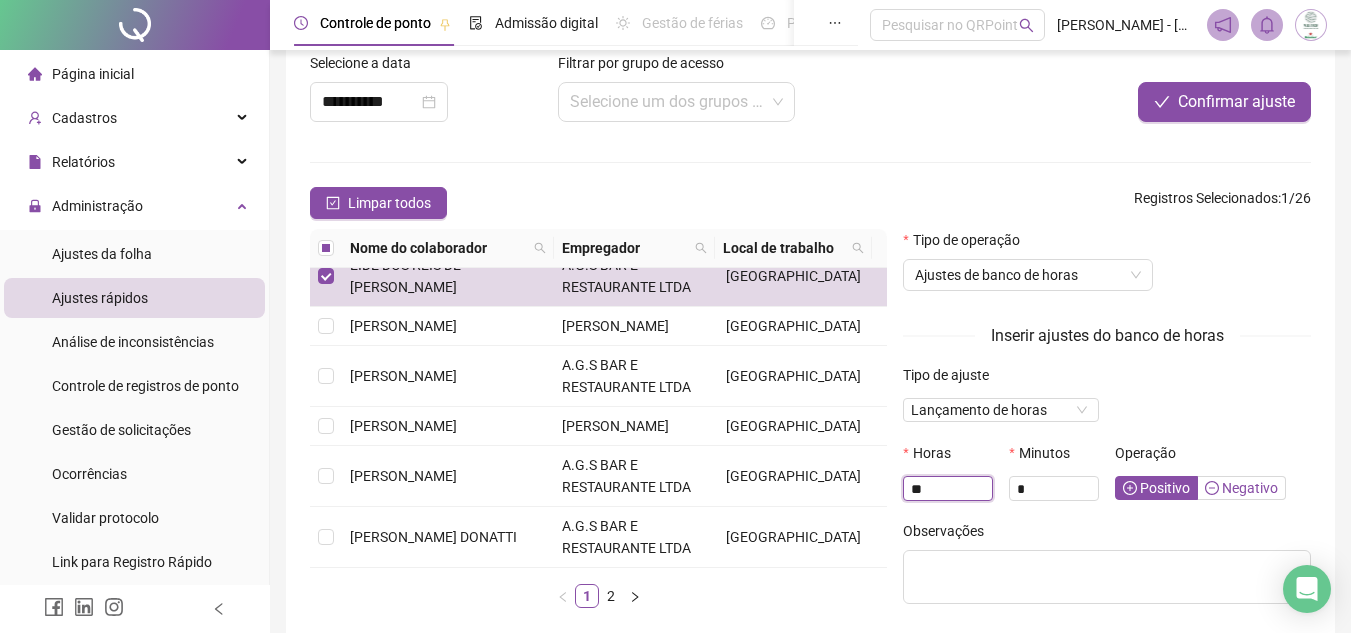 type on "**" 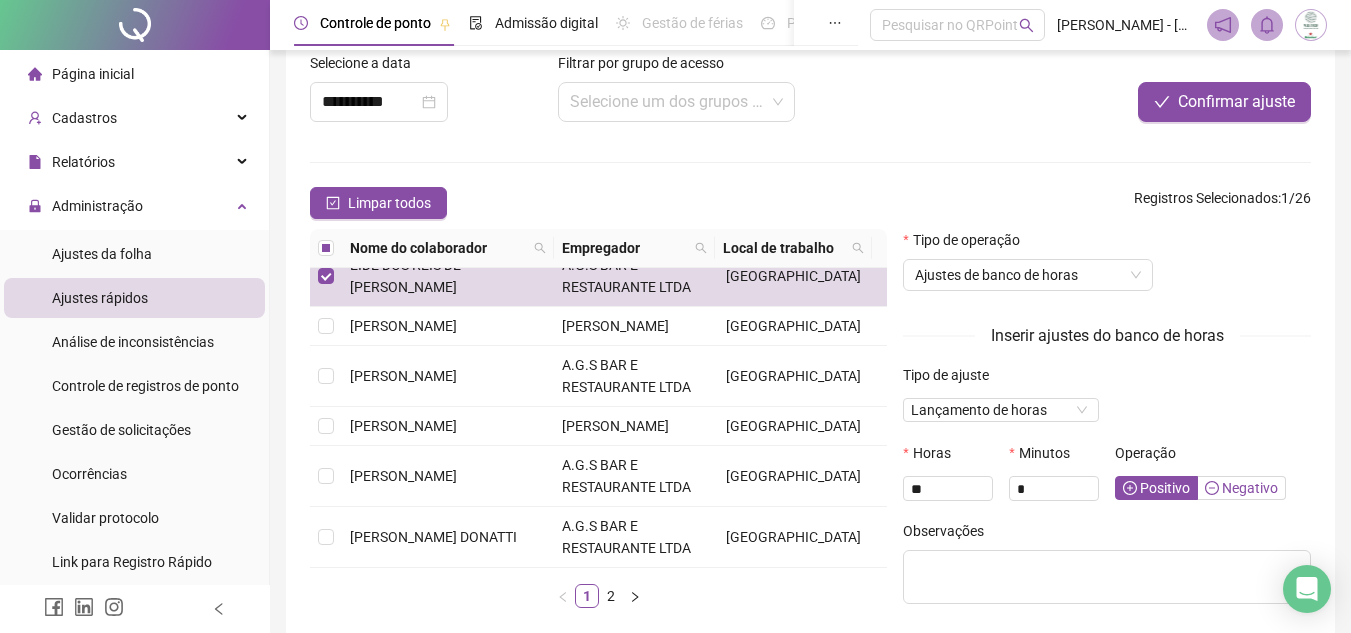 click on "Negativo" at bounding box center (1241, 488) 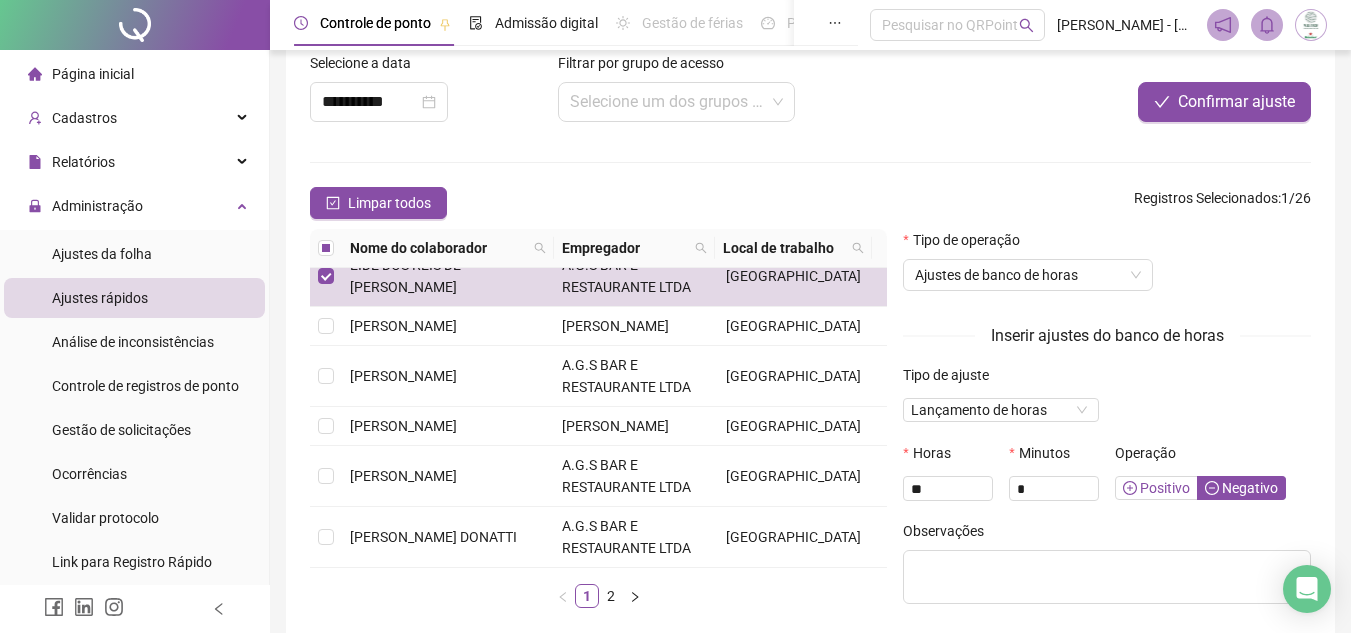 click on "Positivo" at bounding box center (1156, 488) 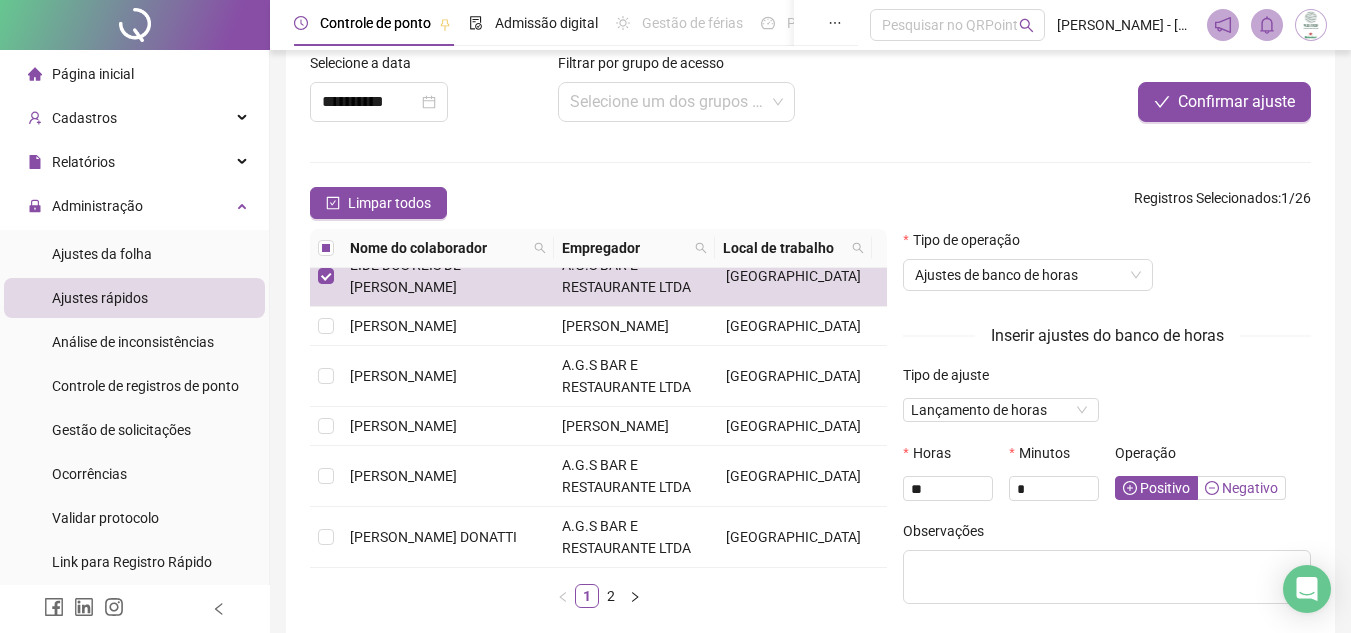 click 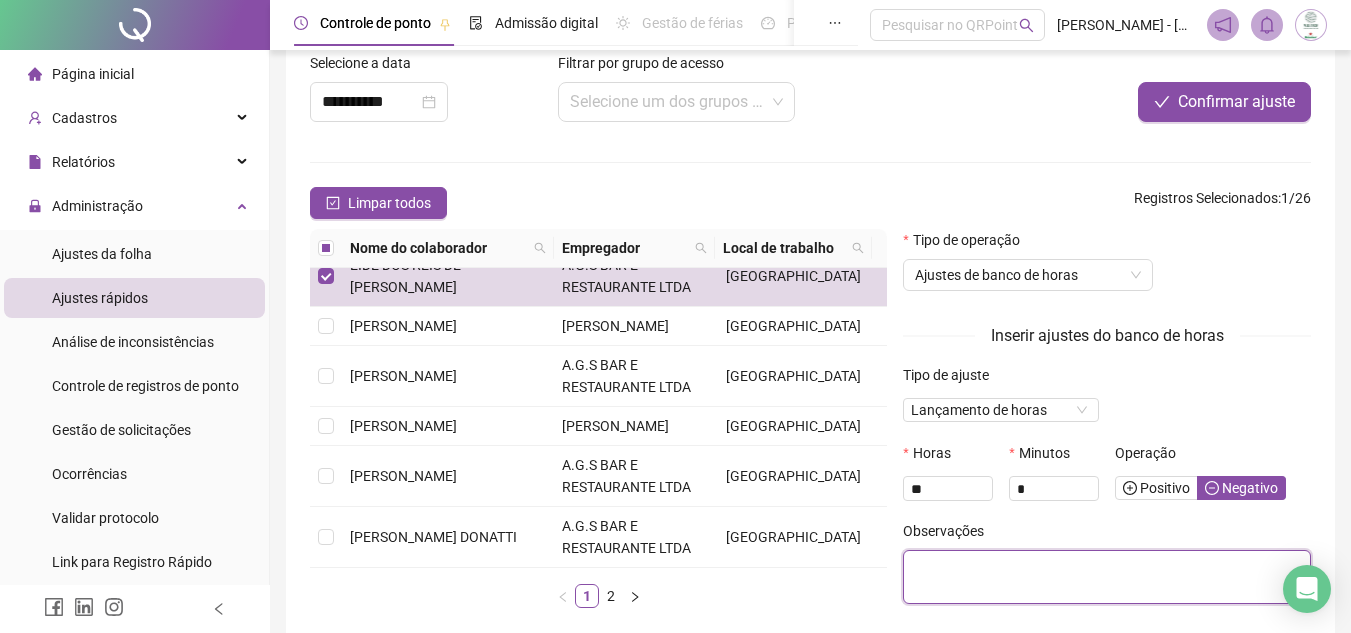 click at bounding box center [1107, 577] 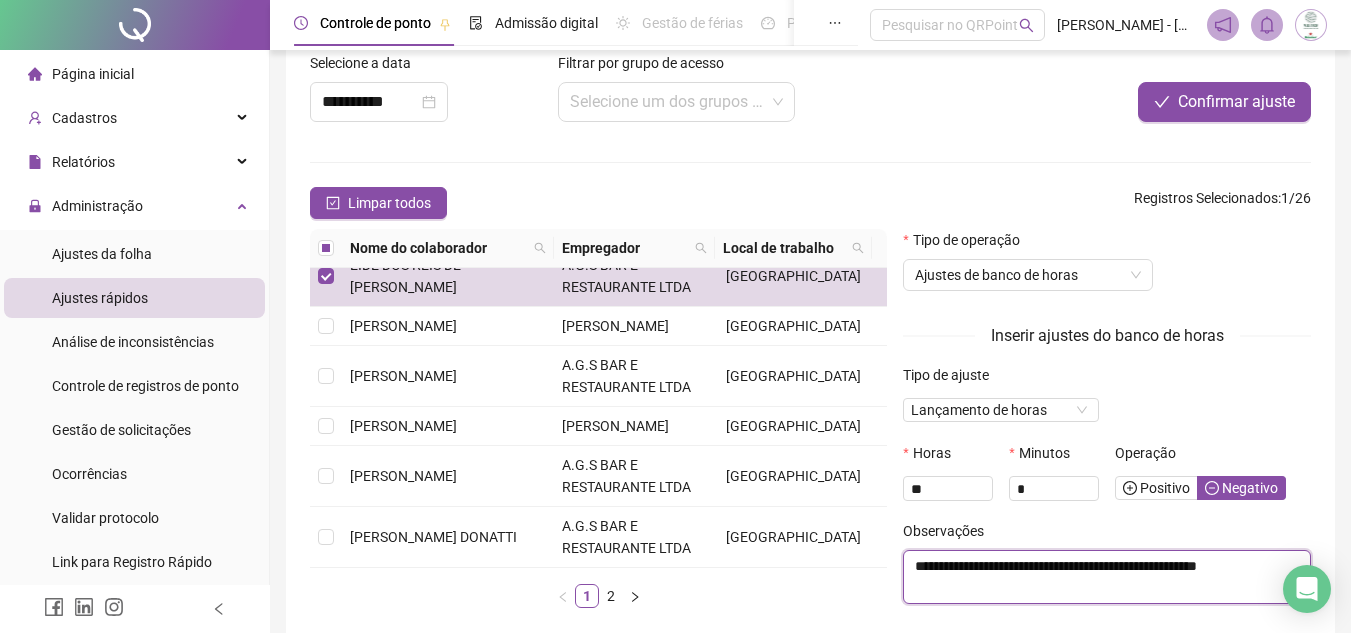 type on "**********" 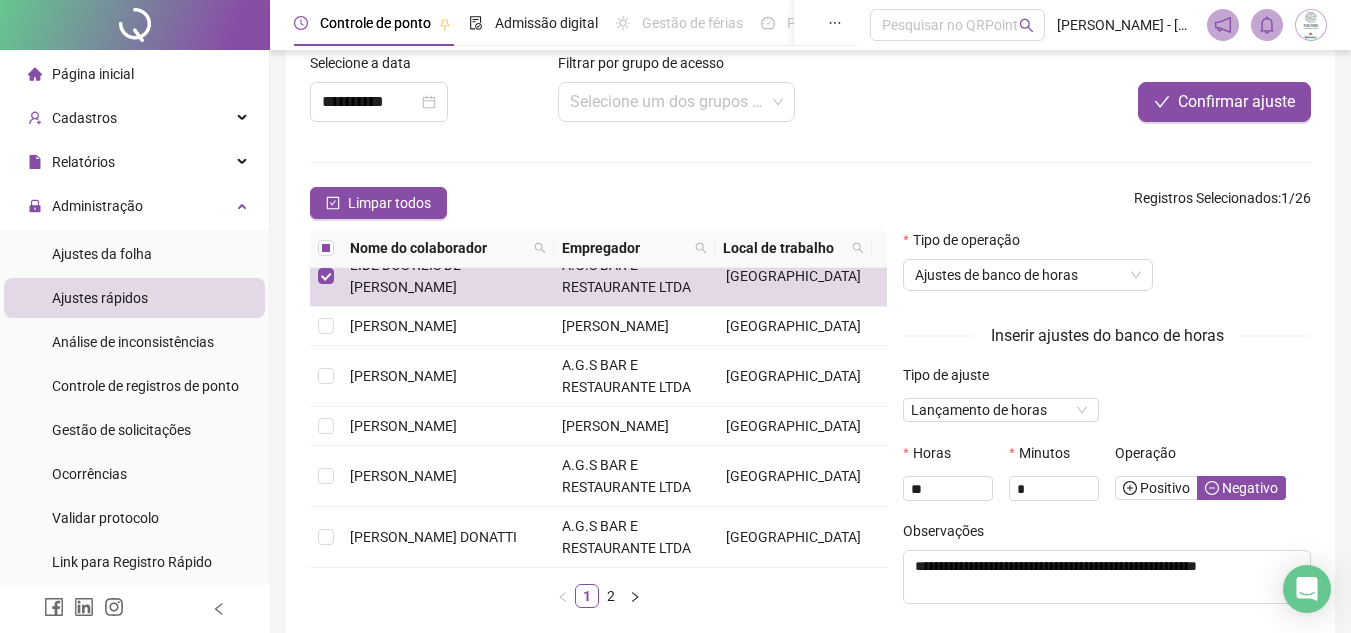 click on "**********" at bounding box center [1107, 471] 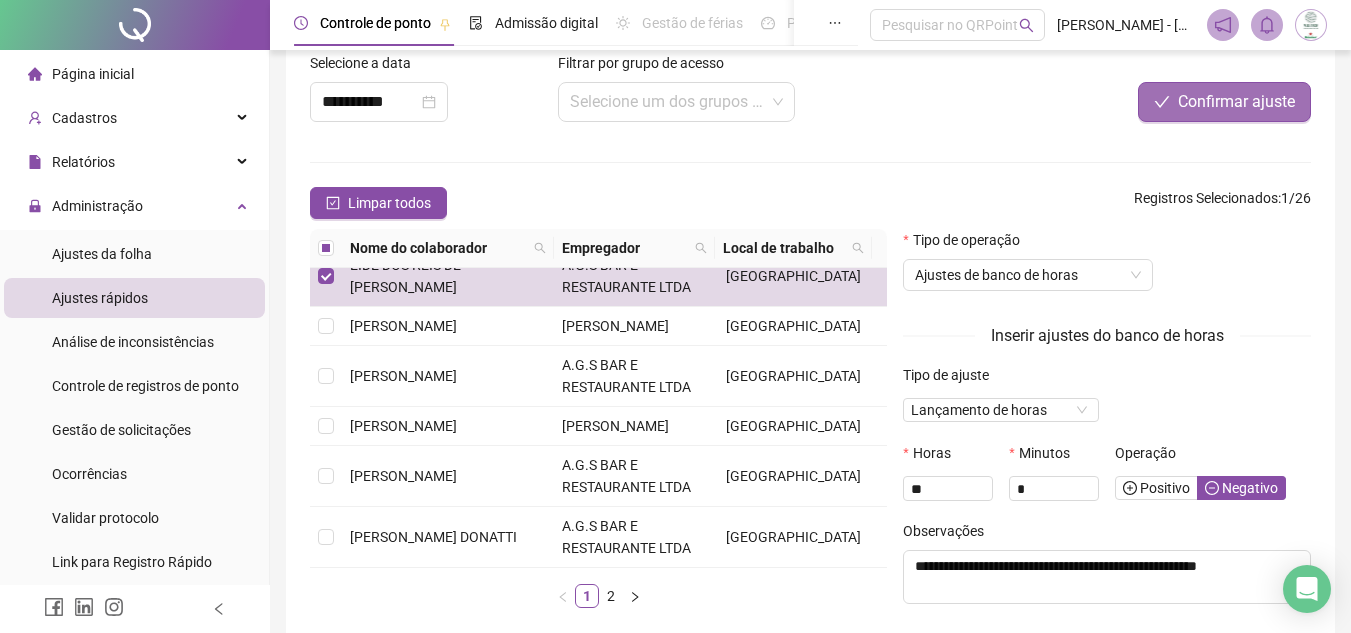 click on "Confirmar ajuste" at bounding box center [1236, 102] 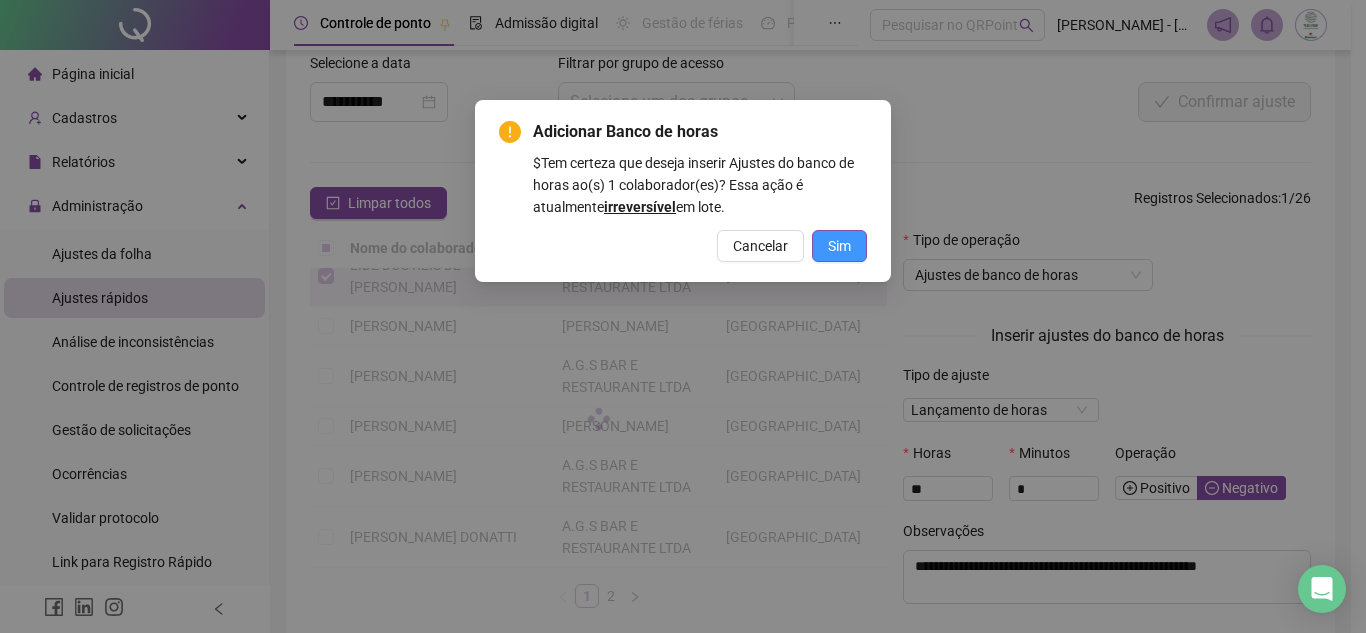click on "Sim" at bounding box center [839, 246] 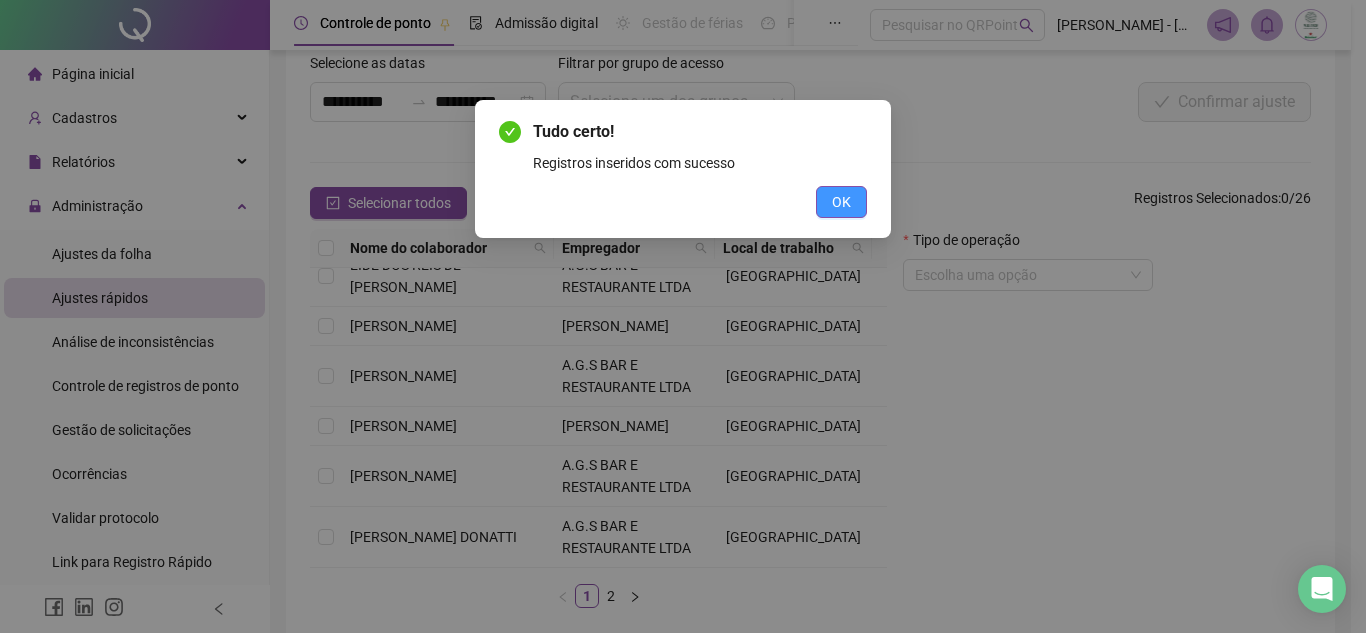 click on "OK" at bounding box center [841, 202] 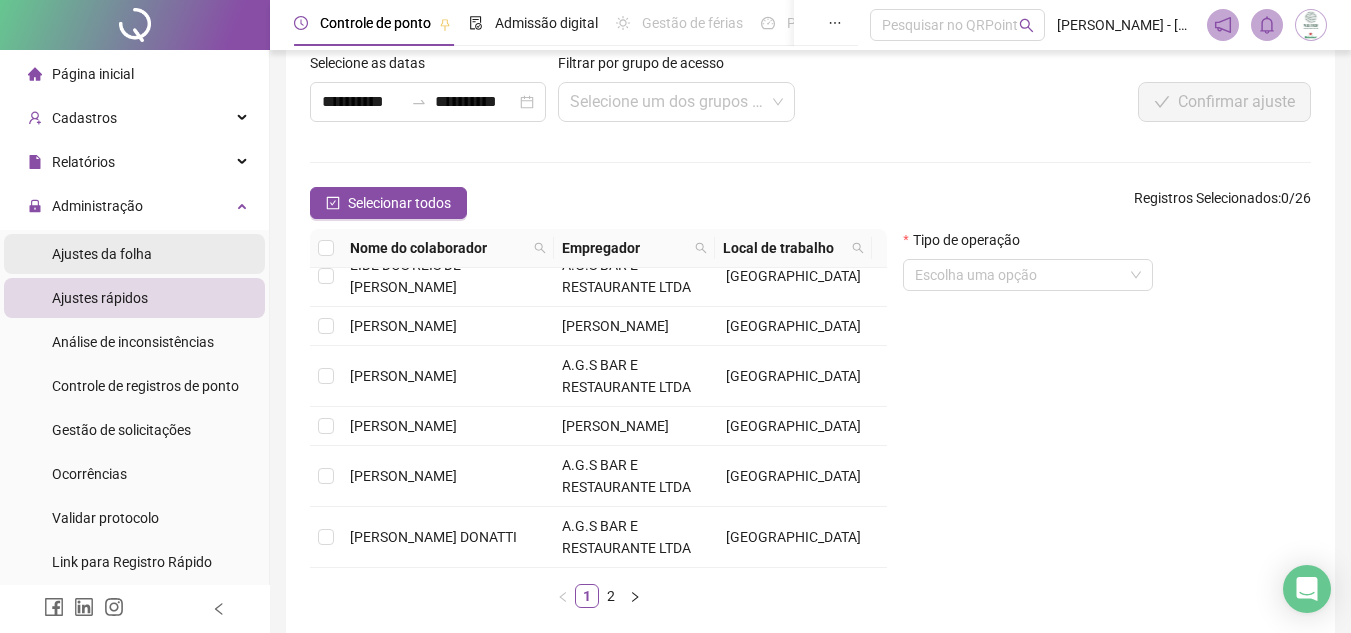 click on "Ajustes da folha" at bounding box center [102, 254] 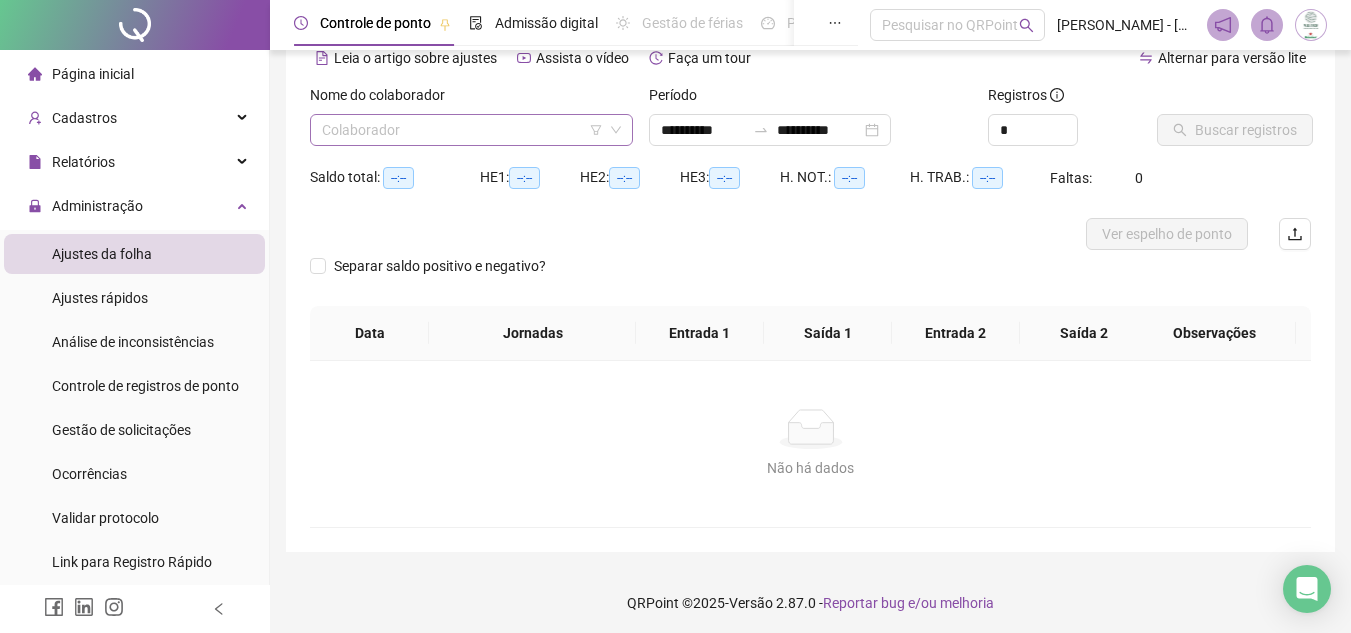click at bounding box center [465, 130] 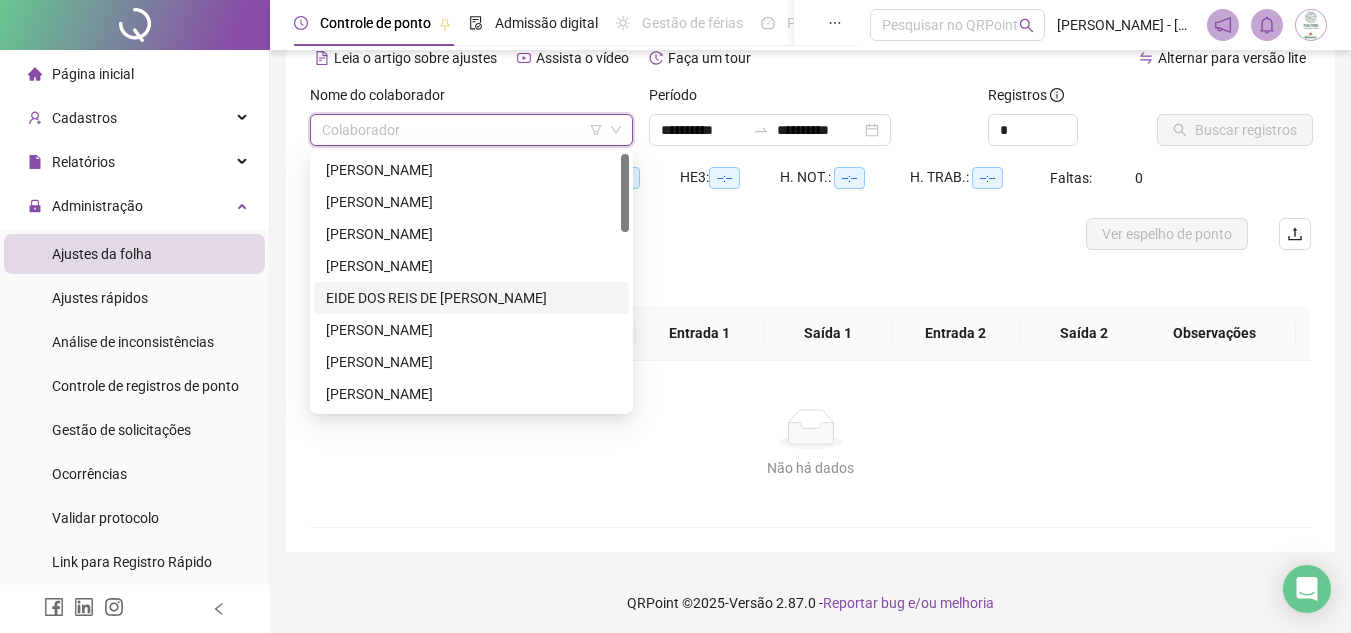 click on "EIDE DOS REIS DE [PERSON_NAME]" at bounding box center (471, 298) 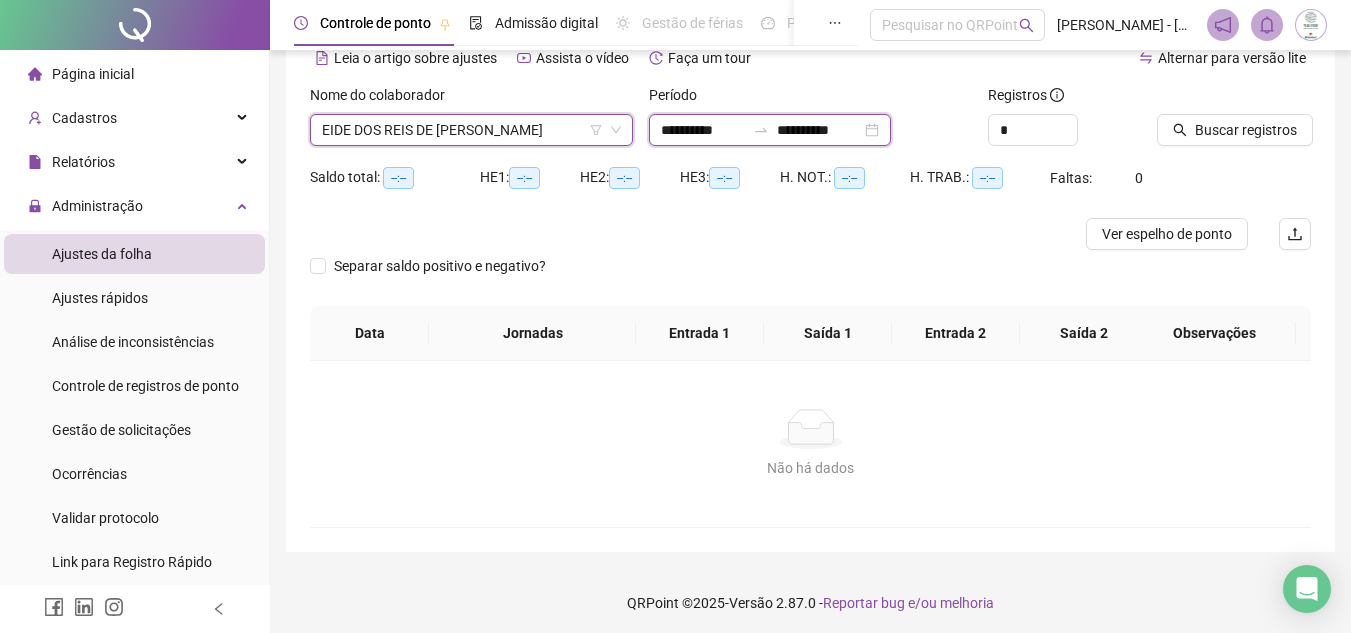 click on "**********" at bounding box center (703, 130) 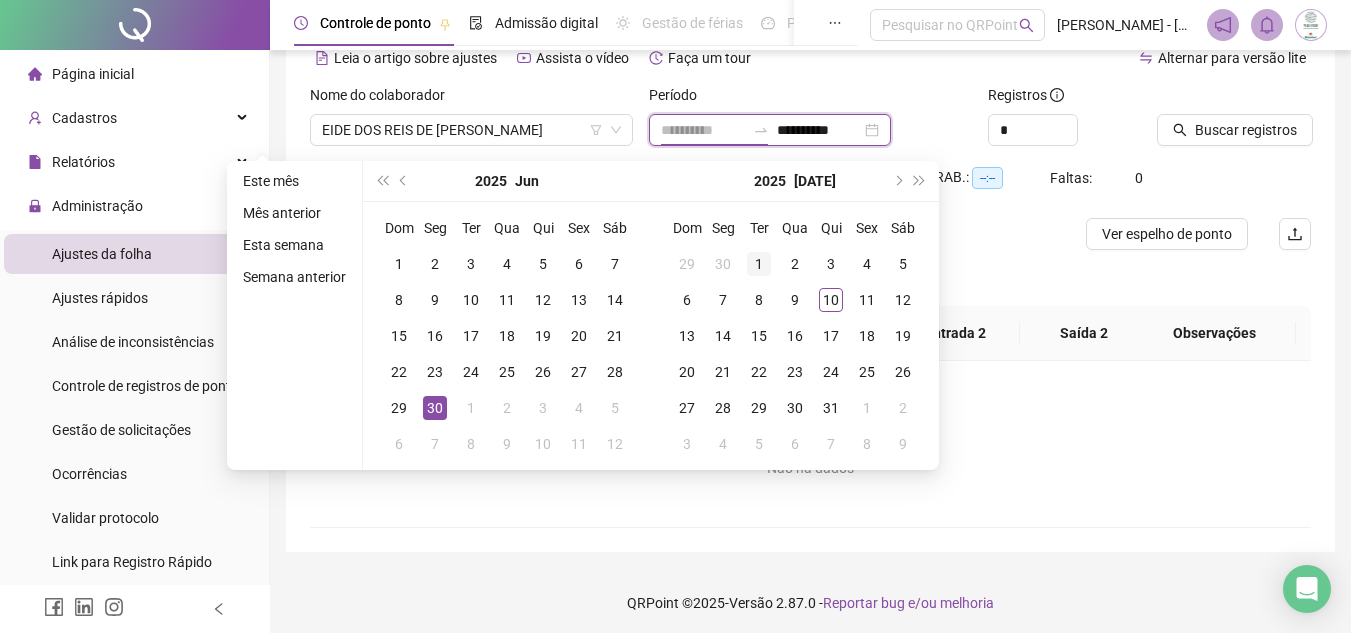 type on "**********" 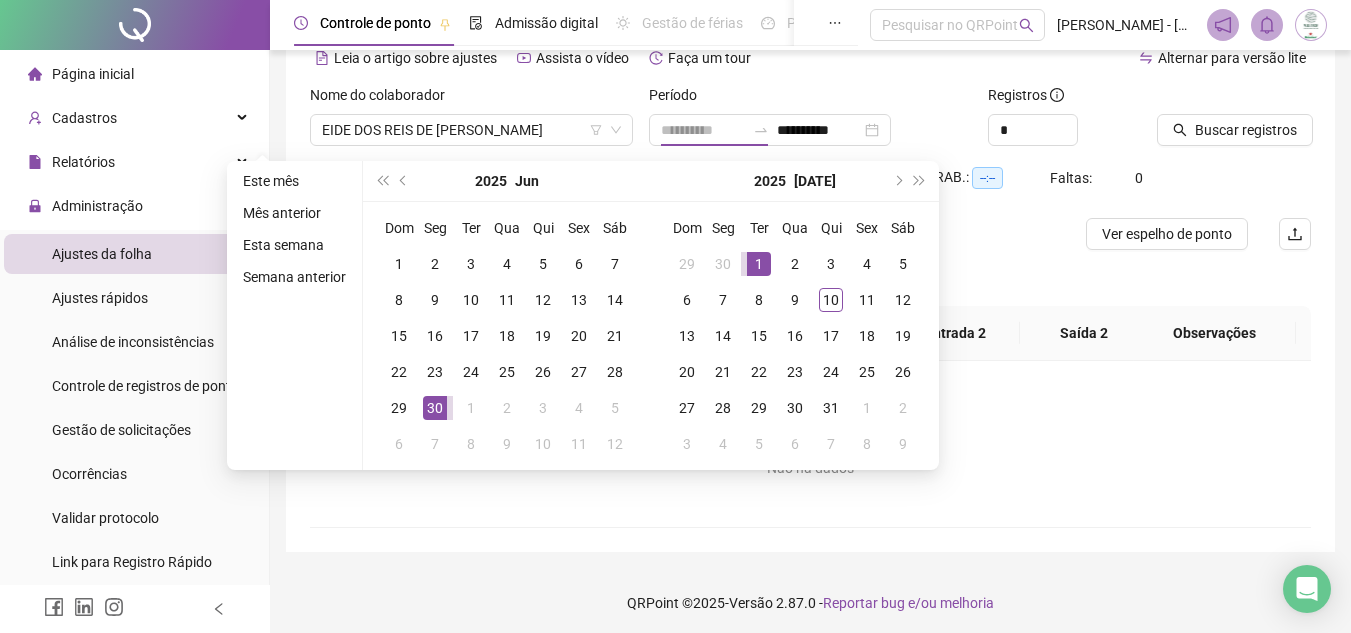 drag, startPoint x: 755, startPoint y: 264, endPoint x: 794, endPoint y: 272, distance: 39.812057 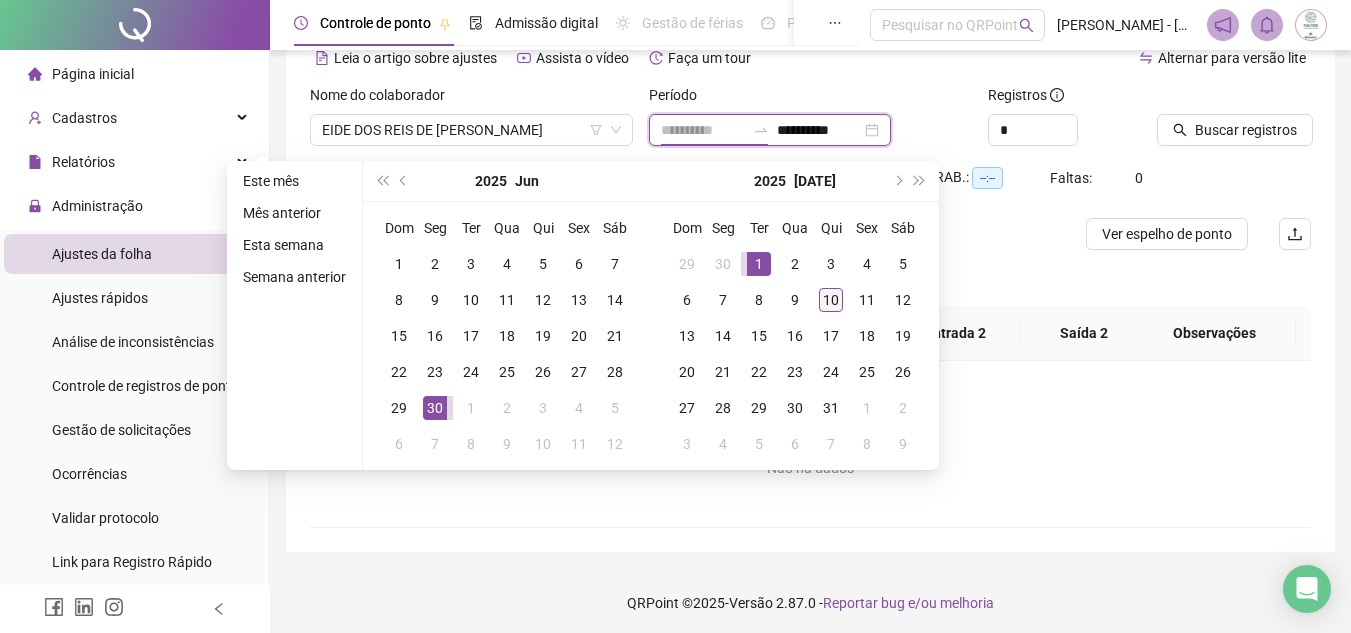 type on "**********" 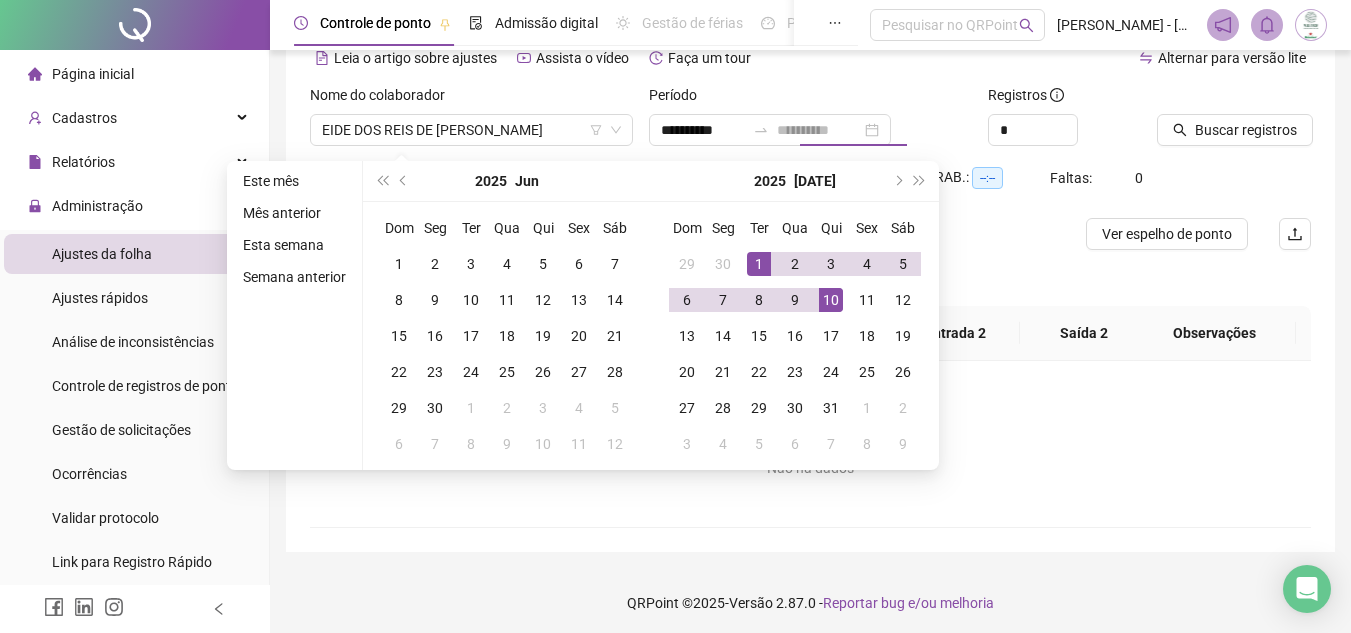 click on "10" at bounding box center [831, 300] 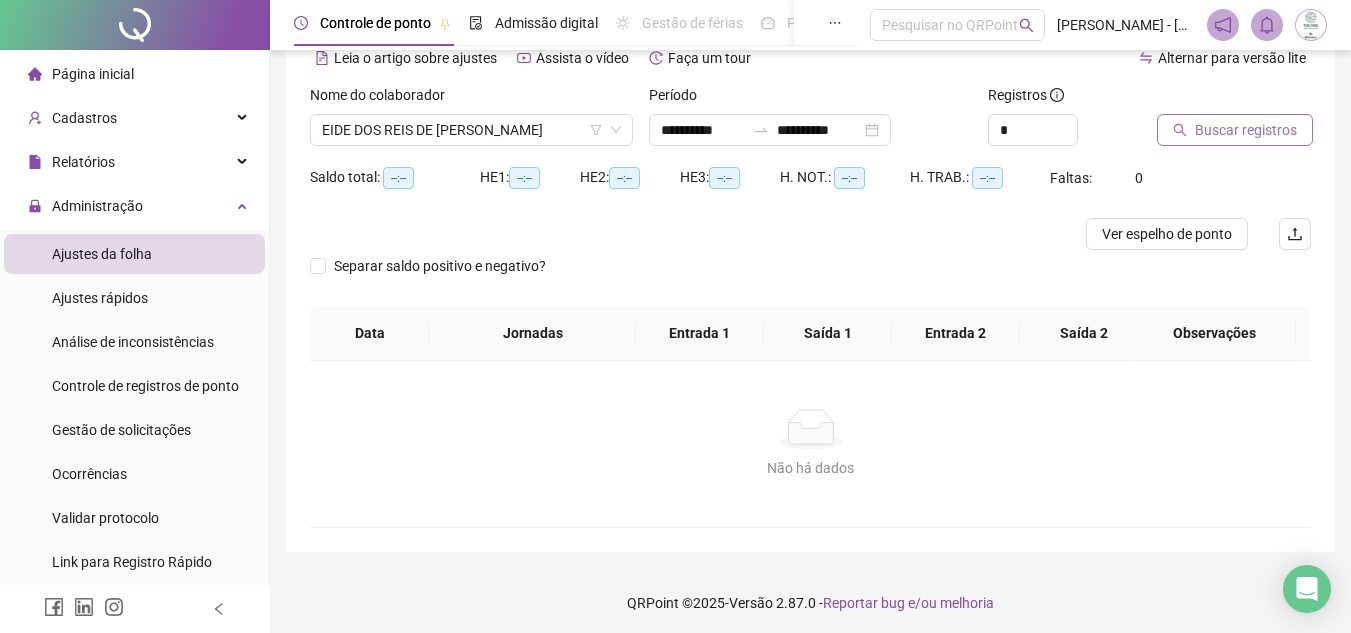 click on "Buscar registros" at bounding box center [1246, 130] 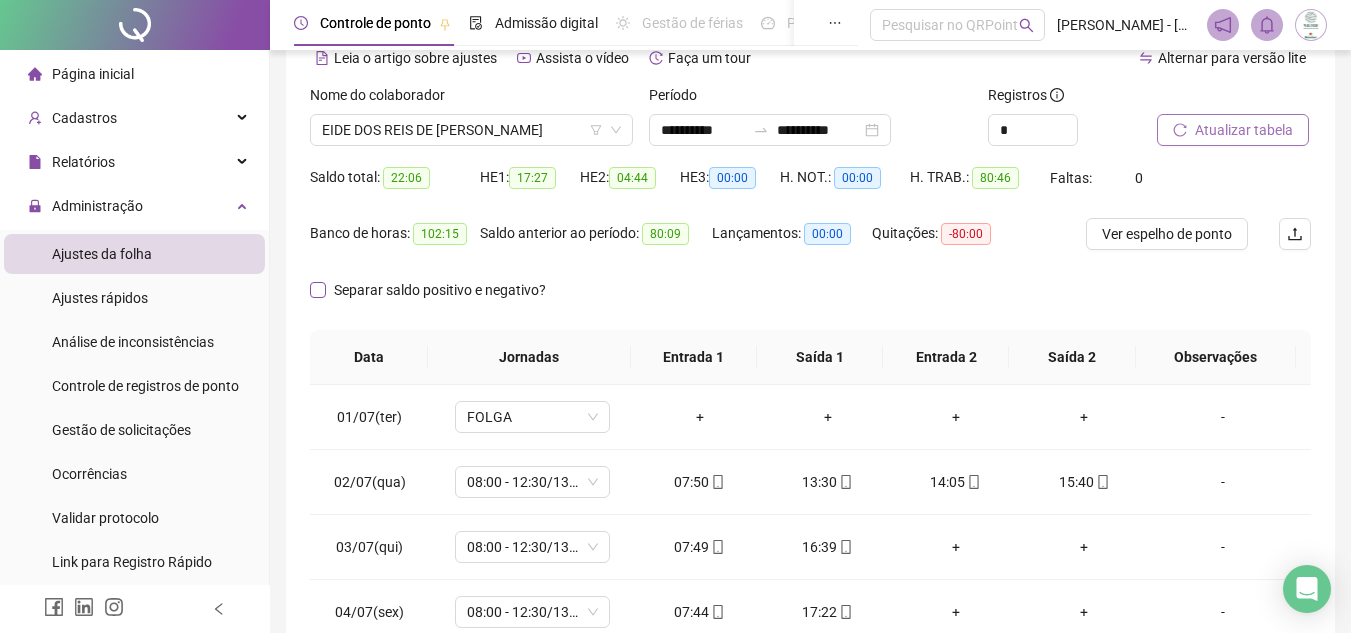click on "Separar saldo positivo e negativo?" at bounding box center [440, 290] 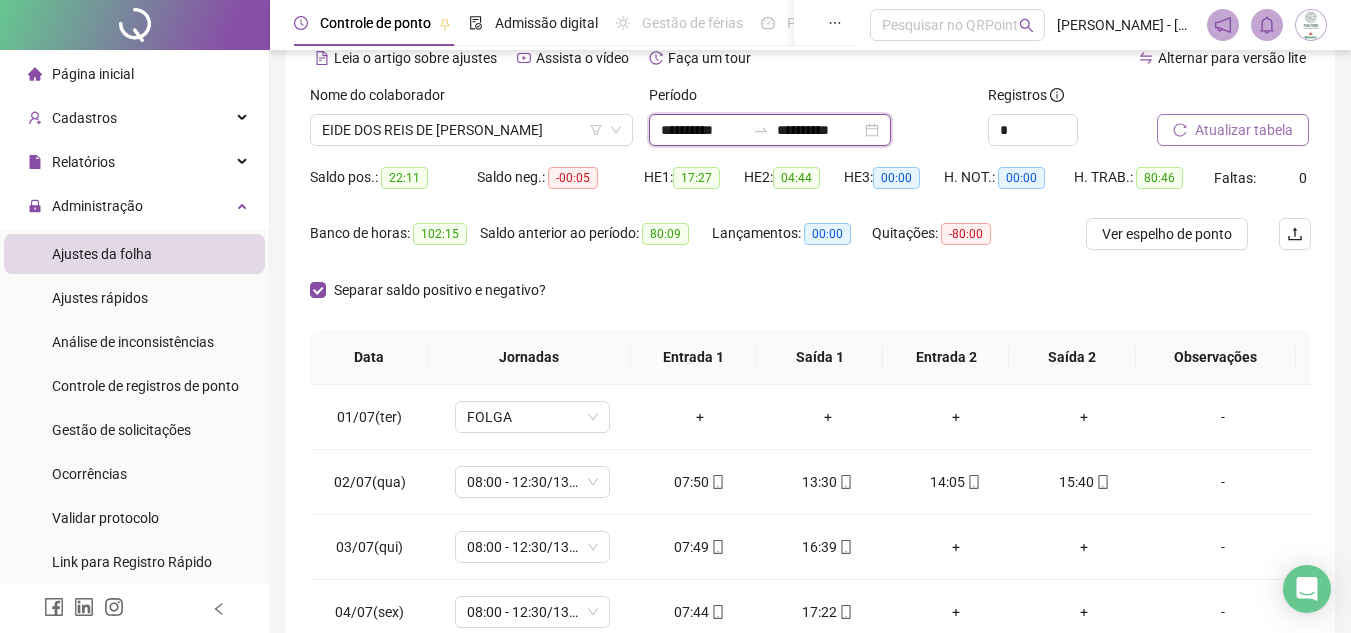 click on "**********" at bounding box center (703, 130) 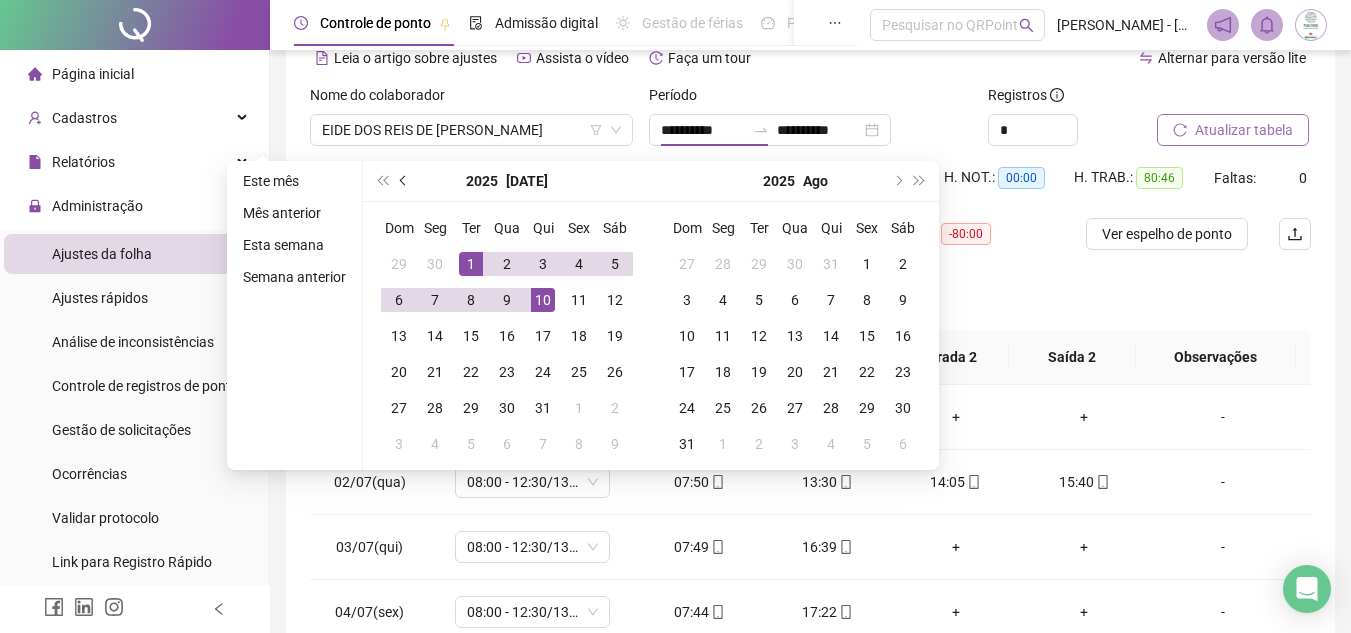 click at bounding box center [405, 181] 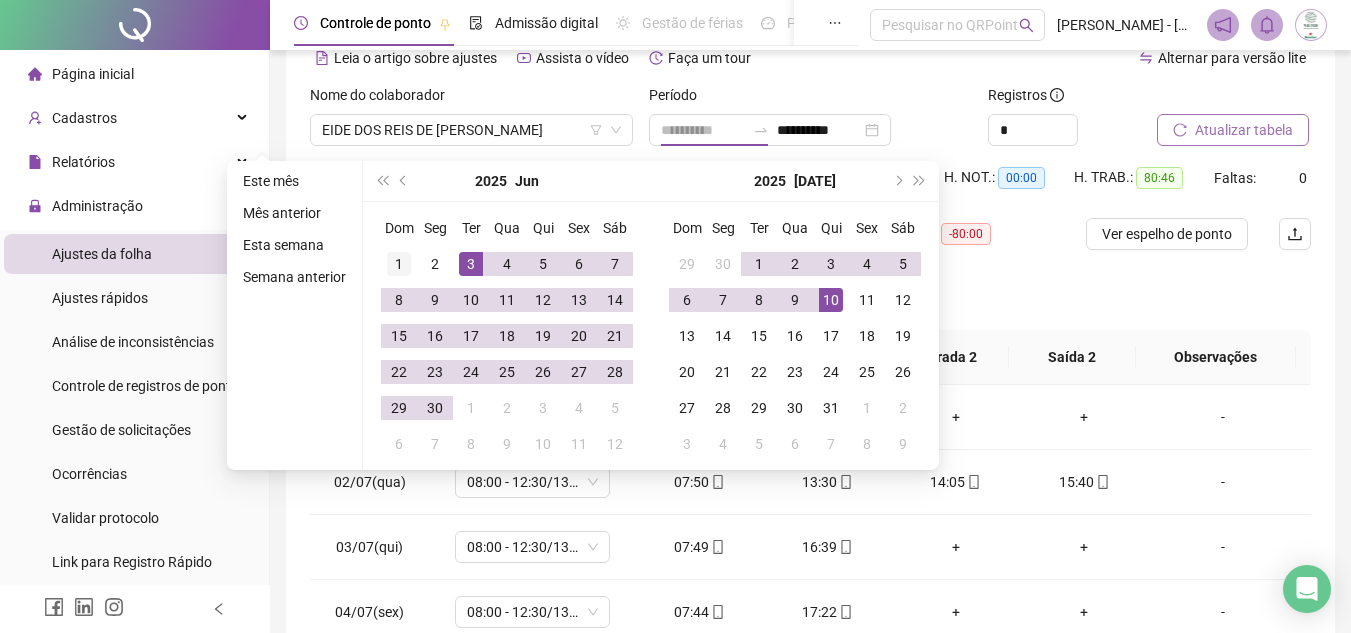 type on "**********" 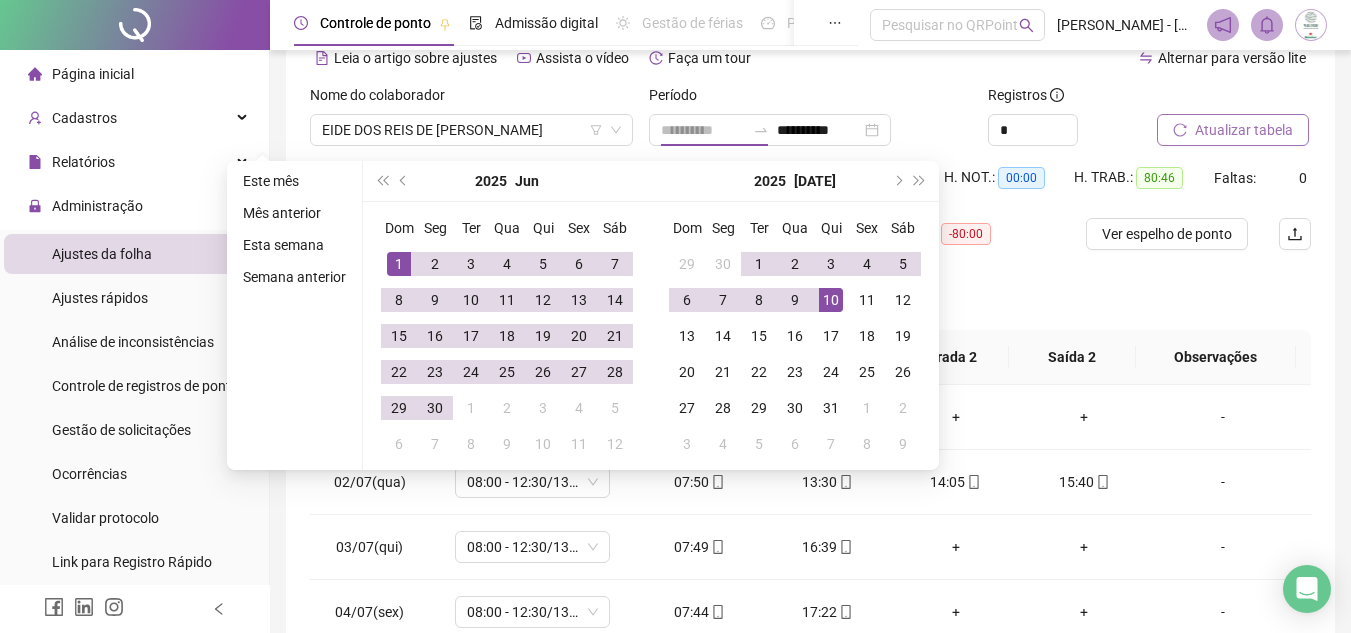 click on "1" at bounding box center [399, 264] 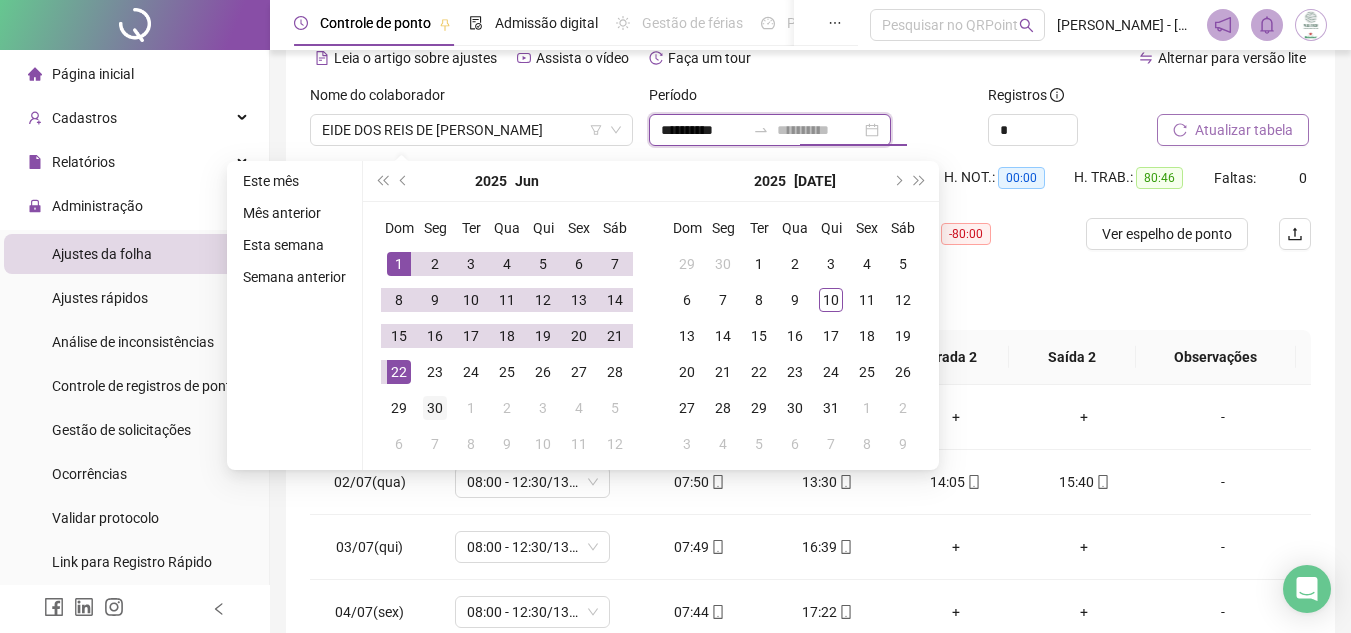 type on "**********" 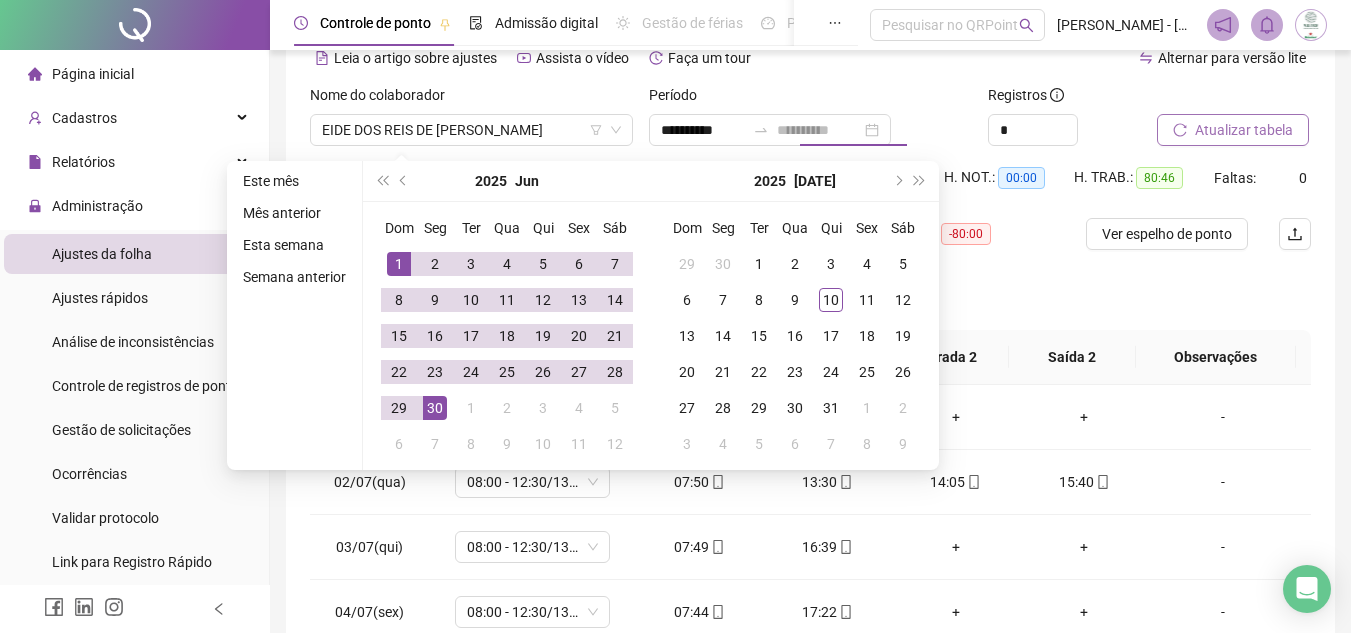 click on "30" at bounding box center (435, 408) 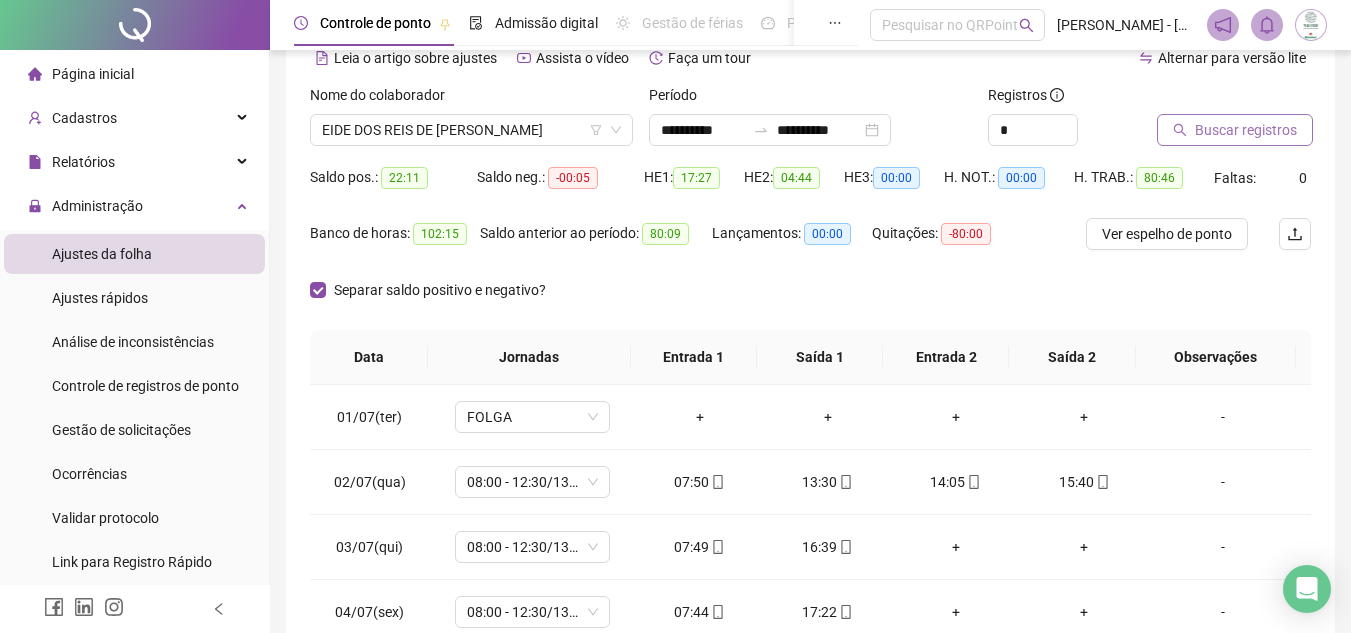 click on "Buscar registros" at bounding box center [1246, 130] 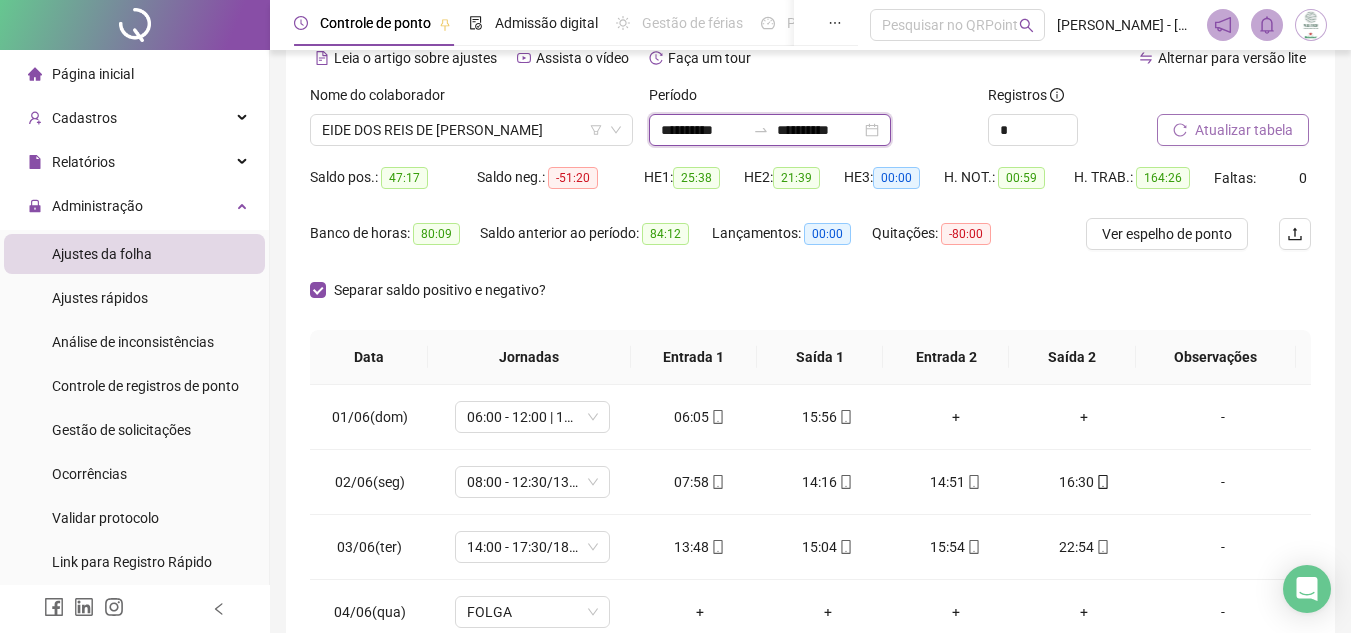click on "**********" at bounding box center [703, 130] 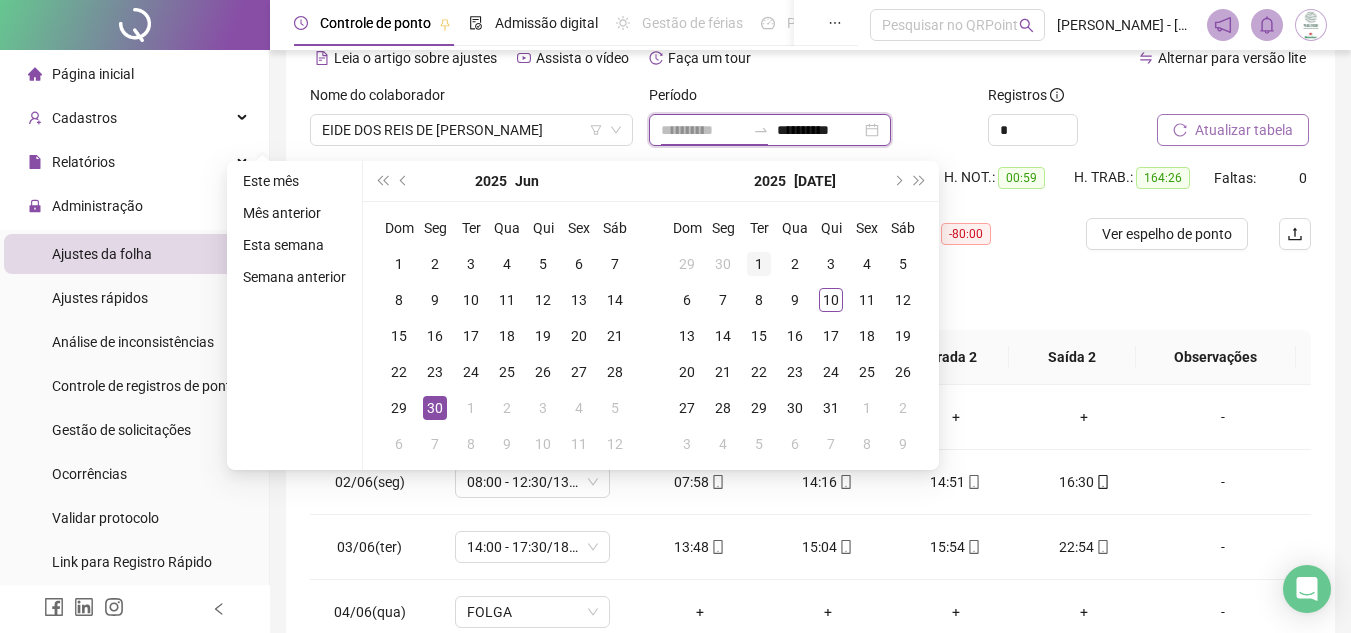 type on "**********" 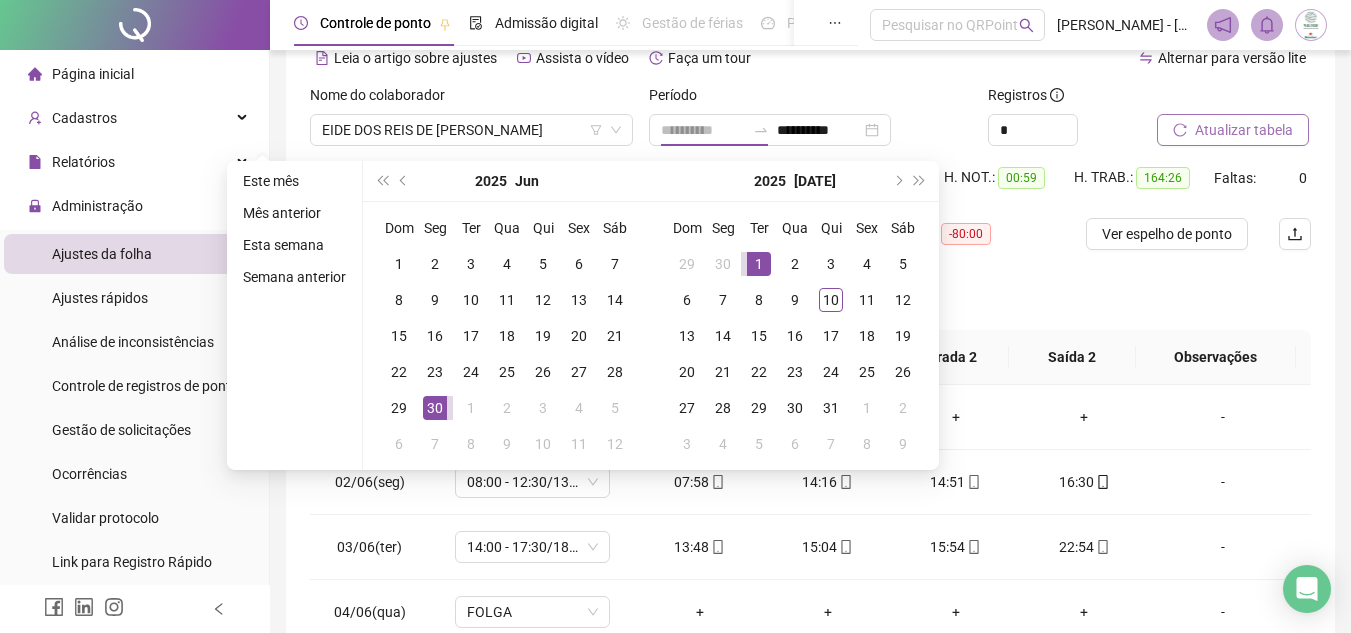 drag, startPoint x: 753, startPoint y: 261, endPoint x: 773, endPoint y: 262, distance: 20.024984 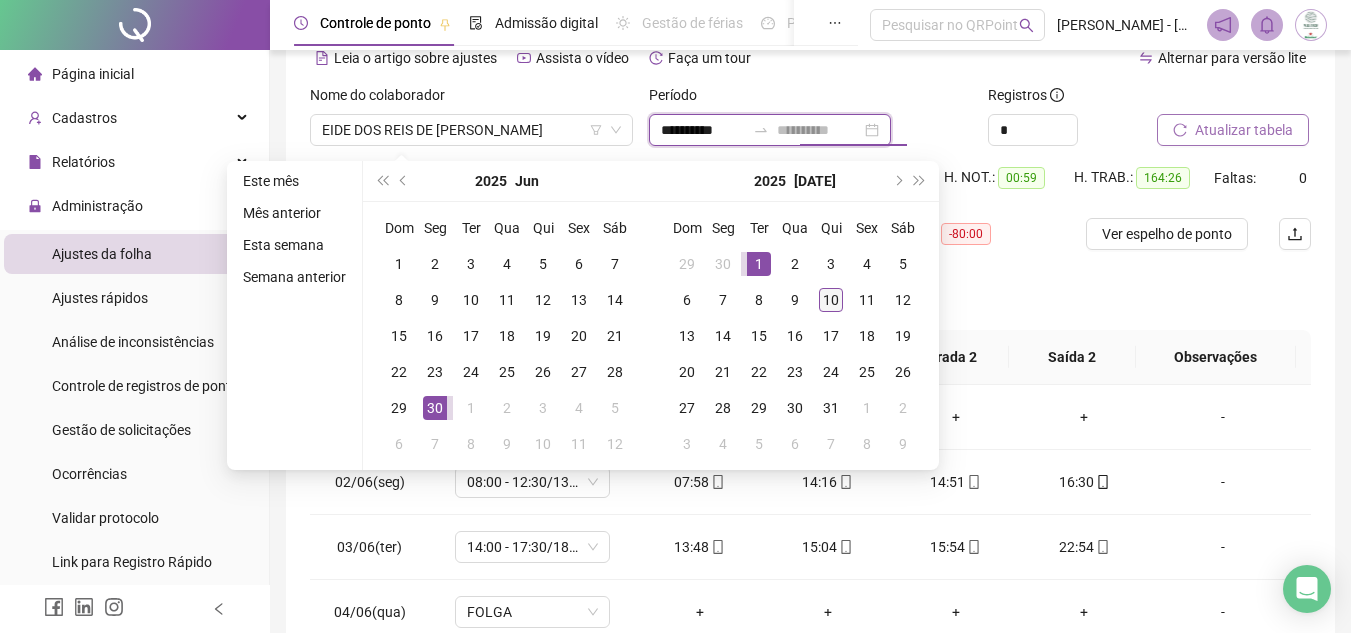 type on "**********" 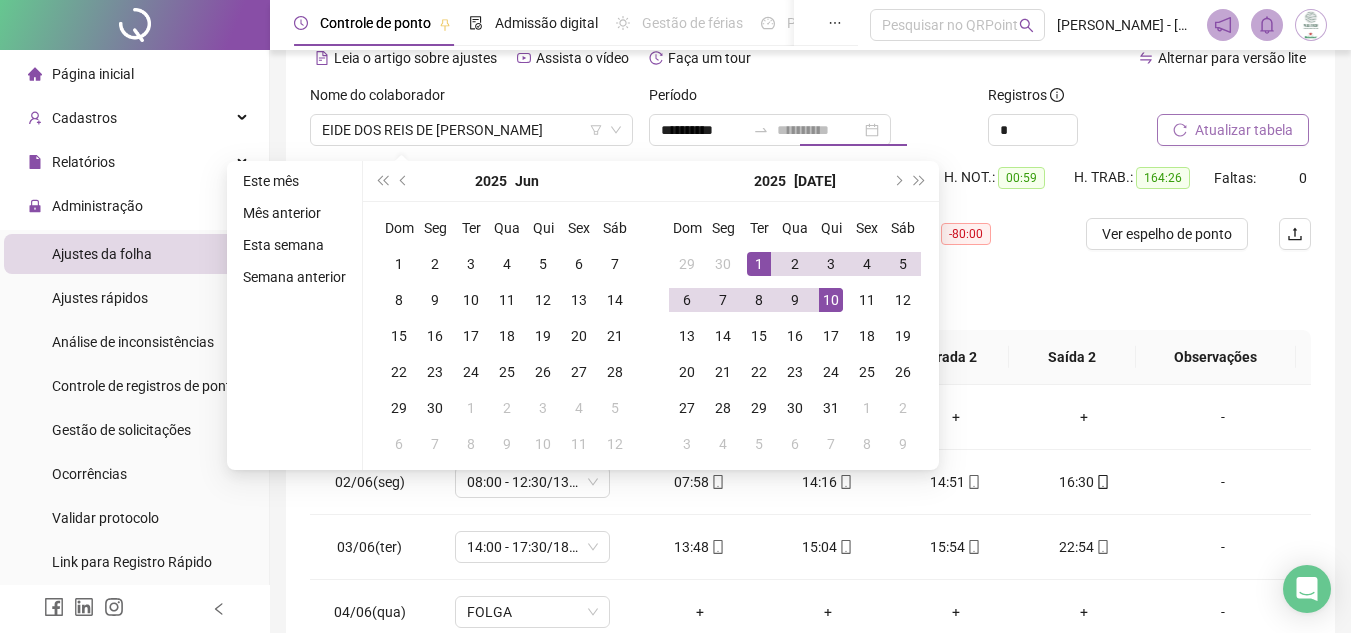 click on "10" at bounding box center [831, 300] 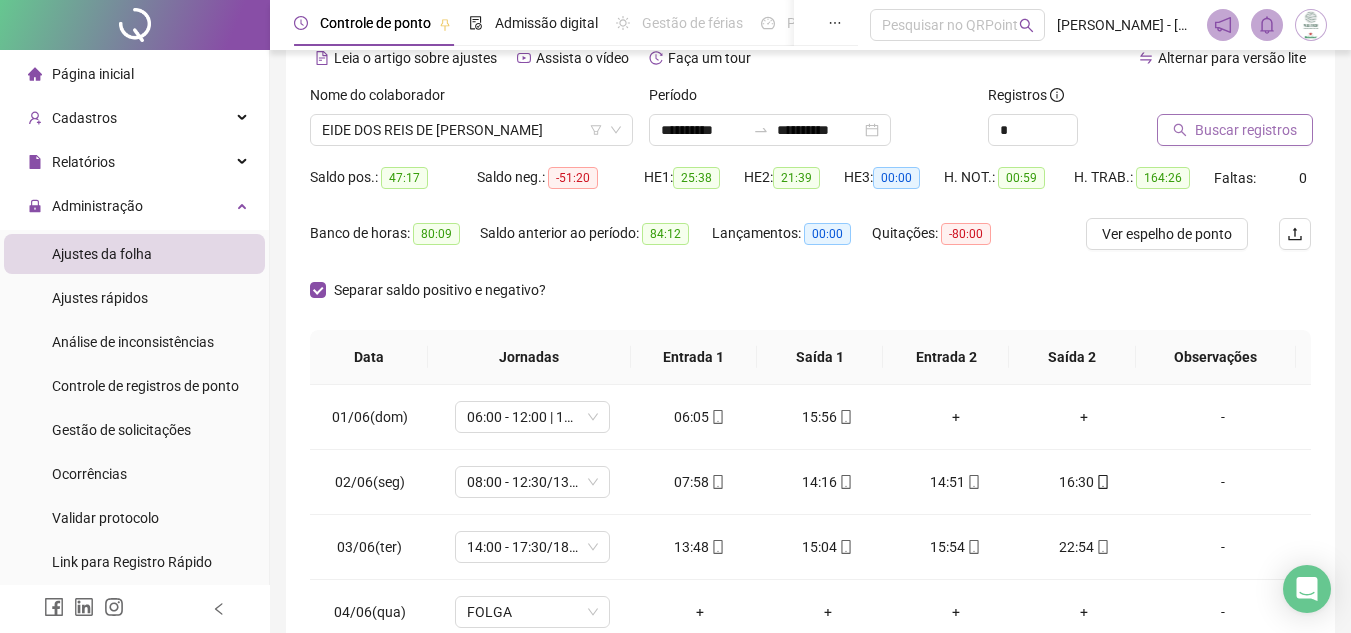 click on "Buscar registros" at bounding box center (1235, 130) 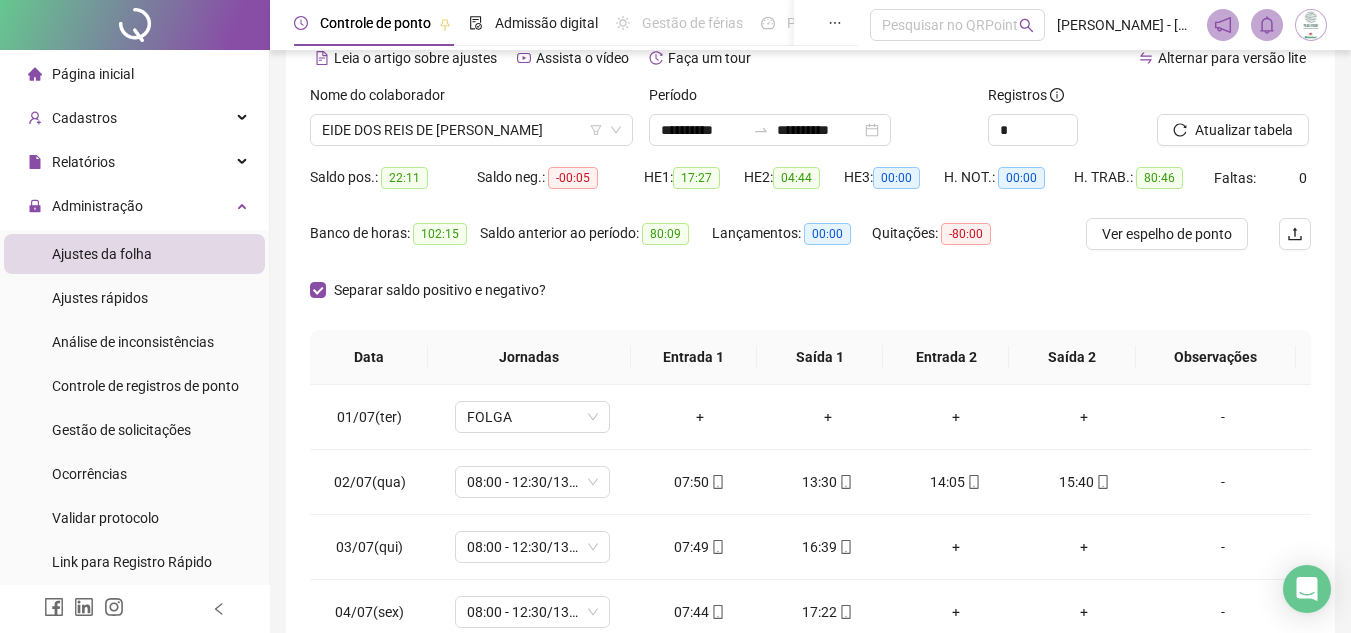 click on "Separar saldo positivo e negativo?" at bounding box center (810, 302) 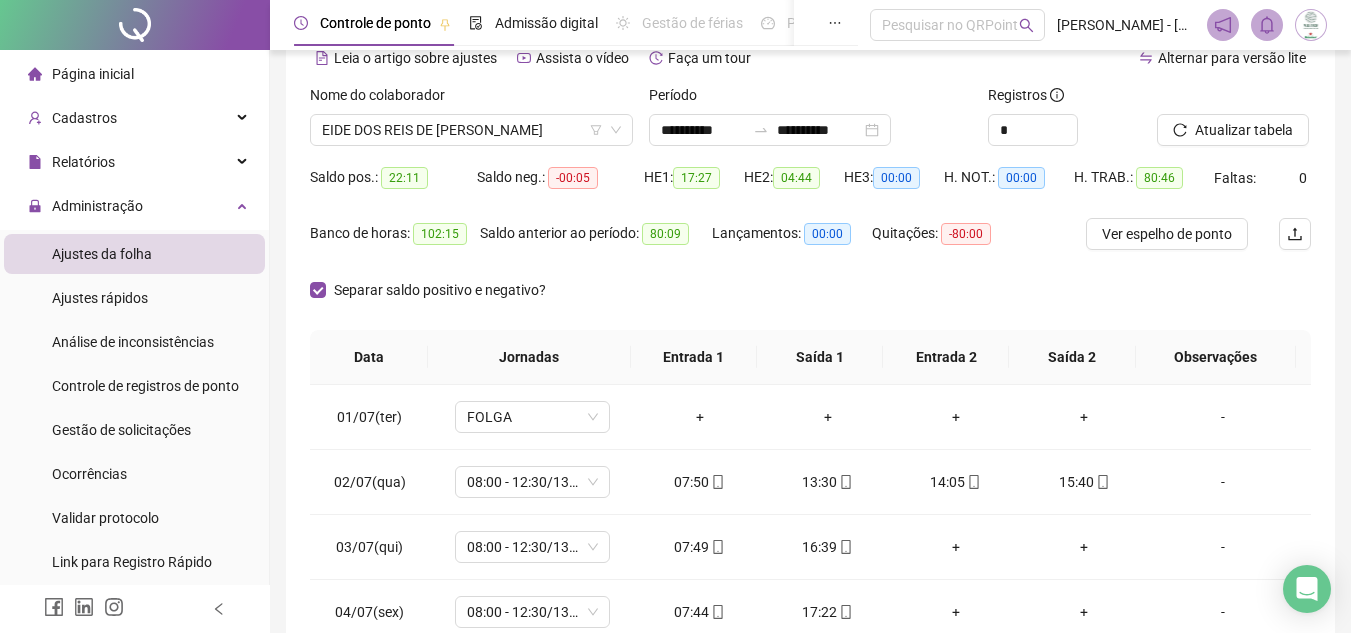 drag, startPoint x: 994, startPoint y: 300, endPoint x: 981, endPoint y: 300, distance: 13 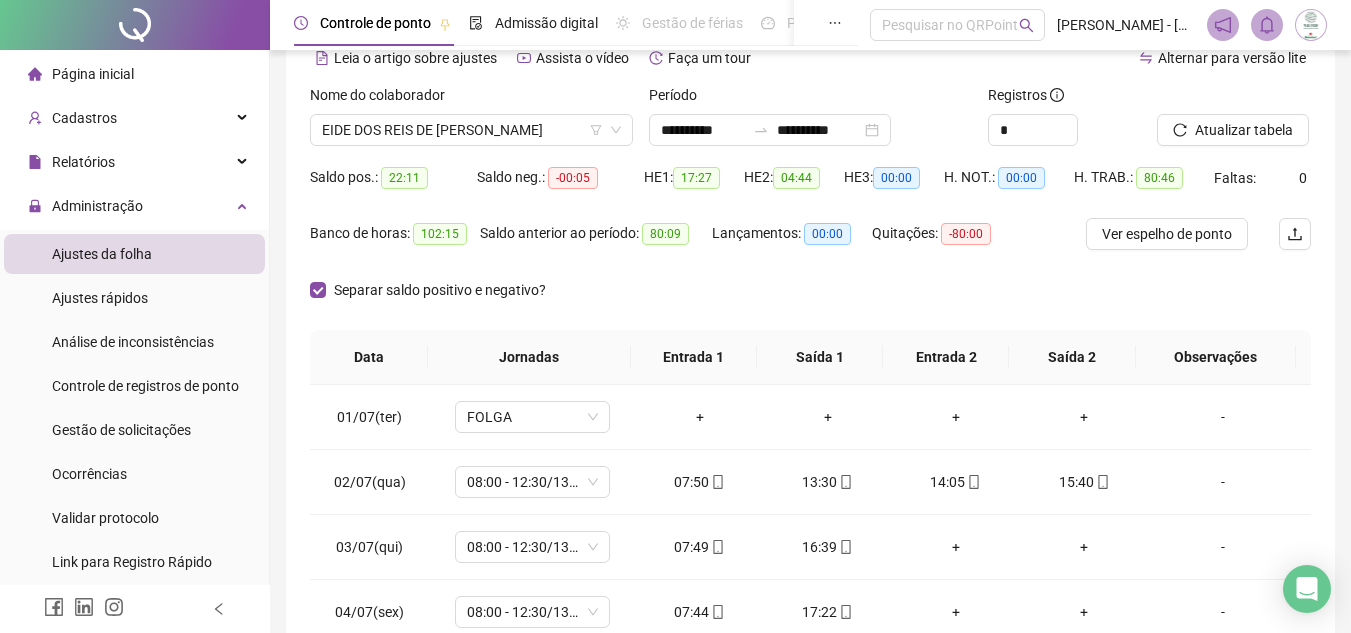 click on "Separar saldo positivo e negativo?" at bounding box center [810, 302] 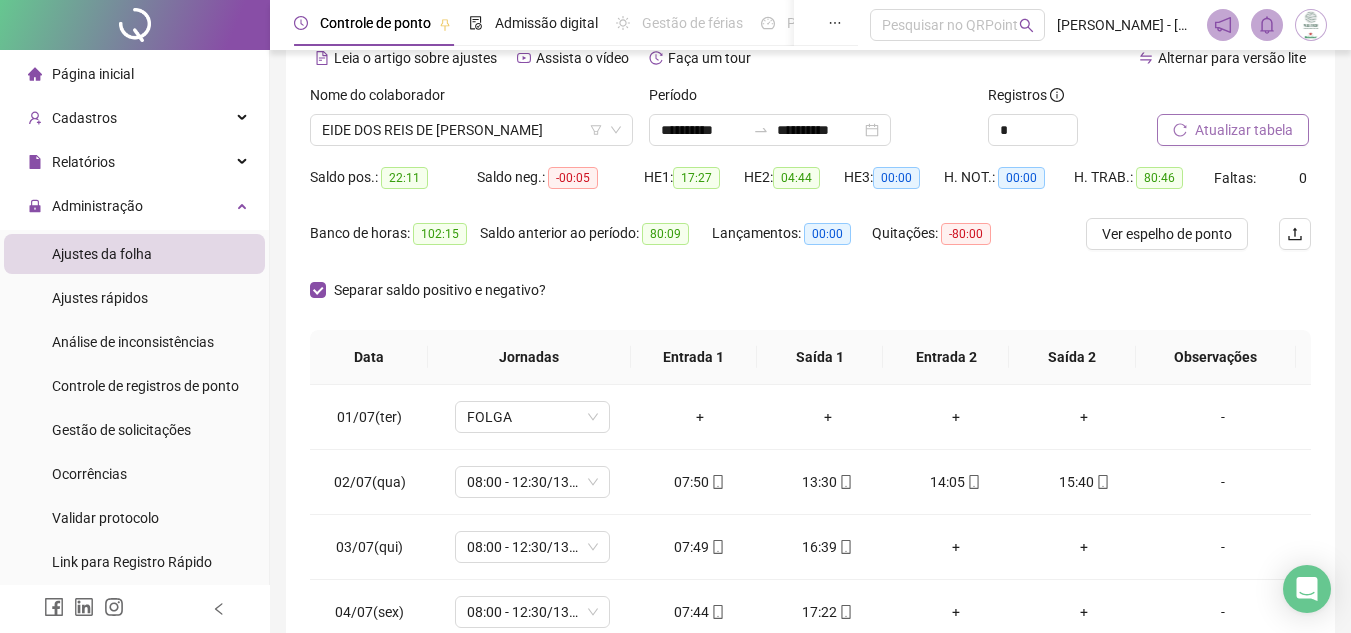 click on "Atualizar tabela" at bounding box center (1233, 130) 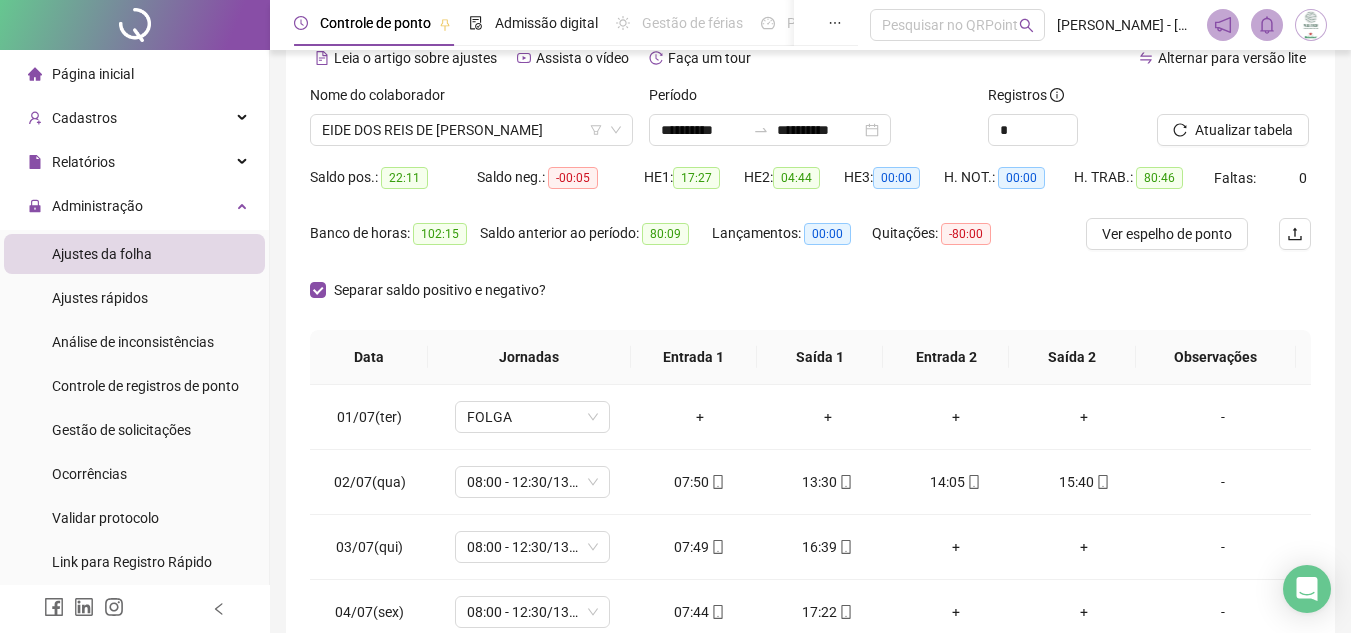 click on "Separar saldo positivo e negativo?" at bounding box center [810, 302] 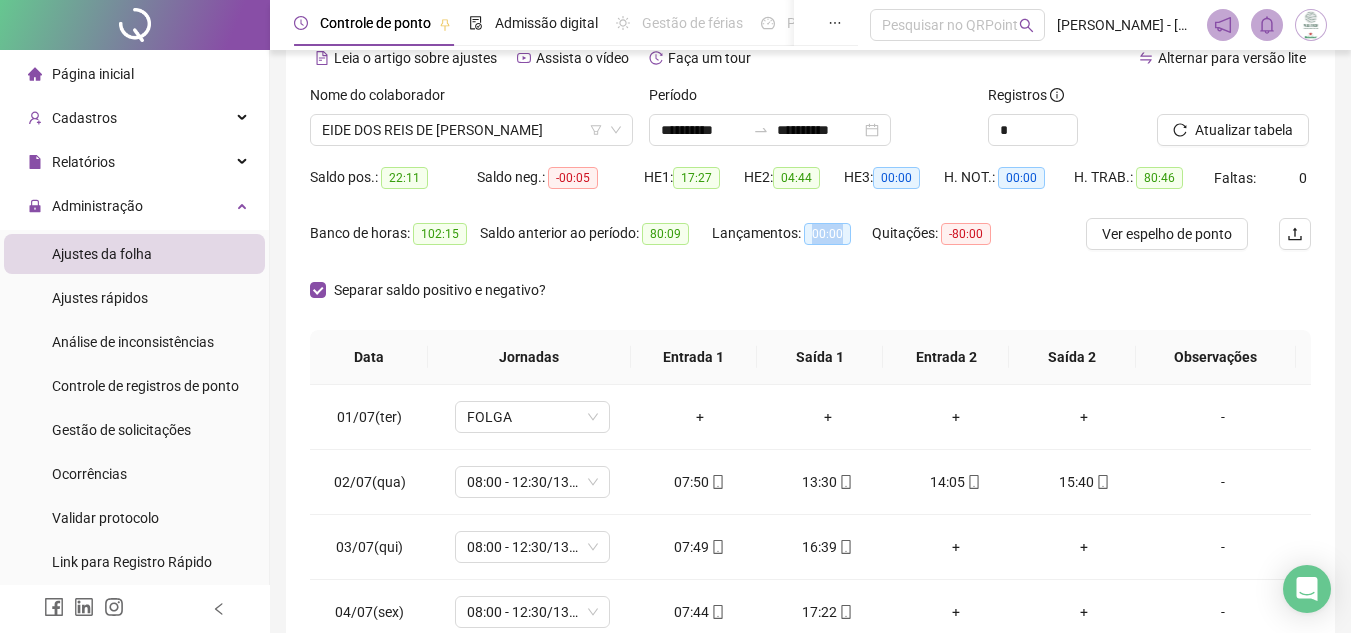 drag, startPoint x: 804, startPoint y: 230, endPoint x: 850, endPoint y: 230, distance: 46 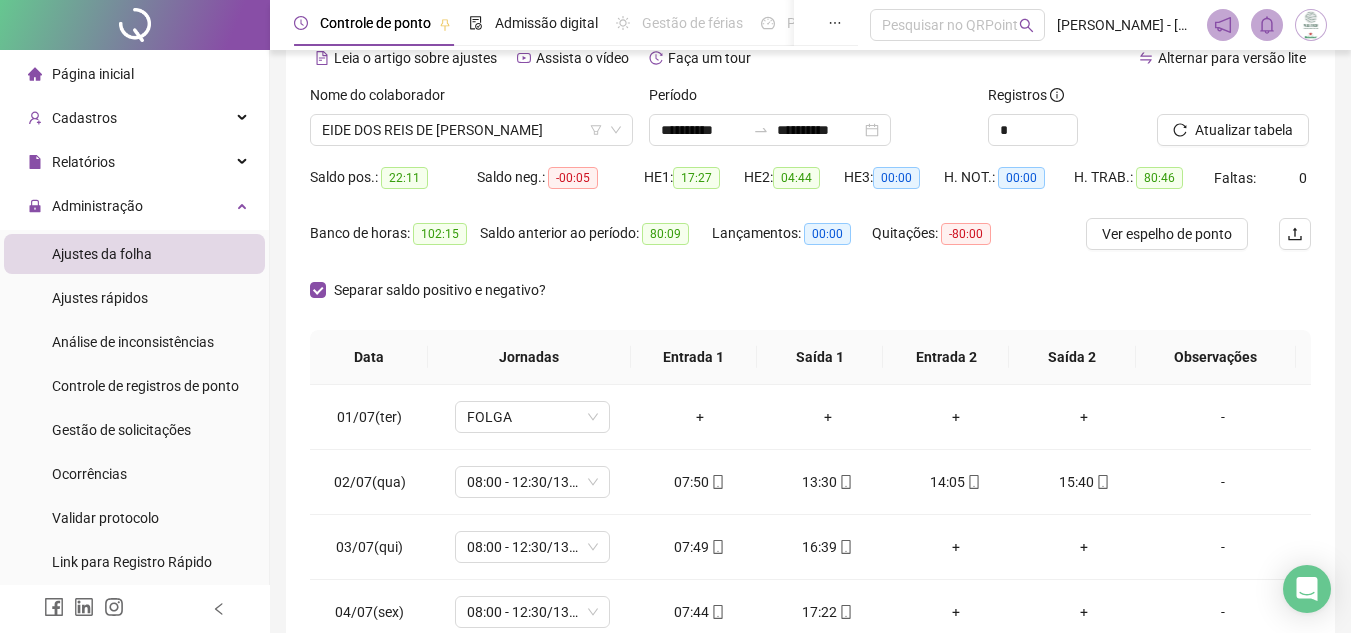 click on "Separar saldo positivo e negativo?" at bounding box center [810, 302] 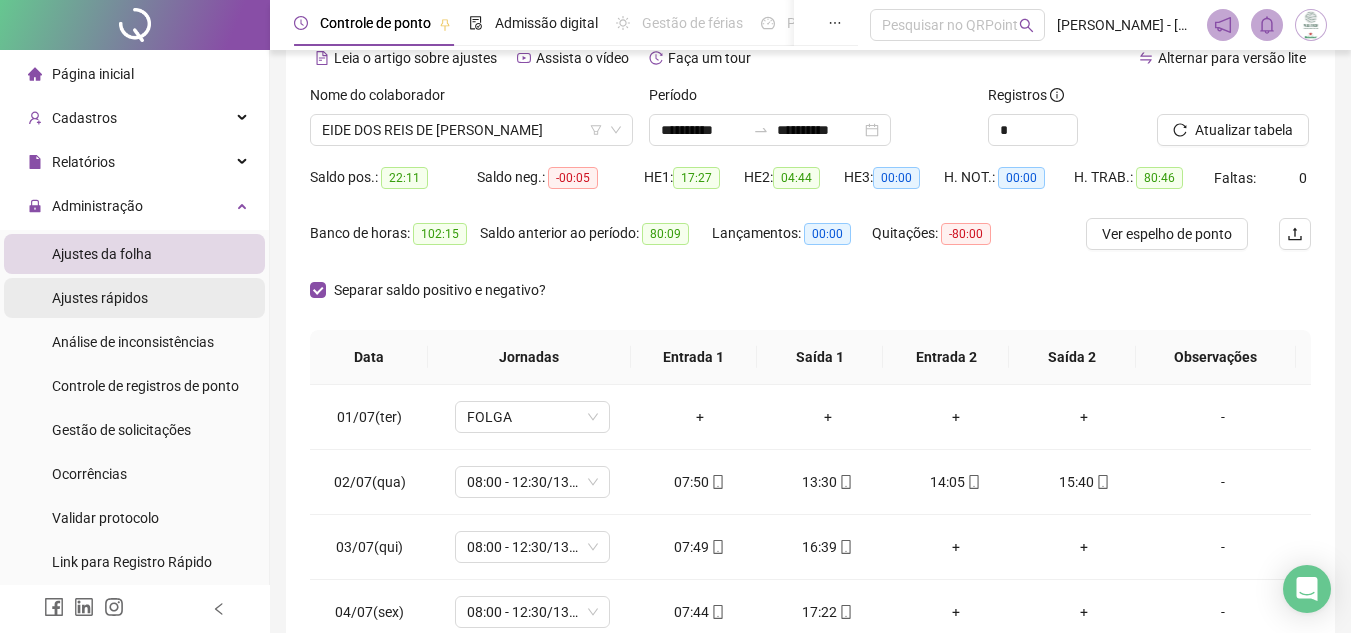 click on "Ajustes rápidos" at bounding box center [100, 298] 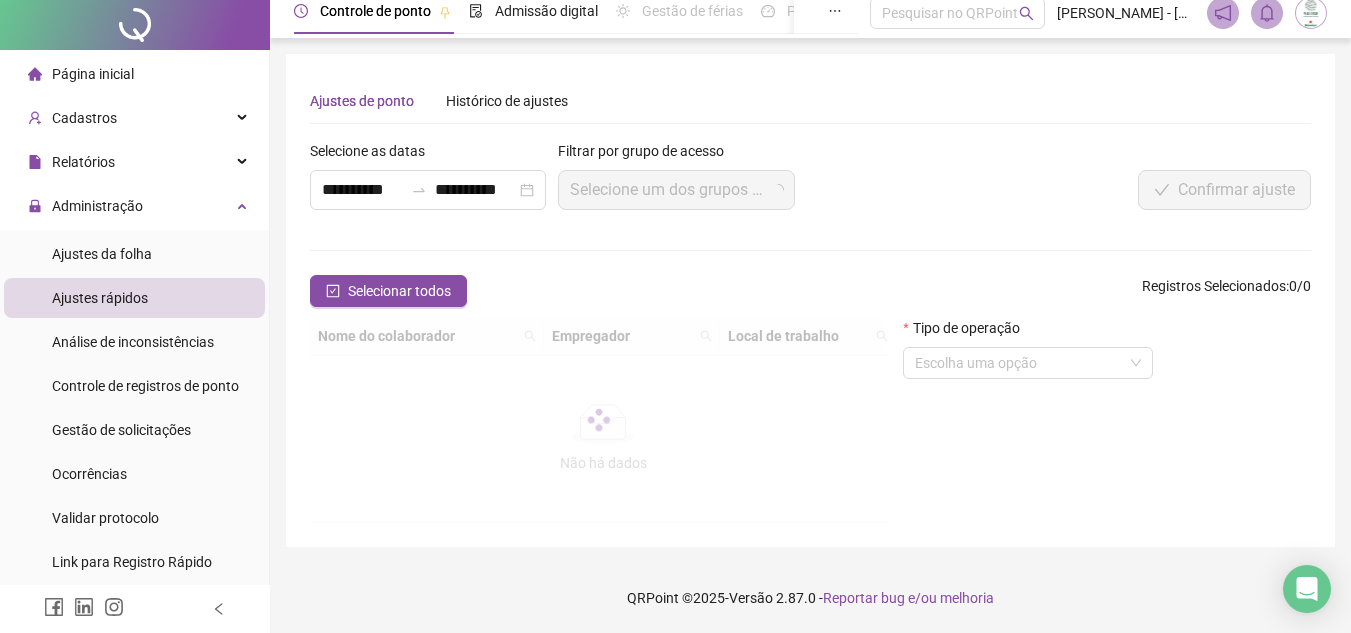 scroll, scrollTop: 0, scrollLeft: 0, axis: both 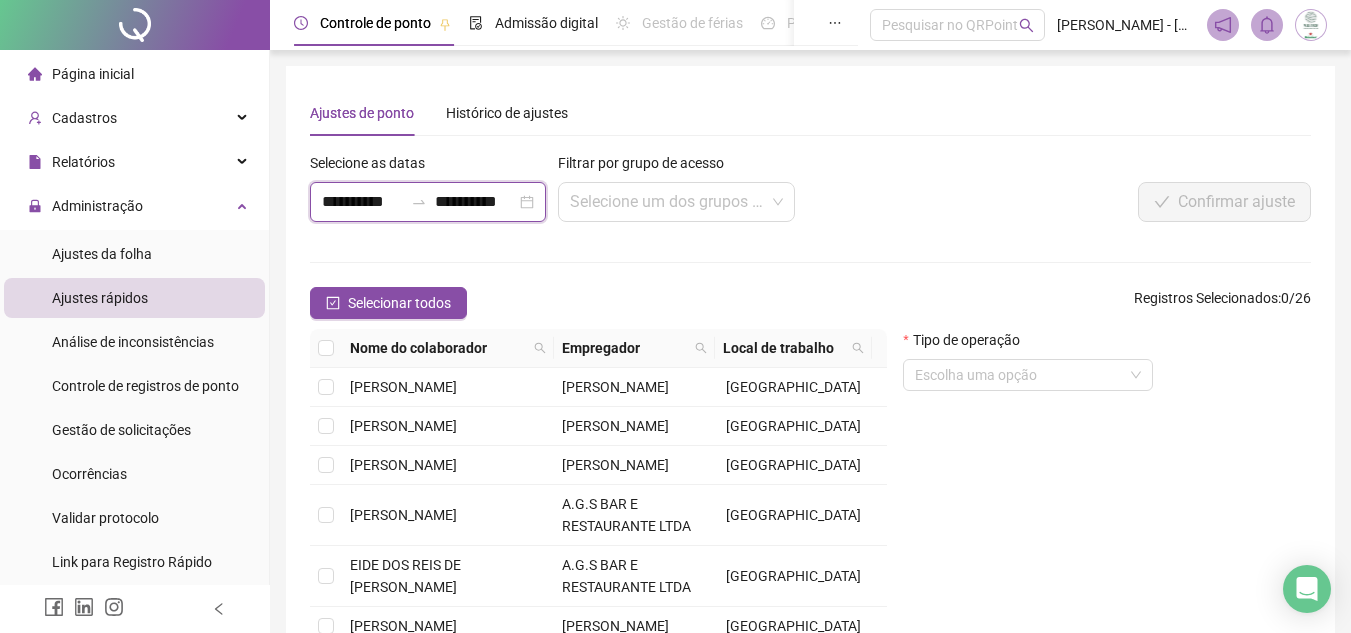 click on "**********" at bounding box center (362, 202) 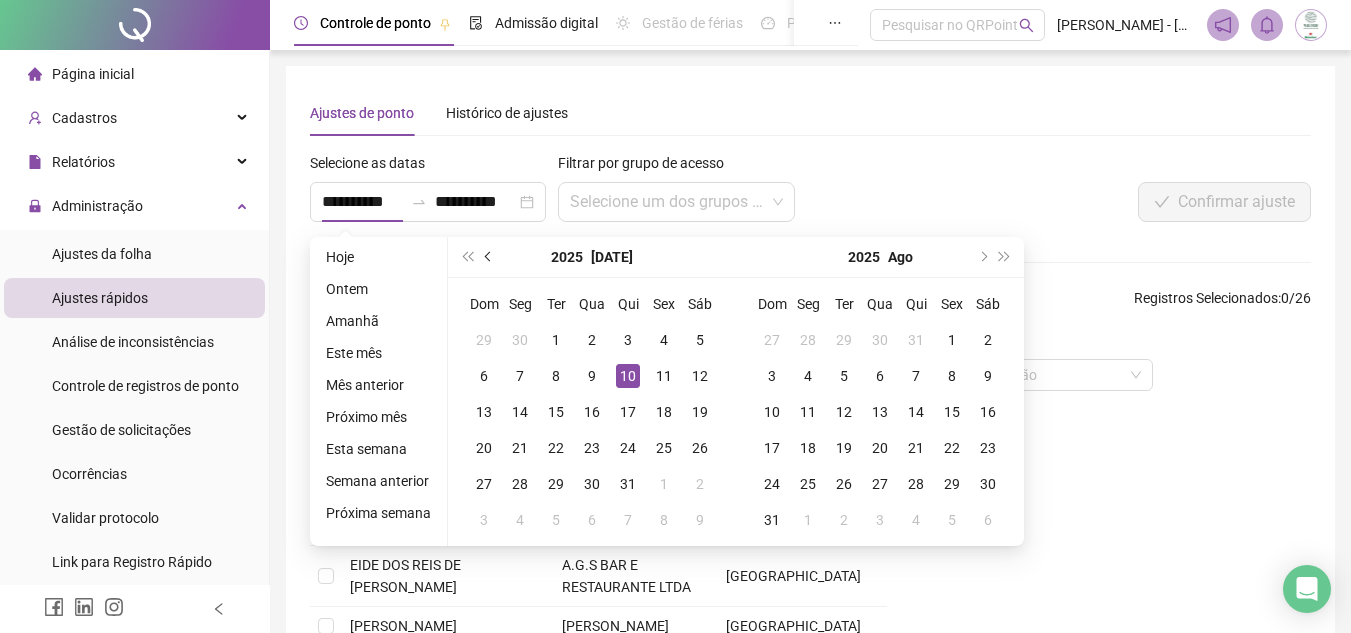 click at bounding box center (490, 257) 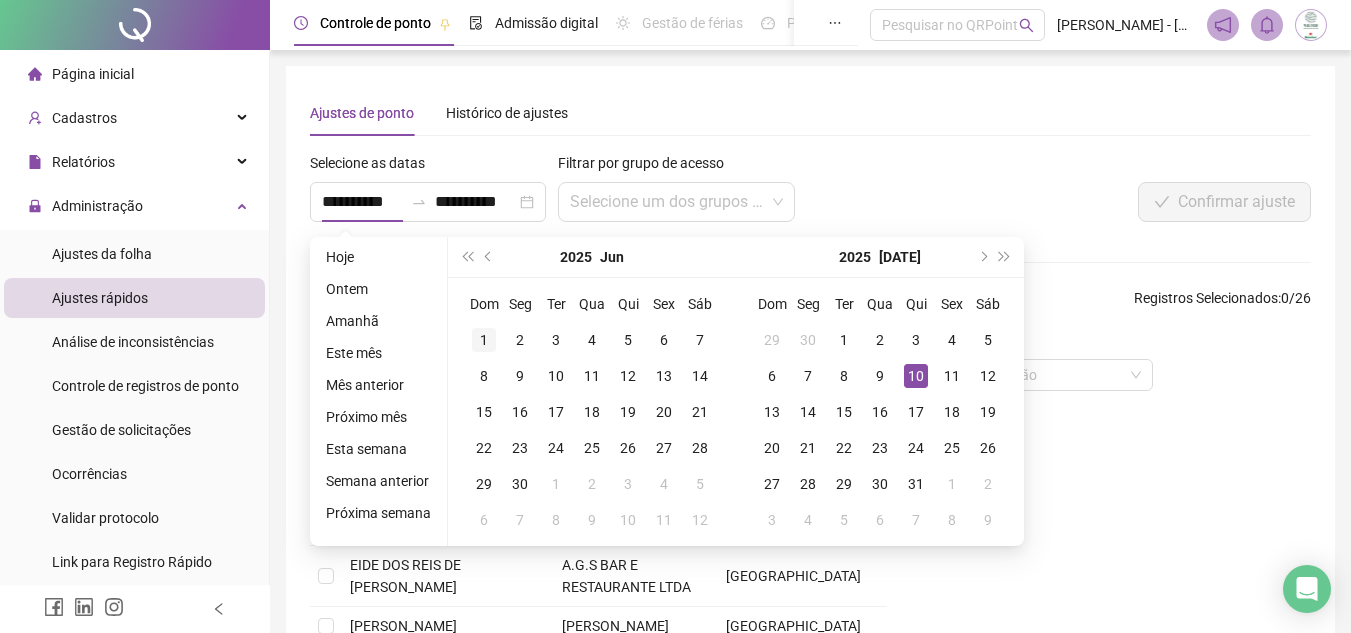 type on "**********" 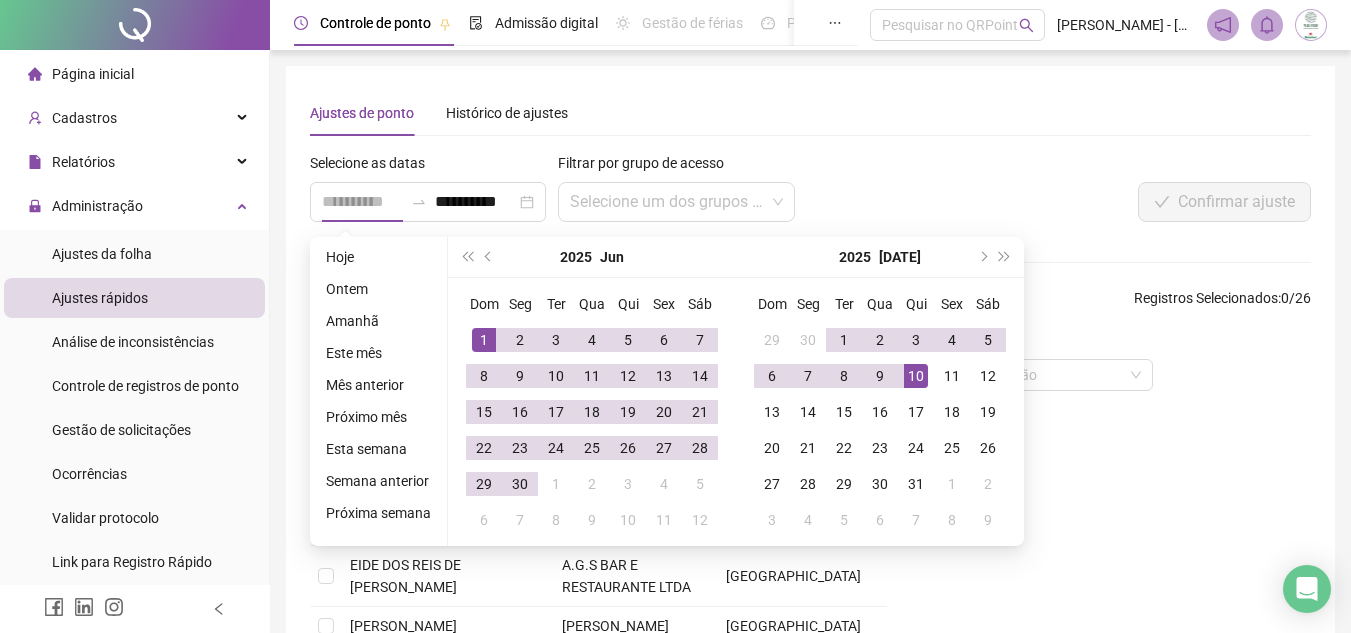 click on "1" at bounding box center [484, 340] 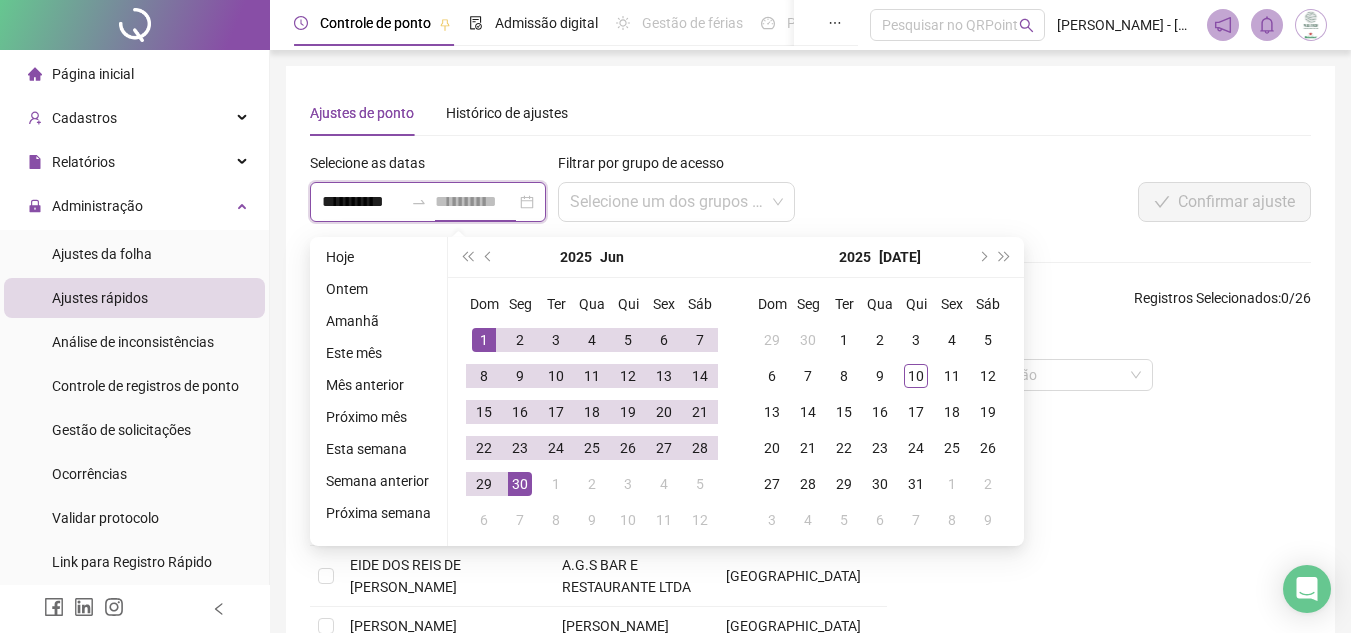 type on "**********" 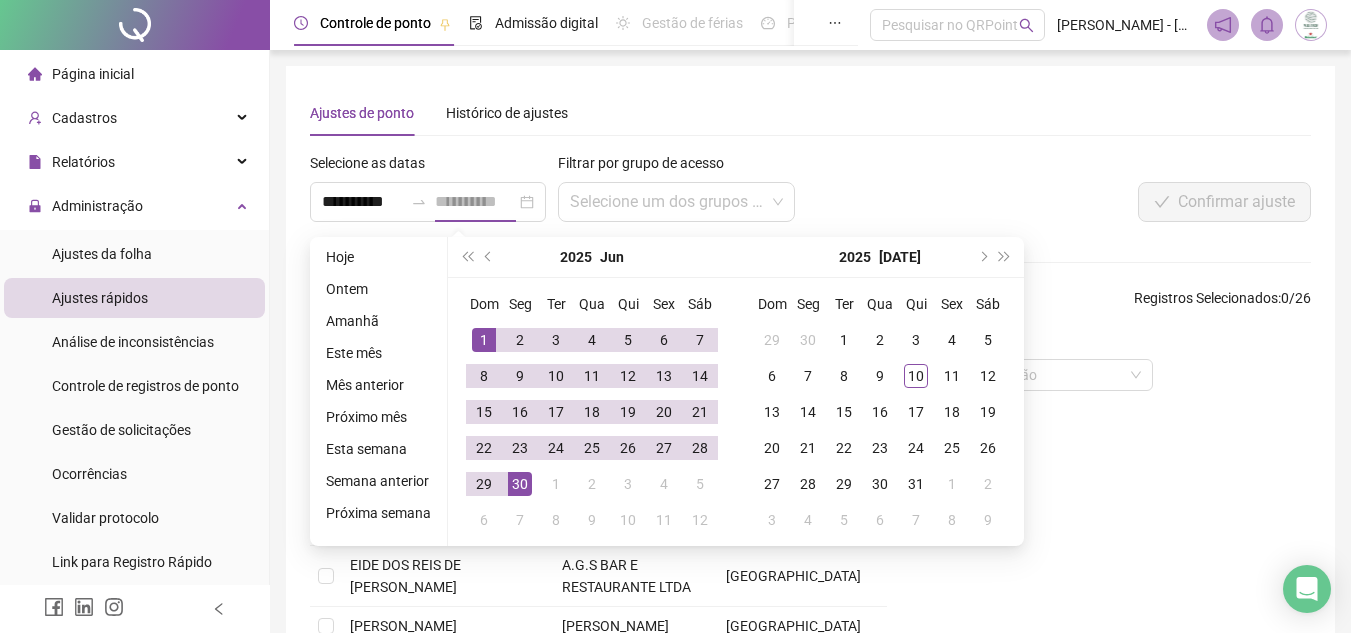 click on "30" at bounding box center [520, 484] 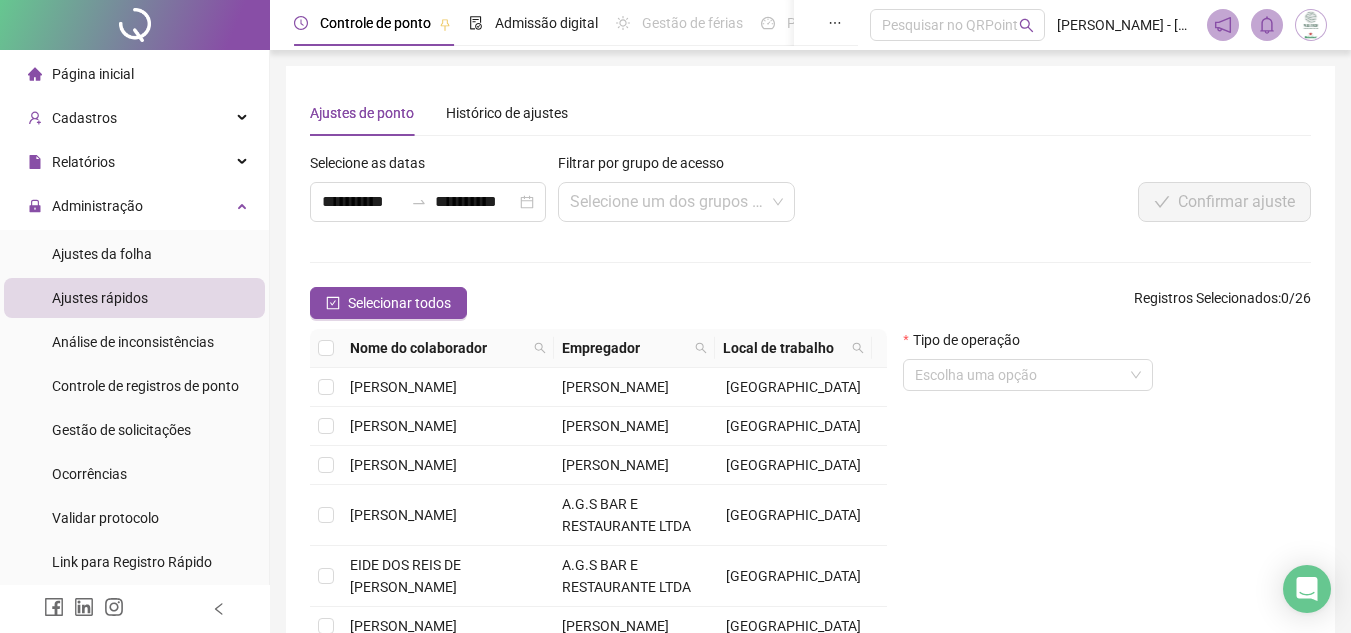 click on "**********" at bounding box center [810, 438] 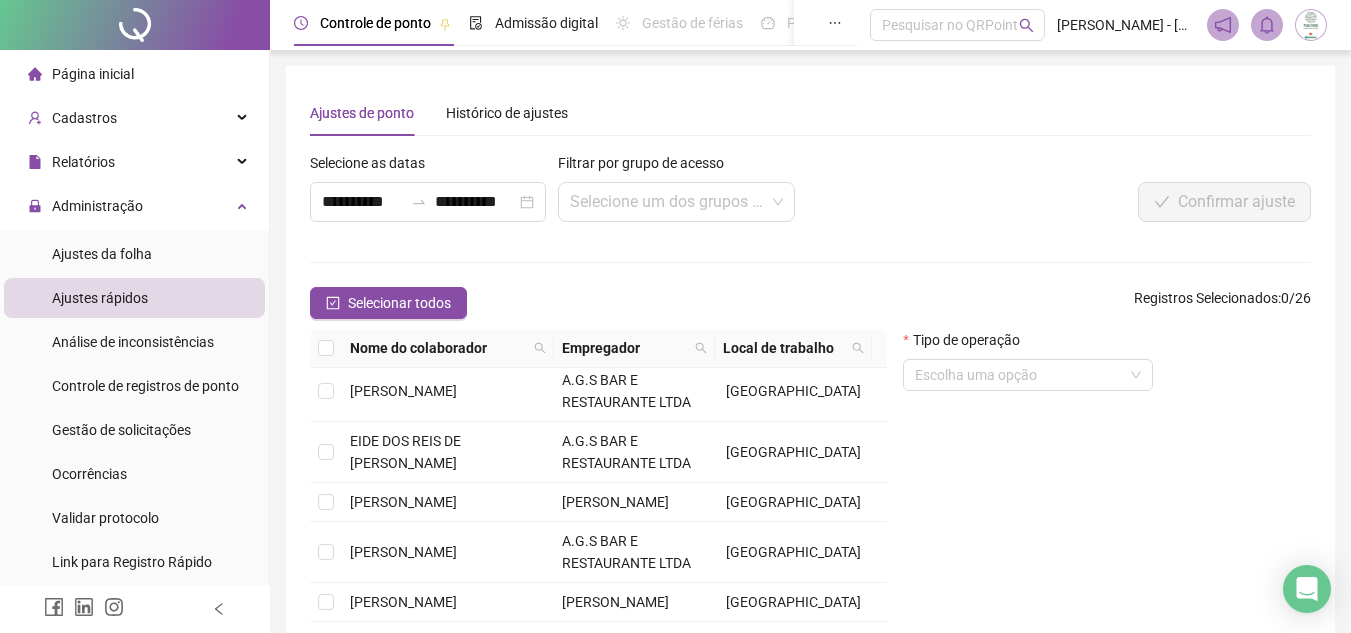 scroll, scrollTop: 200, scrollLeft: 0, axis: vertical 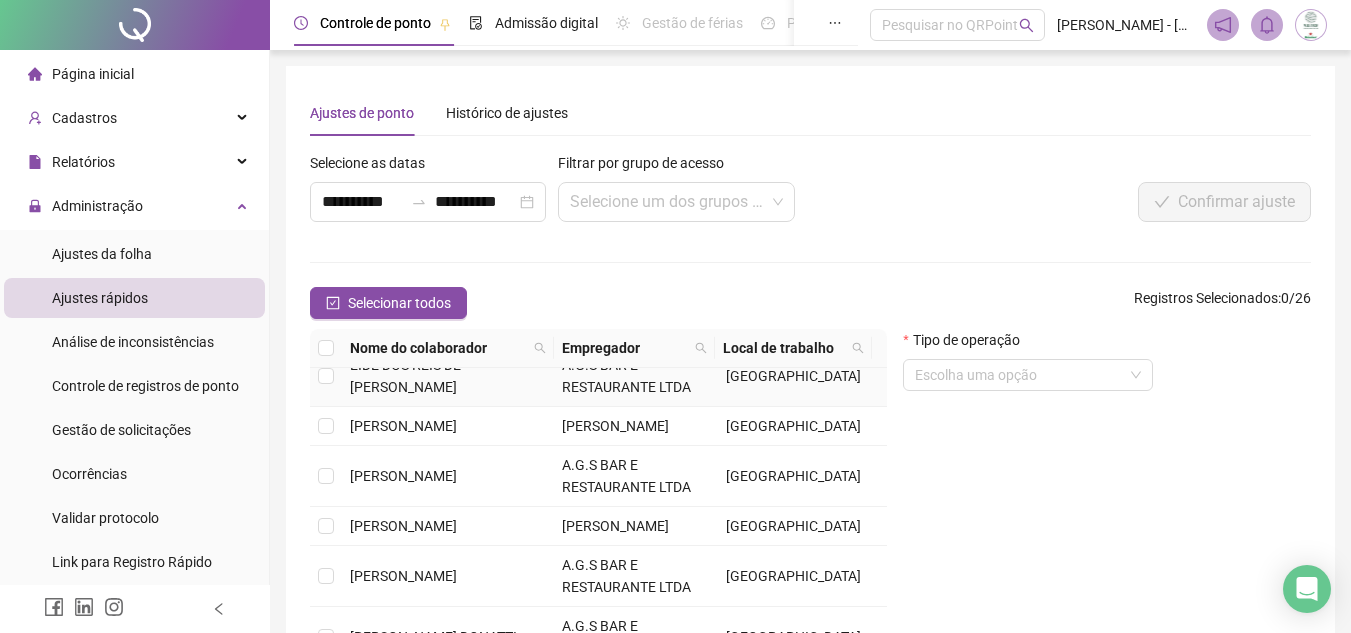 click on "EIDE DOS REIS DE [PERSON_NAME]" at bounding box center [405, 376] 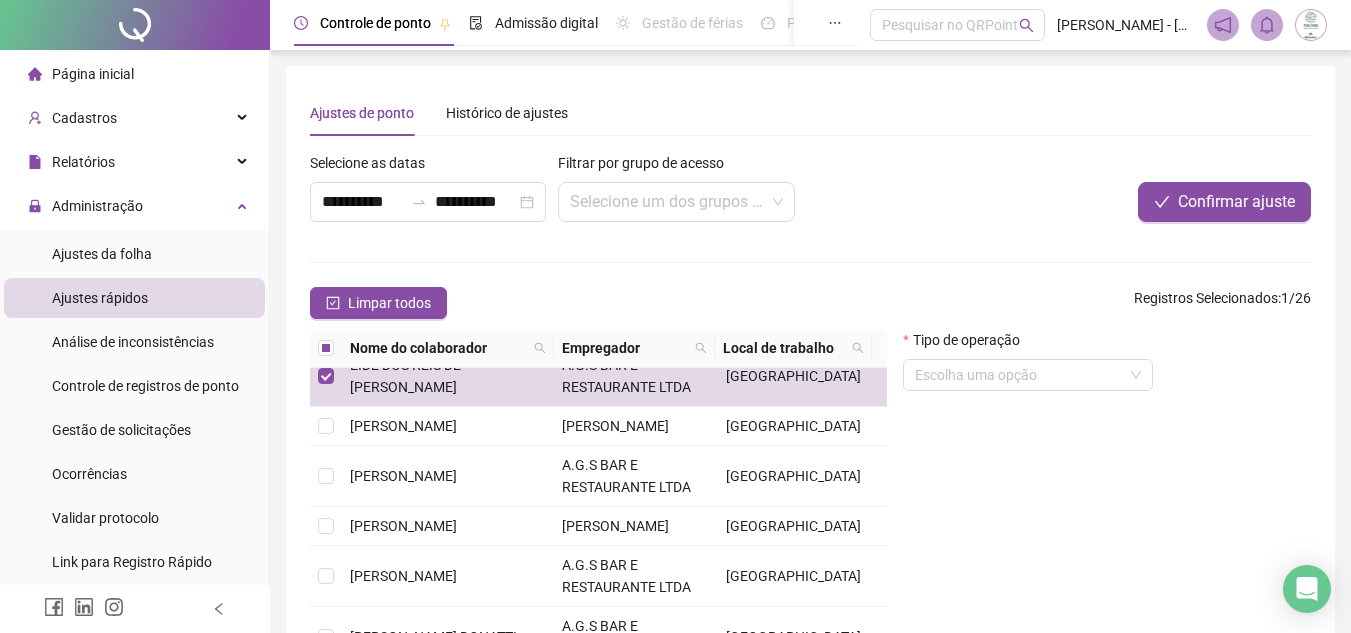 click at bounding box center (810, 262) 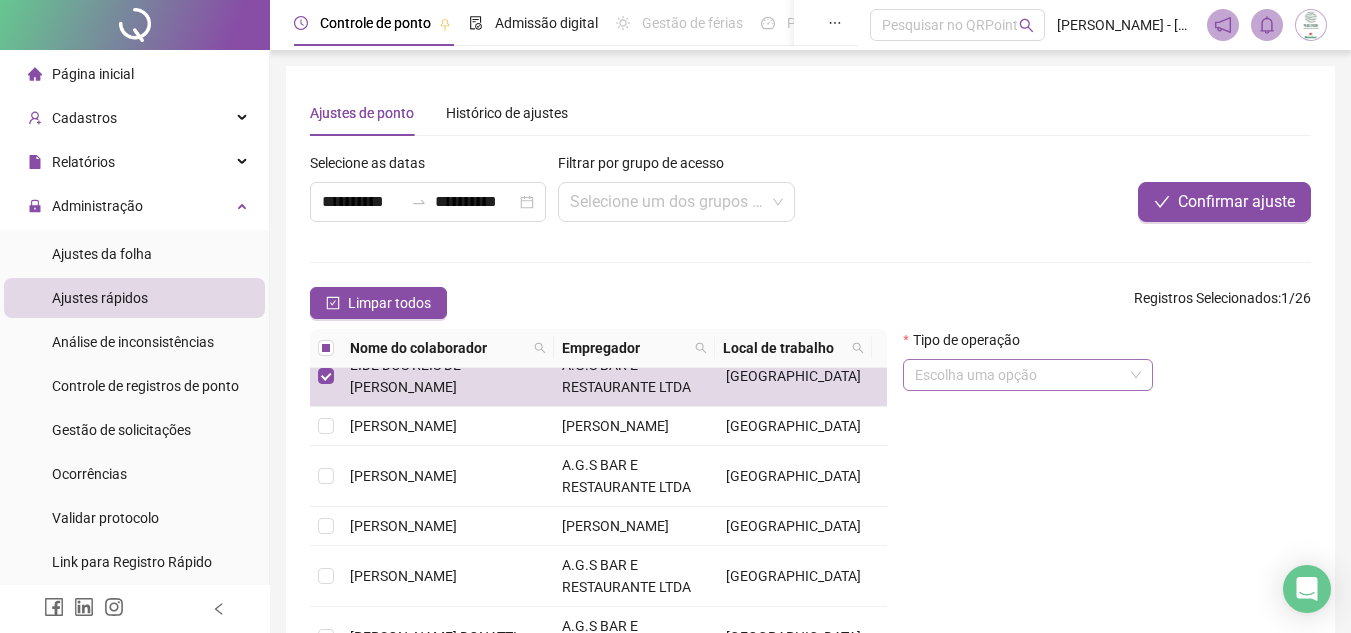 click at bounding box center [1022, 375] 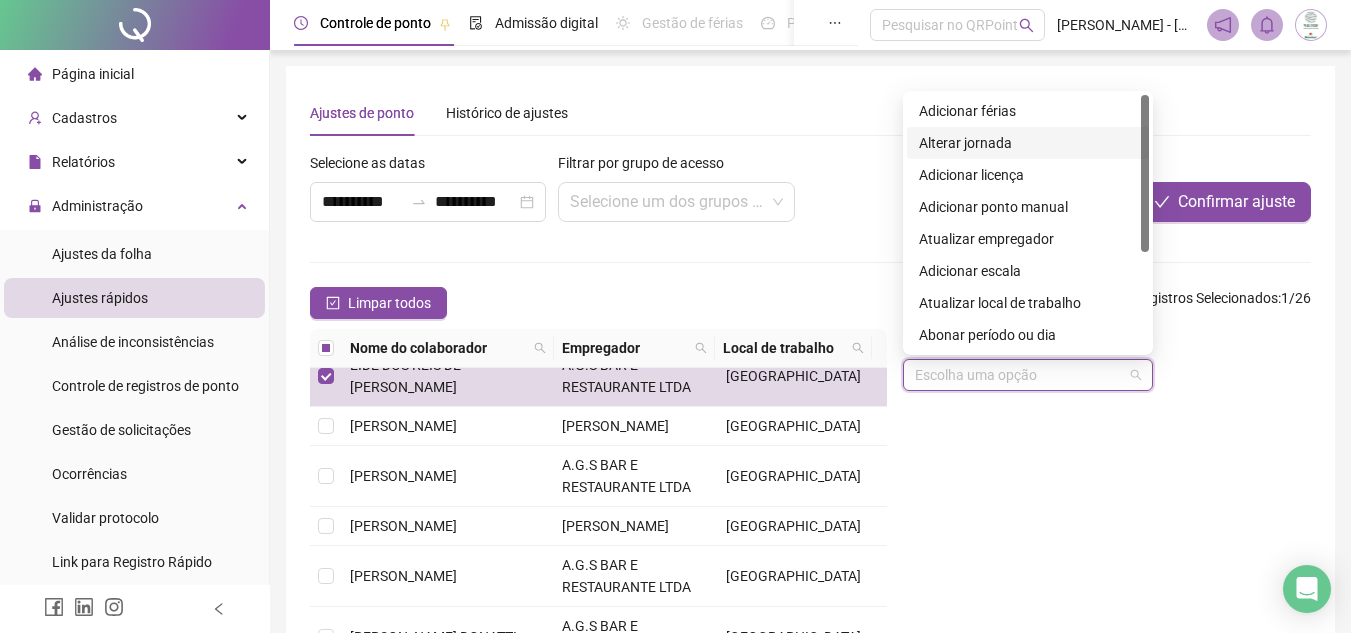 scroll, scrollTop: 100, scrollLeft: 0, axis: vertical 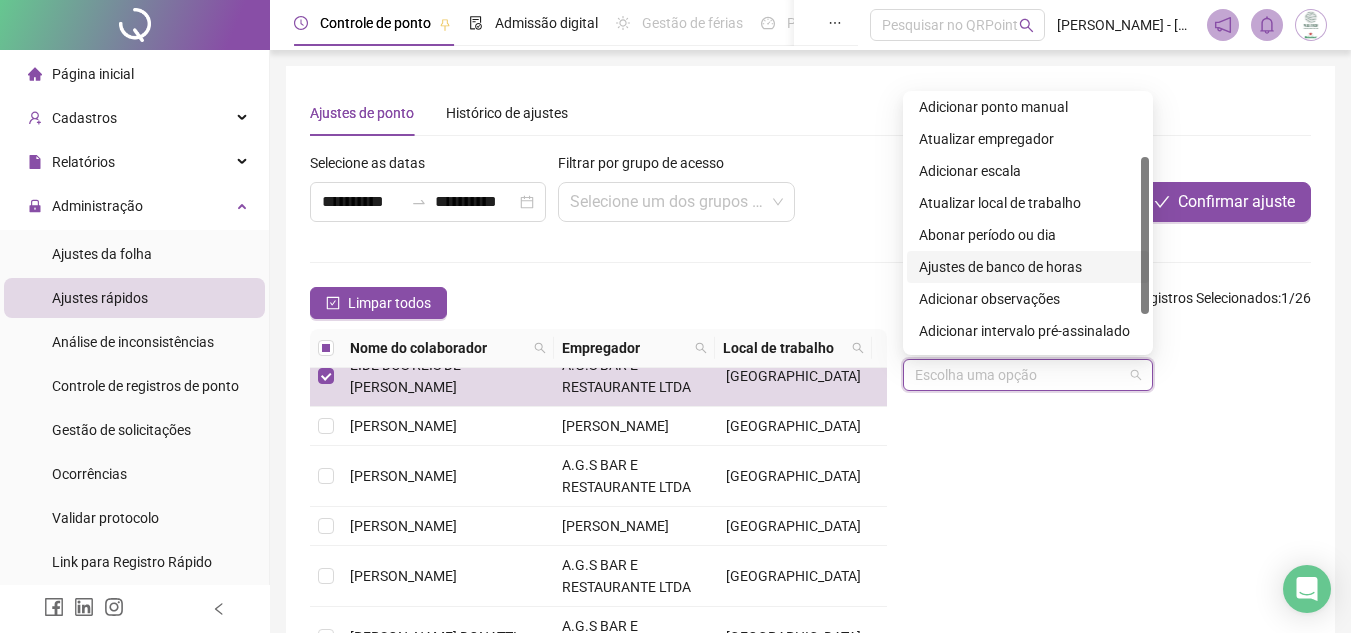 click on "Ajustes de banco de horas" at bounding box center [1028, 267] 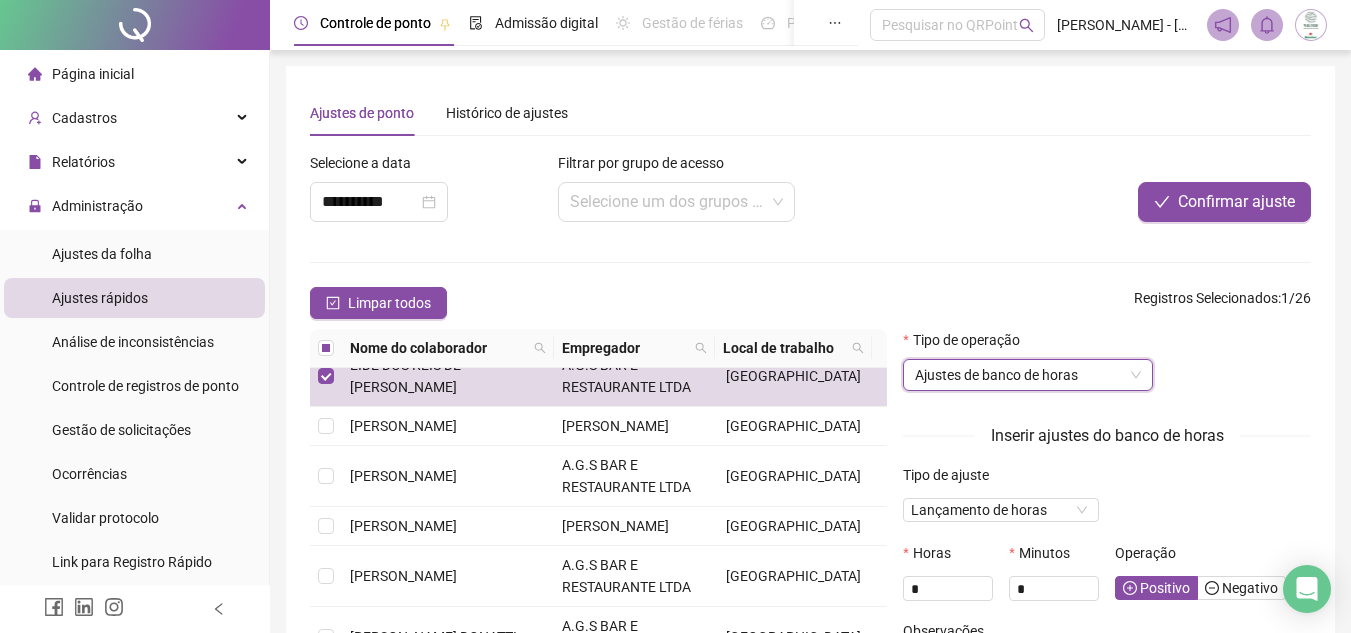click on "**********" at bounding box center [810, 438] 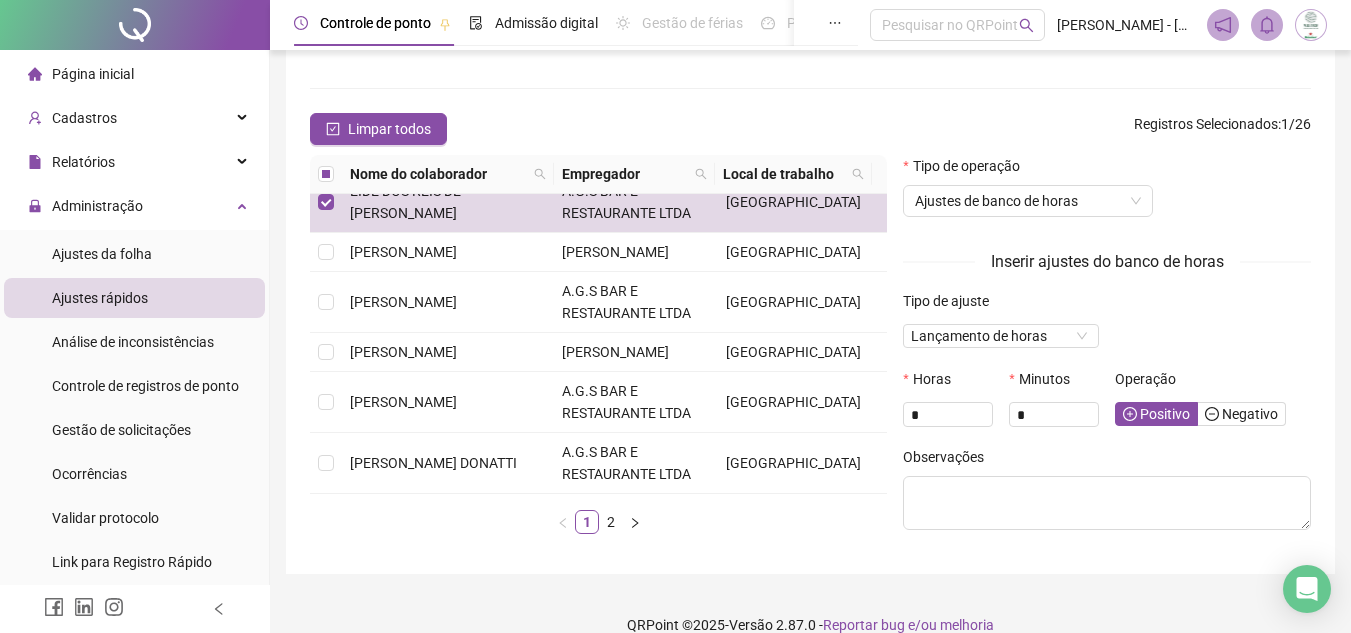 scroll, scrollTop: 201, scrollLeft: 0, axis: vertical 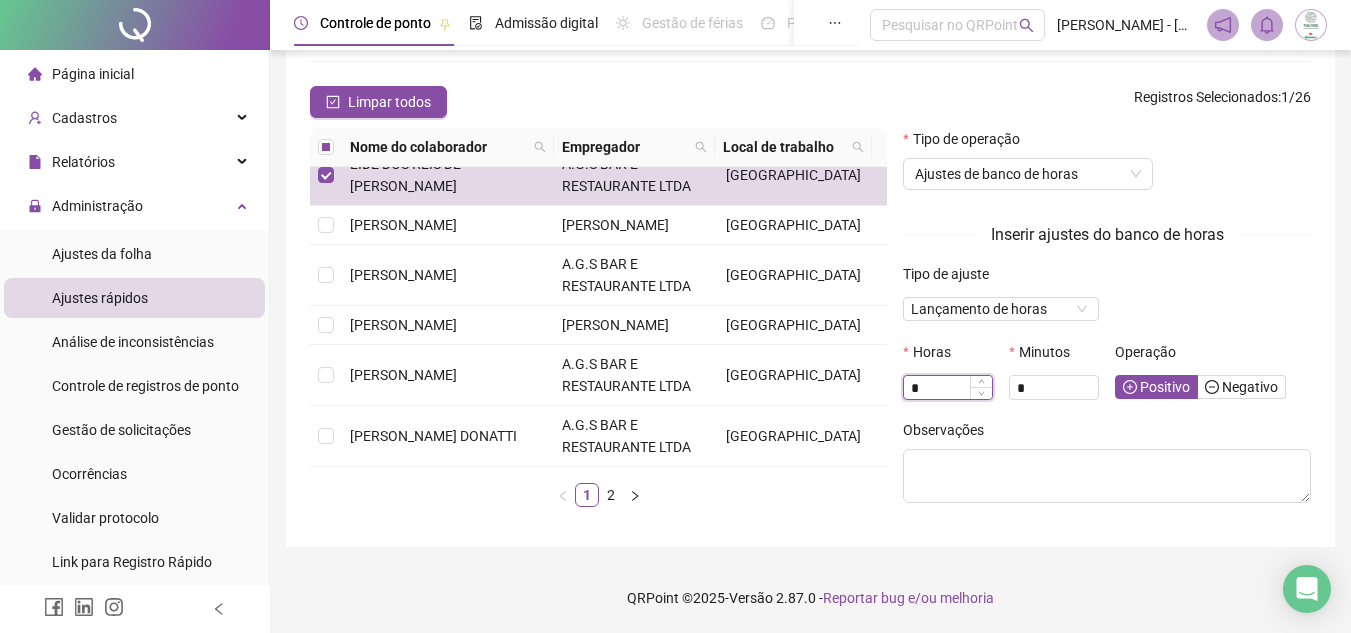 click on "*" at bounding box center [948, 388] 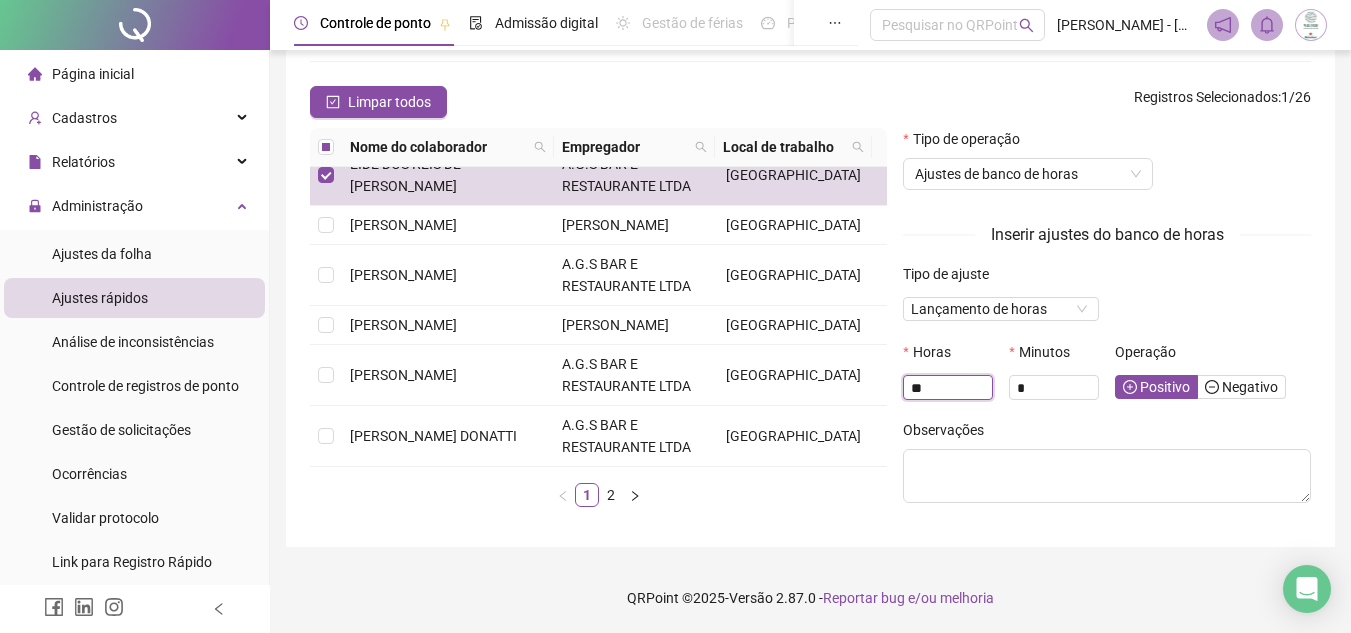 type on "**" 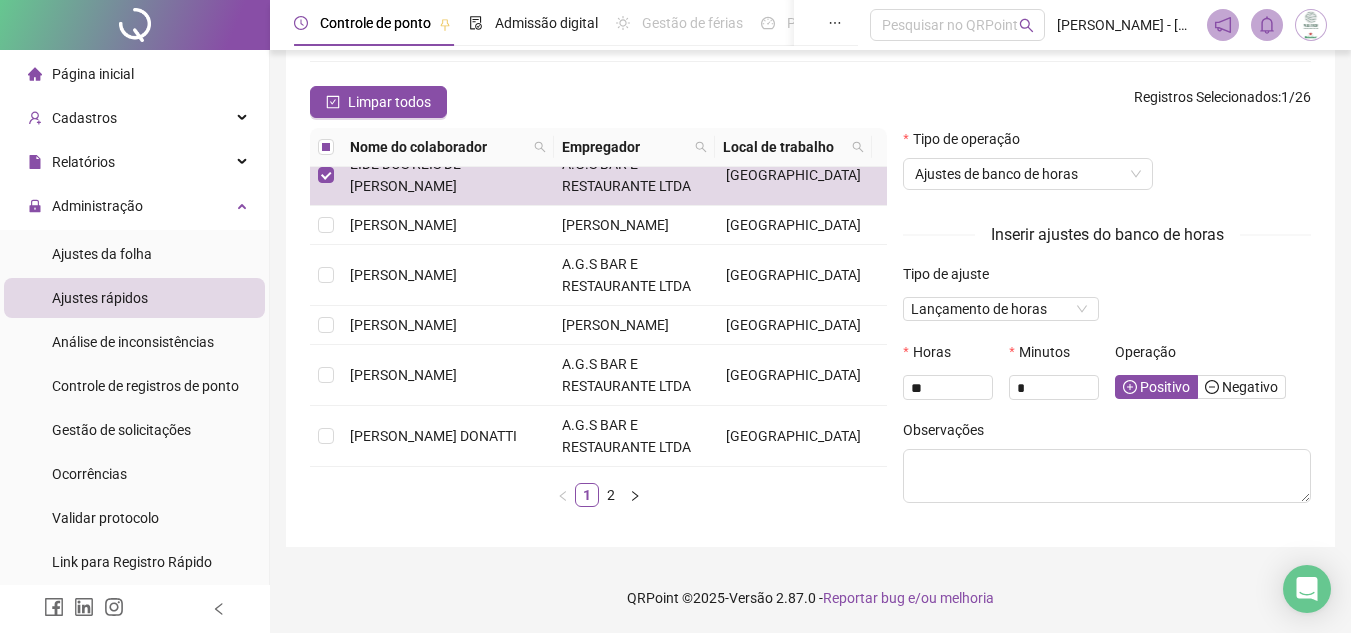 click on "Operação" at bounding box center [1213, 356] 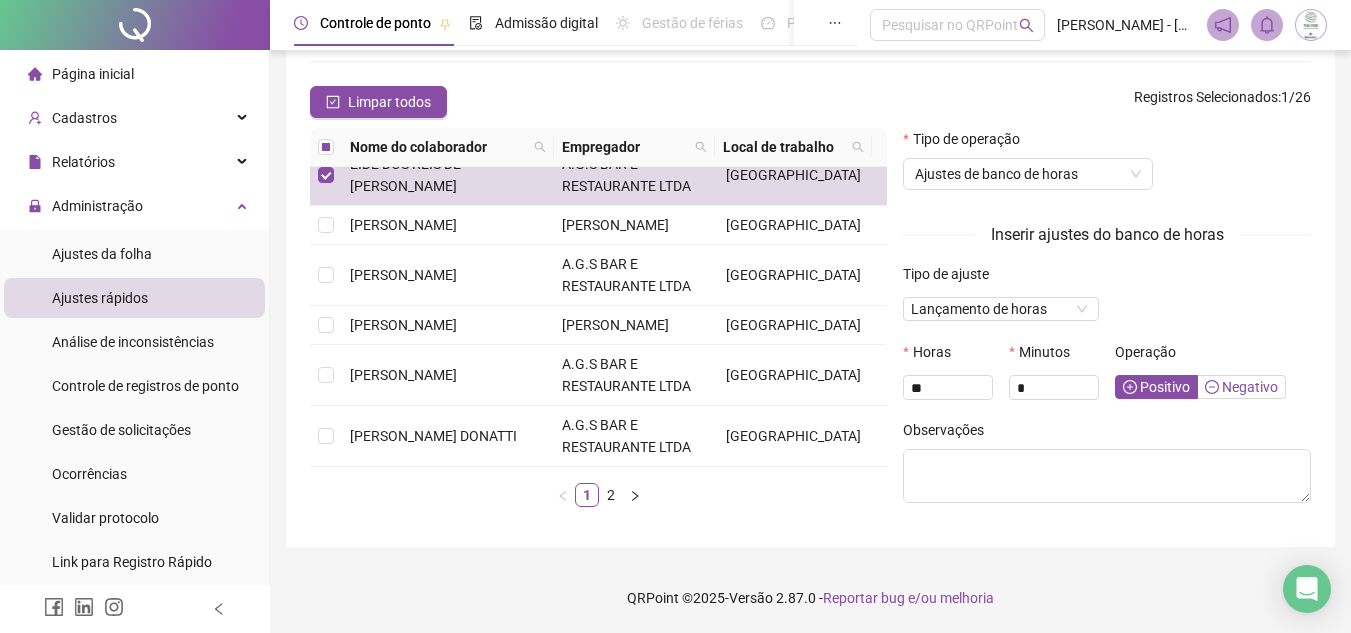 click on "Negativo" at bounding box center [1241, 387] 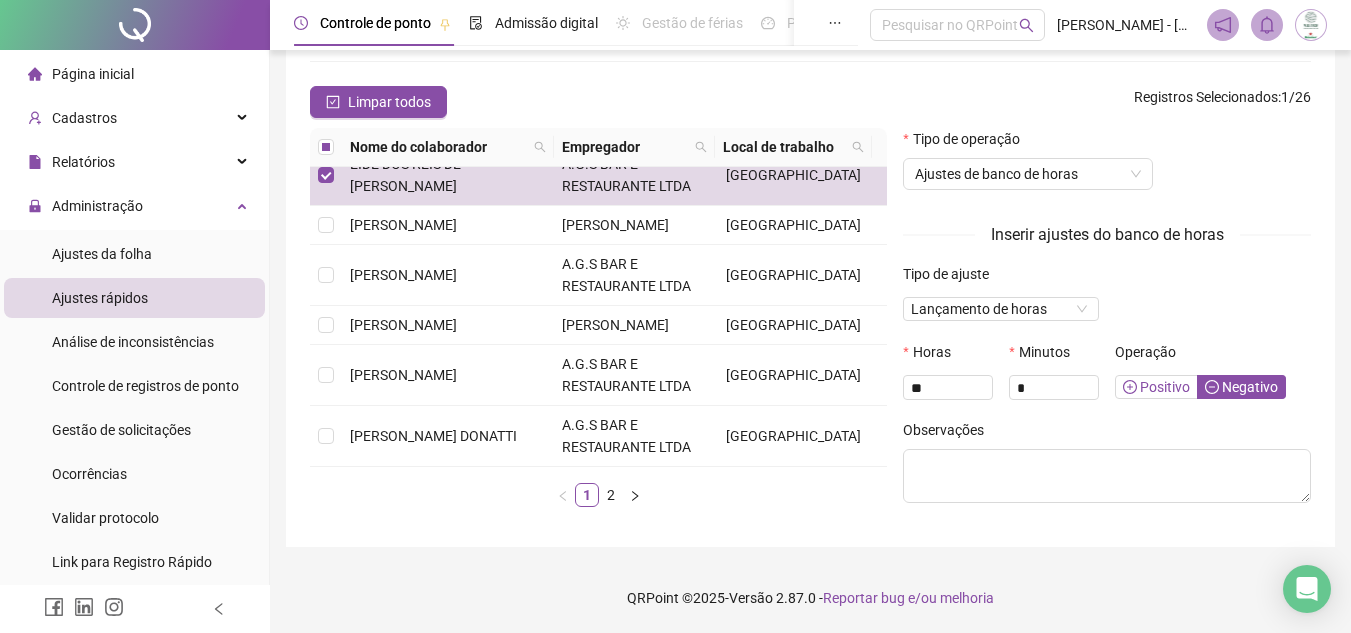 click on "Positivo" at bounding box center [1156, 387] 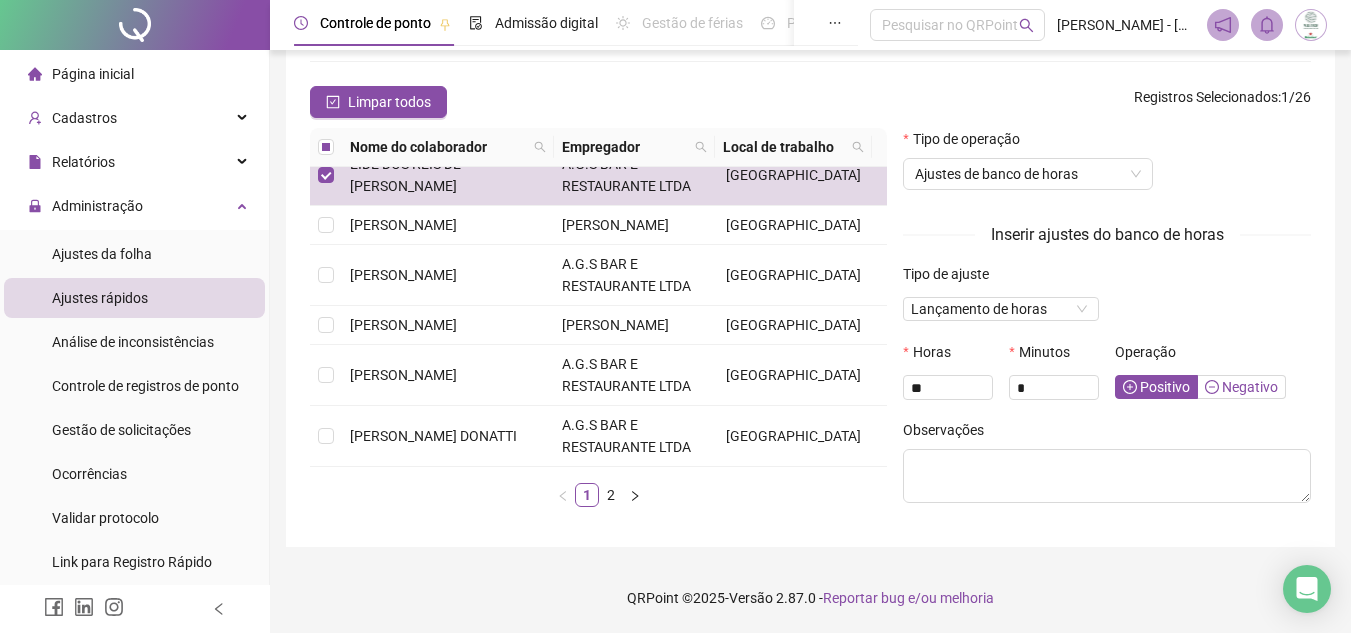 click on "Negativo" at bounding box center [1241, 387] 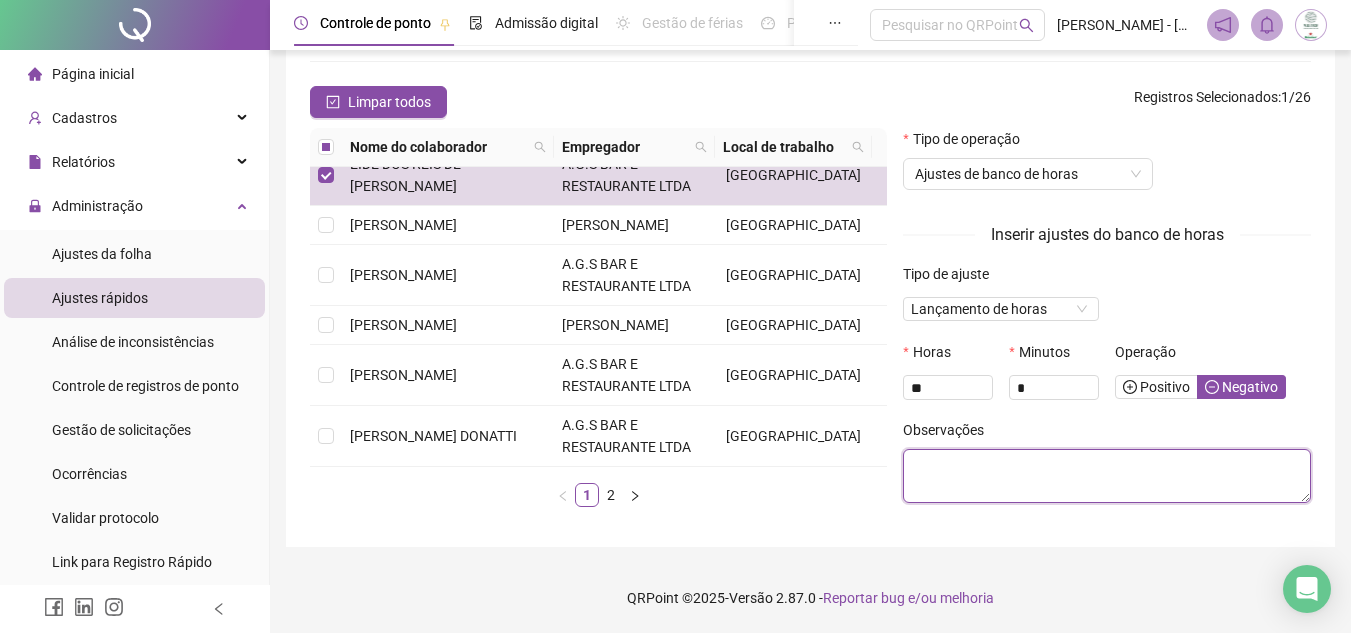 click at bounding box center [1107, 476] 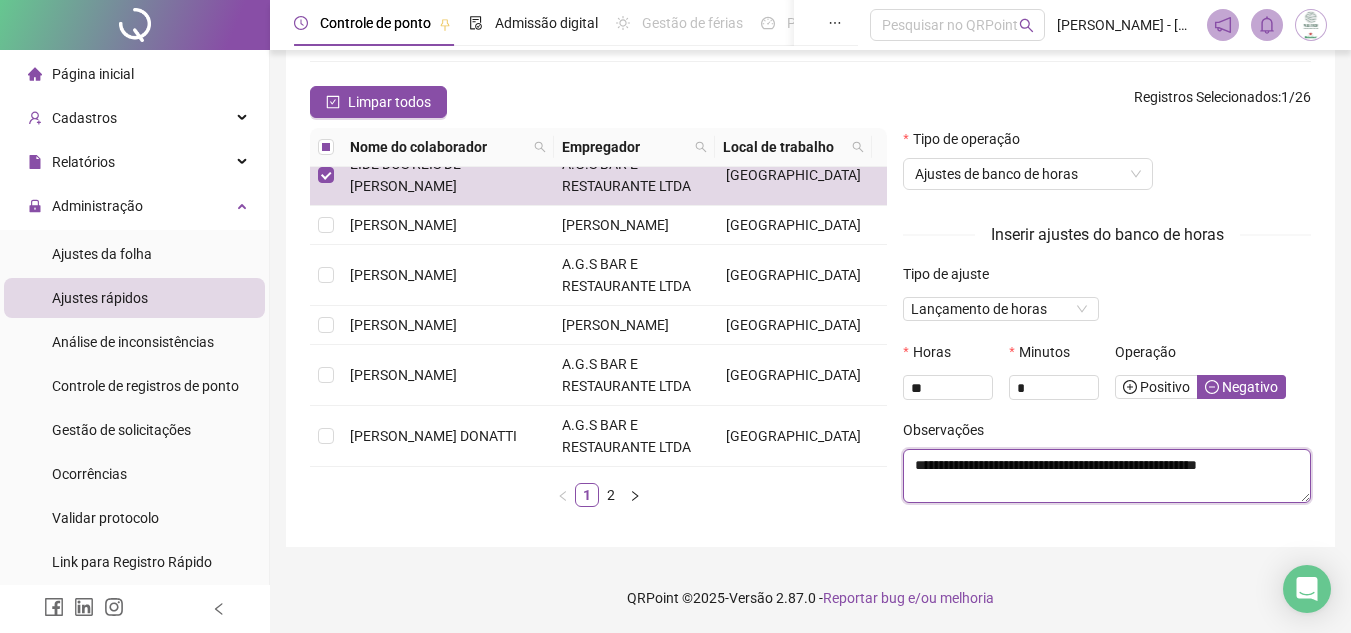 type on "**********" 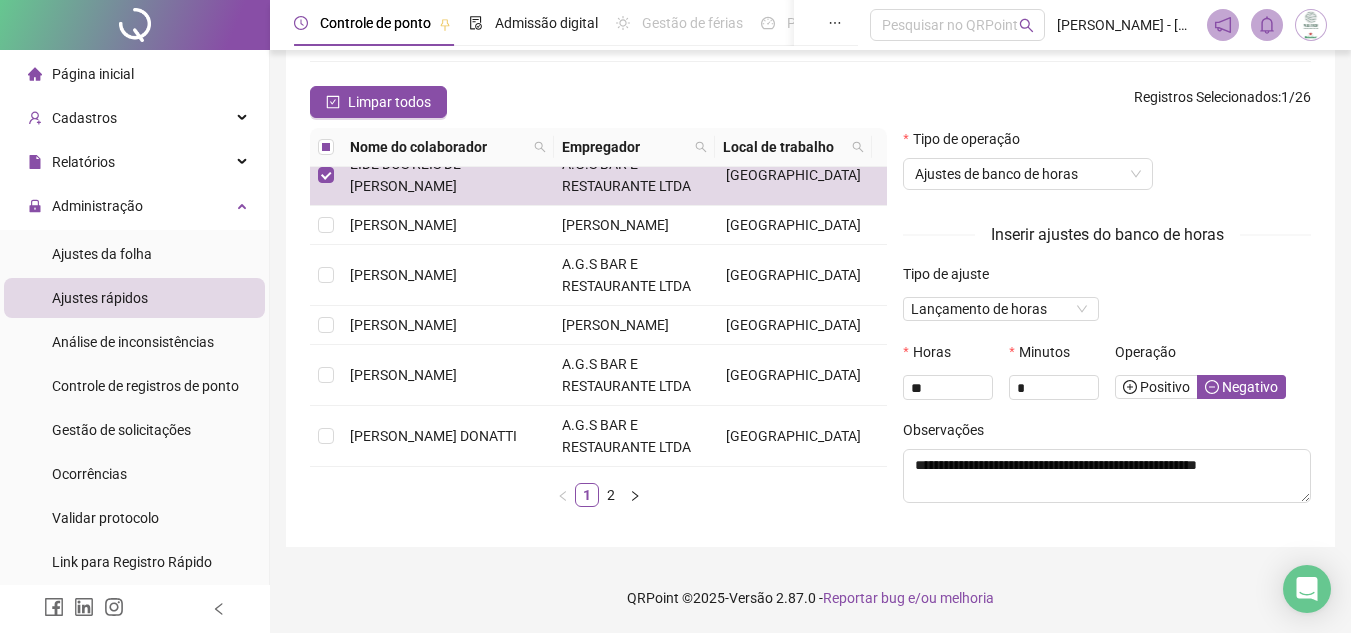 click on "Observações" at bounding box center (1107, 434) 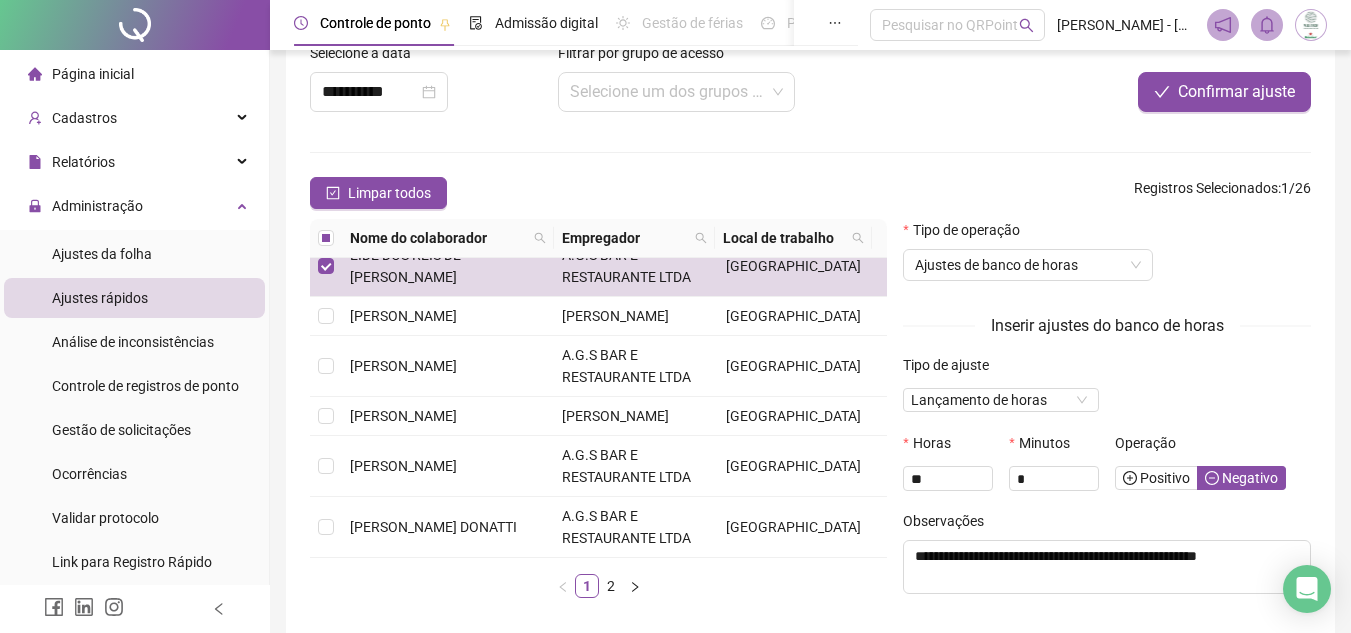 scroll, scrollTop: 1, scrollLeft: 0, axis: vertical 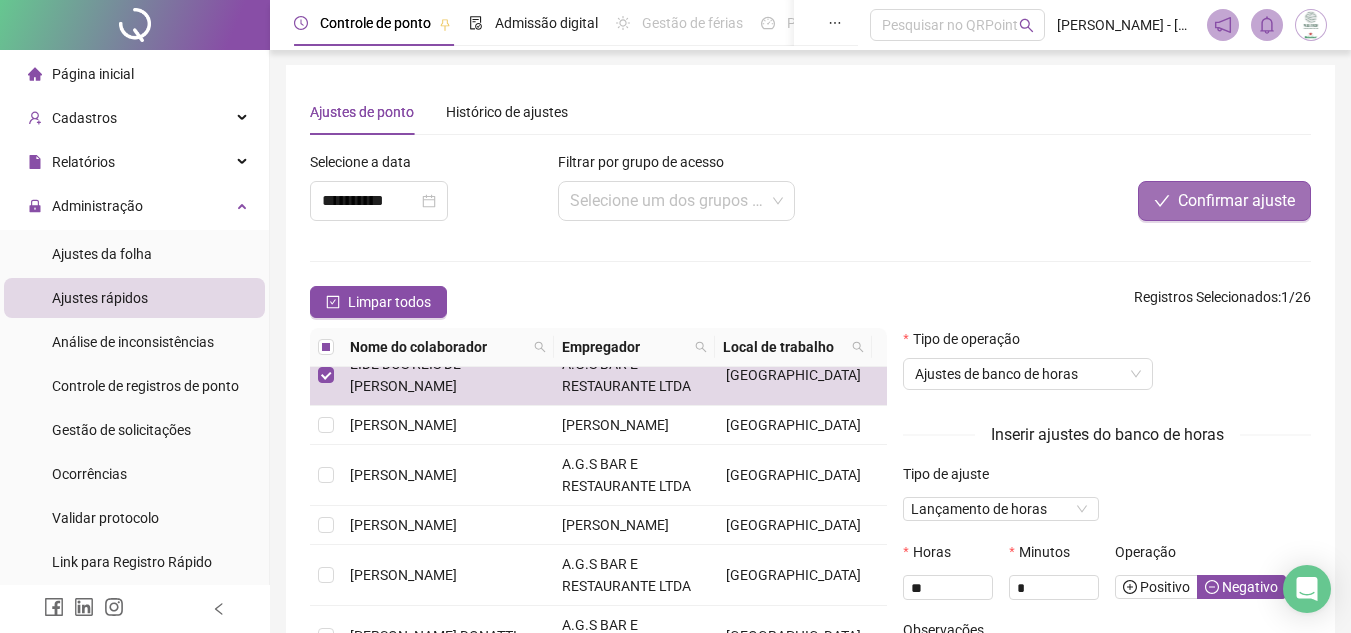 click on "Confirmar ajuste" at bounding box center [1224, 201] 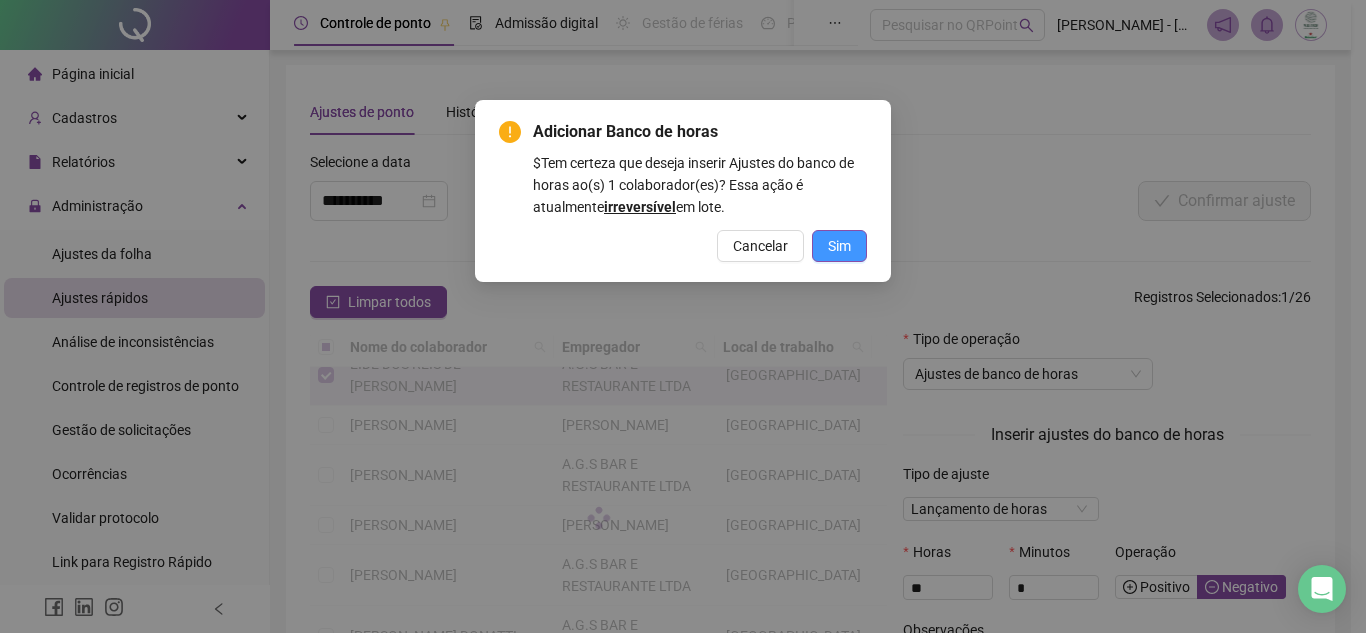click on "Sim" at bounding box center [839, 246] 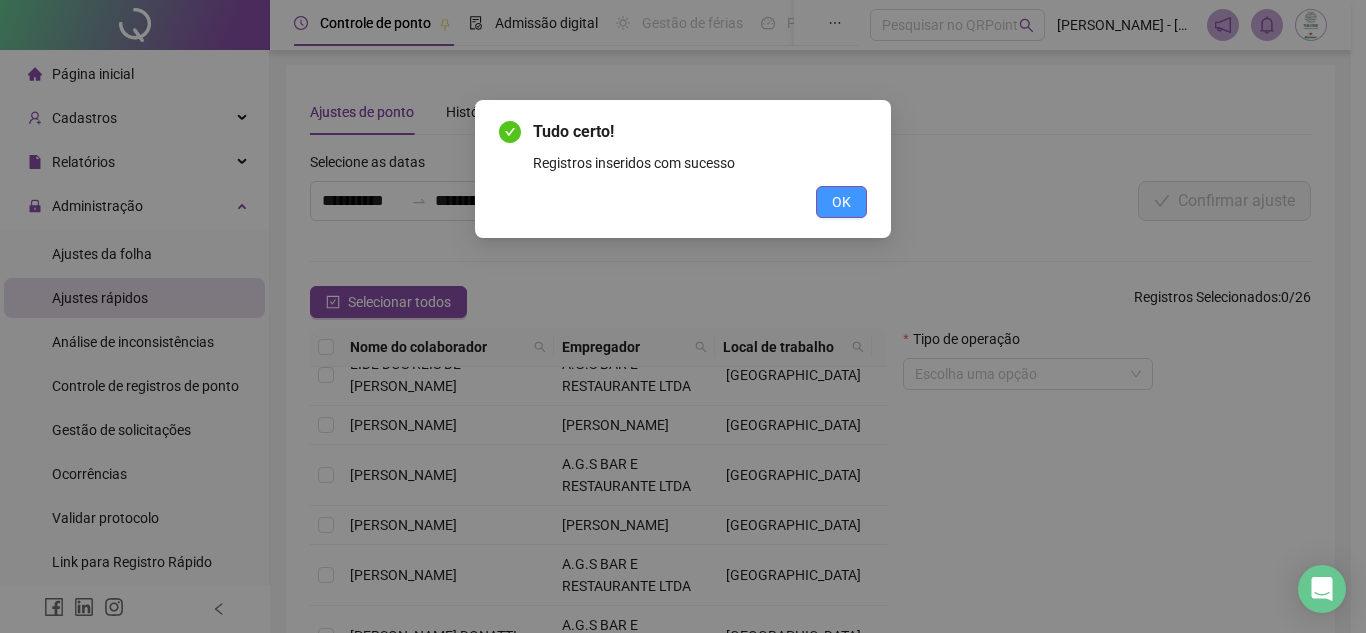 click on "OK" at bounding box center (841, 202) 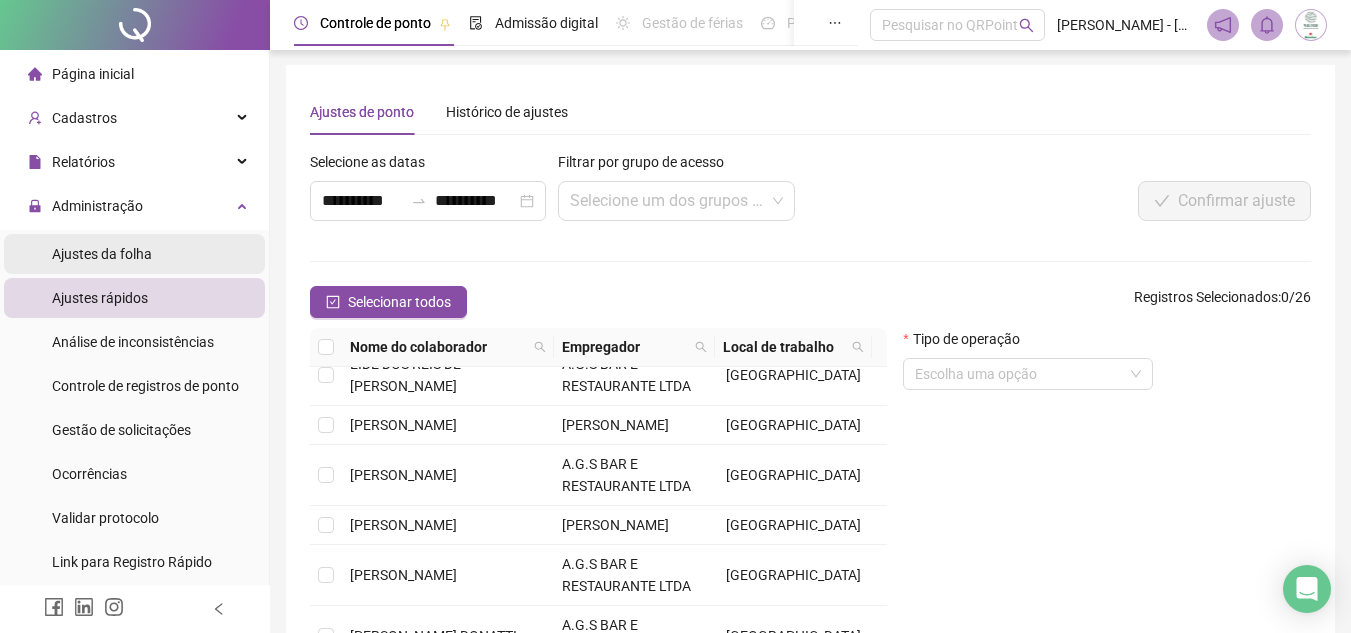click on "Ajustes da folha" at bounding box center [102, 254] 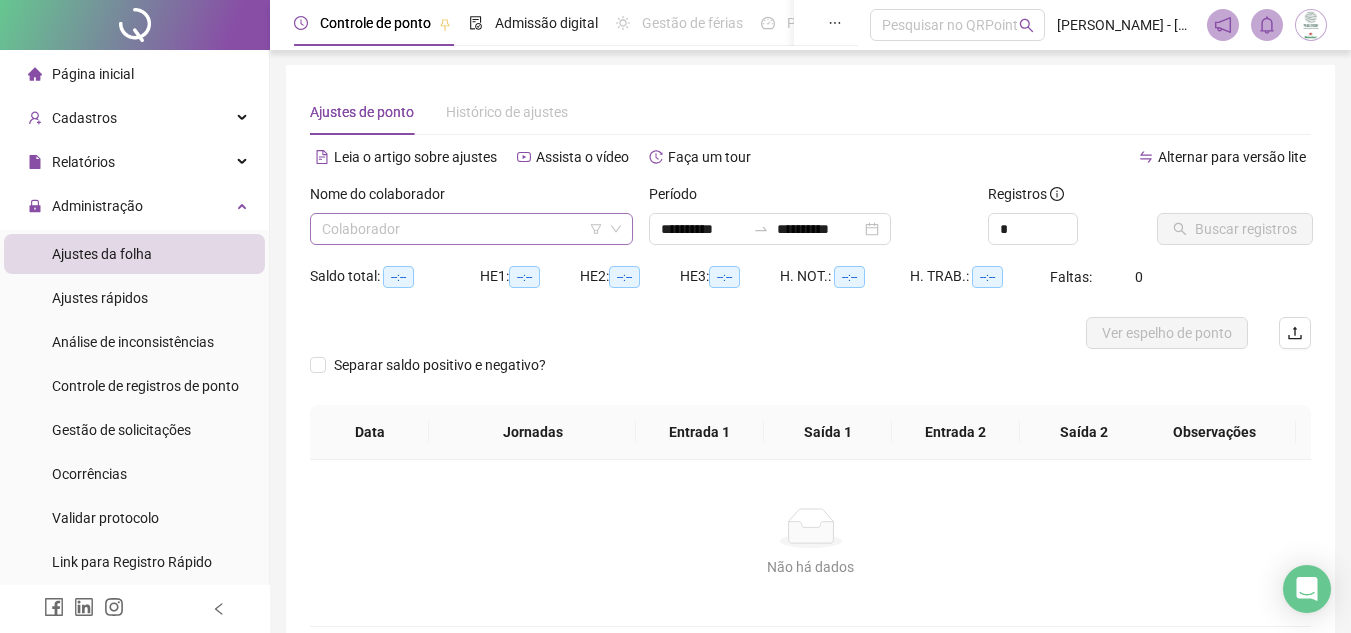 click at bounding box center [465, 229] 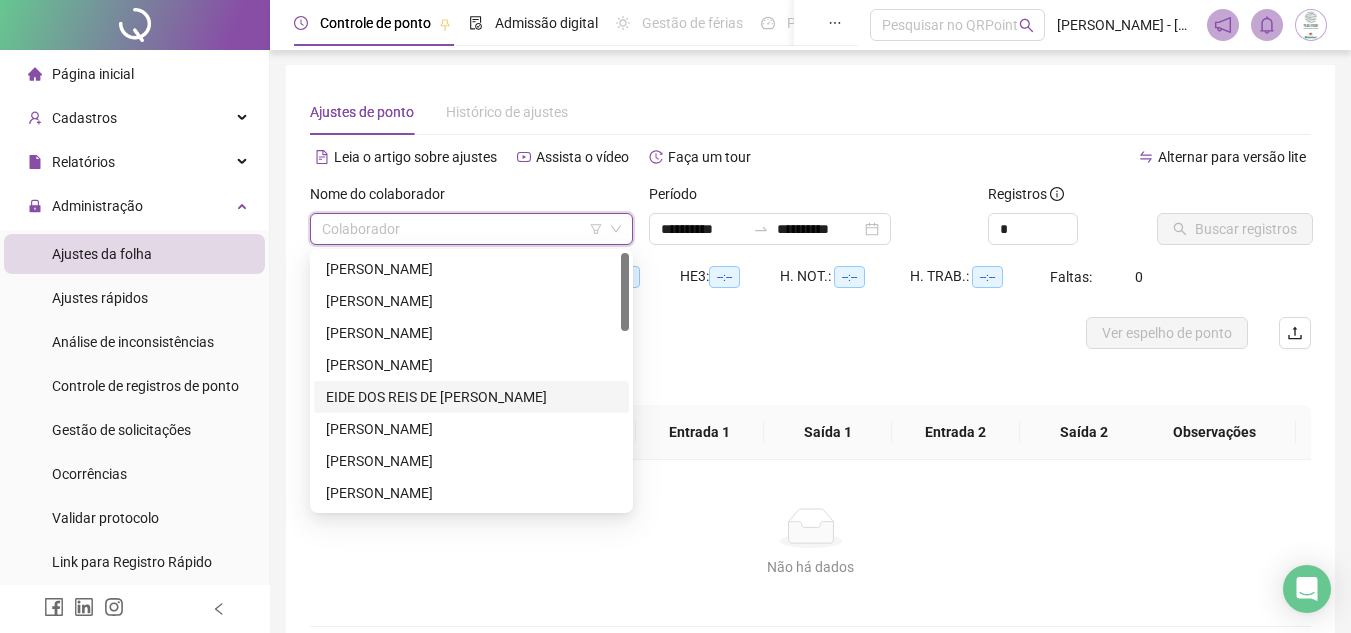 click on "EIDE DOS REIS DE [PERSON_NAME]" at bounding box center (471, 397) 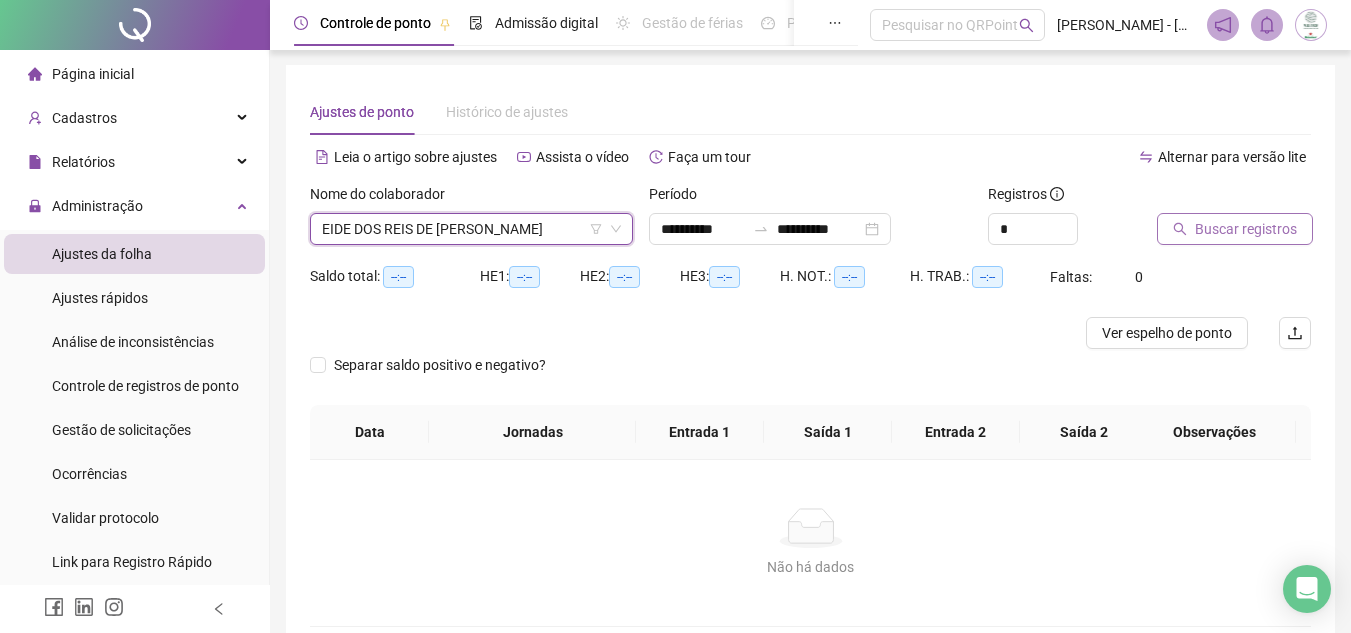 click on "Buscar registros" at bounding box center (1246, 229) 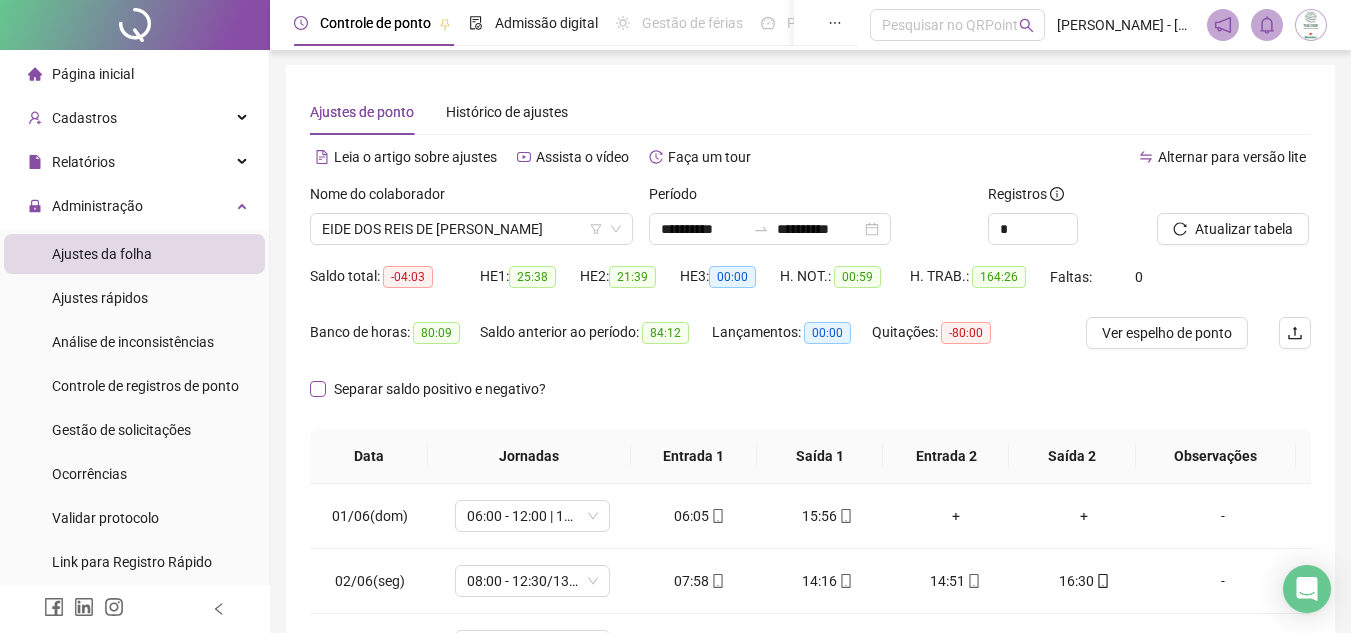 click on "Separar saldo positivo e negativo?" at bounding box center [440, 389] 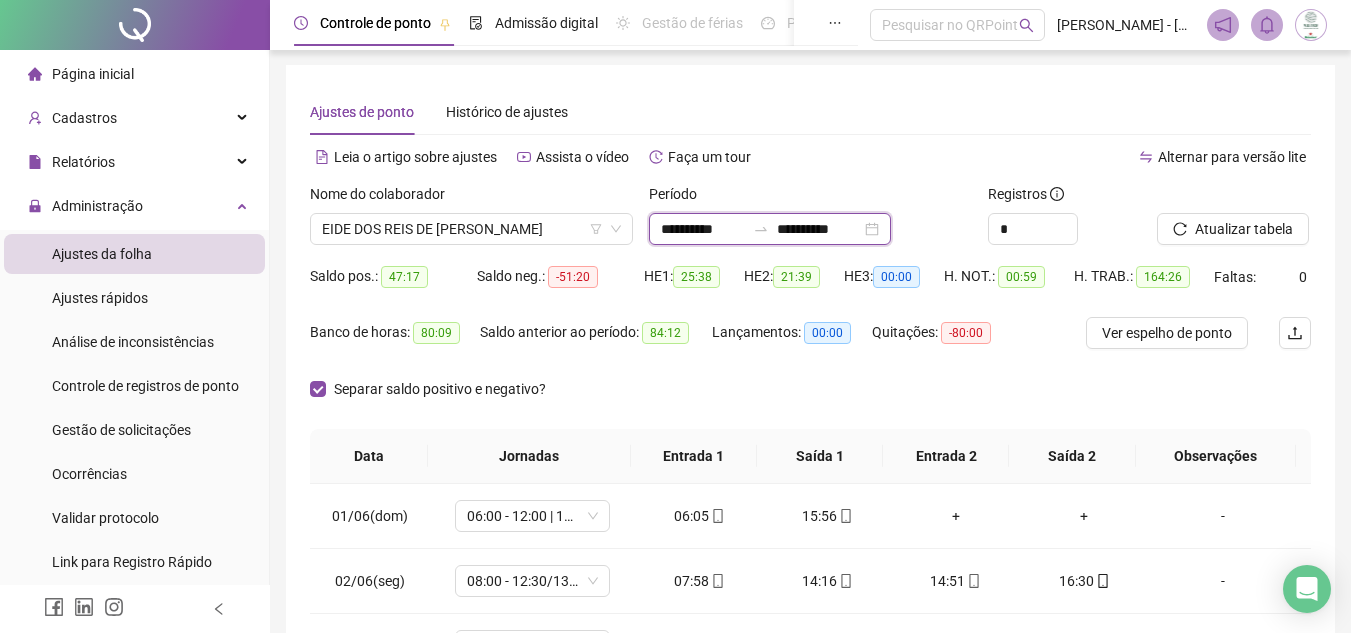 click on "**********" at bounding box center (703, 229) 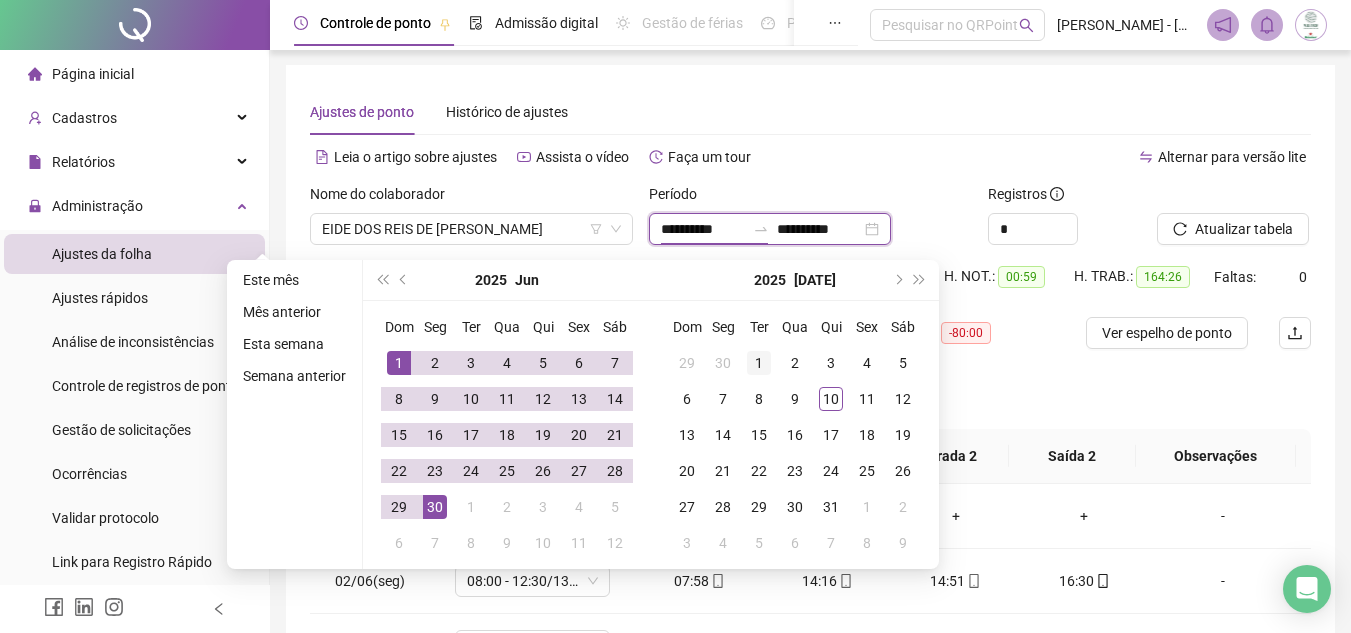 type on "**********" 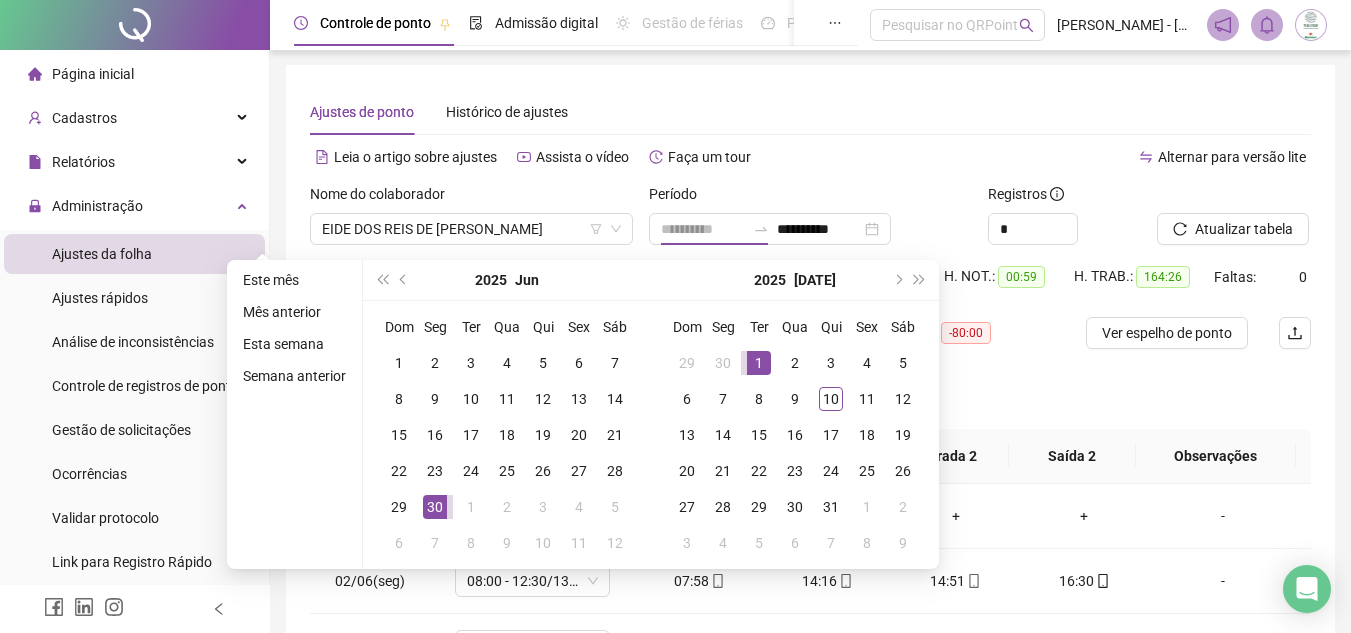 click on "1" at bounding box center (759, 363) 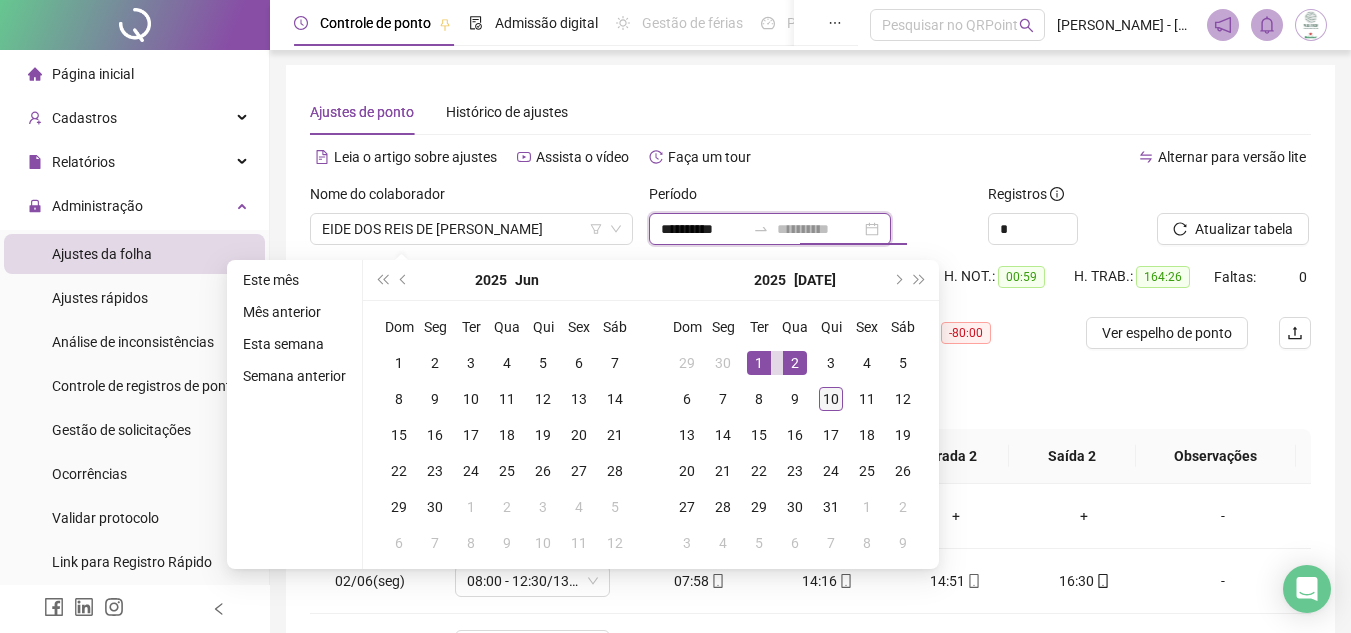 type on "**********" 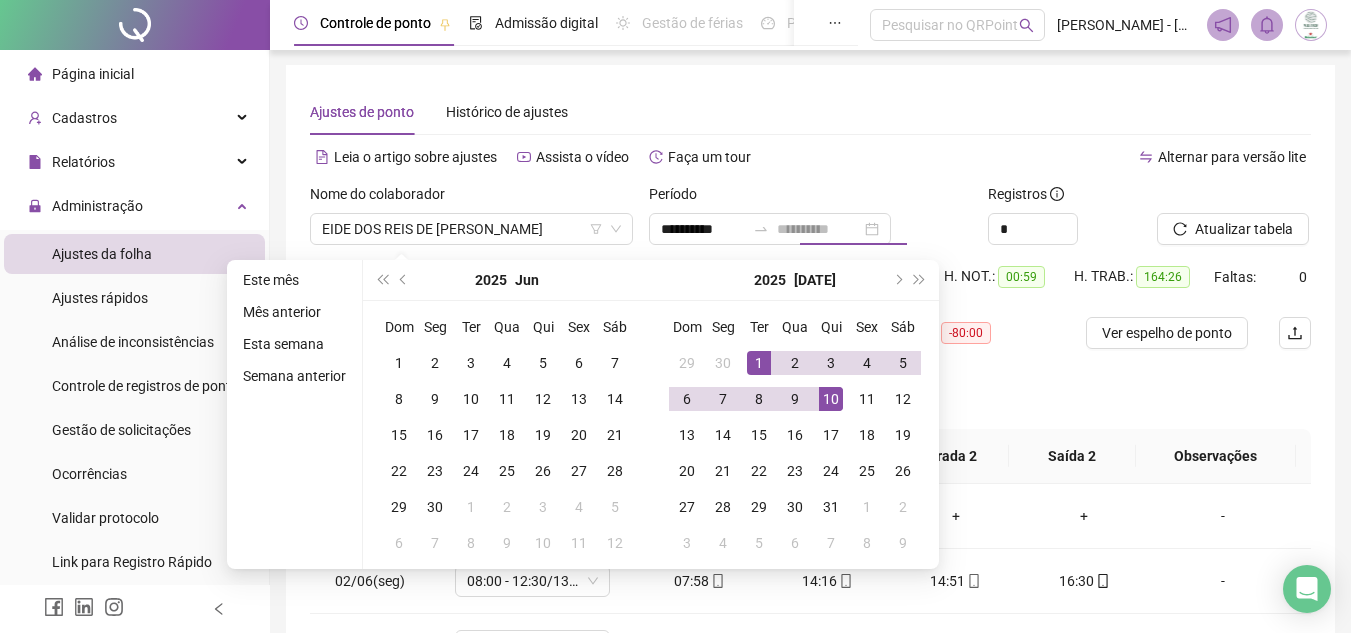click on "10" at bounding box center [831, 399] 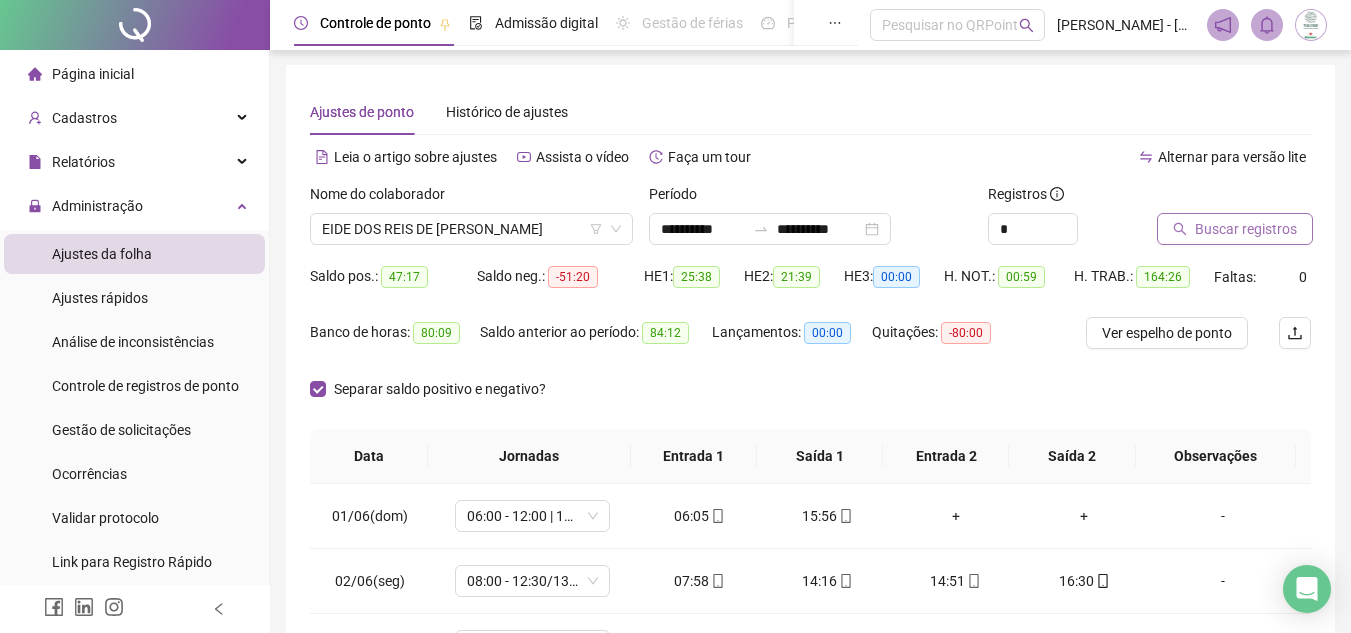 click on "Buscar registros" at bounding box center (1235, 229) 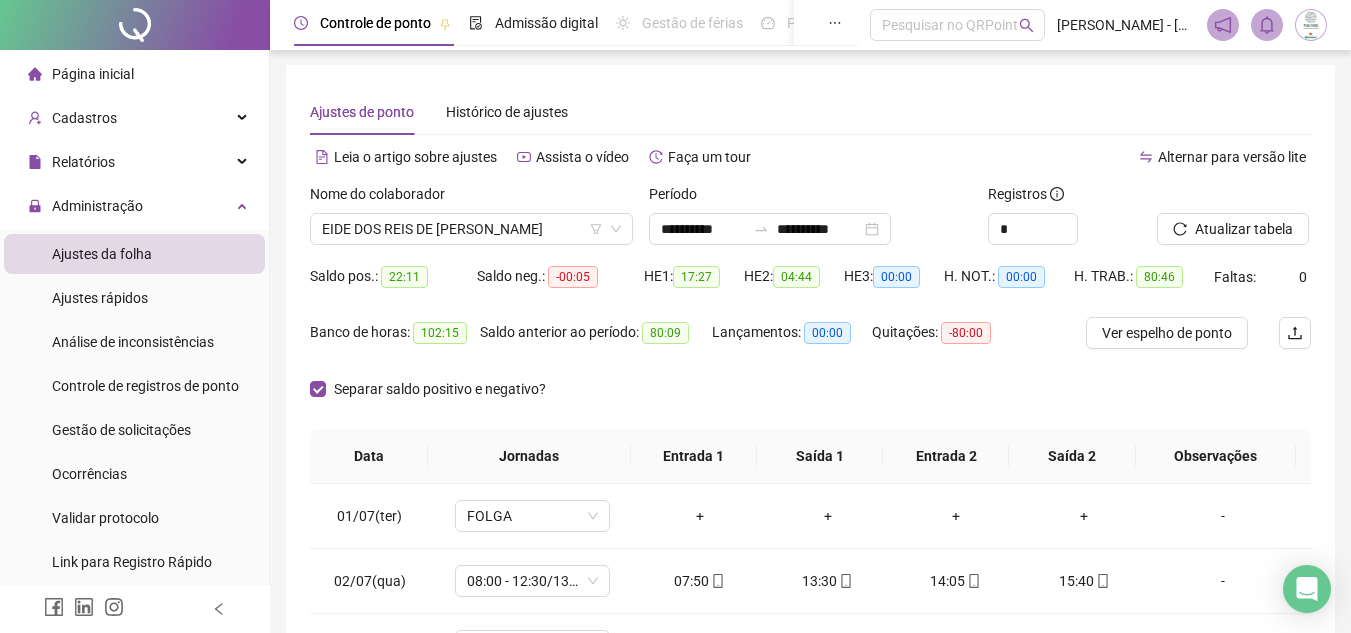 click on "Separar saldo positivo e negativo?" at bounding box center [810, 401] 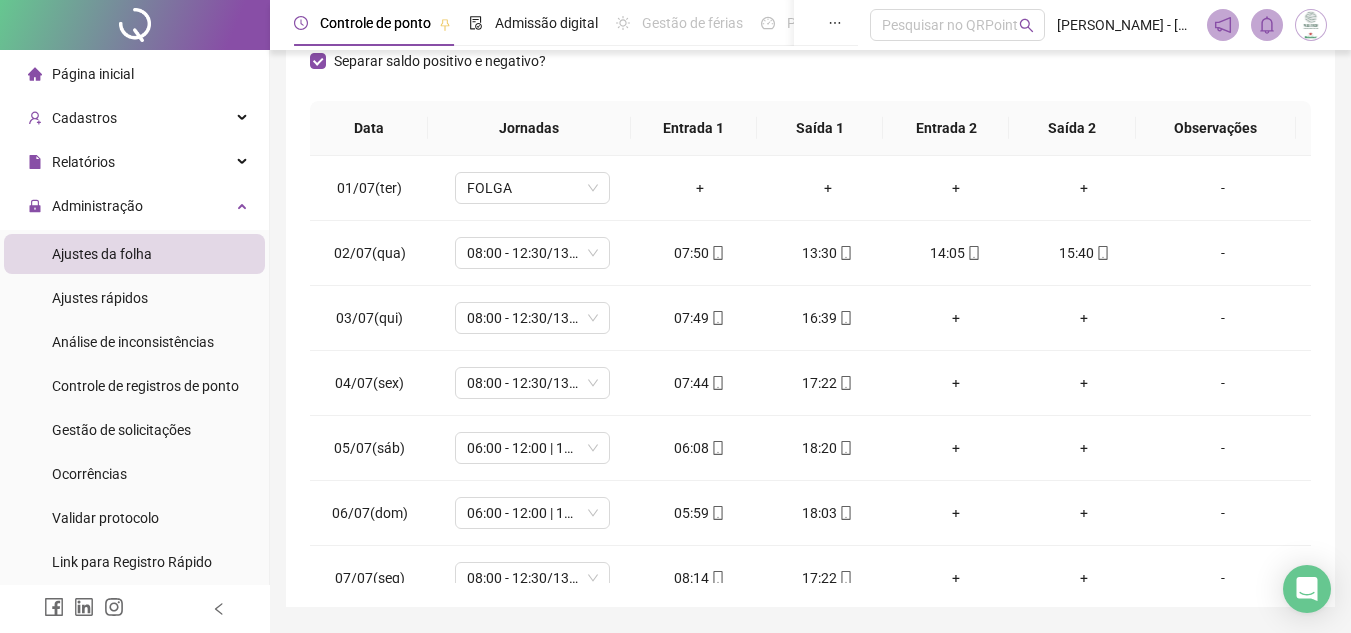 scroll, scrollTop: 389, scrollLeft: 0, axis: vertical 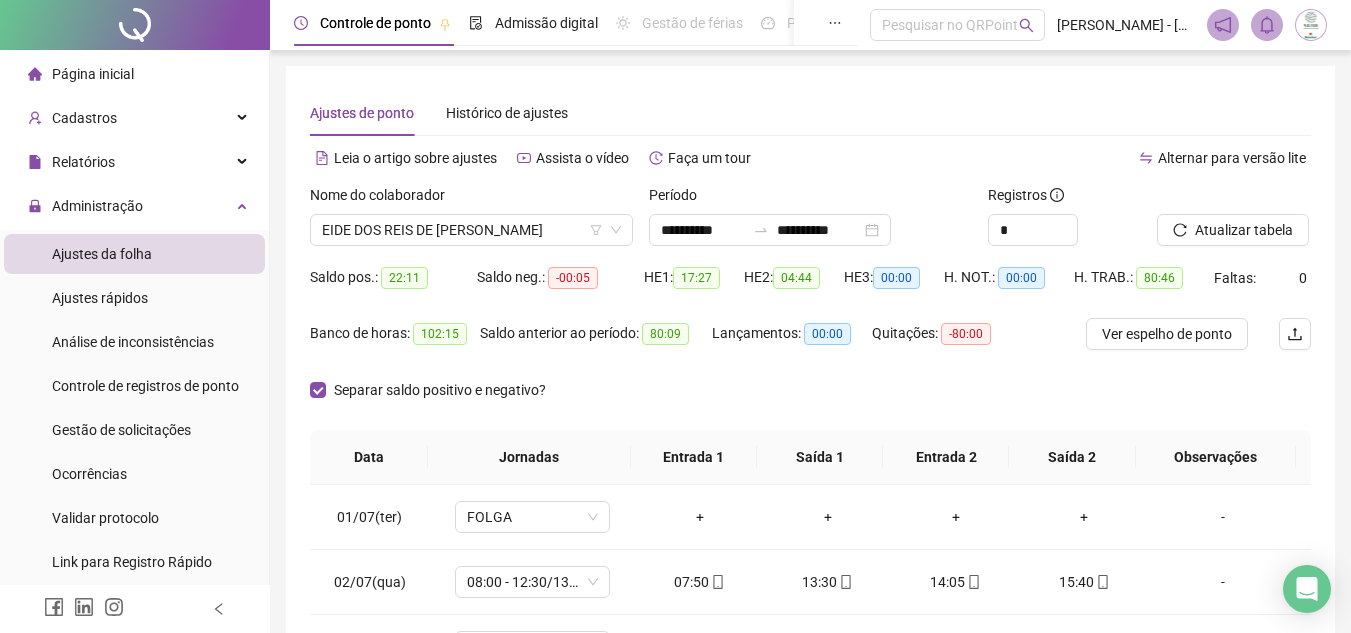 click on "Separar saldo positivo e negativo?" at bounding box center (810, 402) 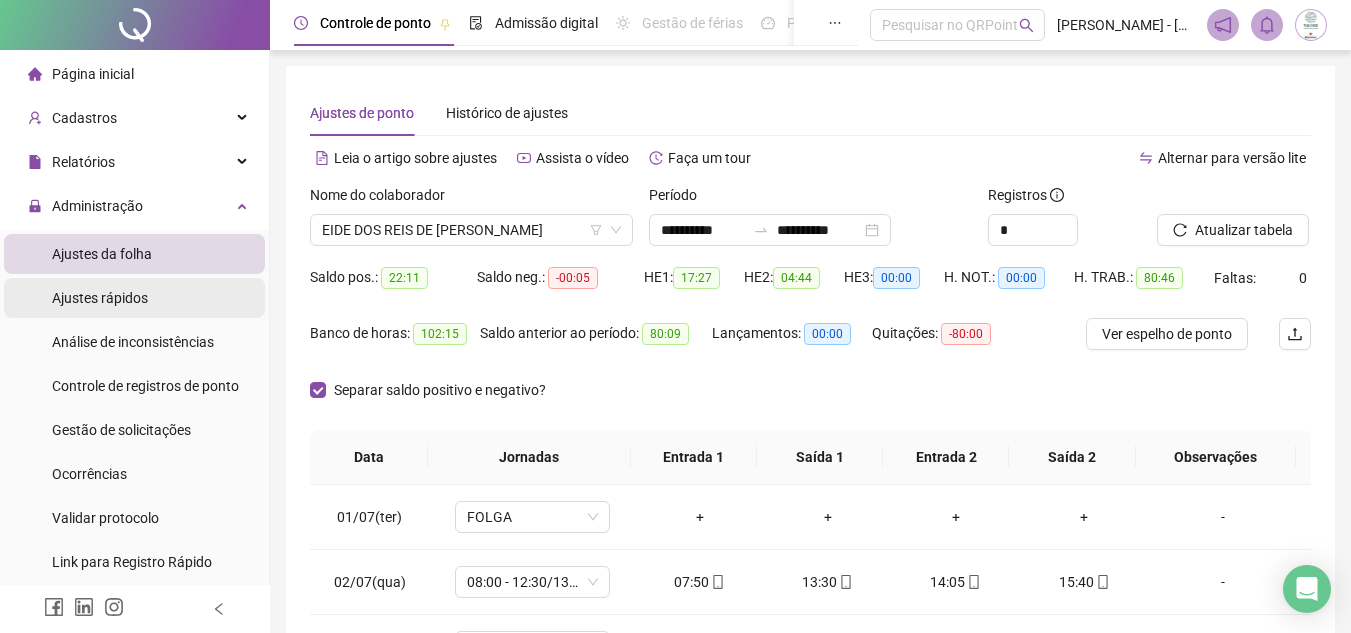 click on "Ajustes rápidos" at bounding box center [134, 298] 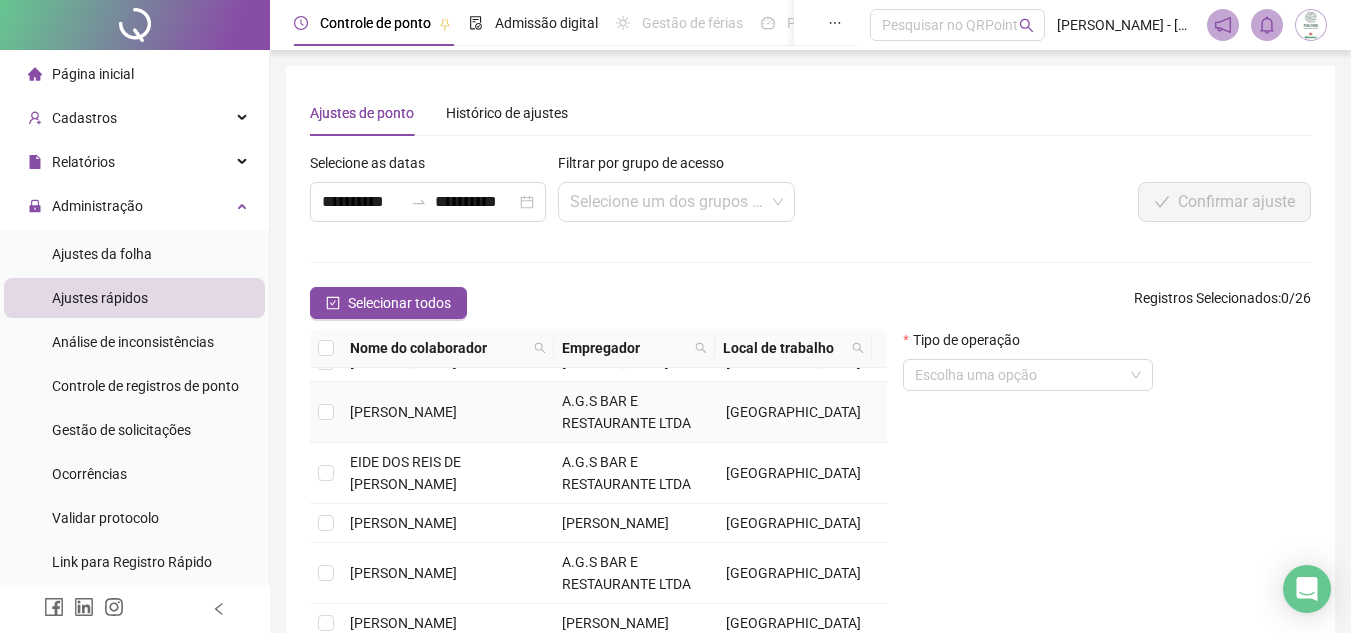 scroll, scrollTop: 200, scrollLeft: 0, axis: vertical 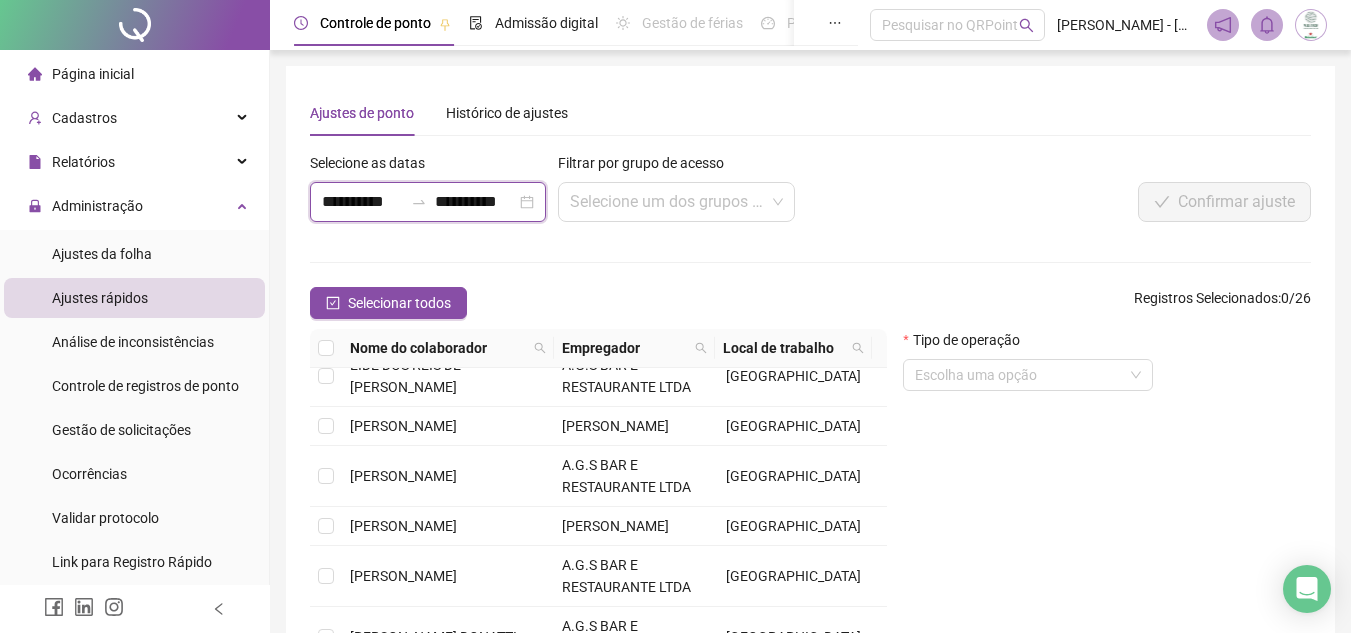 click on "**********" at bounding box center [362, 202] 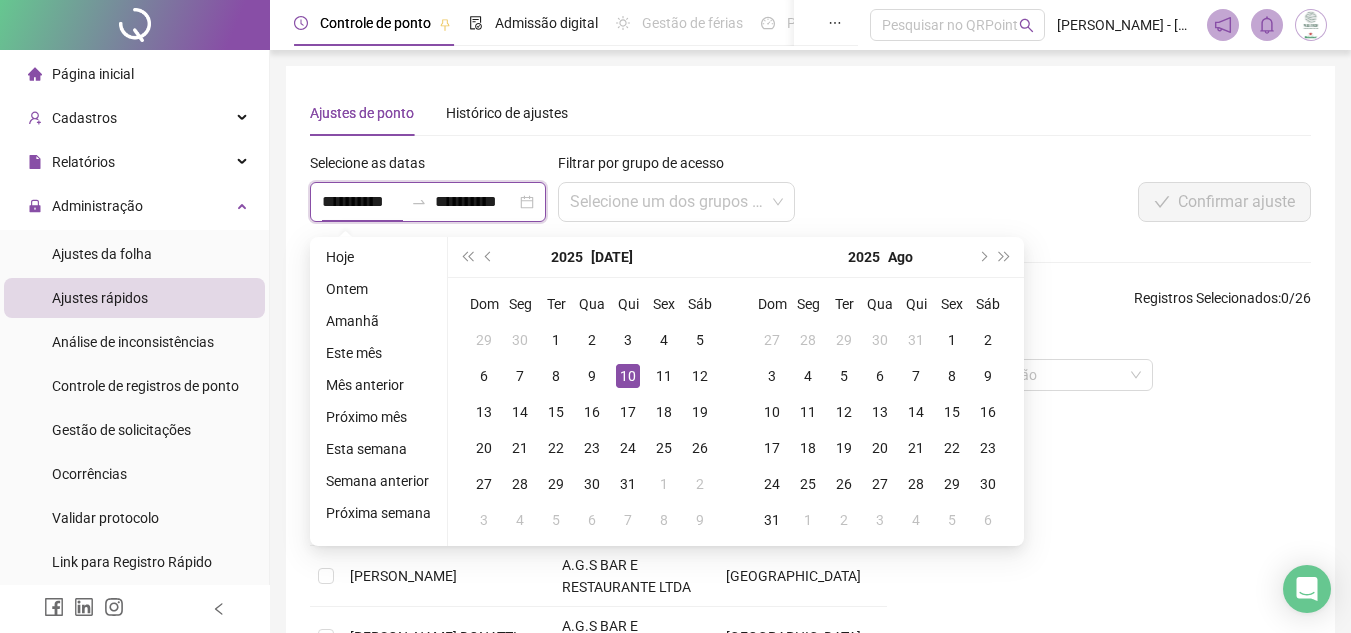 type on "**********" 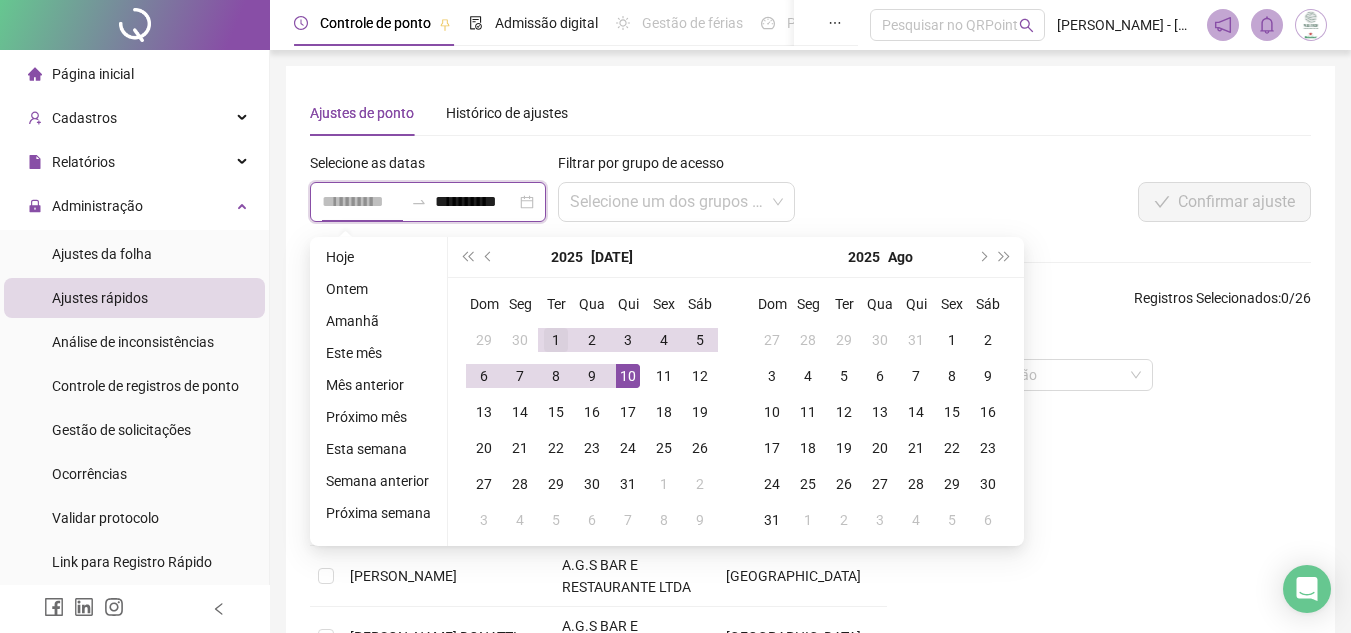 type on "**********" 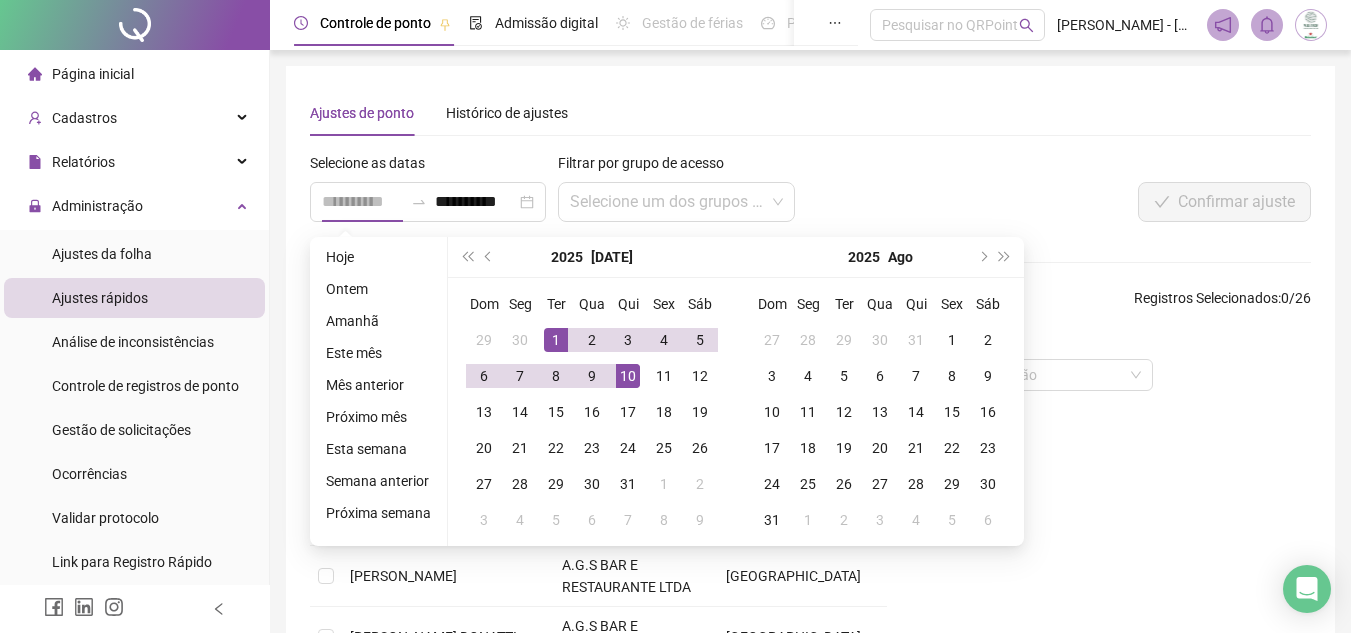 click on "1" at bounding box center [556, 340] 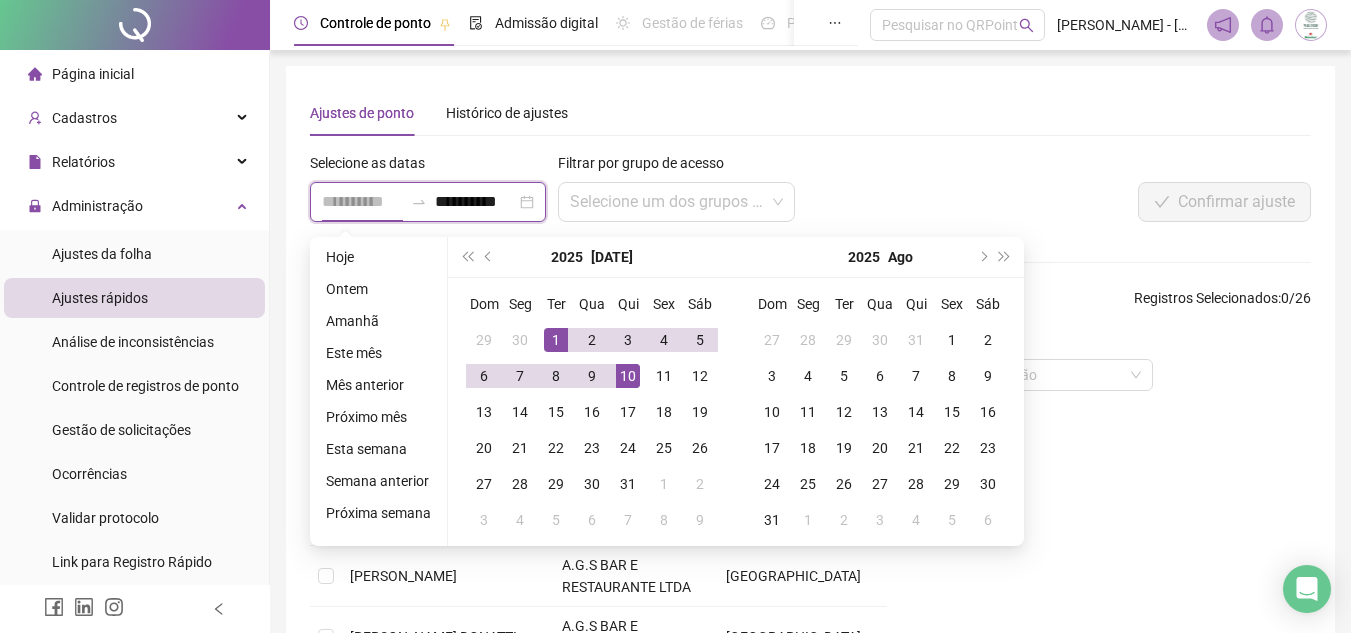 type on "**********" 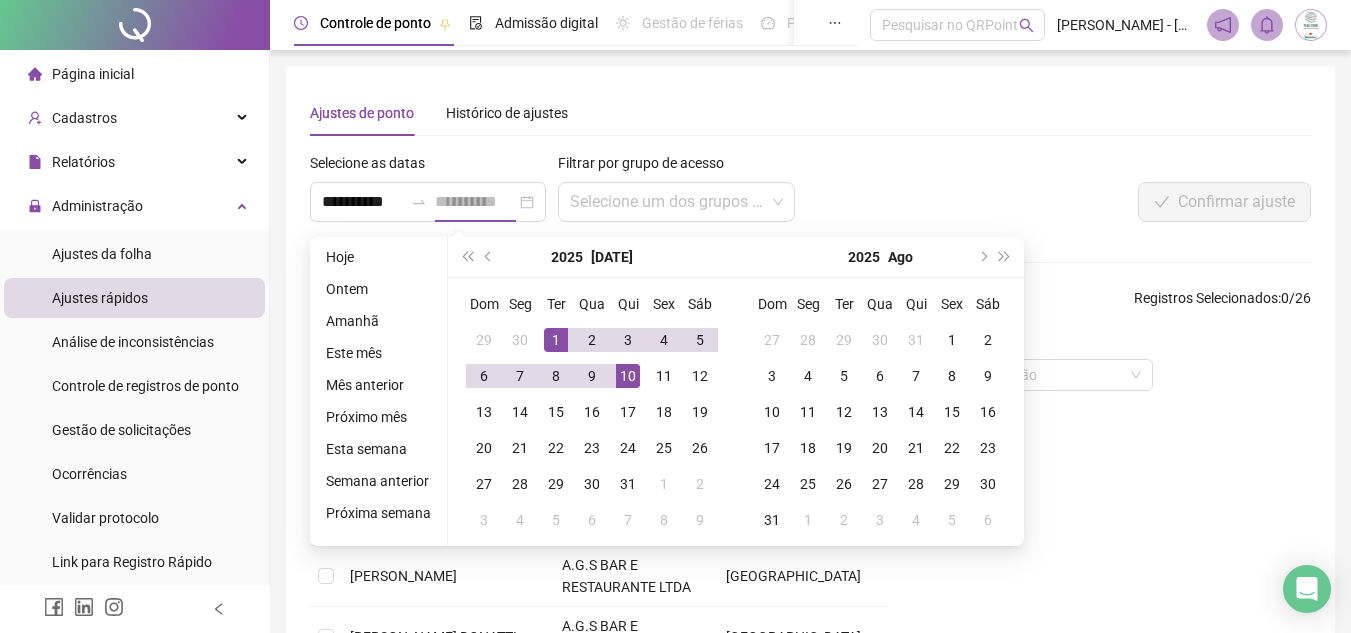 click on "10" at bounding box center (628, 376) 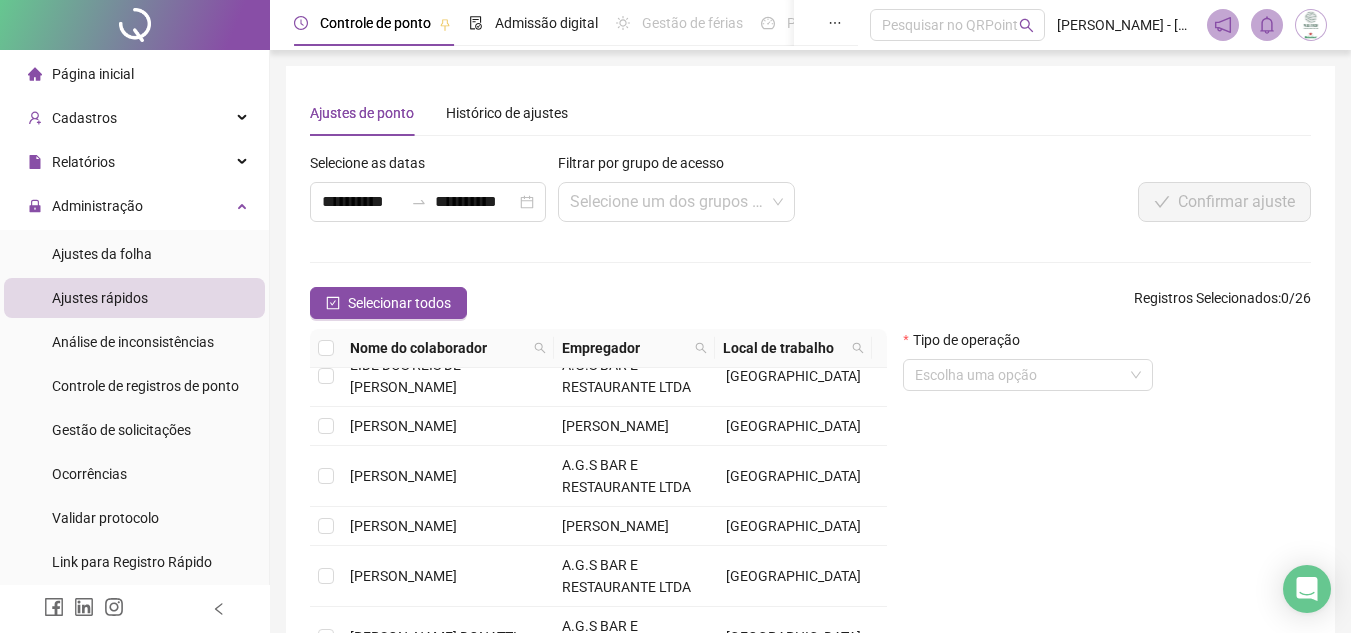 click on "Filtrar por grupo de acesso Selecione um dos grupos de acesso..." at bounding box center [676, 195] 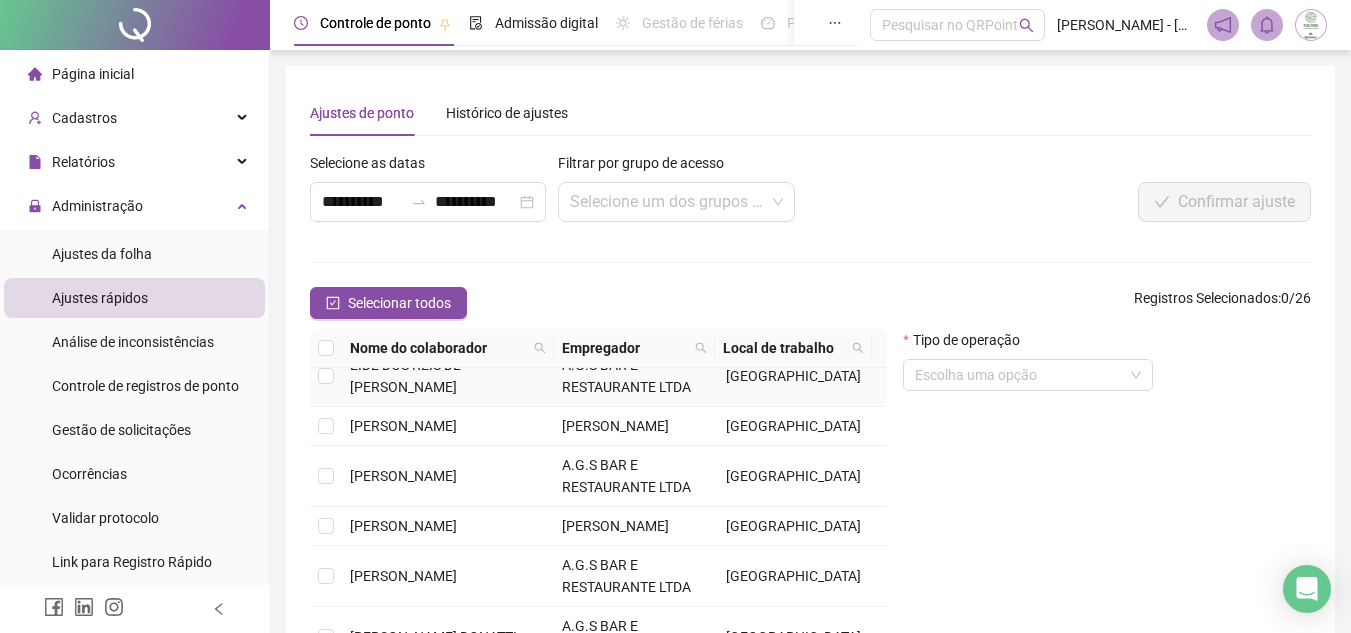 click on "EIDE DOS REIS DE [PERSON_NAME]" at bounding box center (405, 376) 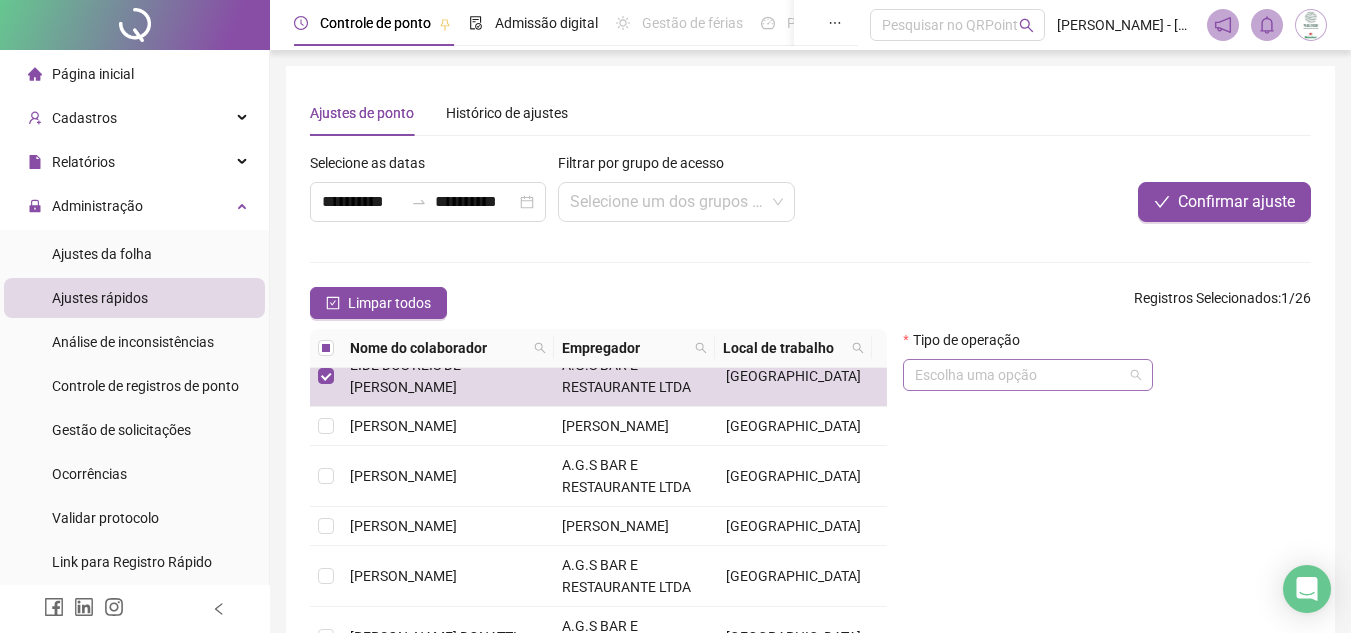 click at bounding box center (1022, 375) 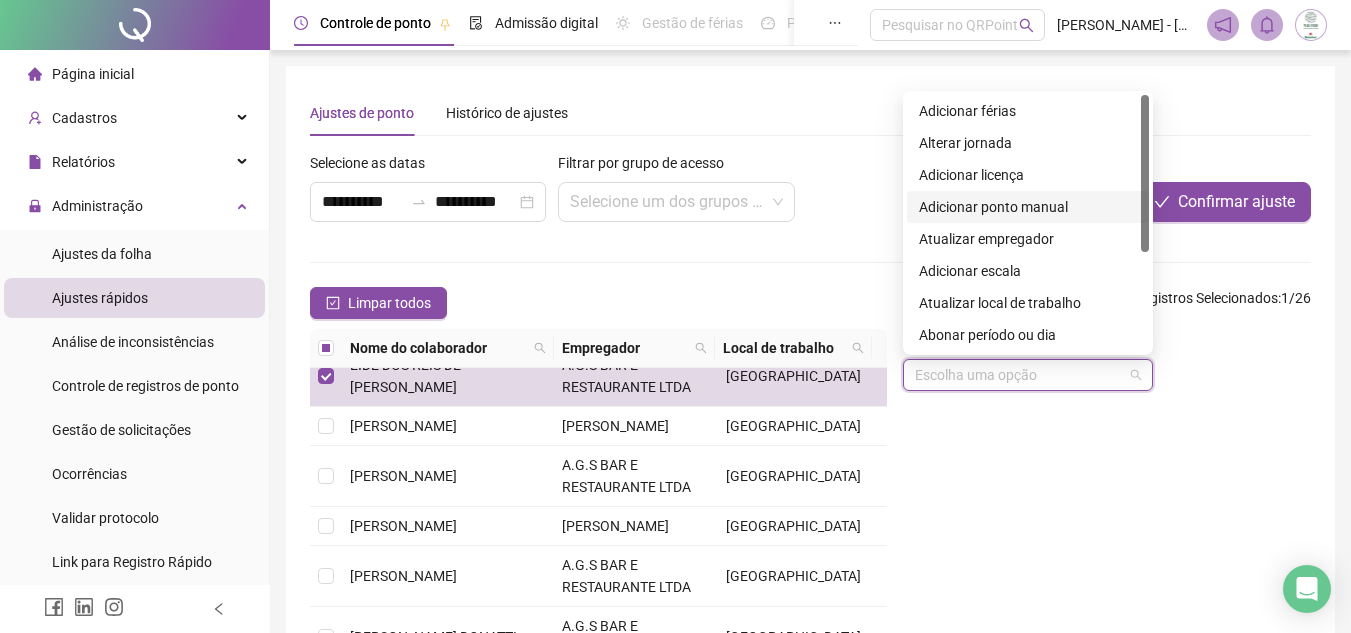 scroll, scrollTop: 100, scrollLeft: 0, axis: vertical 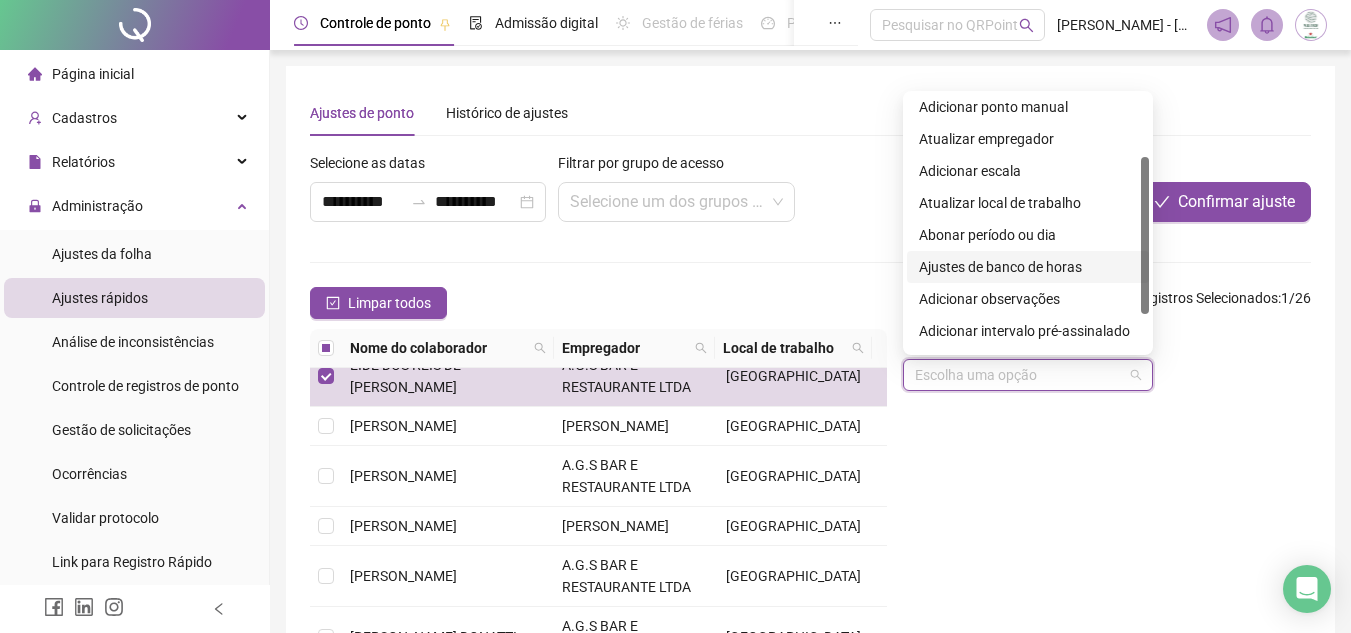 click on "Ajustes de banco de horas" at bounding box center (1028, 267) 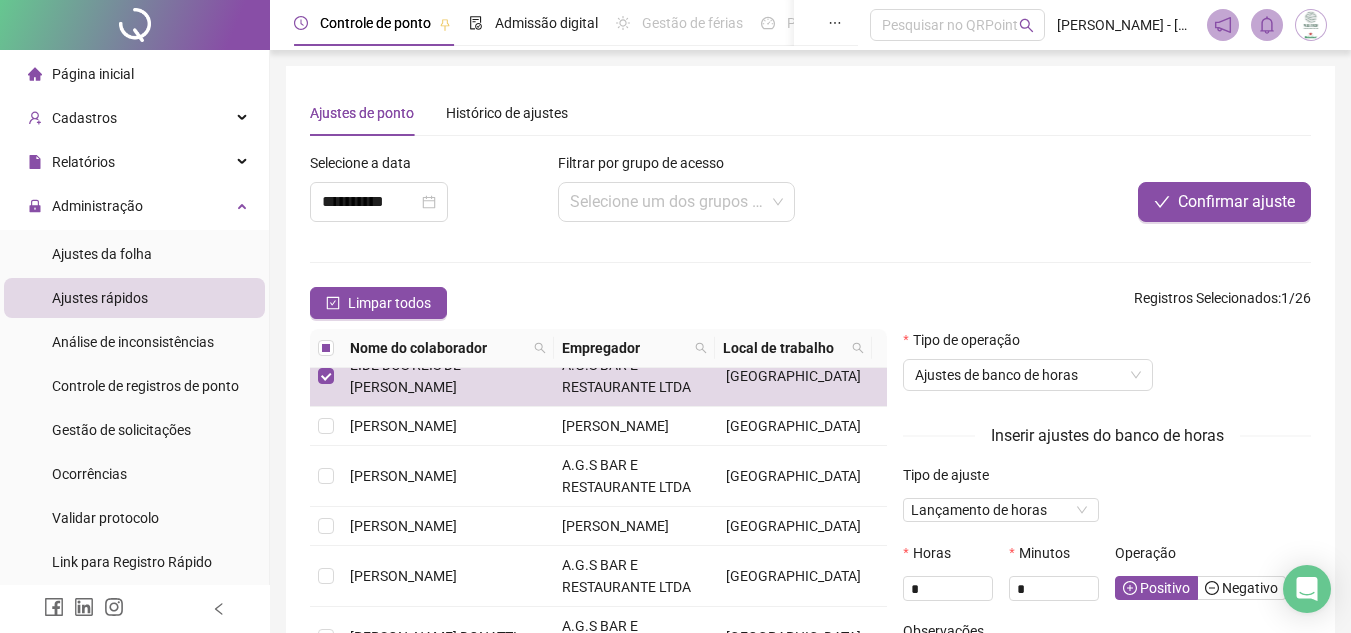 click on "Tipo de operação Ajustes de banco de horas" at bounding box center [1107, 368] 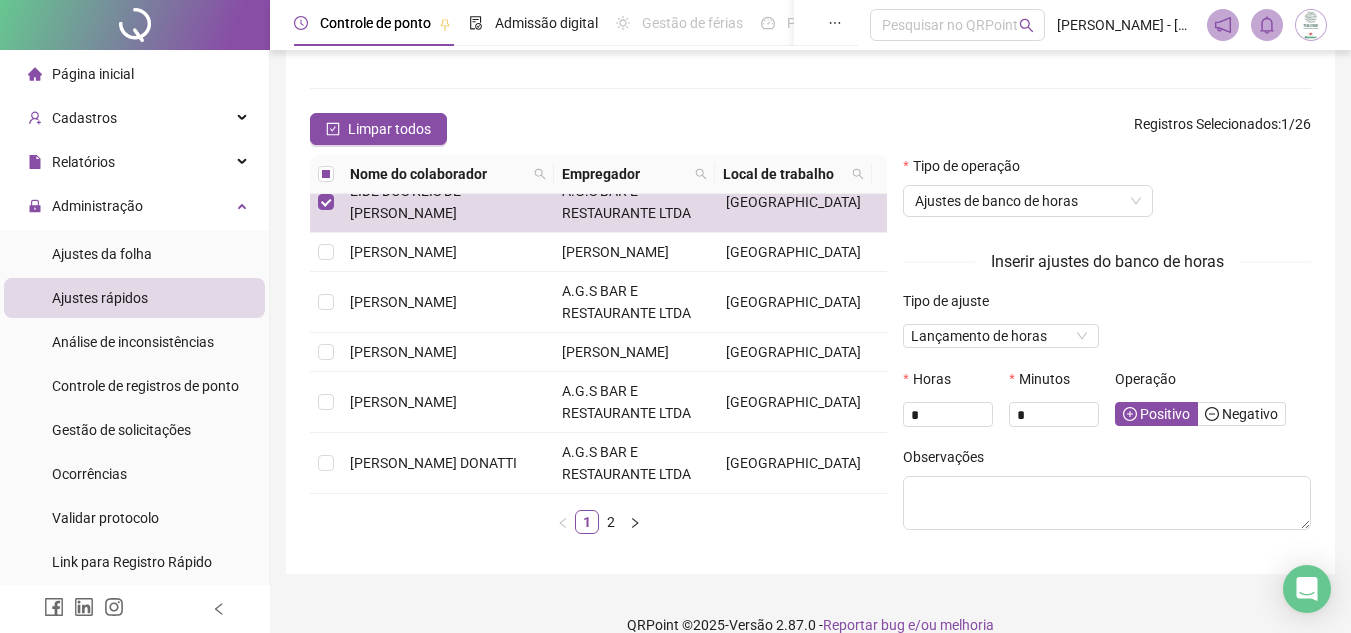 scroll, scrollTop: 200, scrollLeft: 0, axis: vertical 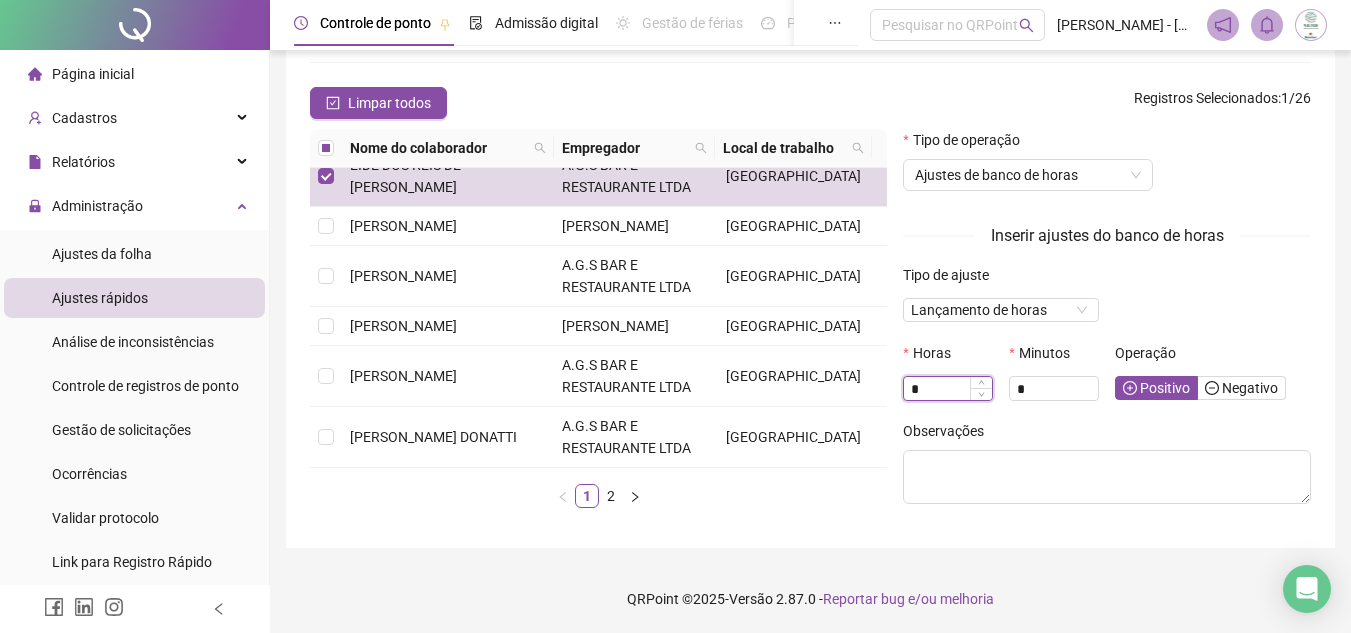 click on "*" at bounding box center [948, 389] 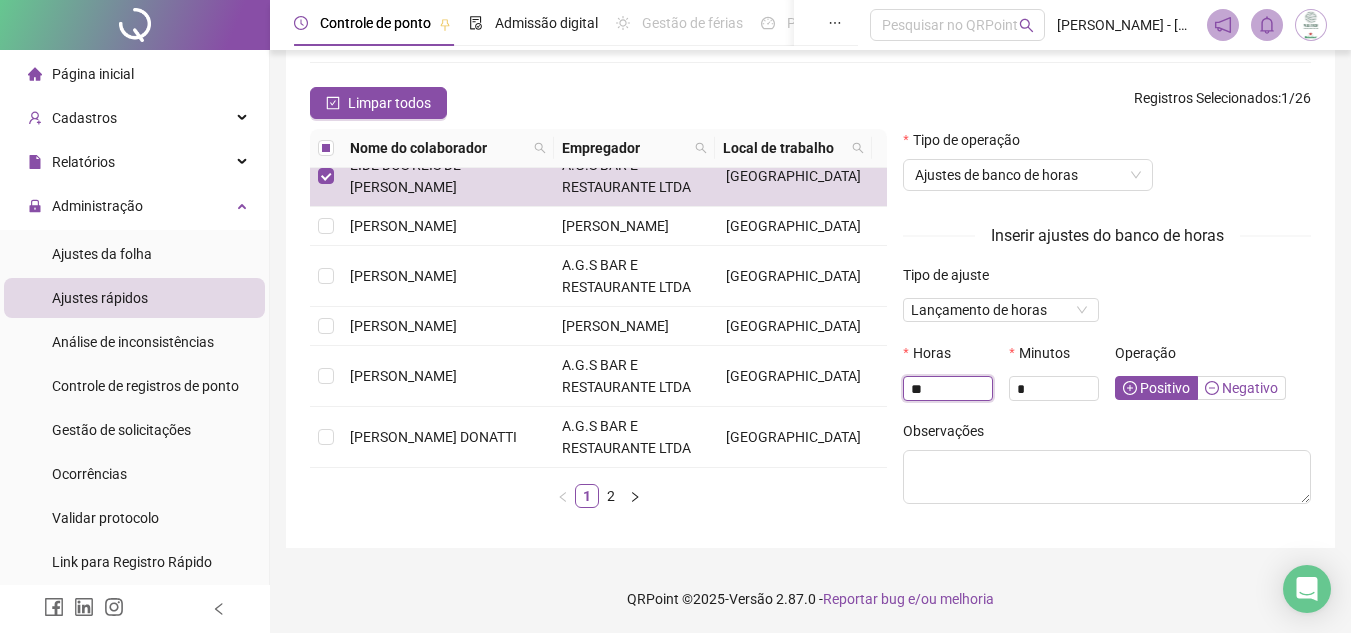 type on "**" 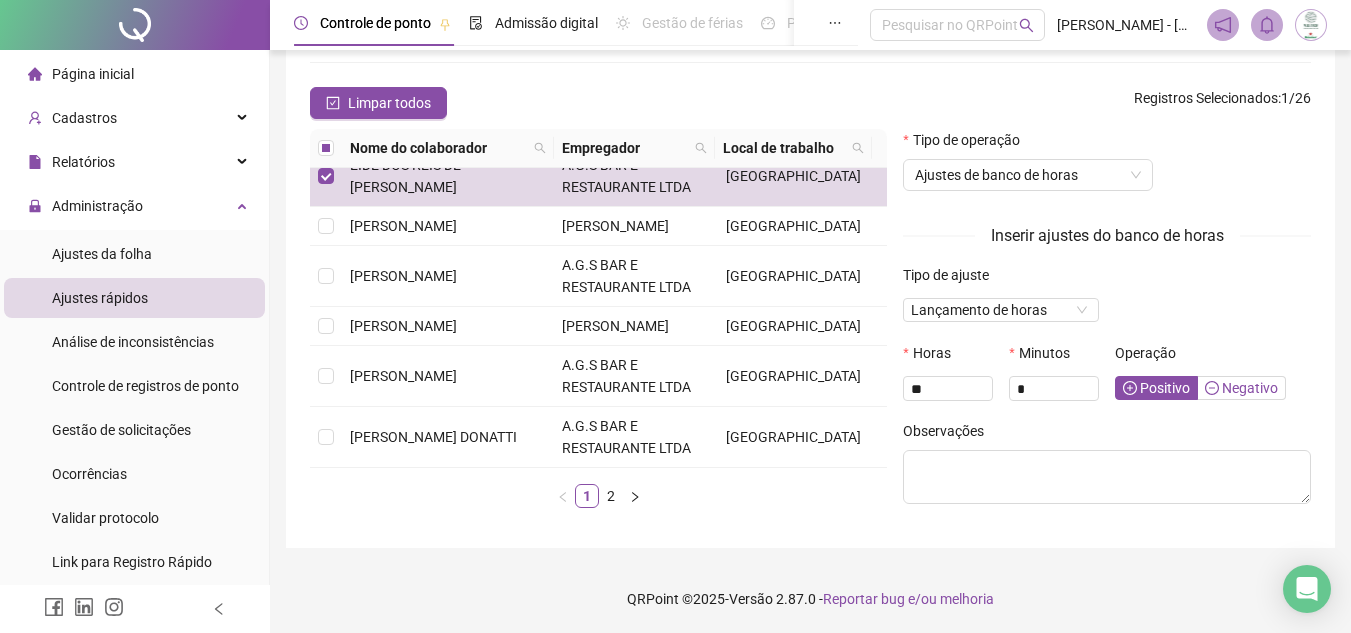 click on "Negativo" at bounding box center [1242, 388] 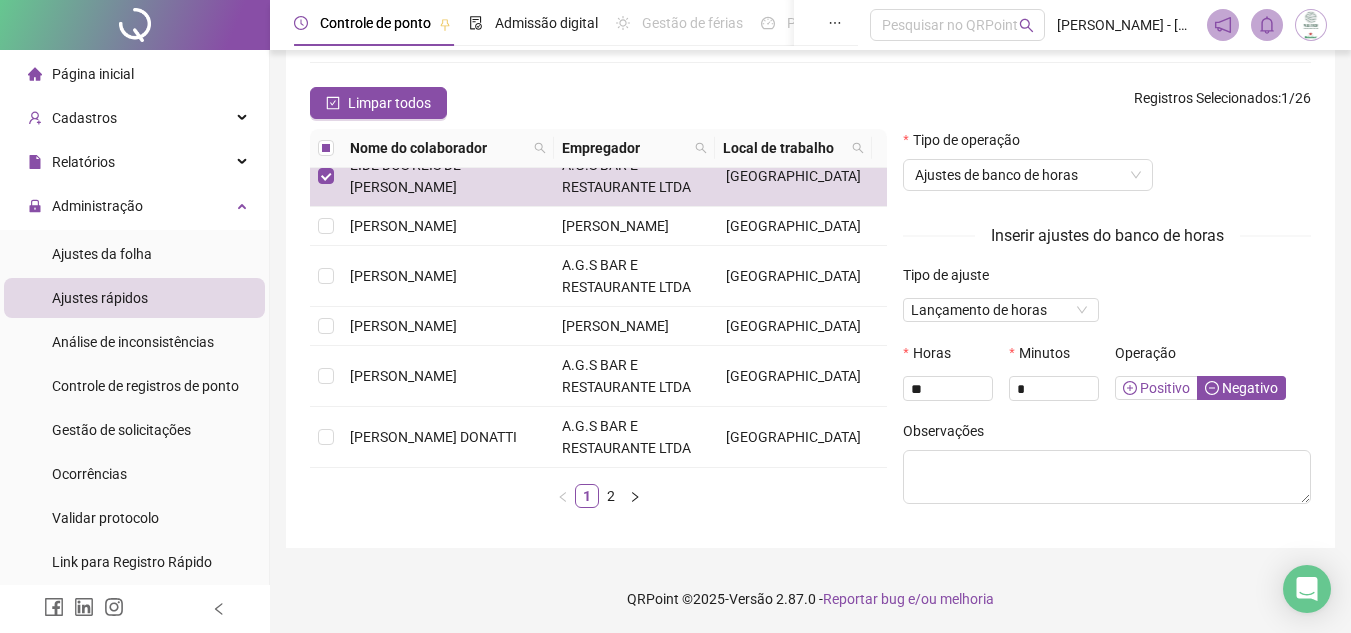click on "Positivo" at bounding box center (1156, 388) 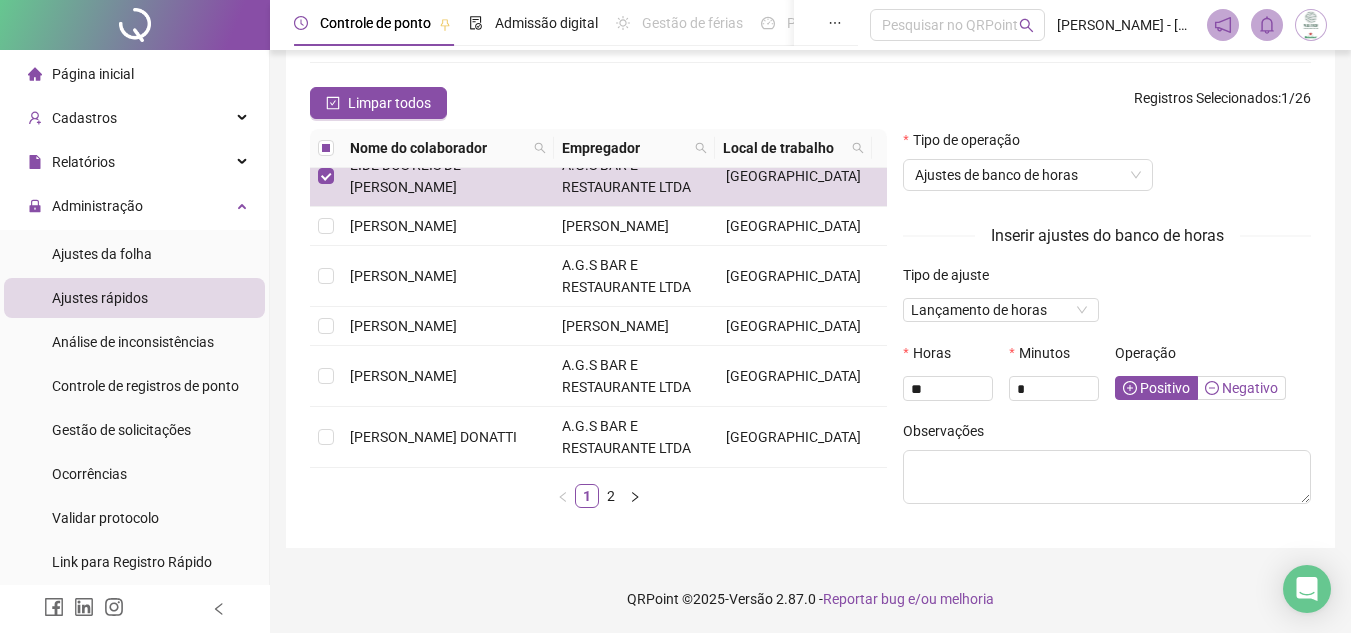 click on "Negativo" at bounding box center [1241, 388] 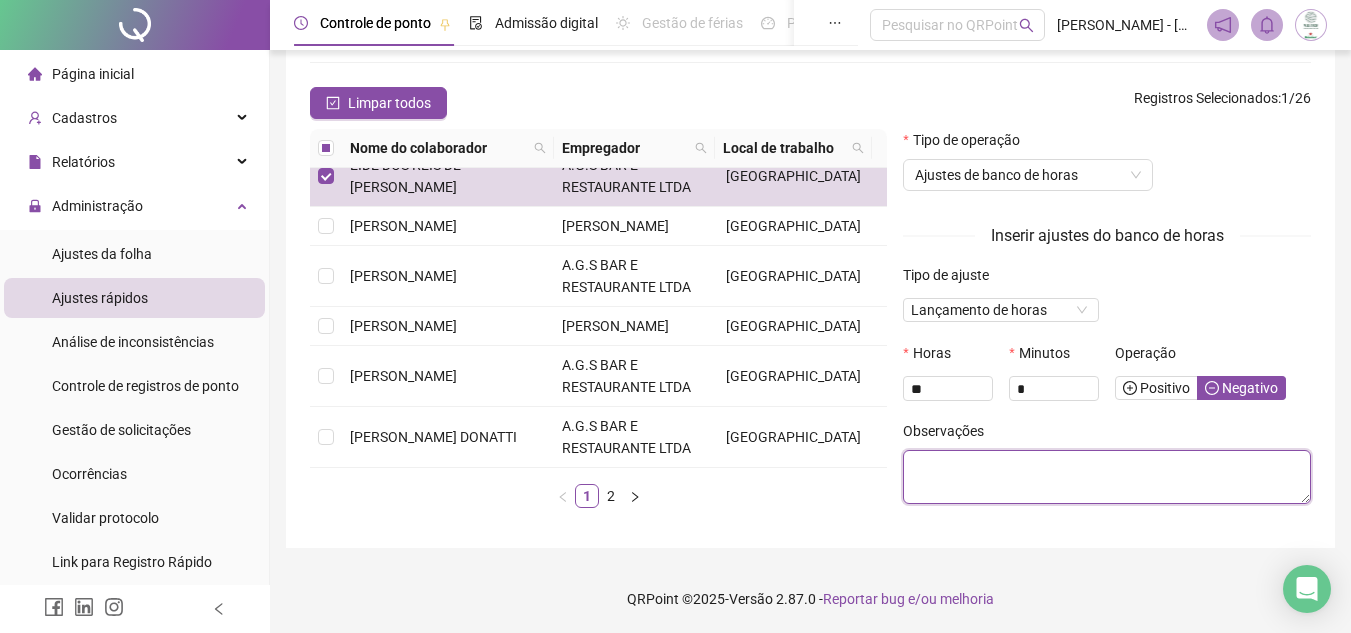 click at bounding box center [1107, 477] 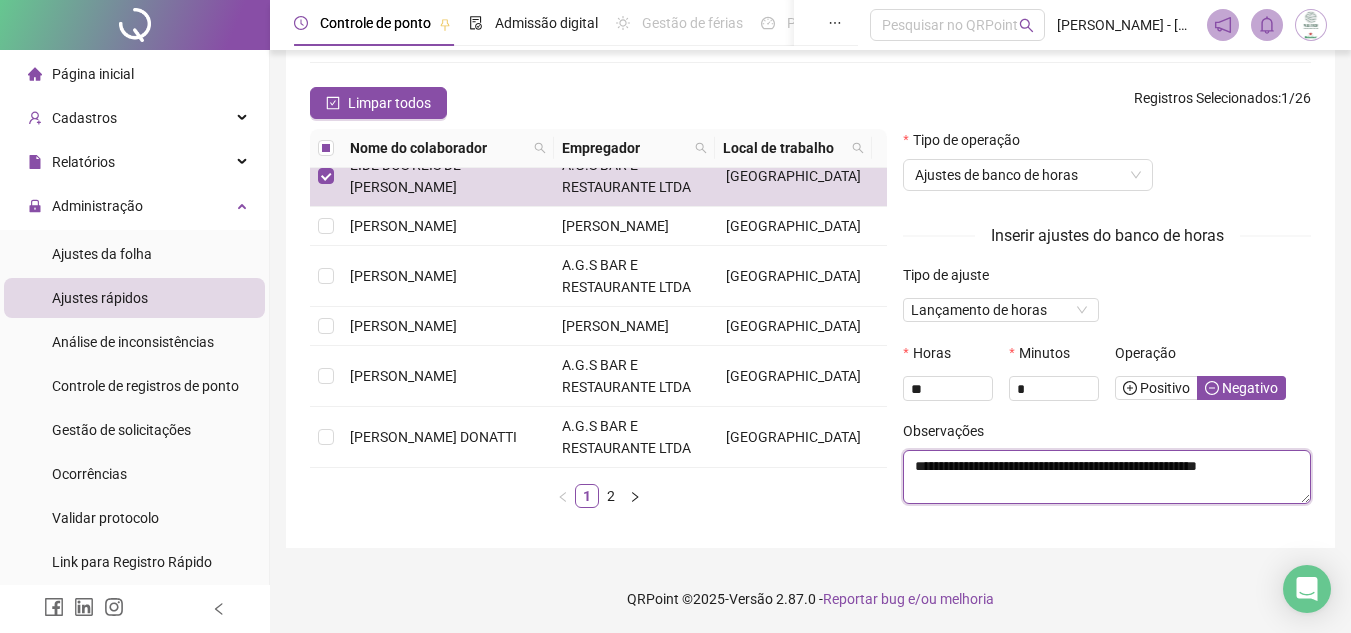 type on "**********" 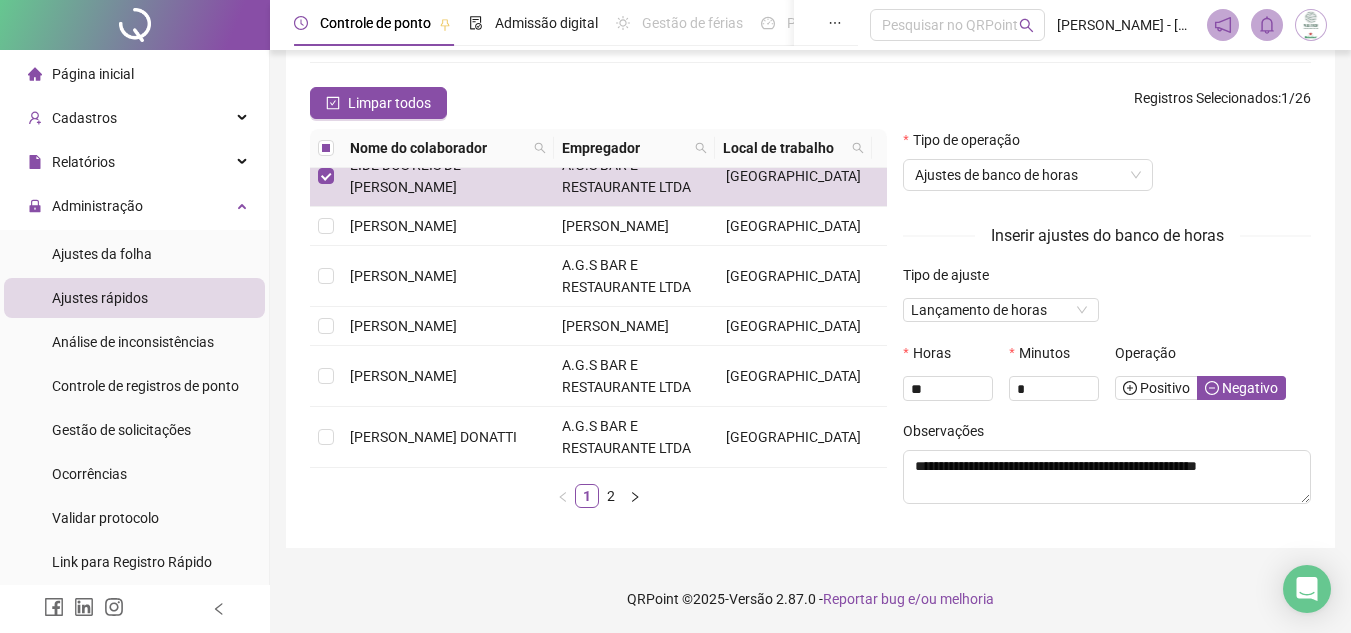 click on "Observações" at bounding box center [1107, 435] 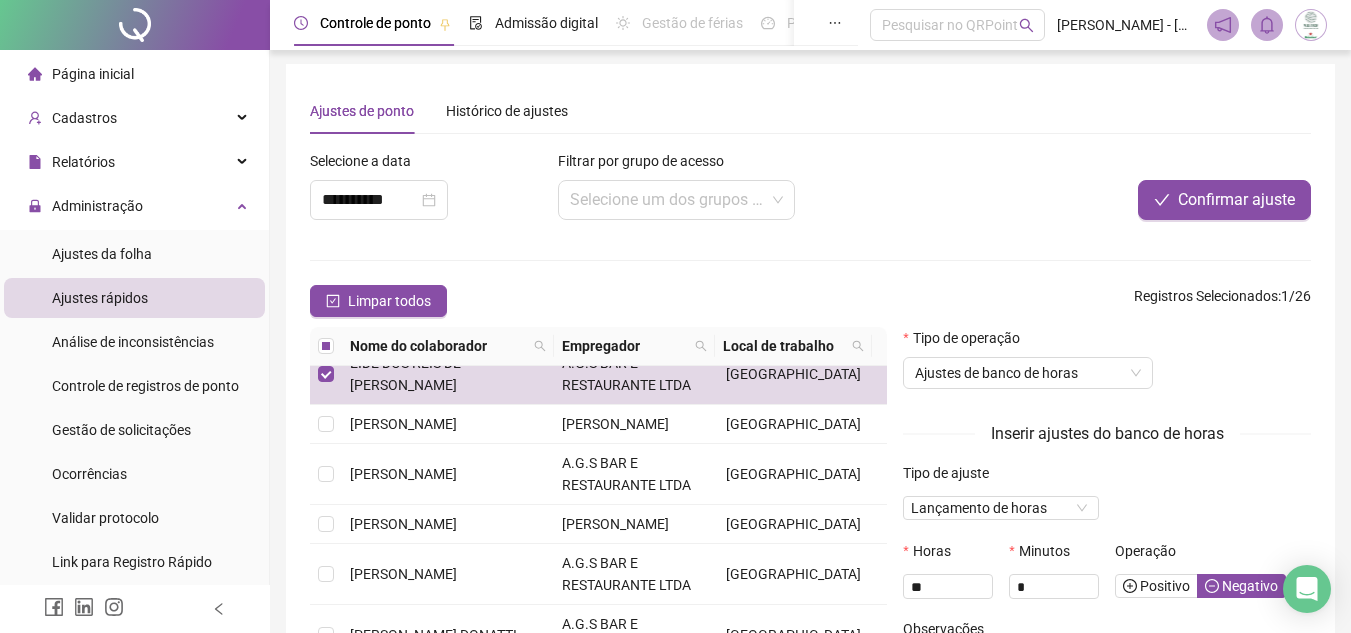 scroll, scrollTop: 0, scrollLeft: 0, axis: both 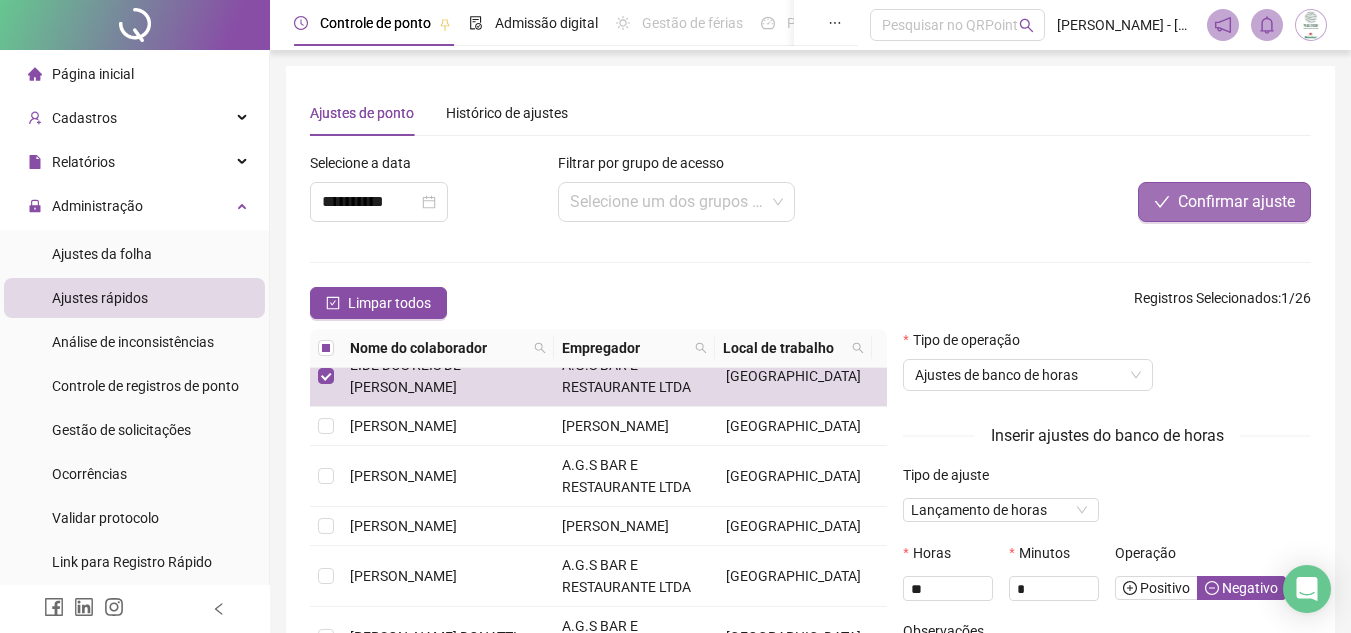 click on "Confirmar ajuste" at bounding box center (1236, 202) 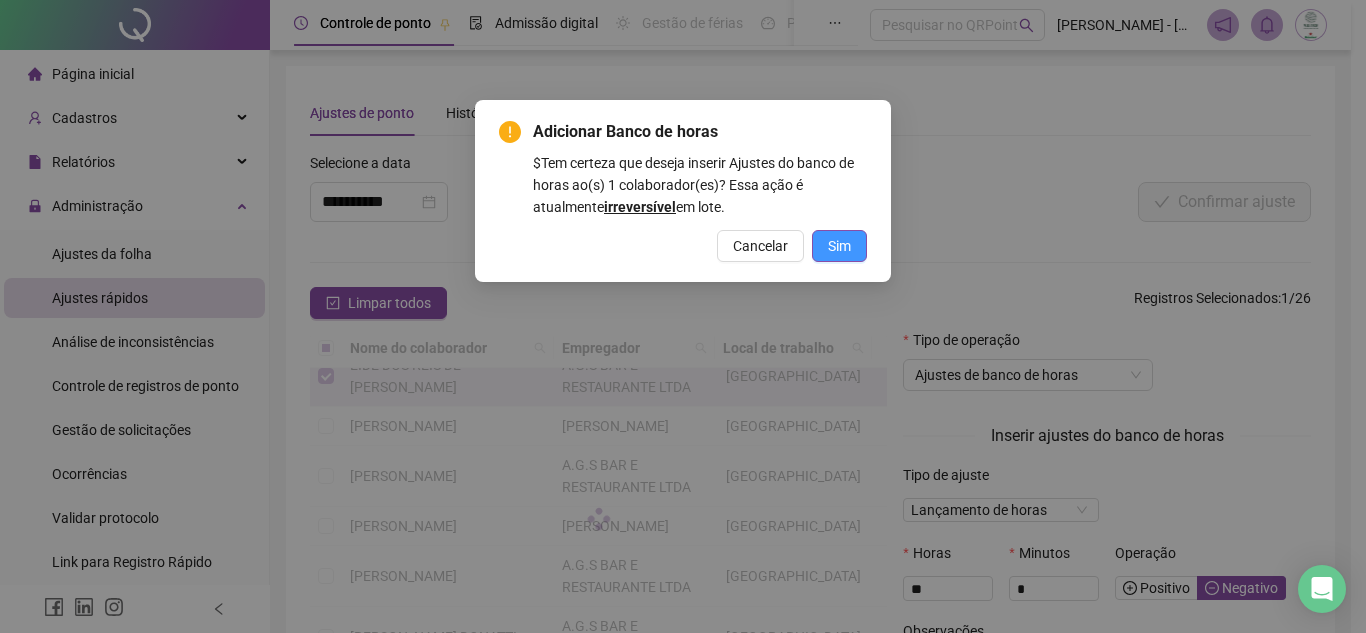 click on "Sim" at bounding box center [839, 246] 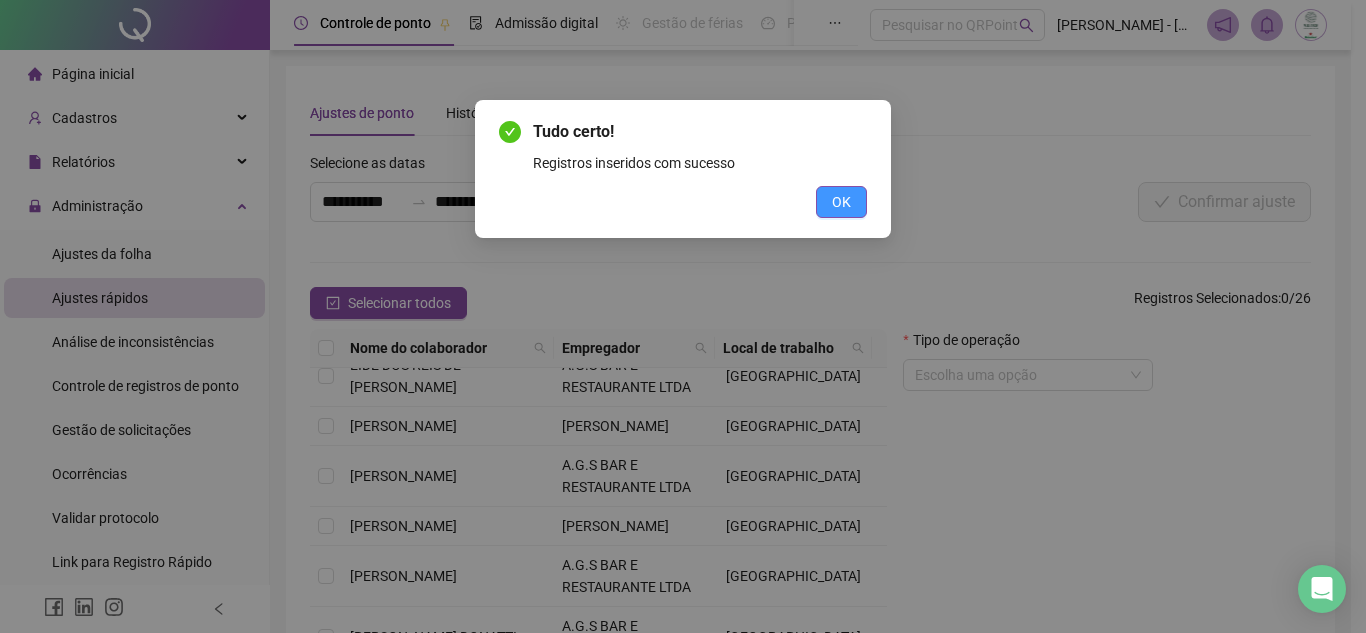 click on "OK" at bounding box center [841, 202] 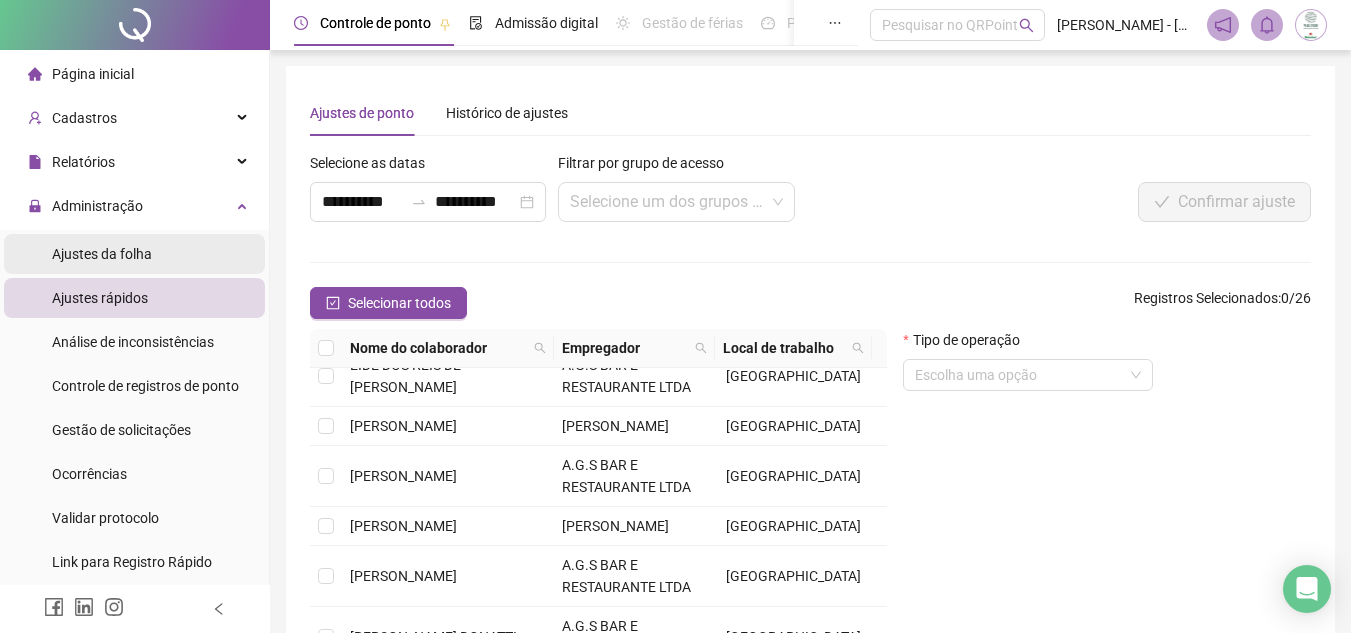 click on "Ajustes da folha" at bounding box center [102, 254] 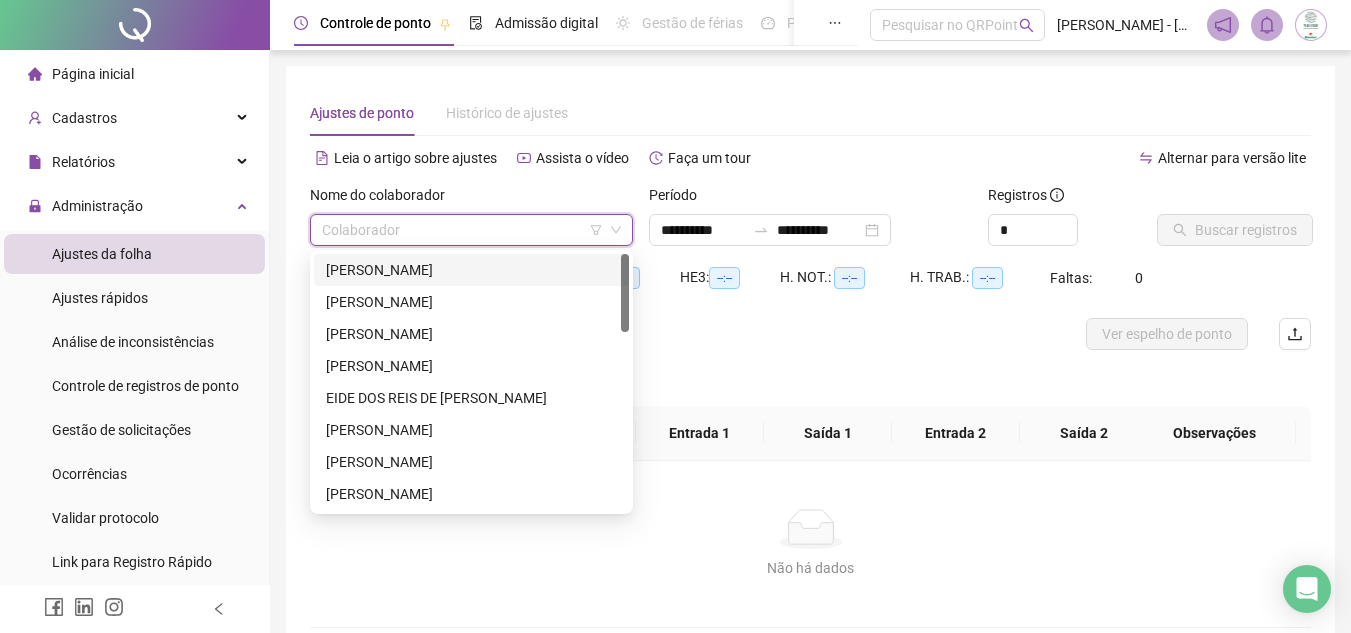click at bounding box center (465, 230) 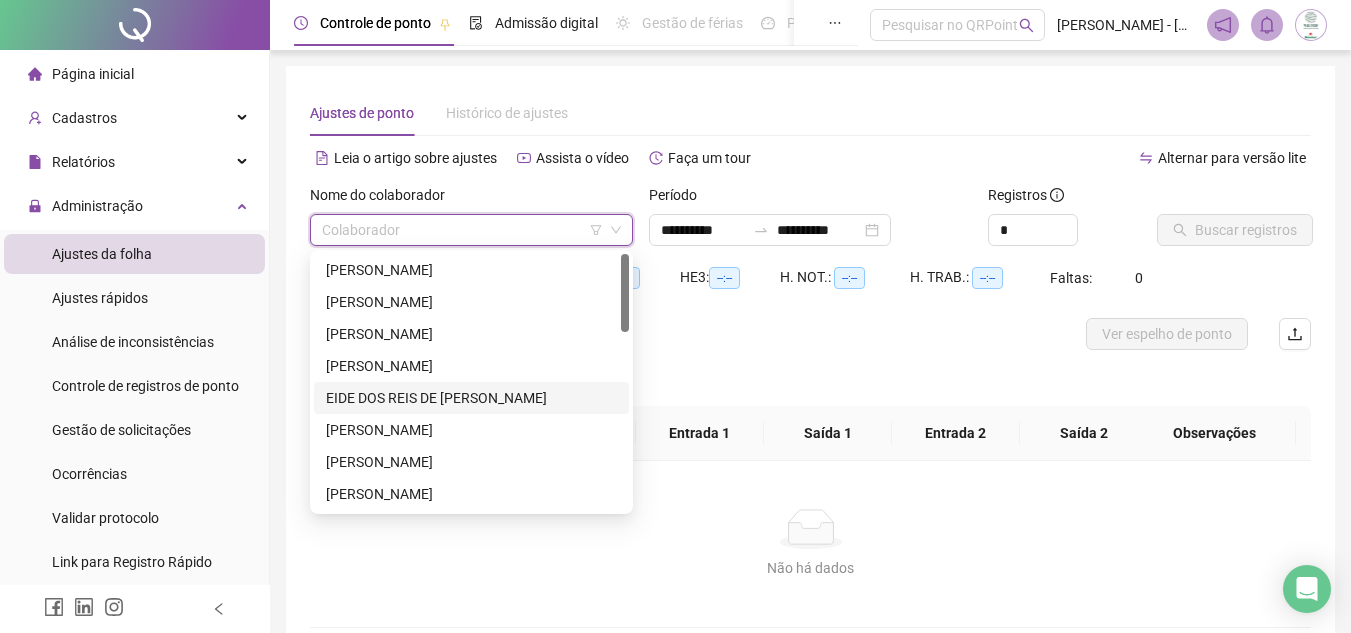 click on "EIDE DOS REIS DE [PERSON_NAME]" at bounding box center (471, 398) 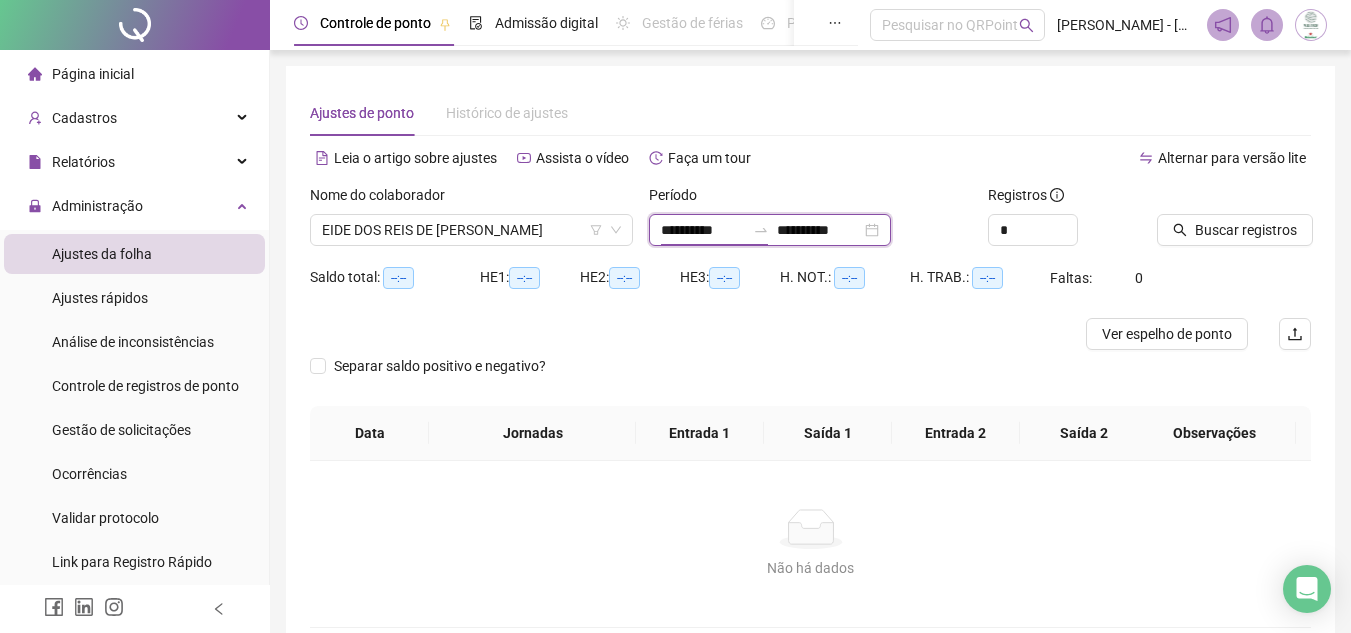 click on "**********" at bounding box center [703, 230] 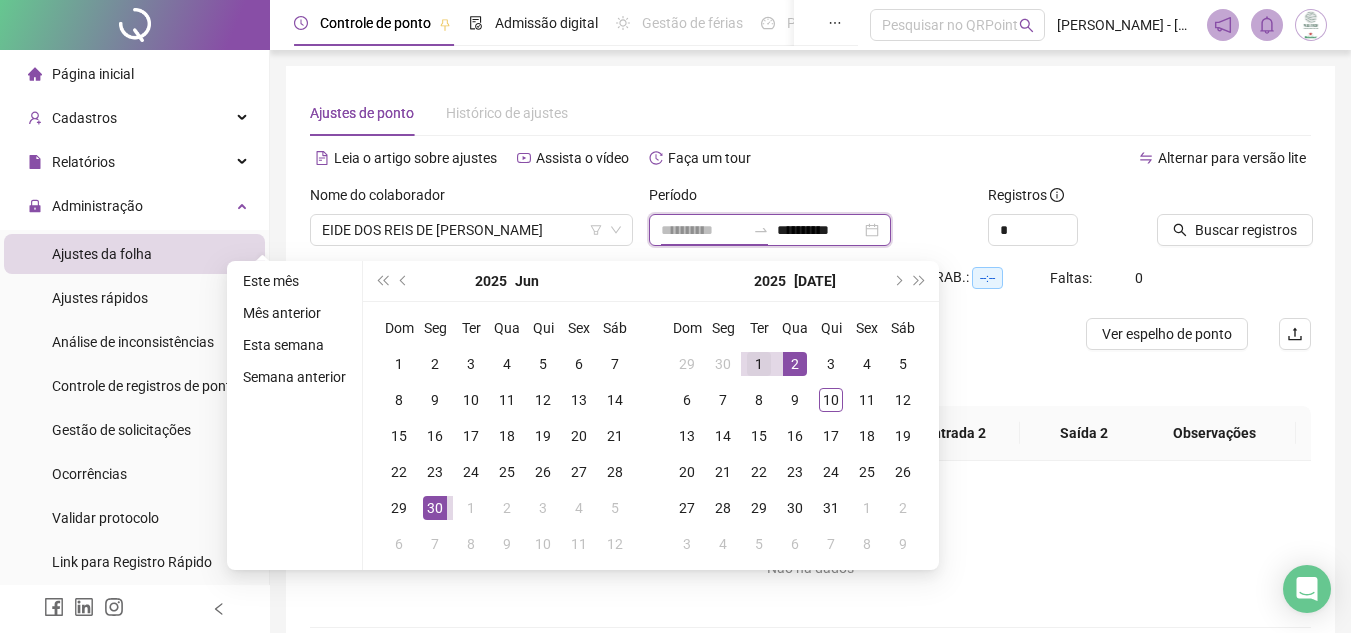 type on "**********" 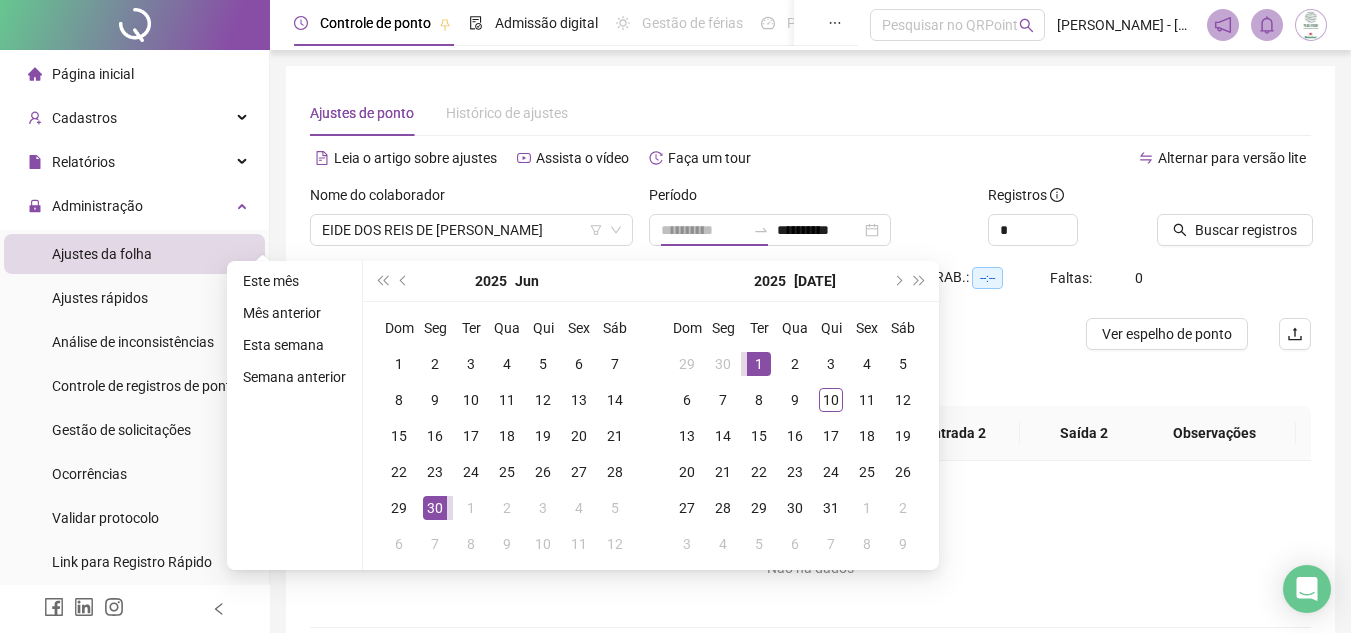 drag, startPoint x: 756, startPoint y: 363, endPoint x: 790, endPoint y: 381, distance: 38.470768 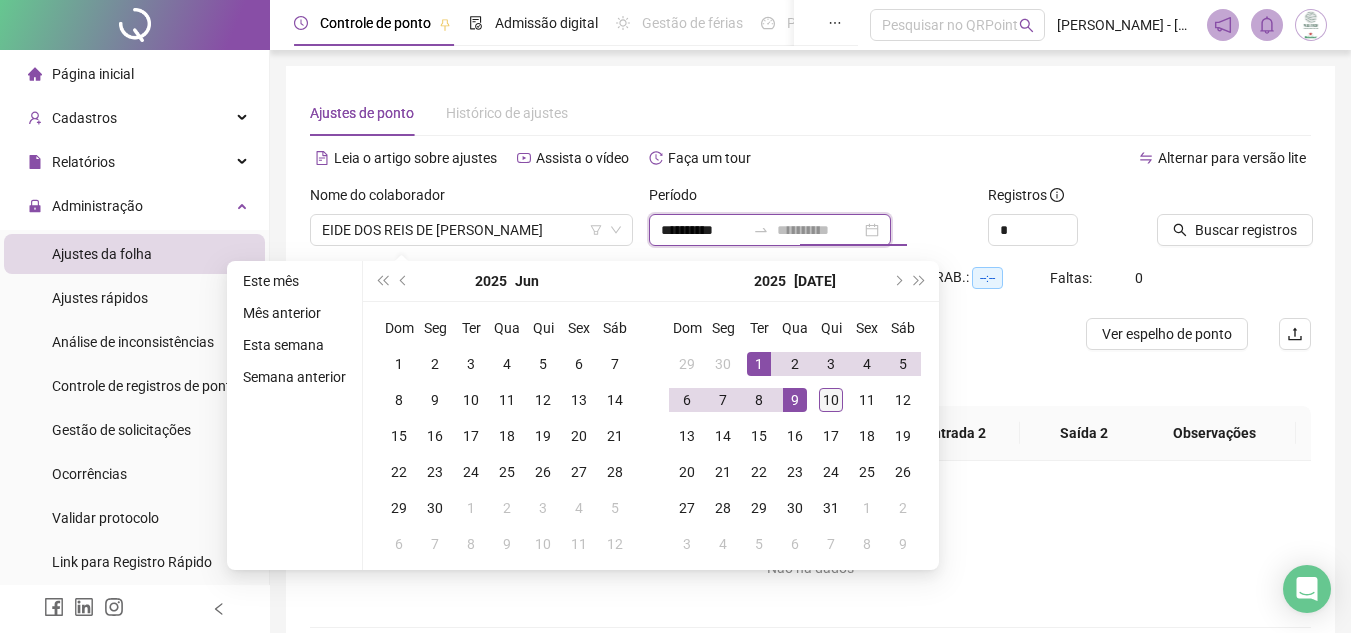 type on "**********" 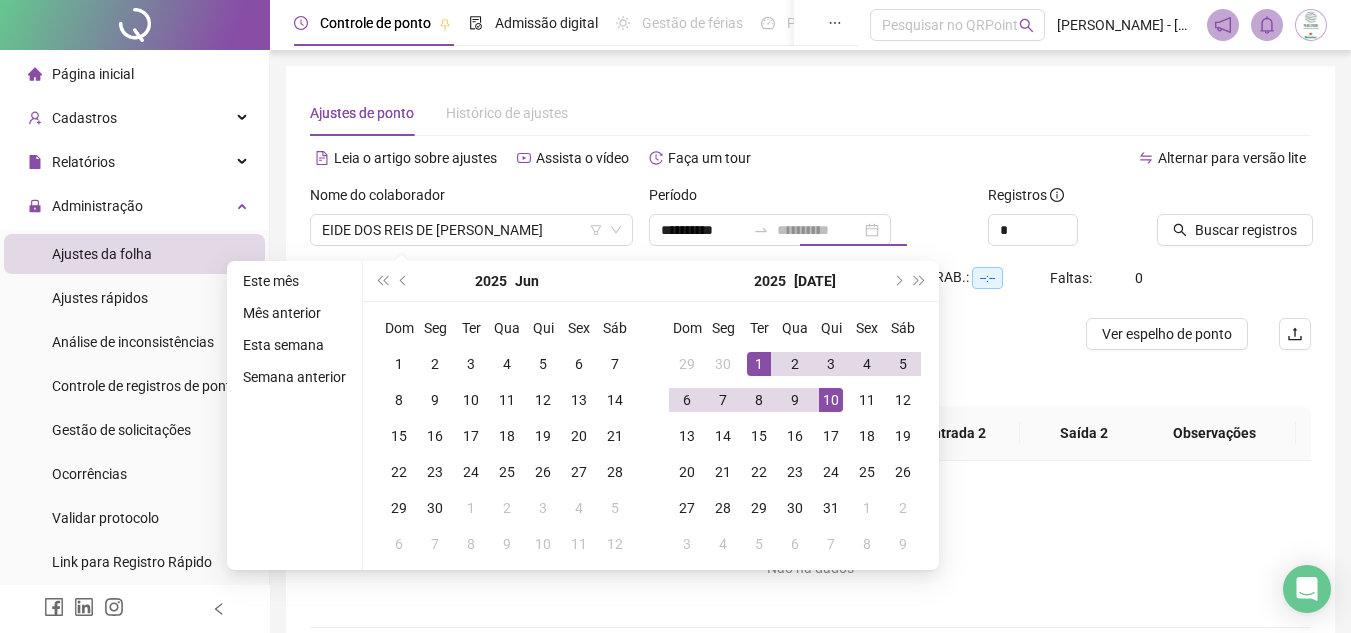 click on "10" at bounding box center (831, 400) 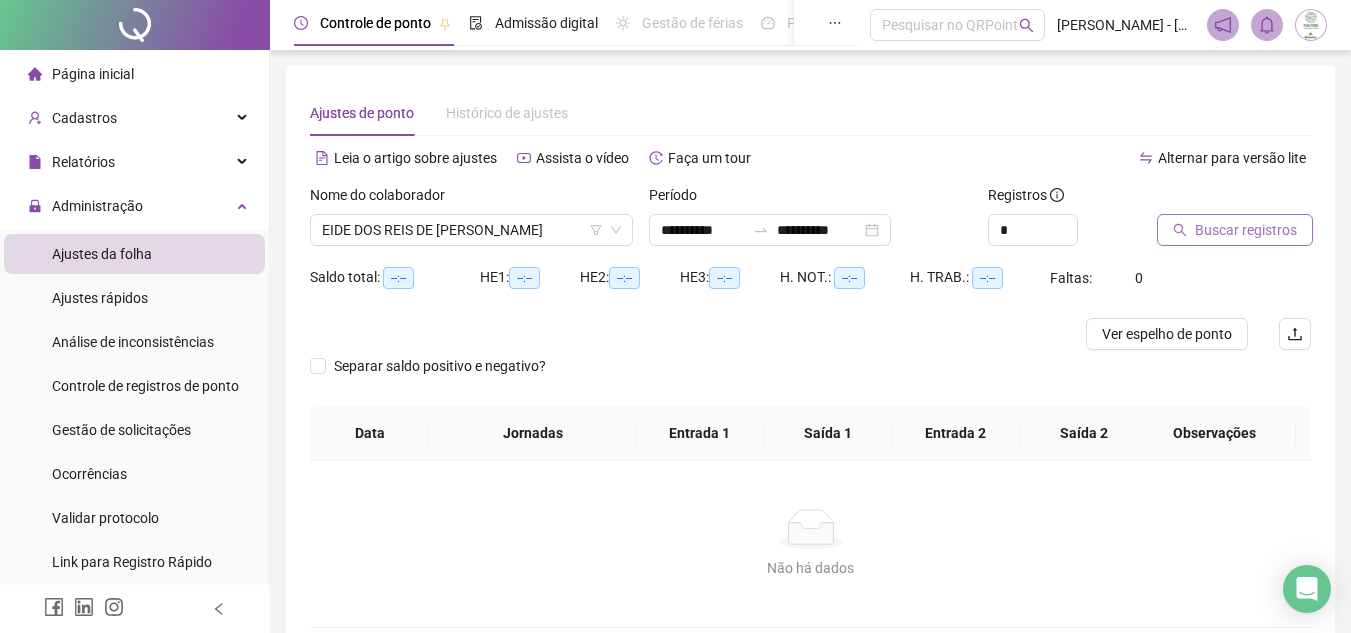 click on "Buscar registros" at bounding box center (1246, 230) 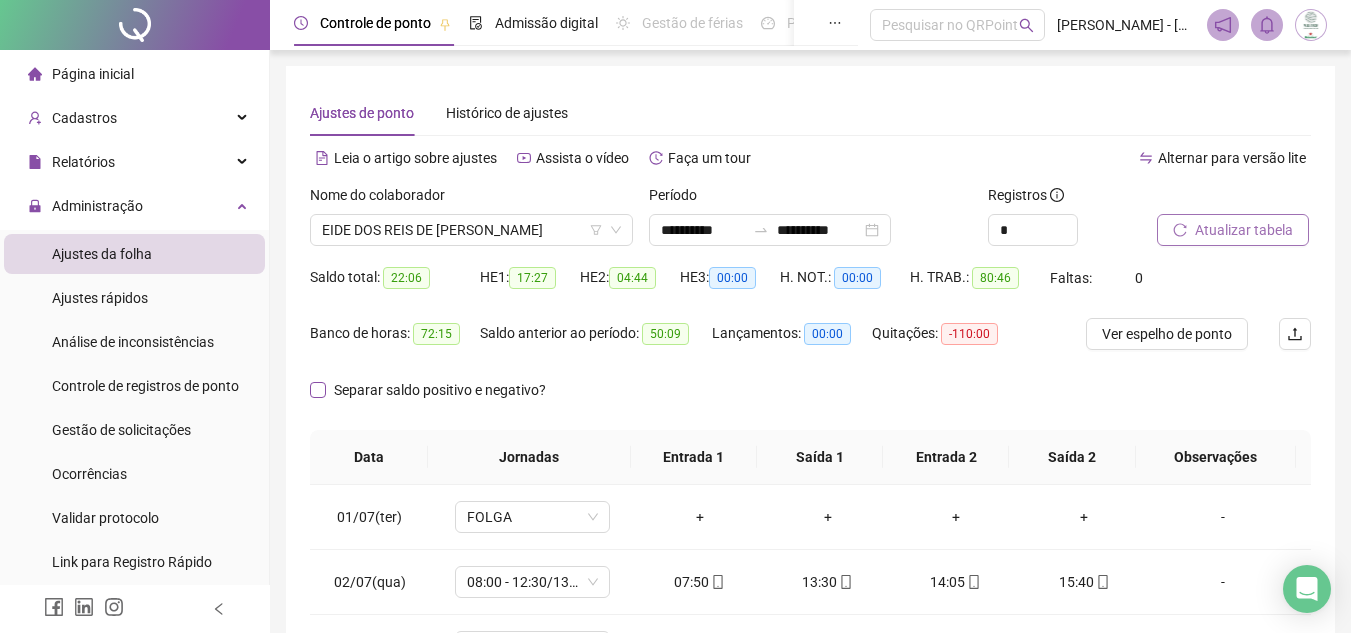 click on "Separar saldo positivo e negativo?" at bounding box center [440, 390] 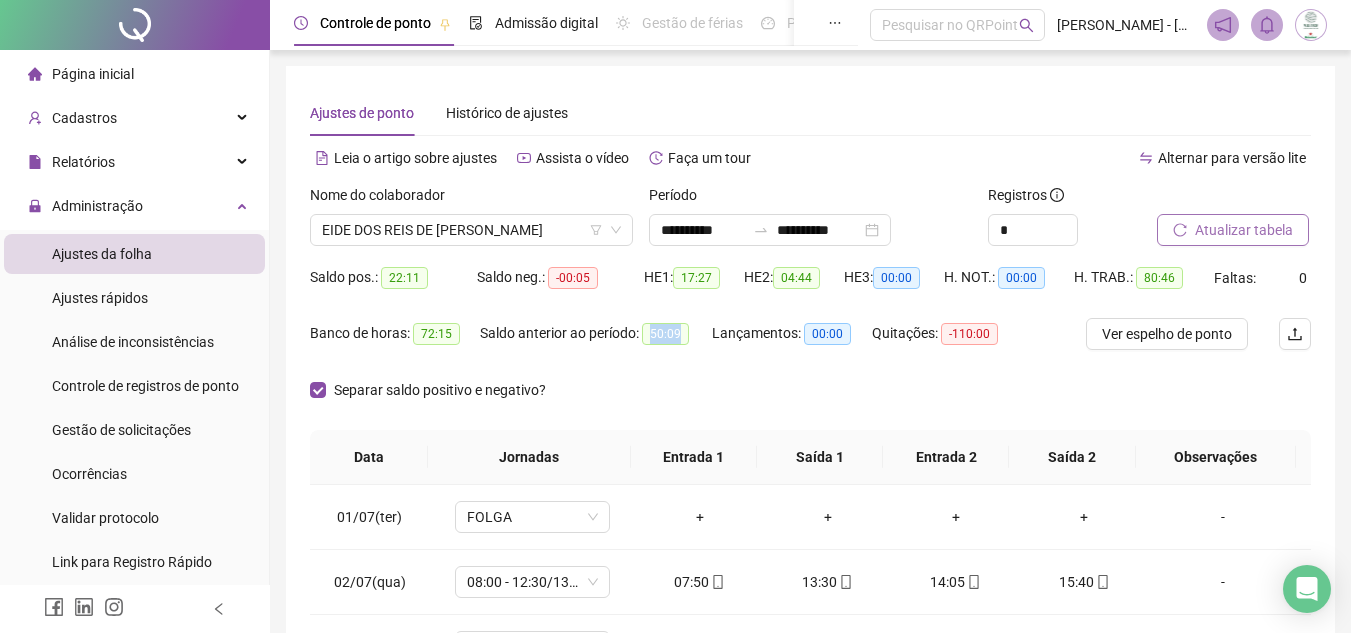 drag, startPoint x: 655, startPoint y: 337, endPoint x: 692, endPoint y: 337, distance: 37 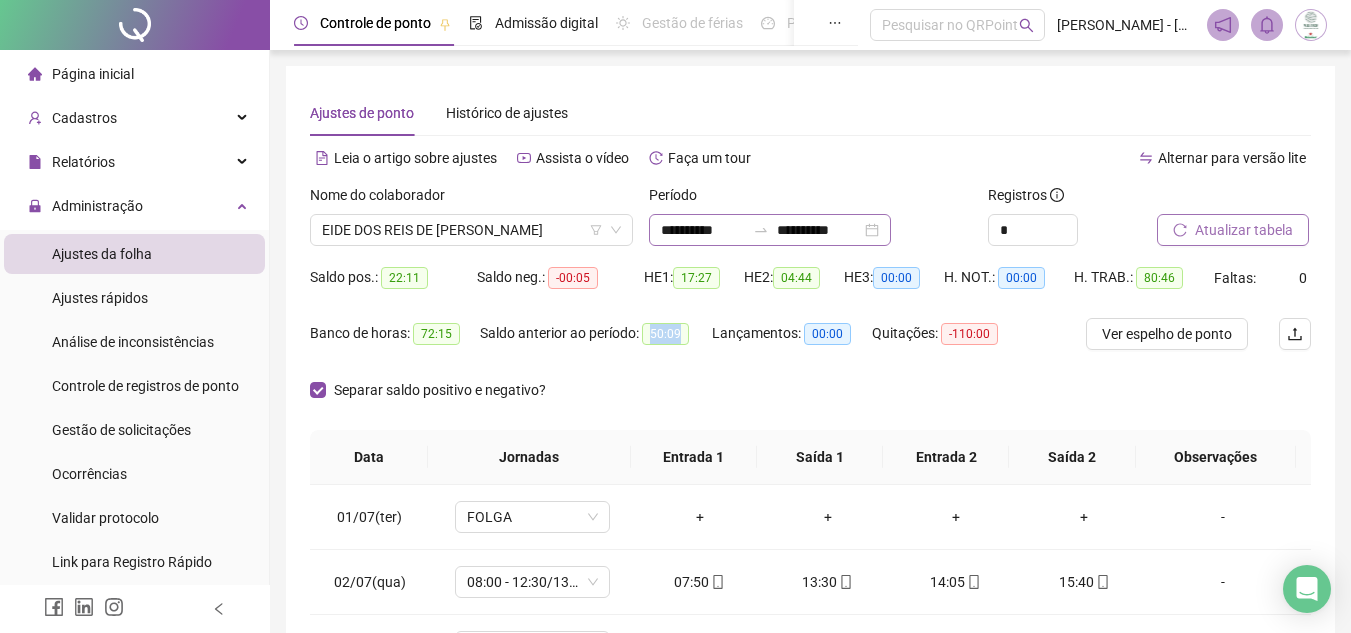 click on "**********" at bounding box center (770, 230) 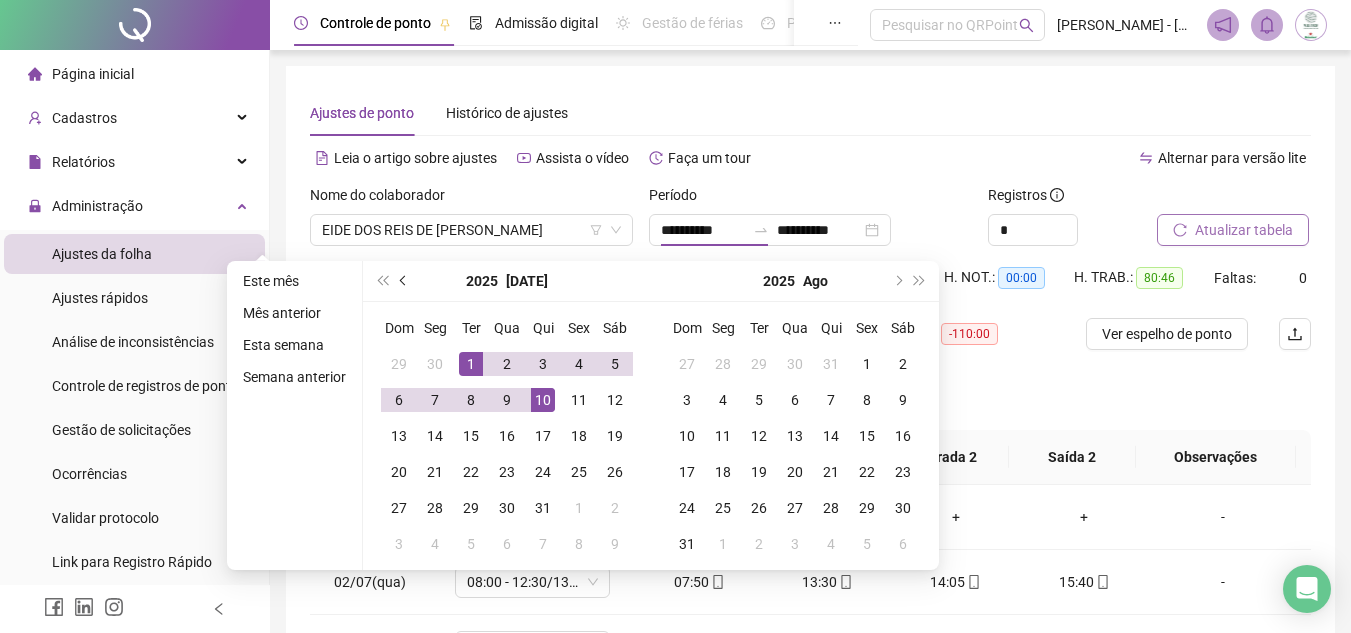 click at bounding box center [404, 281] 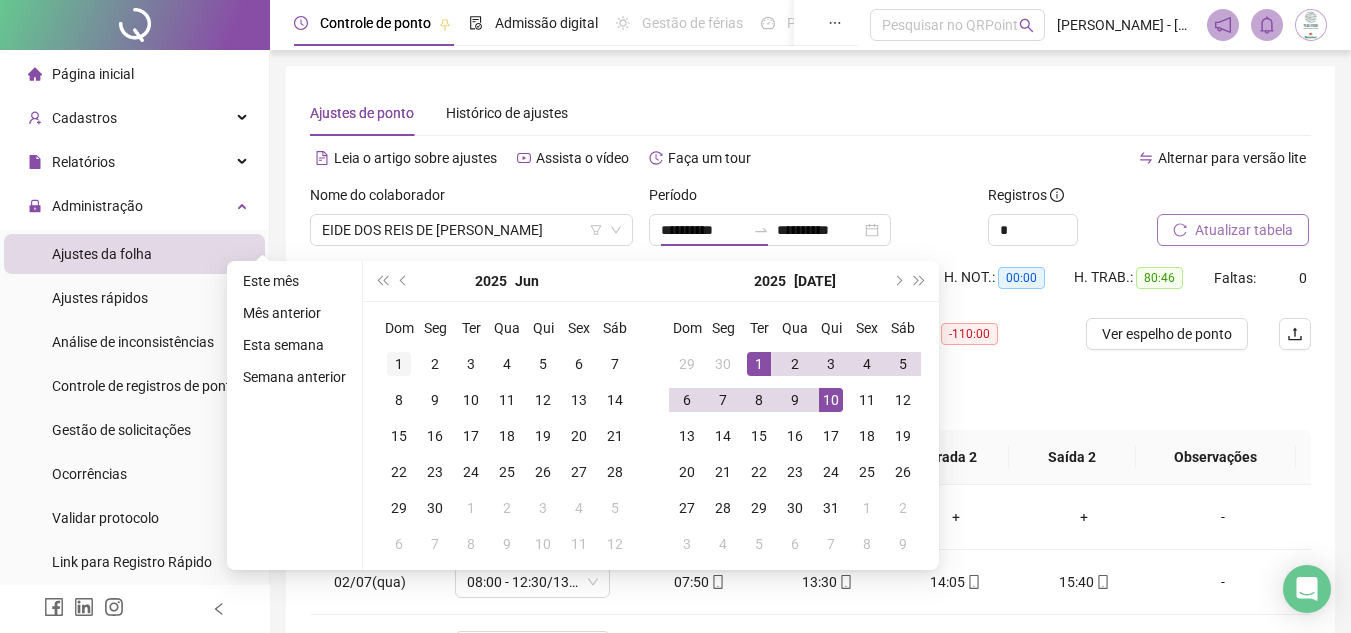 type on "**********" 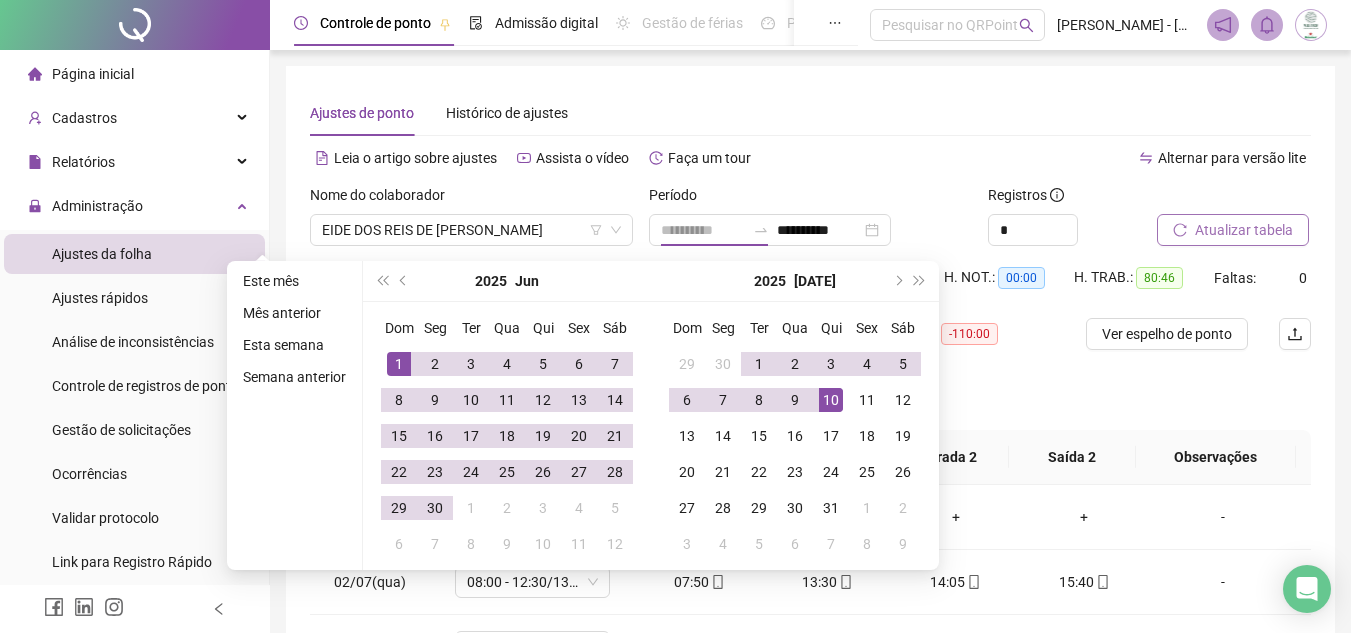 click on "1" at bounding box center [399, 364] 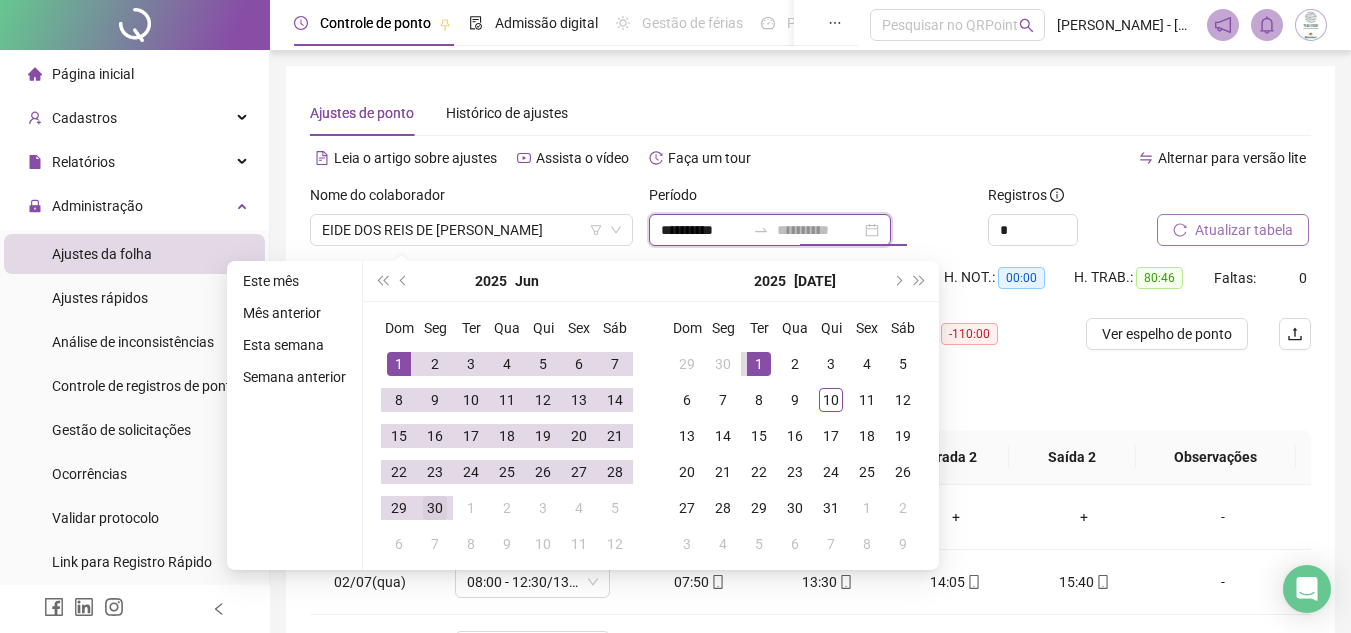 type on "**********" 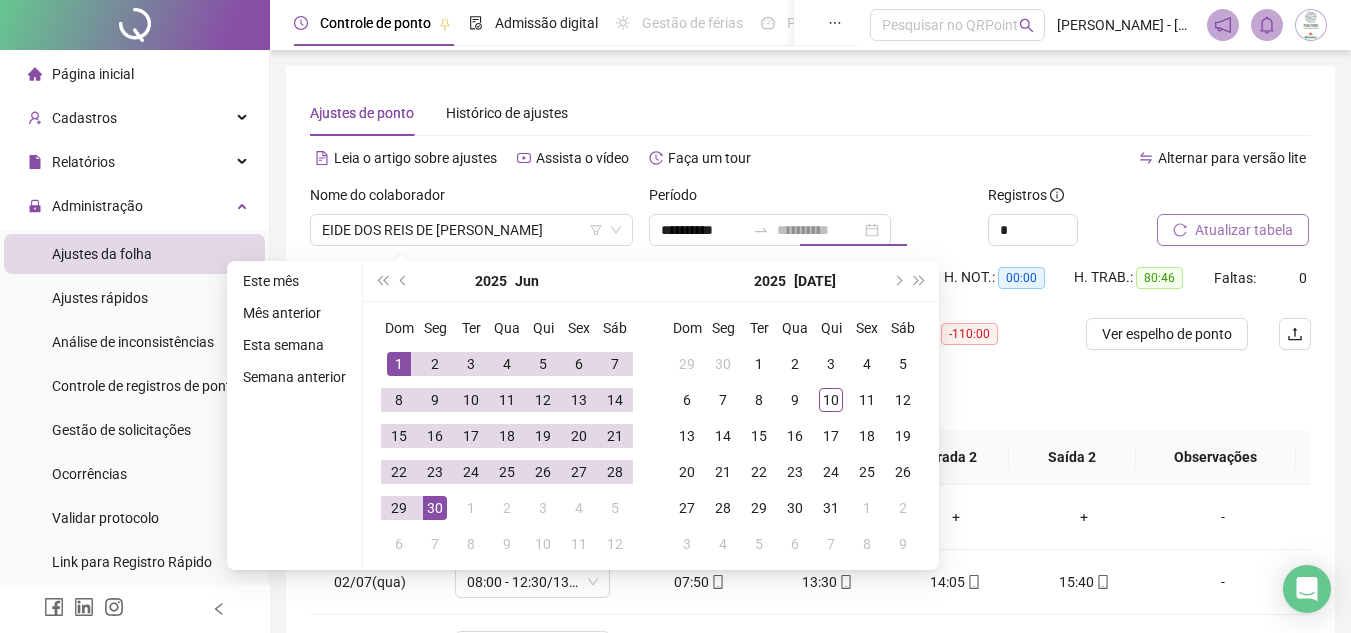 click on "30" at bounding box center [435, 508] 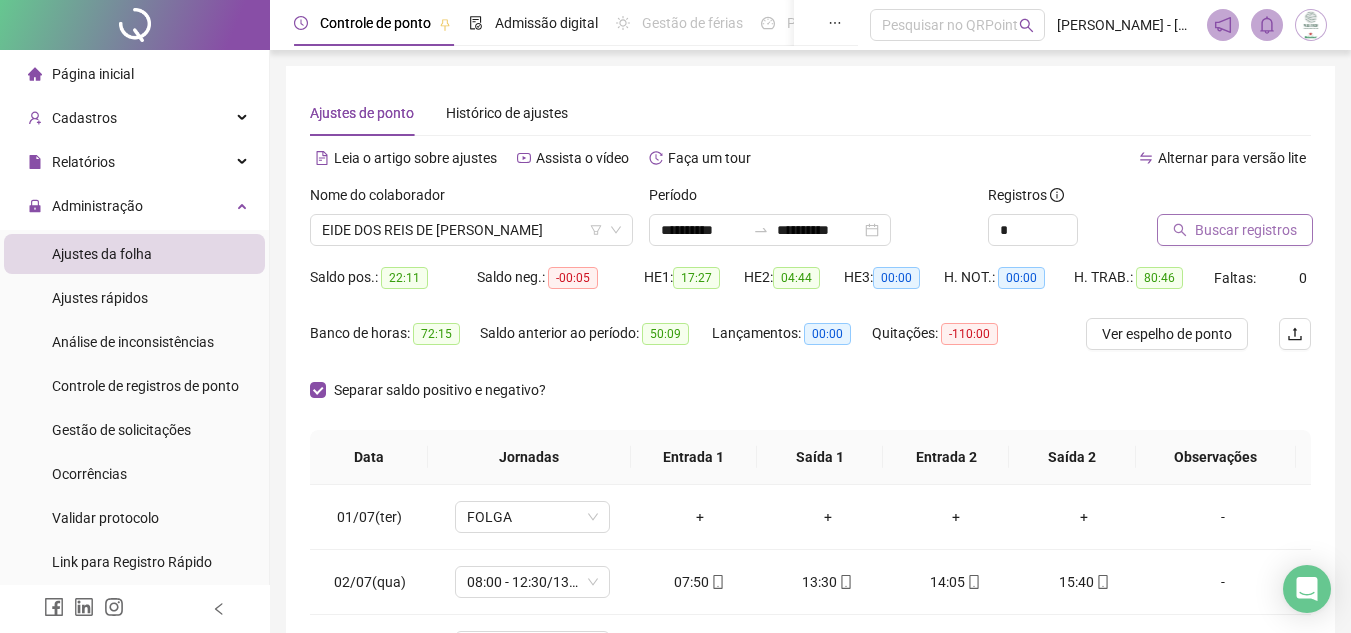 click on "Buscar registros" at bounding box center [1246, 230] 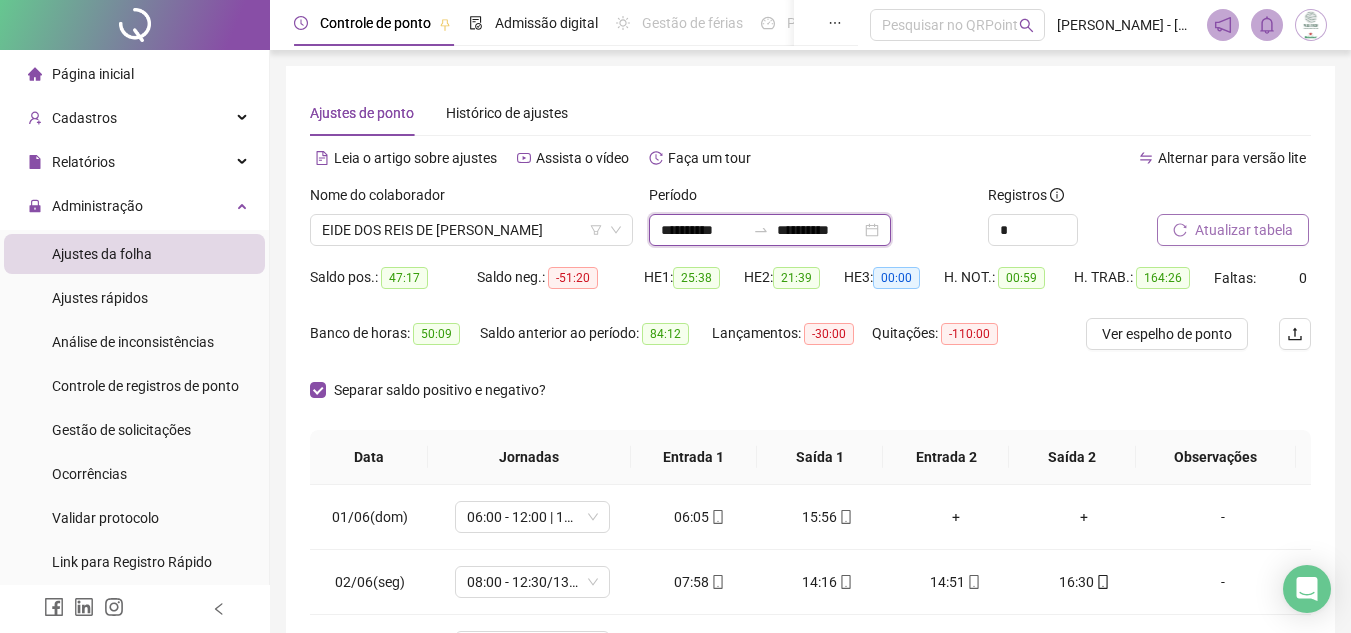 click on "**********" at bounding box center (703, 230) 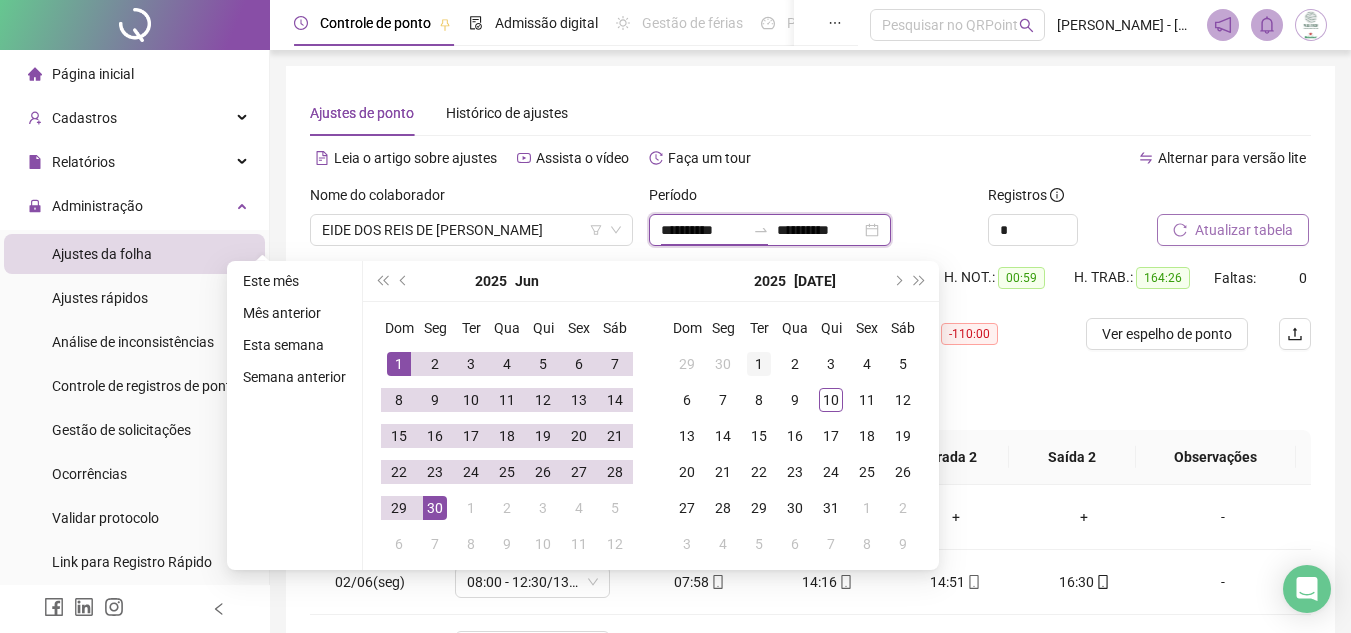 type on "**********" 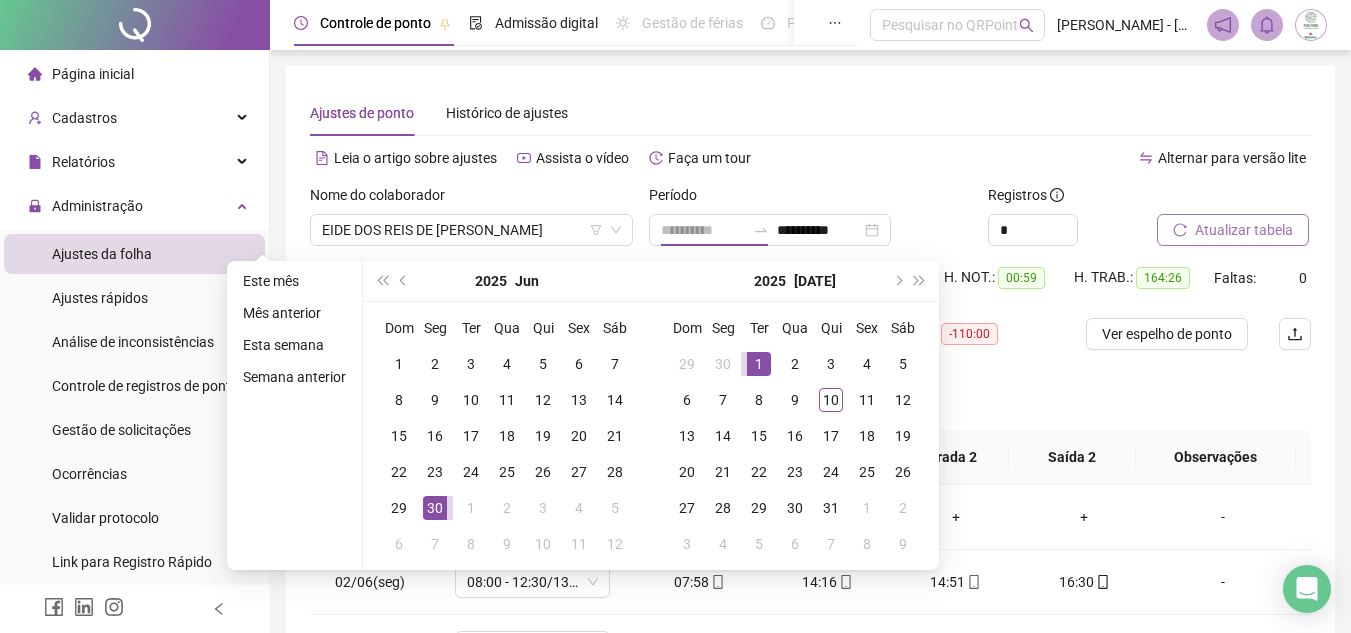 click on "1" at bounding box center (759, 364) 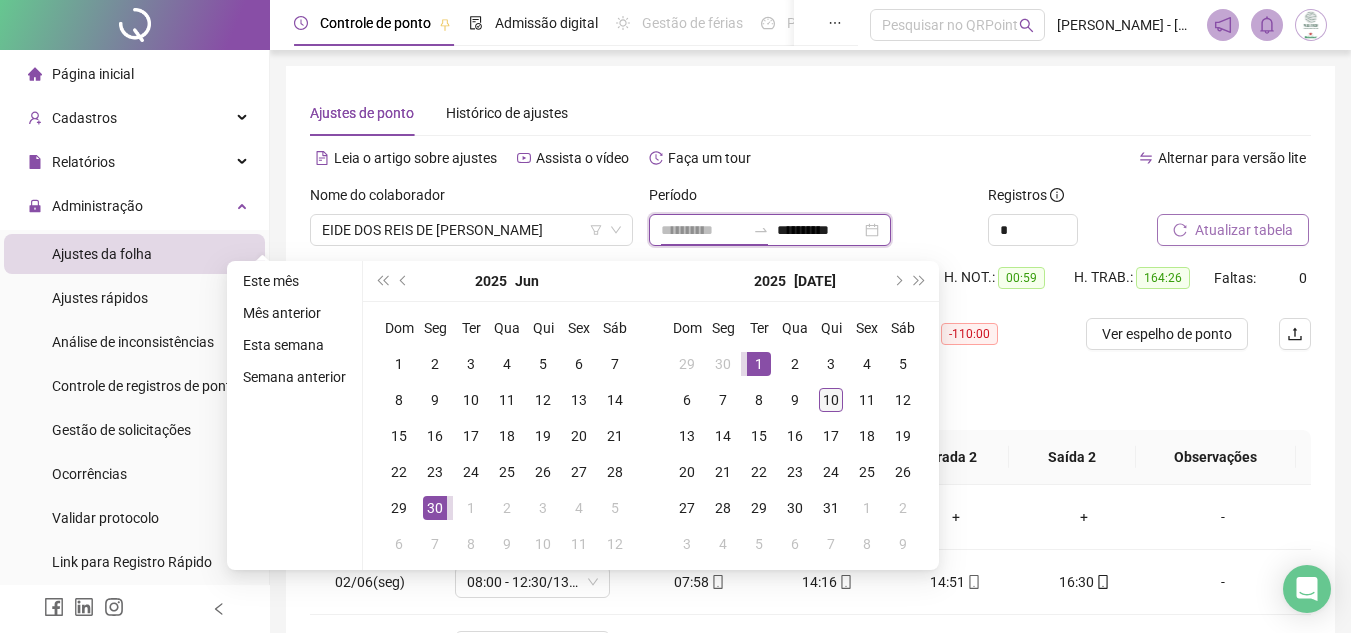 type on "**********" 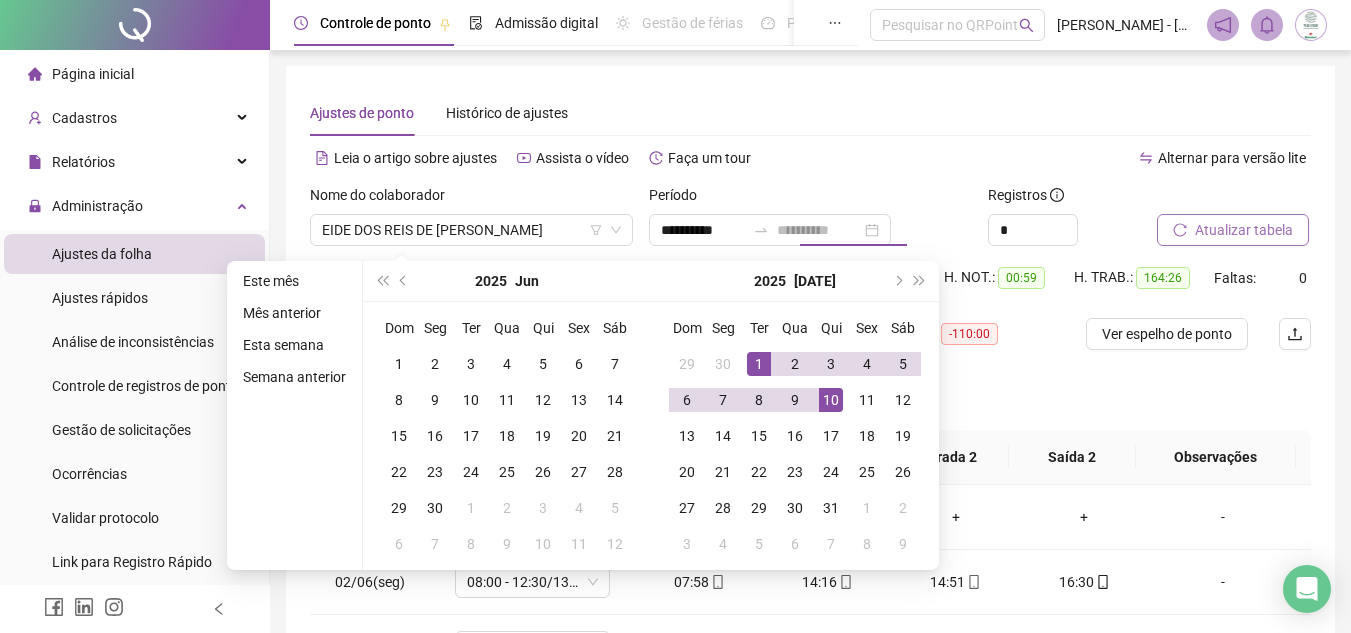 click on "10" at bounding box center [831, 400] 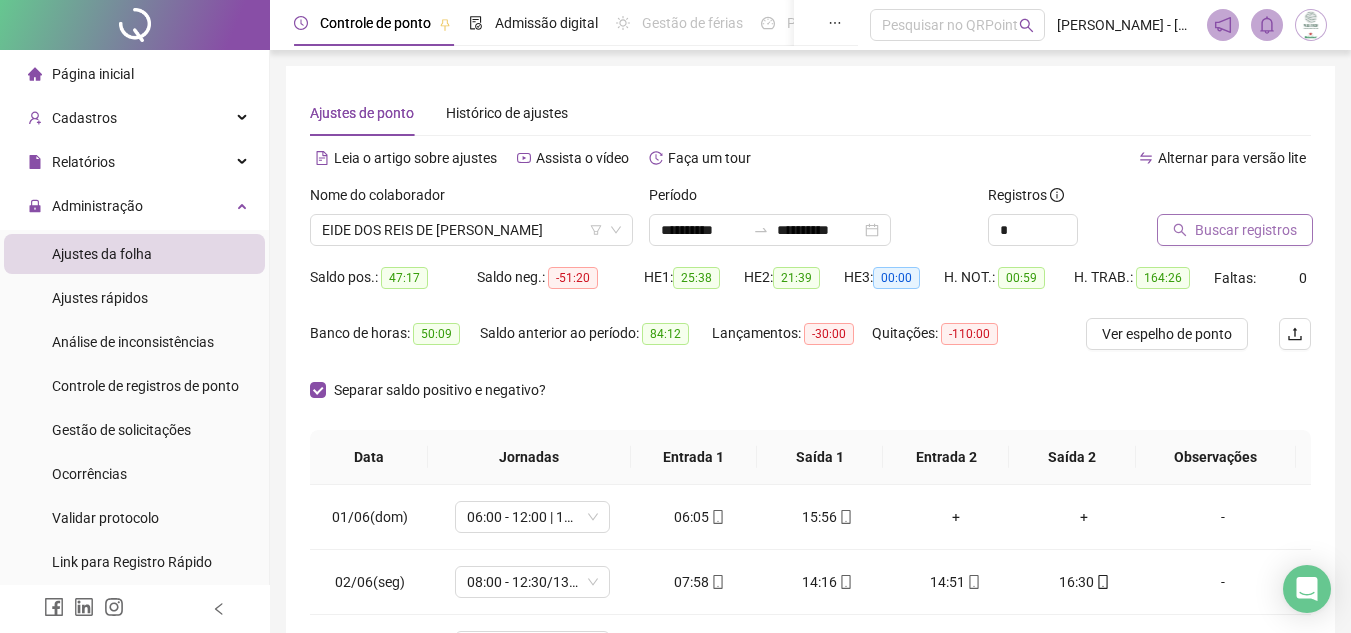 click on "Separar saldo positivo e negativo?" at bounding box center [810, 402] 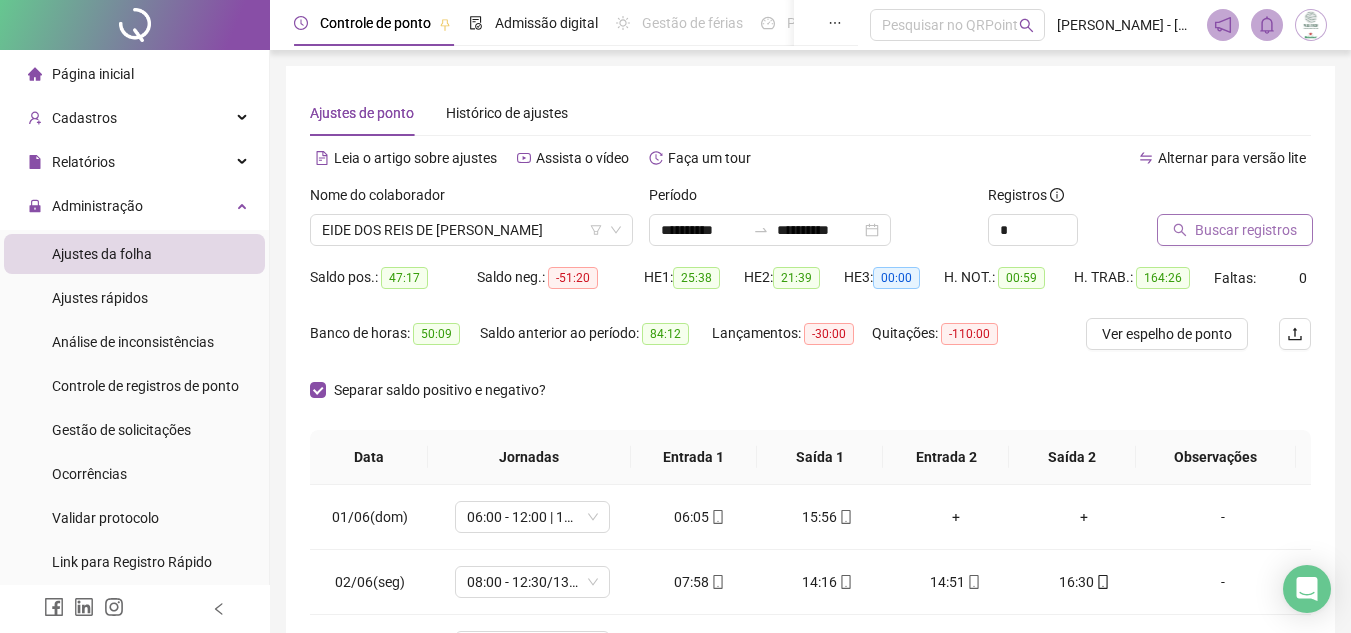 click on "Buscar registros" at bounding box center (1246, 230) 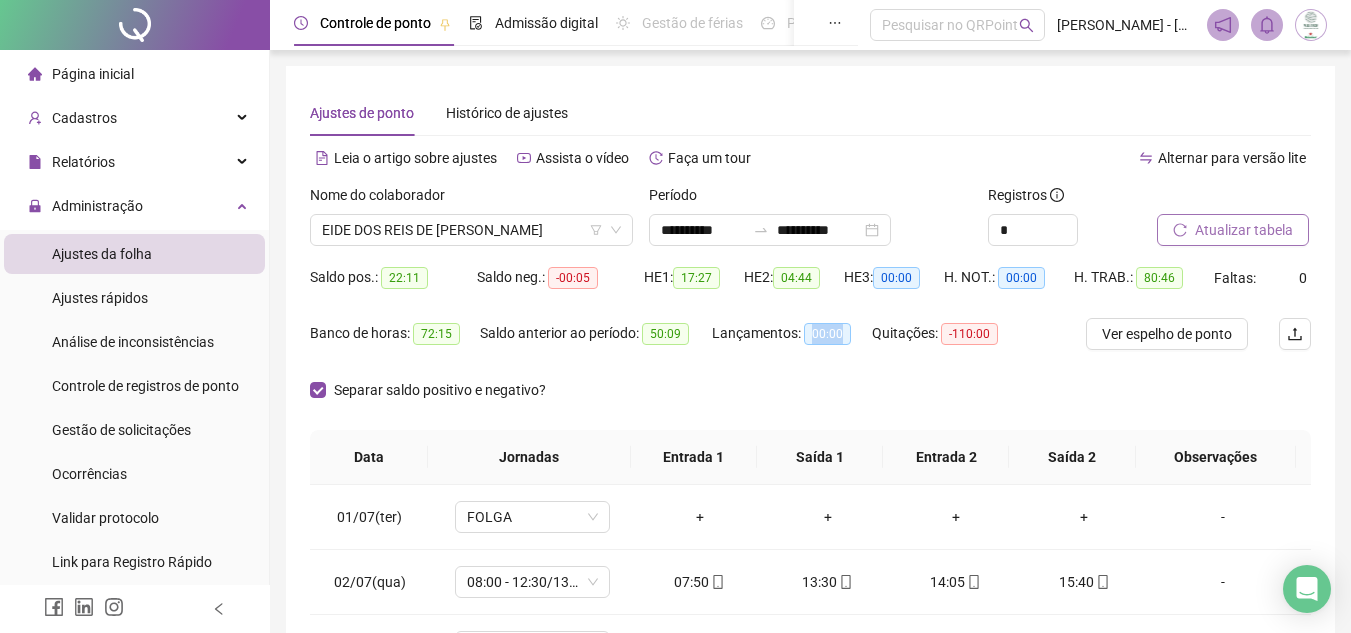 drag, startPoint x: 810, startPoint y: 339, endPoint x: 849, endPoint y: 345, distance: 39.45884 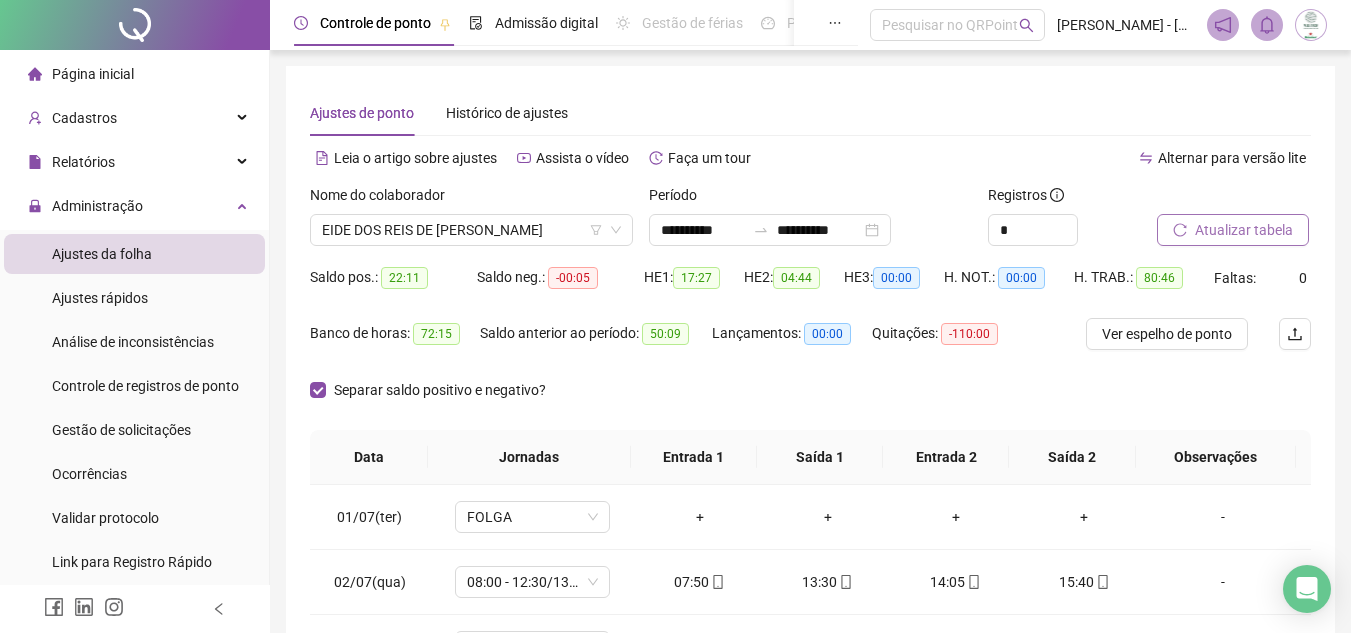 click on "Lançamentos:   00:00" at bounding box center [792, 346] 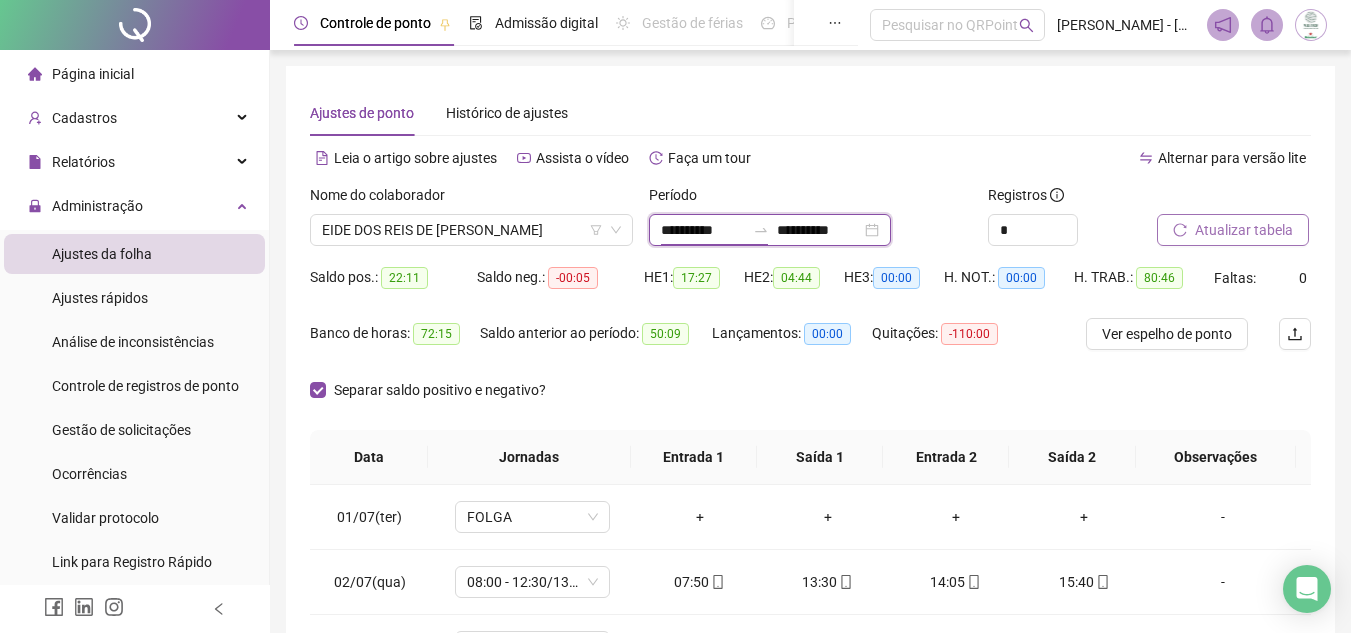 click on "**********" at bounding box center (703, 230) 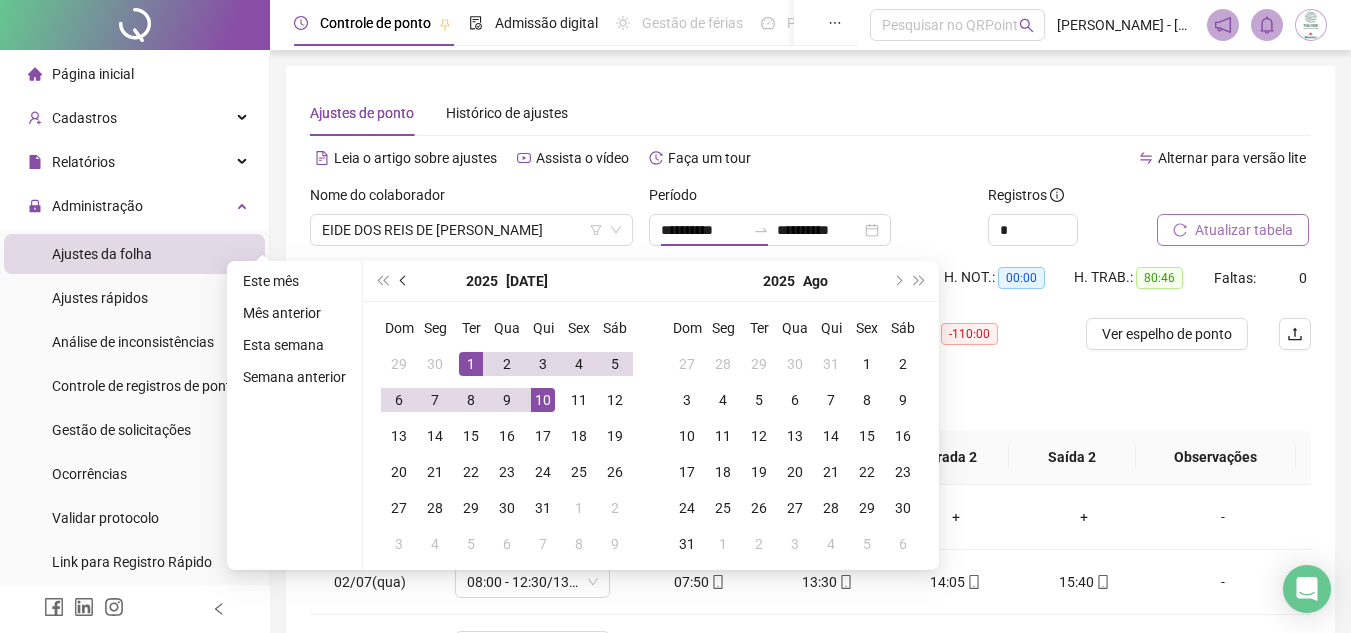 click at bounding box center (404, 281) 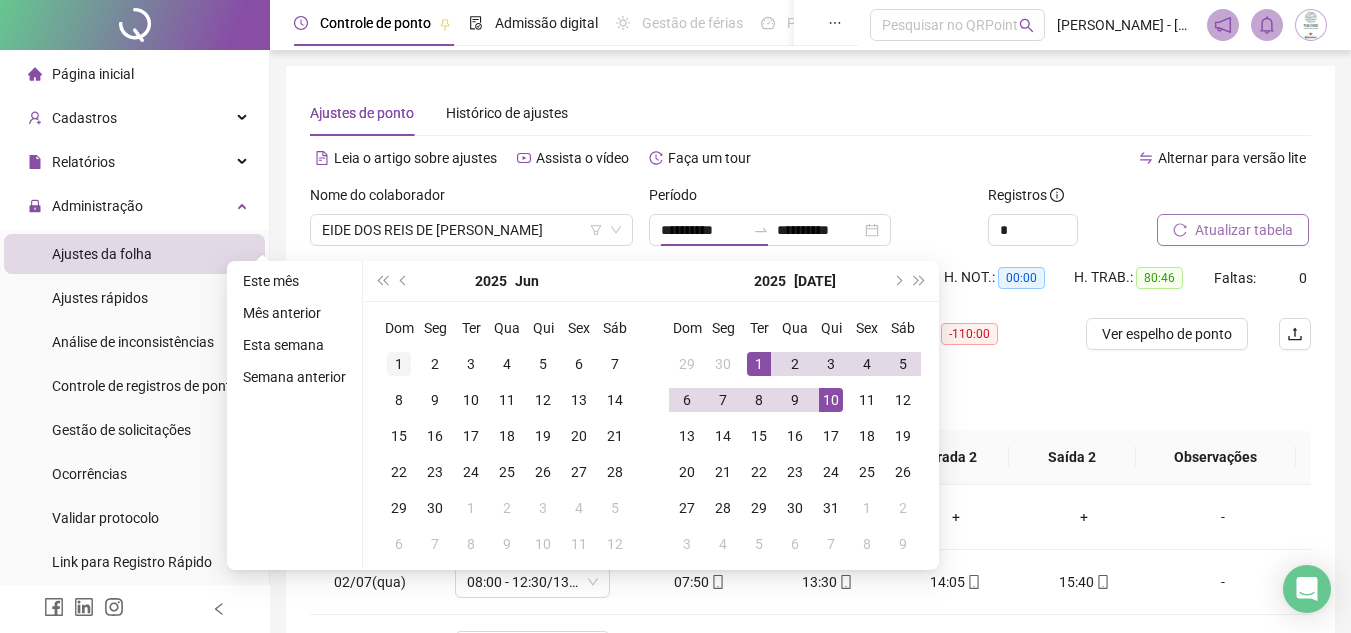 type on "**********" 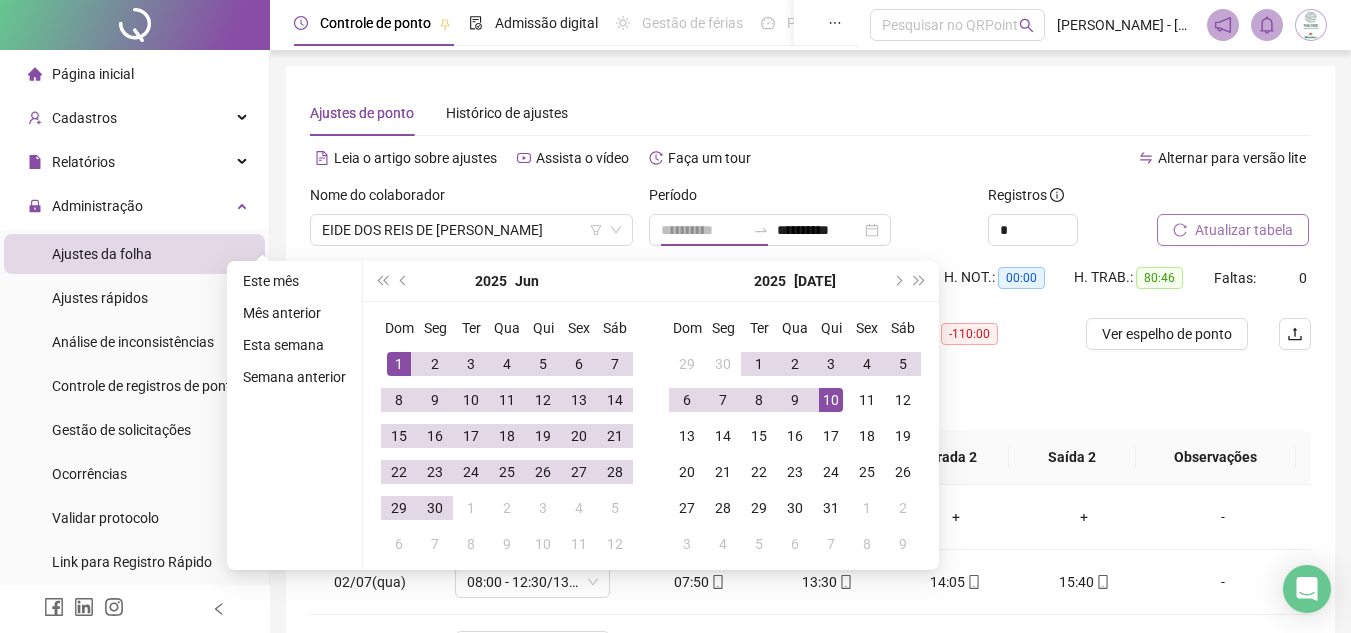 click on "1" at bounding box center (399, 364) 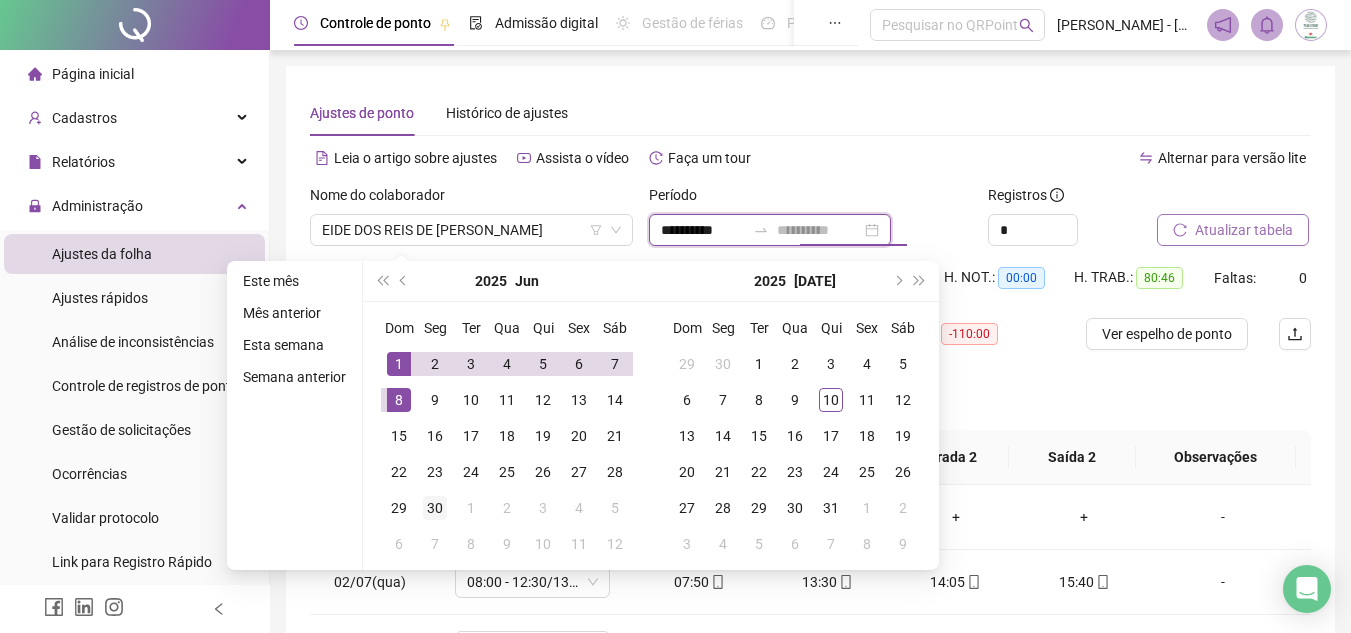 type on "**********" 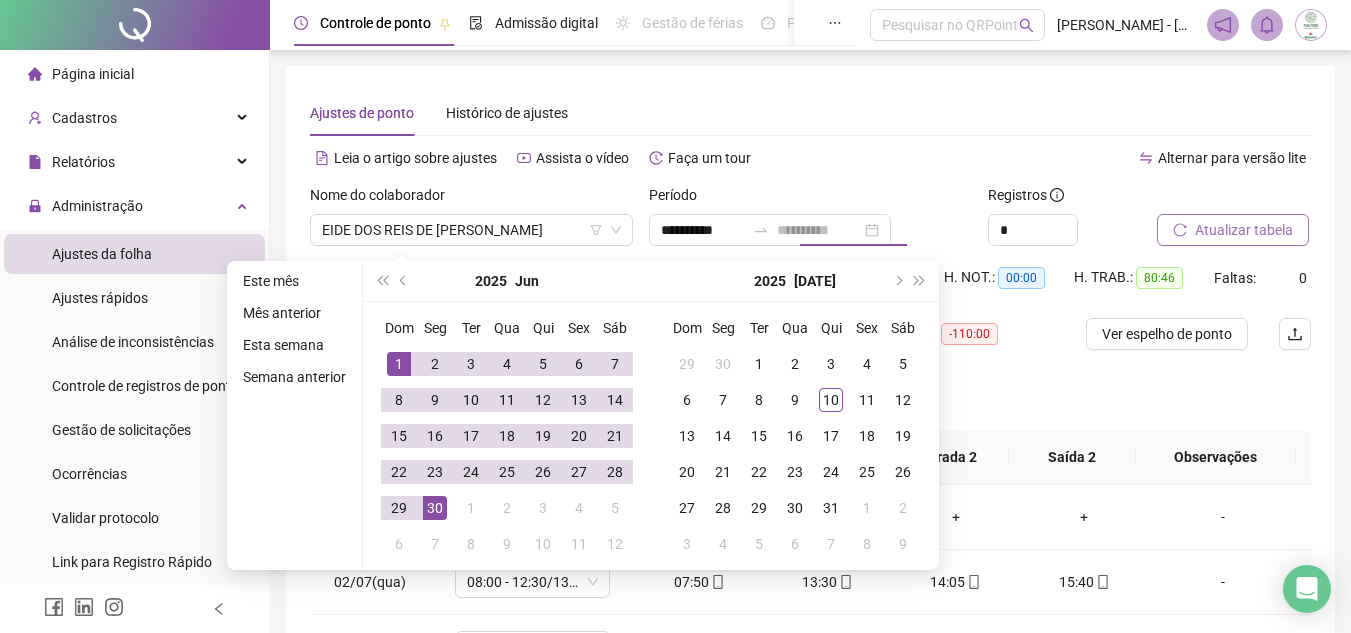 click on "30" at bounding box center [435, 508] 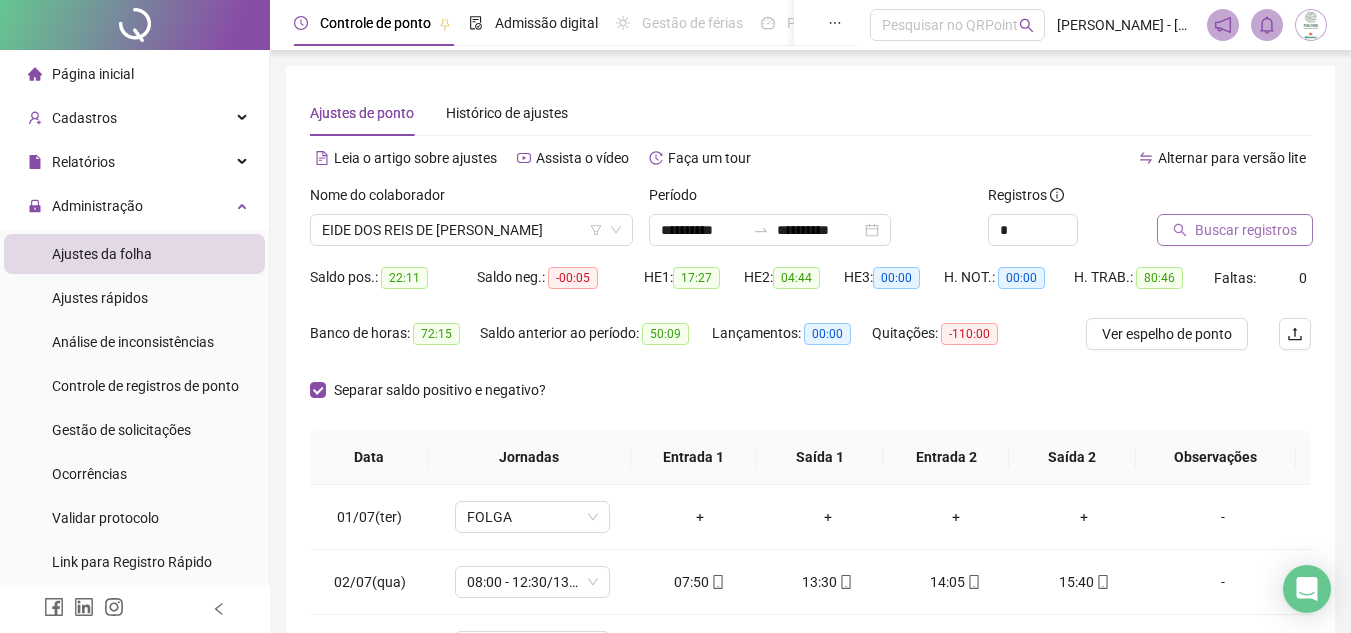 click on "Buscar registros" at bounding box center [1246, 230] 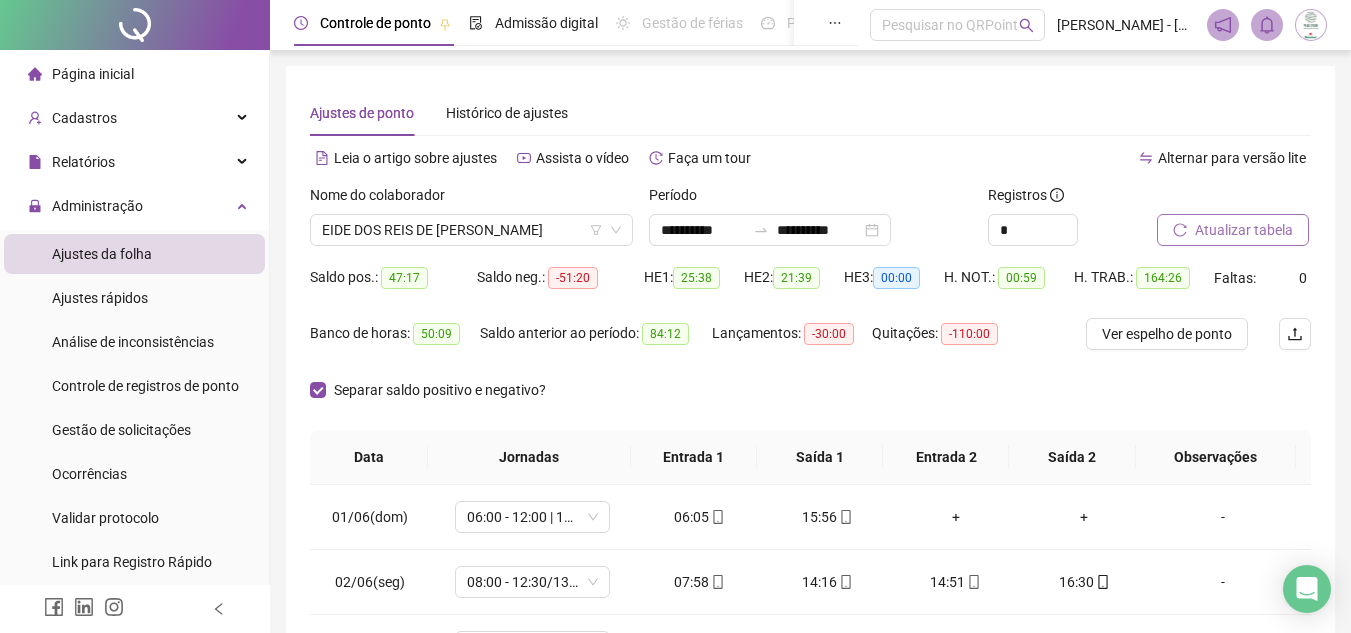 click on "Separar saldo positivo e negativo?" at bounding box center [810, 402] 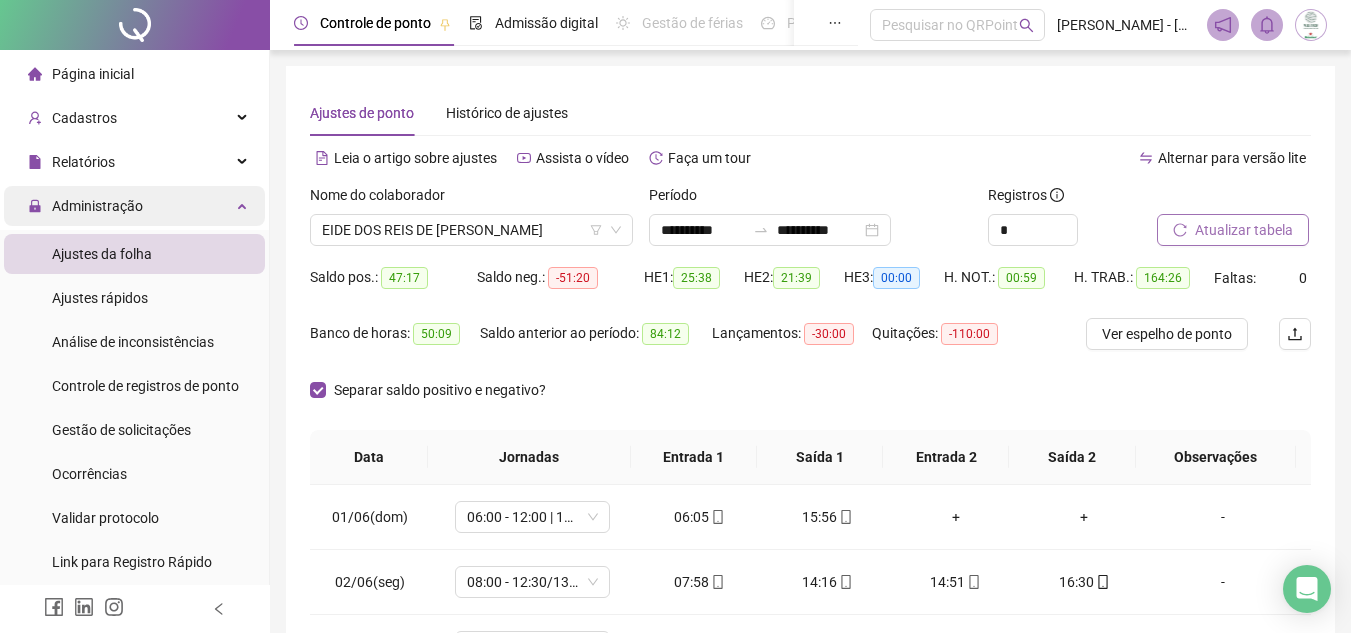 click on "Ajustes rápidos" at bounding box center (100, 298) 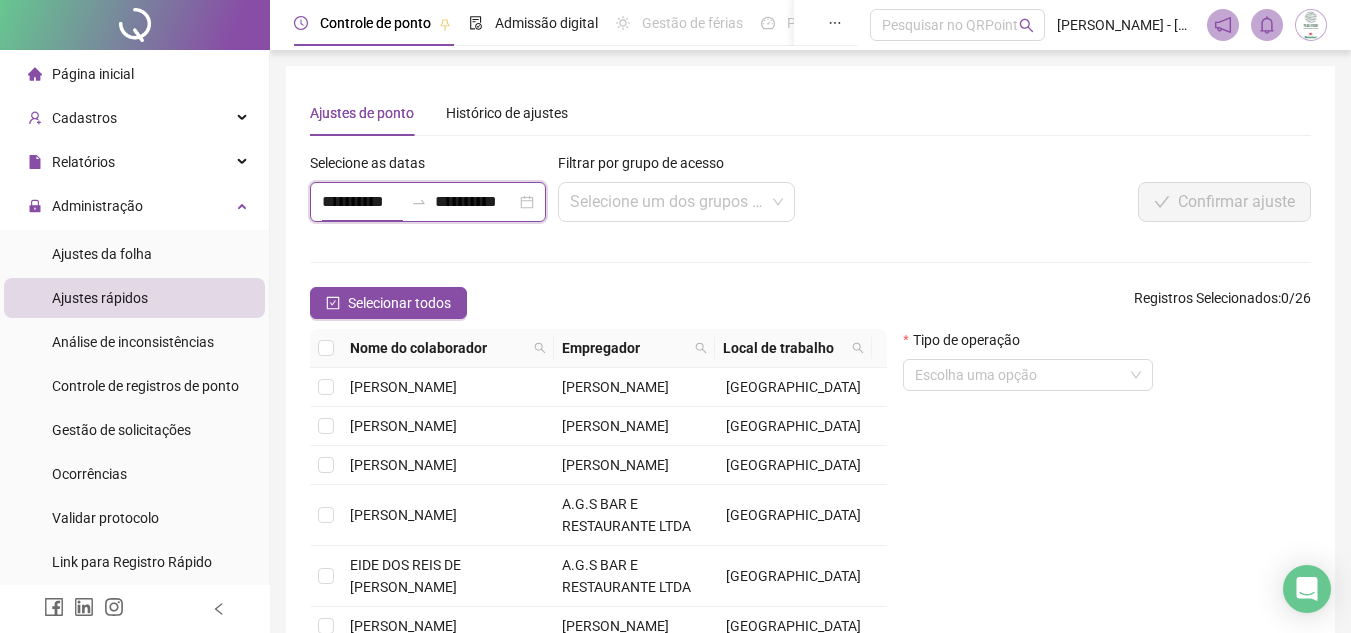click on "**********" at bounding box center [362, 202] 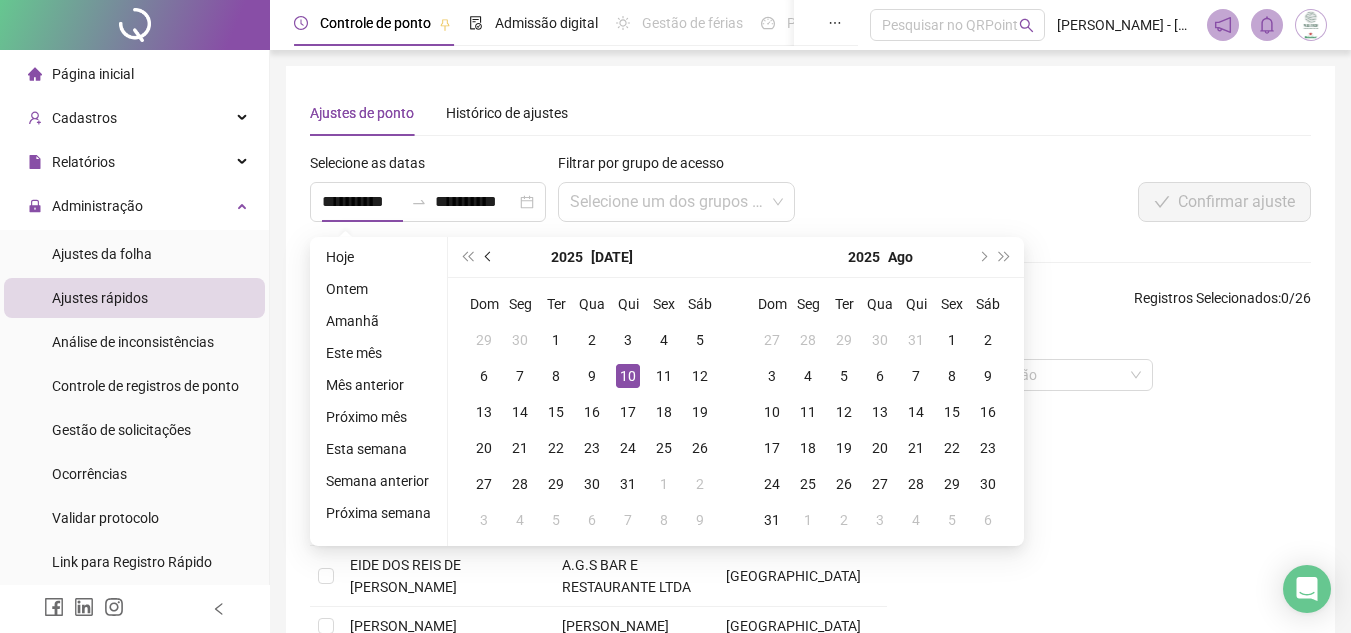 click at bounding box center [489, 257] 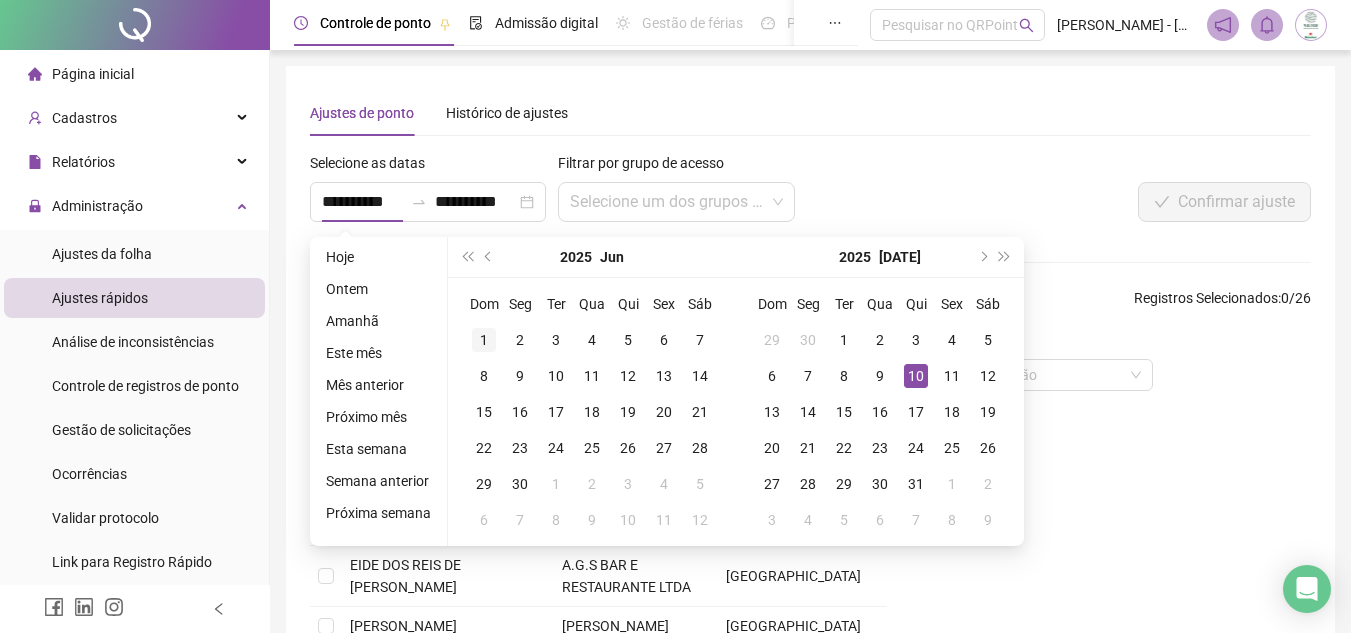 type on "**********" 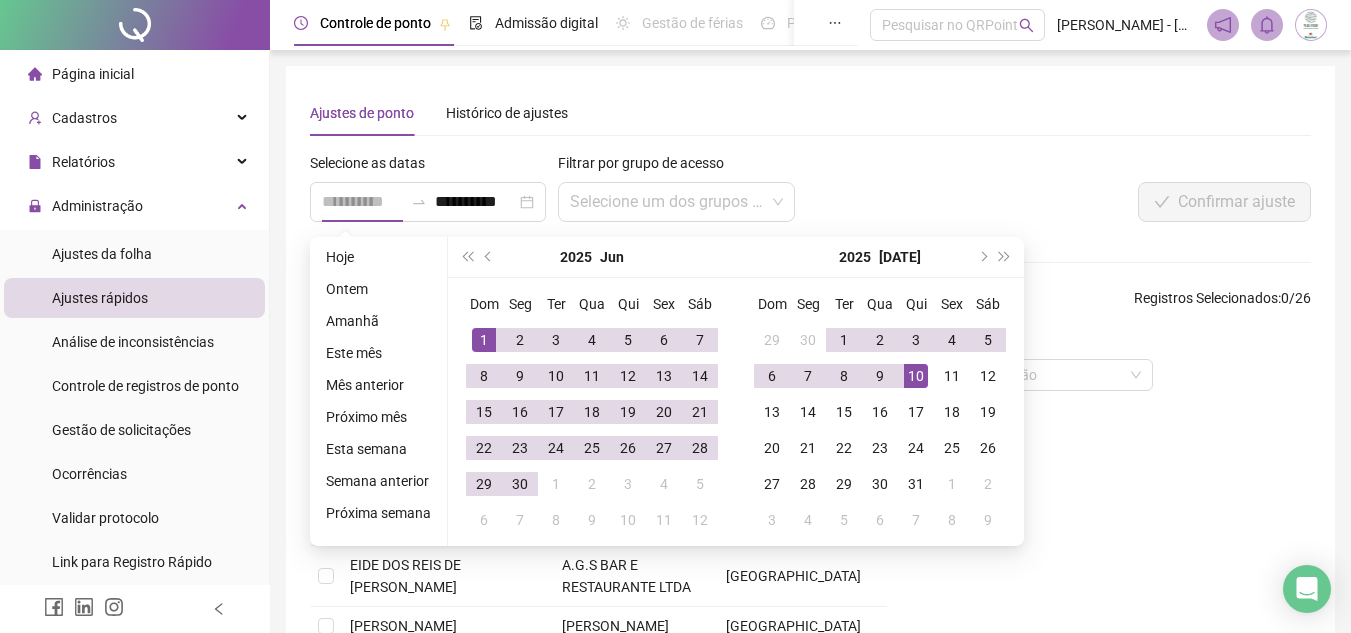 click on "1" at bounding box center (484, 340) 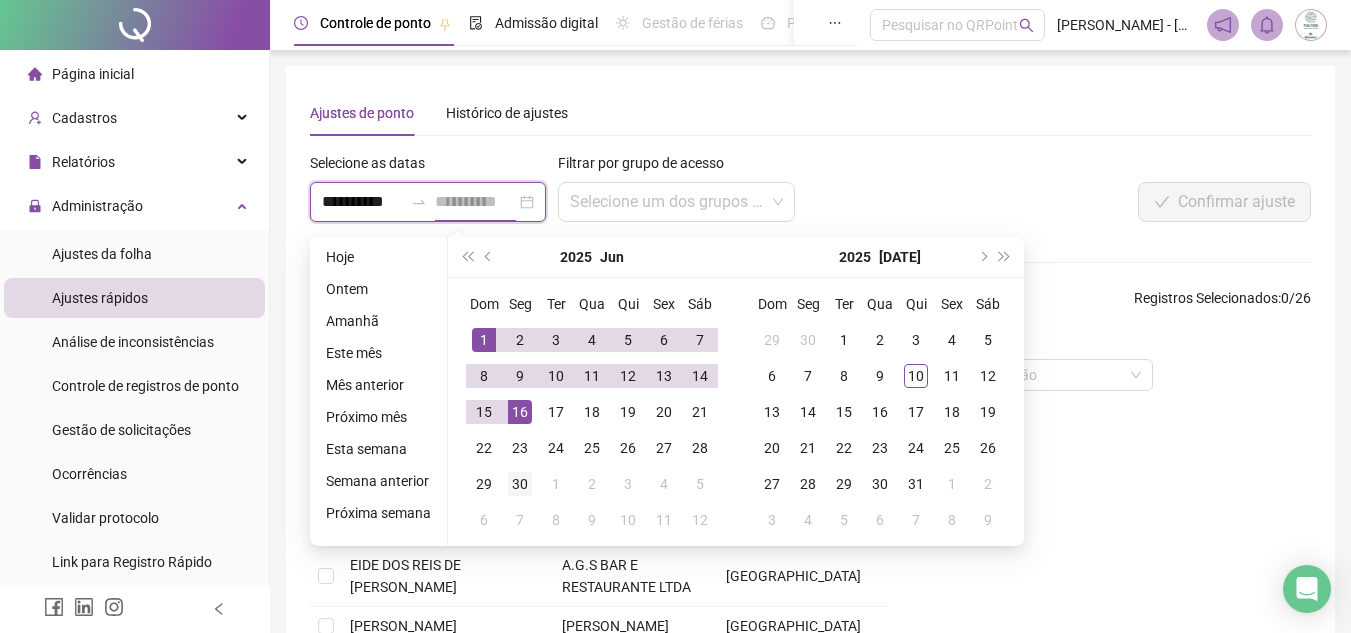 type on "**********" 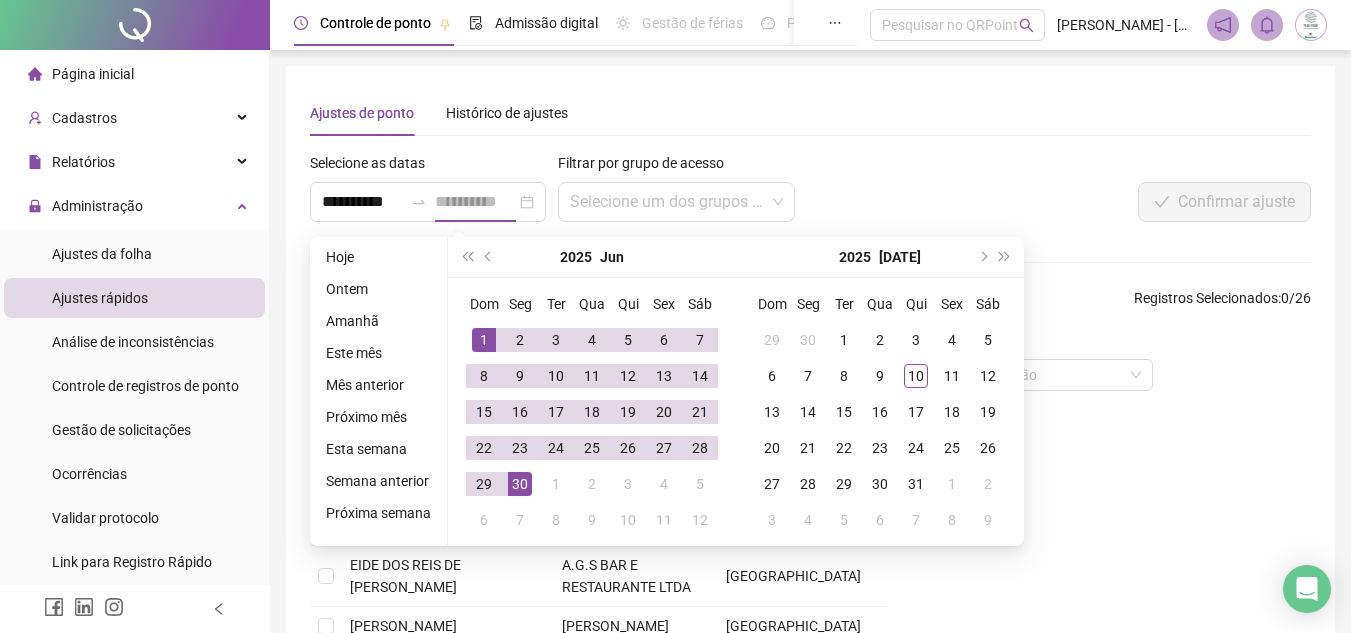 click on "30" at bounding box center (520, 484) 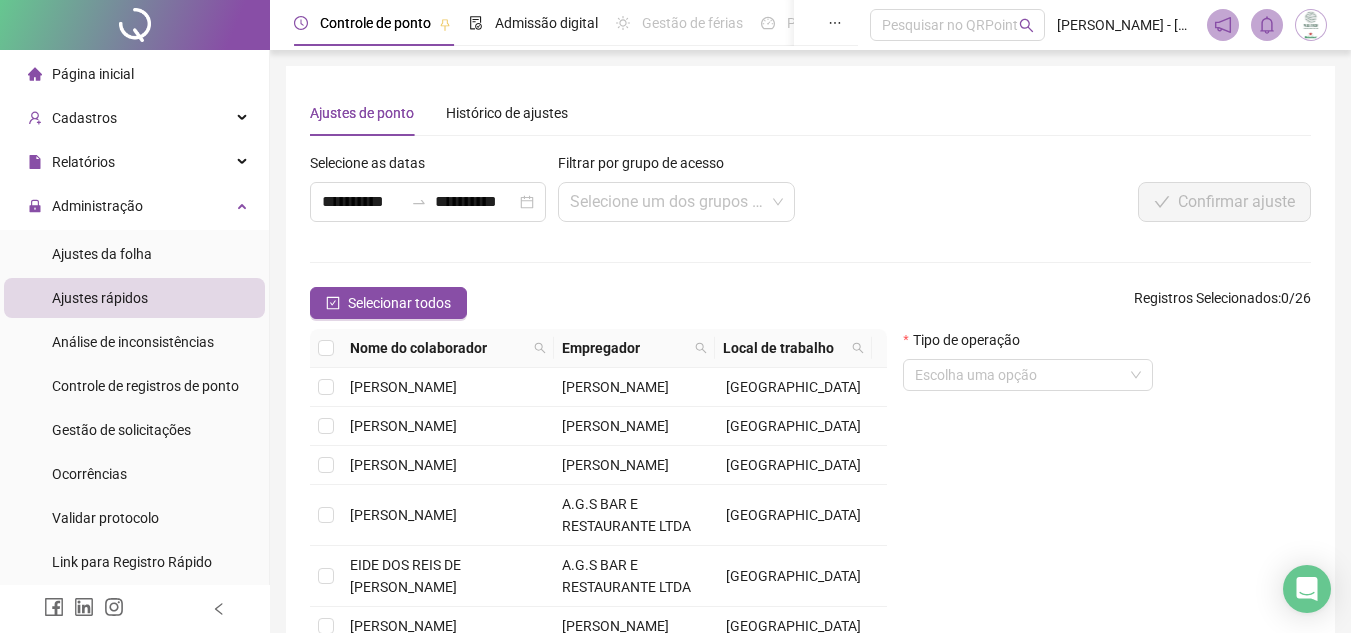 click on "**********" at bounding box center (810, 438) 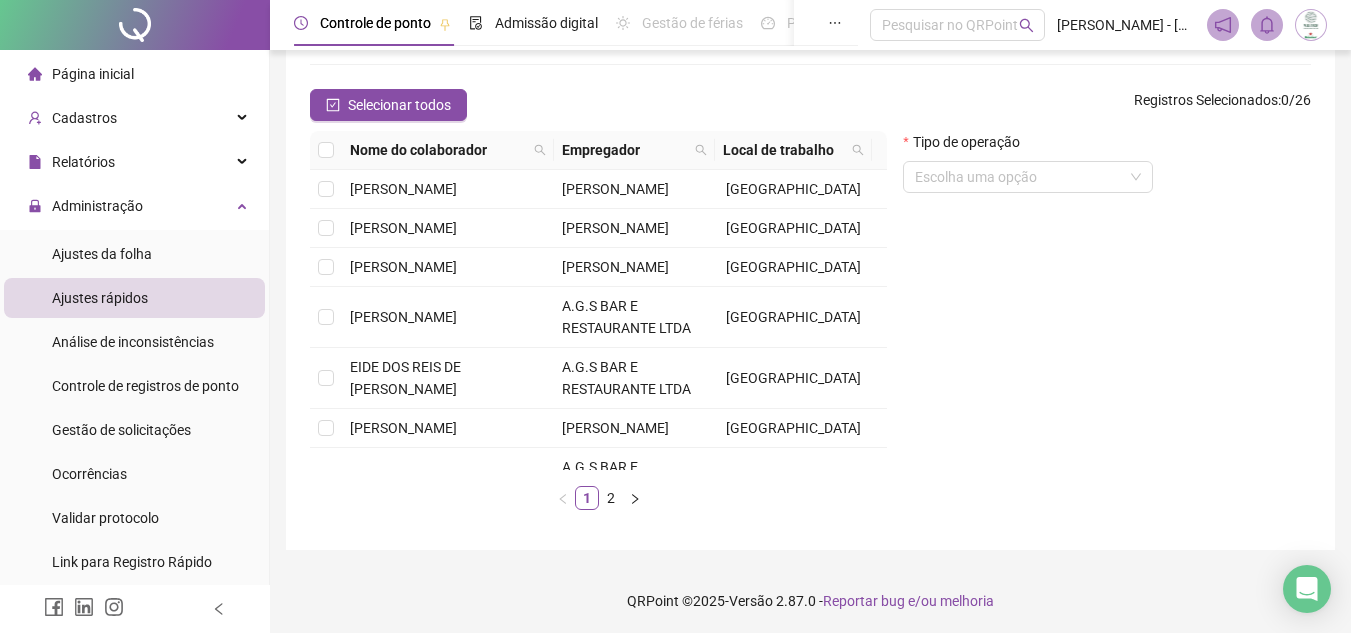 scroll, scrollTop: 200, scrollLeft: 0, axis: vertical 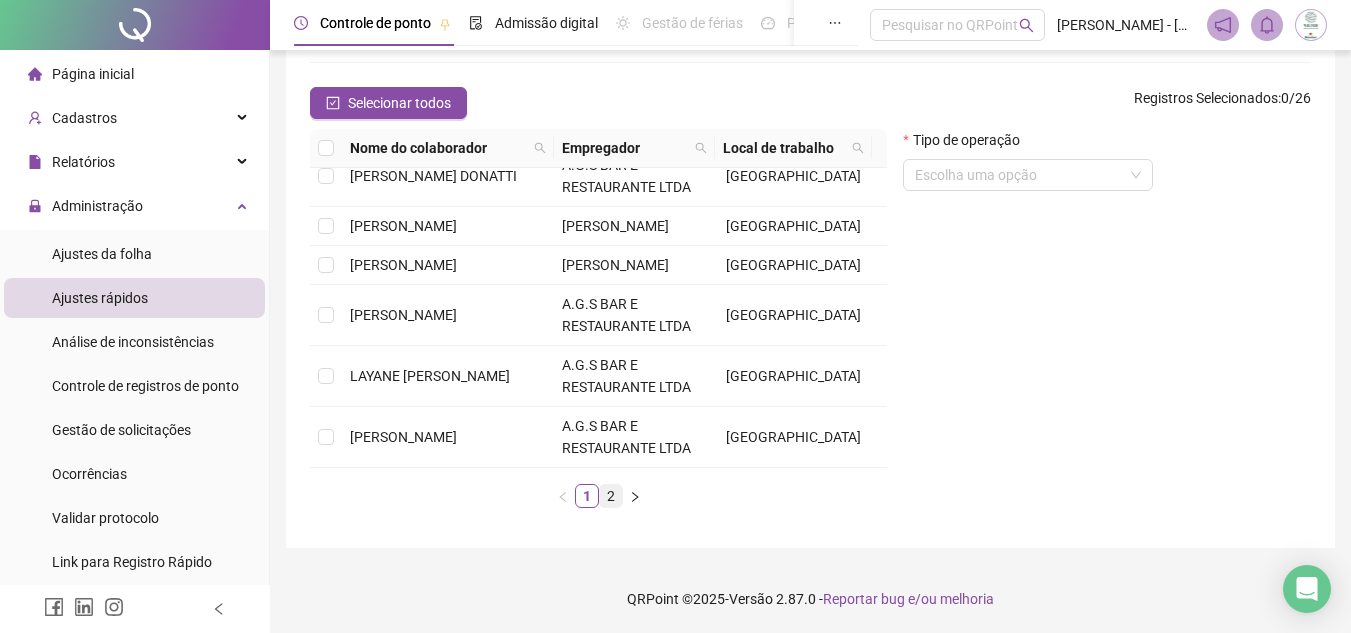 click on "2" at bounding box center (611, 496) 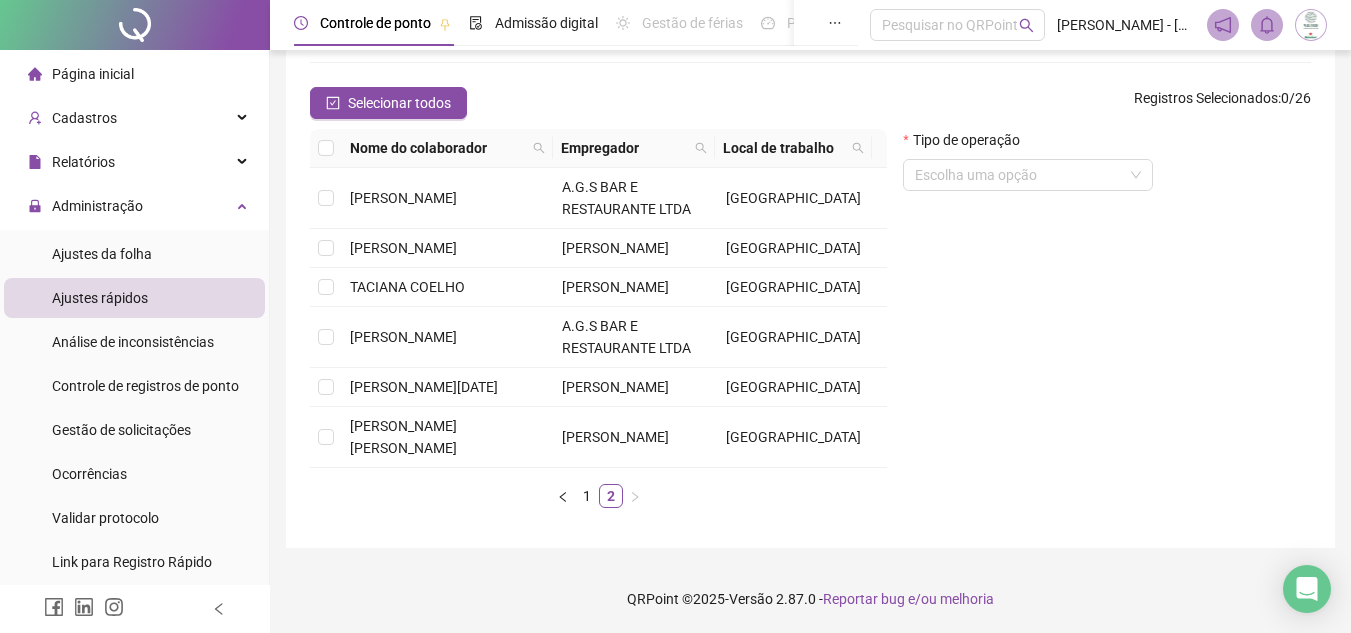 scroll, scrollTop: 0, scrollLeft: 0, axis: both 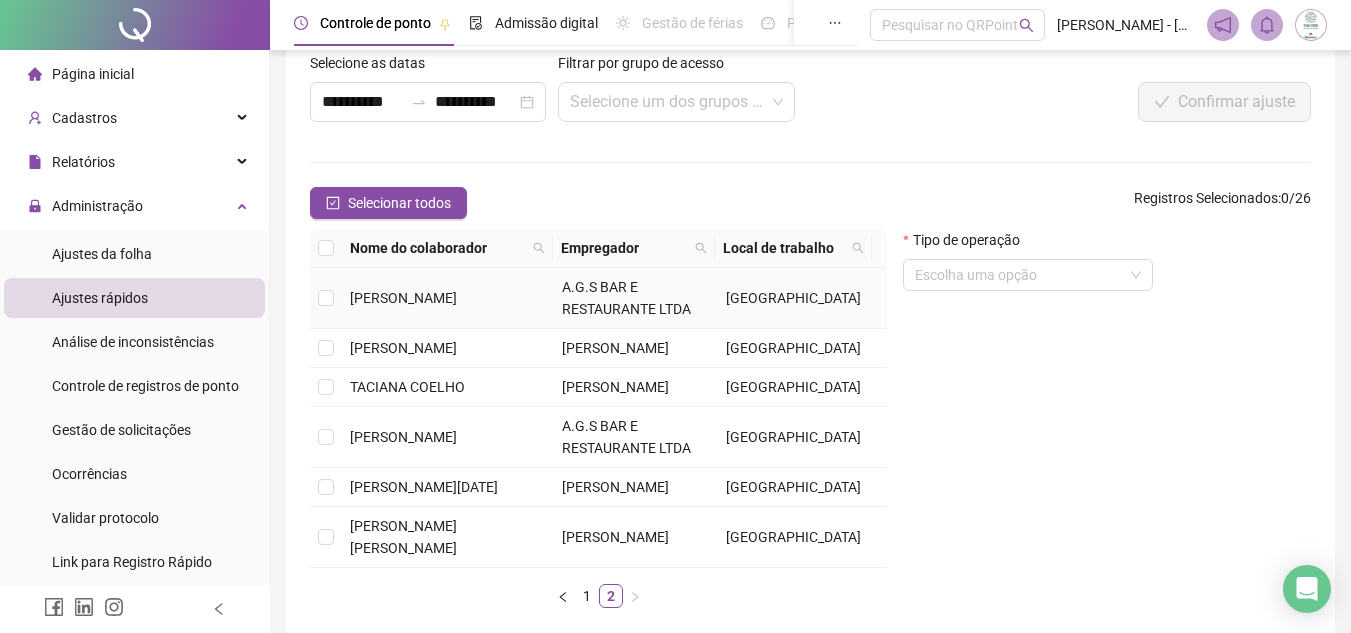 click on "[PERSON_NAME]" at bounding box center (403, 298) 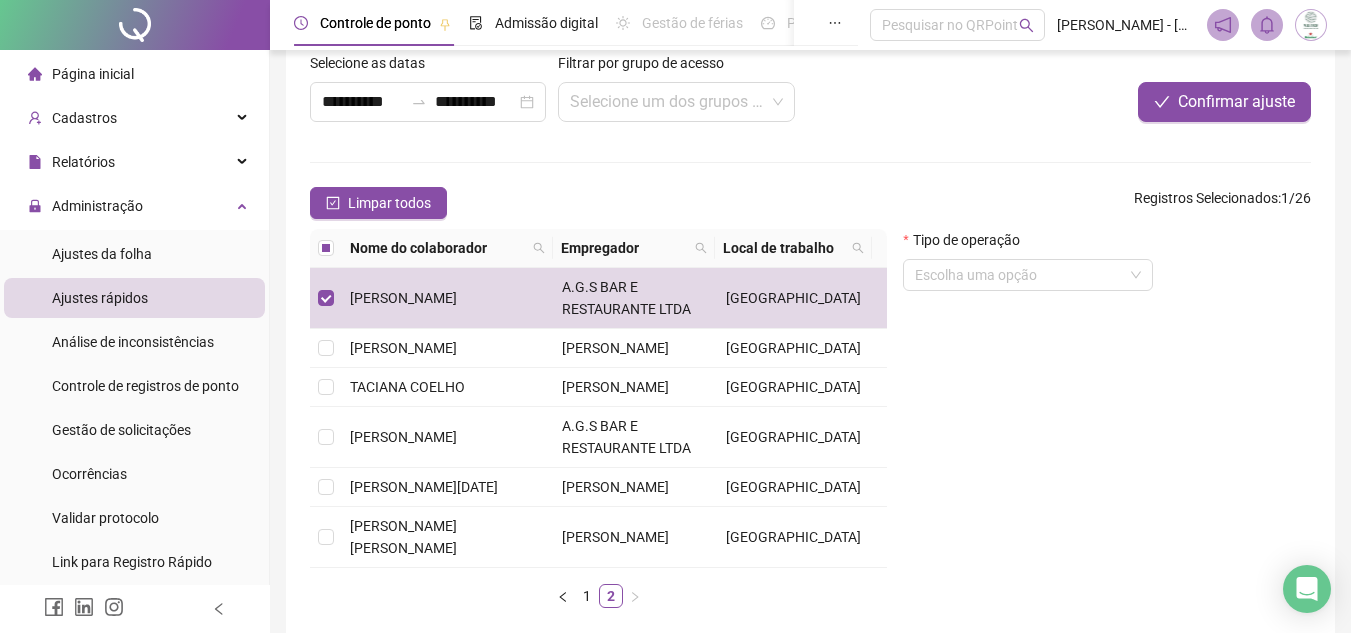 click on "Limpar todos Registros Selecionados :  1 / 26" at bounding box center [810, 203] 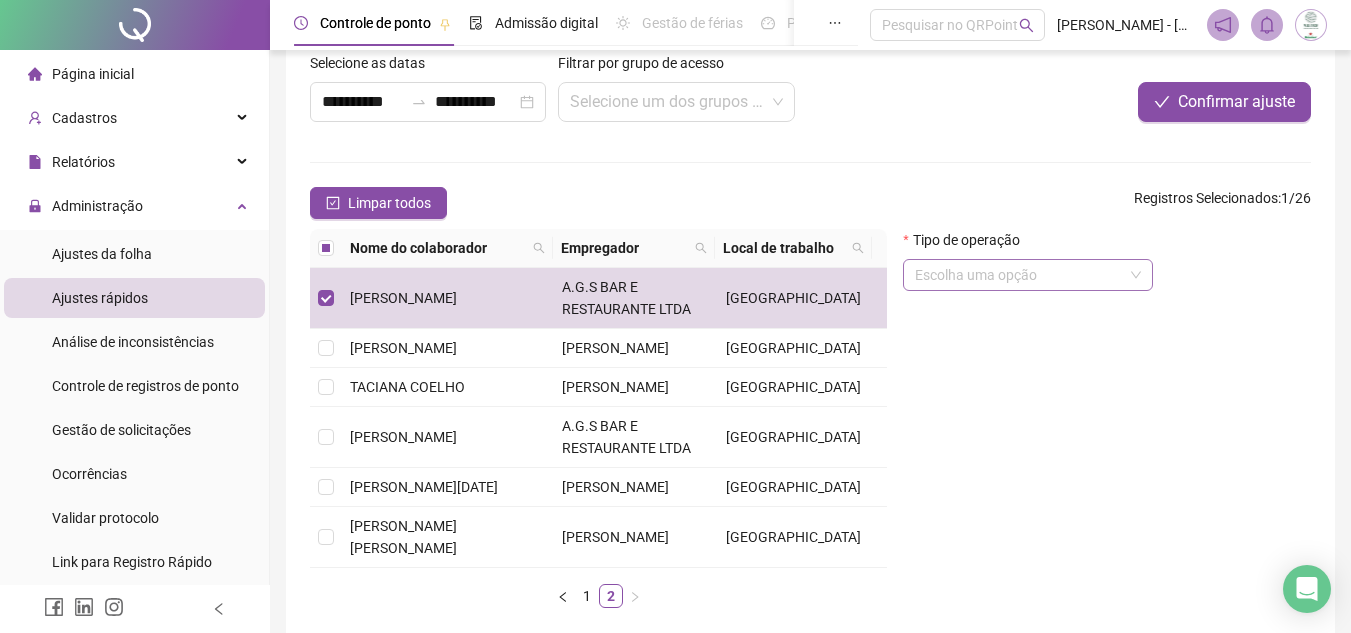 click at bounding box center (1022, 275) 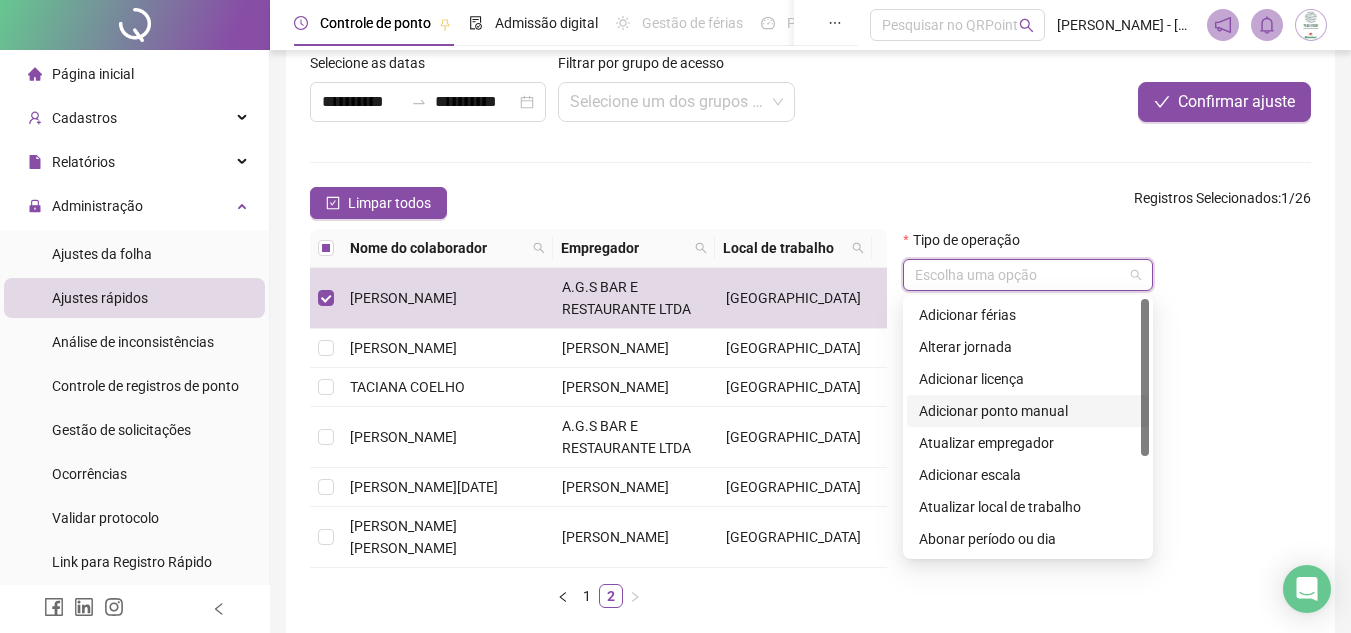 scroll, scrollTop: 100, scrollLeft: 0, axis: vertical 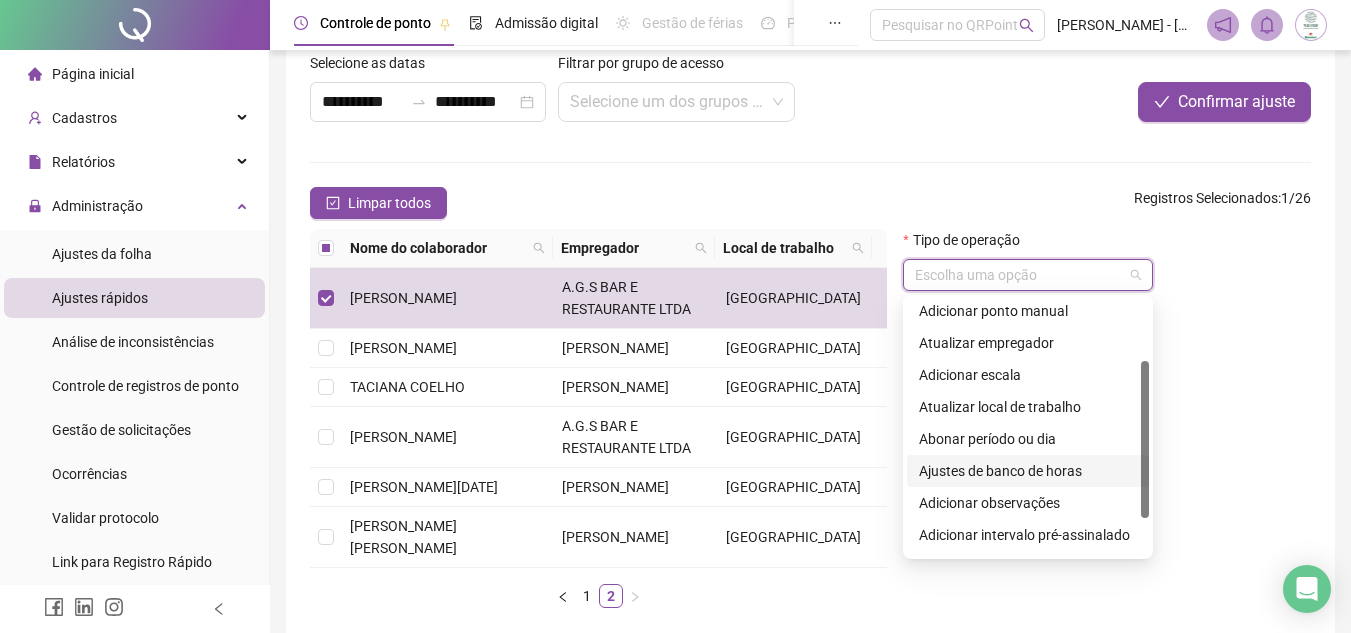 click on "Ajustes de banco de horas" at bounding box center (1028, 471) 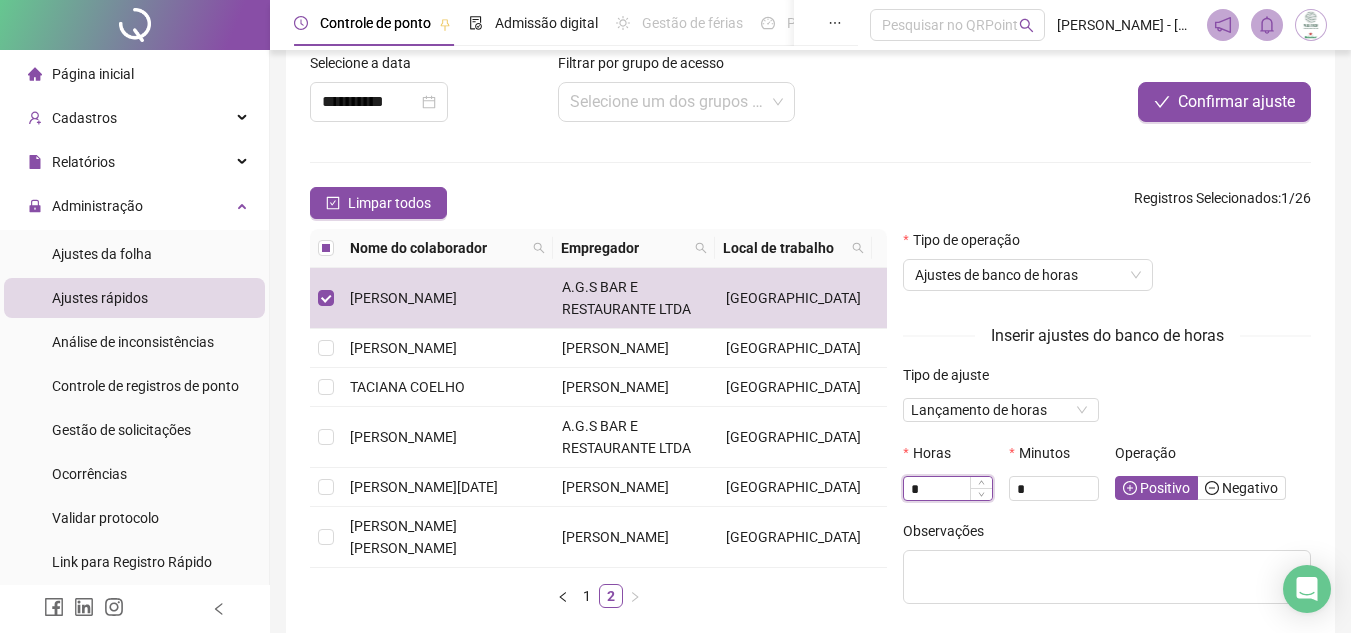 click on "*" at bounding box center (948, 489) 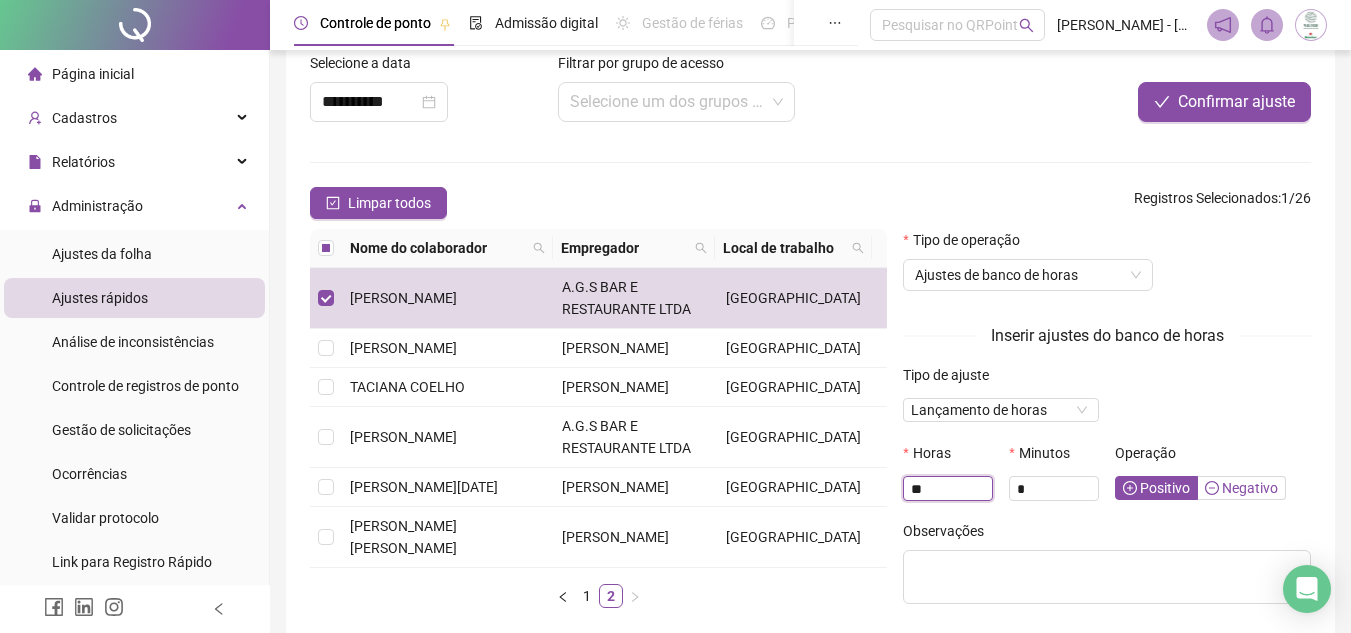 type on "**" 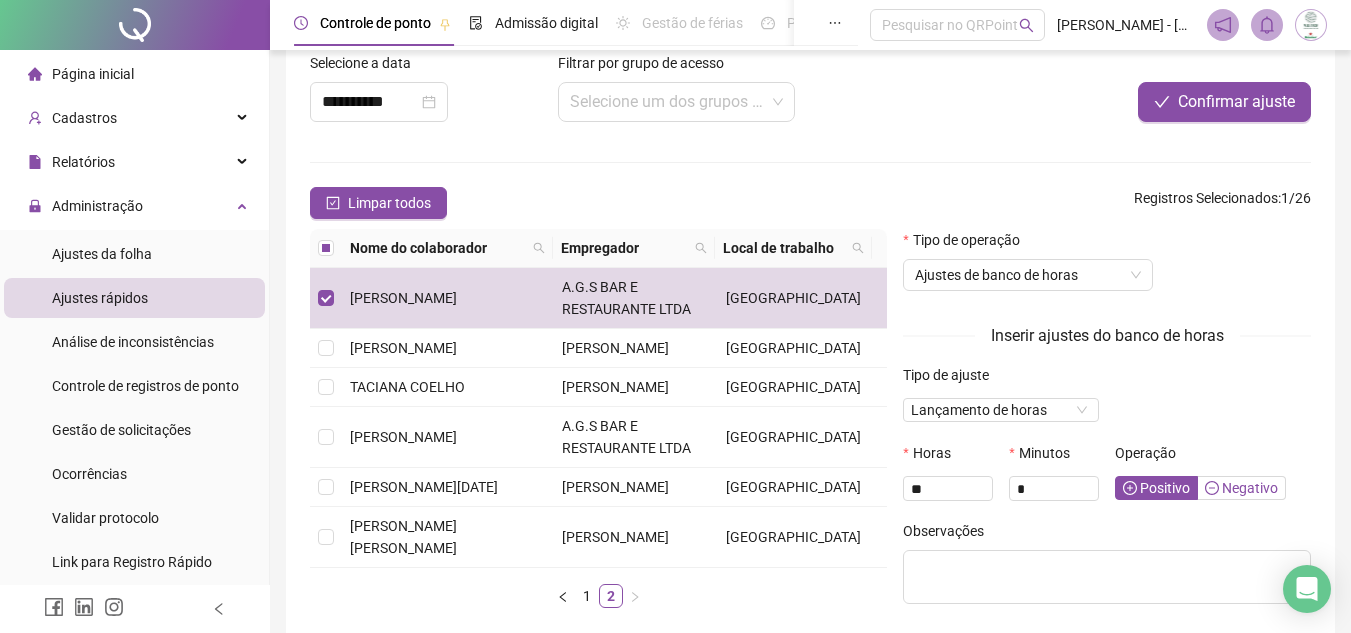 click on "Negativo" at bounding box center (1241, 488) 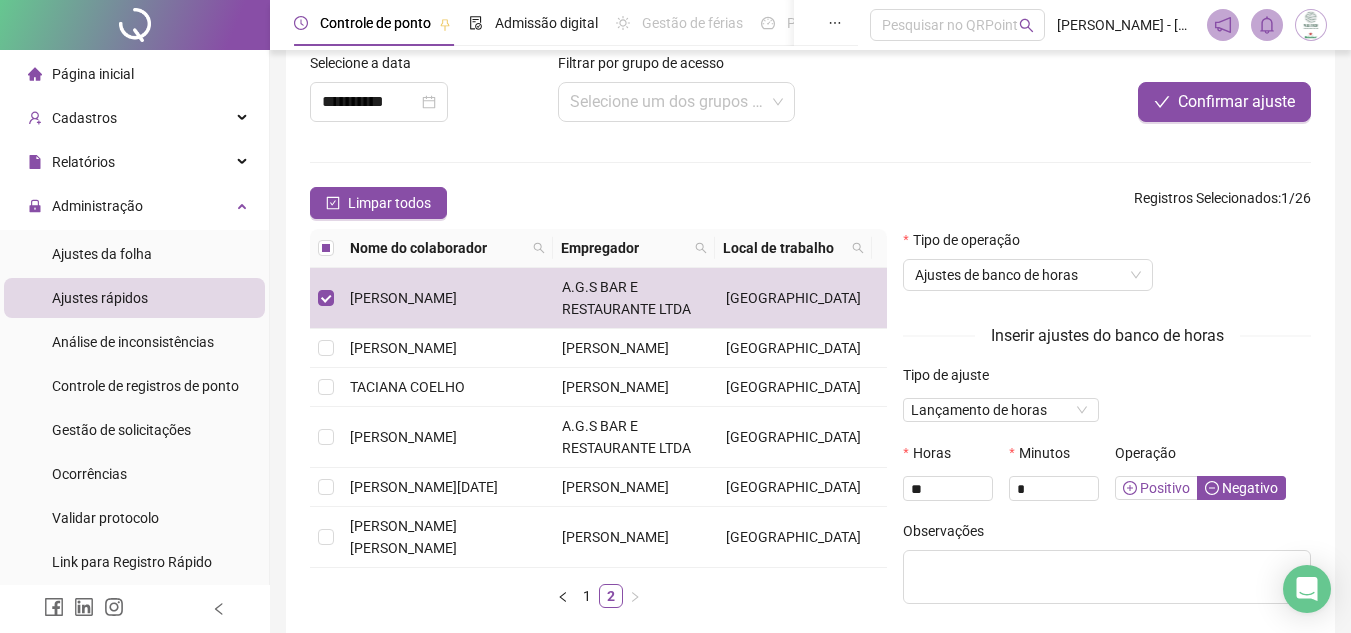 click on "Positivo" at bounding box center [1156, 488] 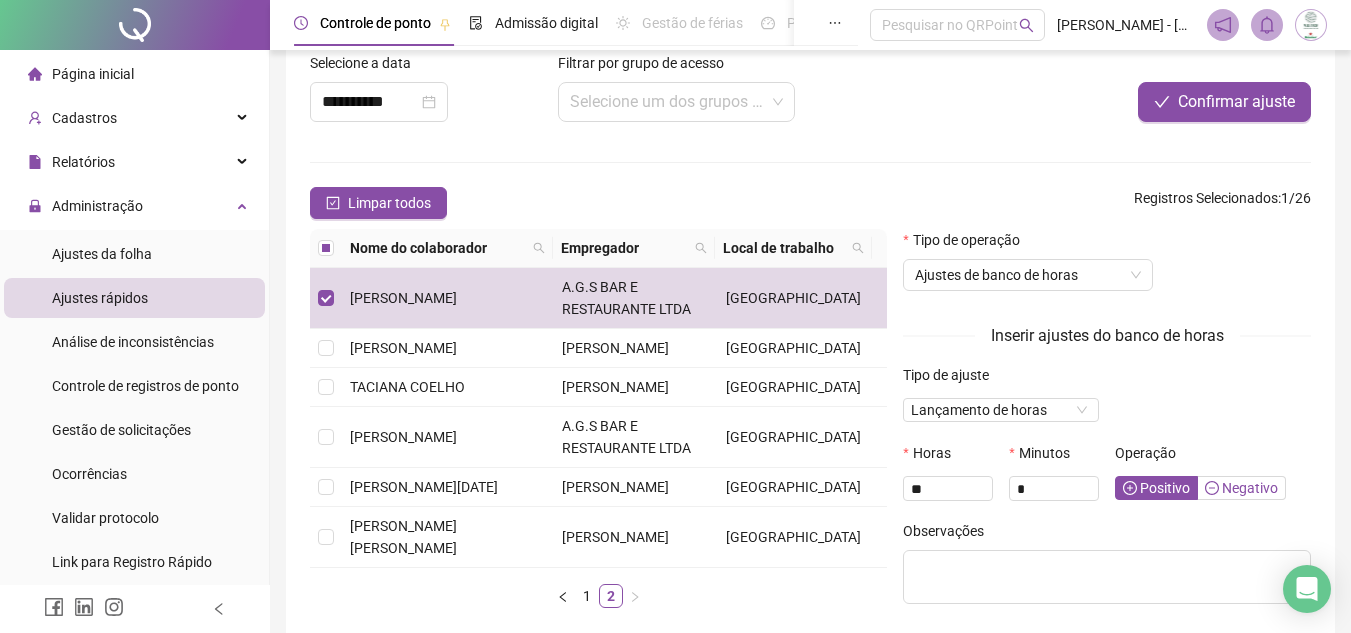 click on "Negativo" at bounding box center [1241, 488] 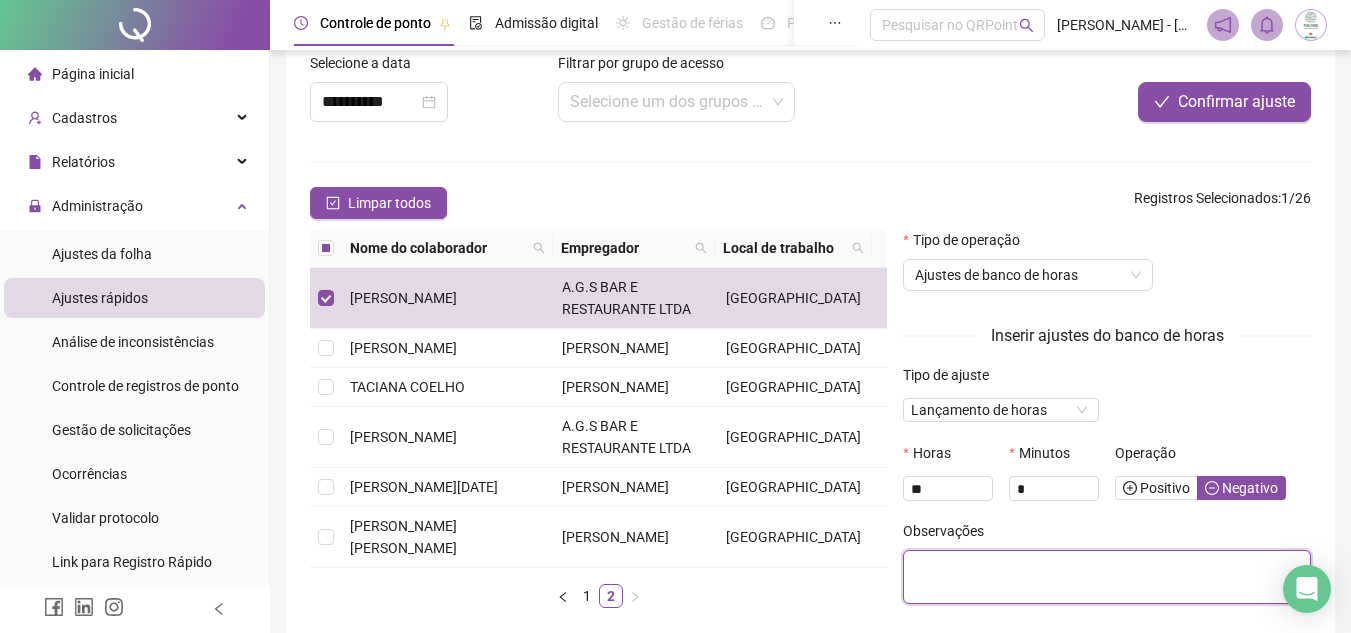 click at bounding box center (1107, 577) 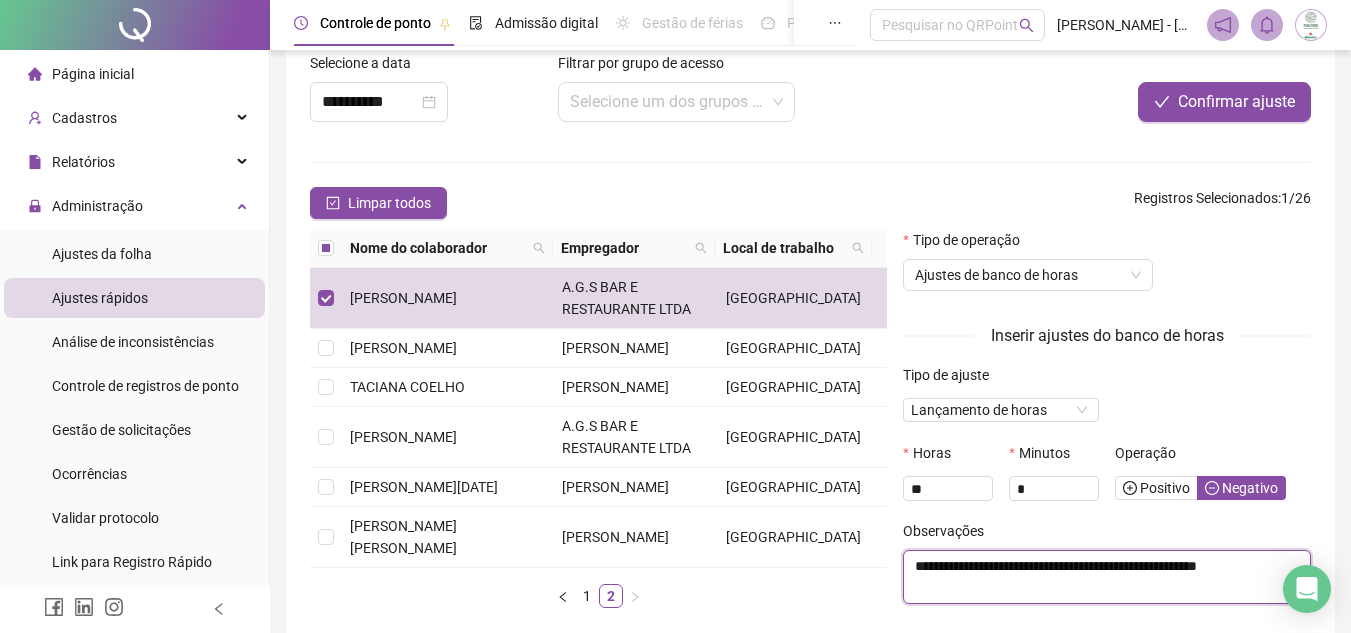 click on "**********" at bounding box center (1107, 577) 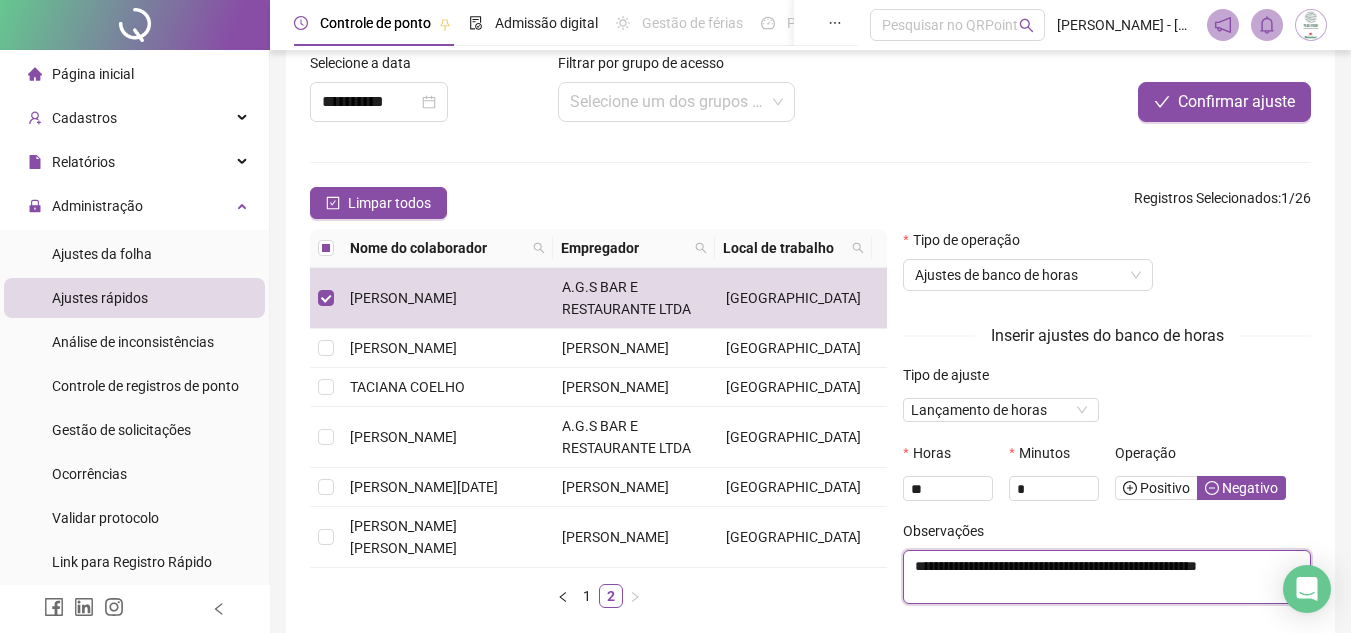 click on "**********" at bounding box center (1107, 577) 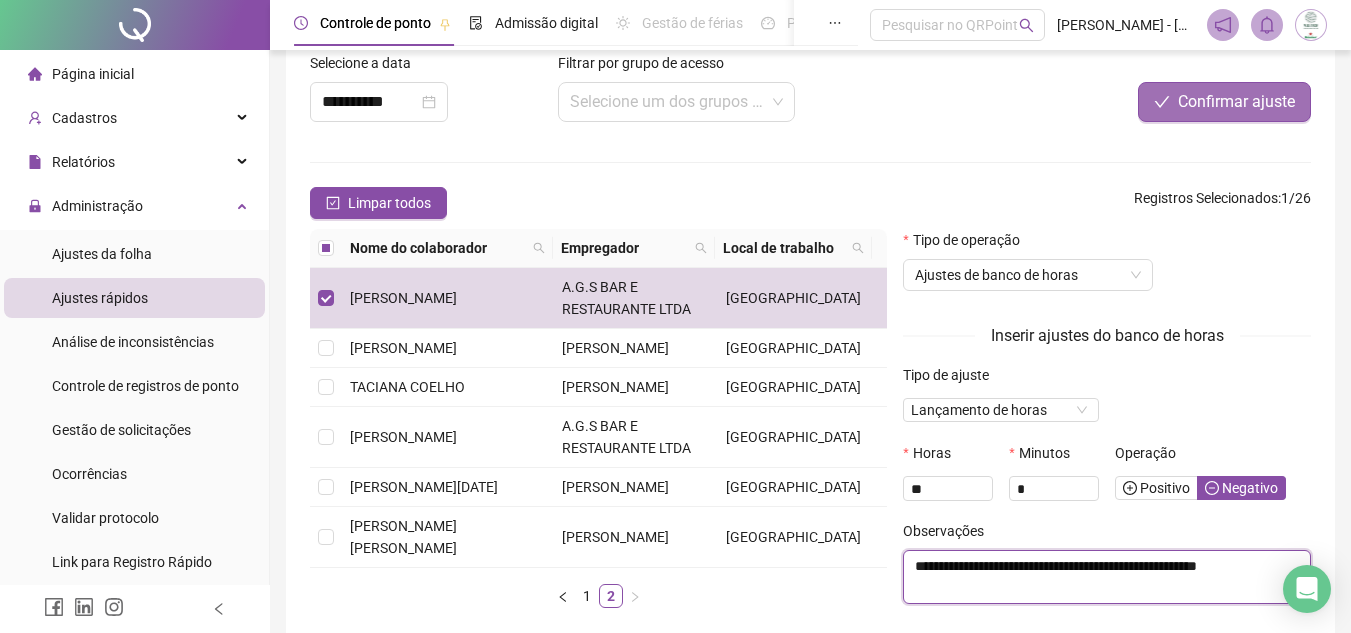 type on "**********" 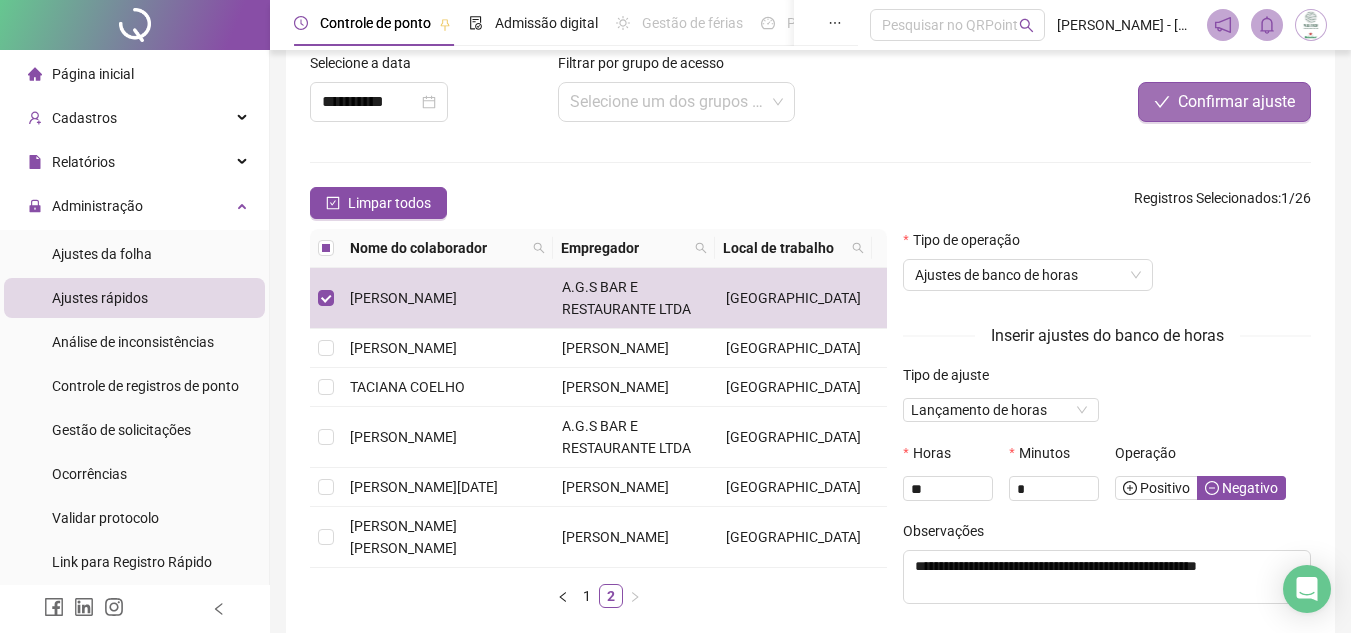click on "Confirmar ajuste" at bounding box center (1236, 102) 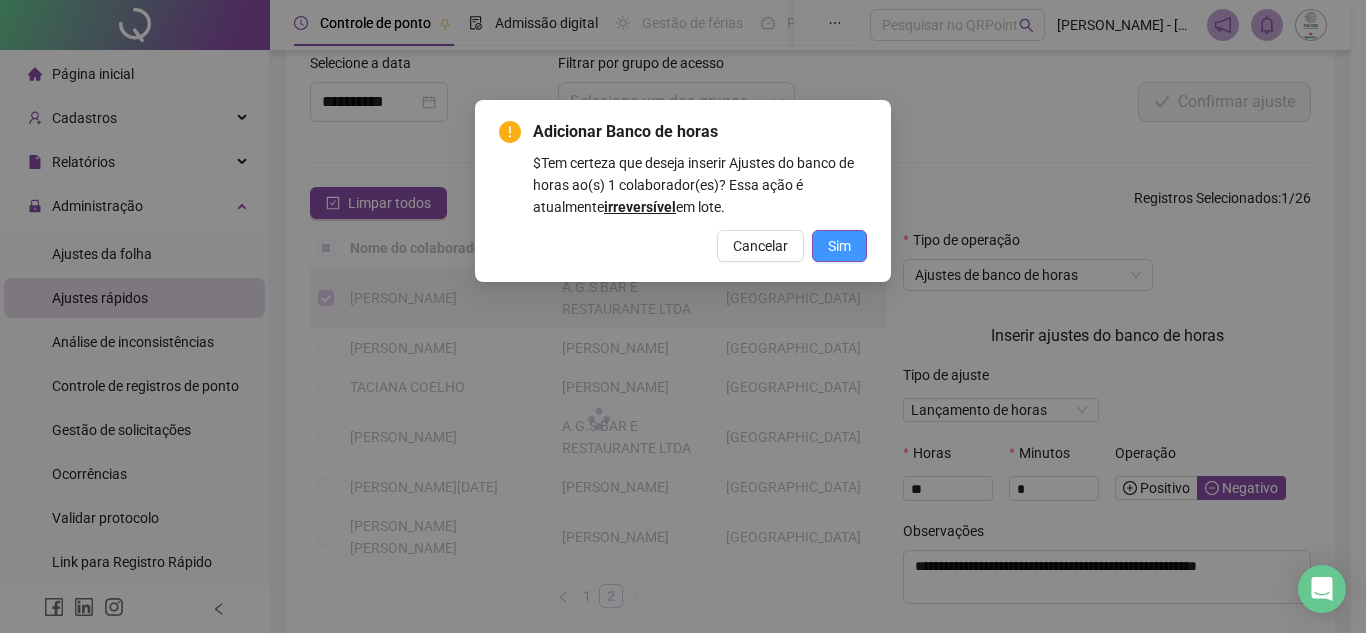 click on "Sim" at bounding box center (839, 246) 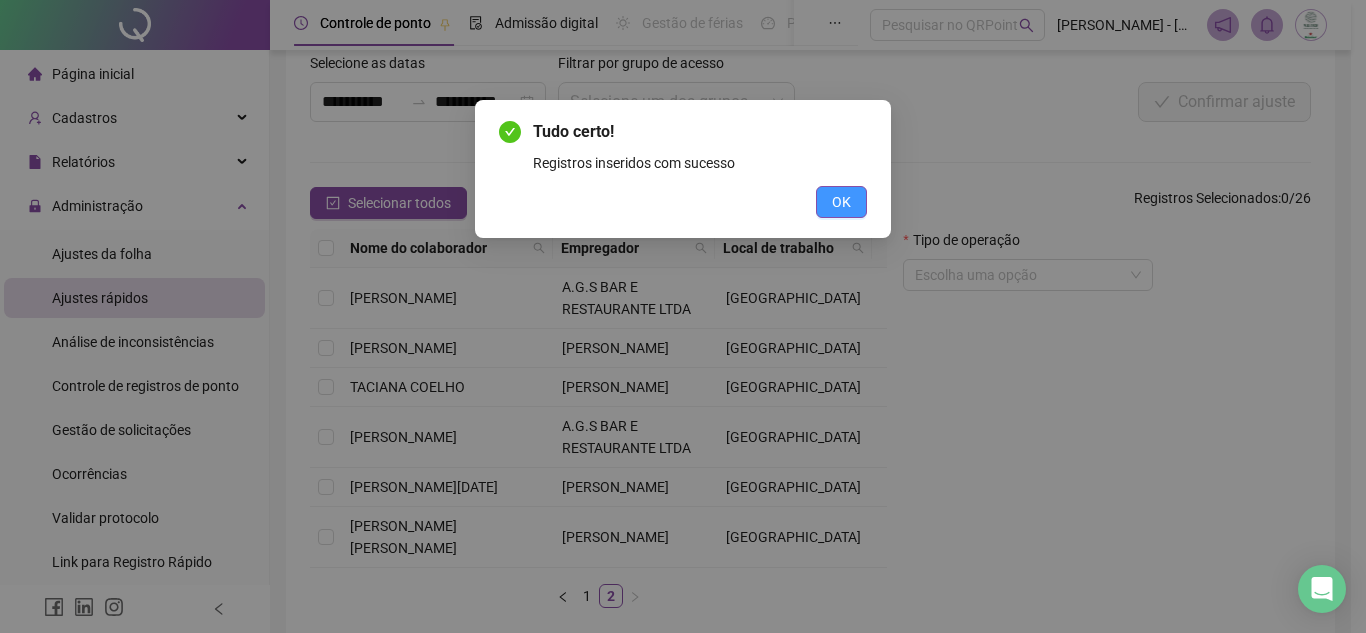 click on "OK" at bounding box center (841, 202) 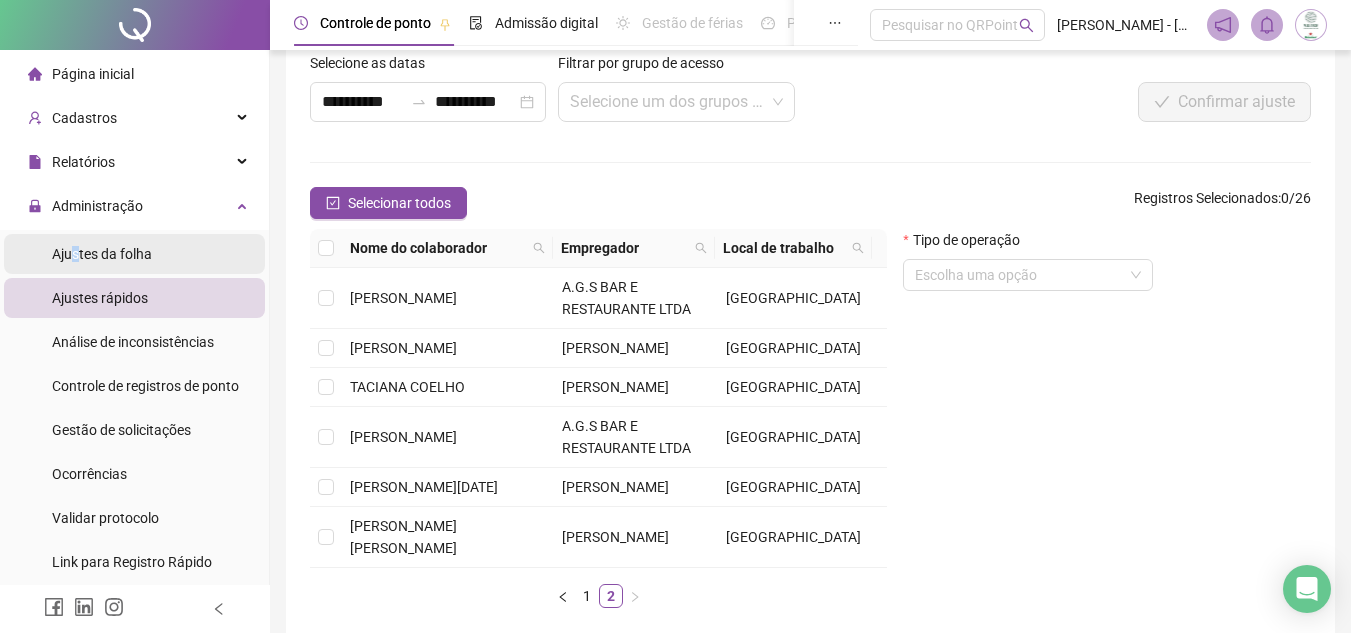 click on "Ajustes da folha" at bounding box center [102, 254] 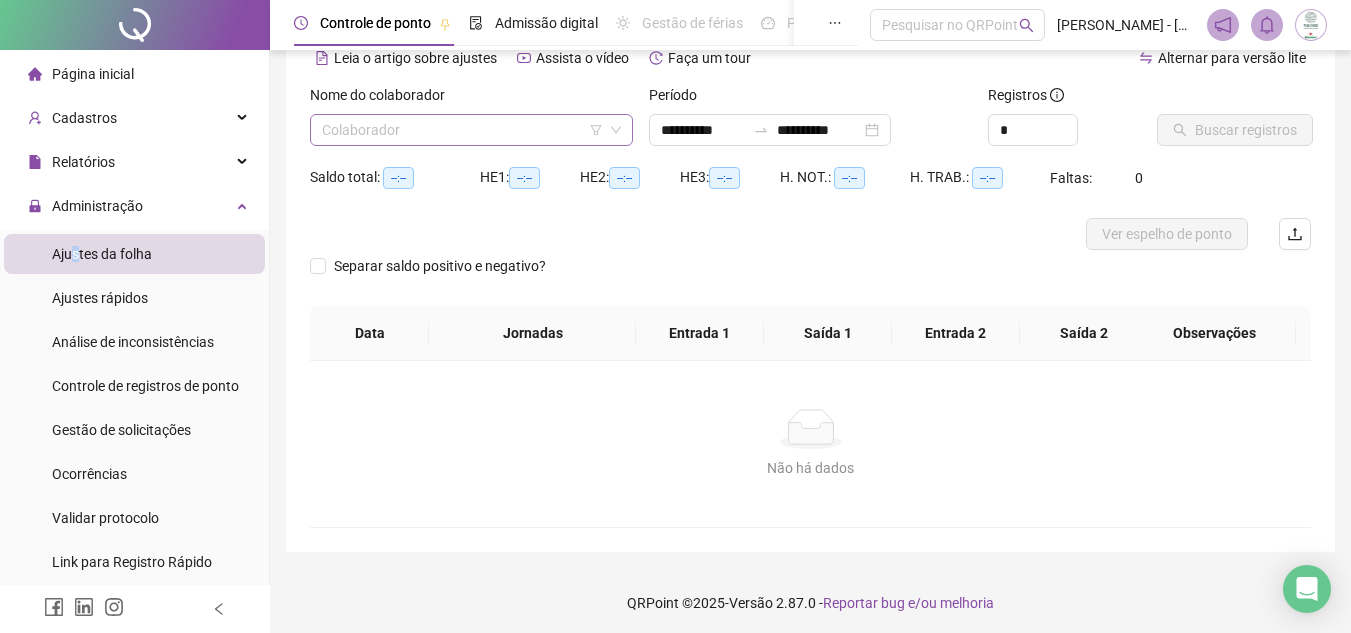 click at bounding box center [465, 130] 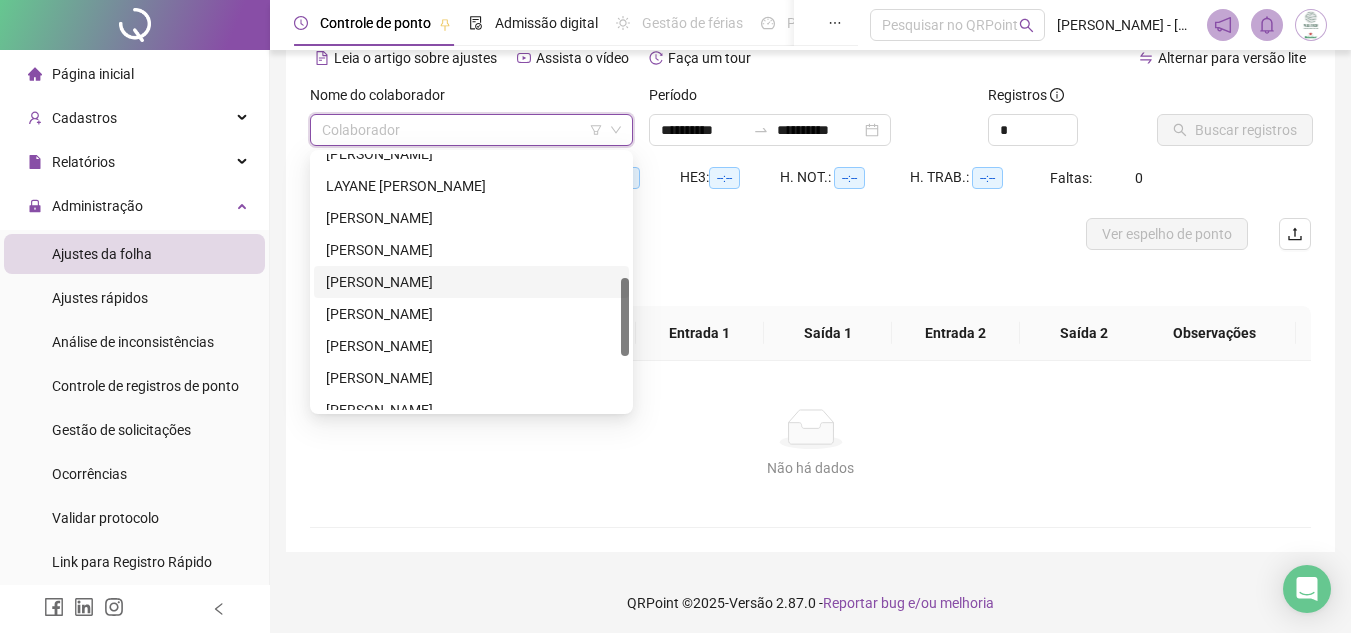 scroll, scrollTop: 576, scrollLeft: 0, axis: vertical 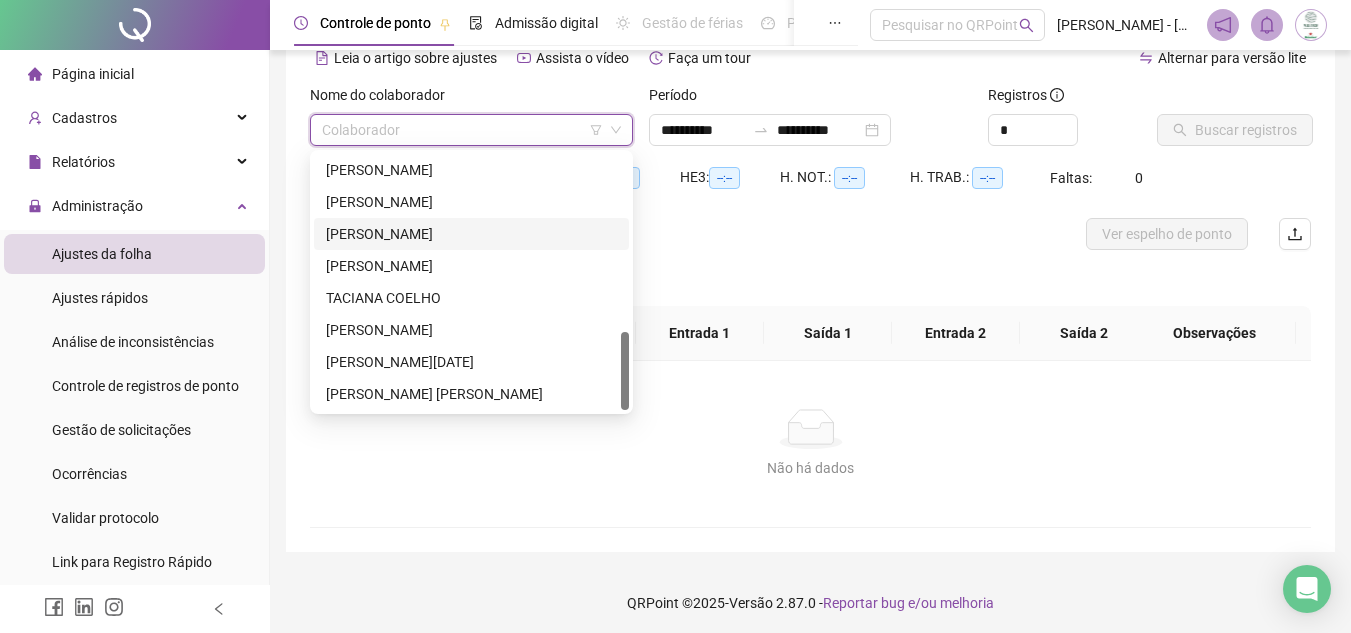click on "[PERSON_NAME]" at bounding box center [471, 234] 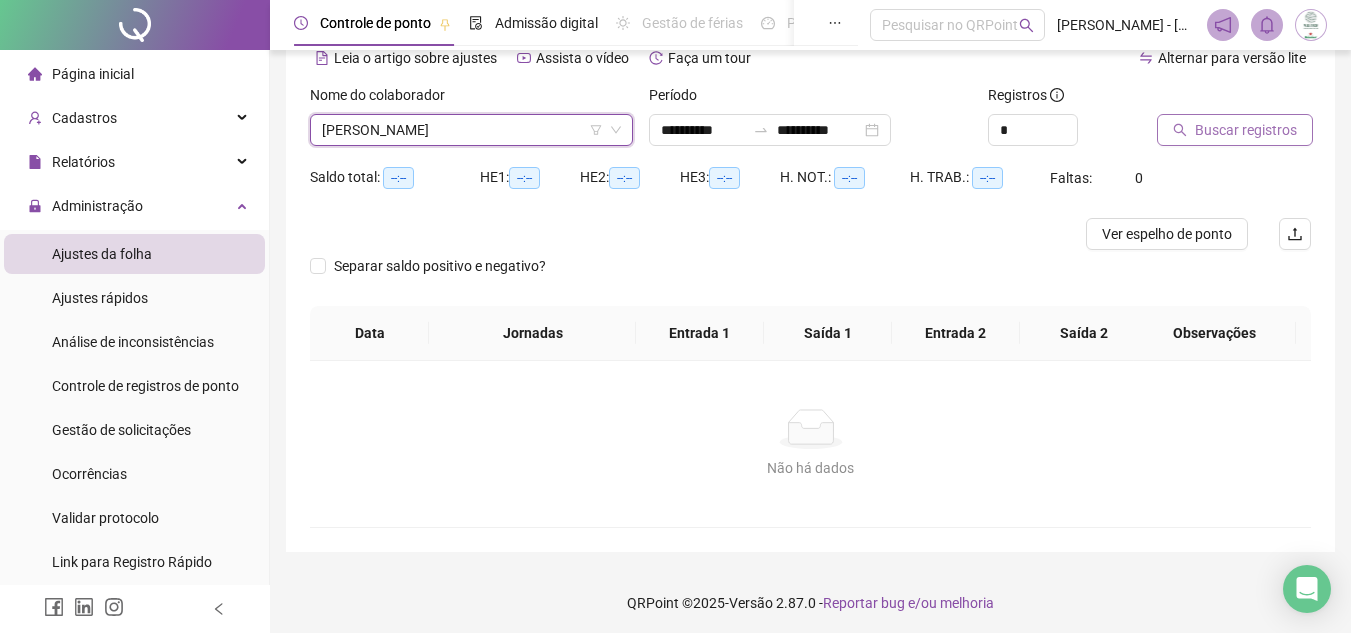 click on "Buscar registros" at bounding box center (1235, 130) 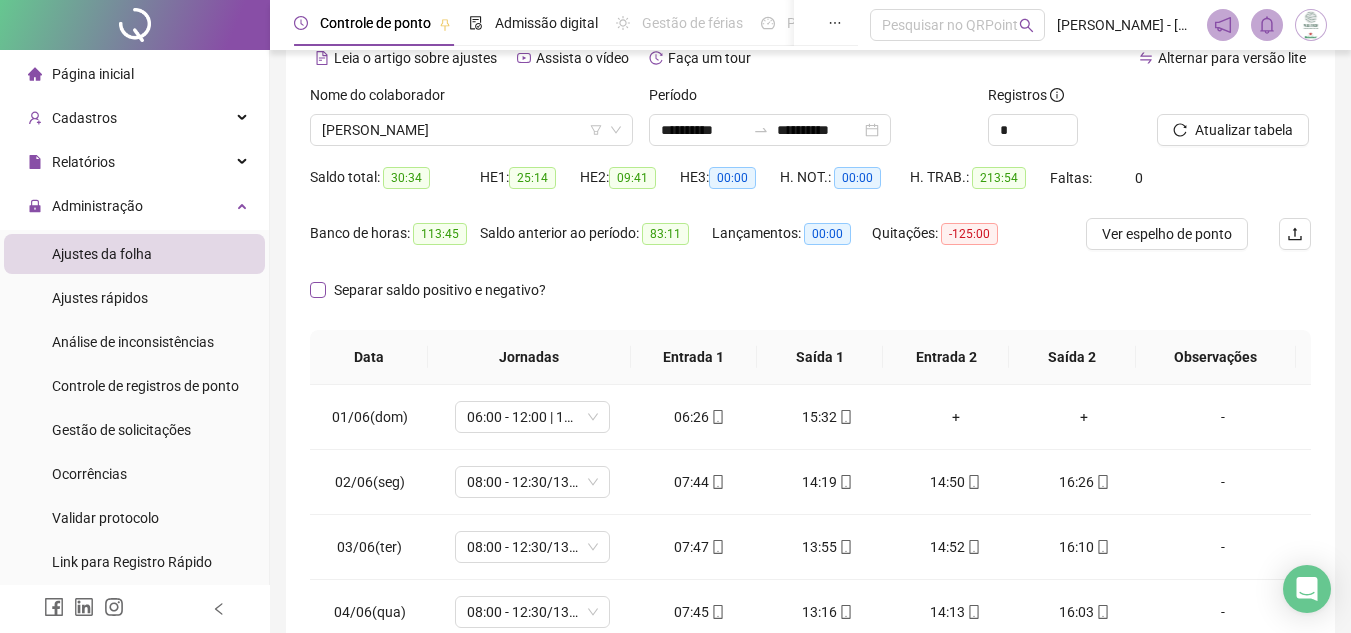 click on "Separar saldo positivo e negativo?" at bounding box center [440, 290] 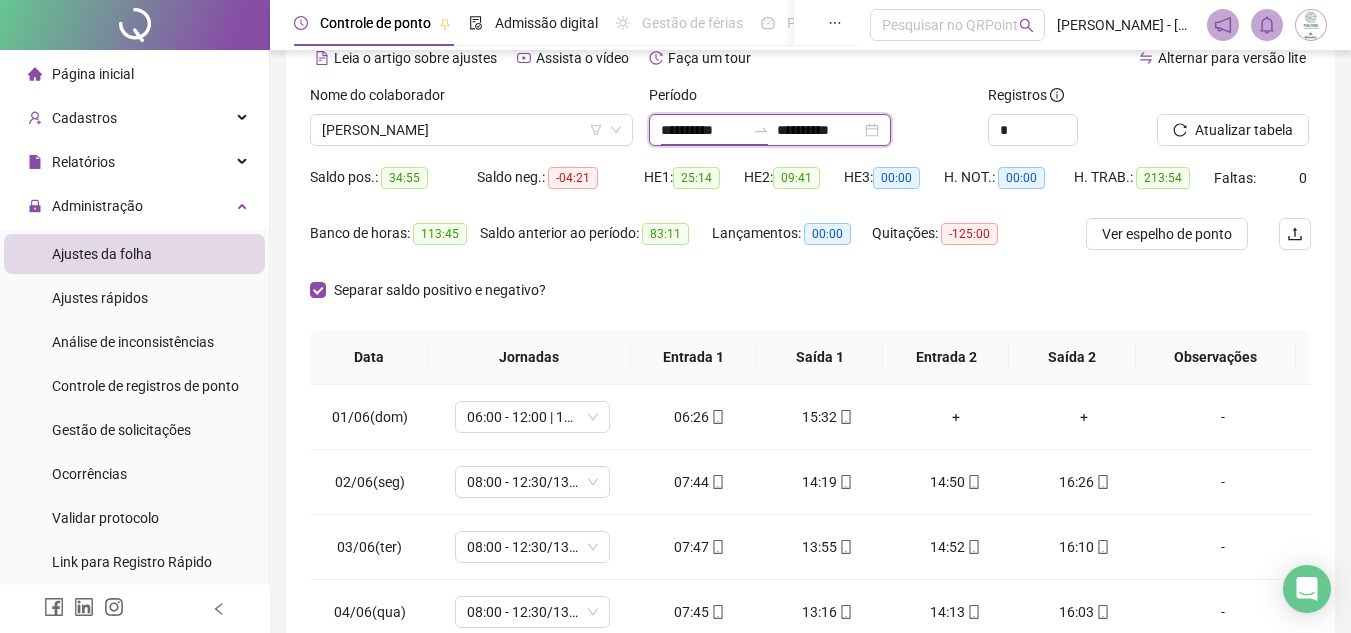 click on "**********" at bounding box center [703, 130] 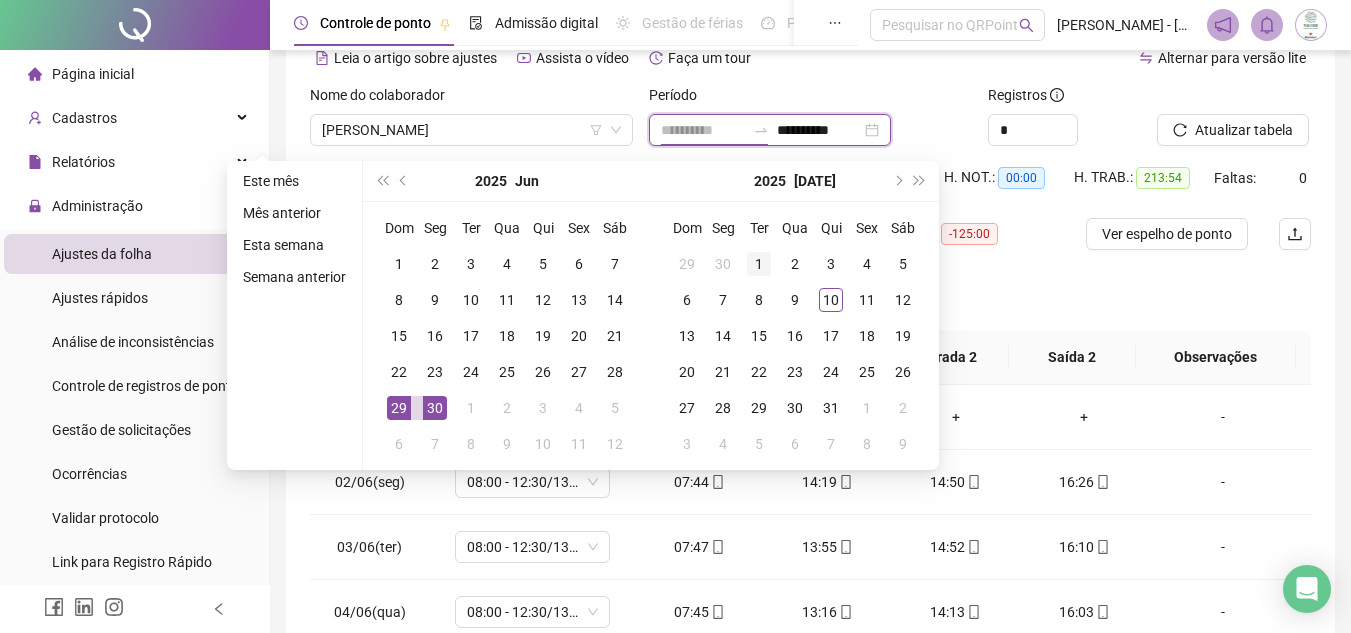 type on "**********" 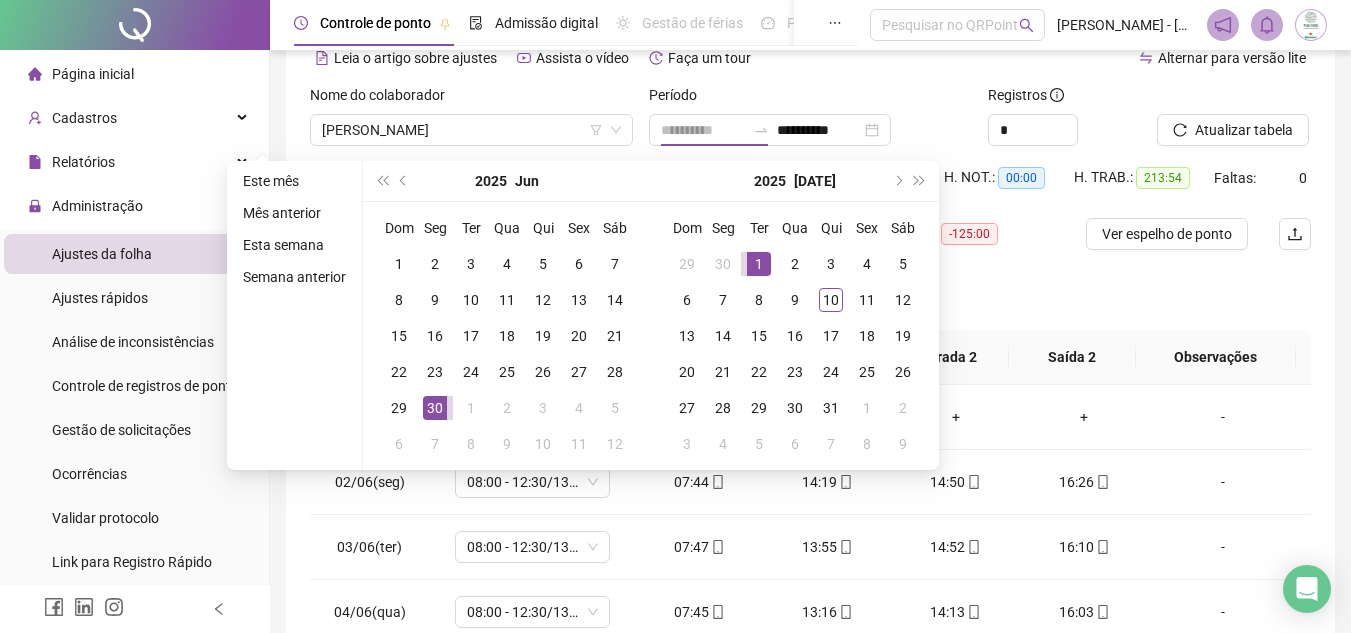 click on "1" at bounding box center [759, 264] 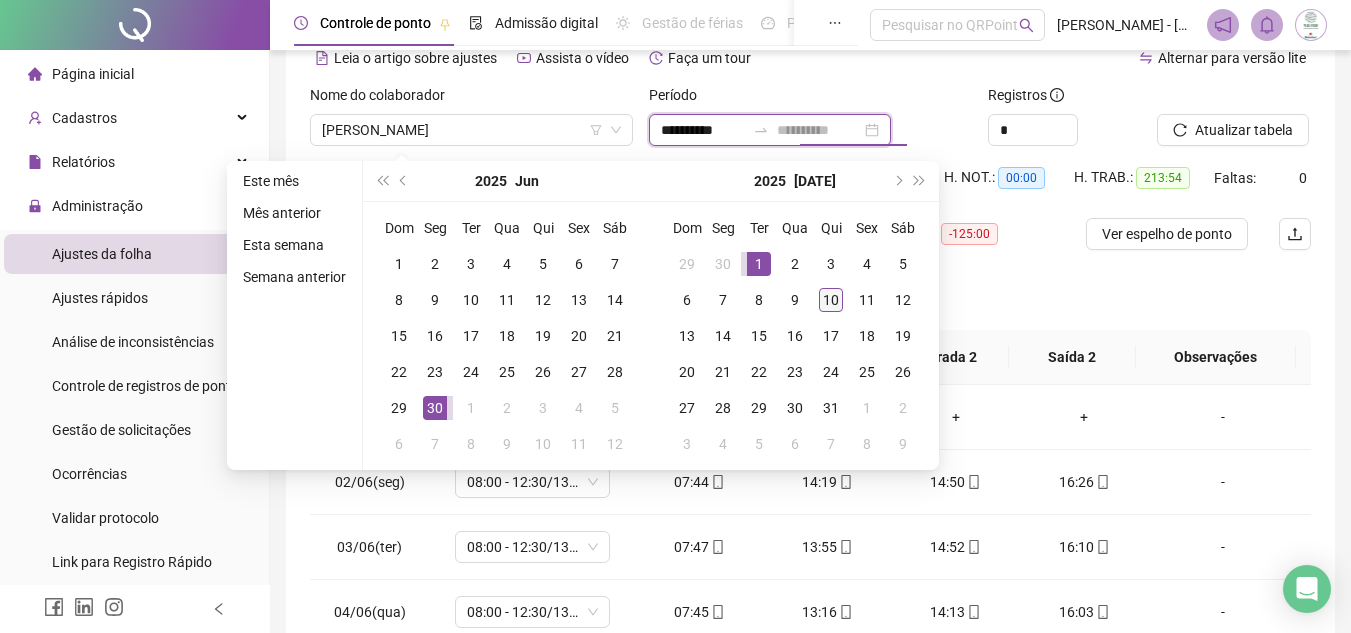 type on "**********" 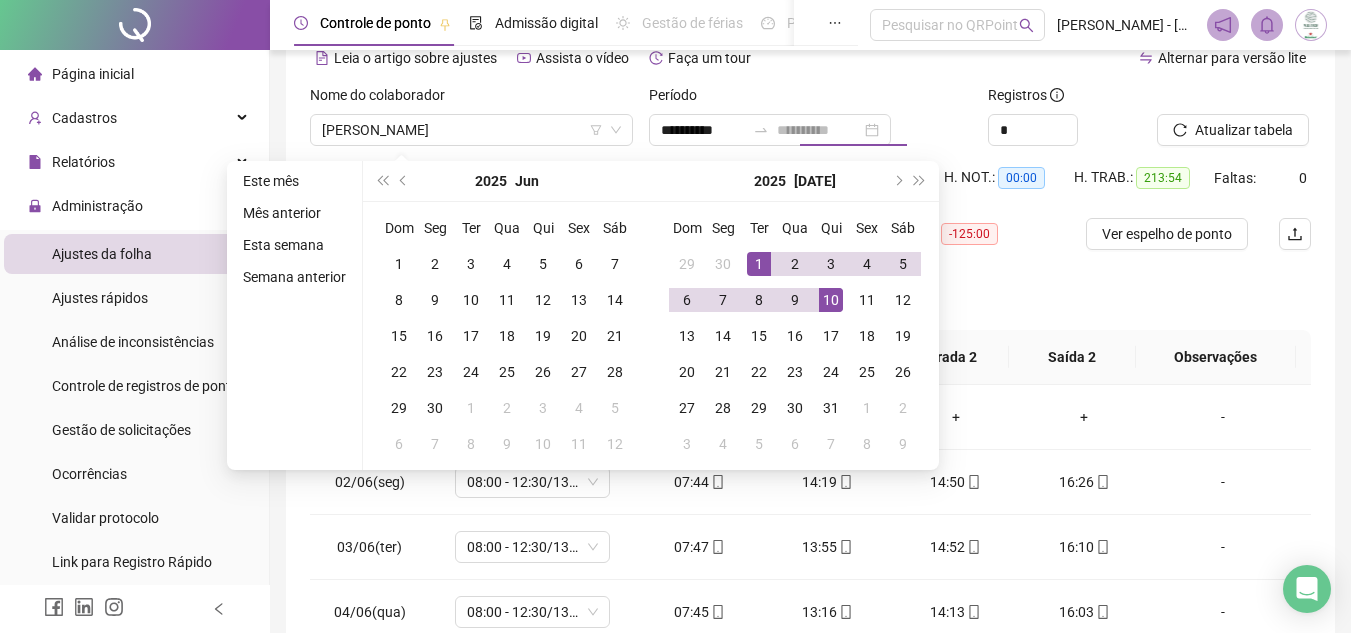 click on "10" at bounding box center (831, 300) 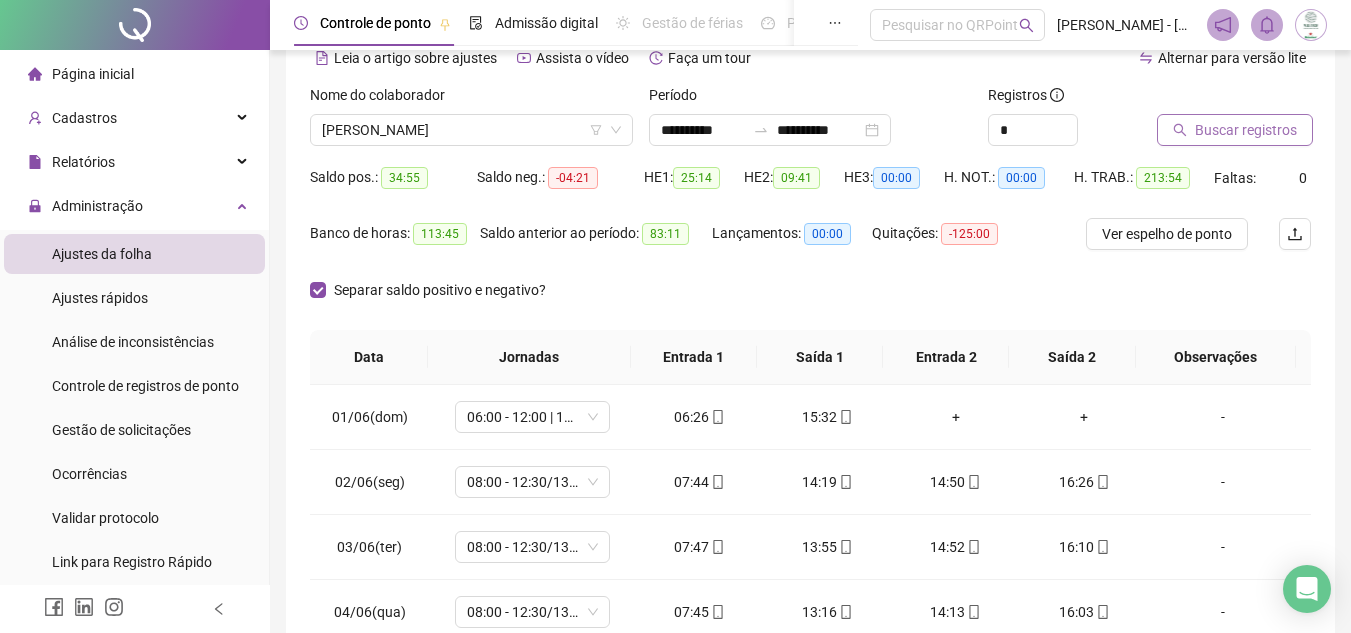 click on "Buscar registros" at bounding box center [1246, 130] 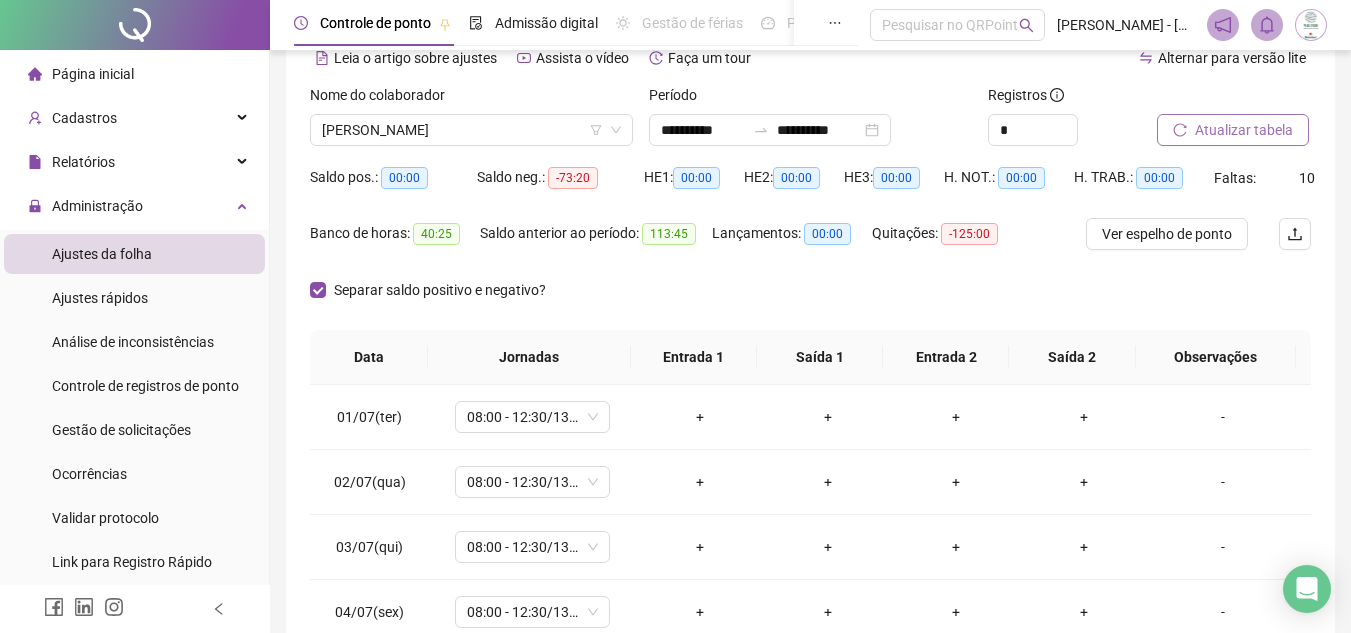 click on "Atualizar tabela" at bounding box center (1244, 130) 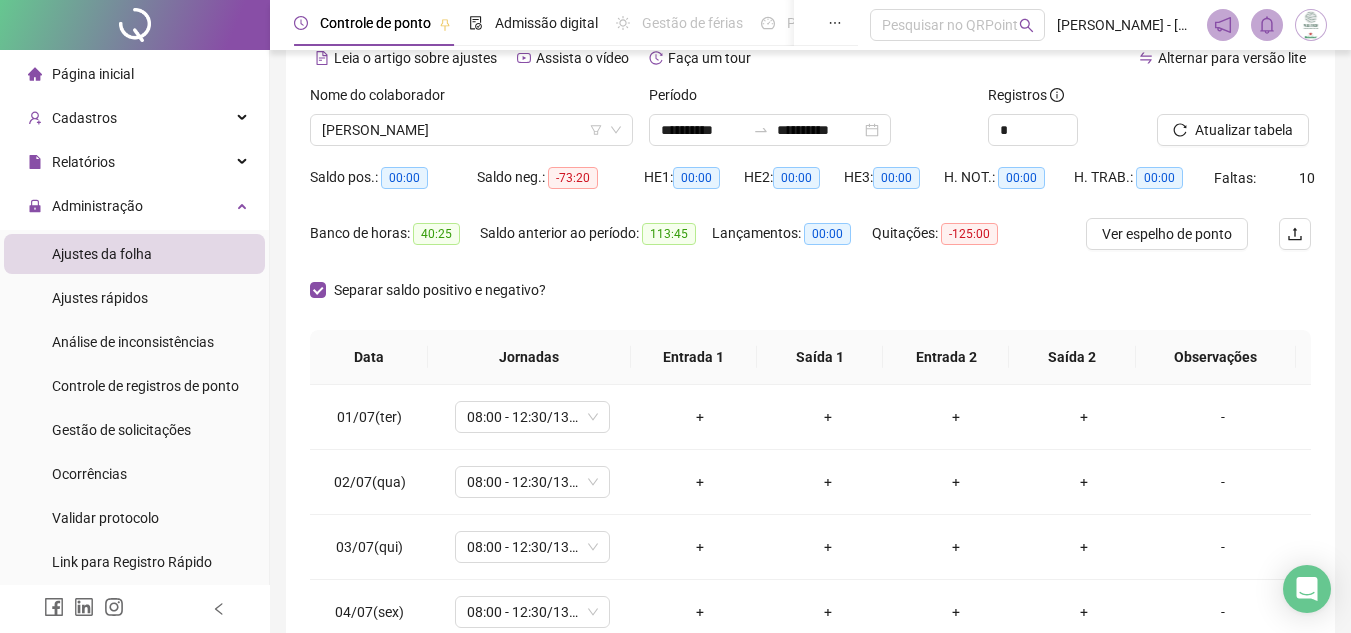 click on "Separar saldo positivo e negativo?" at bounding box center [810, 302] 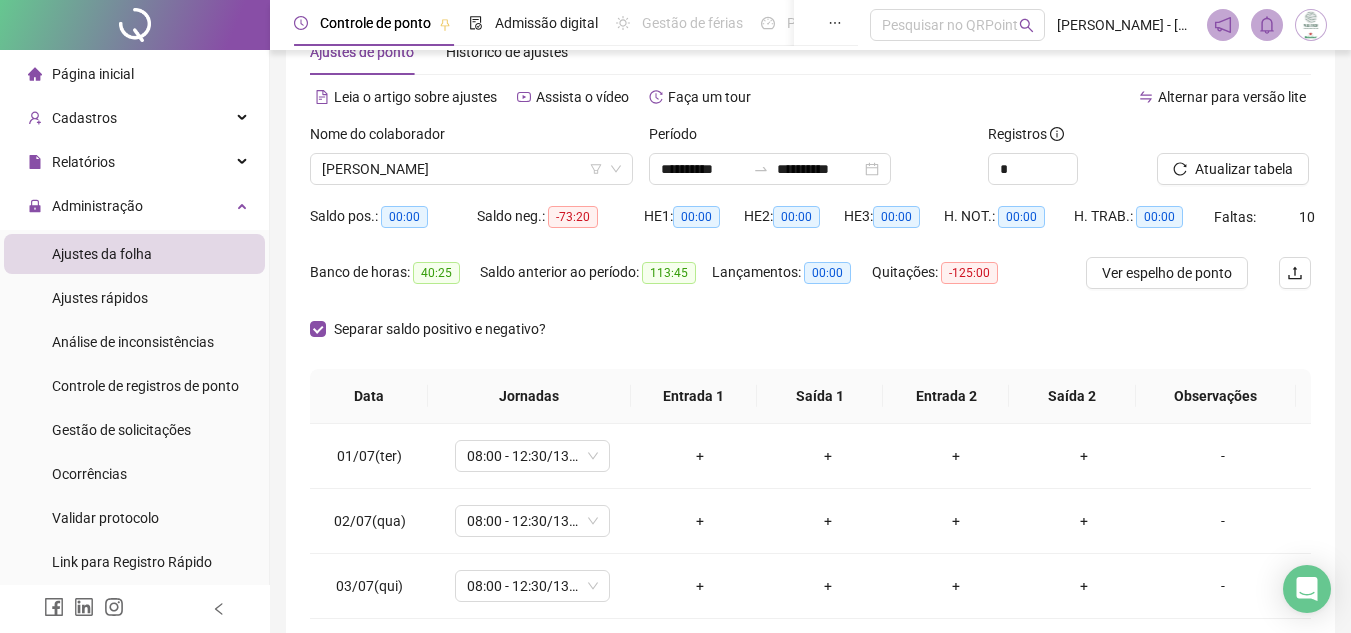 scroll, scrollTop: 31, scrollLeft: 0, axis: vertical 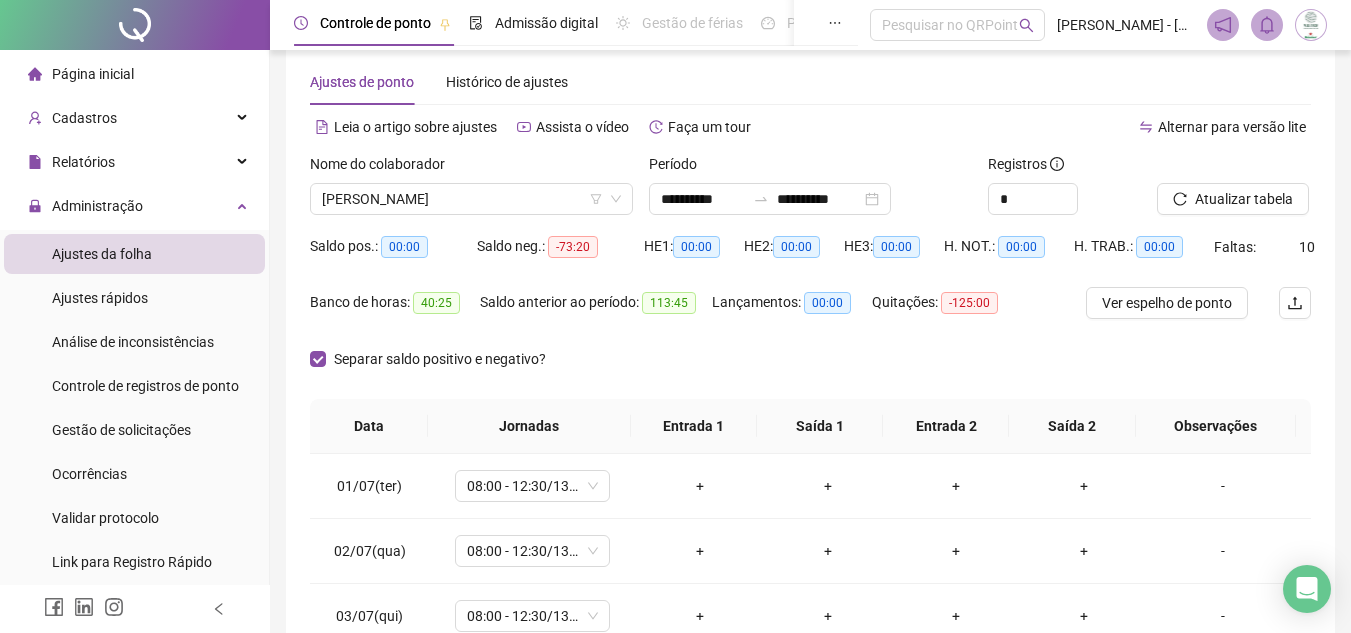 click on "Separar saldo positivo e negativo?" at bounding box center (810, 371) 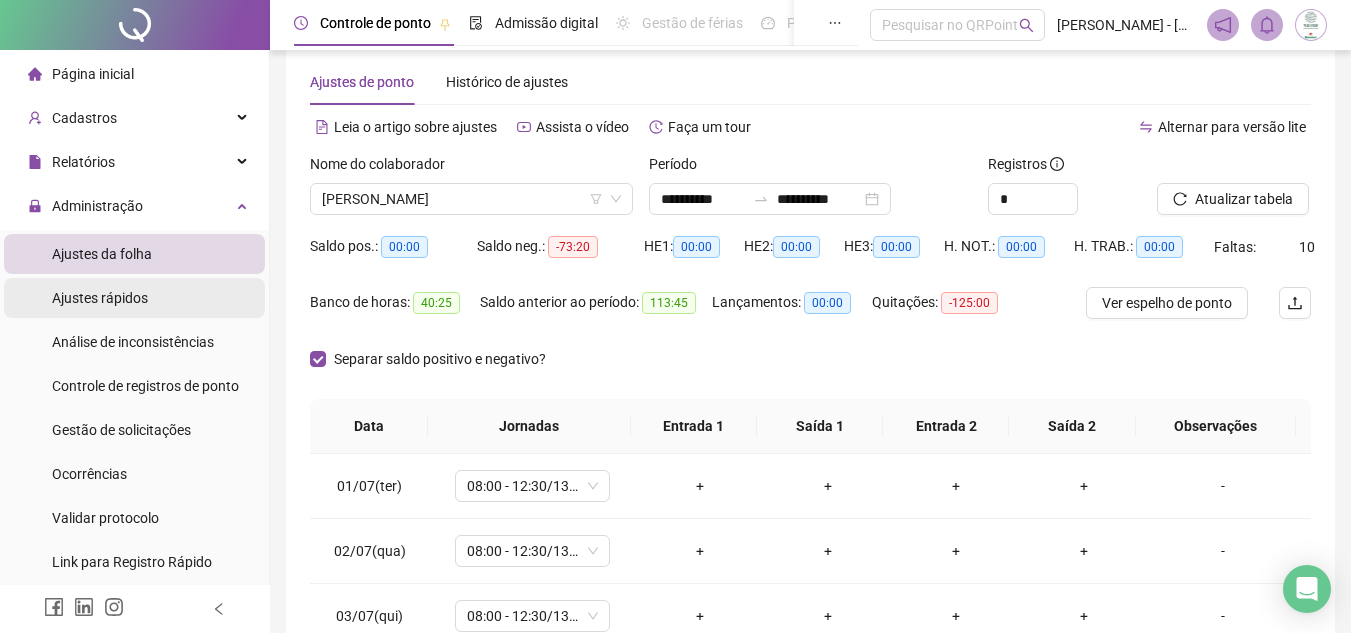 click on "Ajustes rápidos" at bounding box center [100, 298] 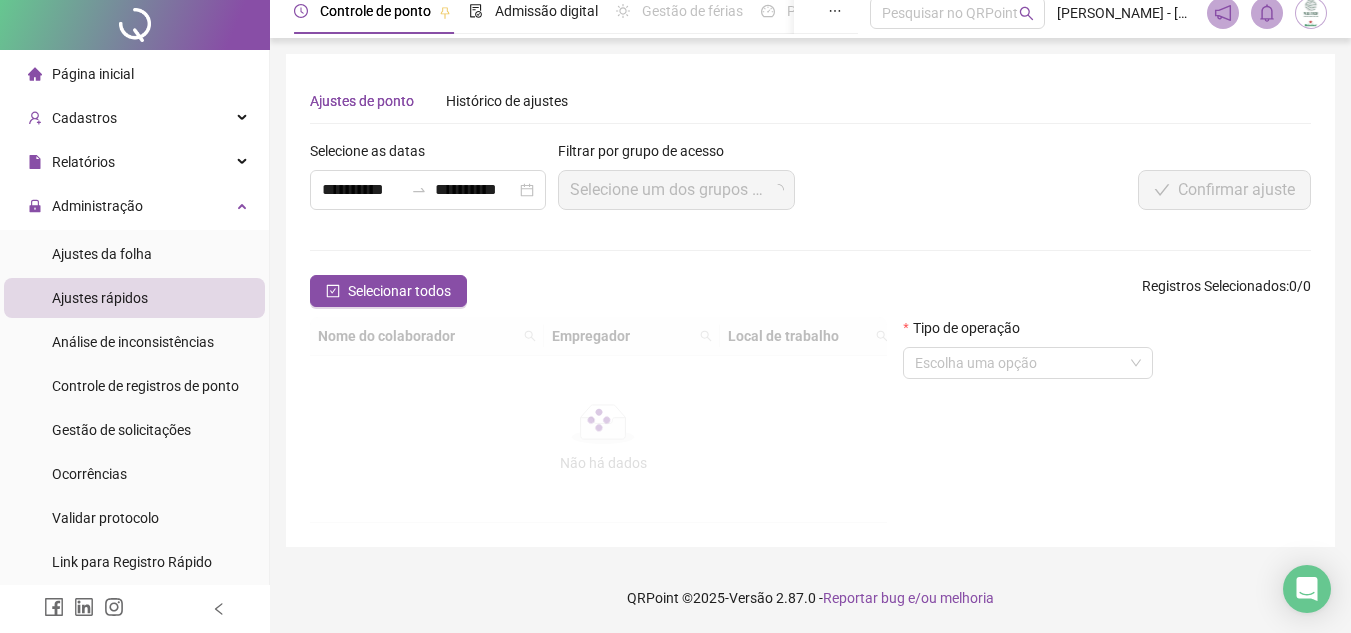 scroll, scrollTop: 0, scrollLeft: 0, axis: both 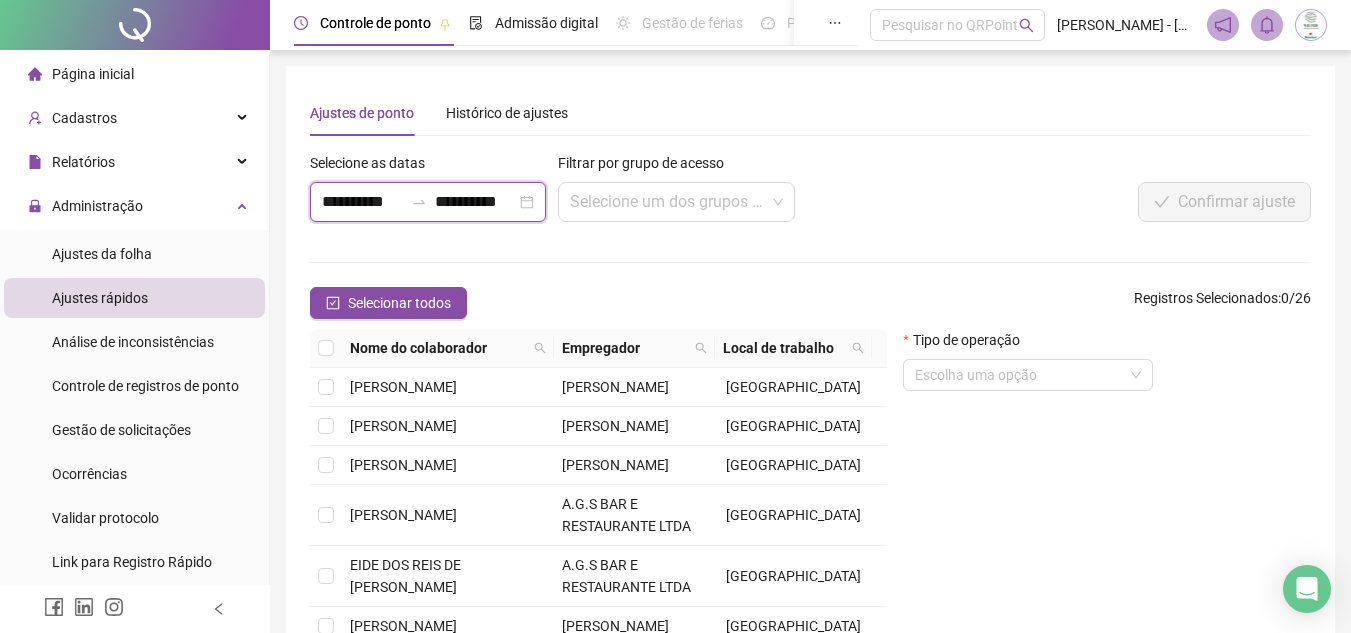 click on "**********" at bounding box center [362, 202] 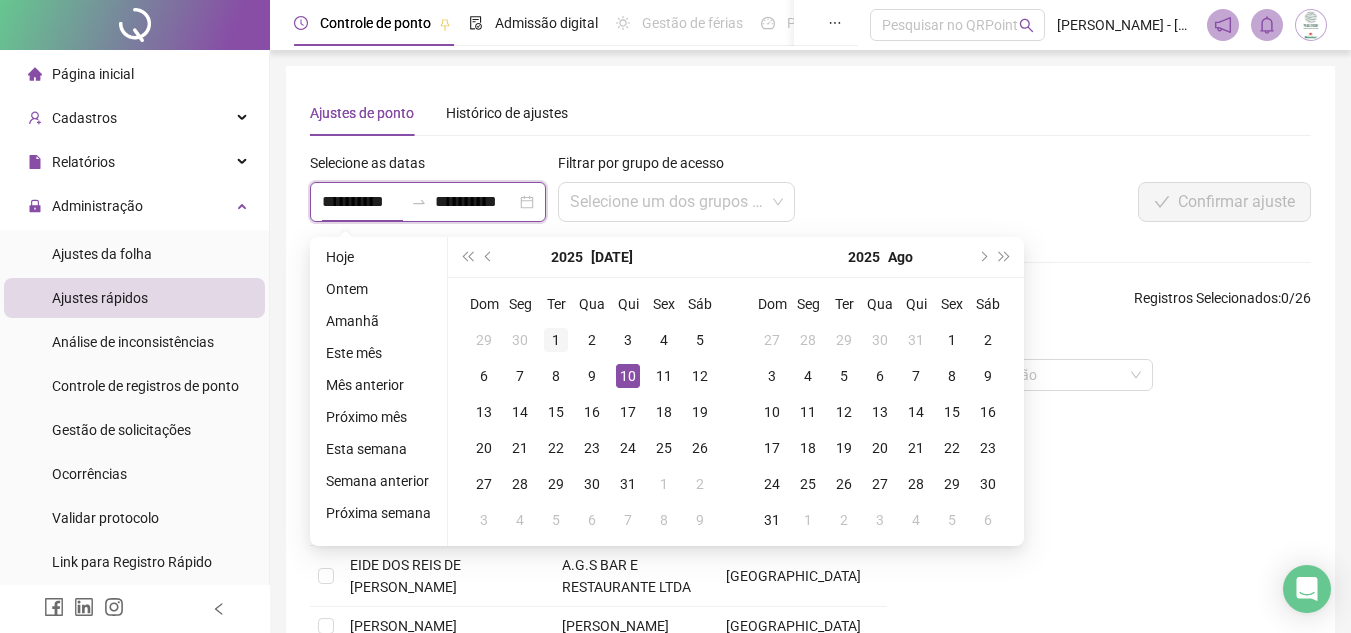 type on "**********" 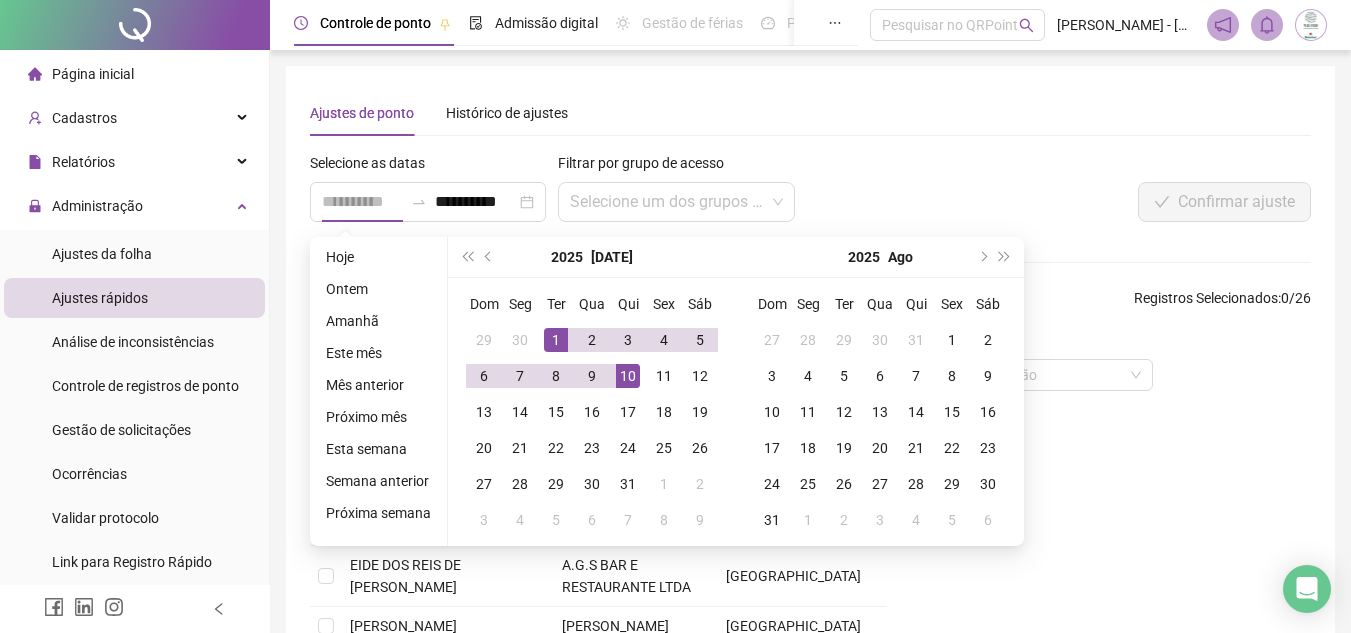 click on "1" at bounding box center [556, 340] 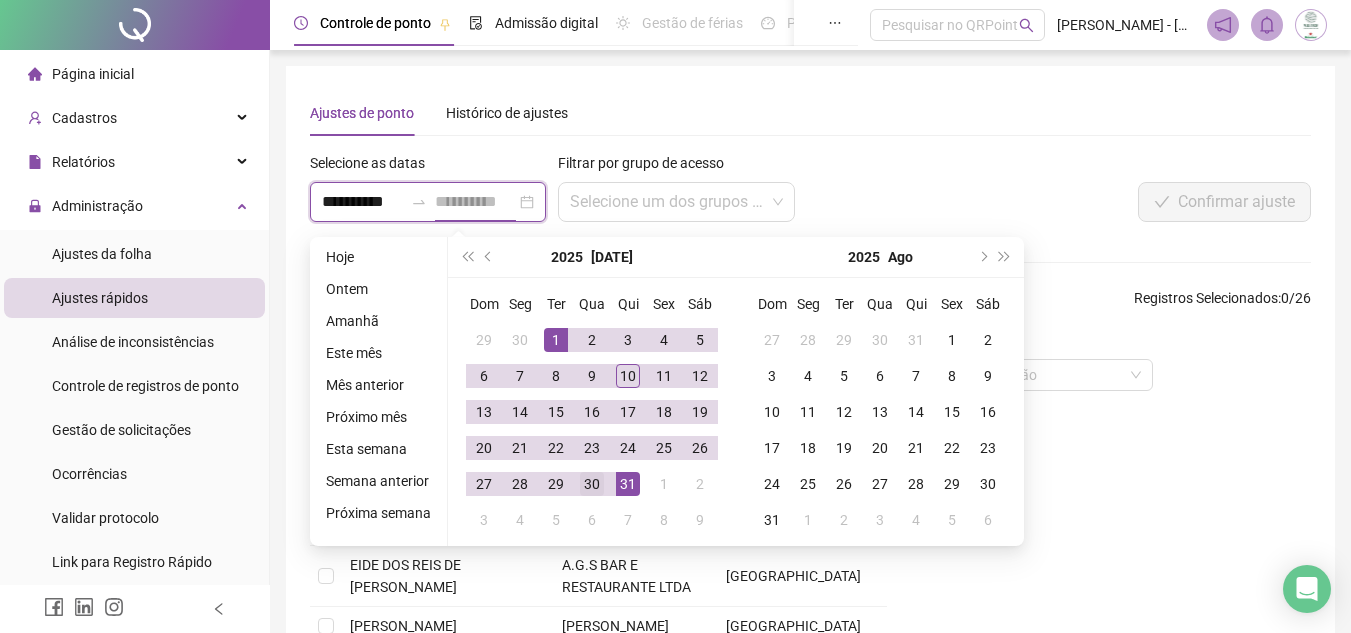 type on "**********" 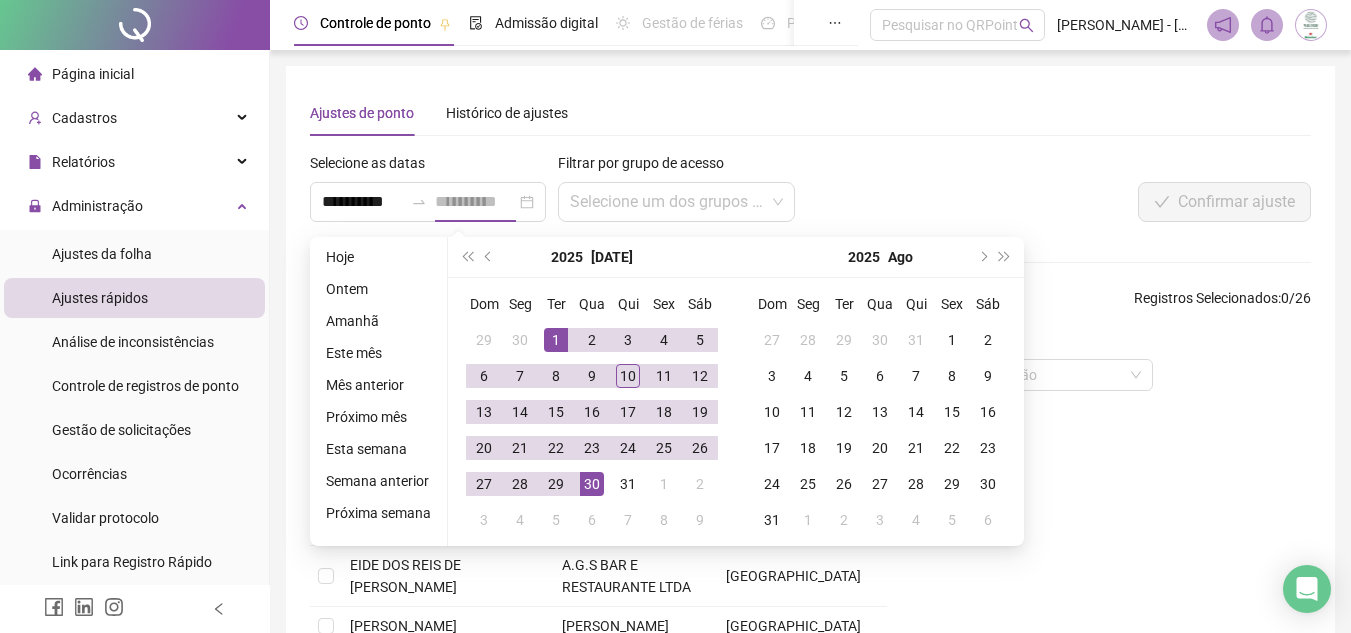 click on "30" at bounding box center (592, 484) 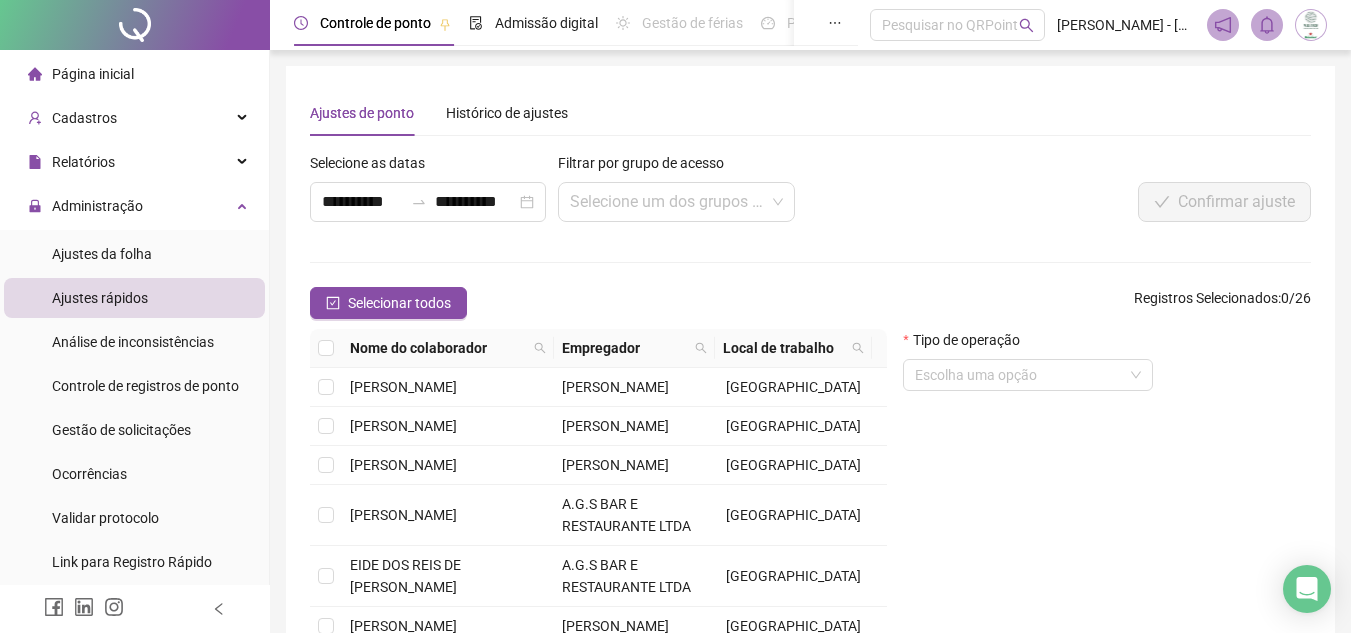 click on "**********" at bounding box center [810, 438] 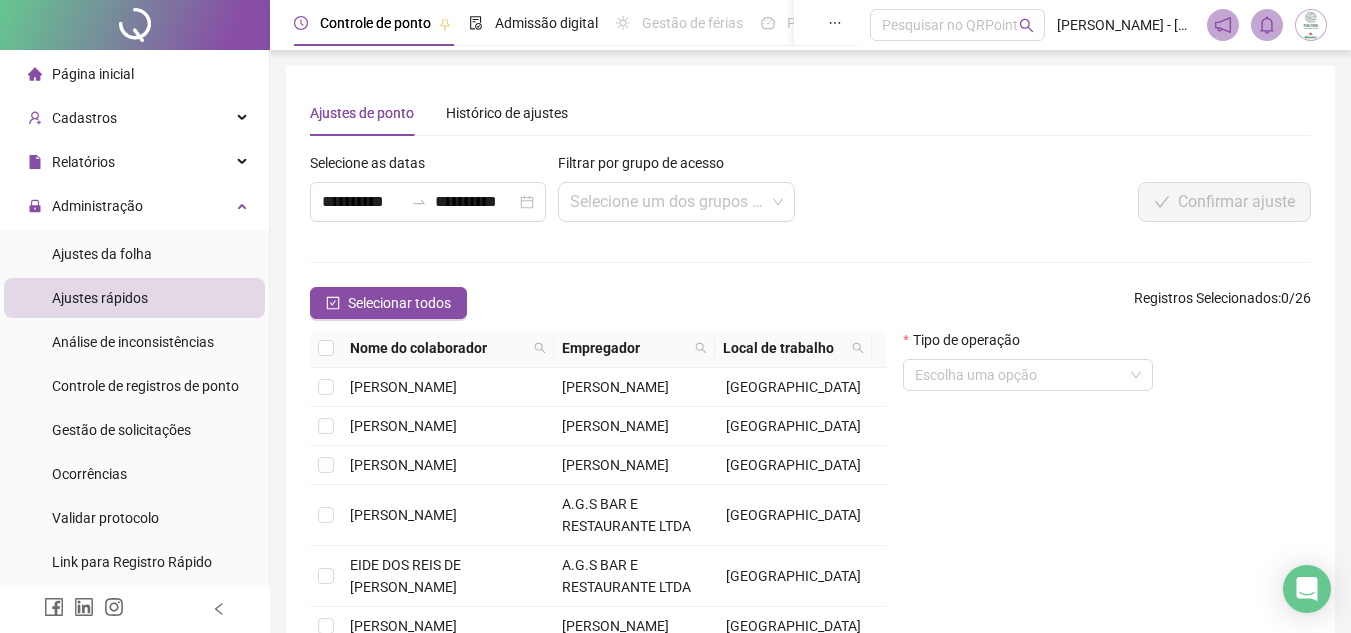 scroll, scrollTop: 100, scrollLeft: 0, axis: vertical 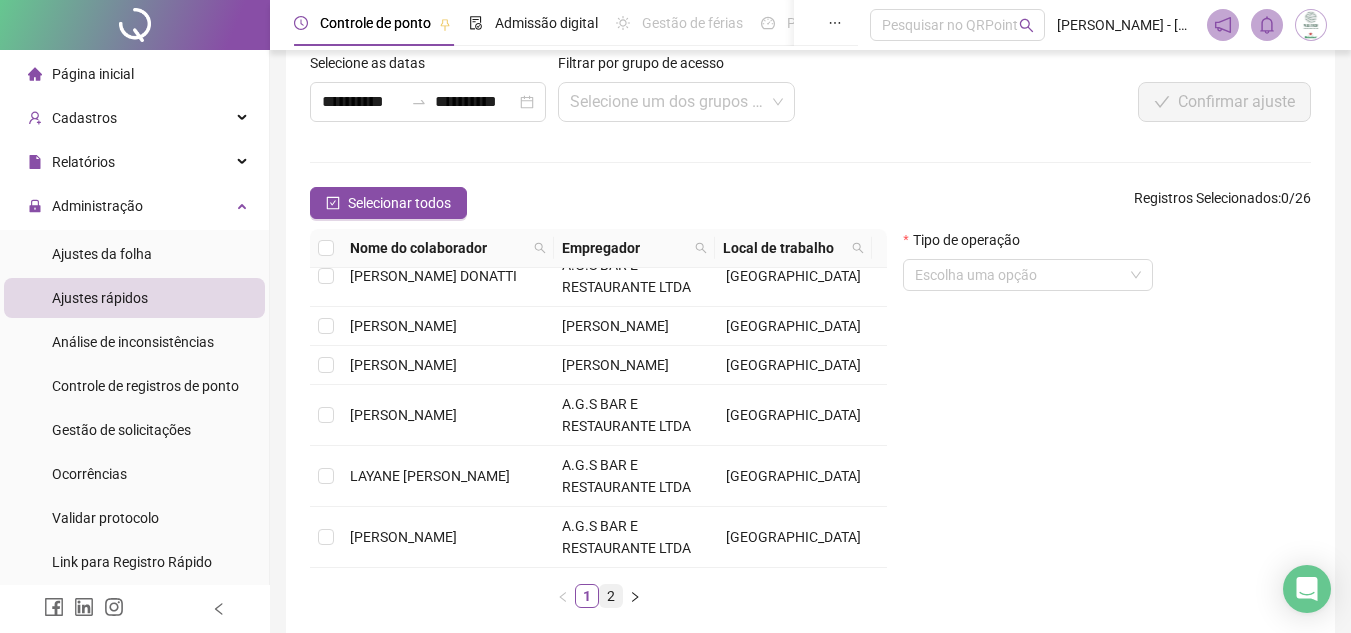 click on "2" at bounding box center [611, 596] 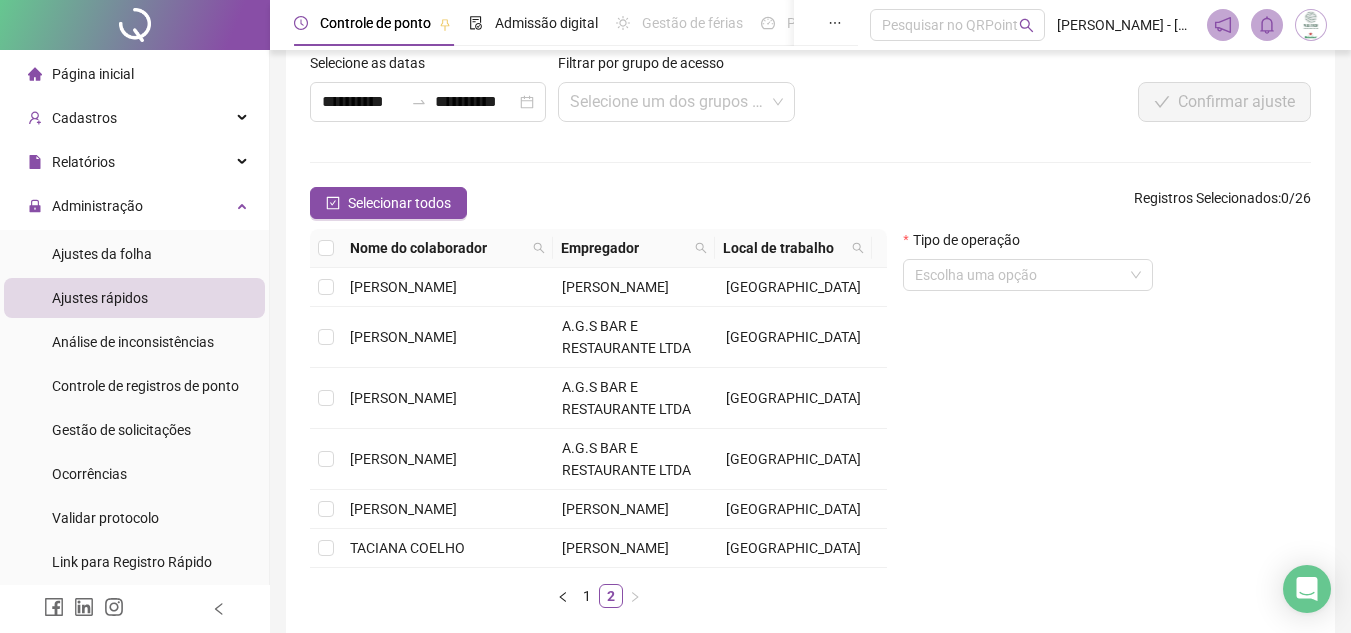 scroll, scrollTop: 200, scrollLeft: 0, axis: vertical 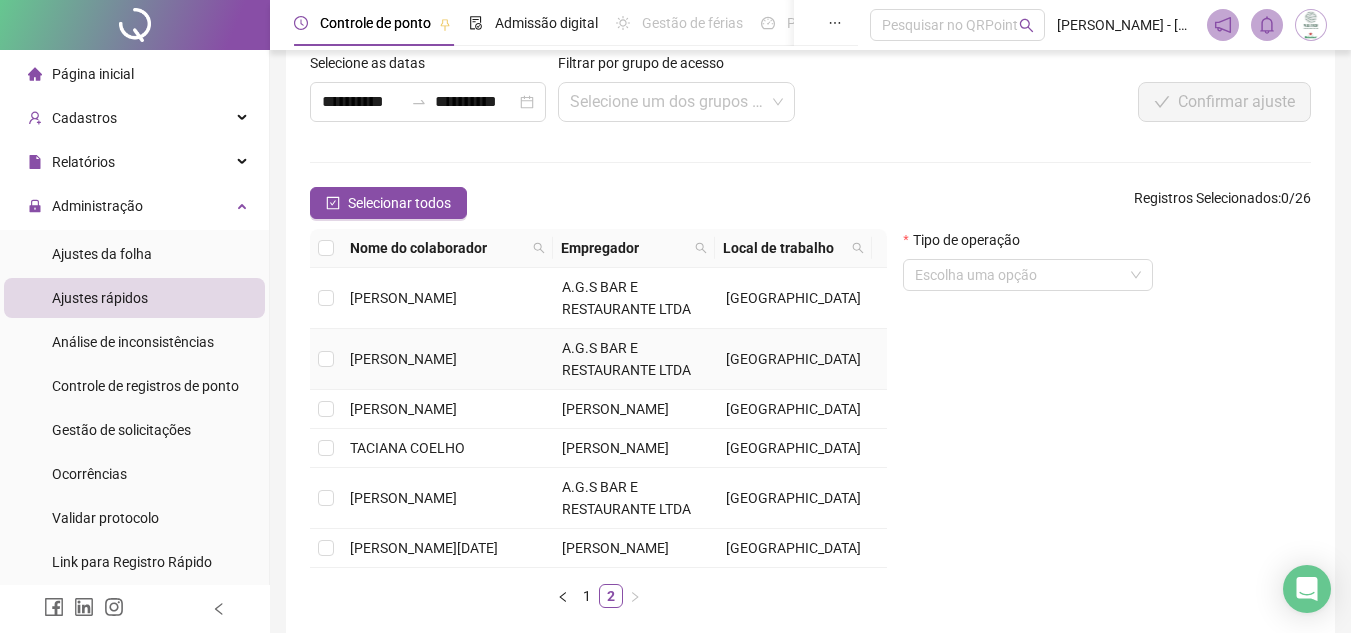 click on "[PERSON_NAME]" at bounding box center (403, 359) 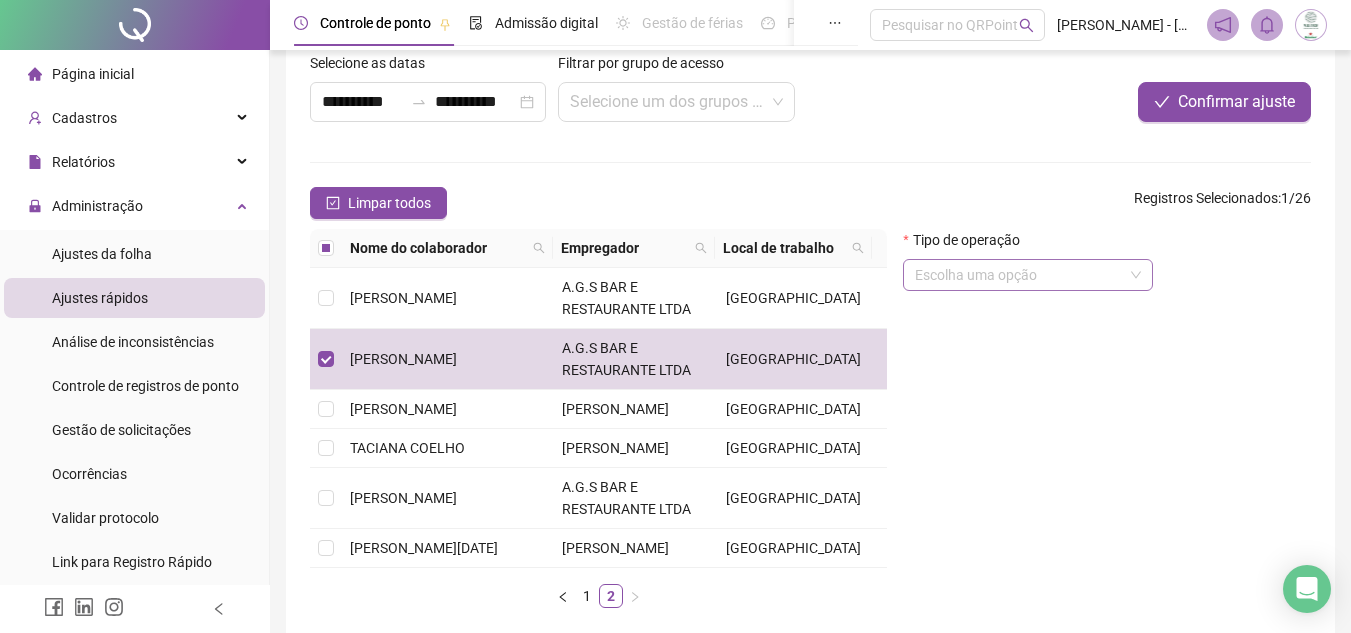 click at bounding box center (1022, 275) 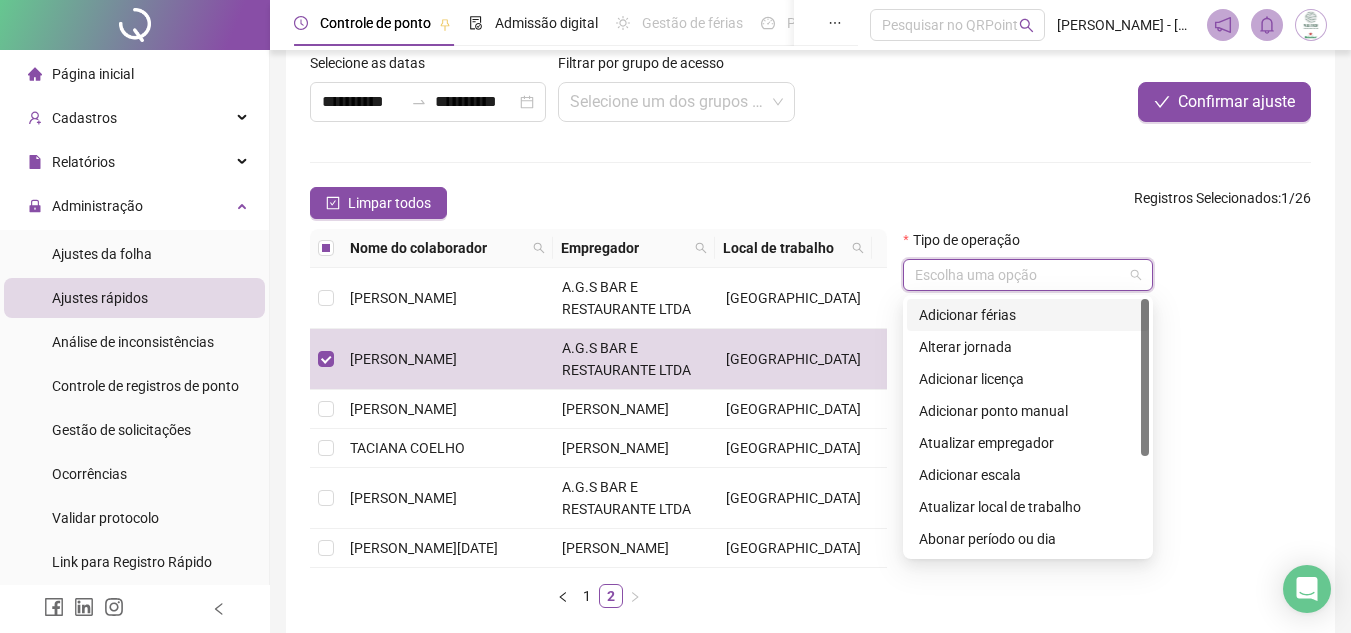 click on "Adicionar férias" at bounding box center (1028, 315) 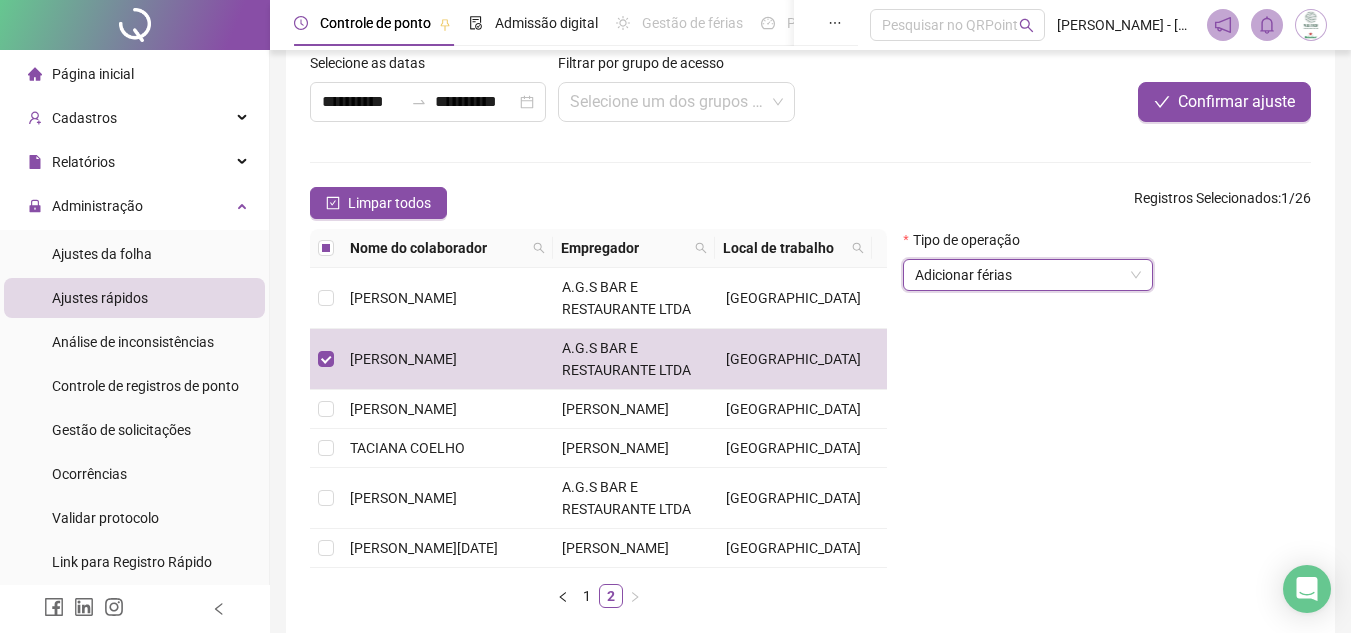 click on "Tipo de operação Adicionar férias Adicionar férias" at bounding box center [1107, 268] 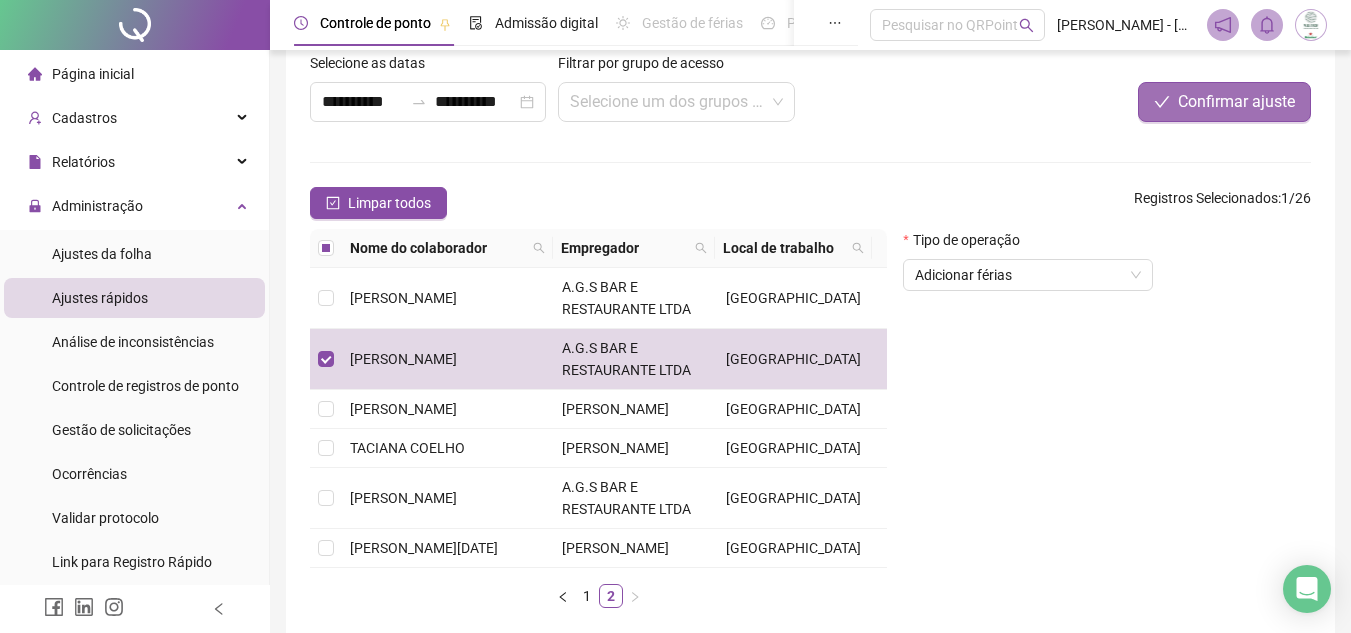 click on "Confirmar ajuste" at bounding box center (1236, 102) 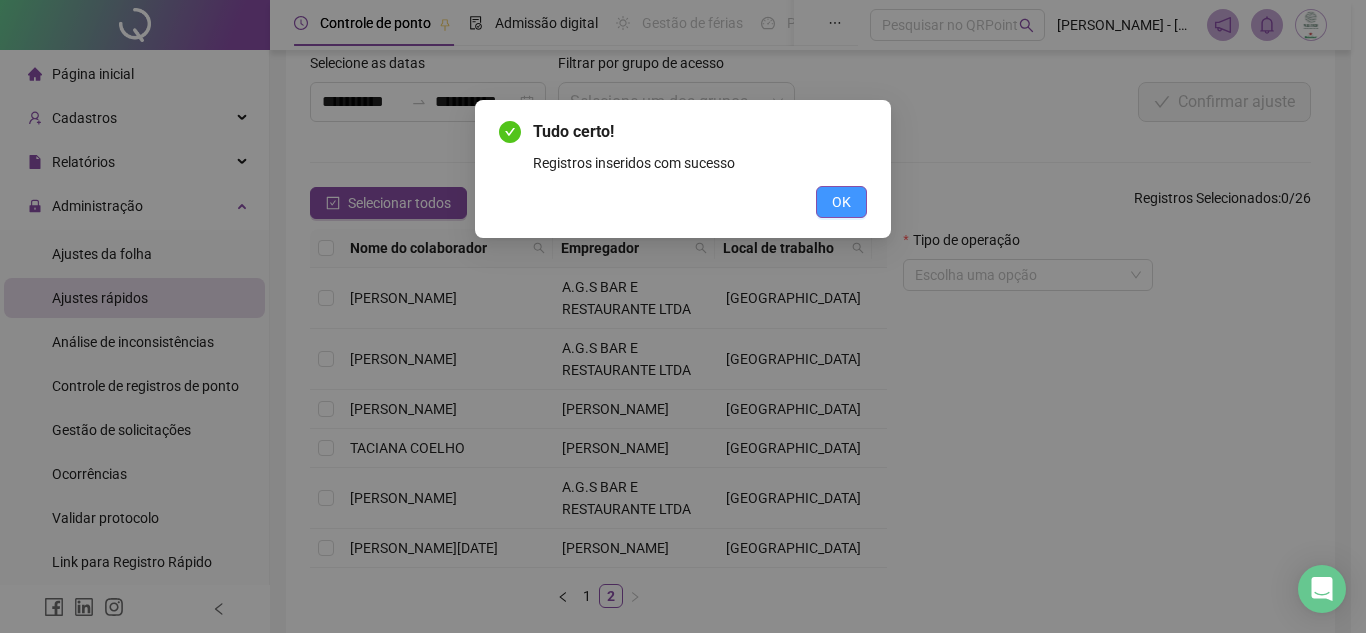 click on "OK" at bounding box center (841, 202) 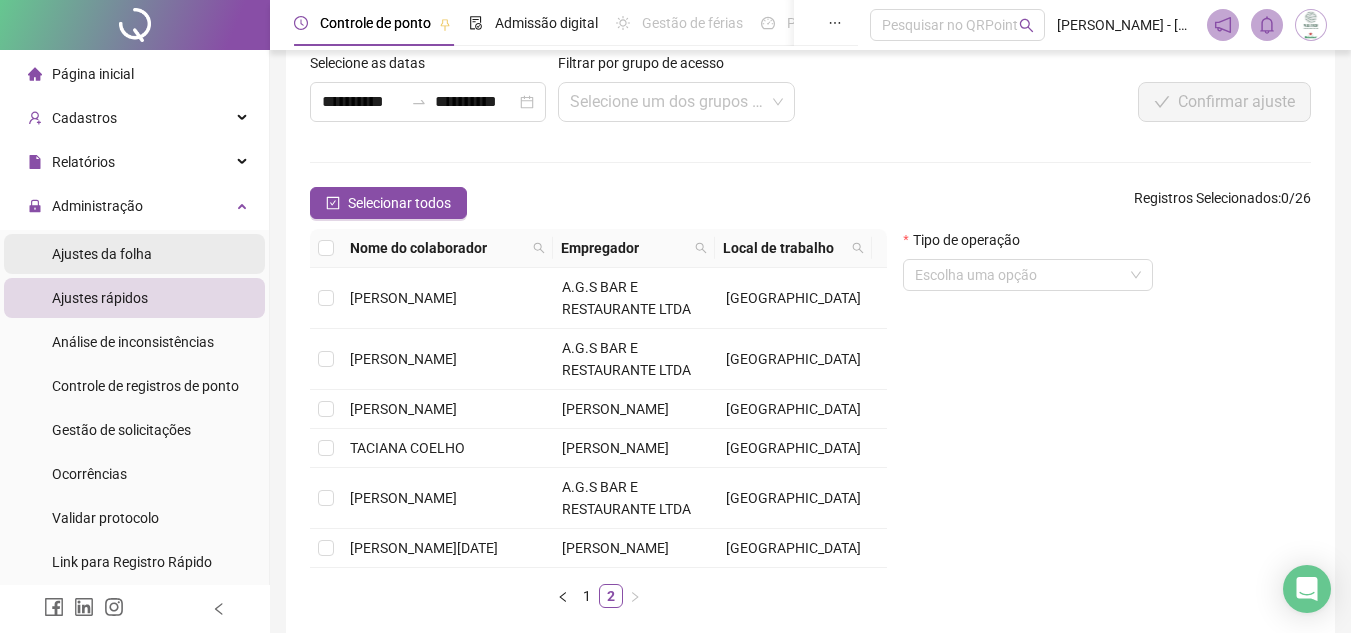 click on "Ajustes da folha" at bounding box center (102, 254) 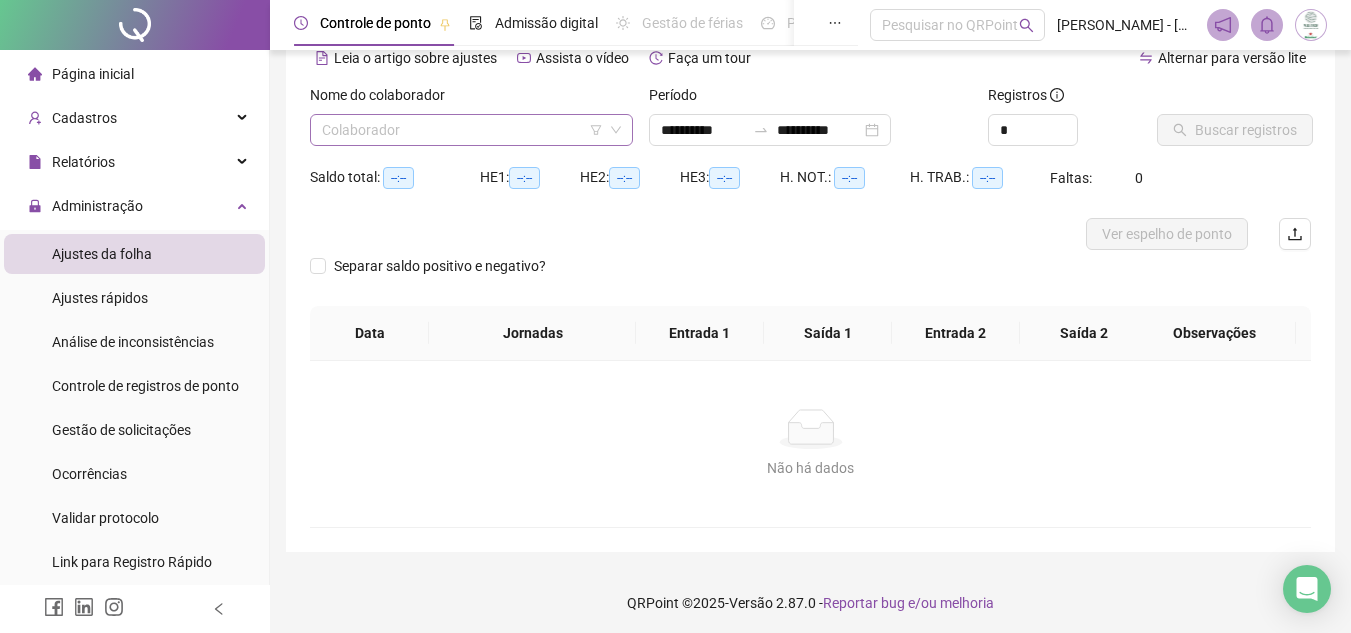 click at bounding box center [465, 130] 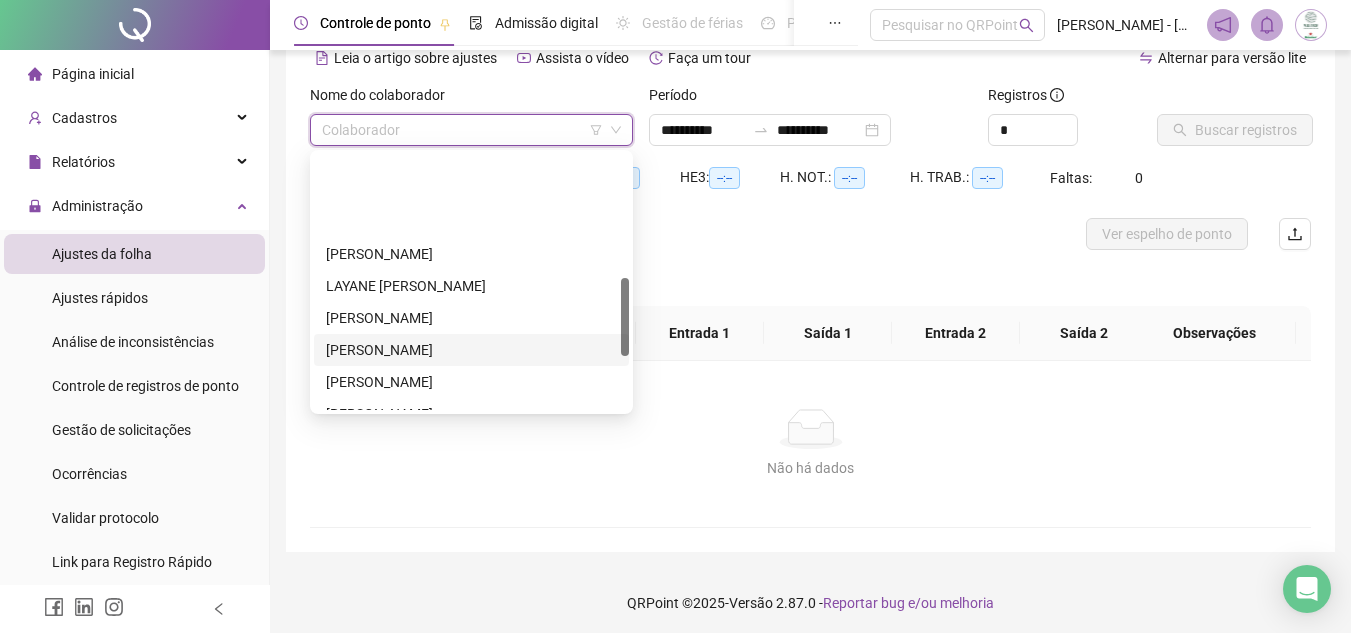 scroll, scrollTop: 500, scrollLeft: 0, axis: vertical 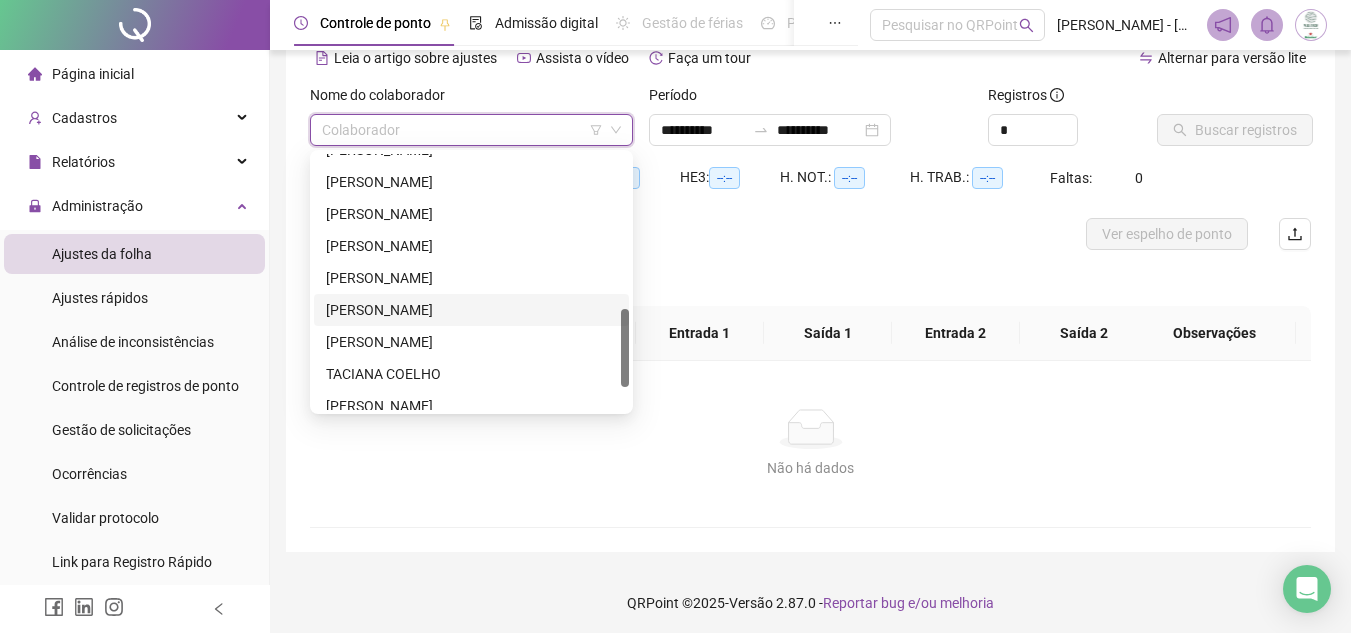 click on "[PERSON_NAME]" at bounding box center (471, 310) 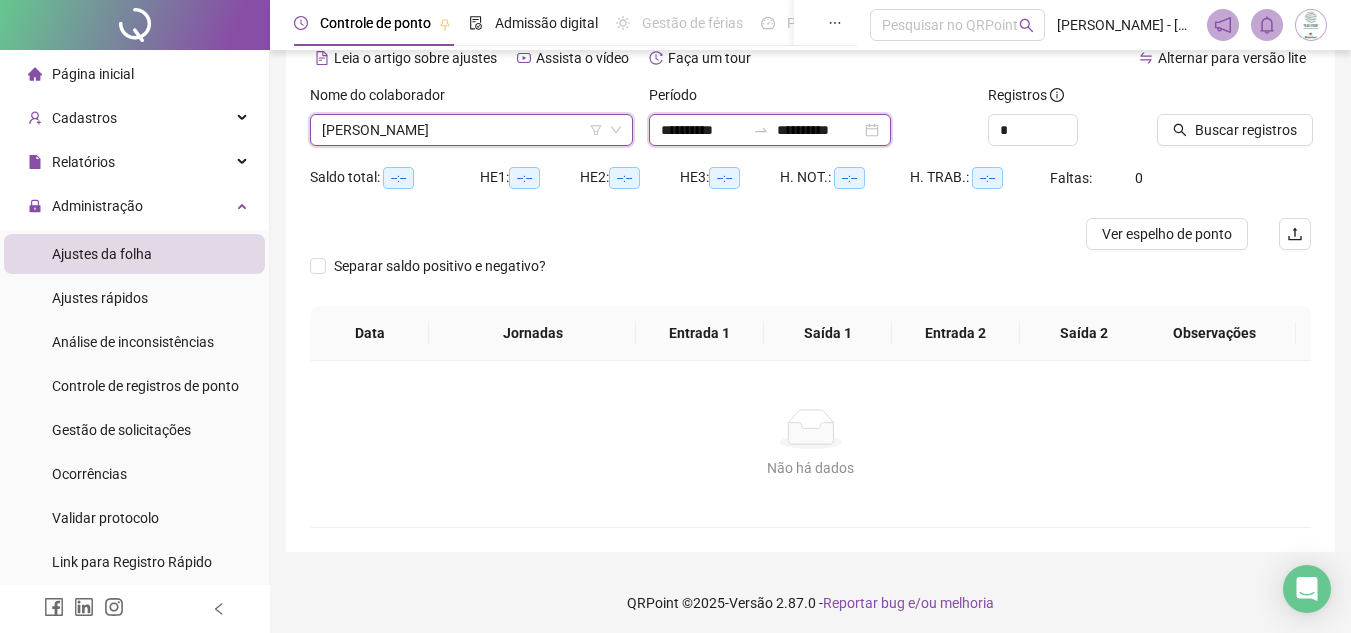 click on "**********" at bounding box center [703, 130] 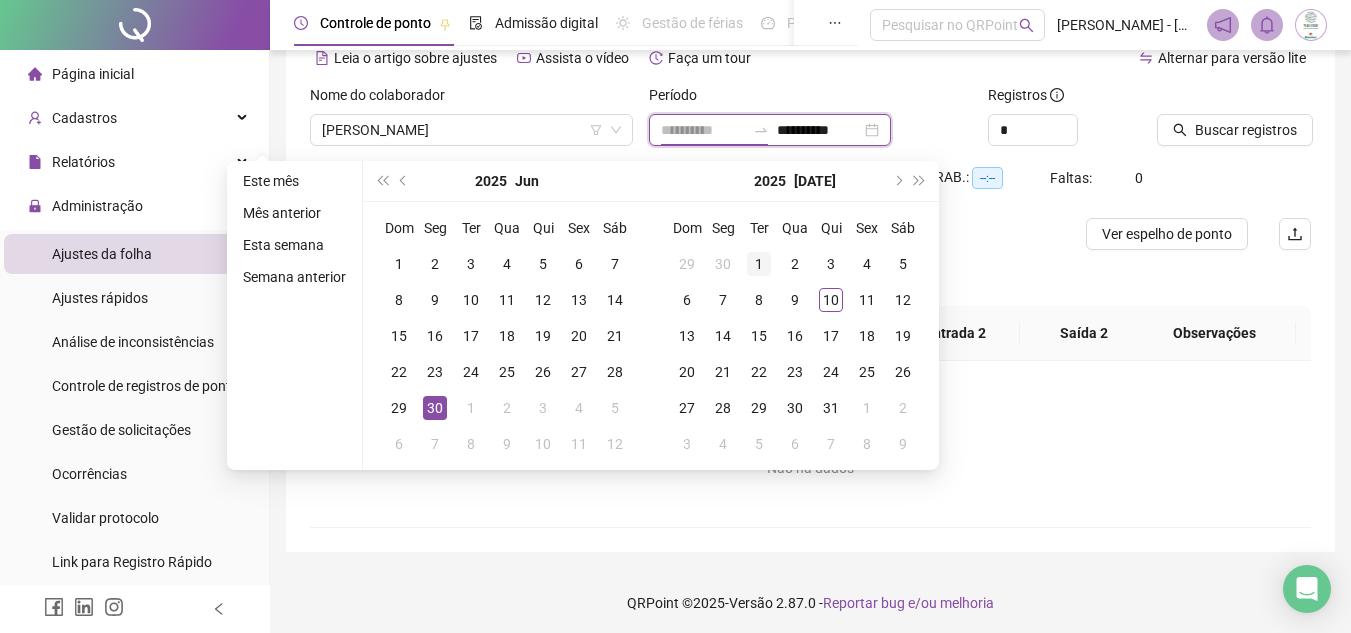 type on "**********" 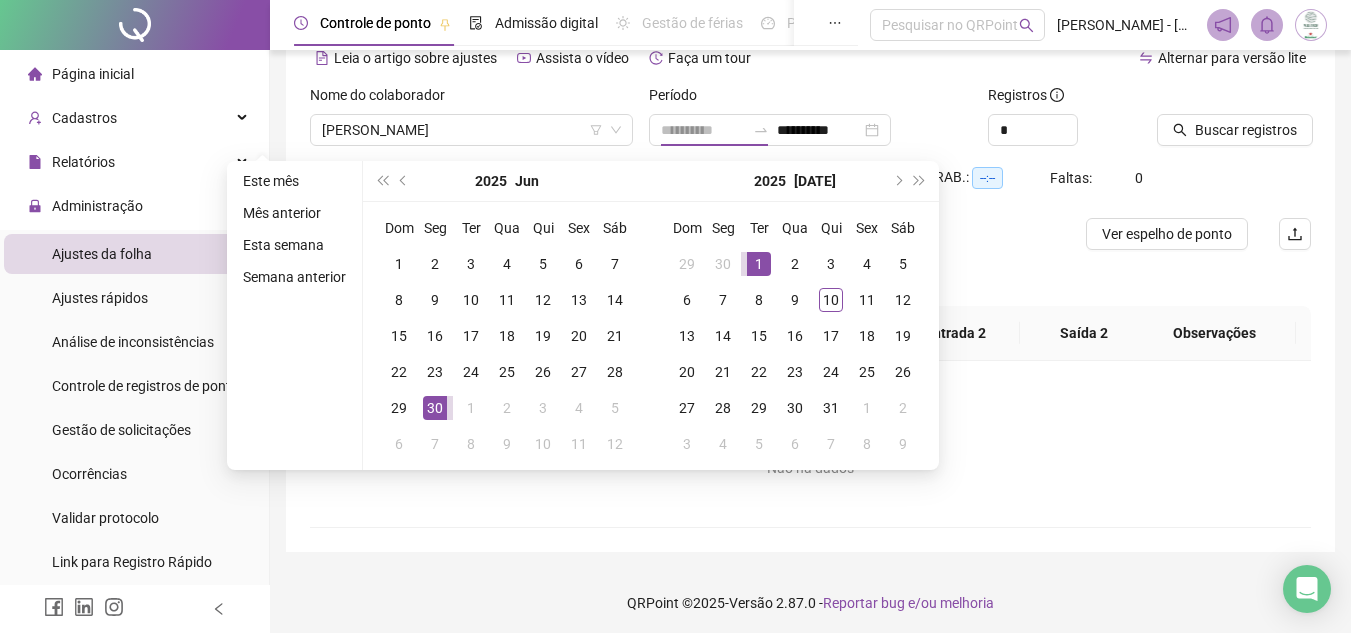 click on "1" at bounding box center (759, 264) 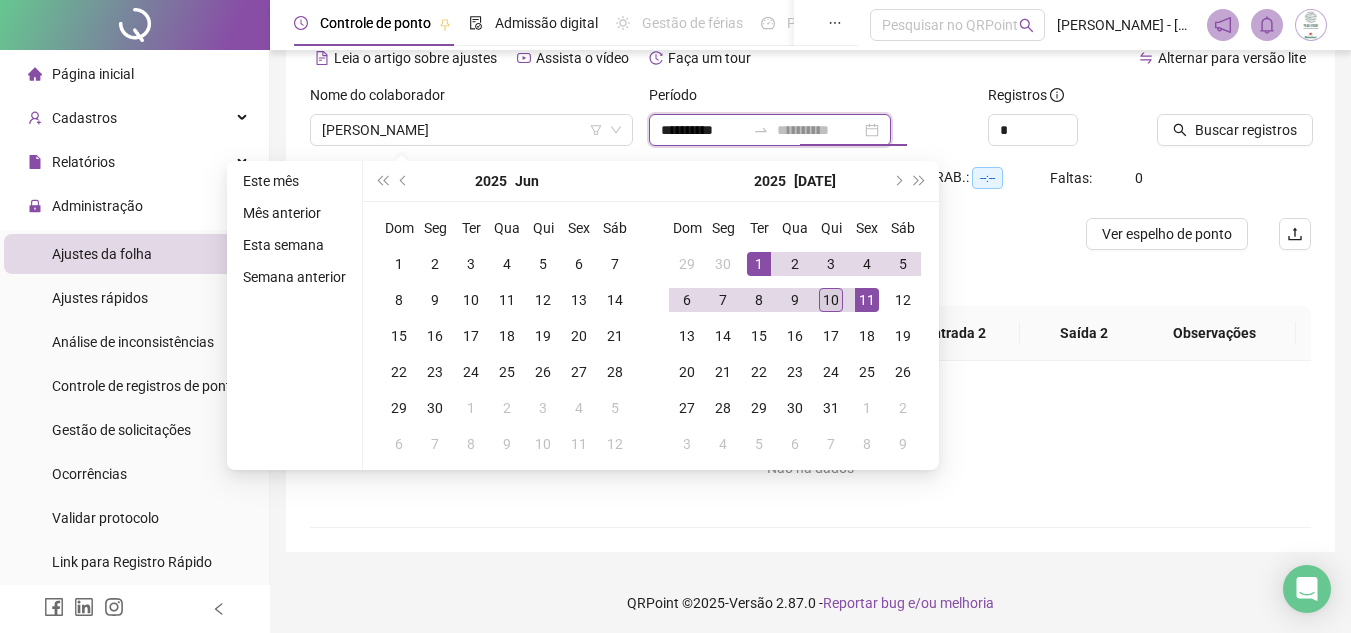 type on "**********" 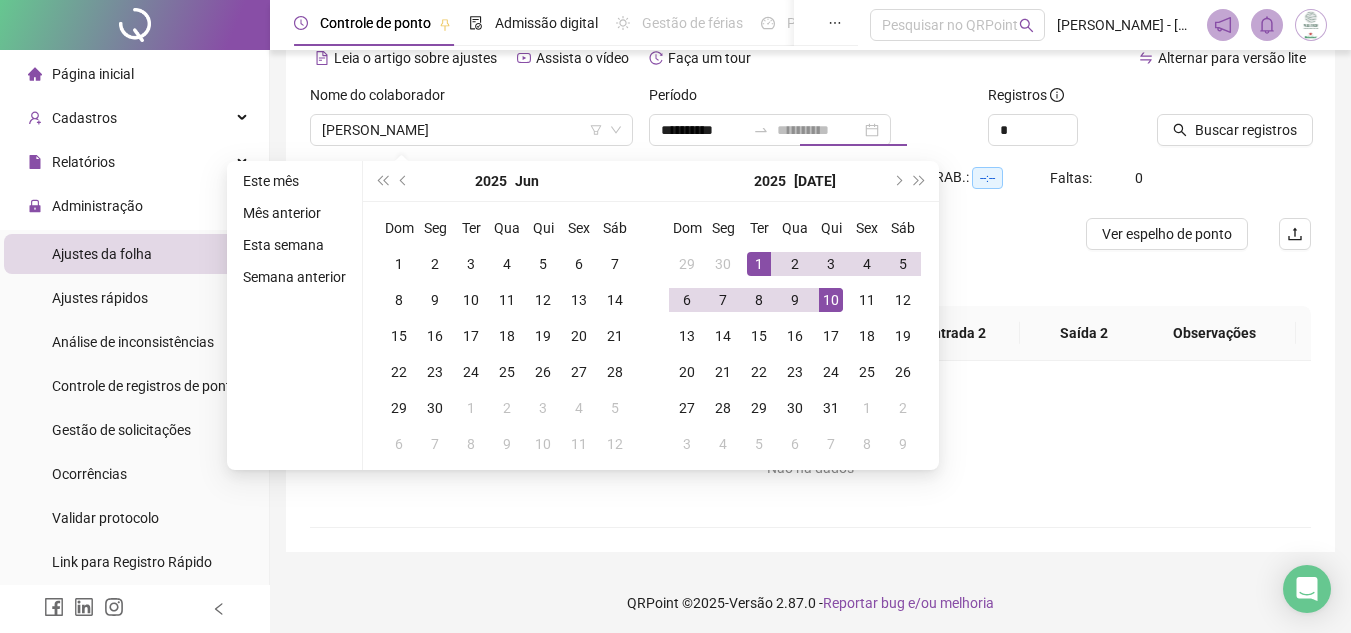 click on "10" at bounding box center (831, 300) 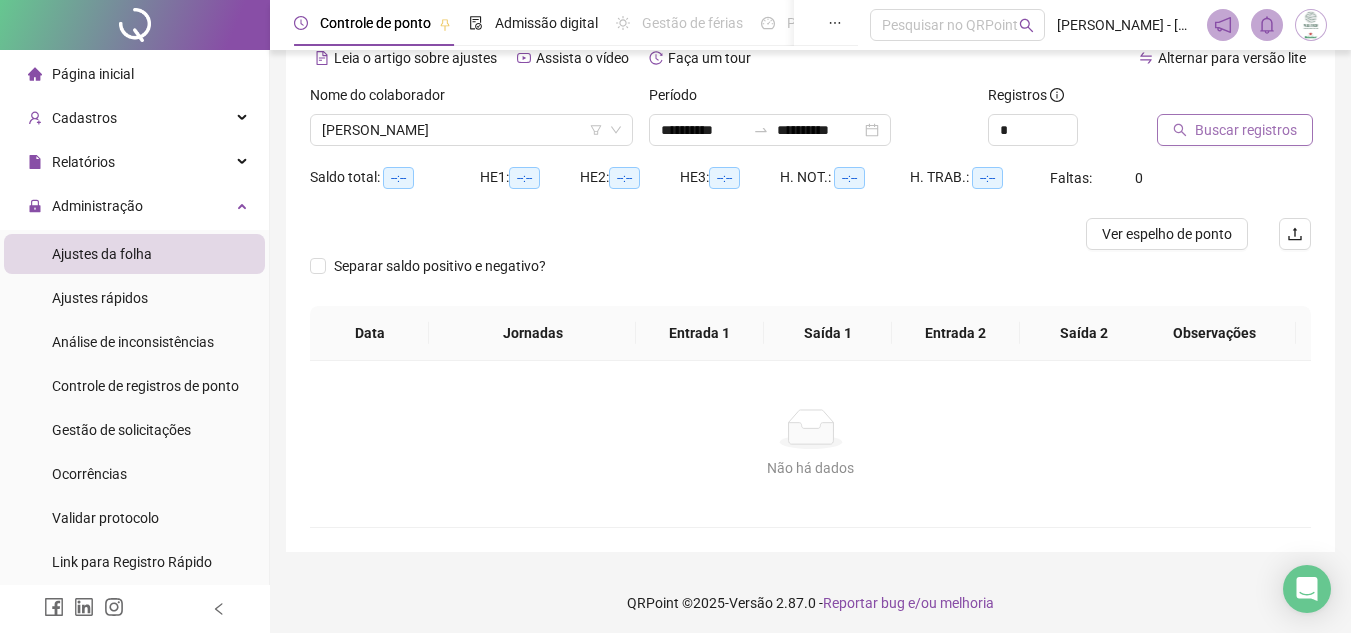 click on "Buscar registros" at bounding box center [1246, 130] 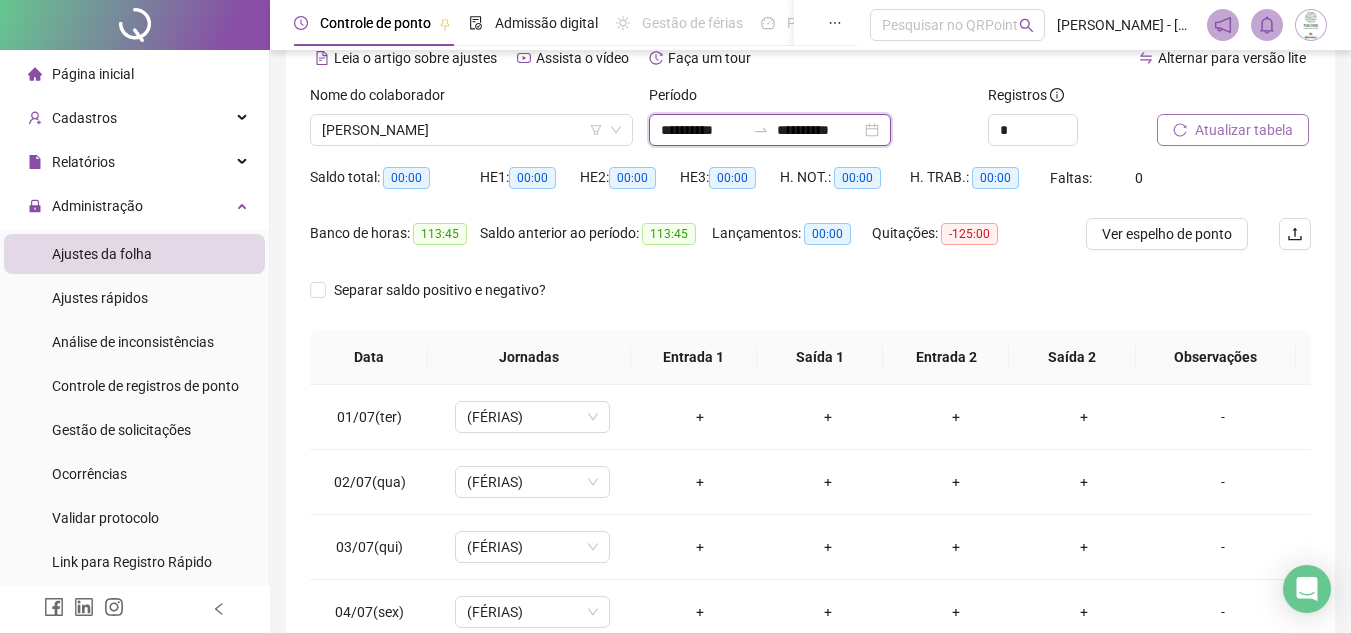 click on "**********" at bounding box center [703, 130] 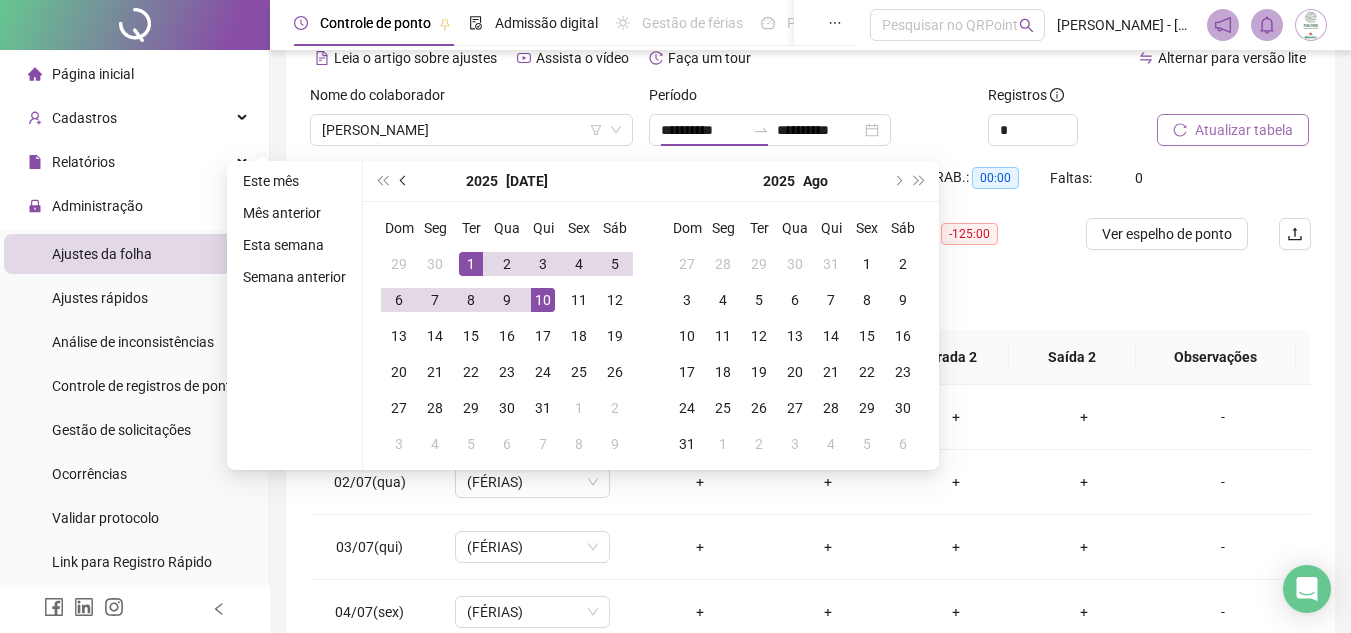 click at bounding box center (405, 181) 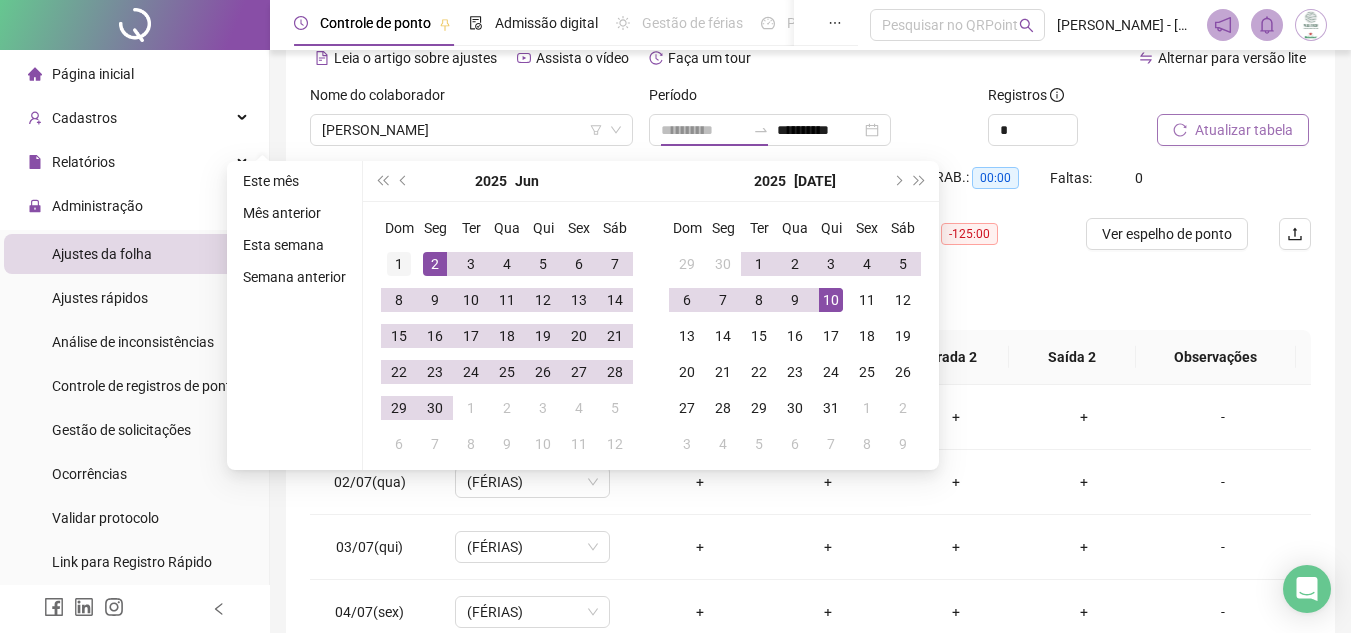 type on "**********" 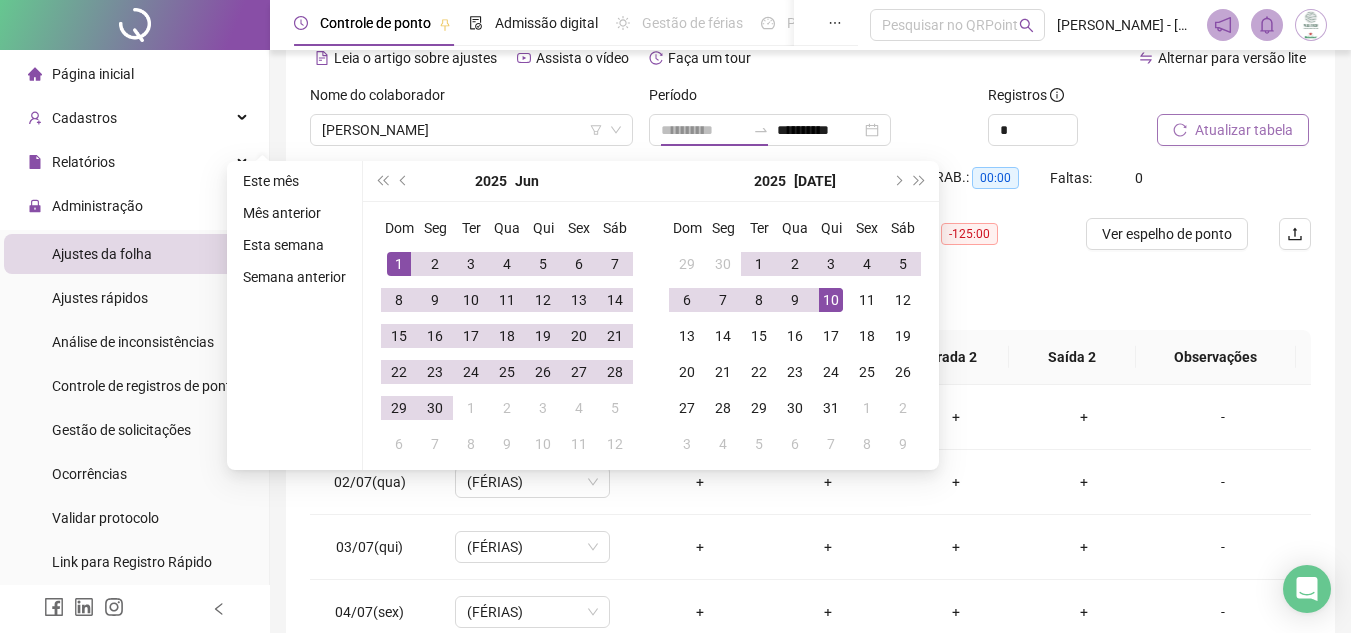 click on "1" at bounding box center [399, 264] 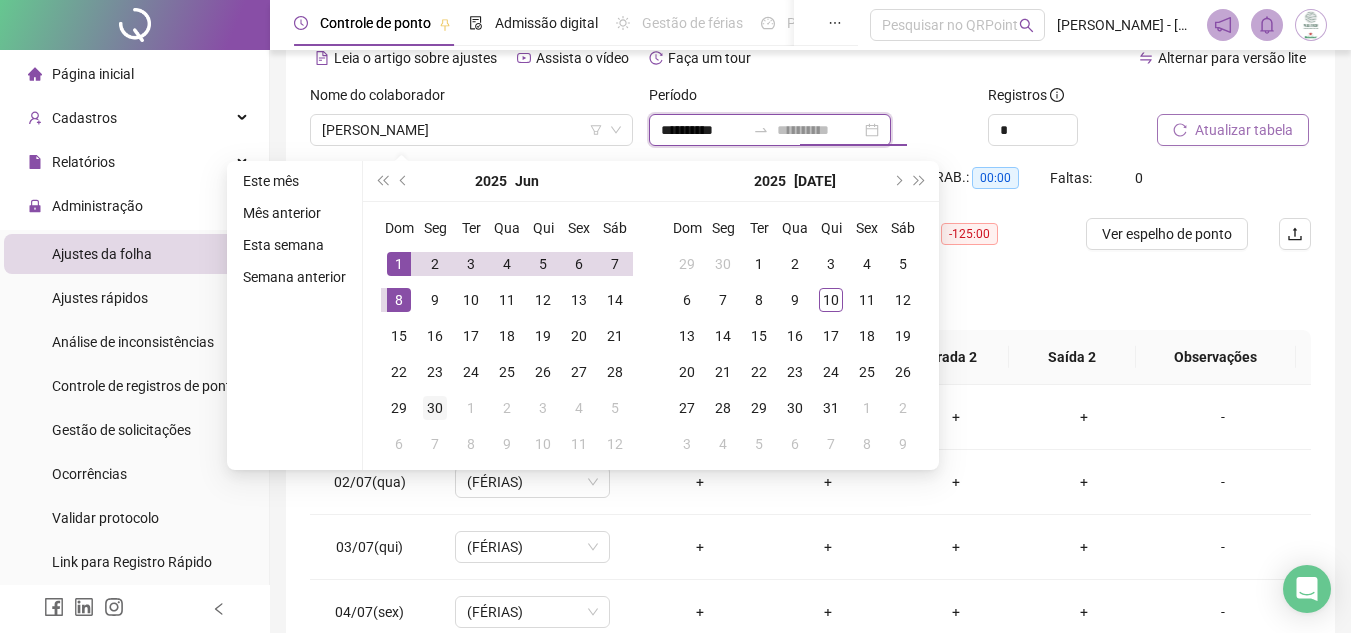 type on "**********" 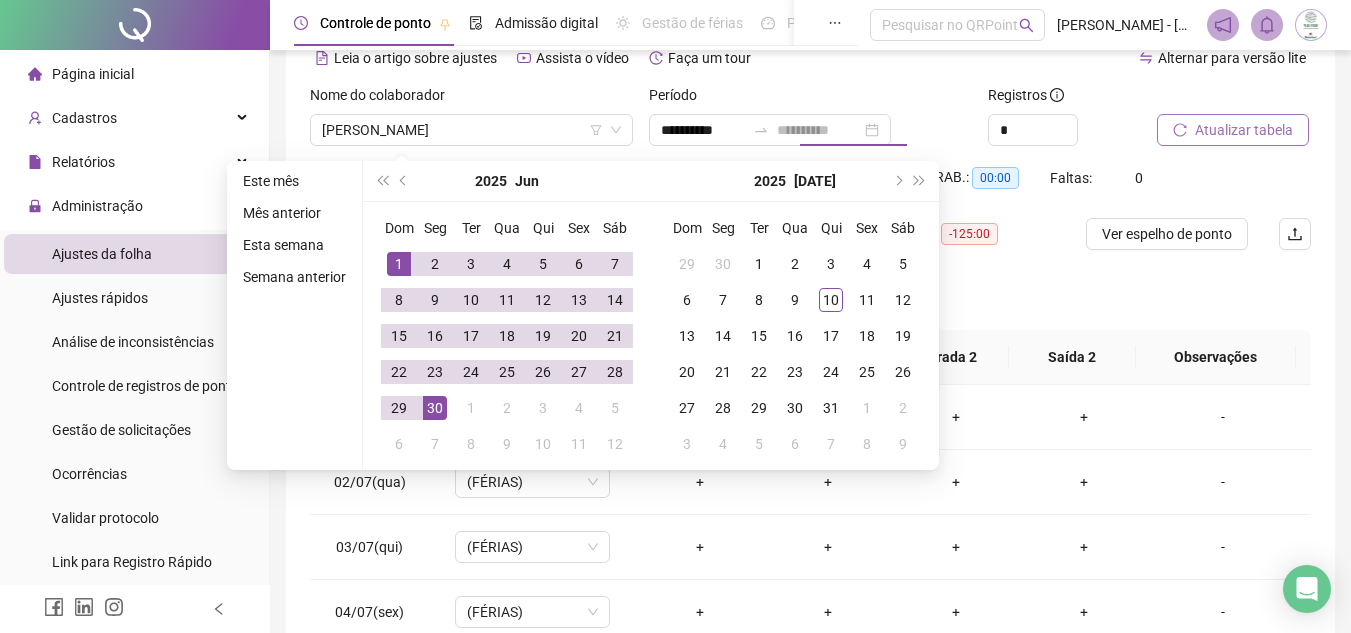click on "30" at bounding box center [435, 408] 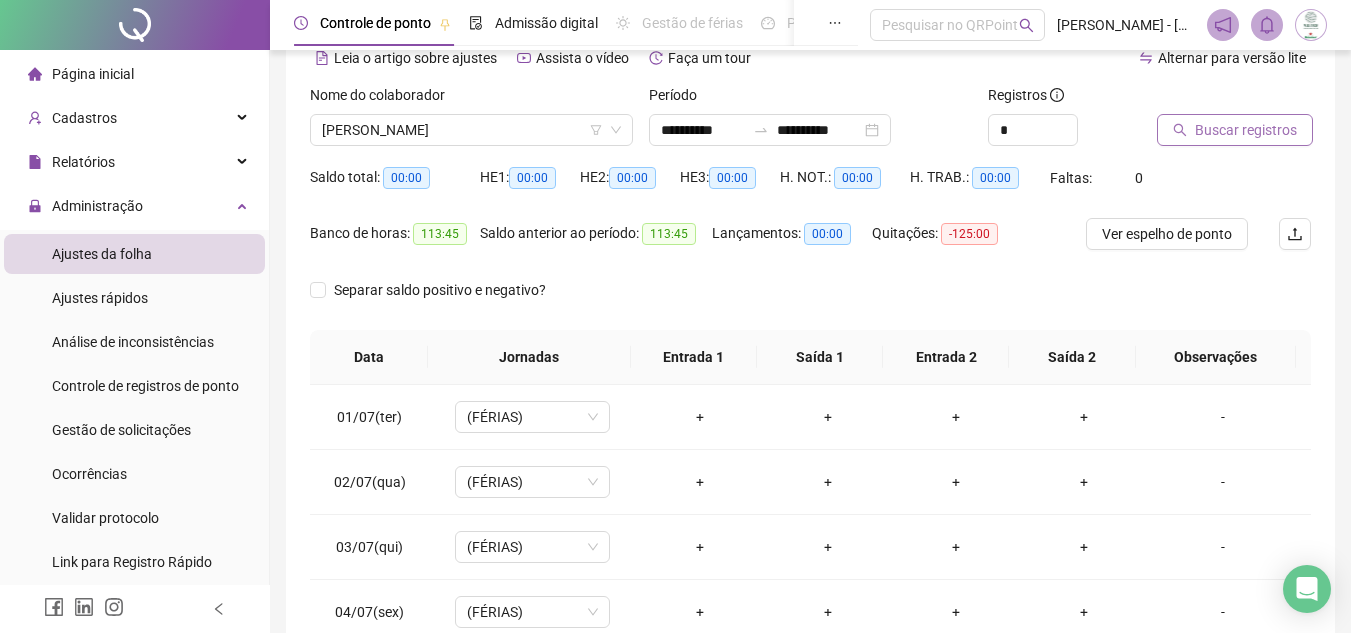 click on "Buscar registros" at bounding box center [1246, 130] 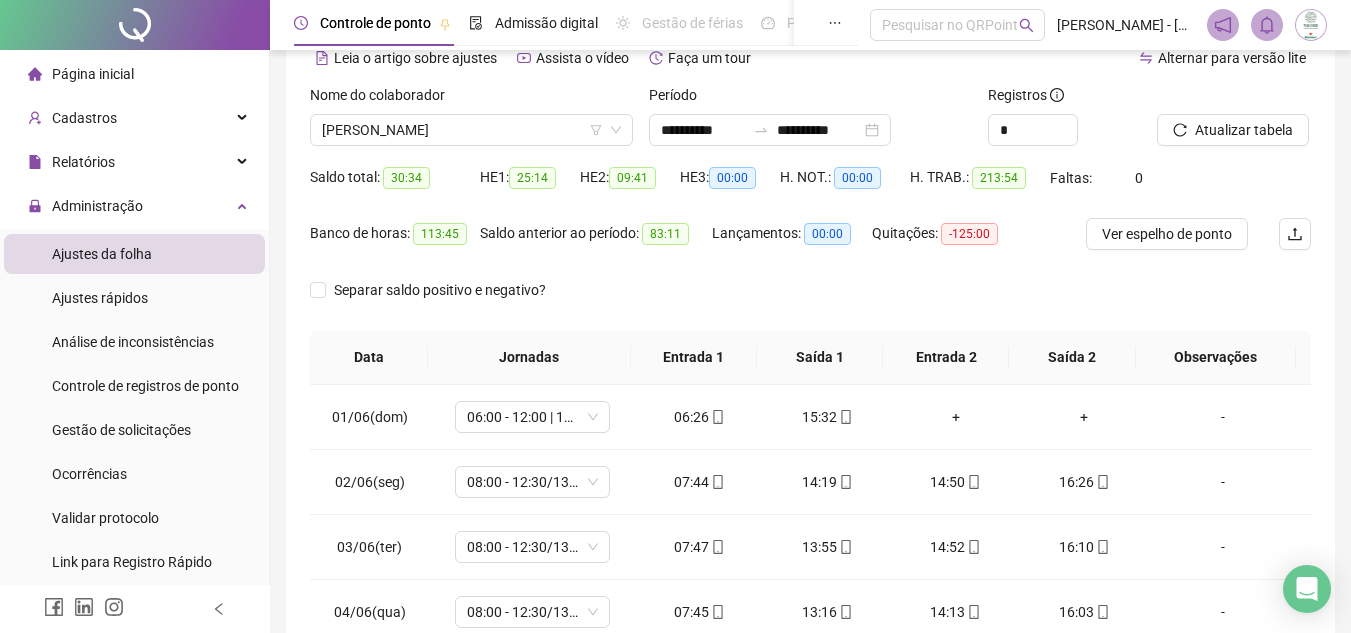 click on "Separar saldo positivo e negativo?" at bounding box center [445, 290] 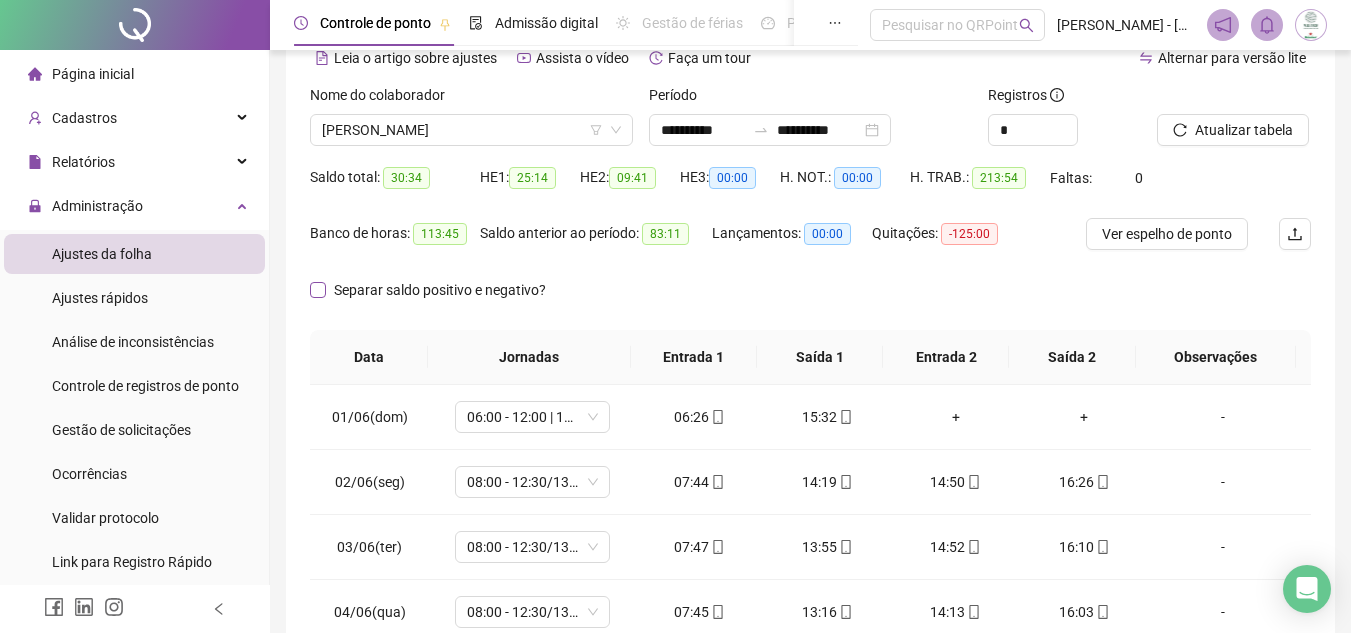 click on "Separar saldo positivo e negativo?" at bounding box center [440, 290] 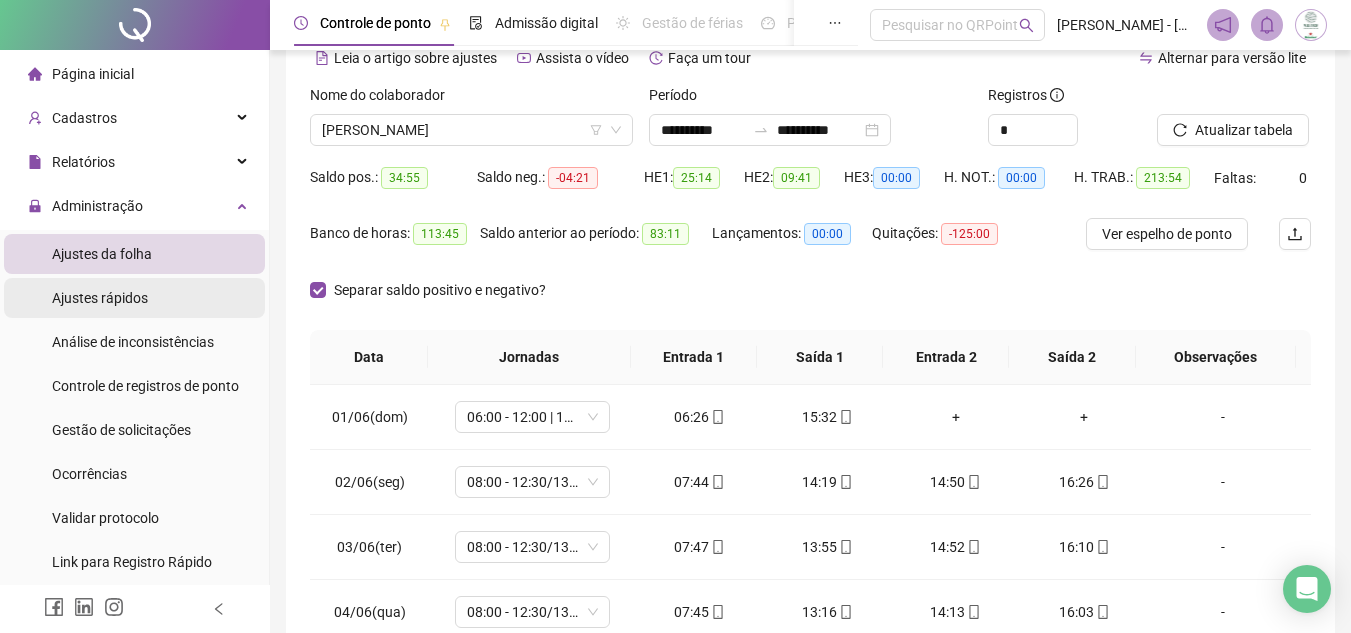 click on "Ajustes rápidos" at bounding box center [100, 298] 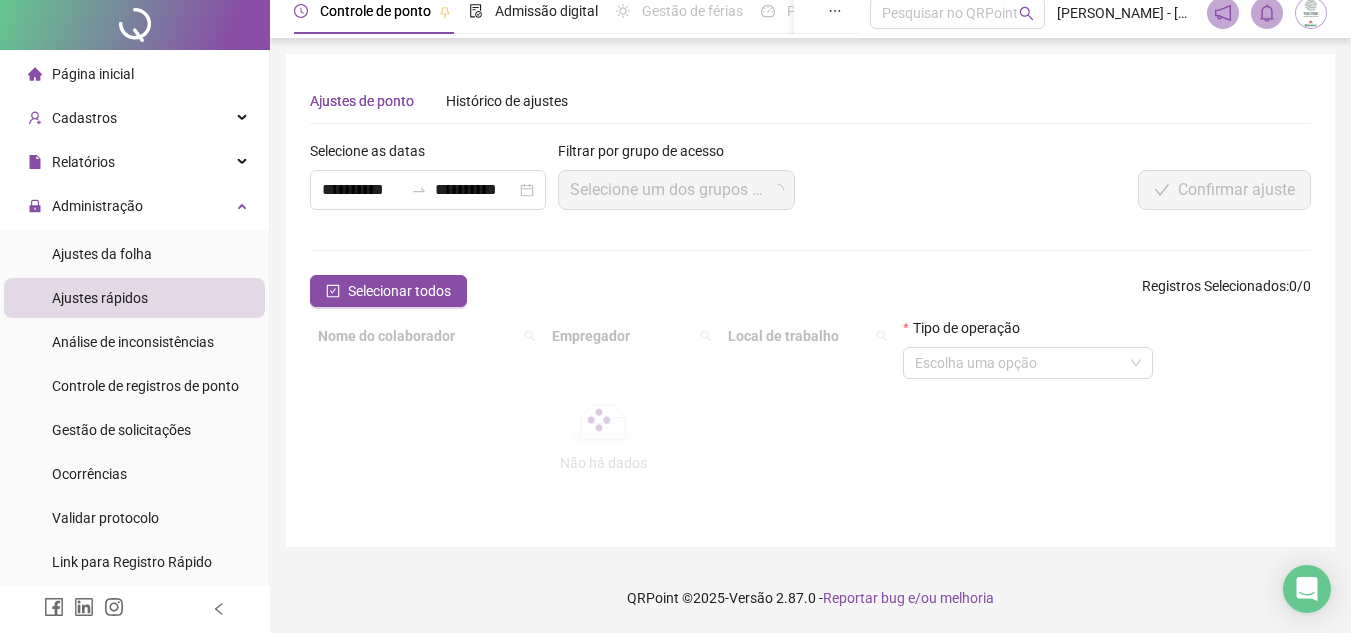scroll, scrollTop: 0, scrollLeft: 0, axis: both 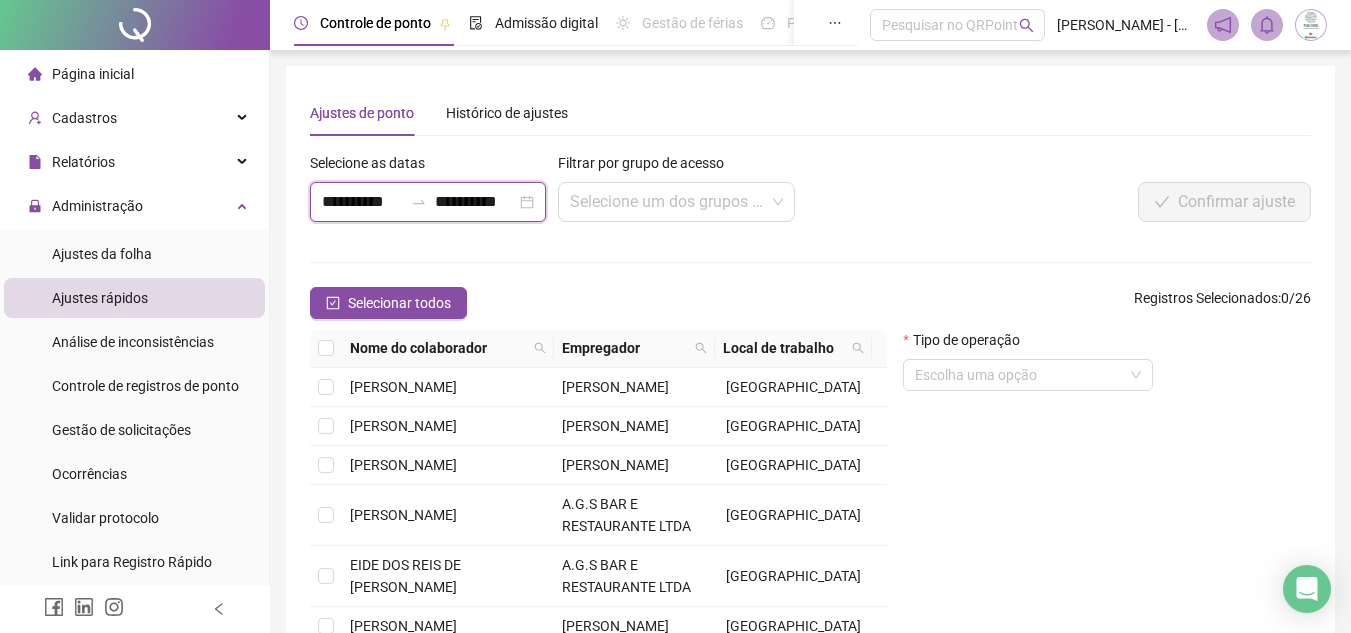 click on "**********" at bounding box center (362, 202) 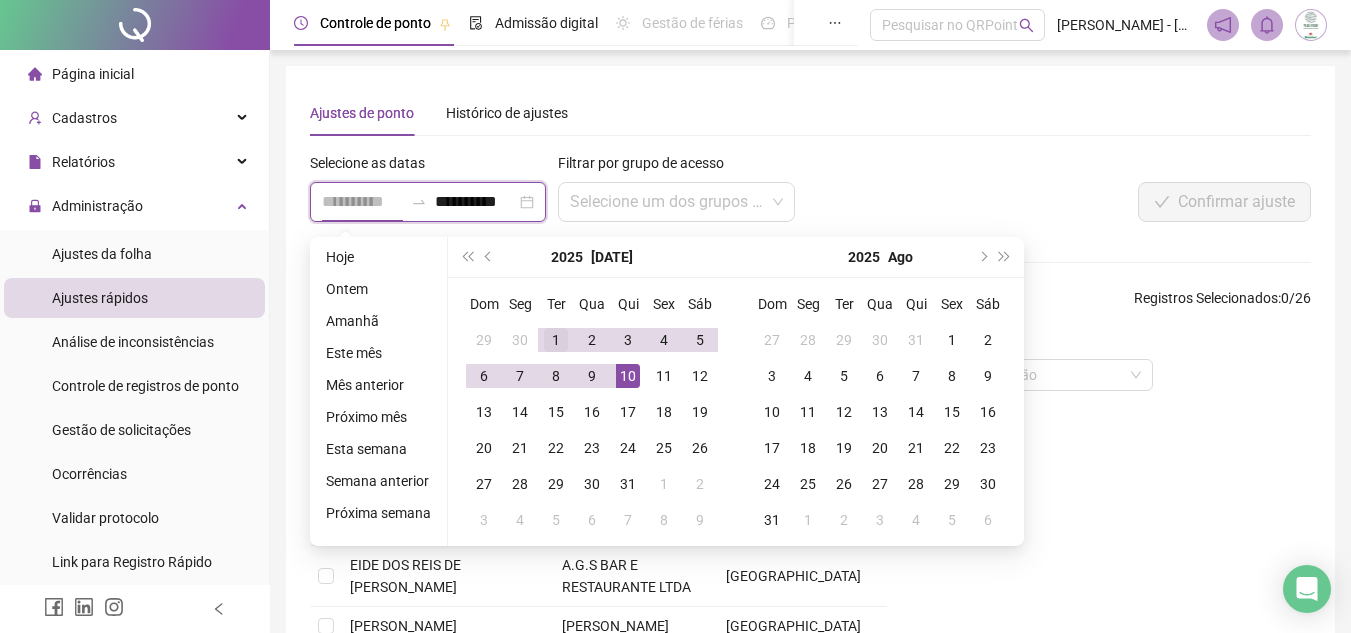 type on "**********" 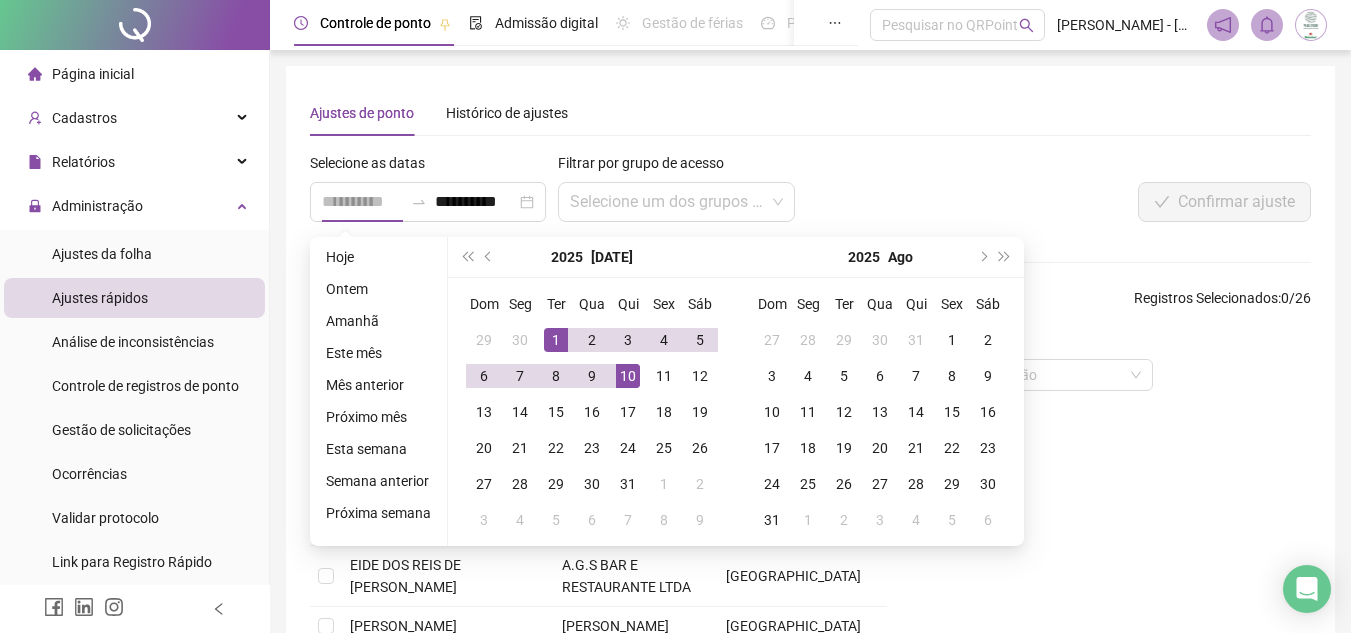 click on "1" at bounding box center [556, 340] 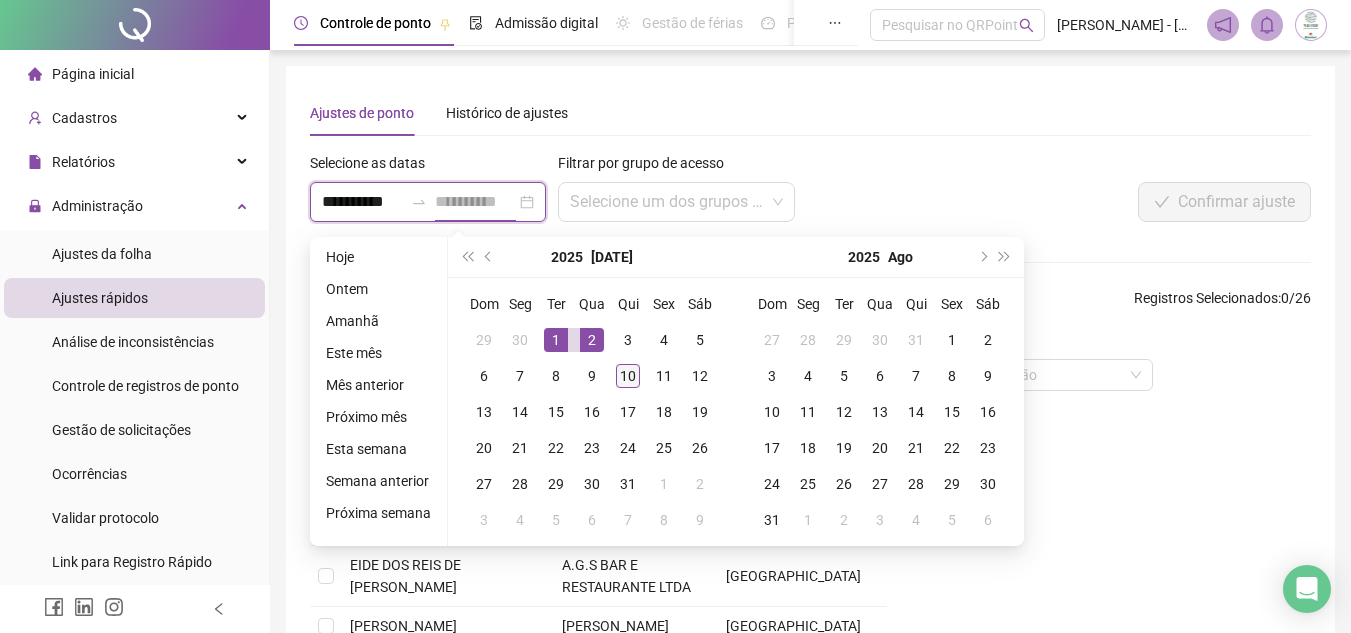 type on "**********" 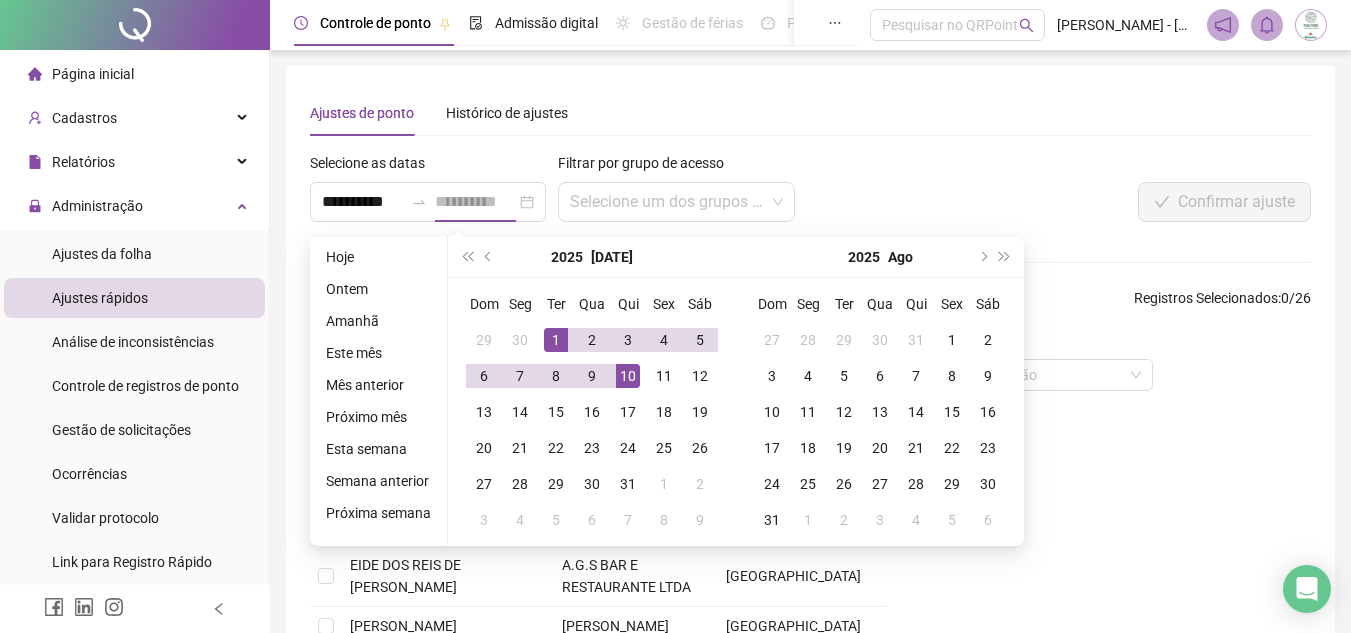 click on "10" at bounding box center [628, 376] 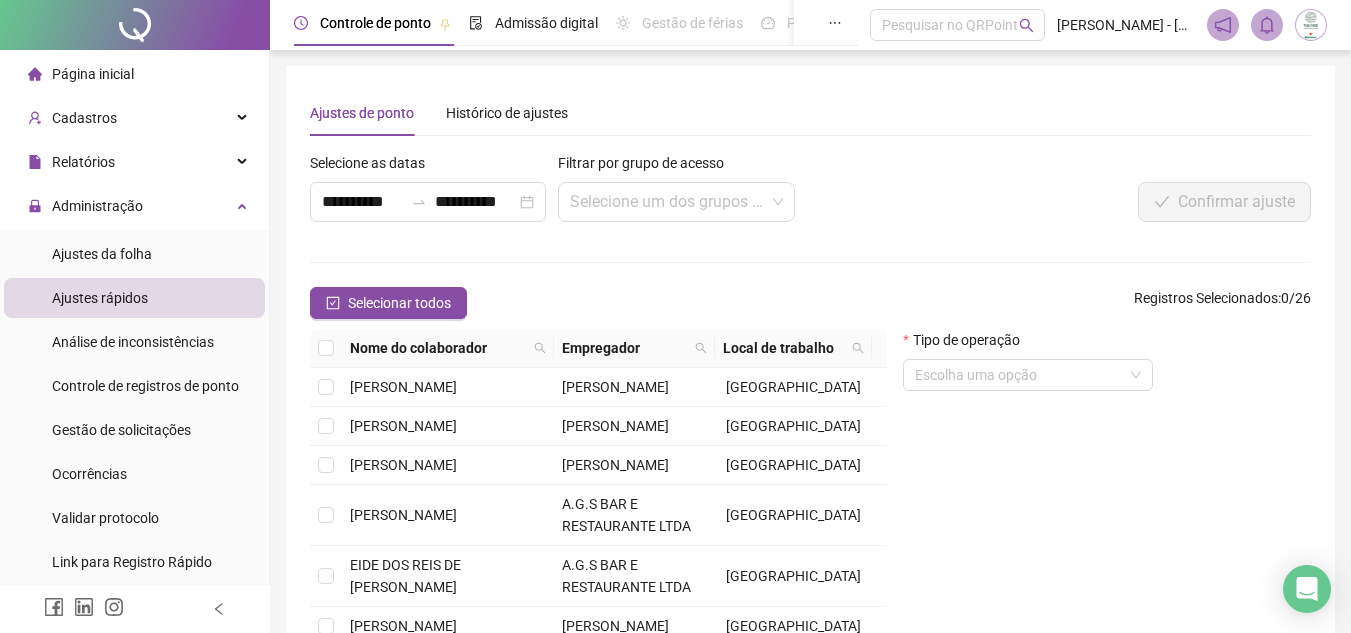 click at bounding box center [810, 262] 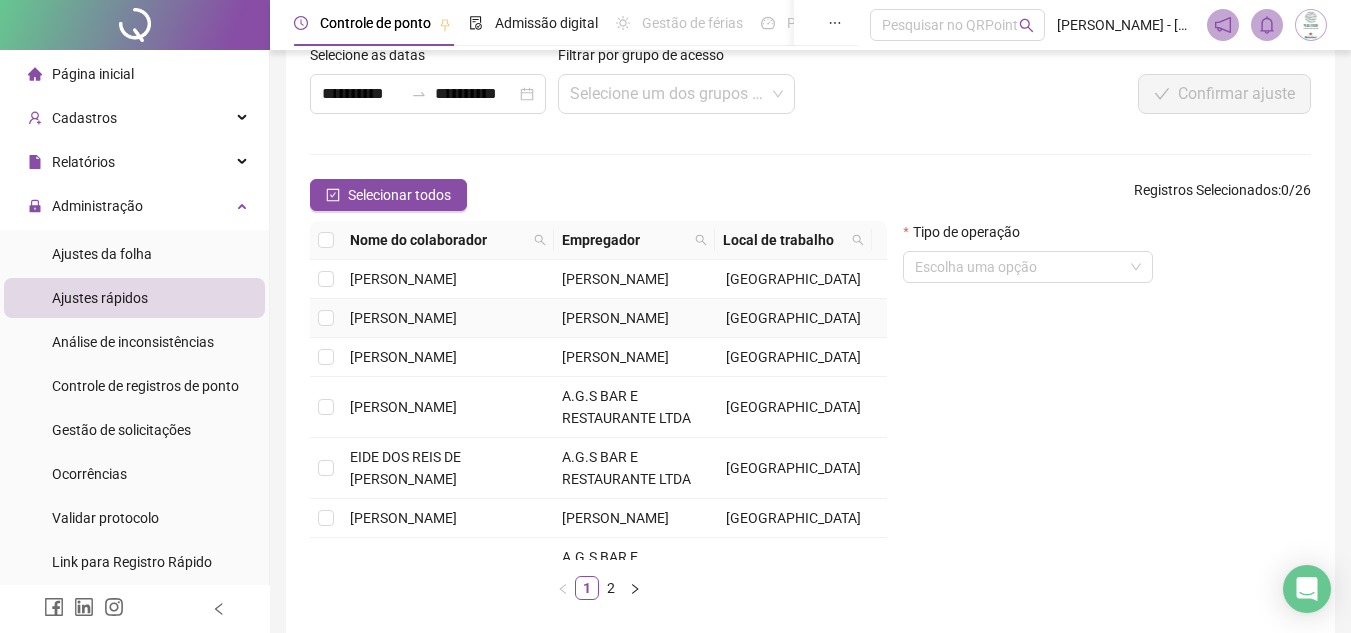 scroll, scrollTop: 201, scrollLeft: 0, axis: vertical 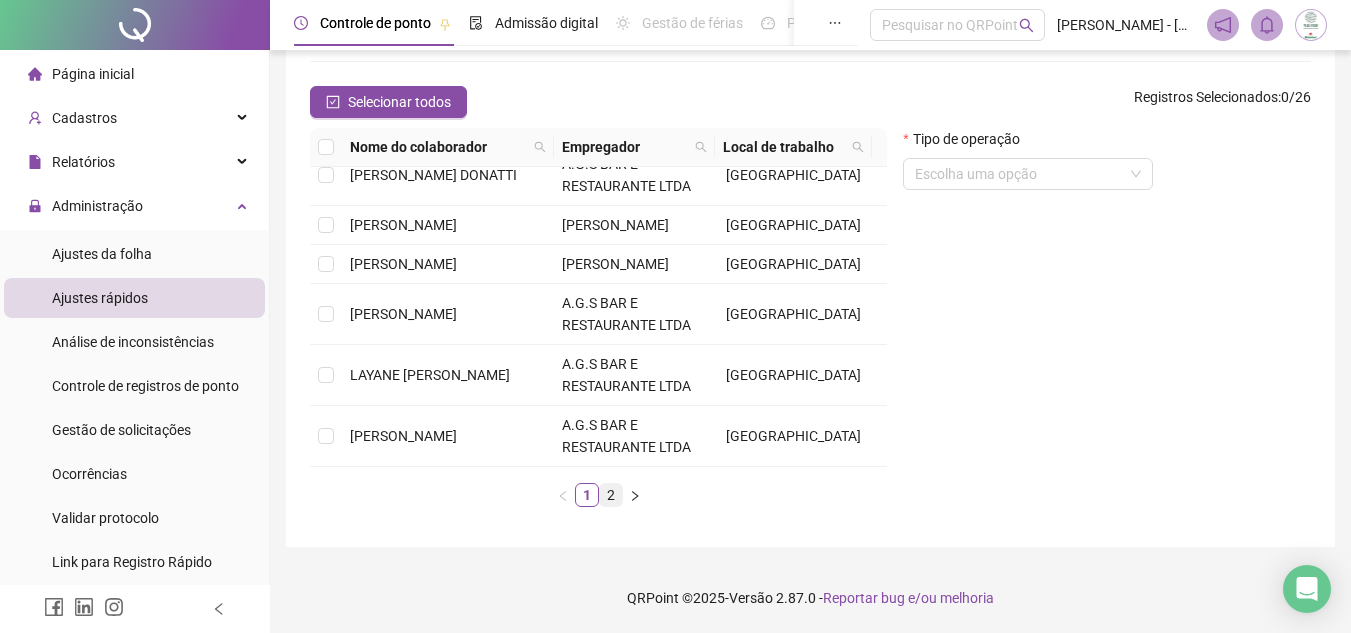 click on "2" at bounding box center [611, 495] 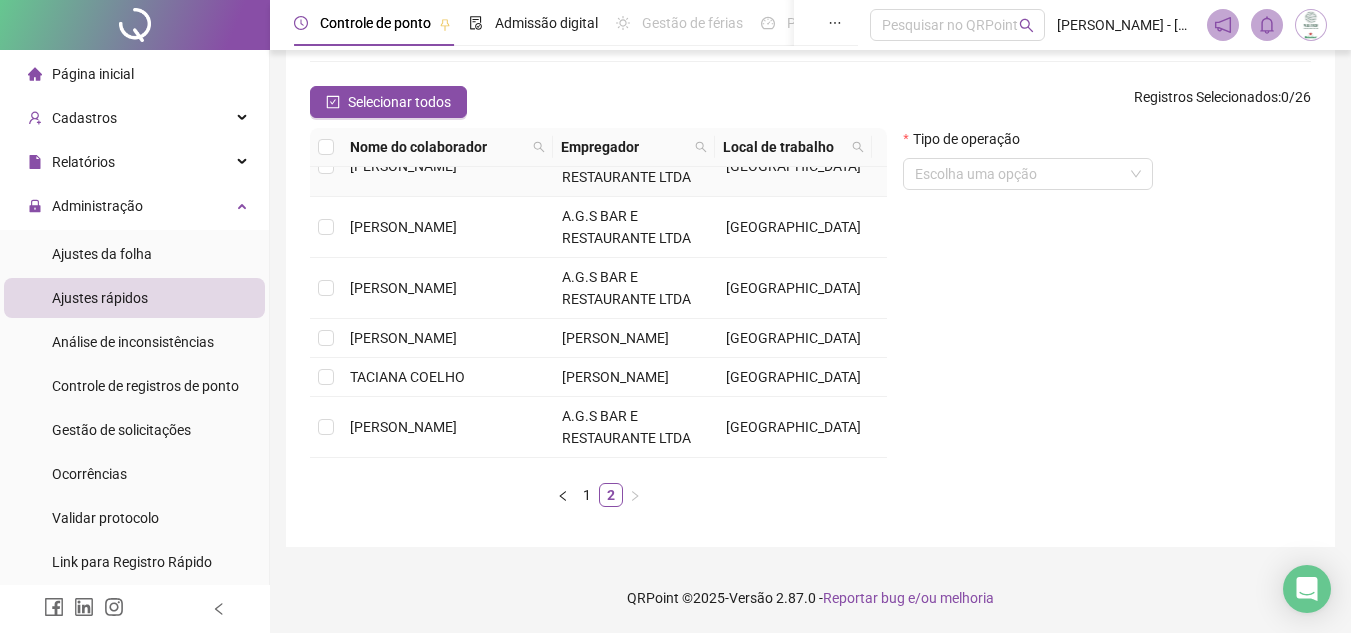 scroll, scrollTop: 200, scrollLeft: 0, axis: vertical 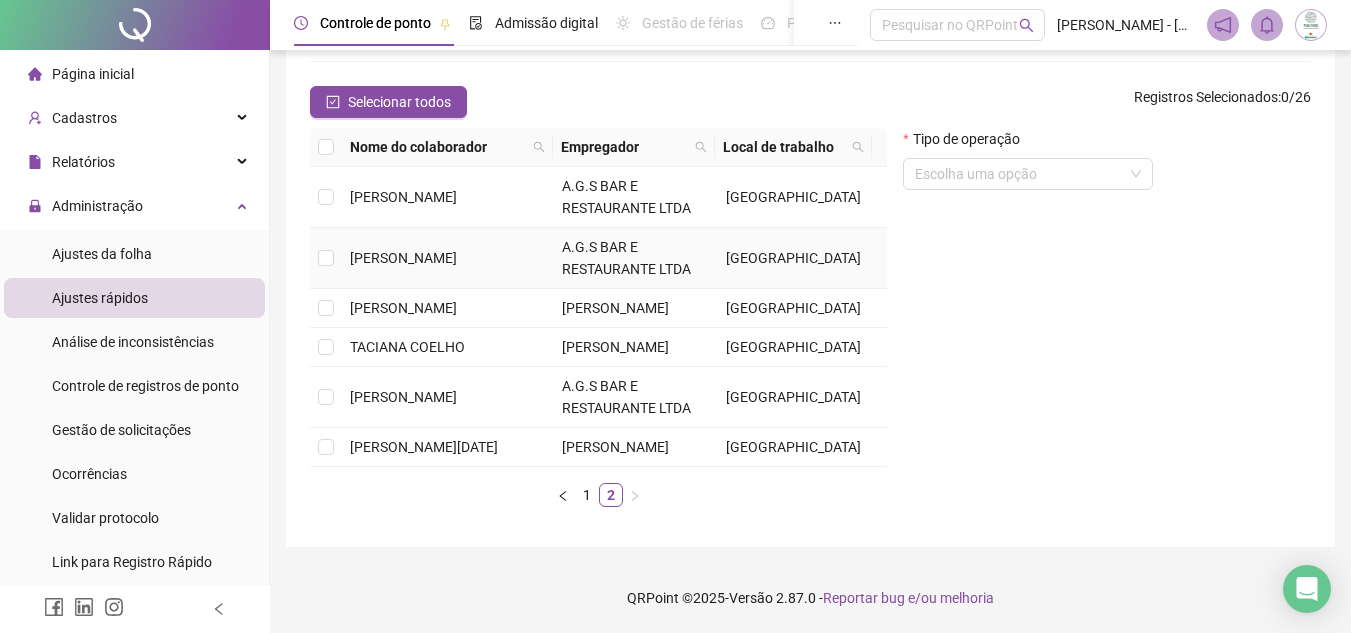 click on "[PERSON_NAME]" at bounding box center (403, 258) 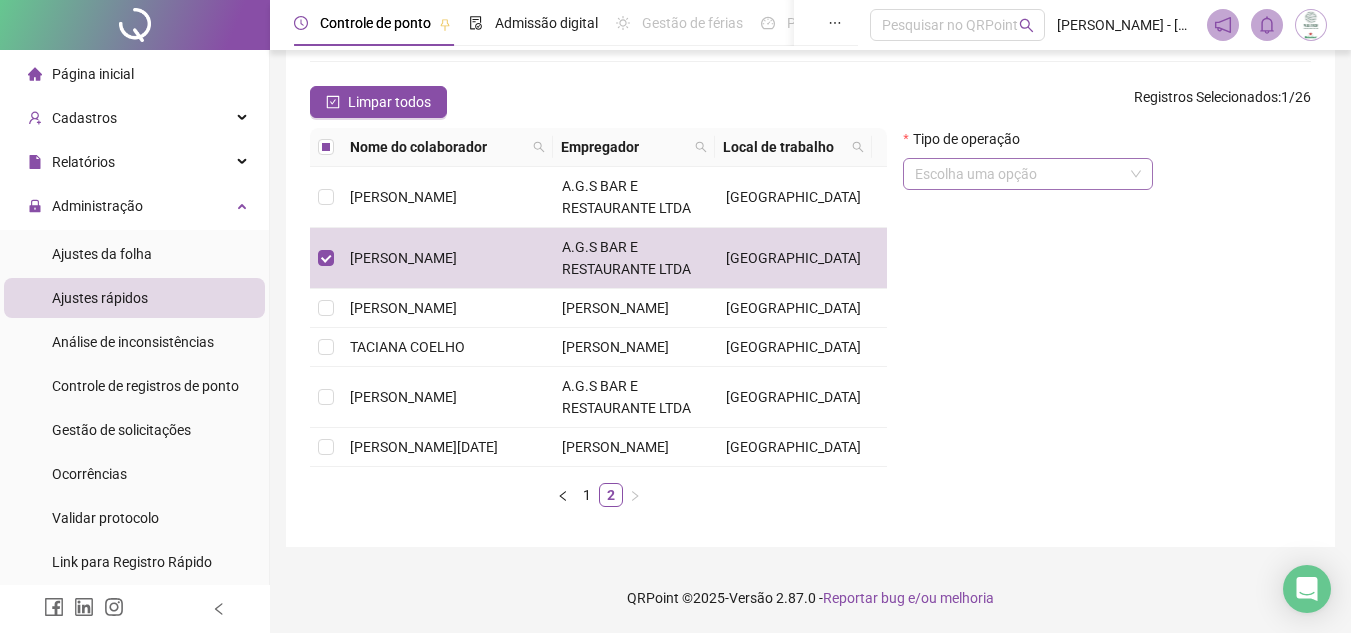 click at bounding box center (1022, 174) 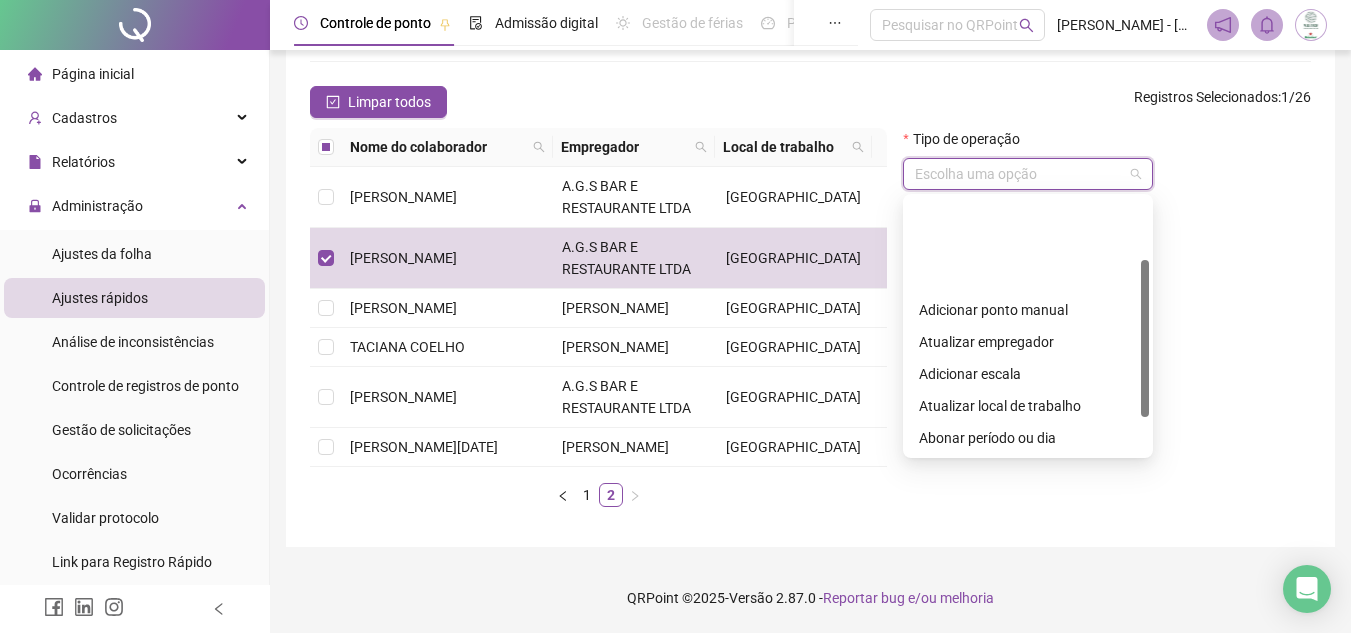 scroll, scrollTop: 100, scrollLeft: 0, axis: vertical 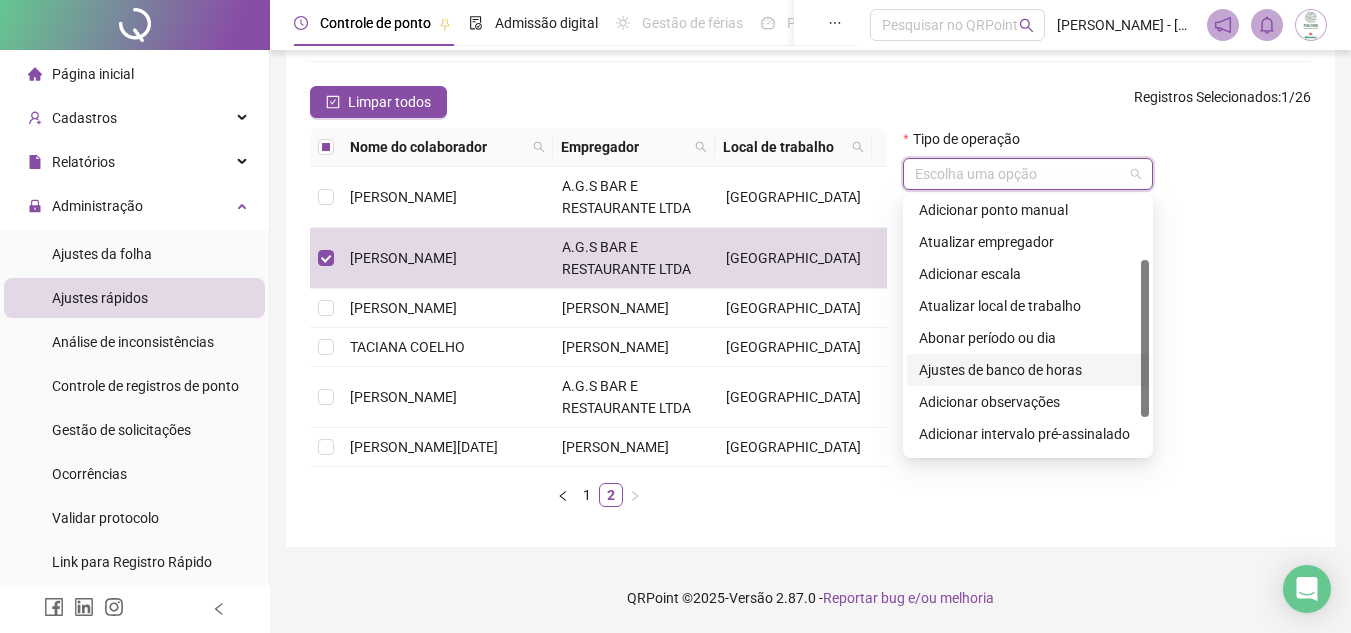 click on "Ajustes de banco de horas" at bounding box center (1028, 370) 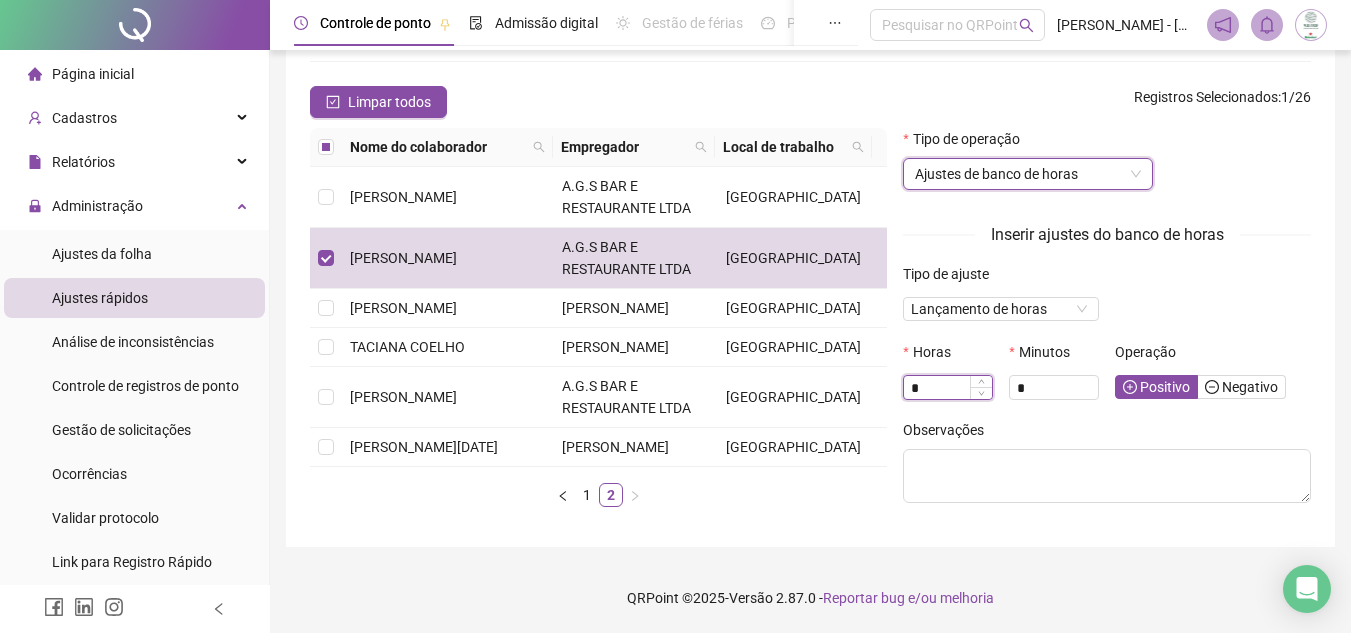 click on "*" at bounding box center (948, 388) 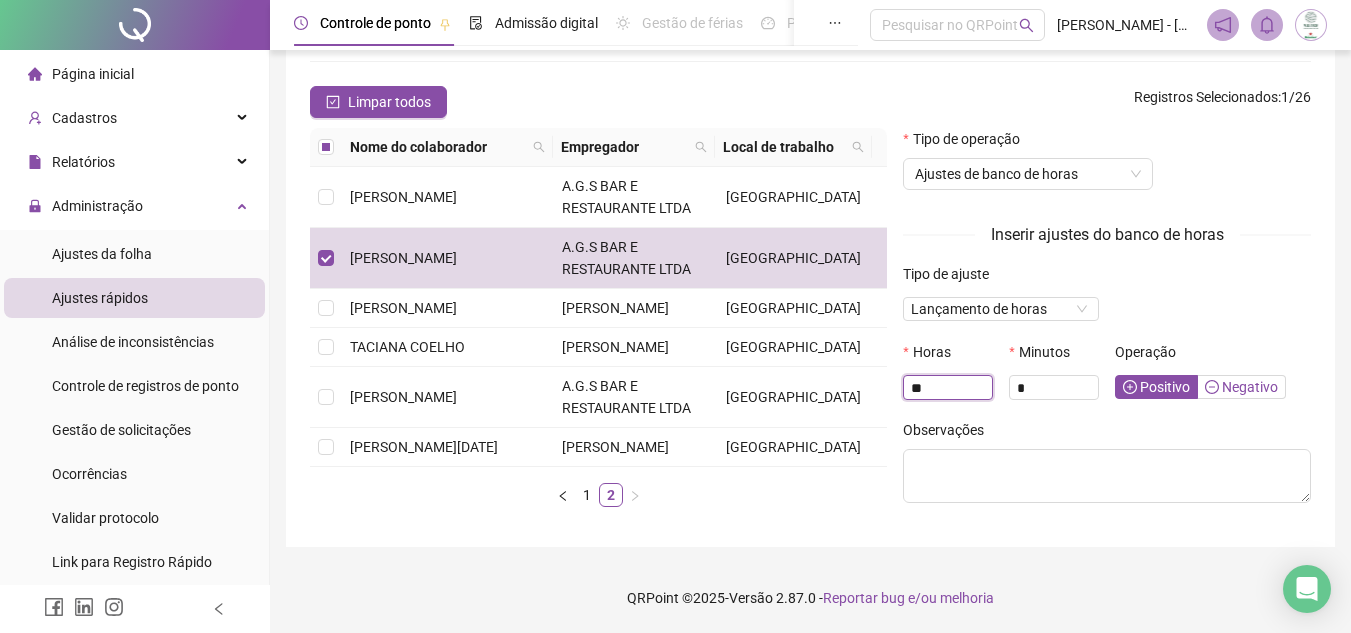type on "**" 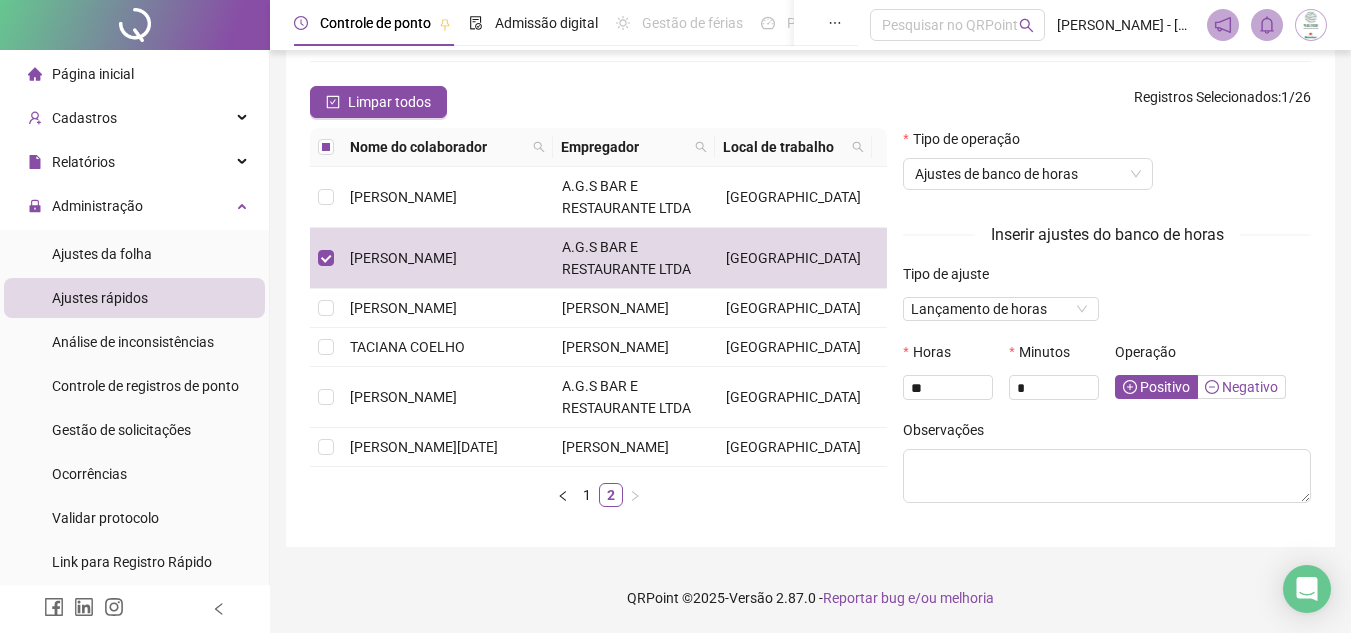 click on "Negativo" at bounding box center (1241, 387) 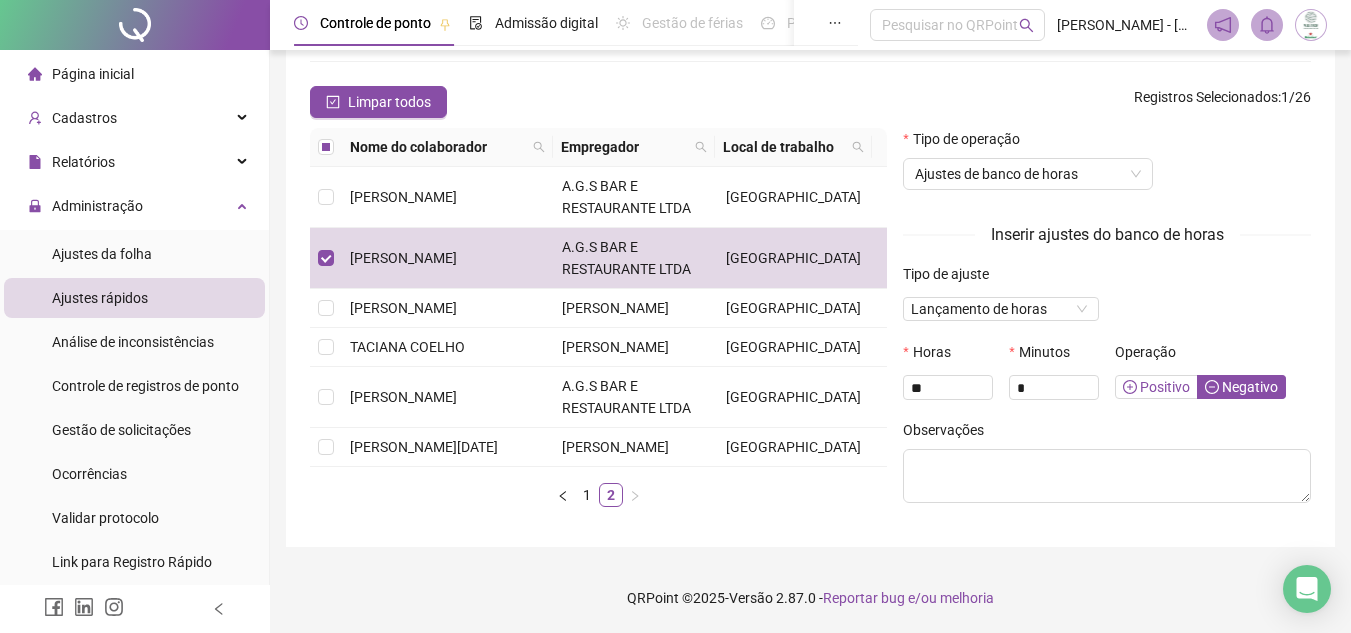 click on "Positivo" at bounding box center (1156, 387) 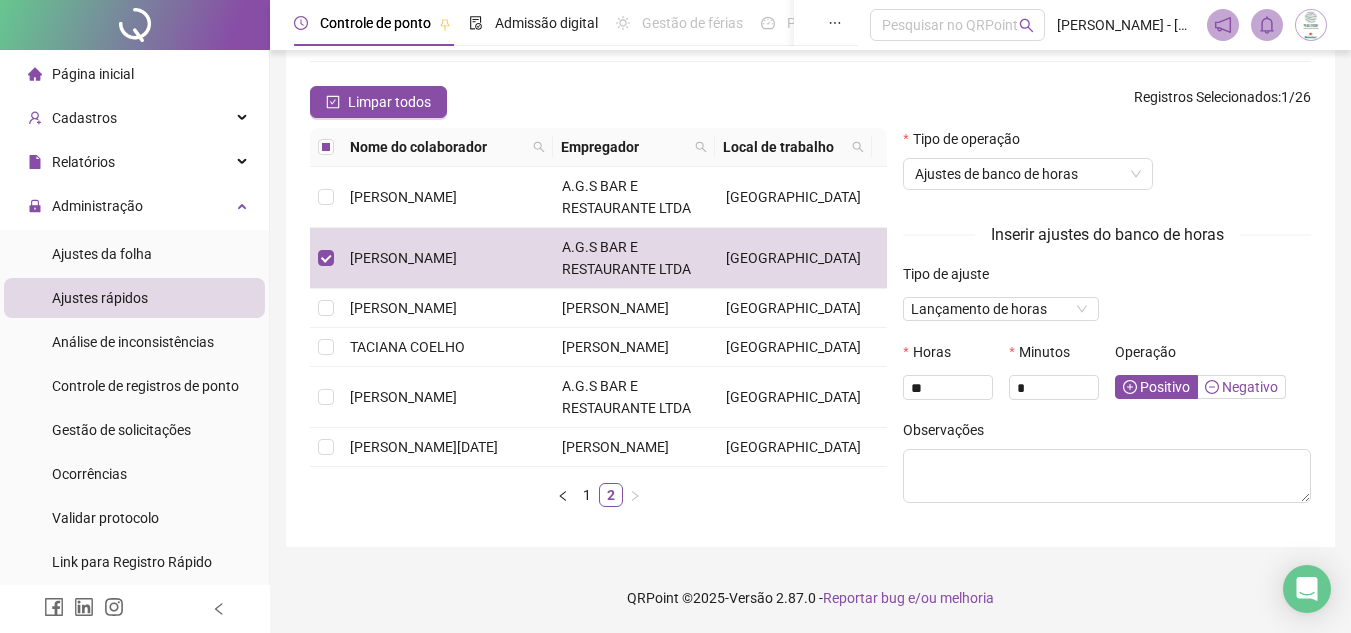 click 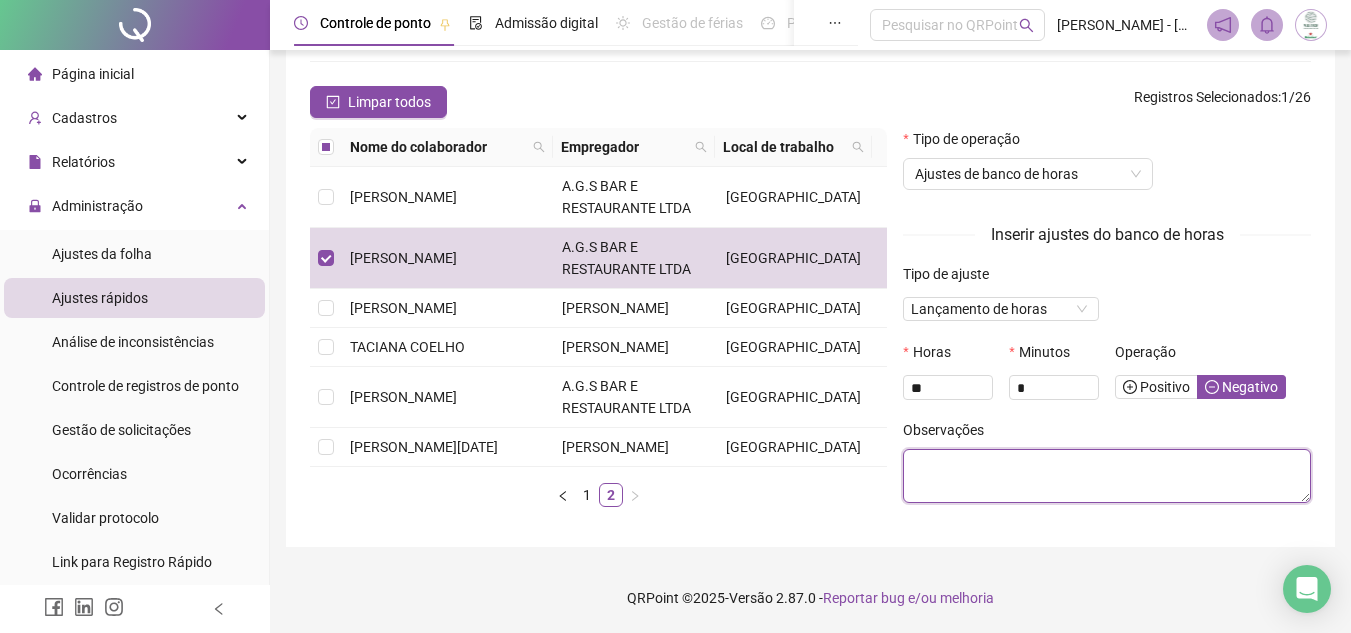 click at bounding box center [1107, 476] 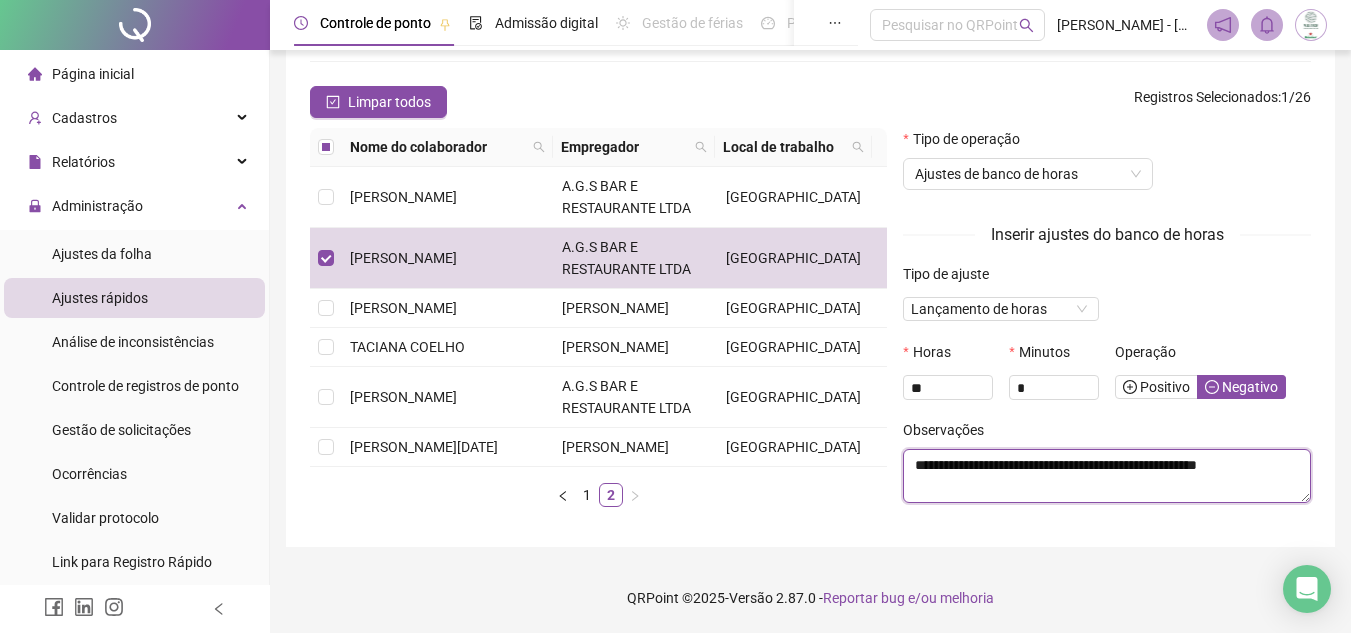 click on "**********" at bounding box center (1107, 476) 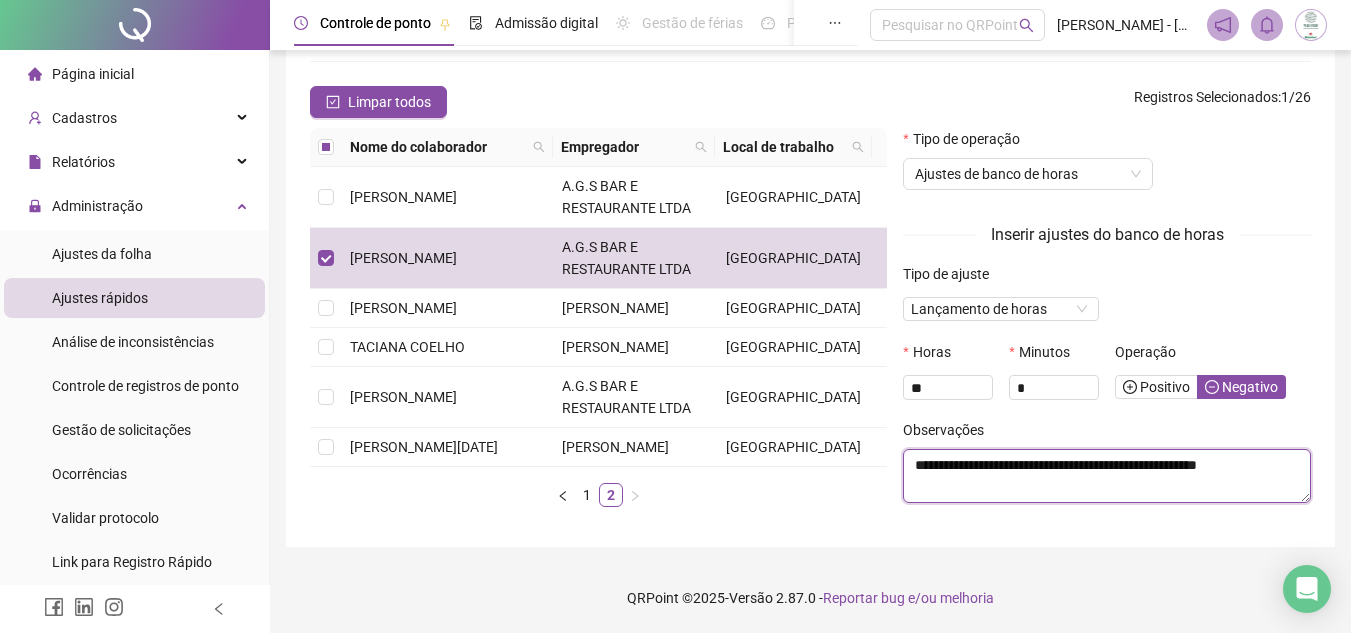 click on "**********" at bounding box center (1107, 476) 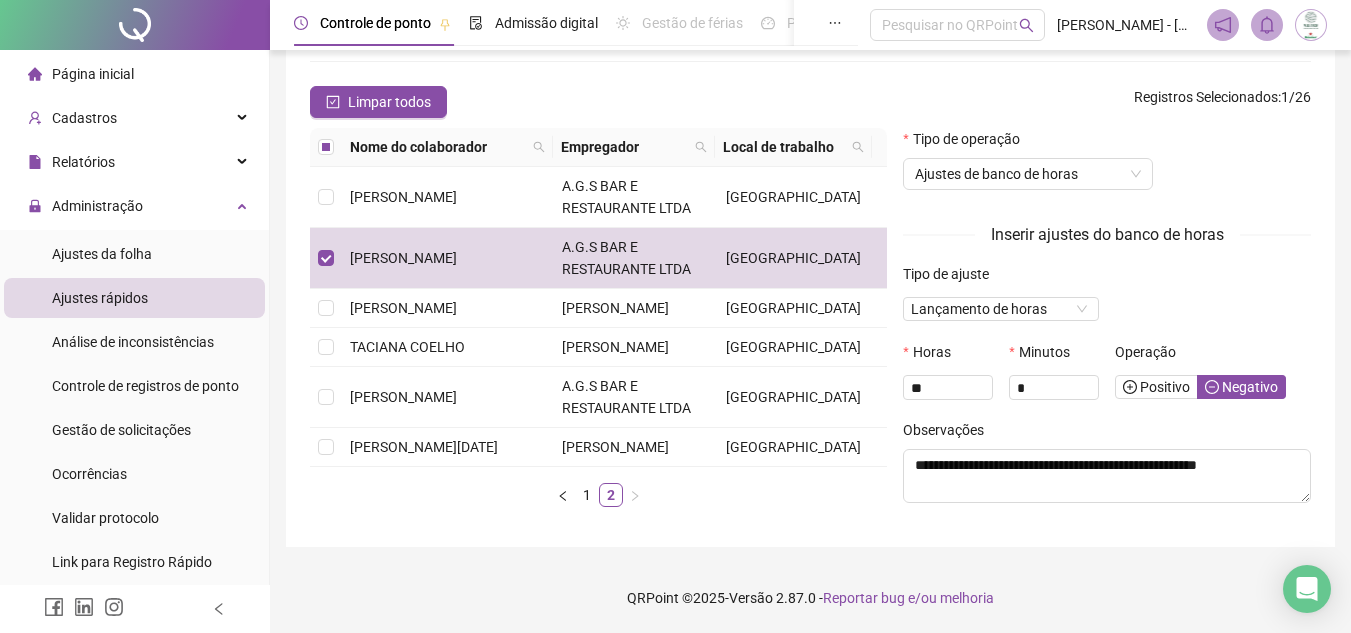 click on "Tipo de ajuste Lançamento de horas" at bounding box center [1107, 302] 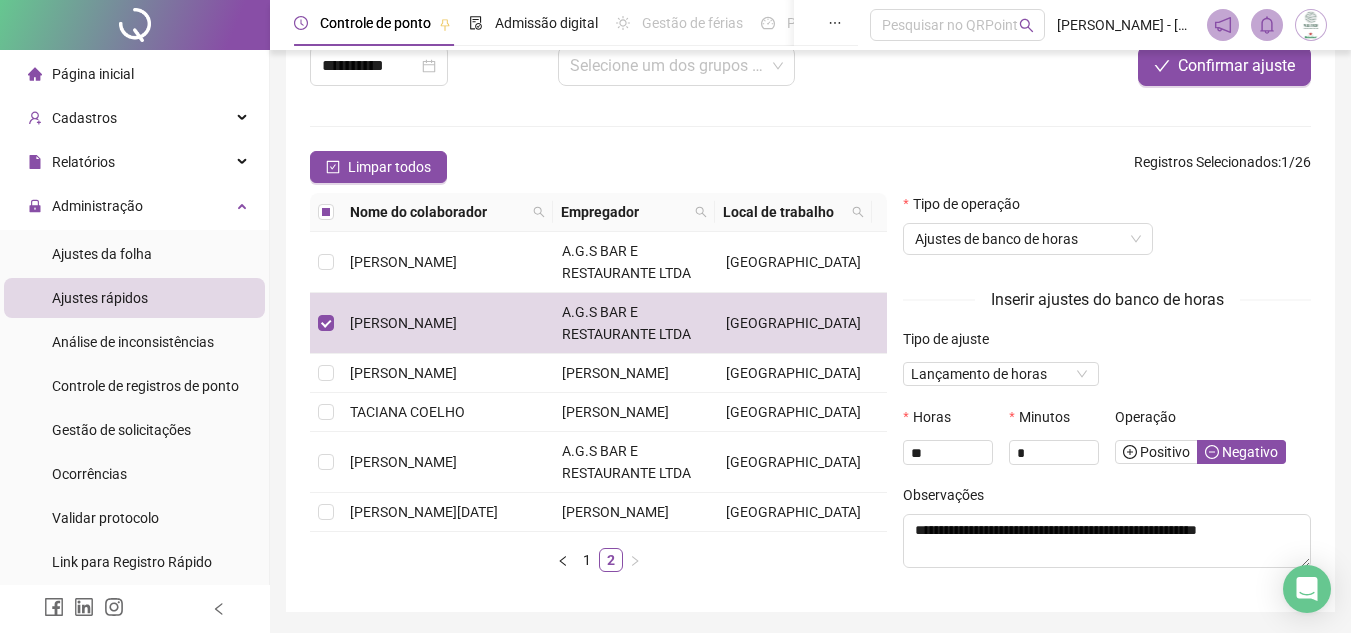scroll, scrollTop: 101, scrollLeft: 0, axis: vertical 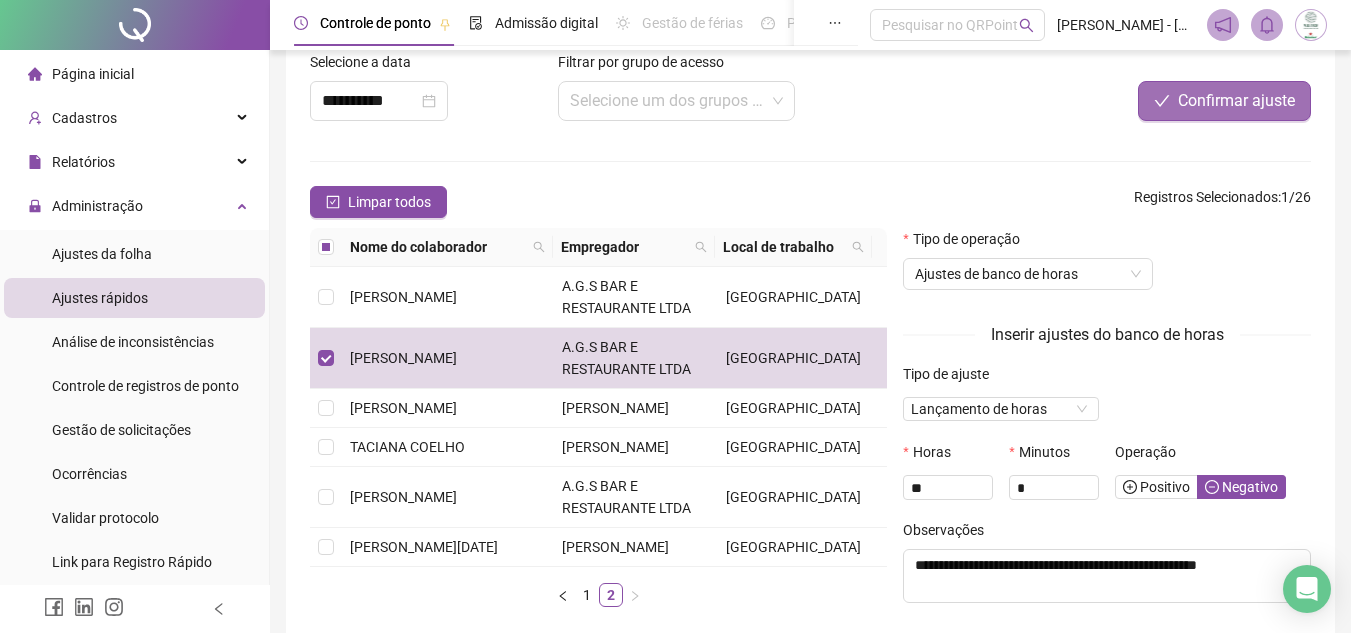click on "Confirmar ajuste" at bounding box center (1236, 101) 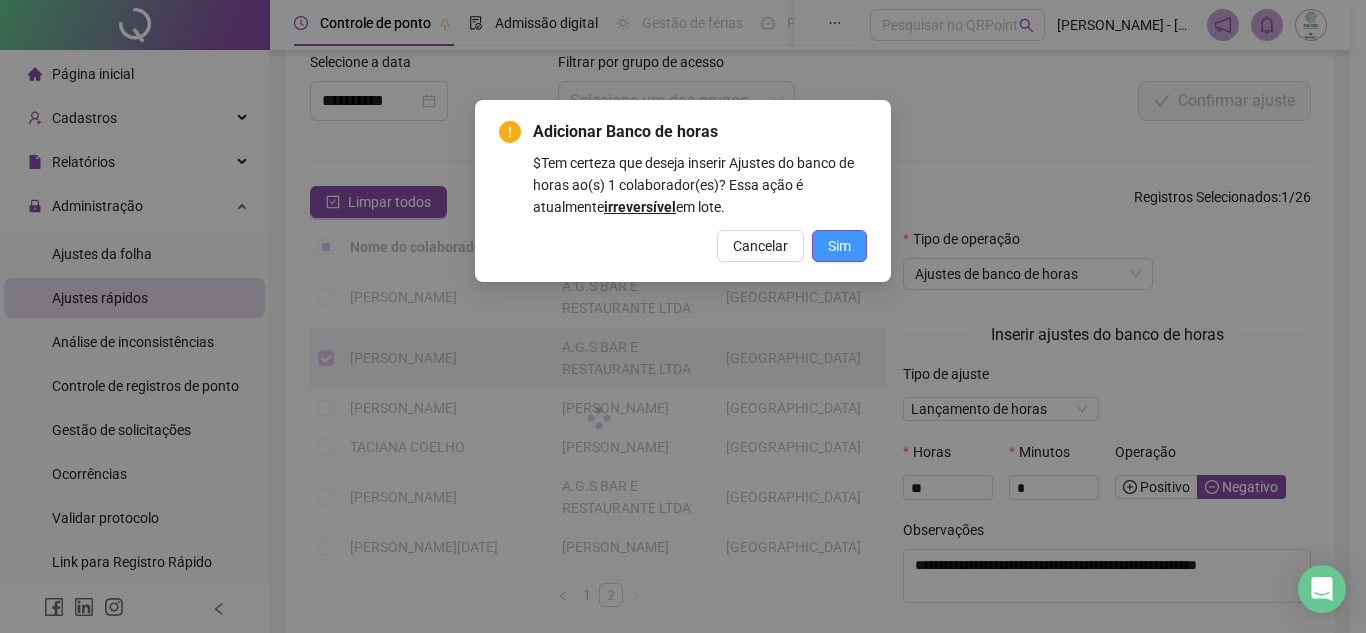 click on "Sim" at bounding box center (839, 246) 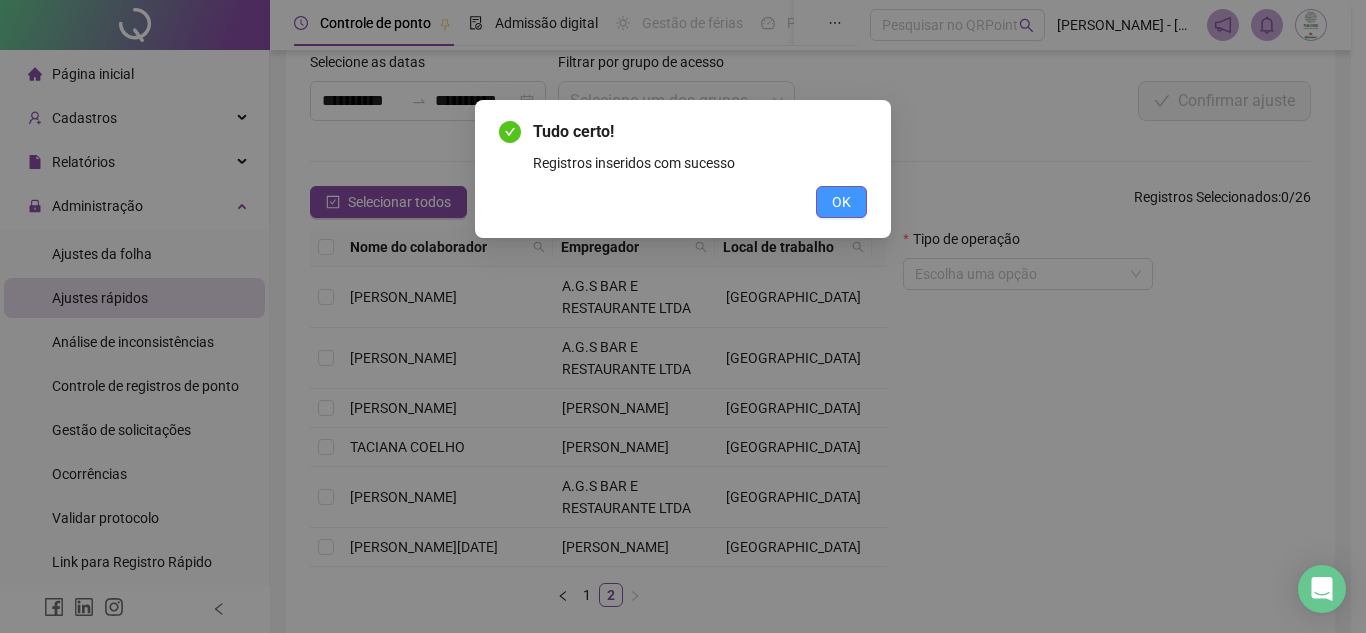 click on "OK" at bounding box center [841, 202] 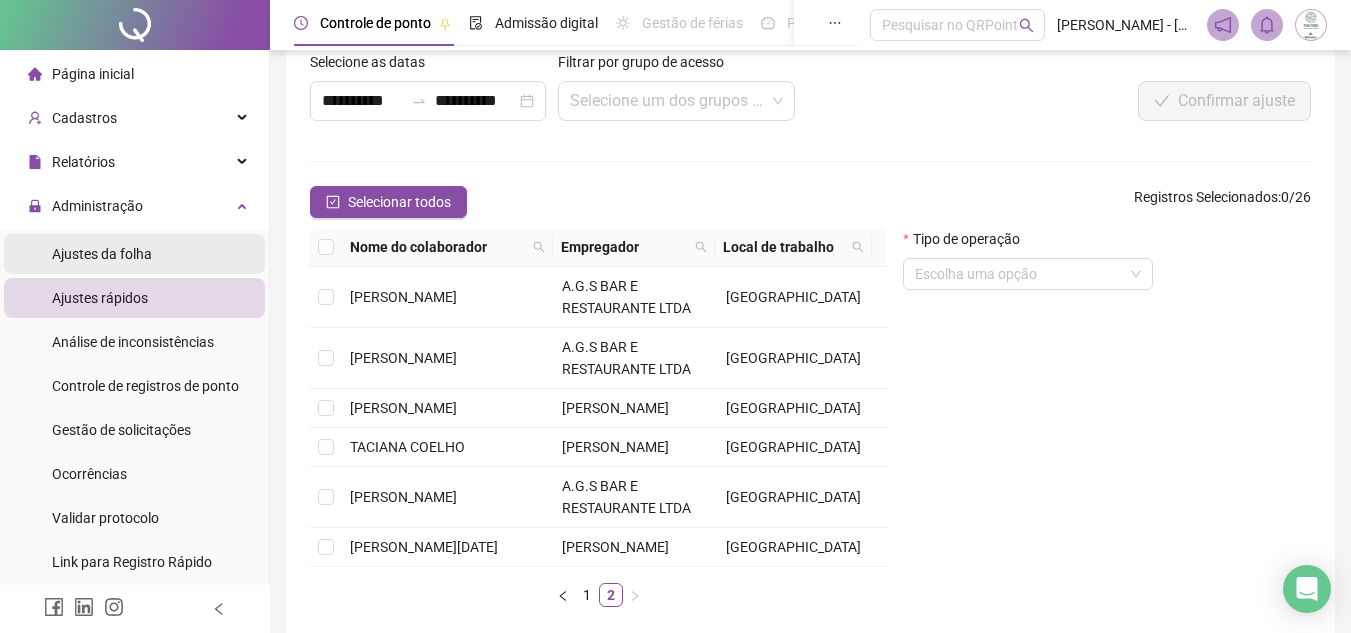 click on "Ajustes da folha" at bounding box center [102, 254] 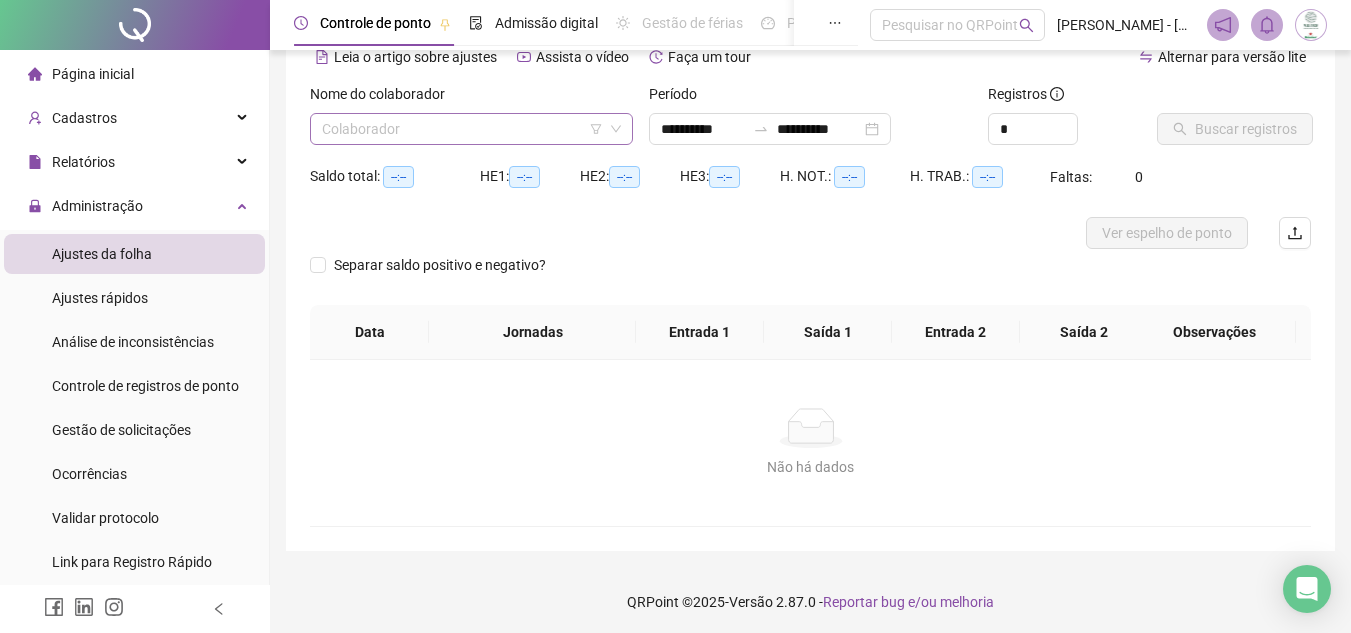 click at bounding box center [465, 129] 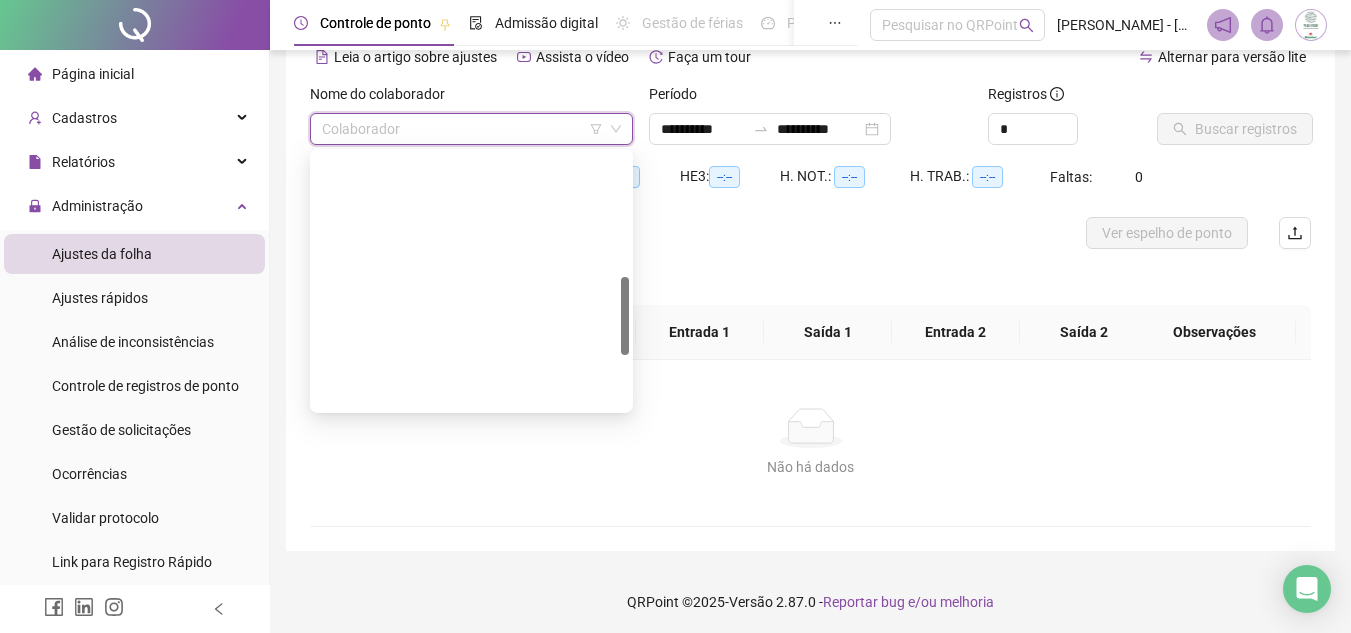 scroll, scrollTop: 576, scrollLeft: 0, axis: vertical 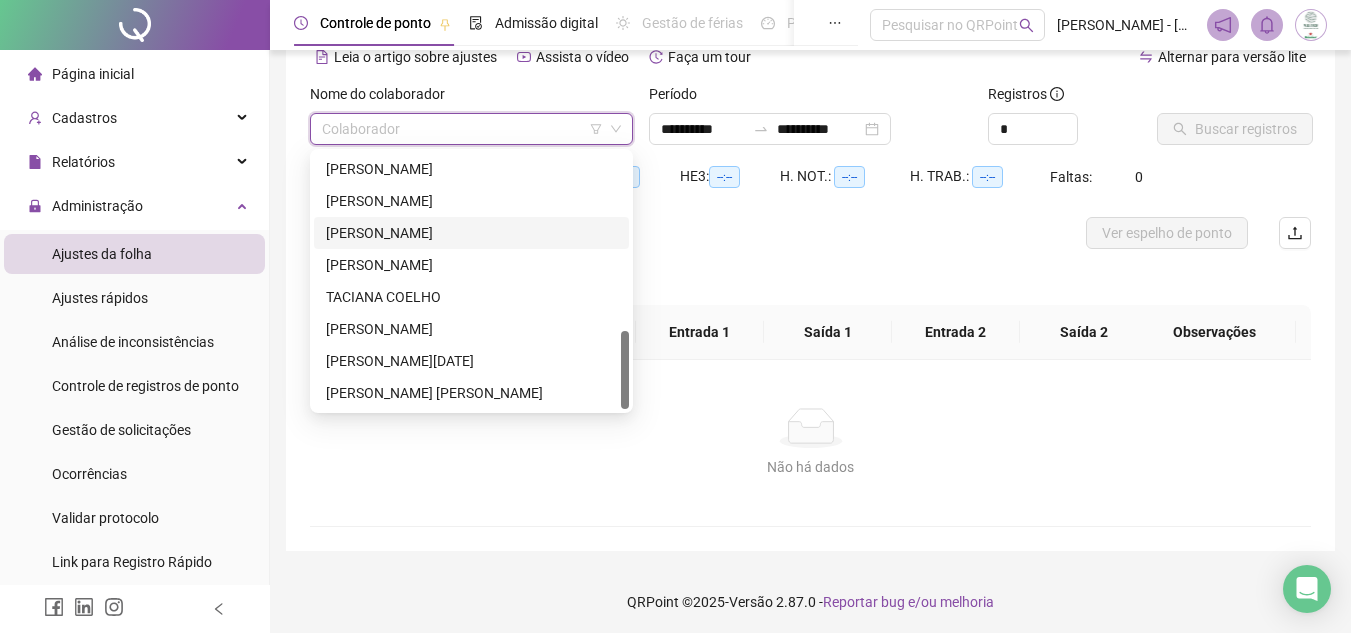 click on "[PERSON_NAME]" at bounding box center [471, 233] 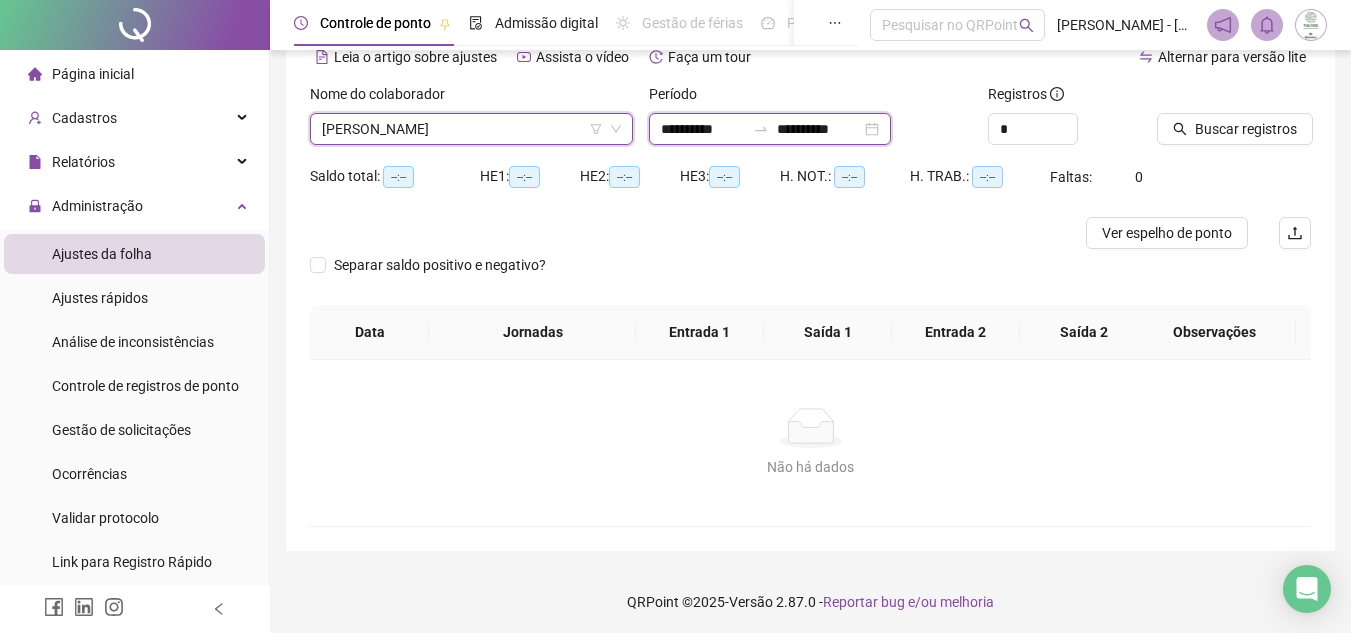 click on "**********" at bounding box center (703, 129) 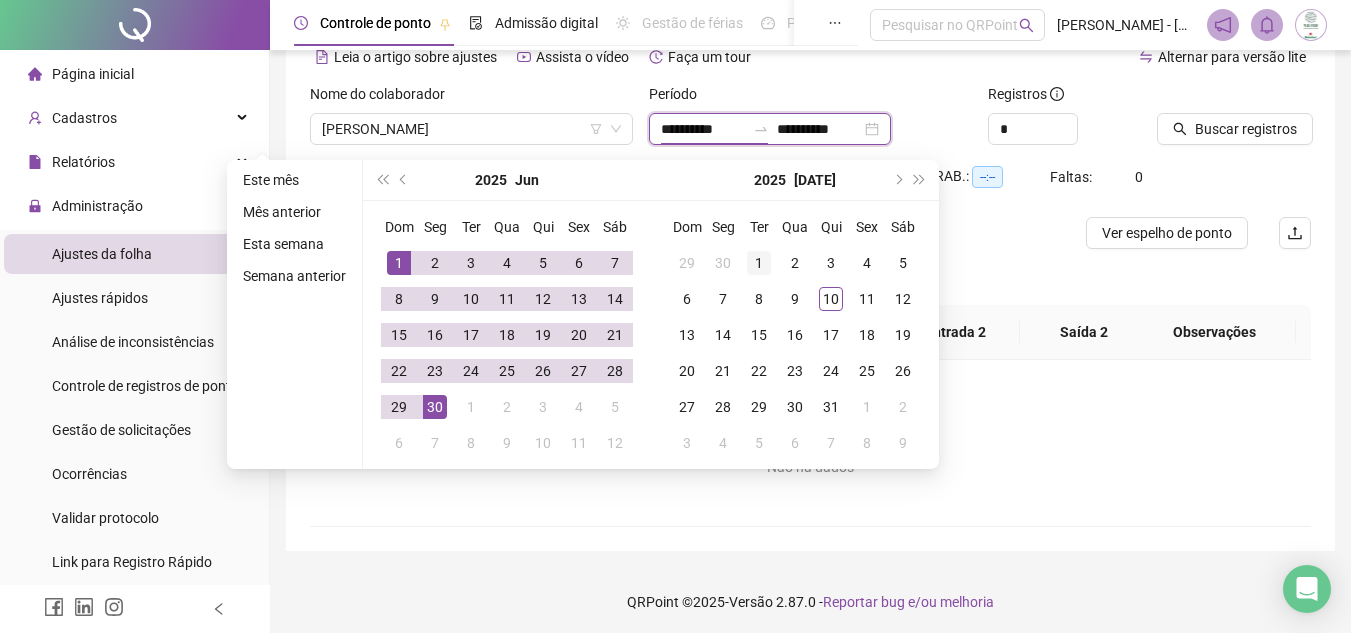 type on "**********" 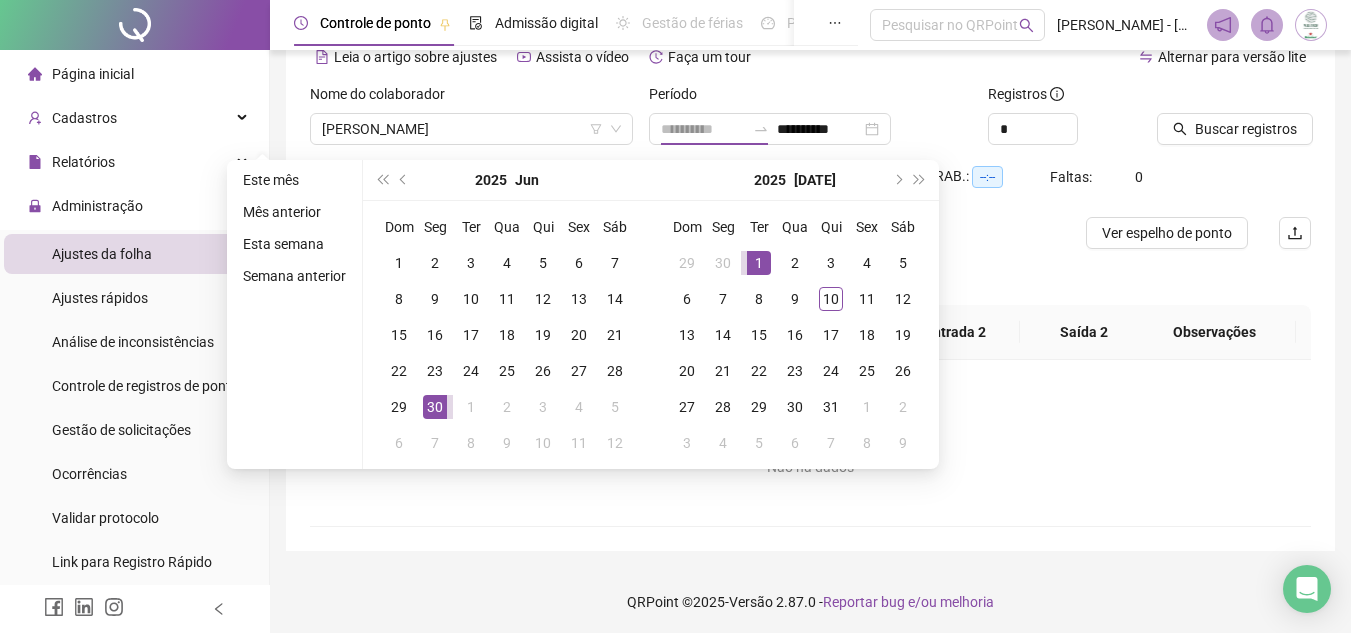 click on "1" at bounding box center (759, 263) 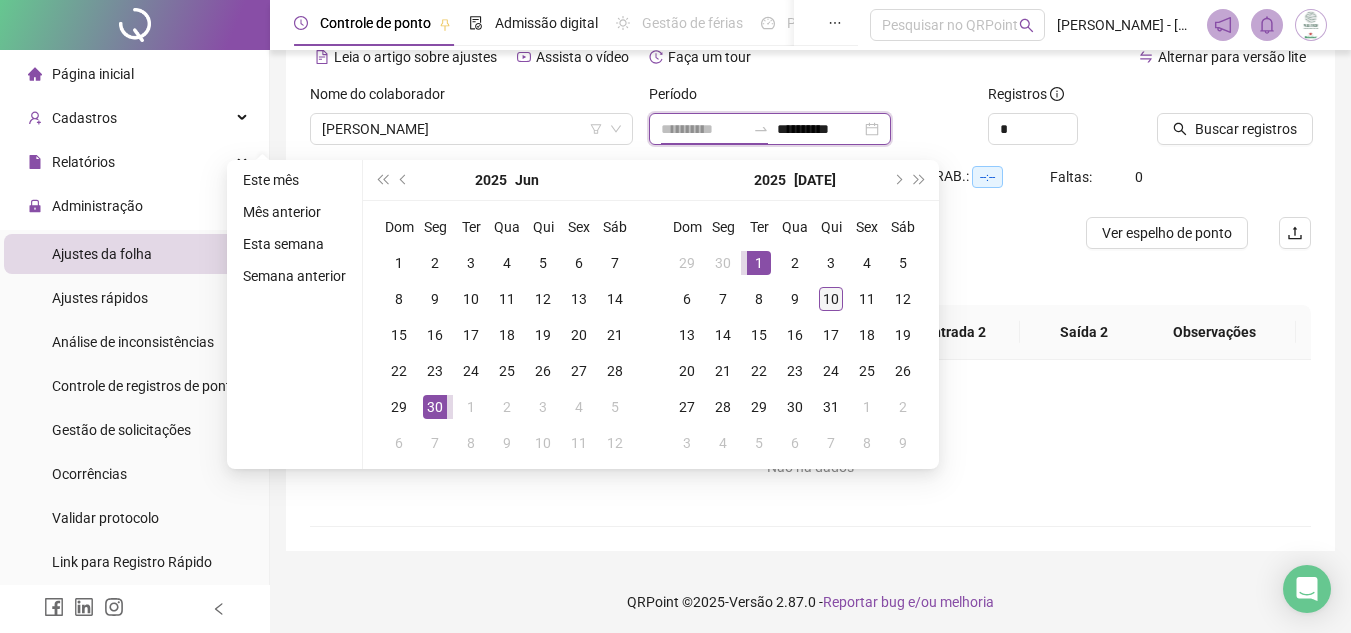 type on "**********" 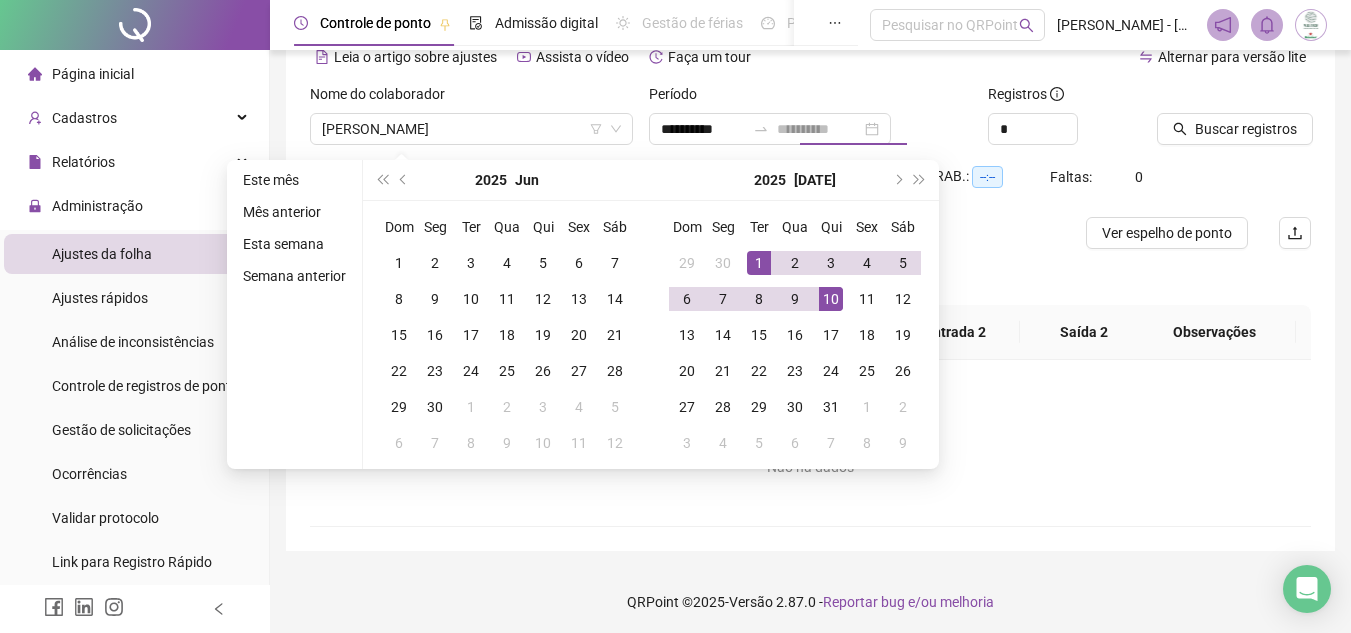 click on "10" at bounding box center (831, 299) 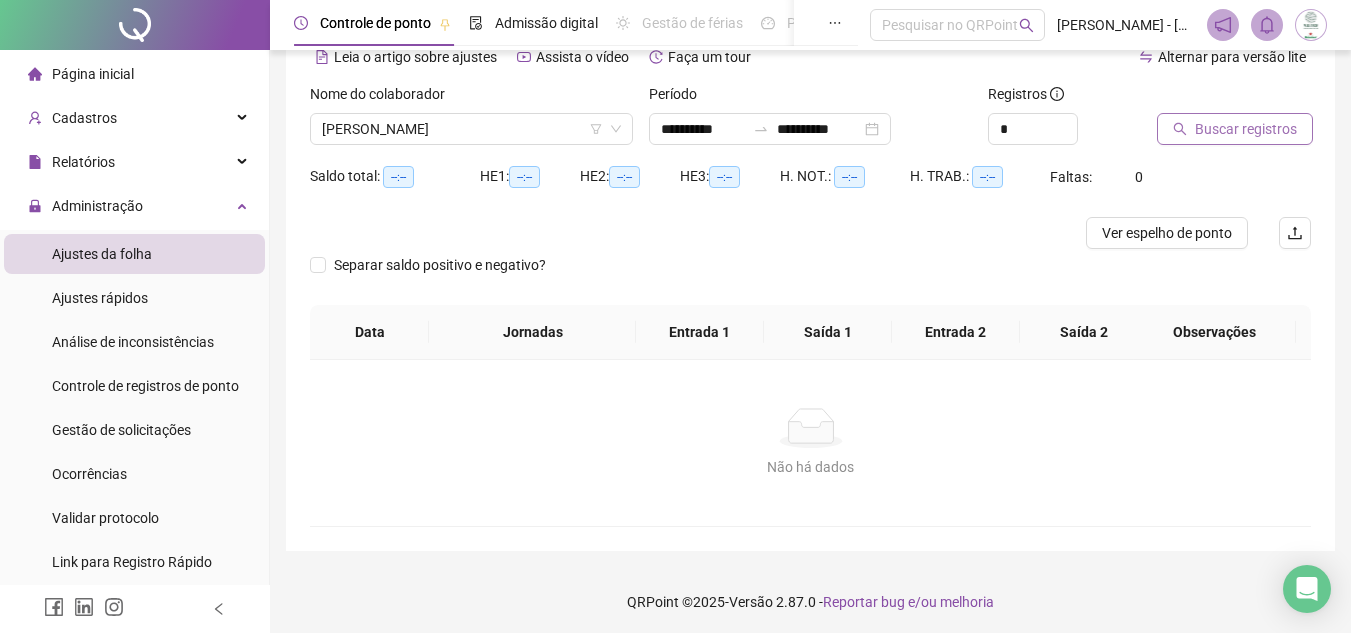 click on "Buscar registros" at bounding box center [1246, 129] 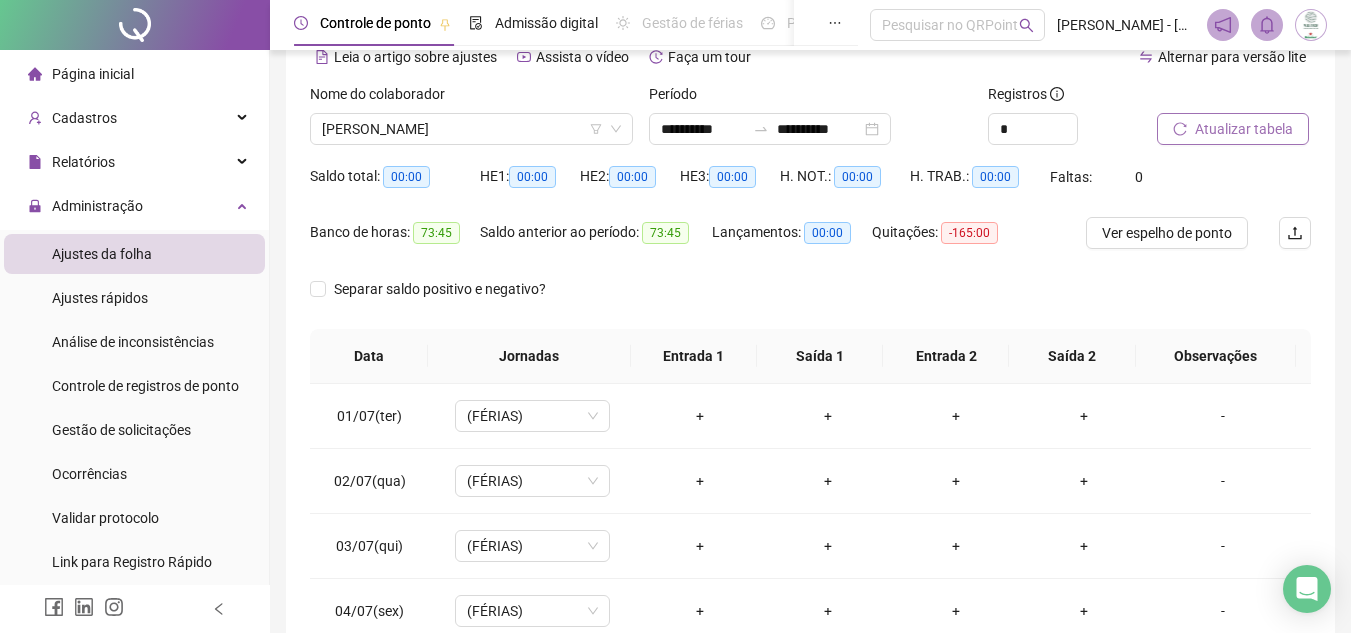 click on "Separar saldo positivo e negativo?" at bounding box center [810, 301] 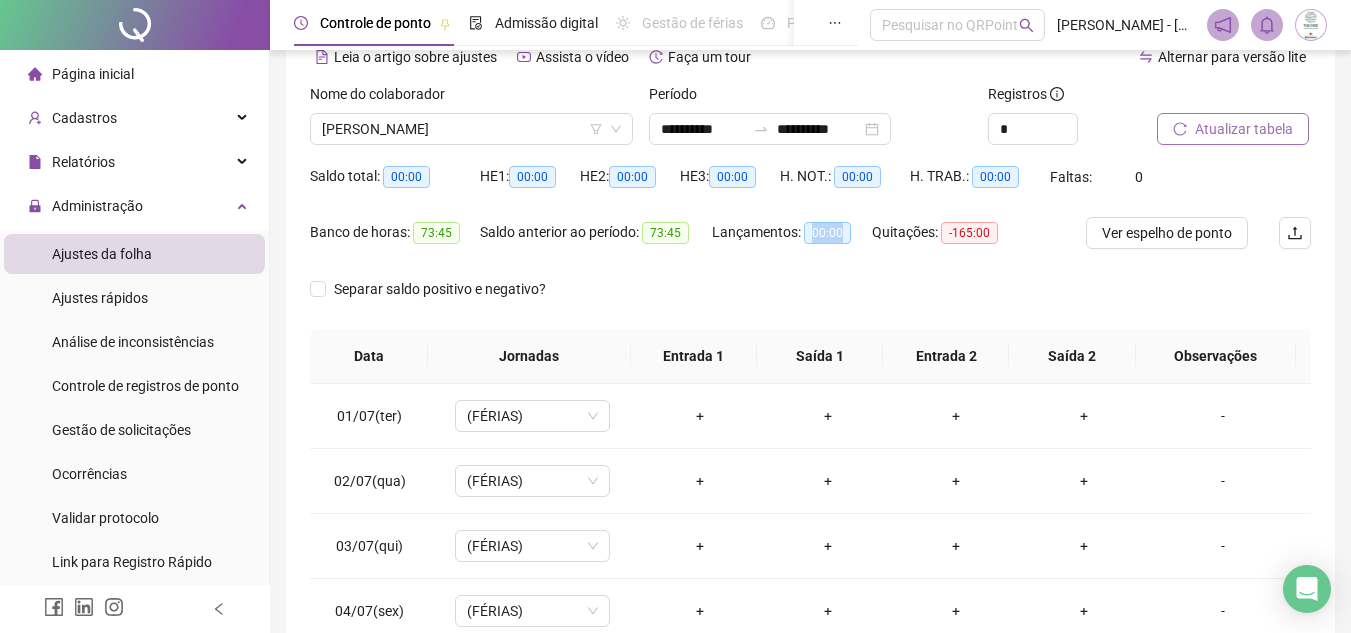 drag, startPoint x: 802, startPoint y: 238, endPoint x: 837, endPoint y: 238, distance: 35 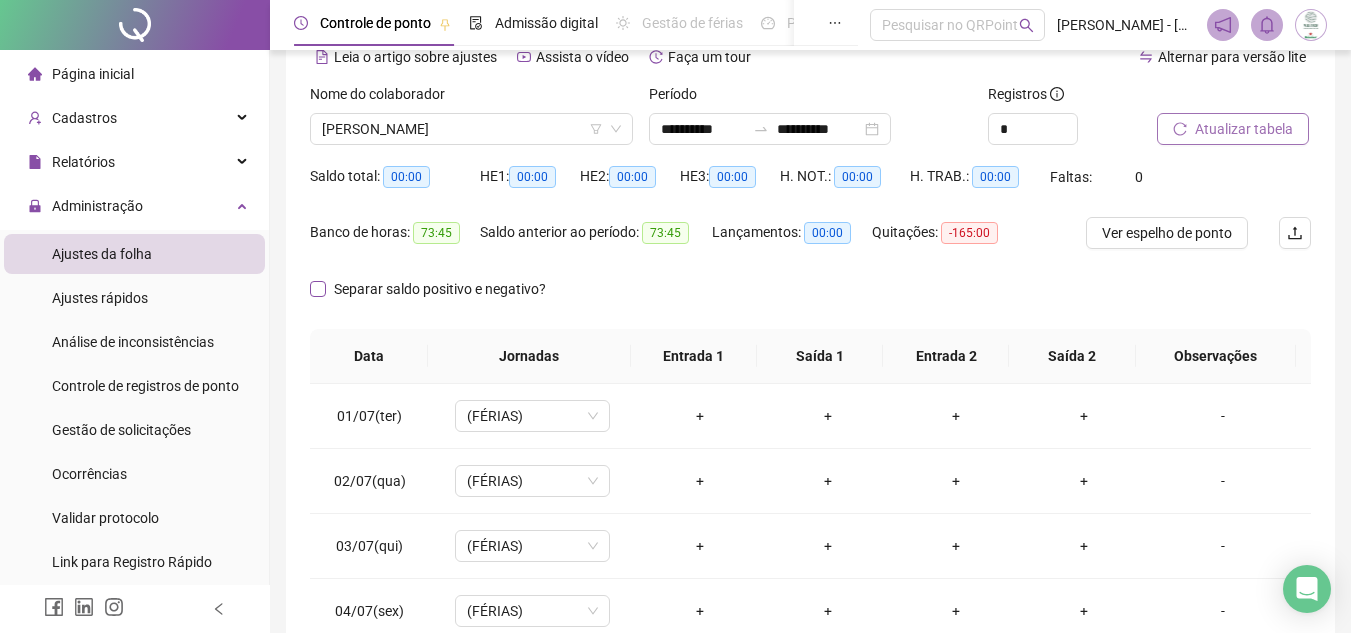 click on "Separar saldo positivo e negativo?" at bounding box center (440, 289) 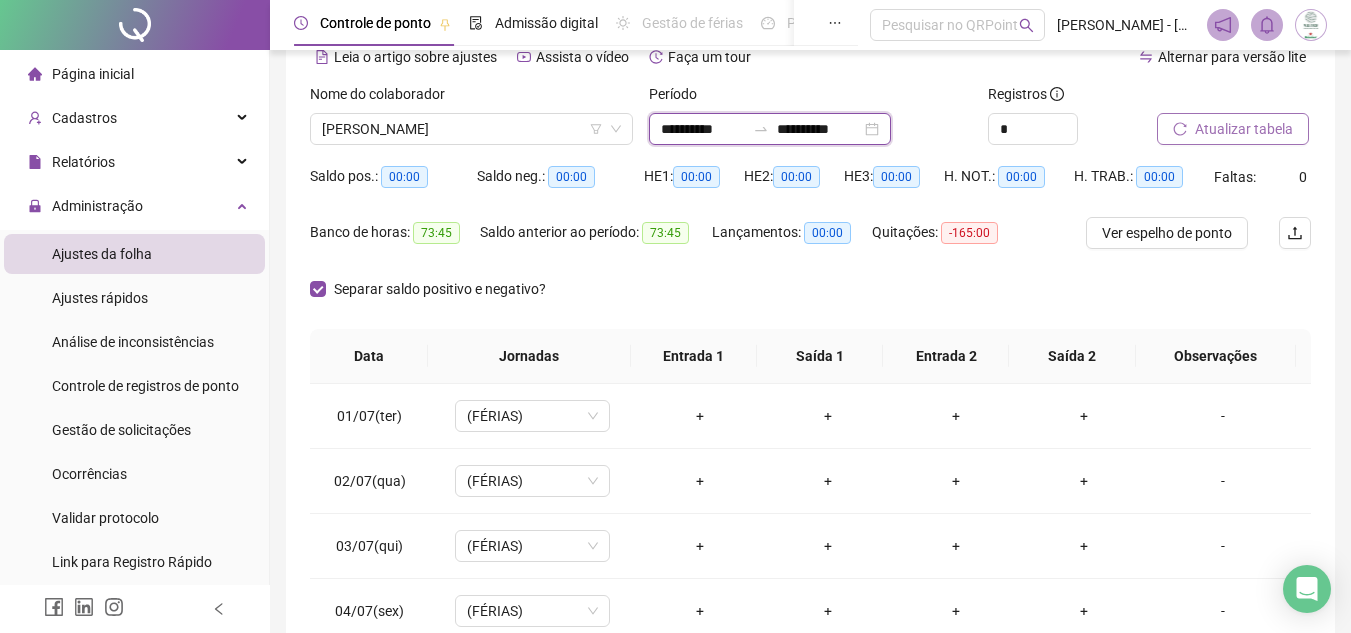 click on "**********" at bounding box center [703, 129] 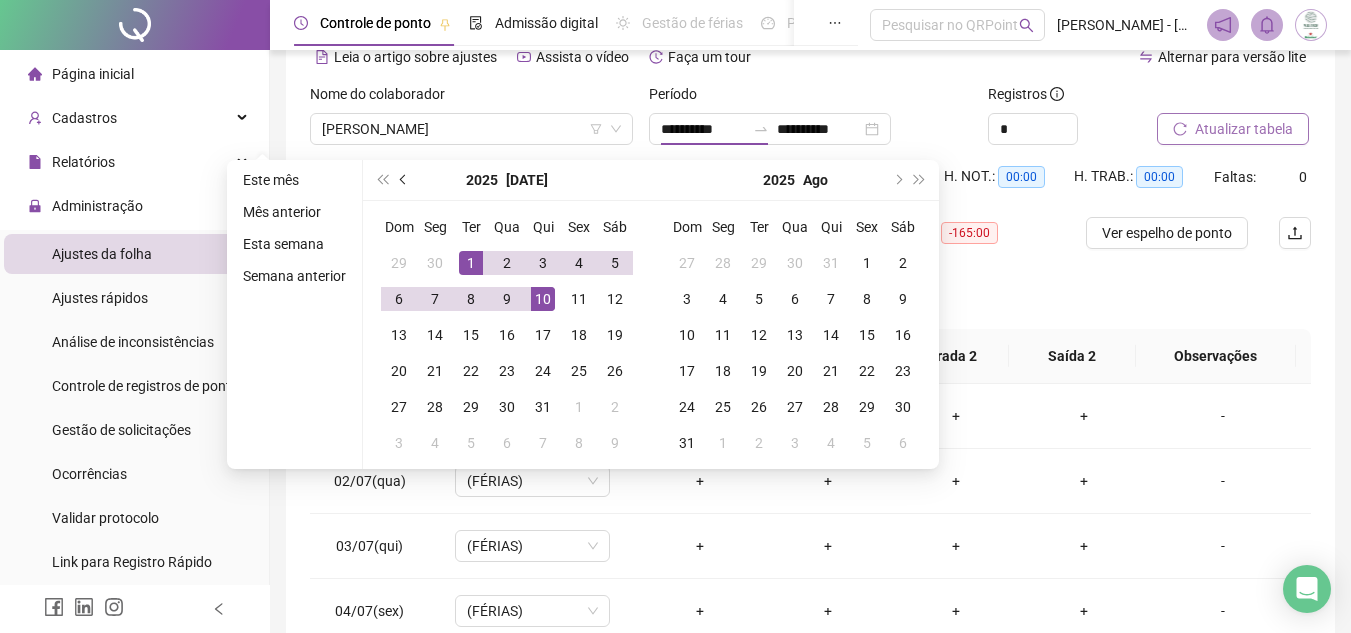 click at bounding box center [404, 180] 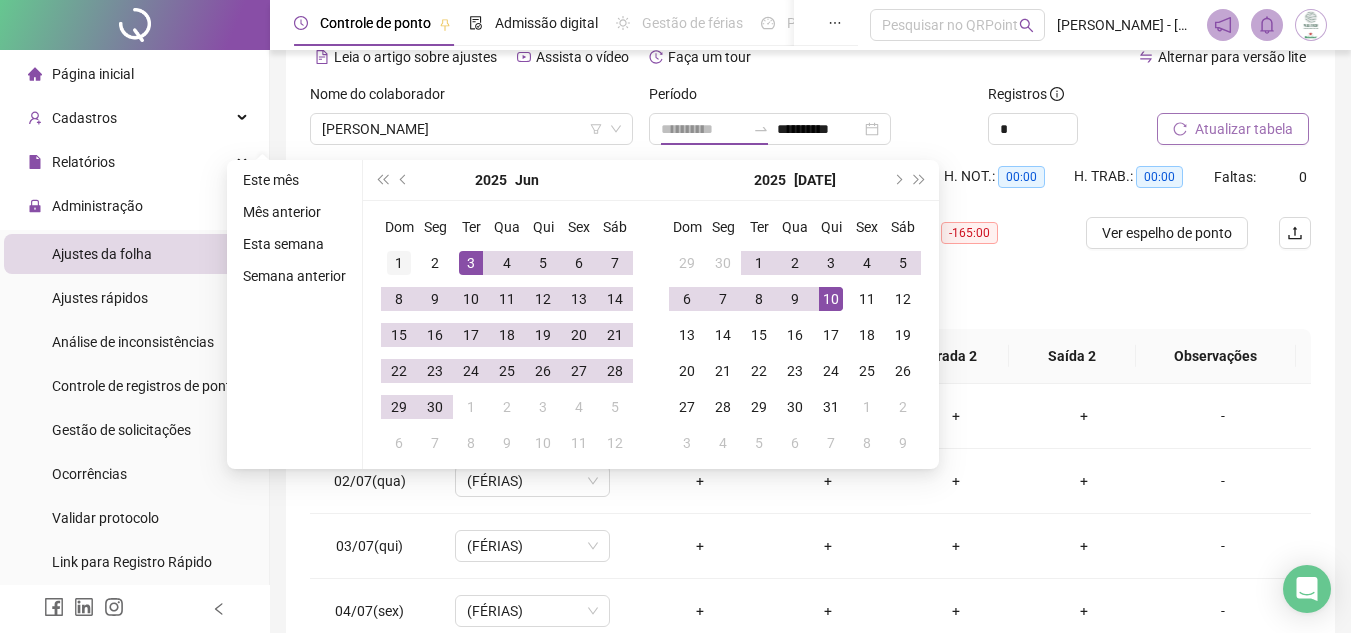 type on "**********" 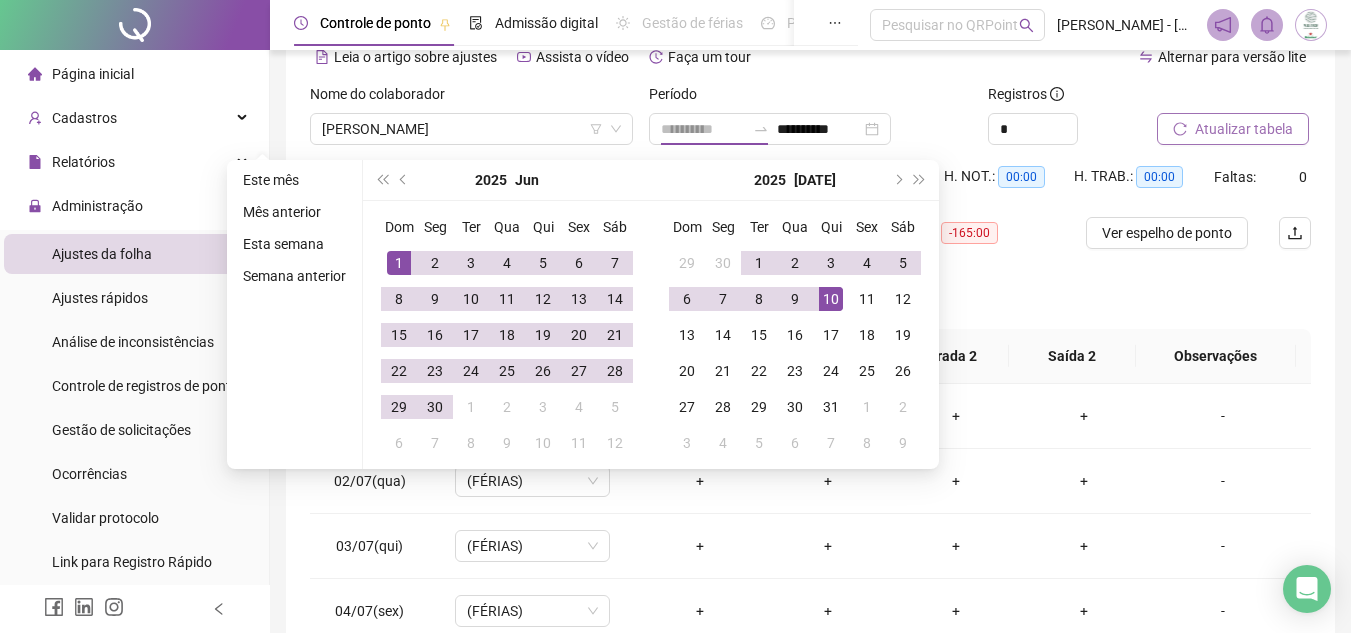 click on "1" at bounding box center [399, 263] 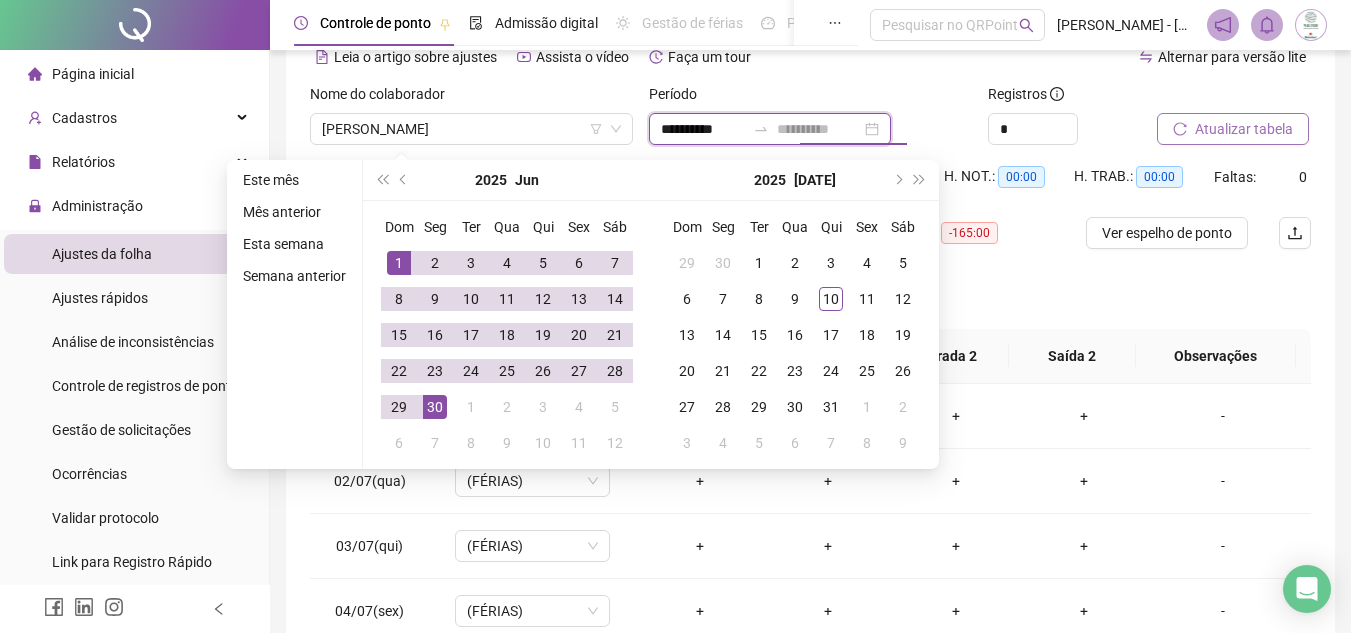type on "**********" 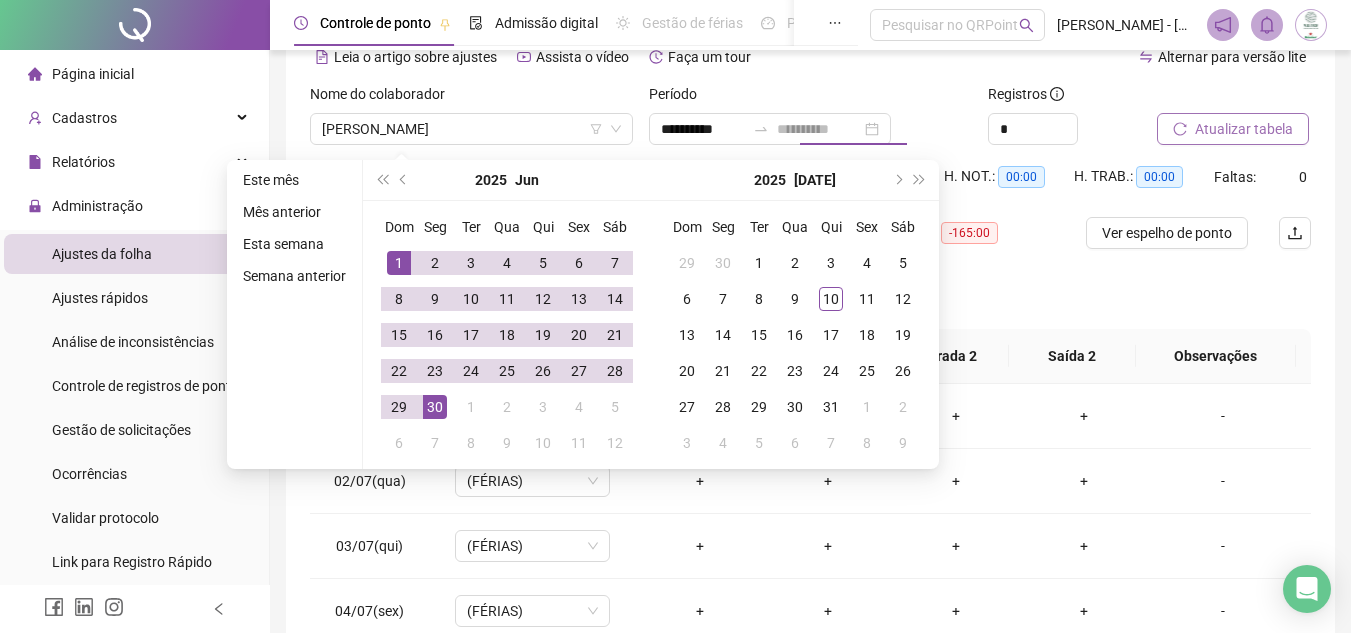 click on "30" at bounding box center [435, 407] 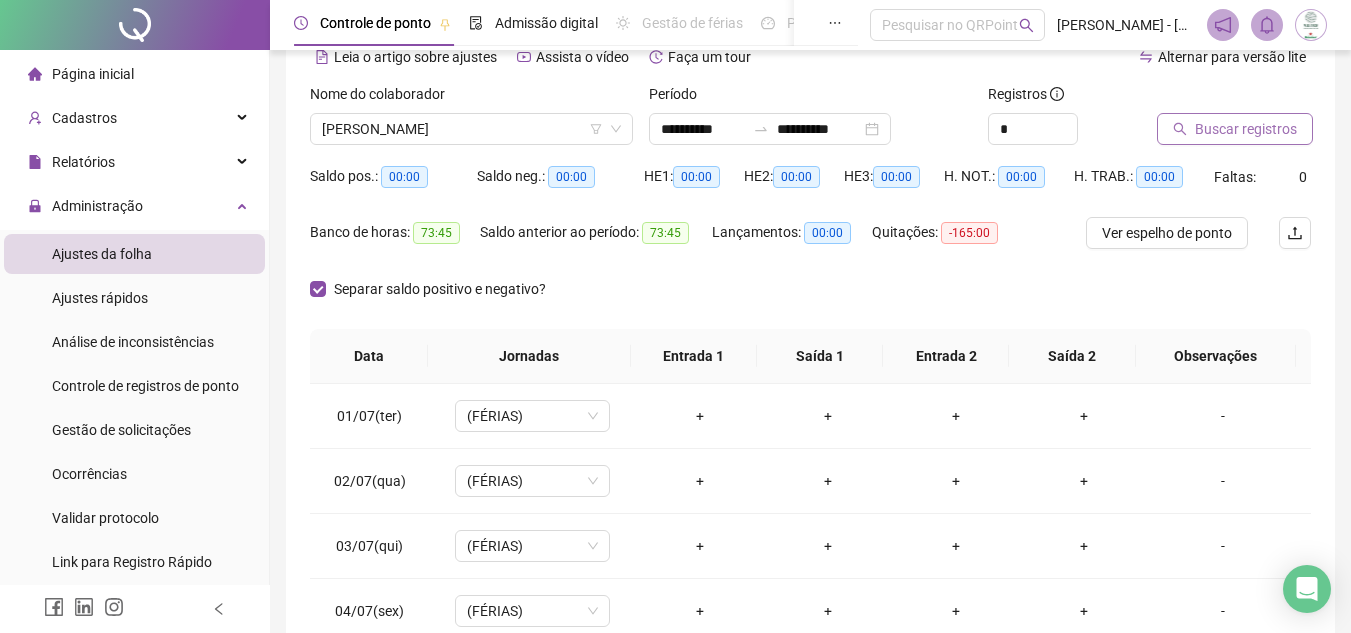 click on "Buscar registros" at bounding box center (1246, 129) 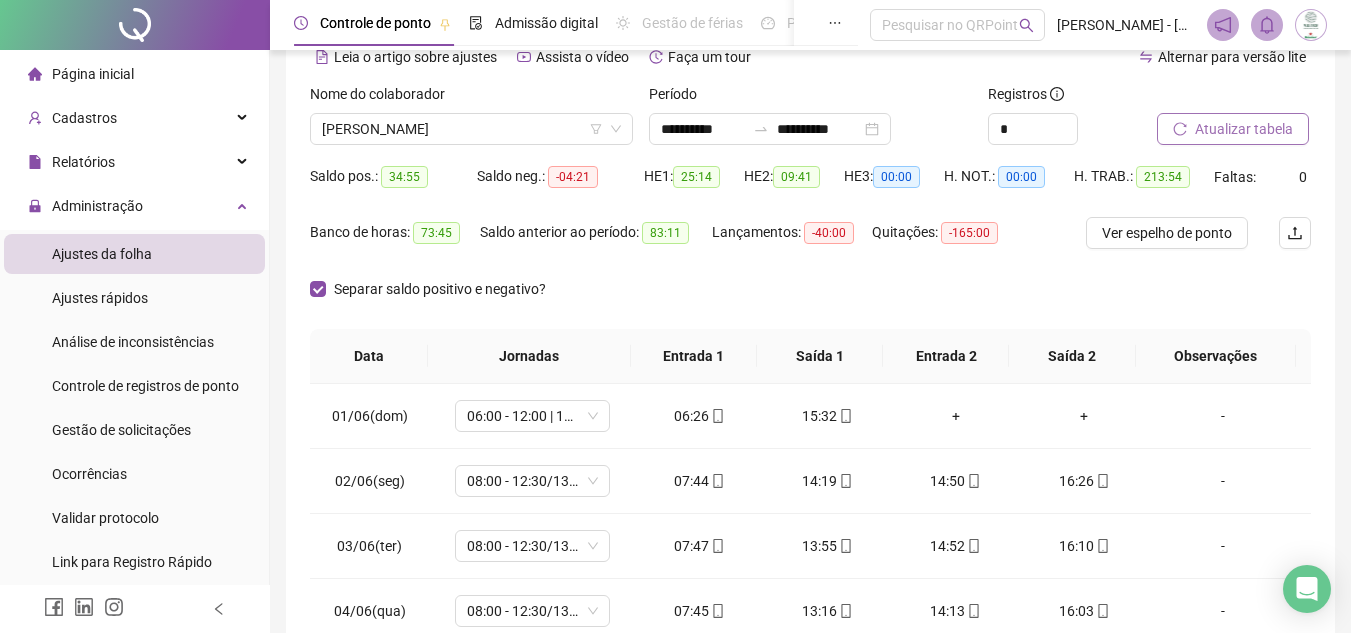 drag, startPoint x: 757, startPoint y: 283, endPoint x: 703, endPoint y: 264, distance: 57.245087 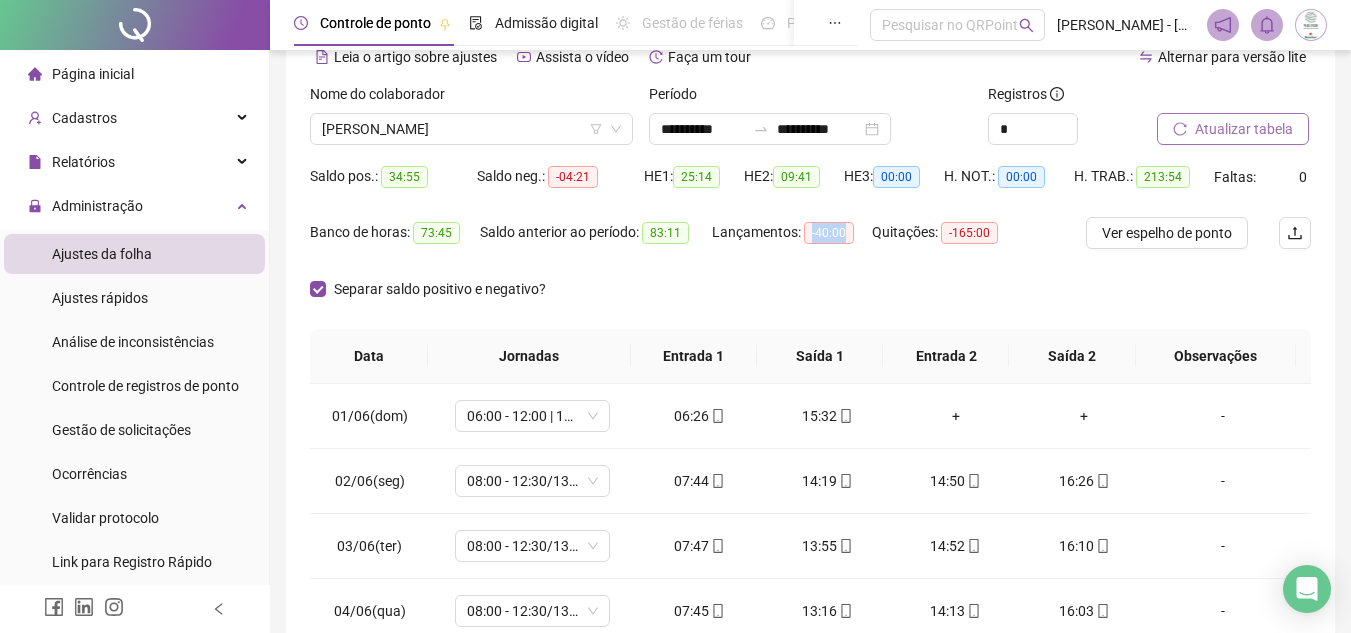 drag, startPoint x: 806, startPoint y: 232, endPoint x: 846, endPoint y: 241, distance: 41 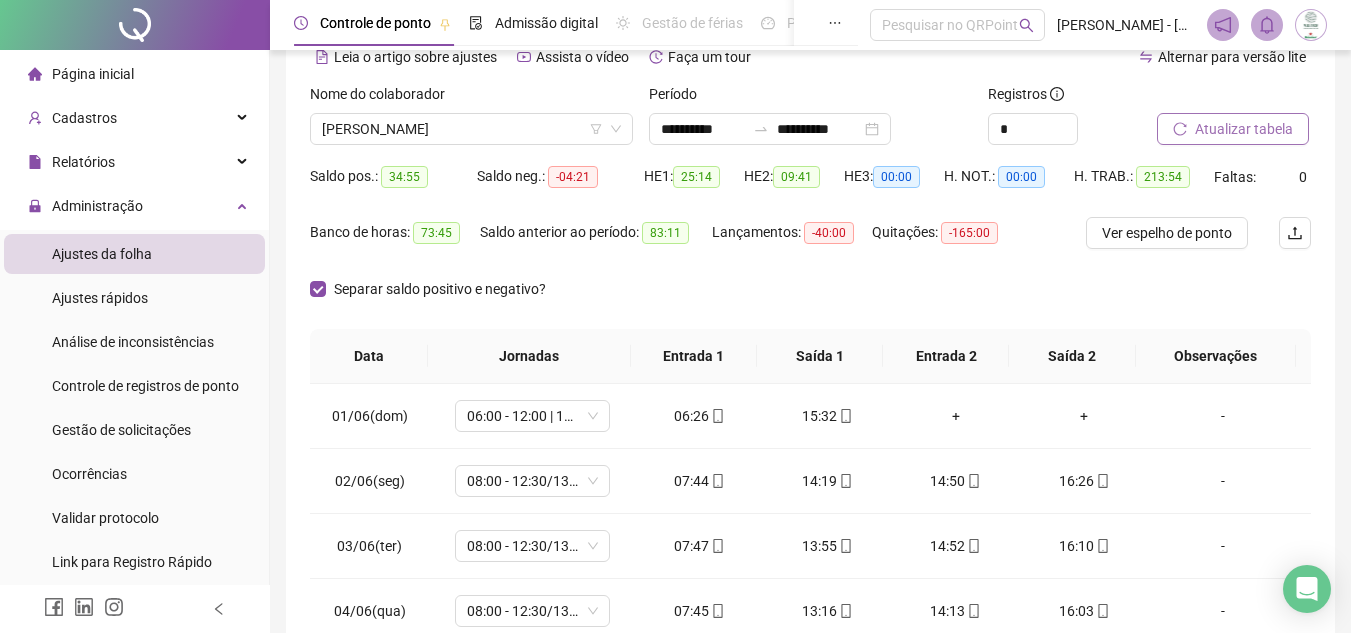 click on "Separar saldo positivo e negativo?" at bounding box center [810, 301] 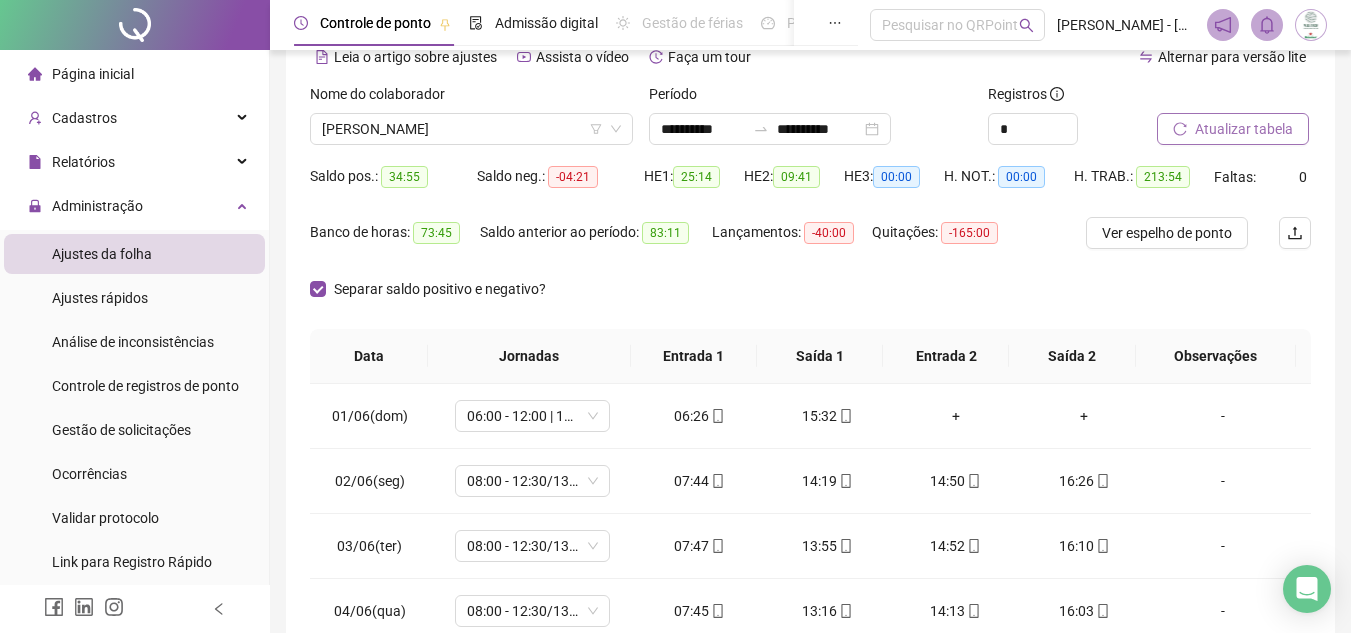 click on "Separar saldo positivo e negativo?" at bounding box center (810, 301) 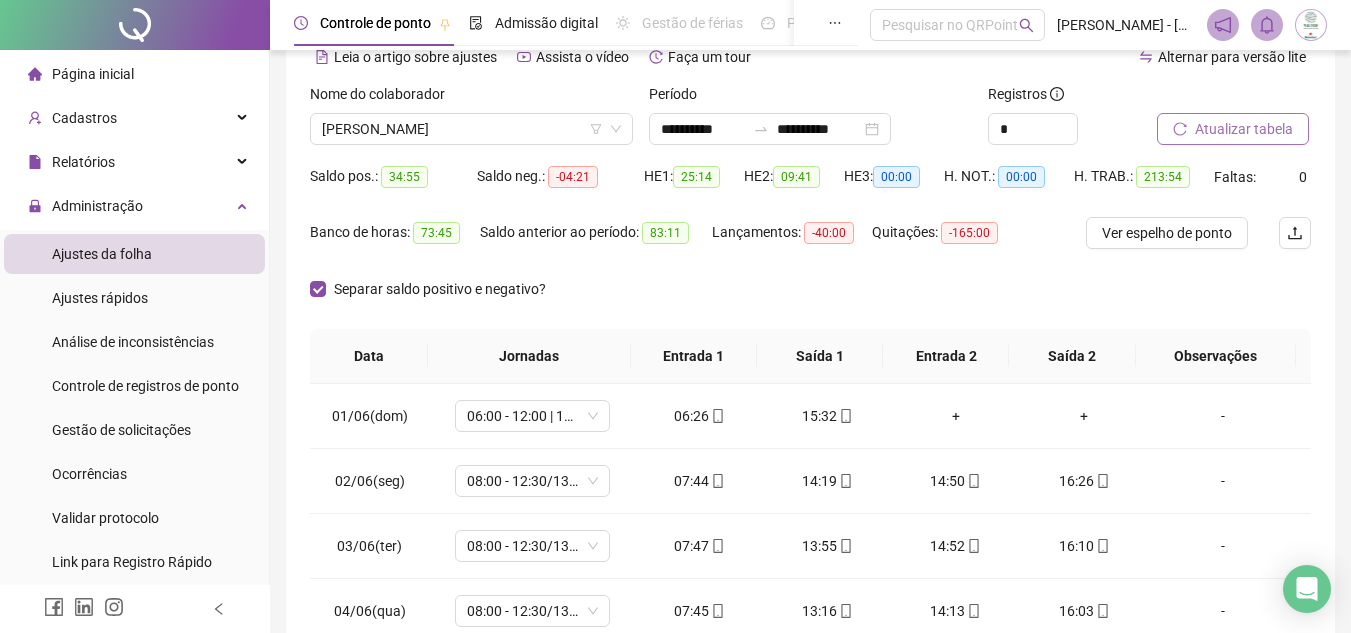 click on "Saldo anterior ao período:   83:11" at bounding box center [596, 245] 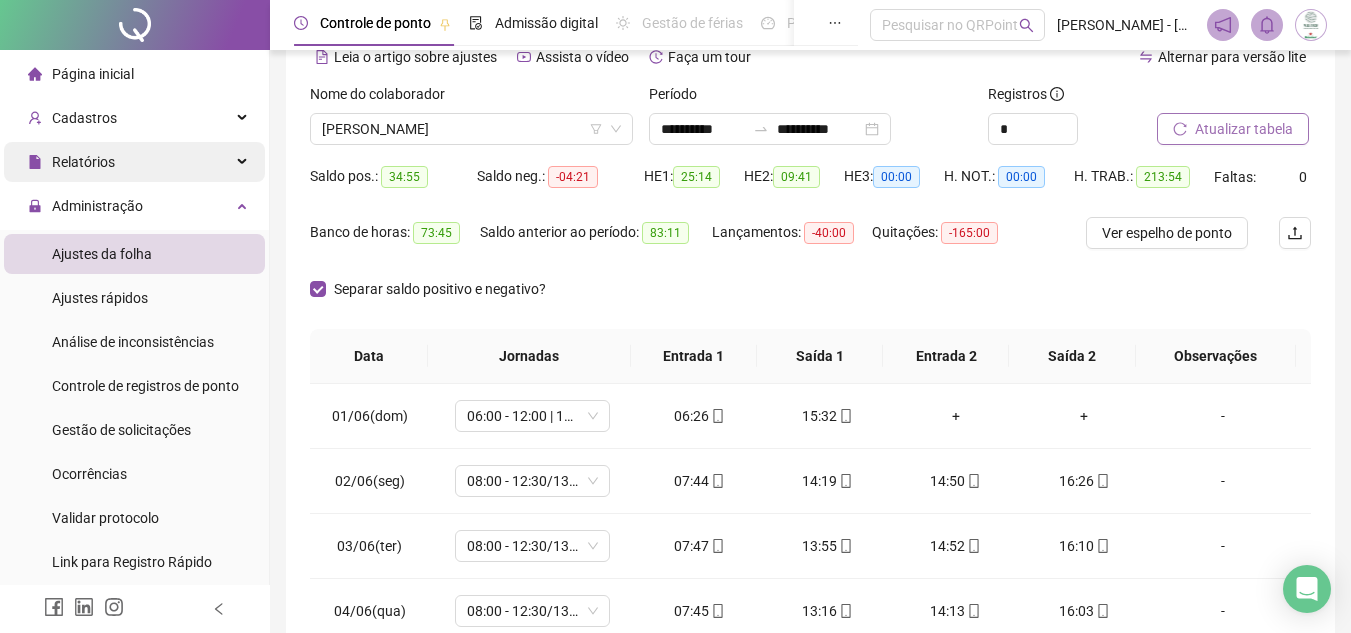 click on "Relatórios" at bounding box center [134, 162] 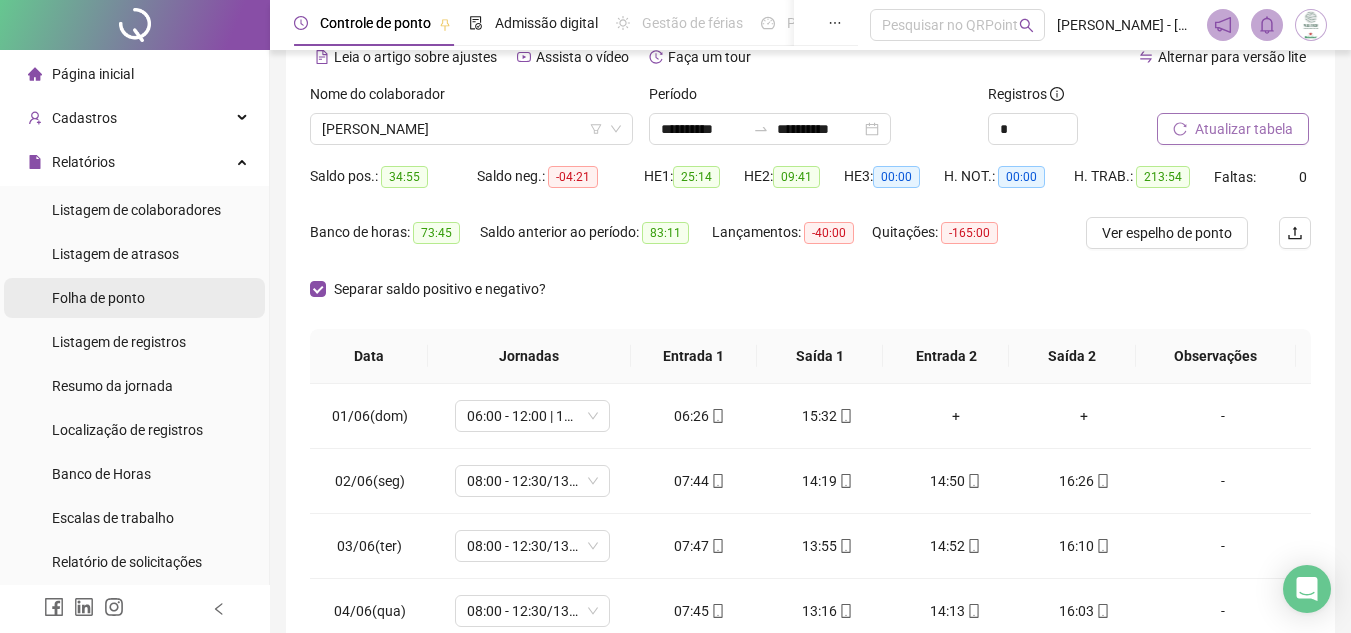 click on "Folha de ponto" at bounding box center (98, 298) 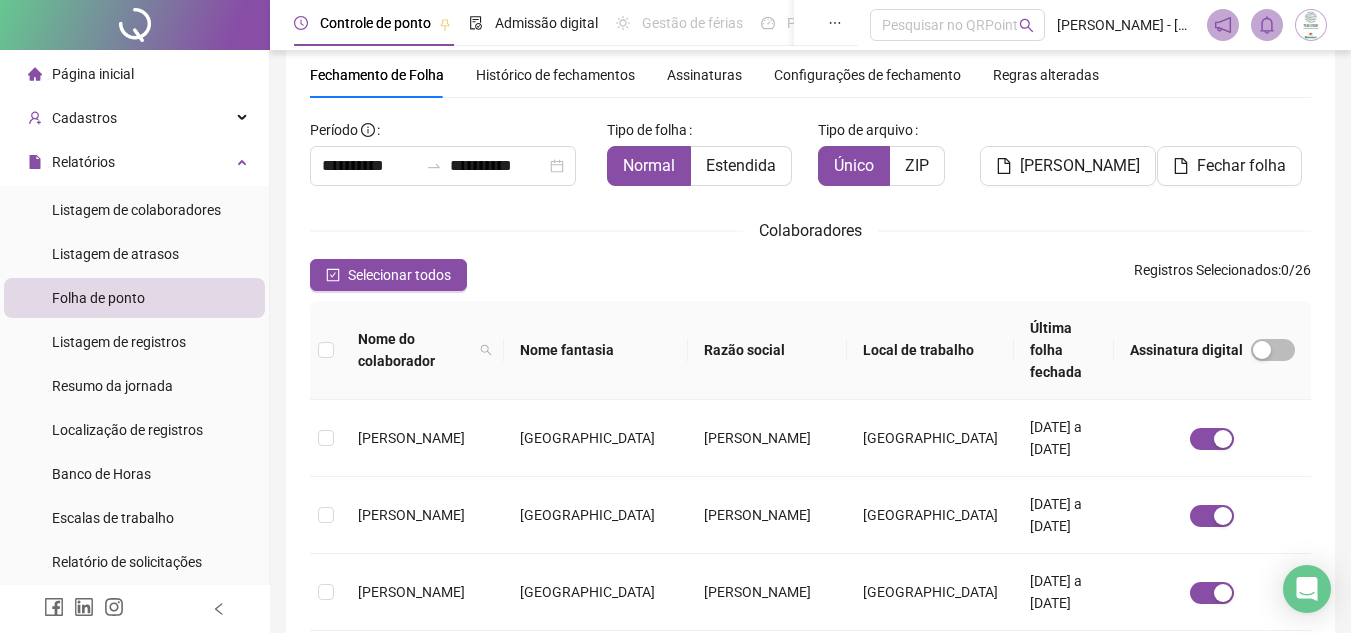 scroll, scrollTop: 93, scrollLeft: 0, axis: vertical 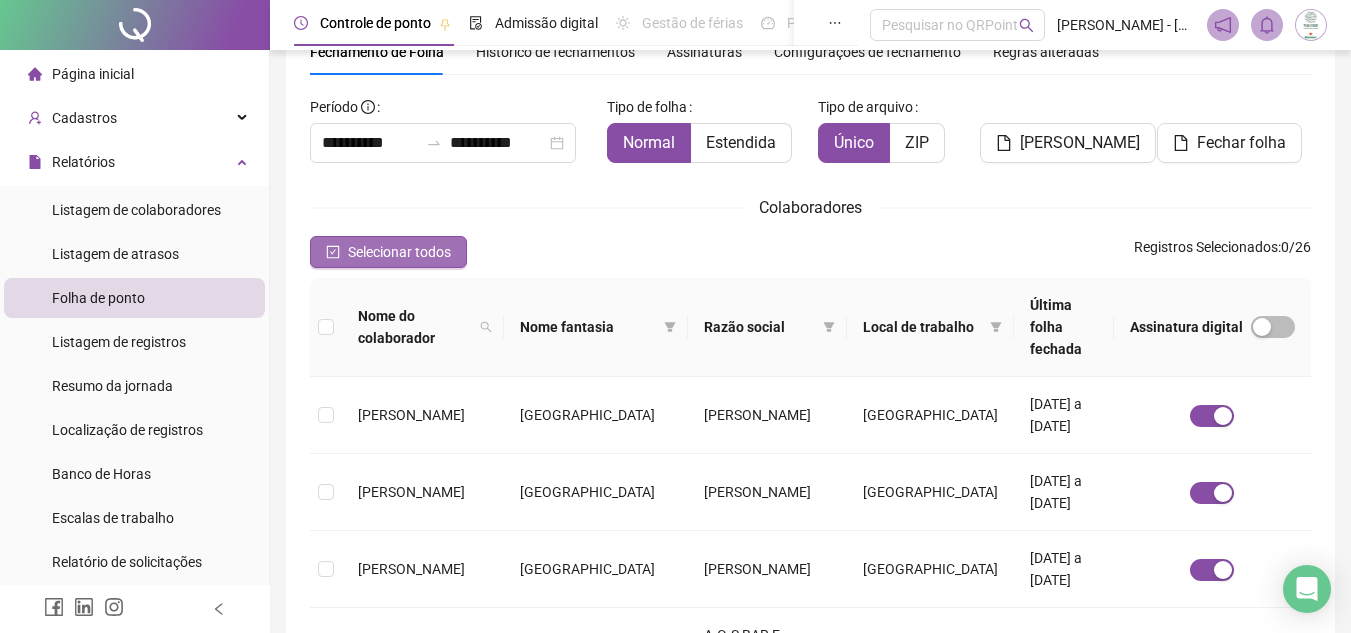 click on "Selecionar todos" at bounding box center (388, 252) 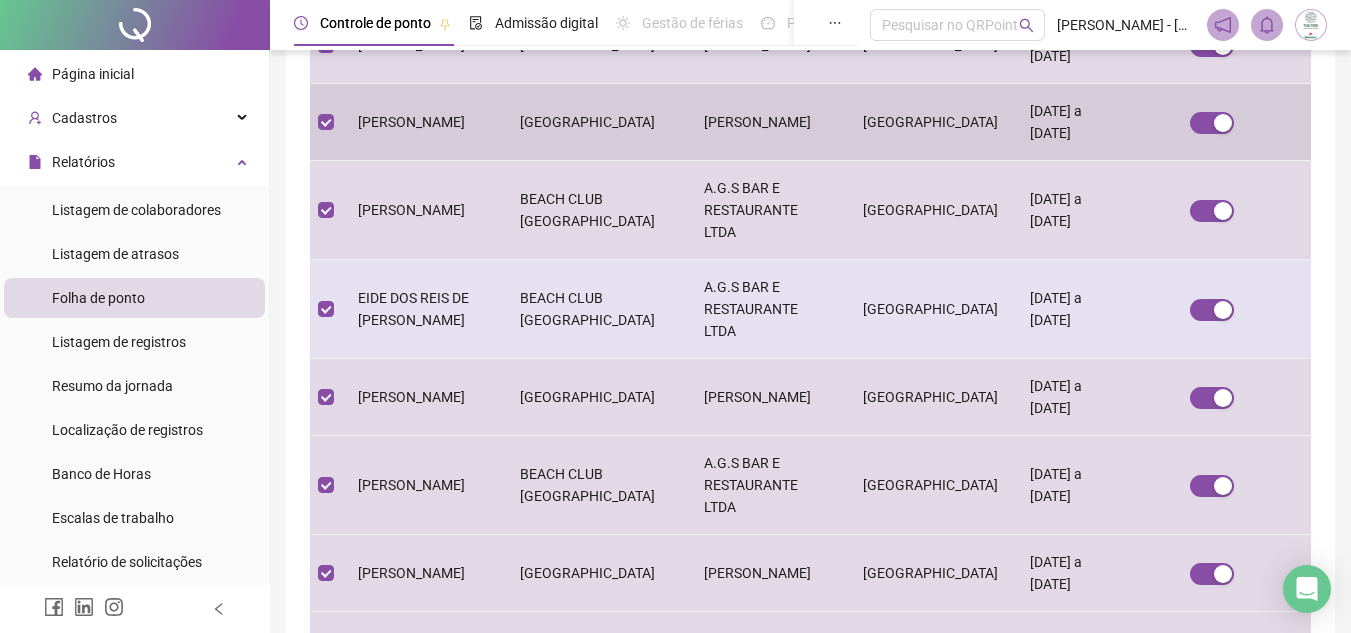 scroll, scrollTop: 593, scrollLeft: 0, axis: vertical 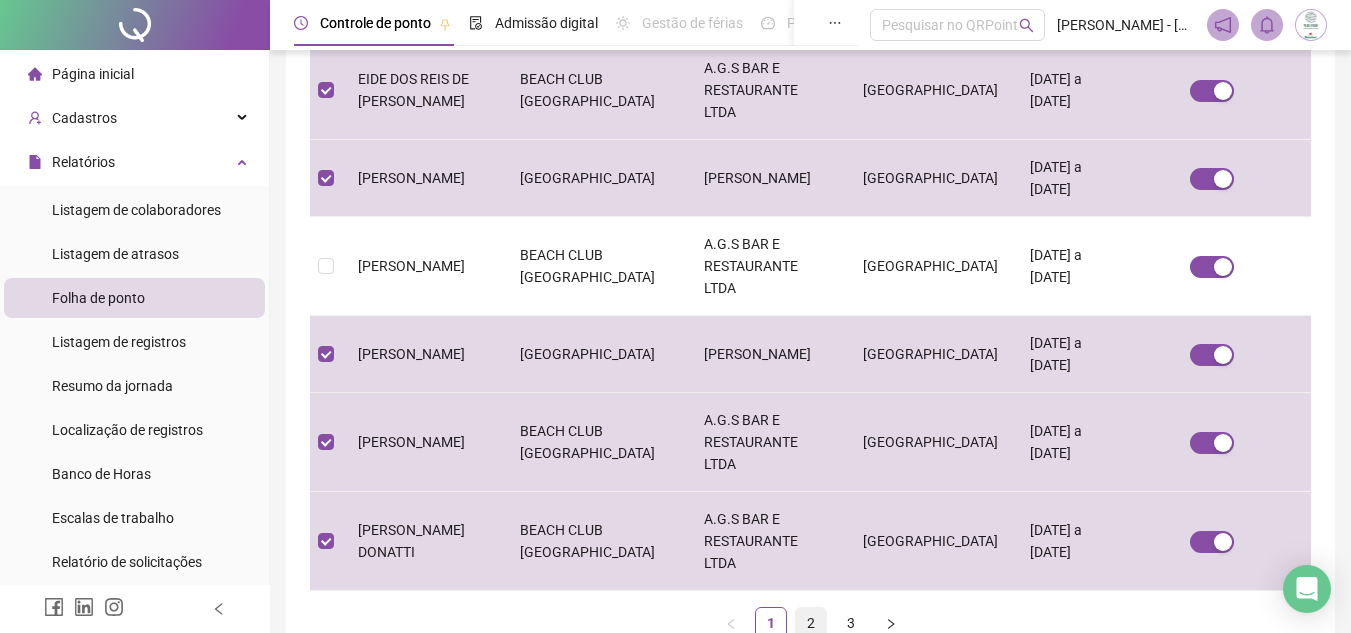 click on "2" at bounding box center (811, 623) 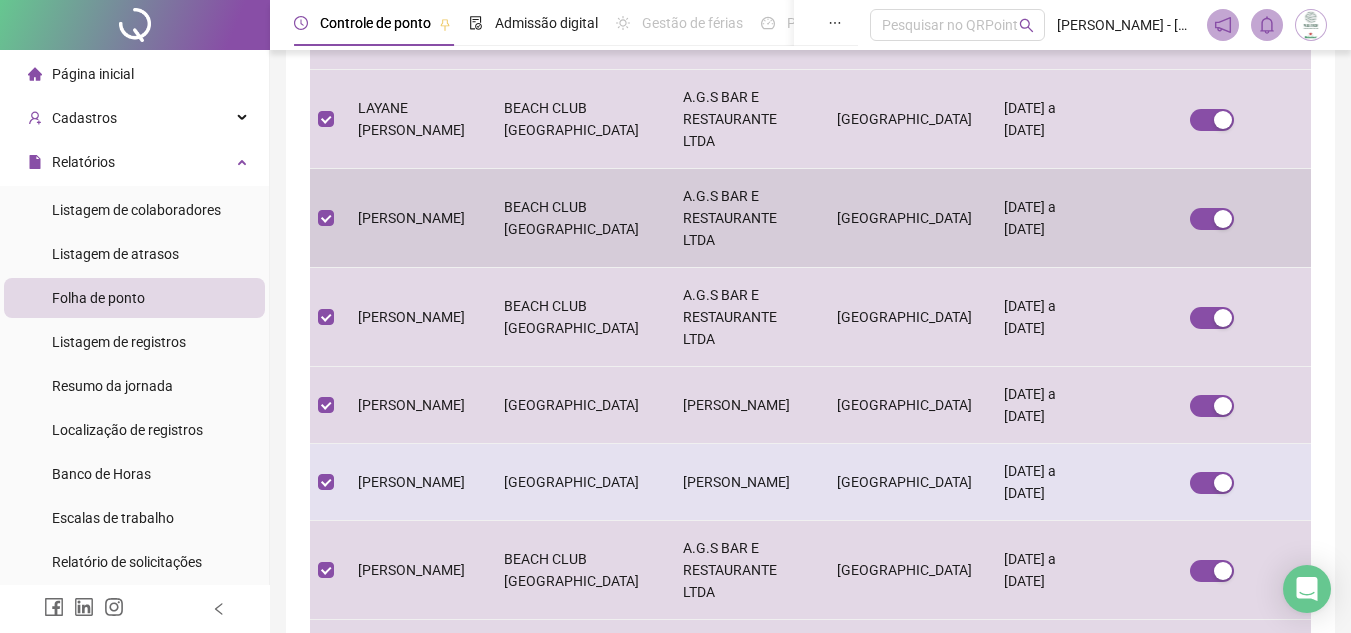 scroll, scrollTop: 693, scrollLeft: 0, axis: vertical 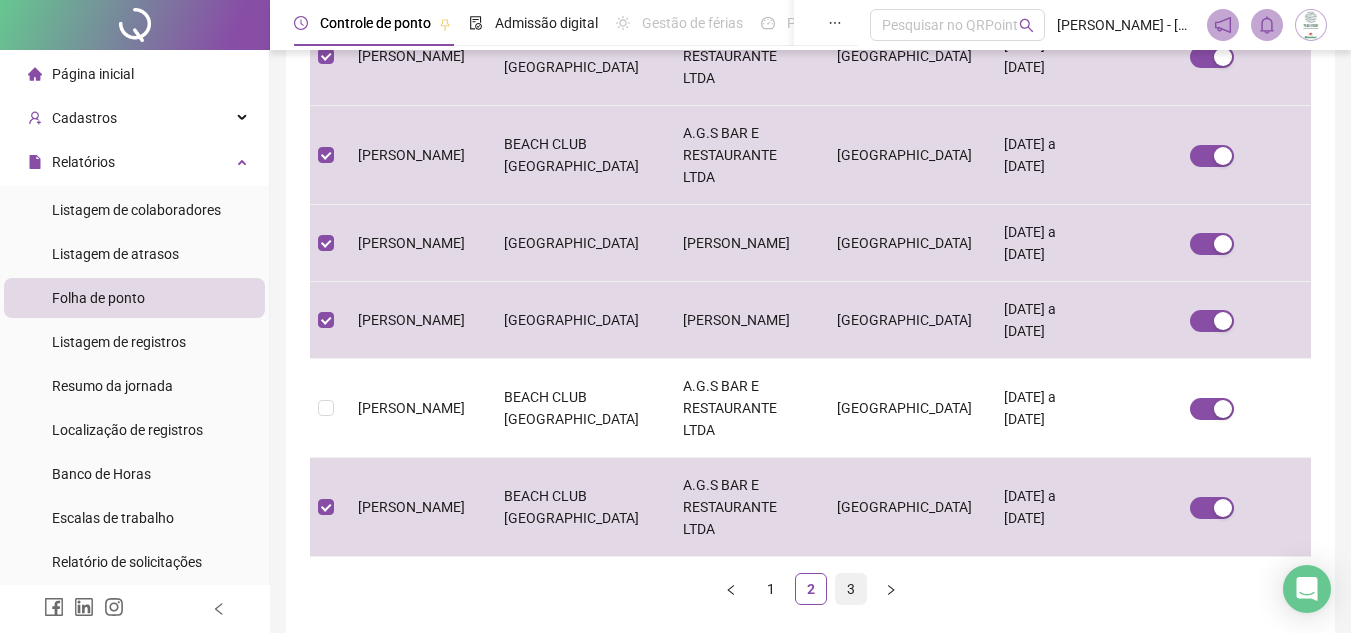 click on "3" at bounding box center [851, 589] 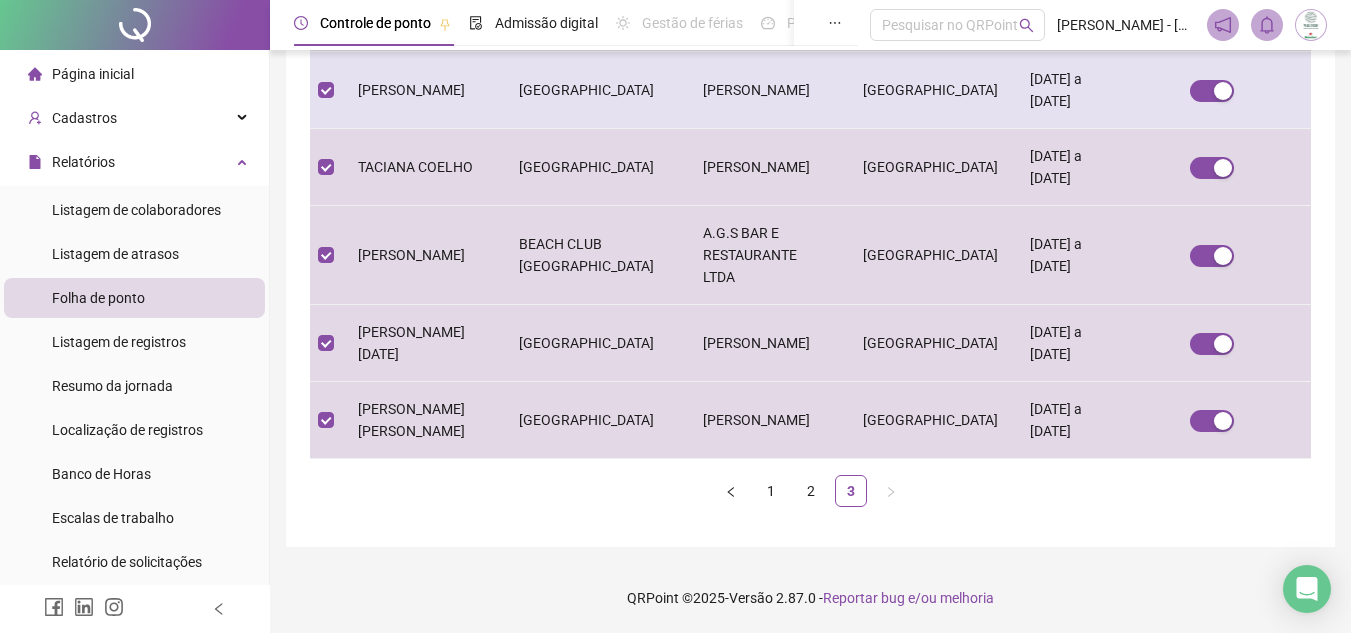 scroll, scrollTop: 93, scrollLeft: 0, axis: vertical 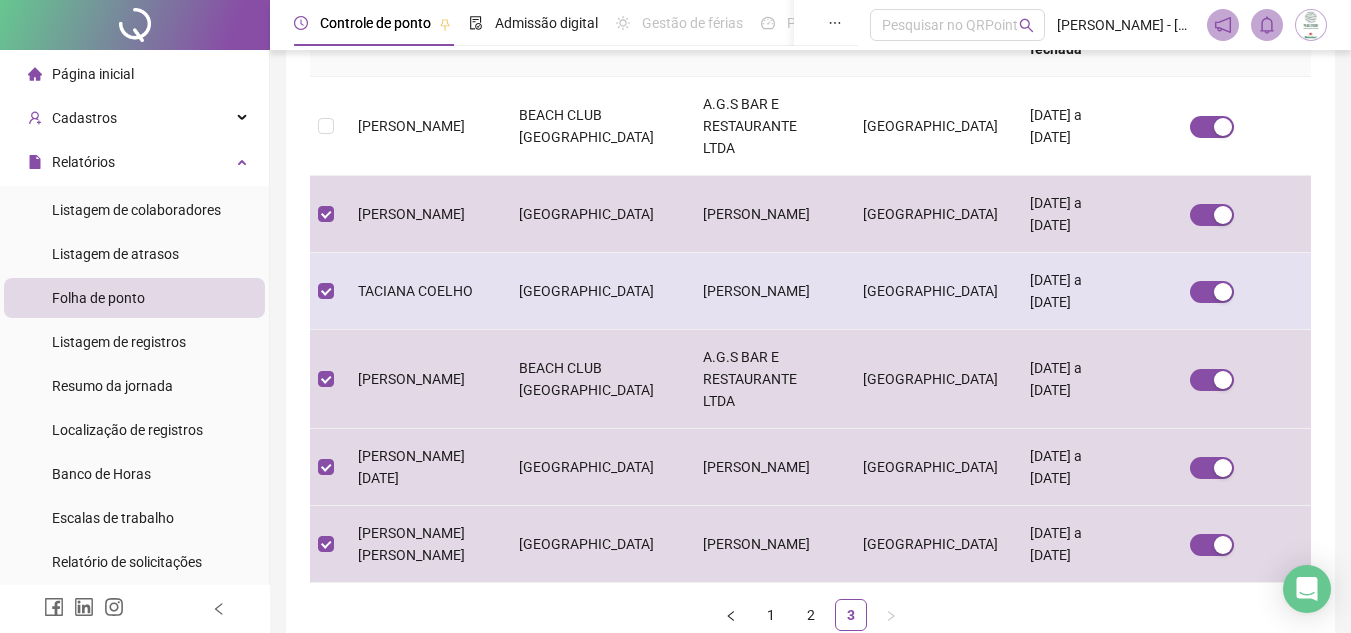 click at bounding box center [326, 291] 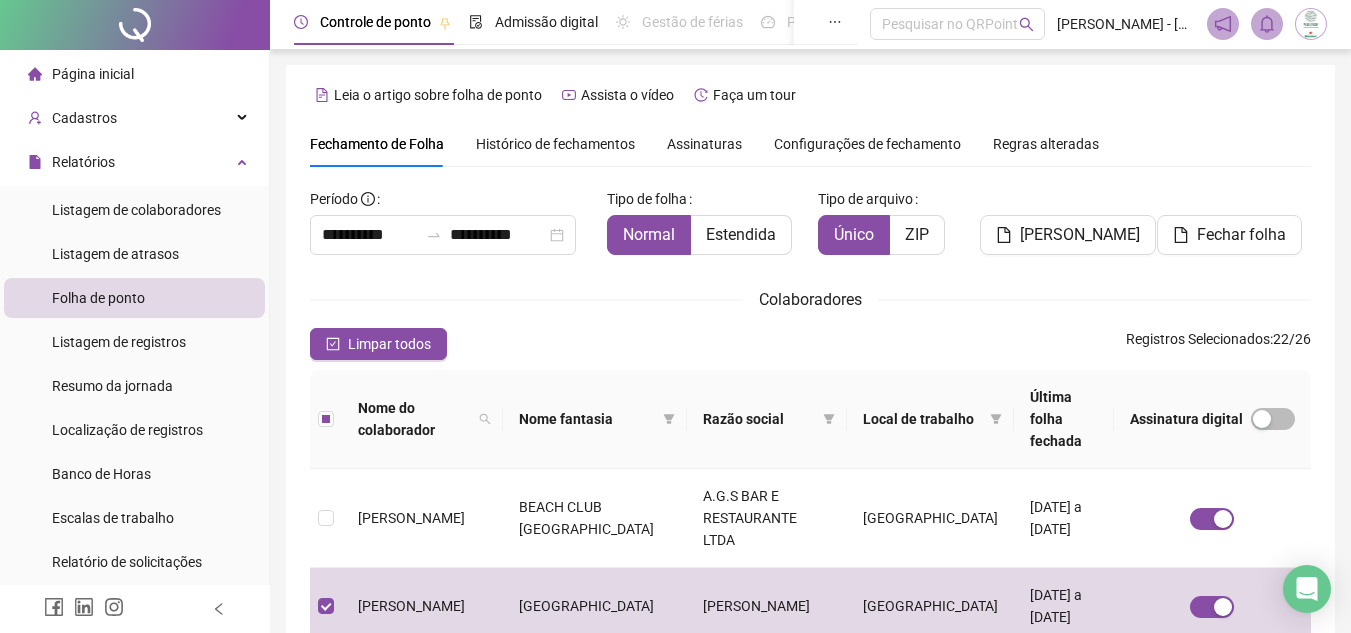 scroll, scrollTop: 0, scrollLeft: 0, axis: both 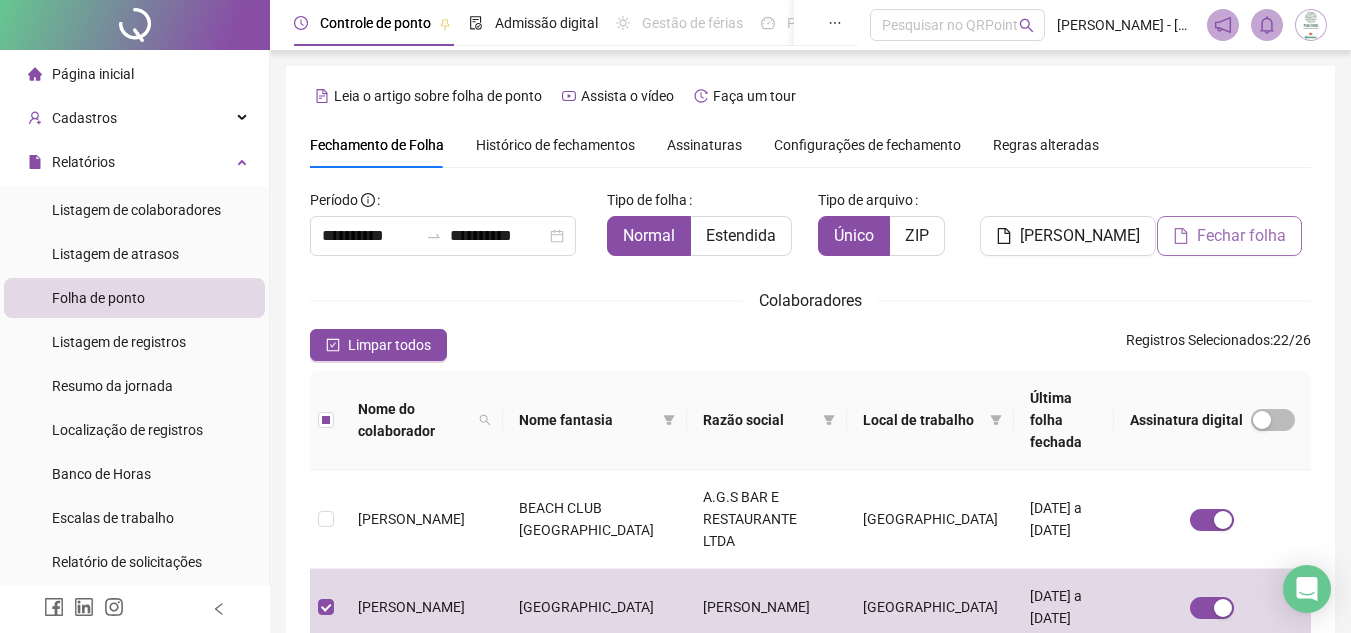 click on "Fechar folha" at bounding box center [1241, 236] 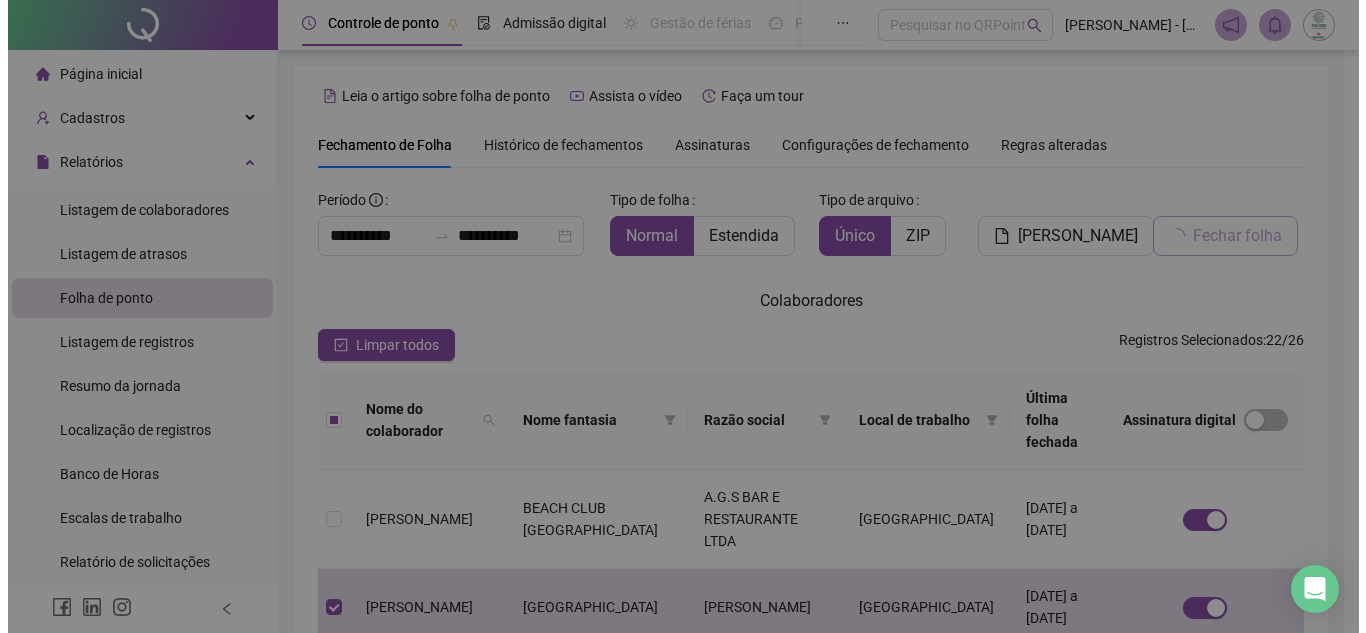 scroll, scrollTop: 93, scrollLeft: 0, axis: vertical 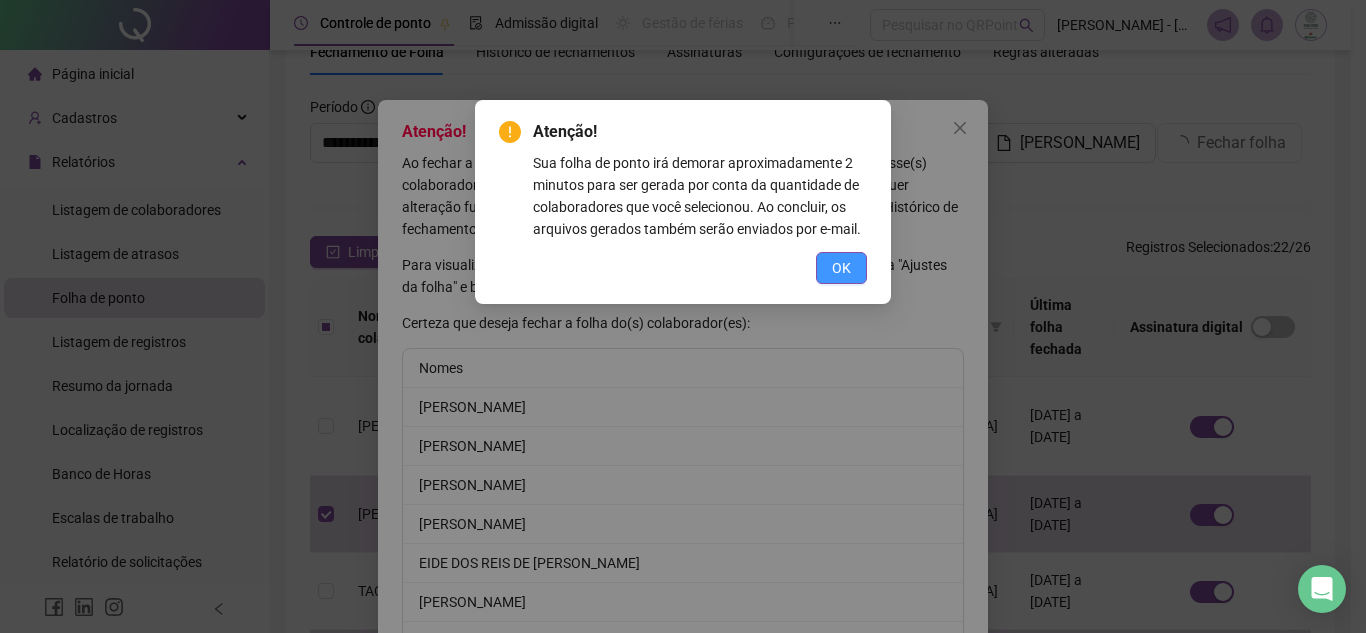 click on "OK" at bounding box center (841, 268) 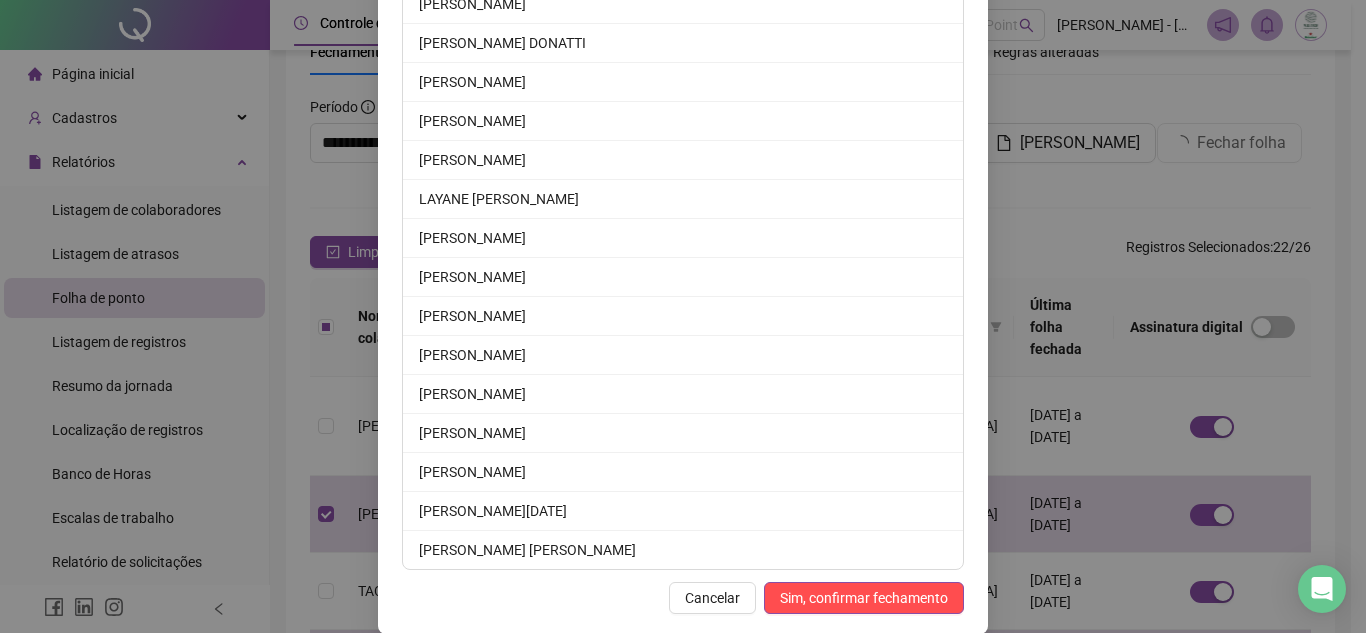 scroll, scrollTop: 701, scrollLeft: 0, axis: vertical 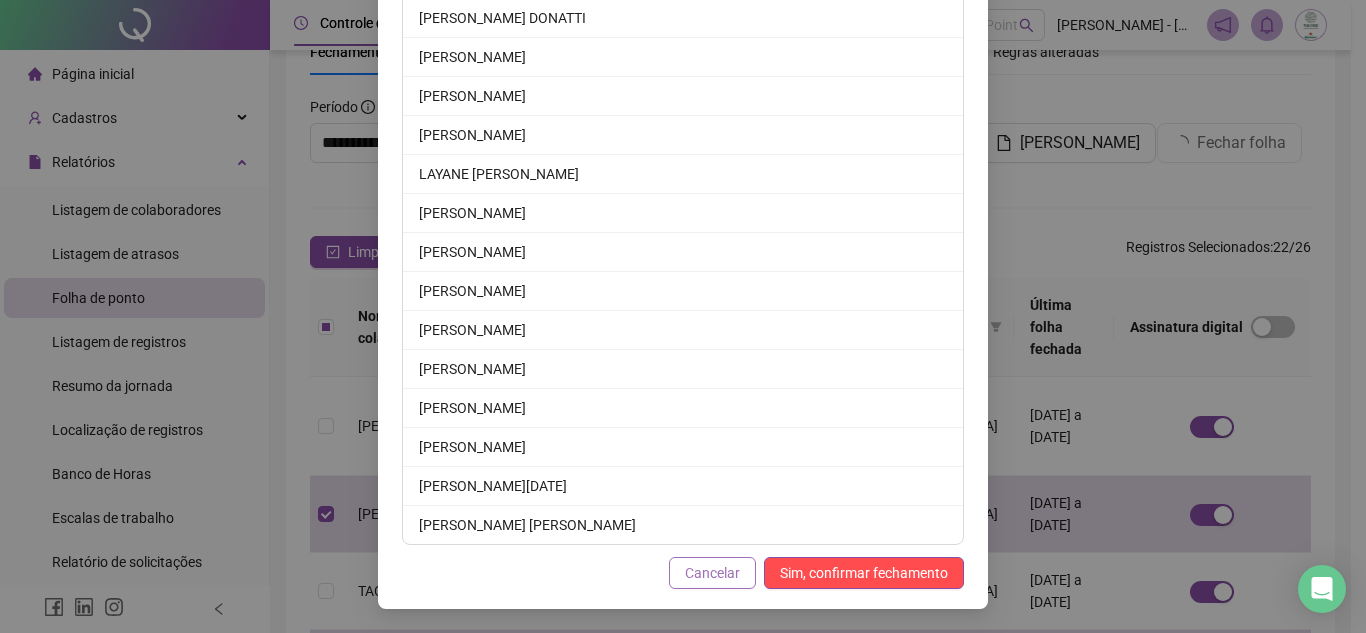 click on "Cancelar" at bounding box center [712, 573] 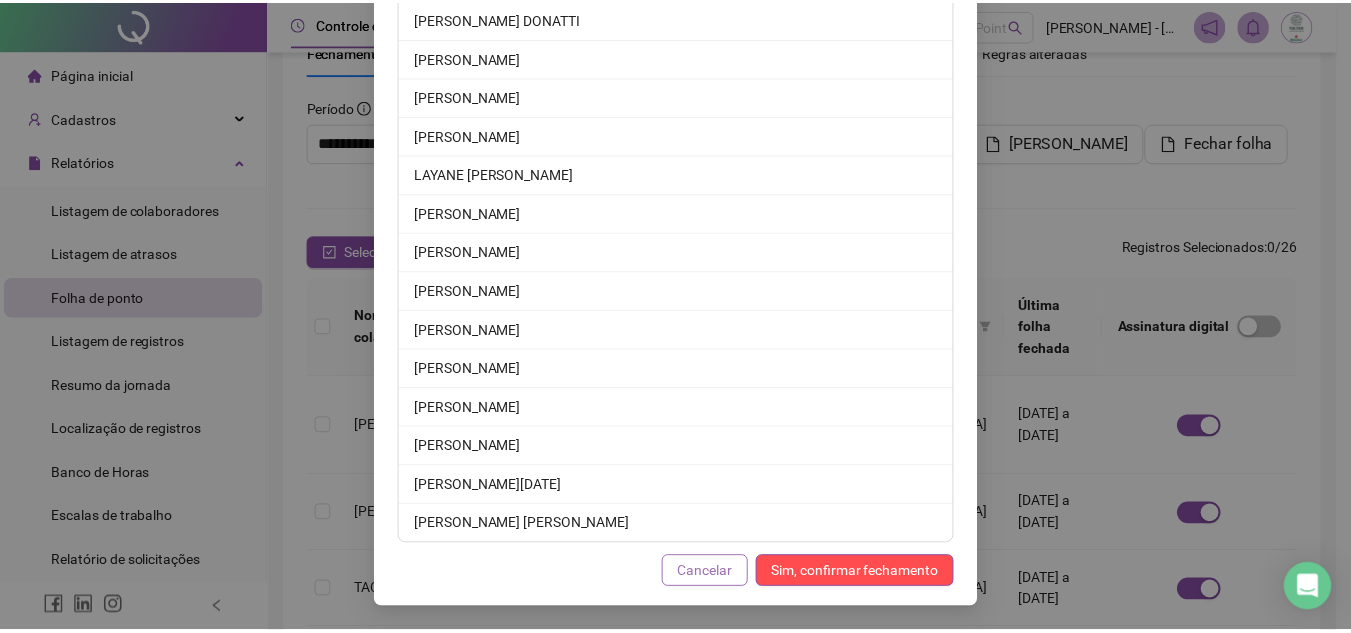 scroll, scrollTop: 601, scrollLeft: 0, axis: vertical 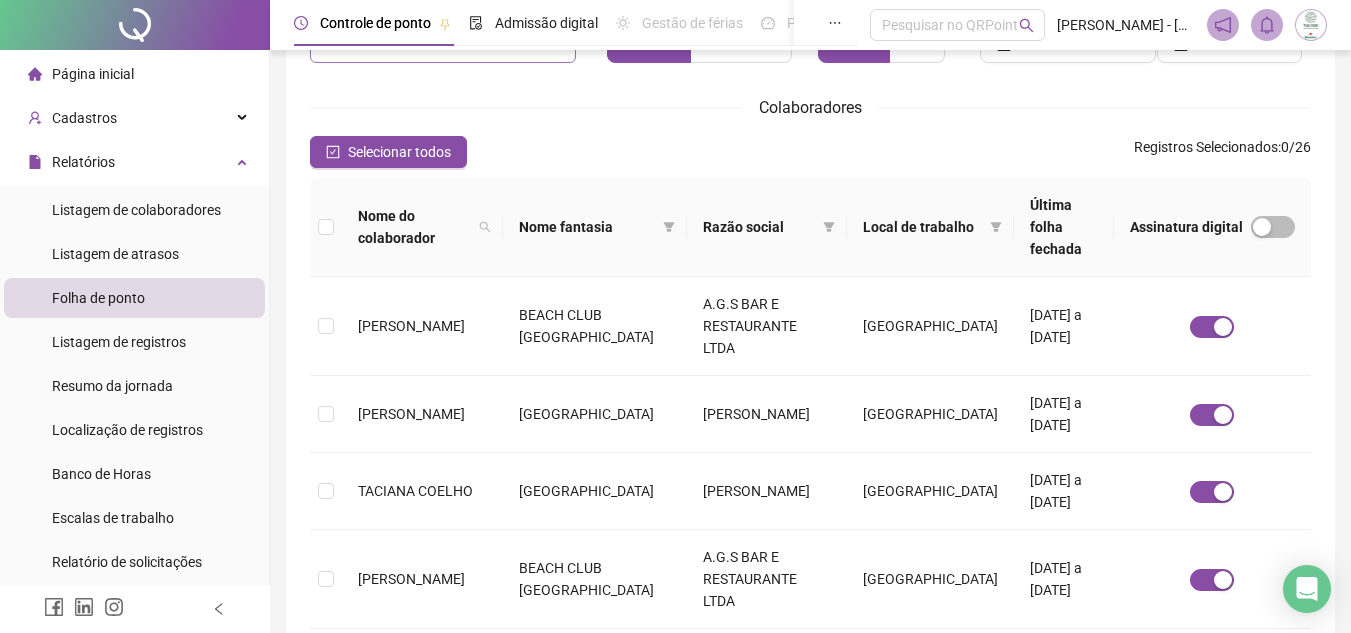click on "Selecionar todos" at bounding box center (388, 152) 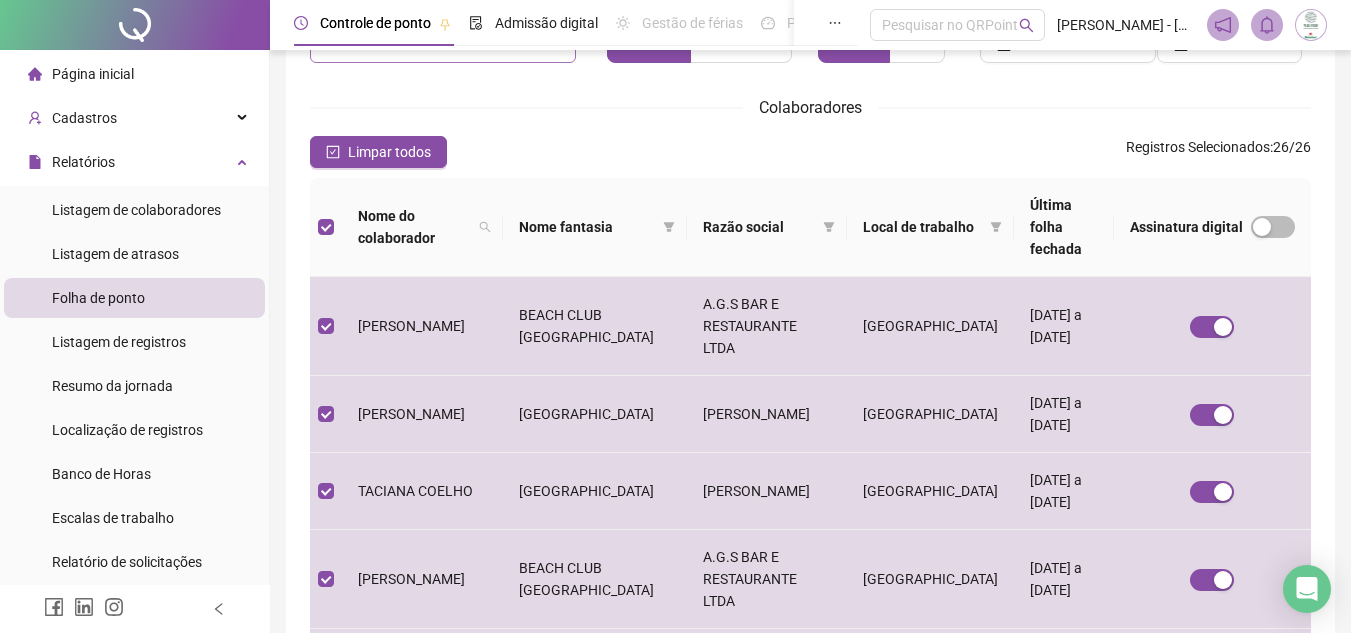 scroll, scrollTop: 93, scrollLeft: 0, axis: vertical 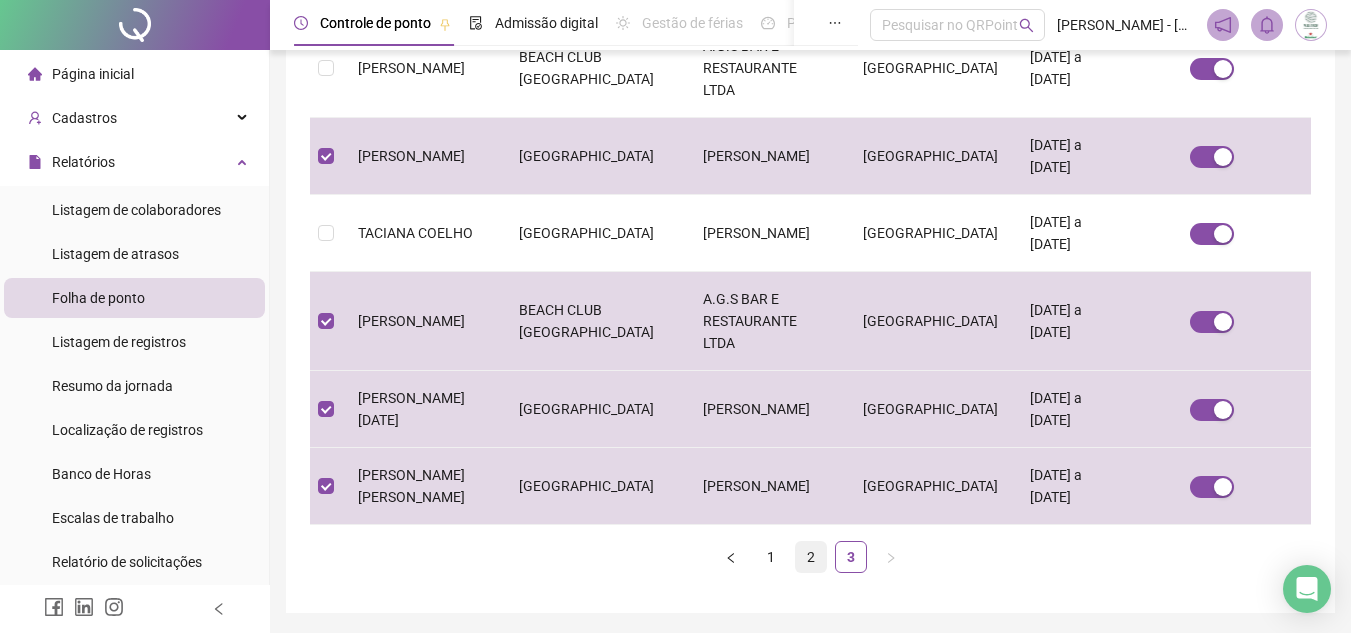 click on "2" at bounding box center [811, 557] 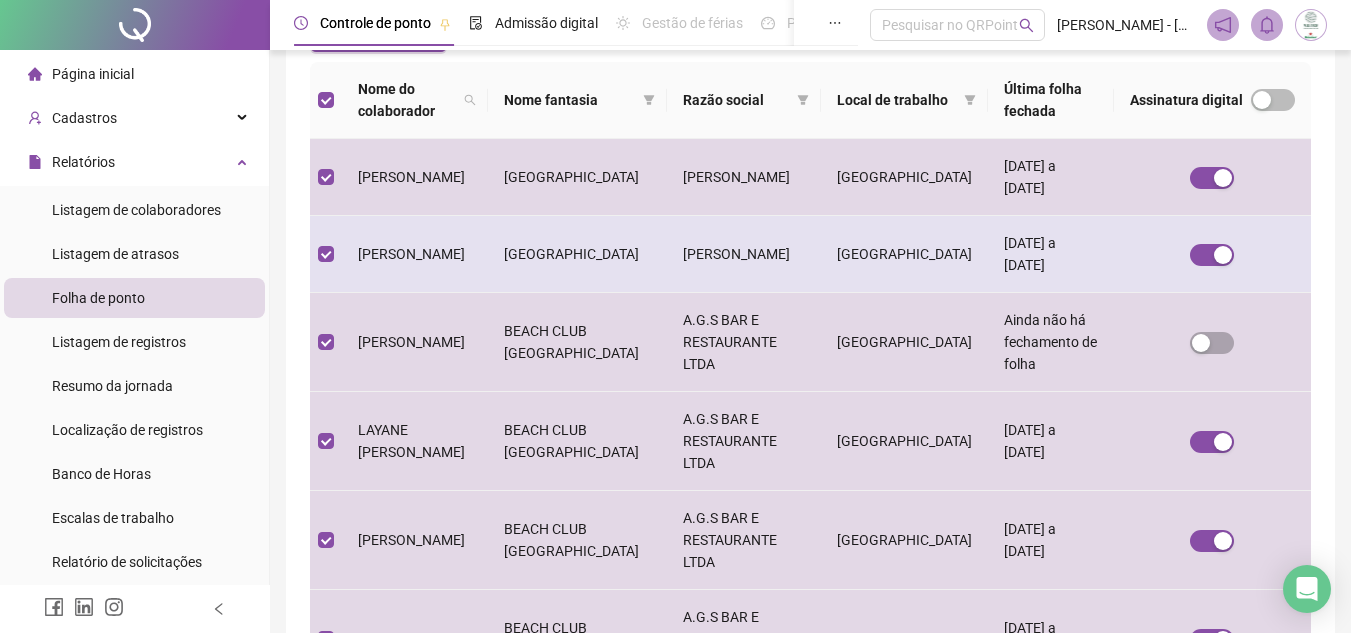 scroll, scrollTop: 393, scrollLeft: 0, axis: vertical 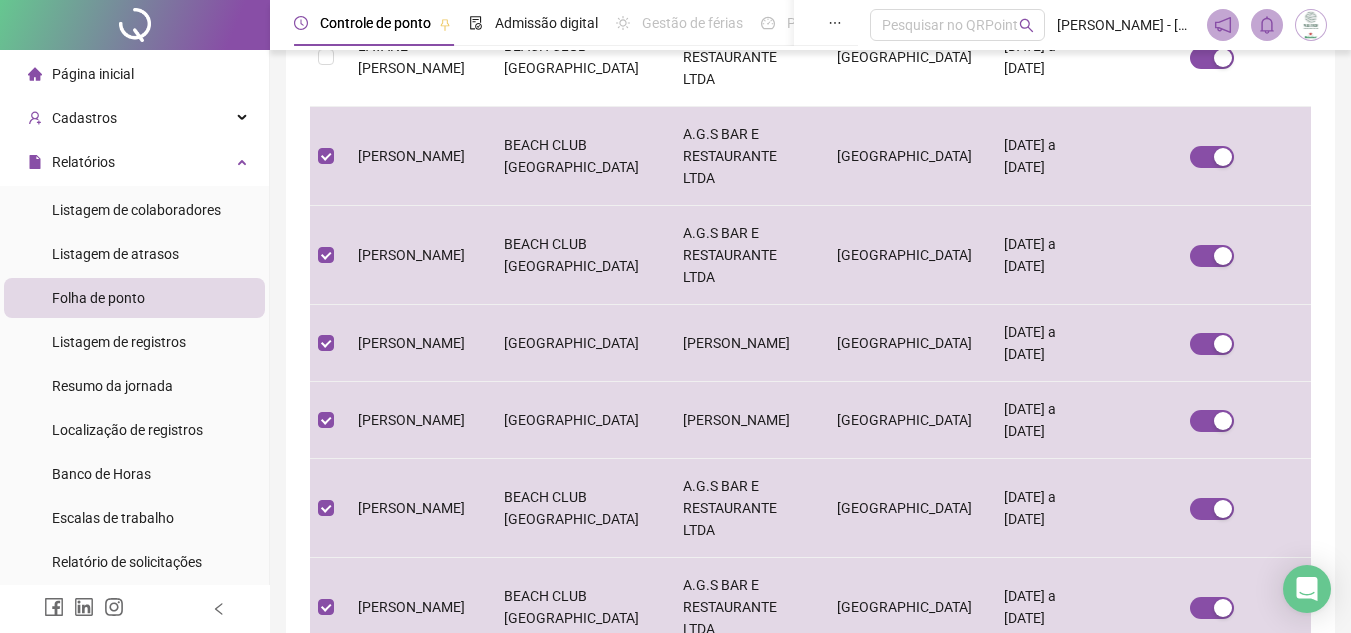click on "1" at bounding box center (771, 689) 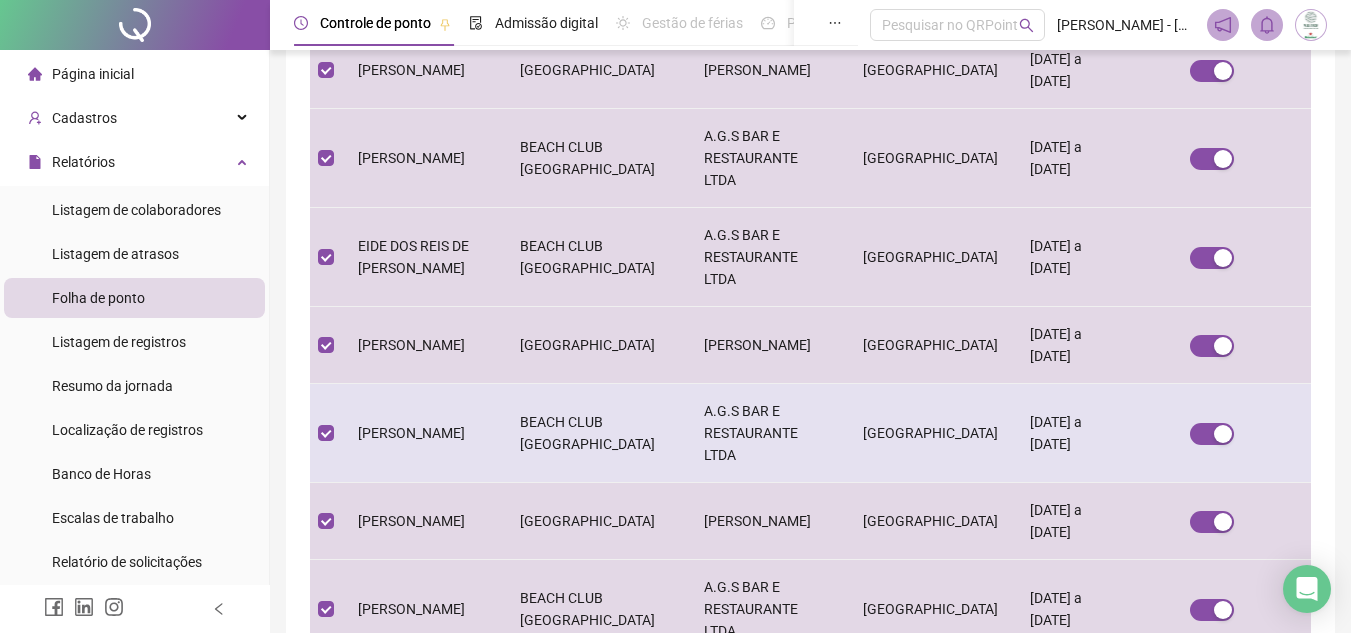 scroll, scrollTop: 593, scrollLeft: 0, axis: vertical 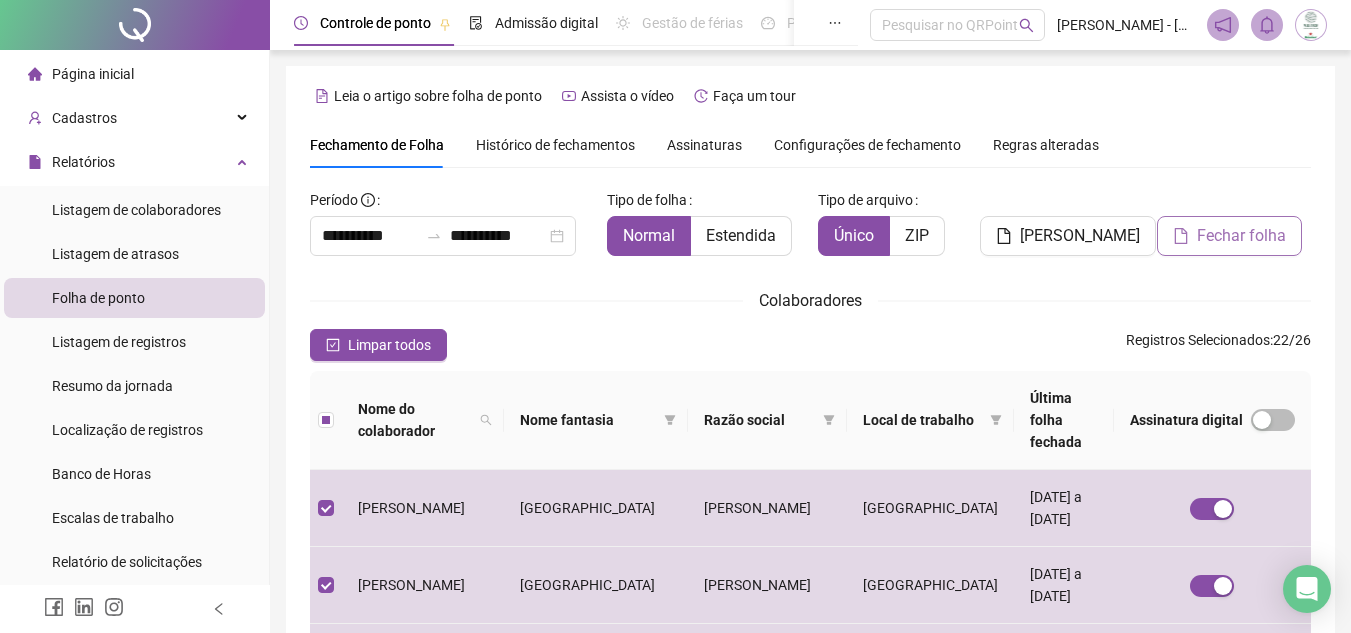 click on "Fechar folha" at bounding box center (1241, 236) 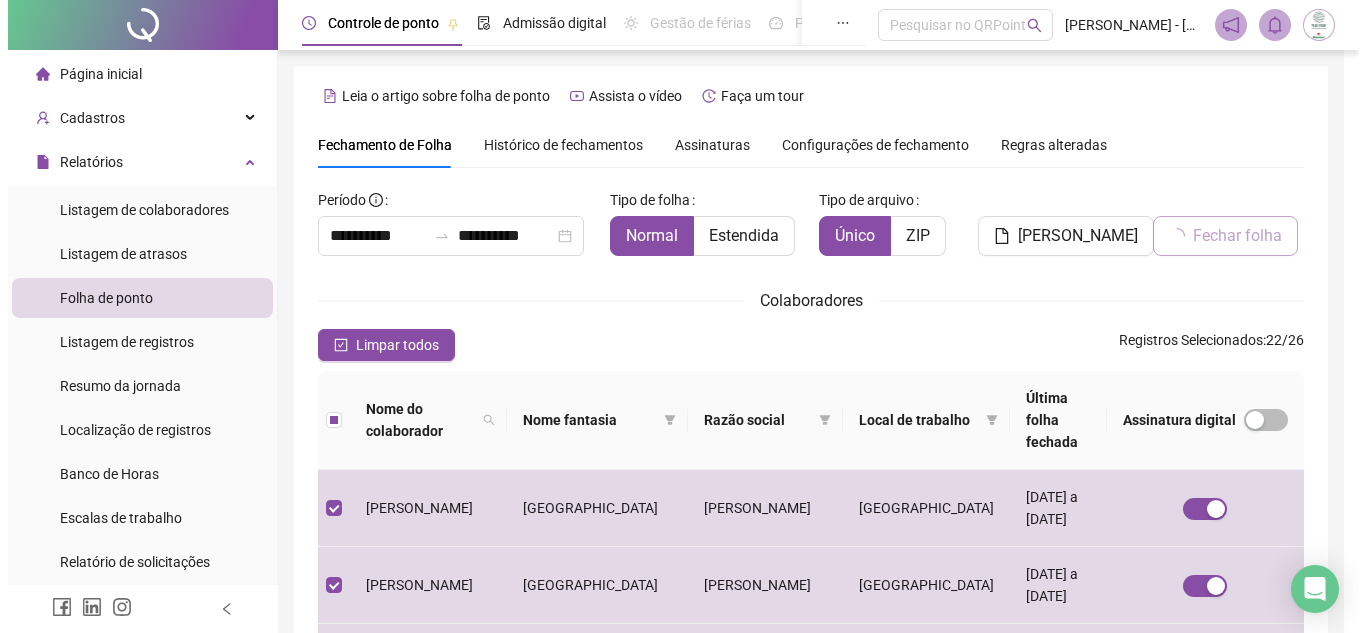 scroll, scrollTop: 93, scrollLeft: 0, axis: vertical 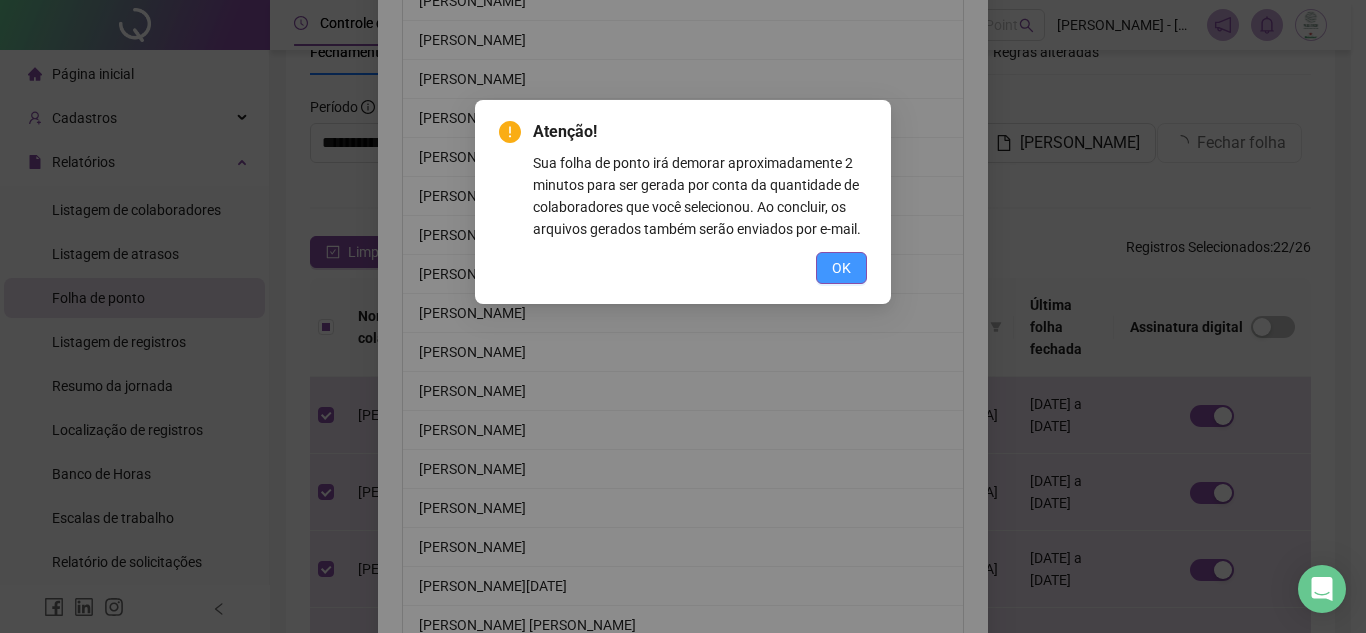 click on "OK" at bounding box center (841, 268) 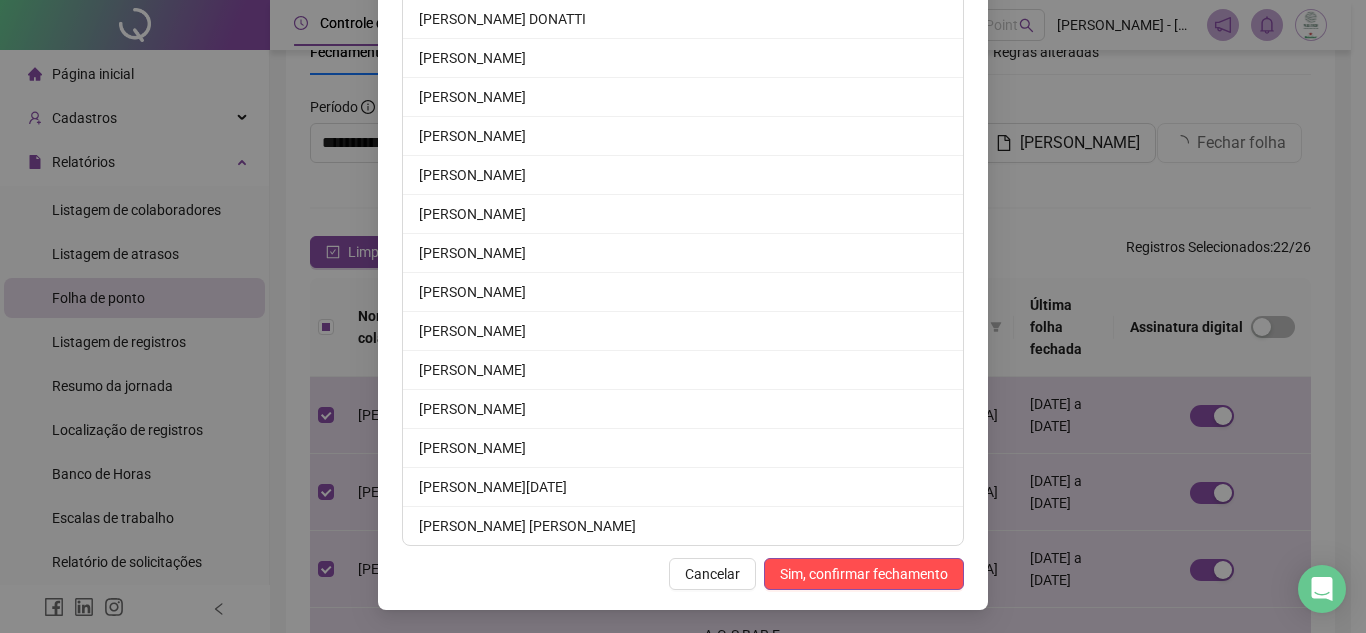 scroll, scrollTop: 701, scrollLeft: 0, axis: vertical 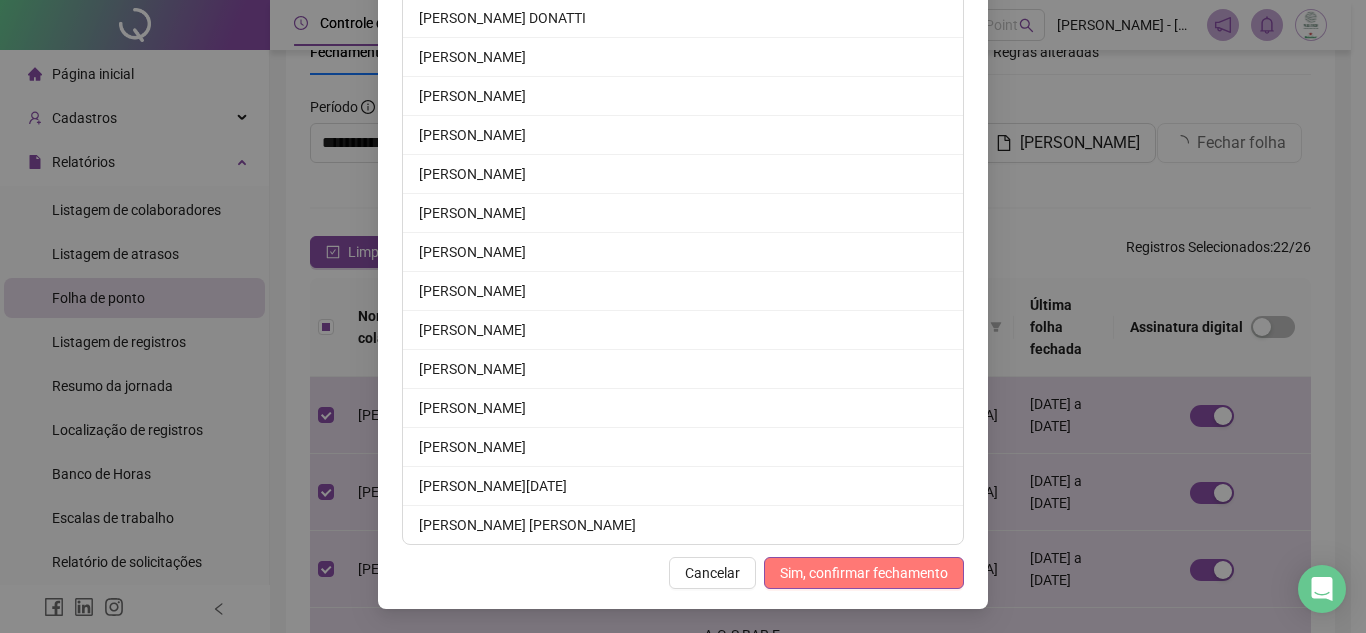 click on "Sim, confirmar fechamento" at bounding box center (864, 573) 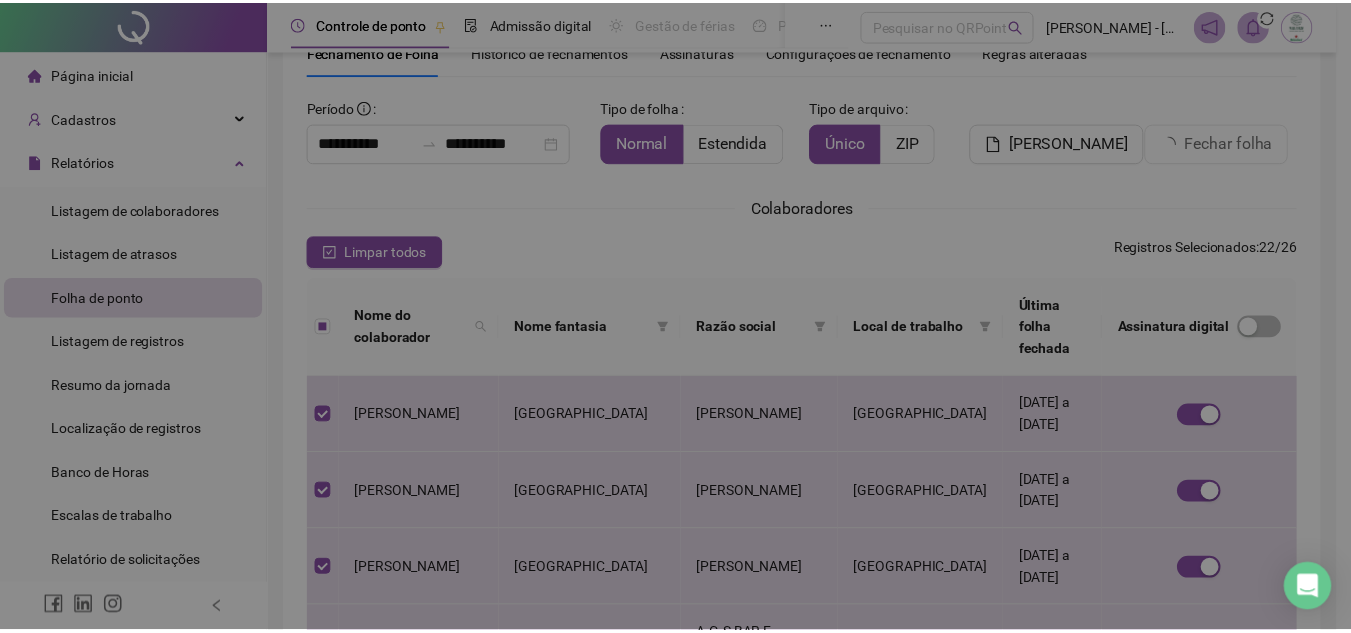 scroll, scrollTop: 603, scrollLeft: 0, axis: vertical 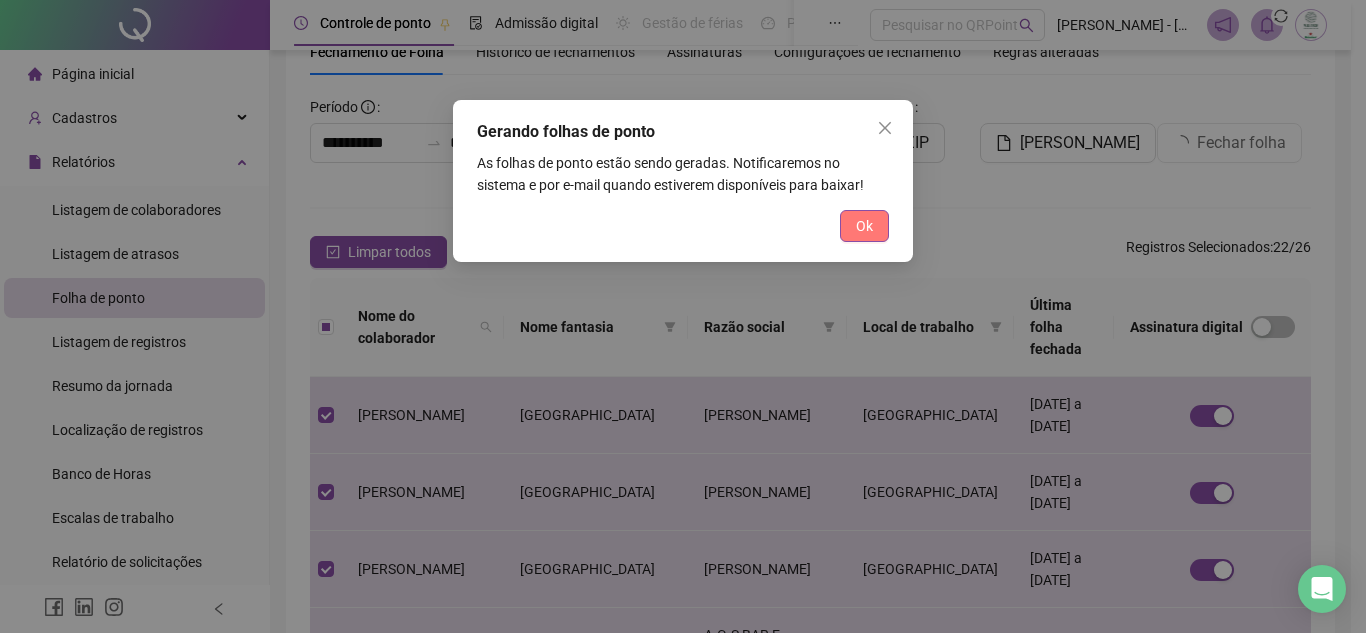 click on "Ok" at bounding box center (864, 226) 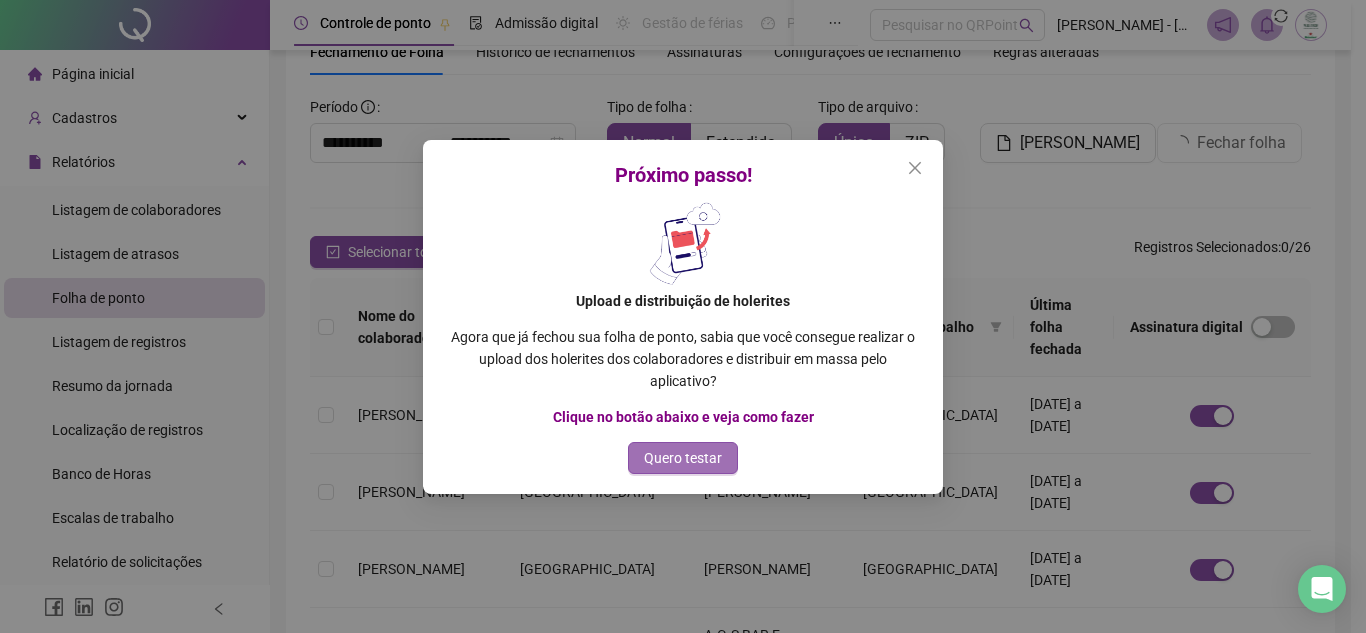 click on "Quero testar" at bounding box center (683, 458) 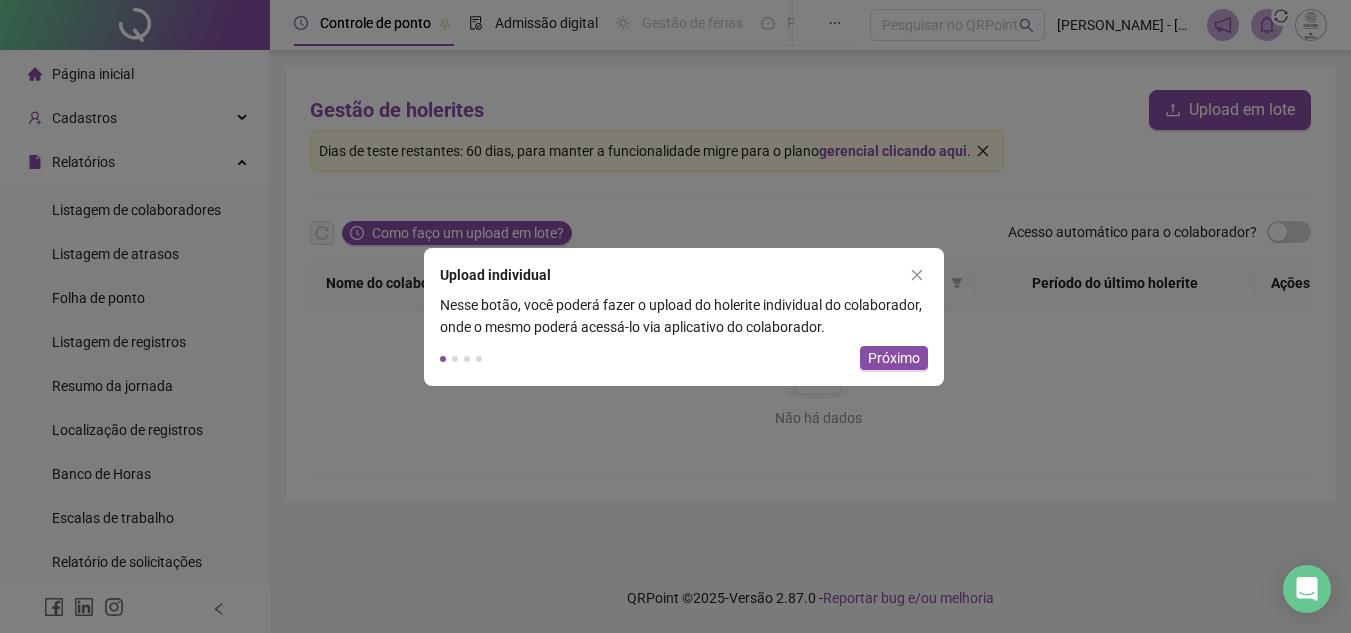 scroll, scrollTop: 0, scrollLeft: 0, axis: both 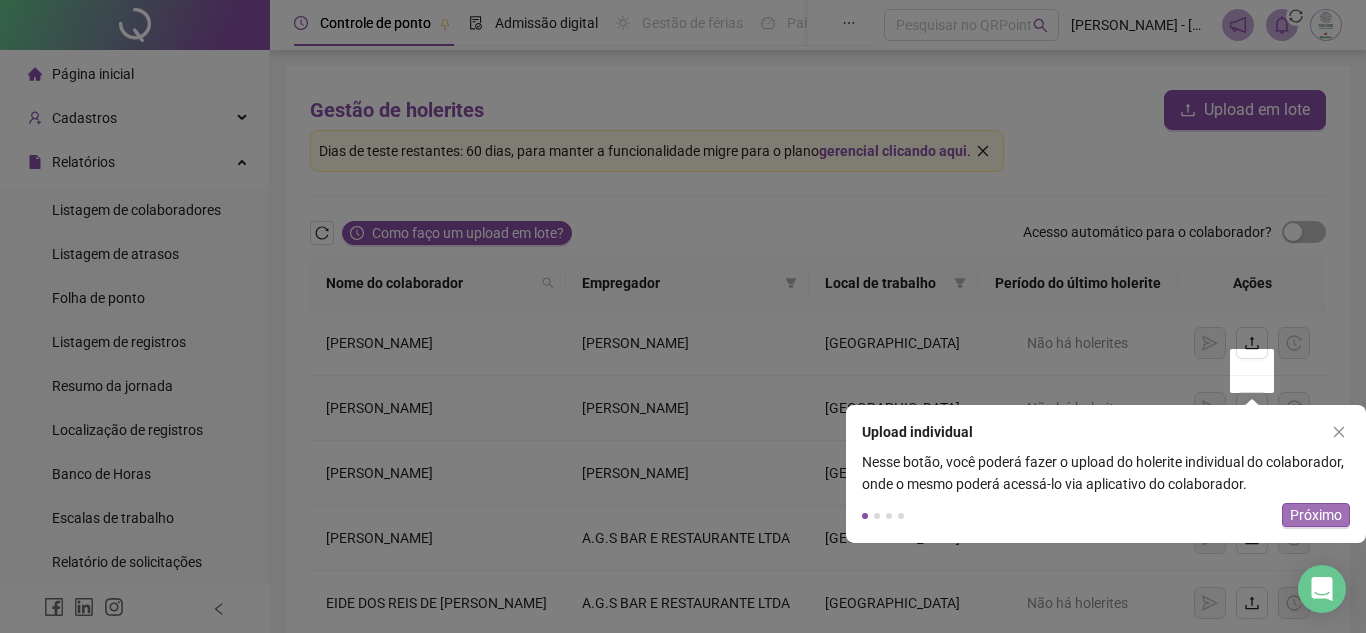 click on "Próximo" at bounding box center (1316, 515) 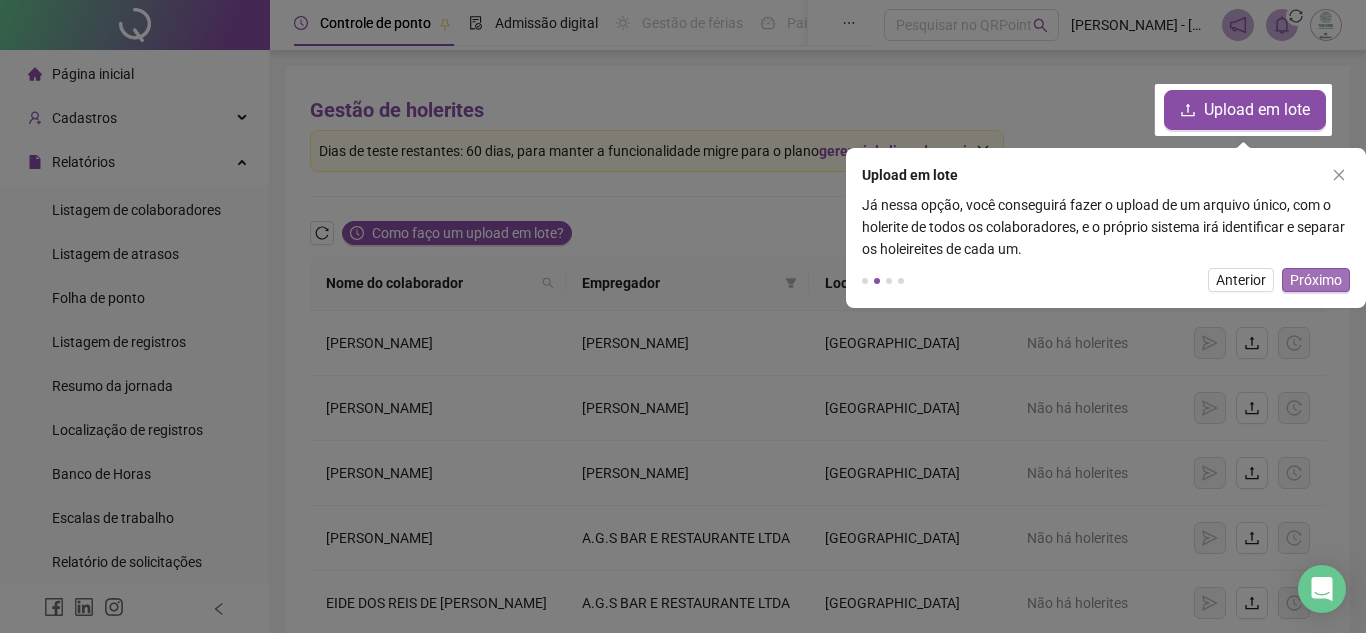 click on "Próximo" at bounding box center (1316, 280) 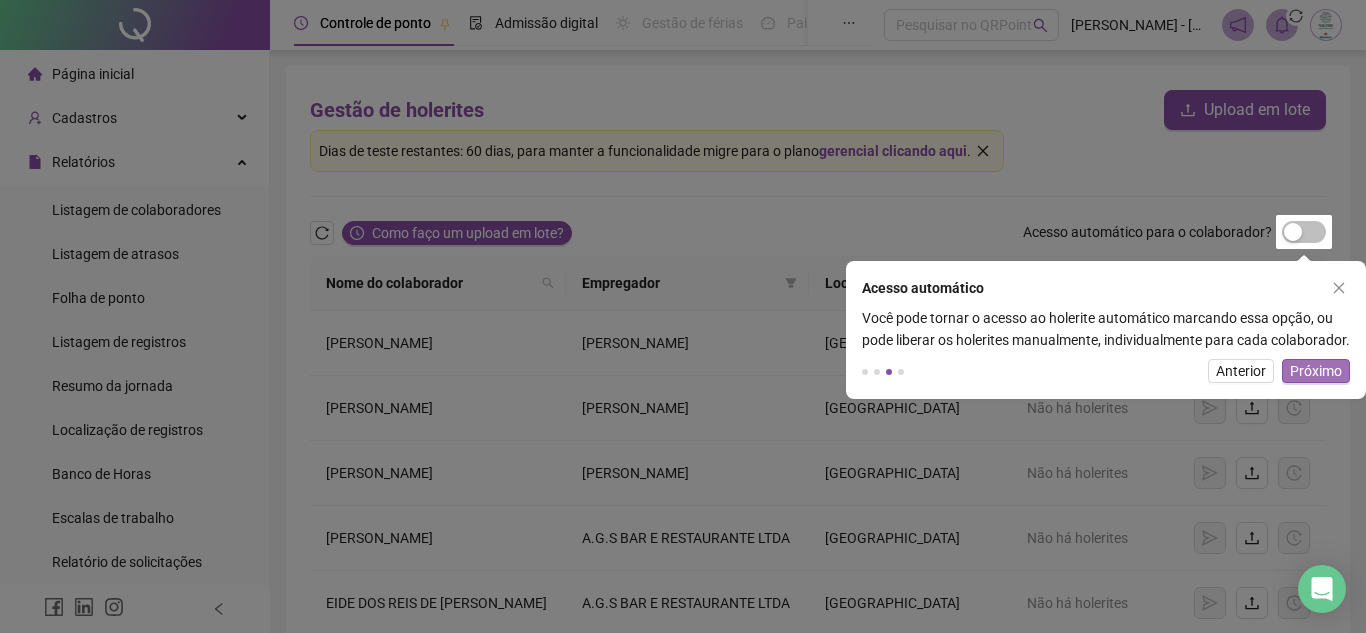 click on "Próximo" at bounding box center (1316, 371) 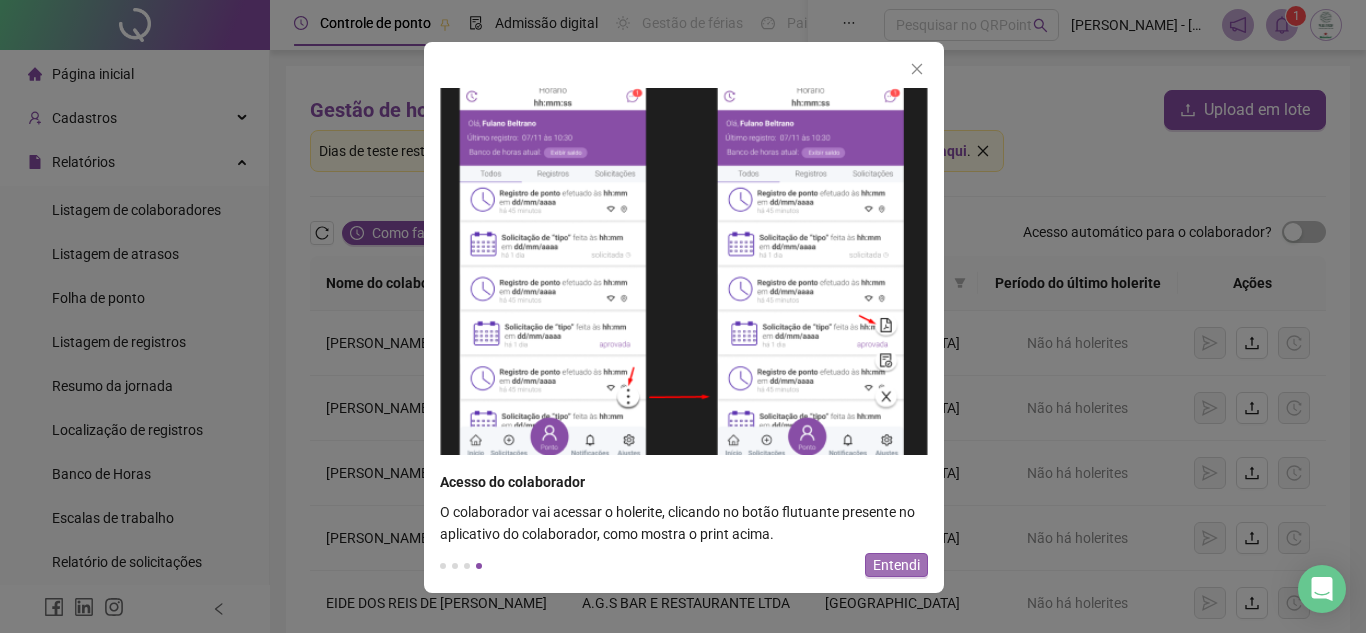 click on "Entendi" at bounding box center (896, 565) 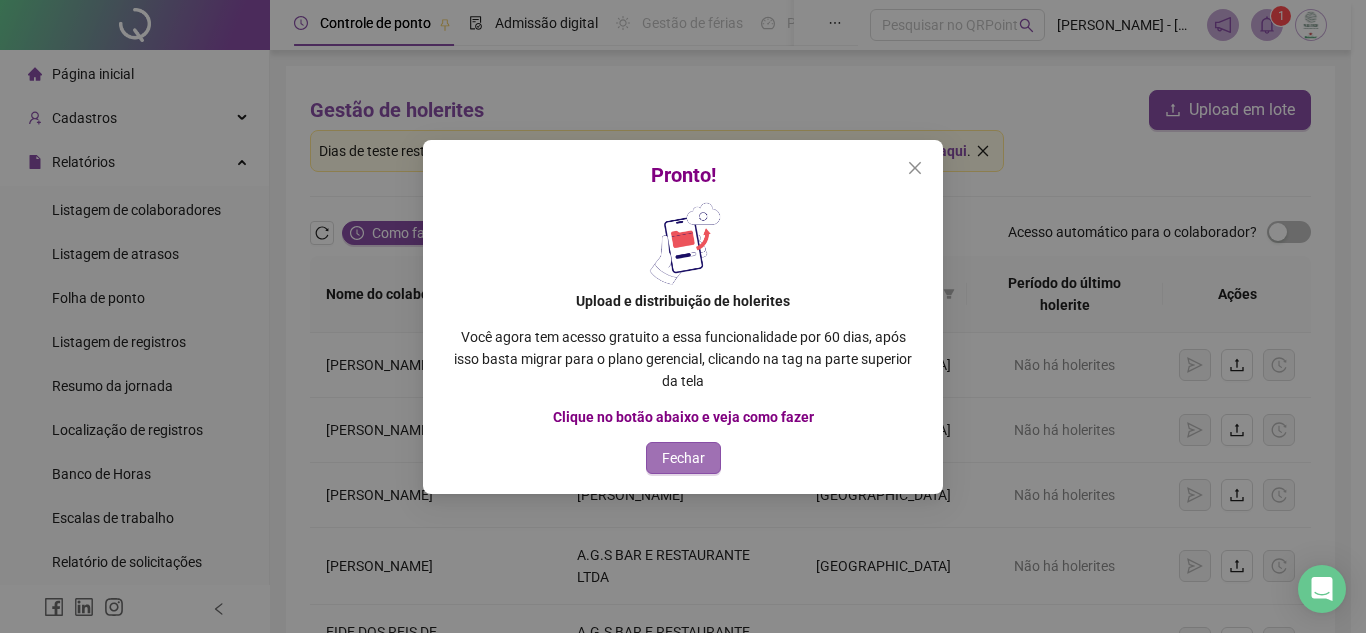 click on "Fechar" at bounding box center [683, 458] 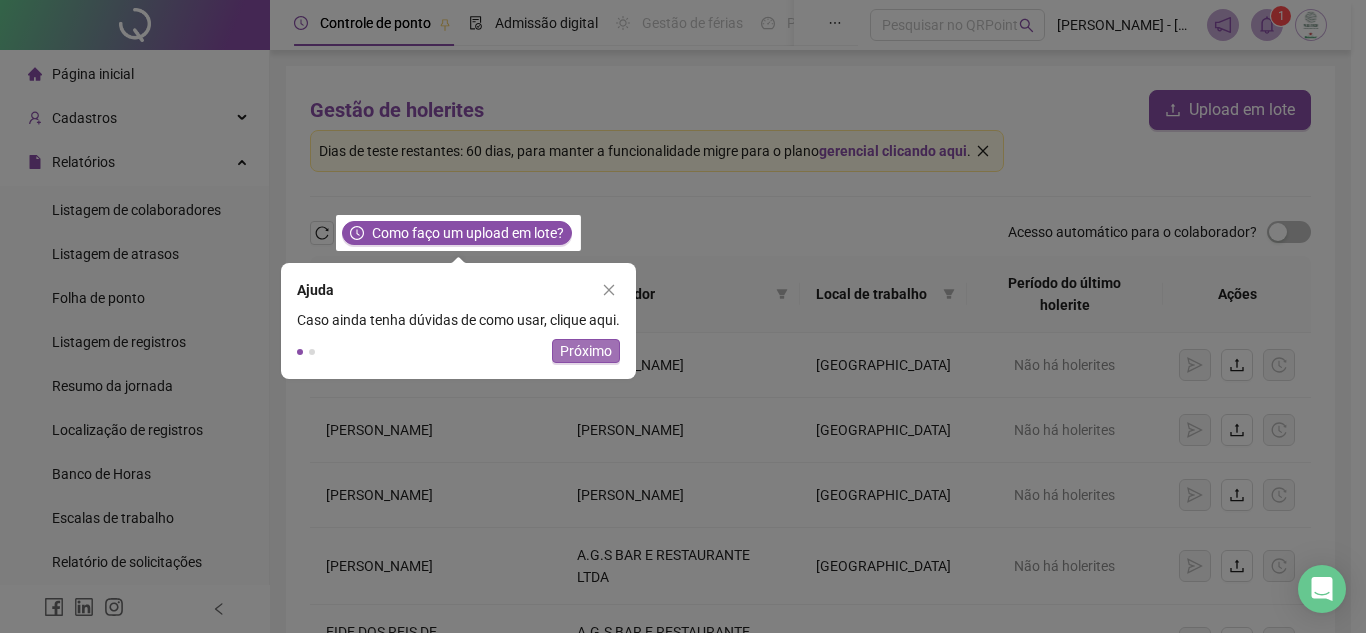click on "Próximo" at bounding box center [586, 351] 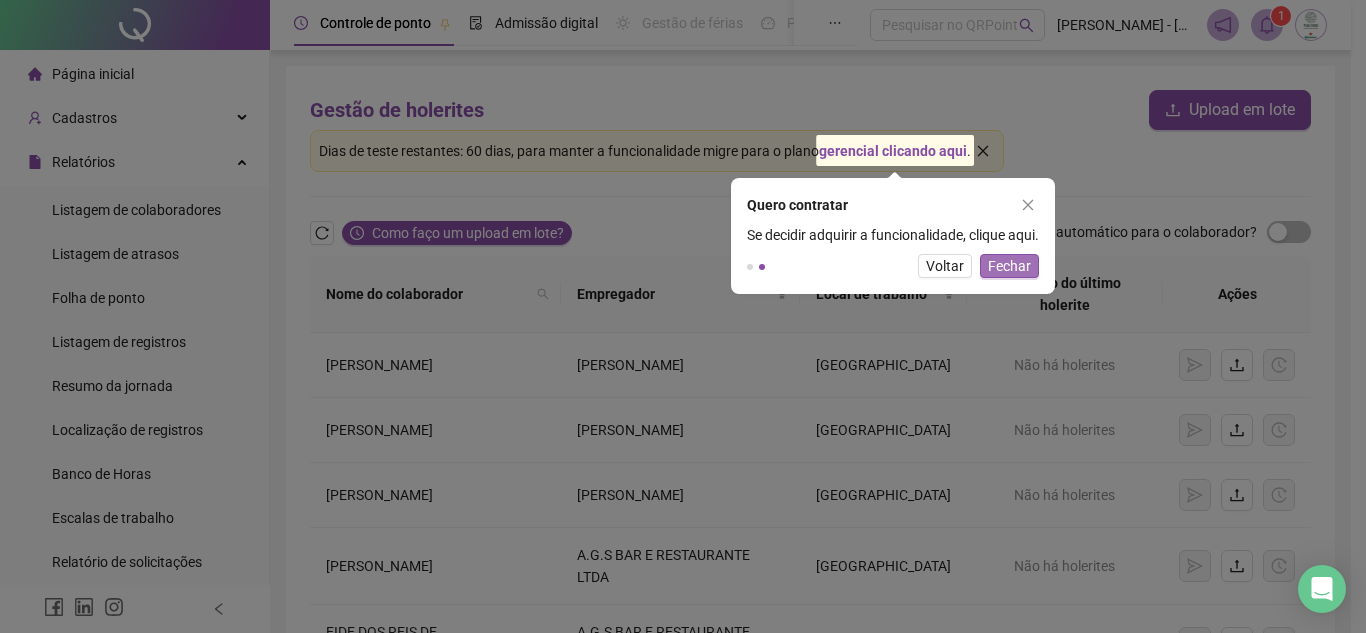 click on "Fechar" at bounding box center (1009, 266) 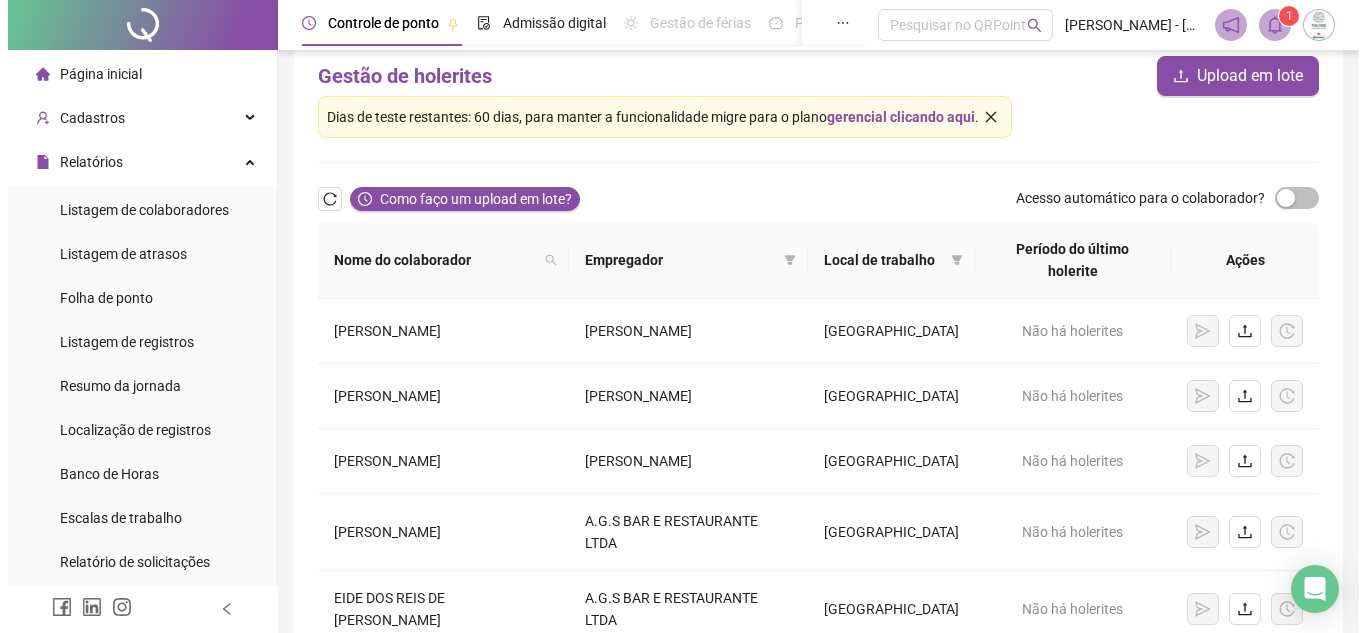 scroll, scrollTop: 0, scrollLeft: 0, axis: both 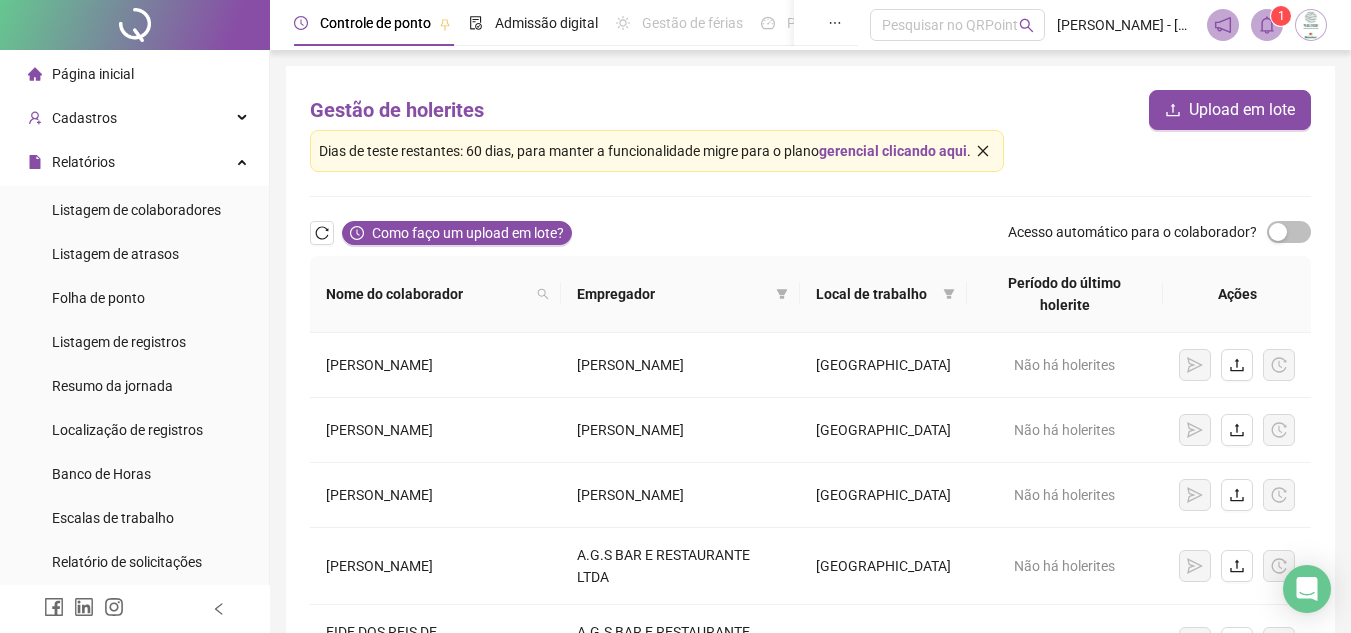 click on "Controle de ponto" at bounding box center (375, 23) 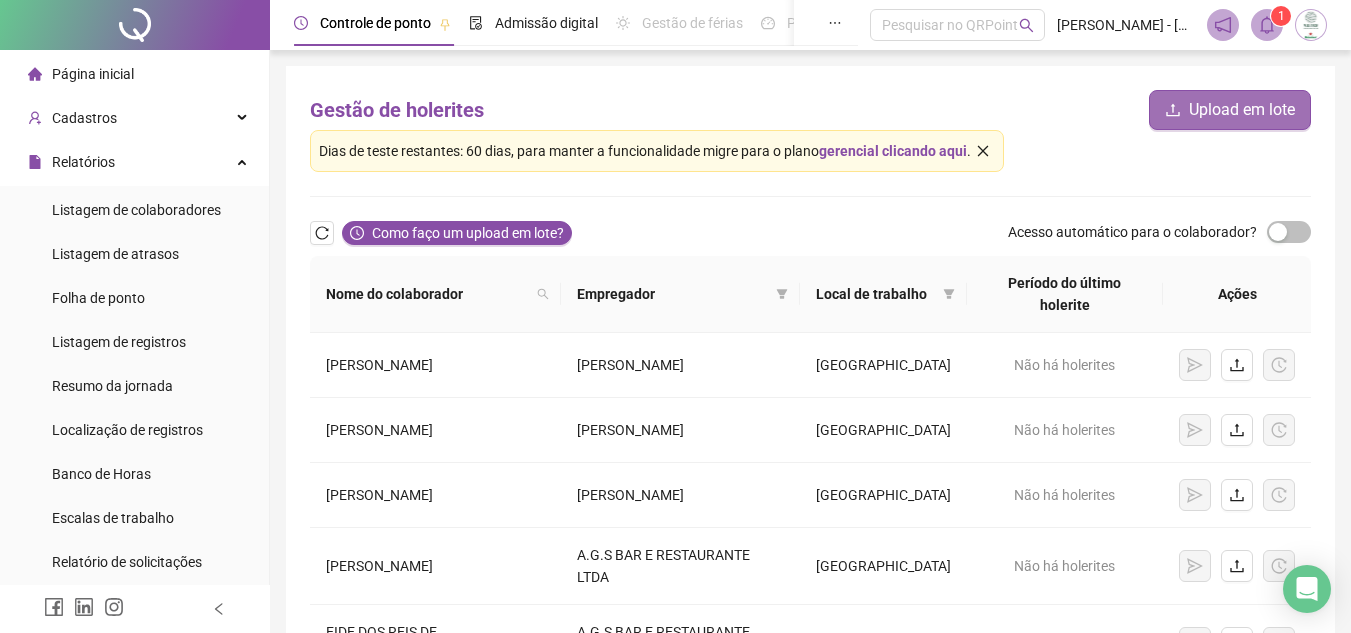 click on "Upload em lote" at bounding box center [1242, 110] 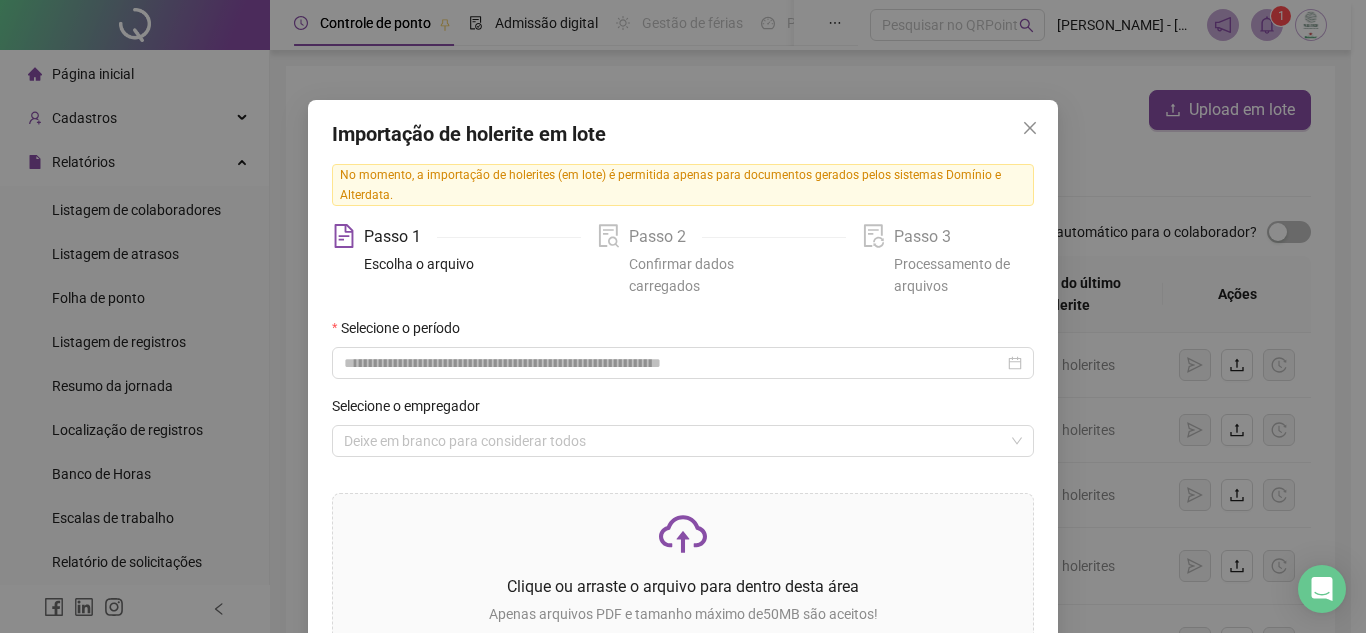 scroll, scrollTop: 100, scrollLeft: 0, axis: vertical 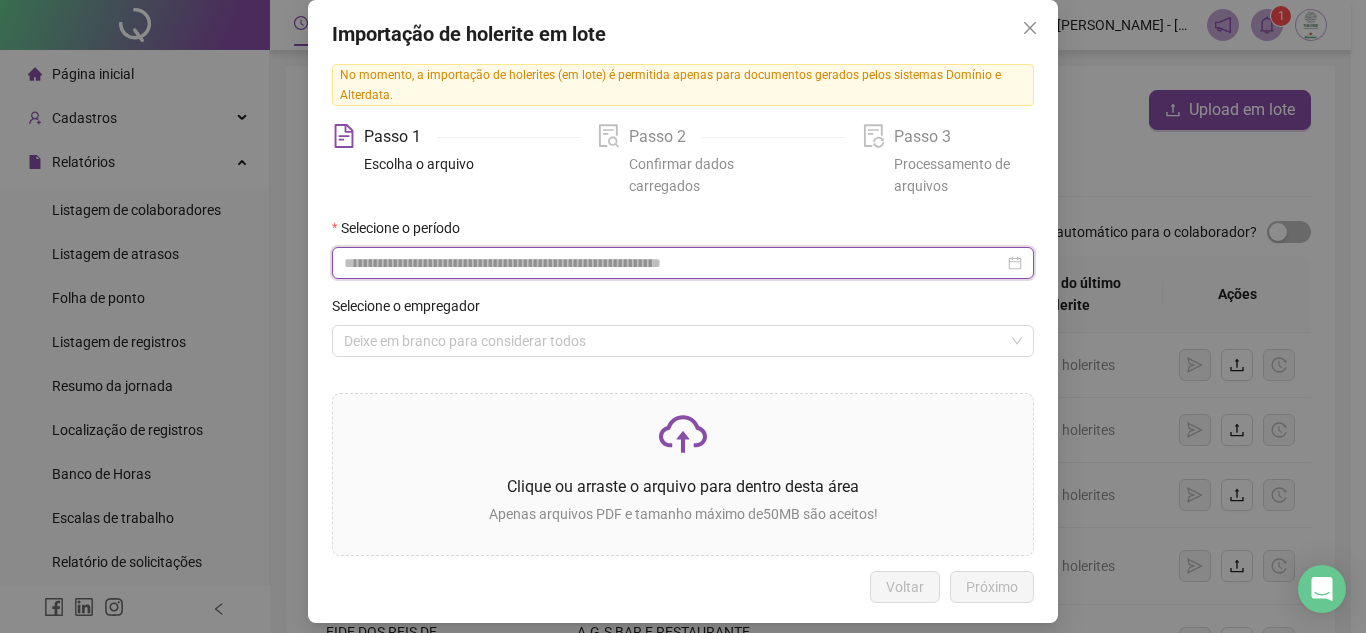 click at bounding box center [674, 263] 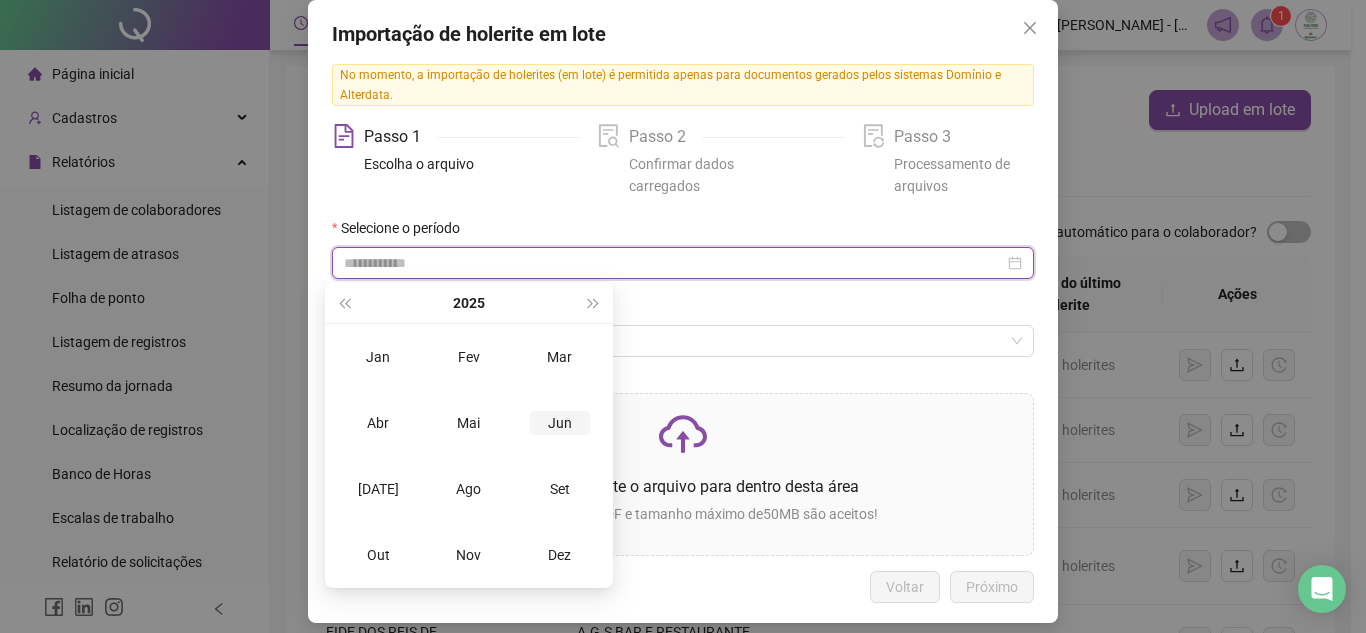 type on "**********" 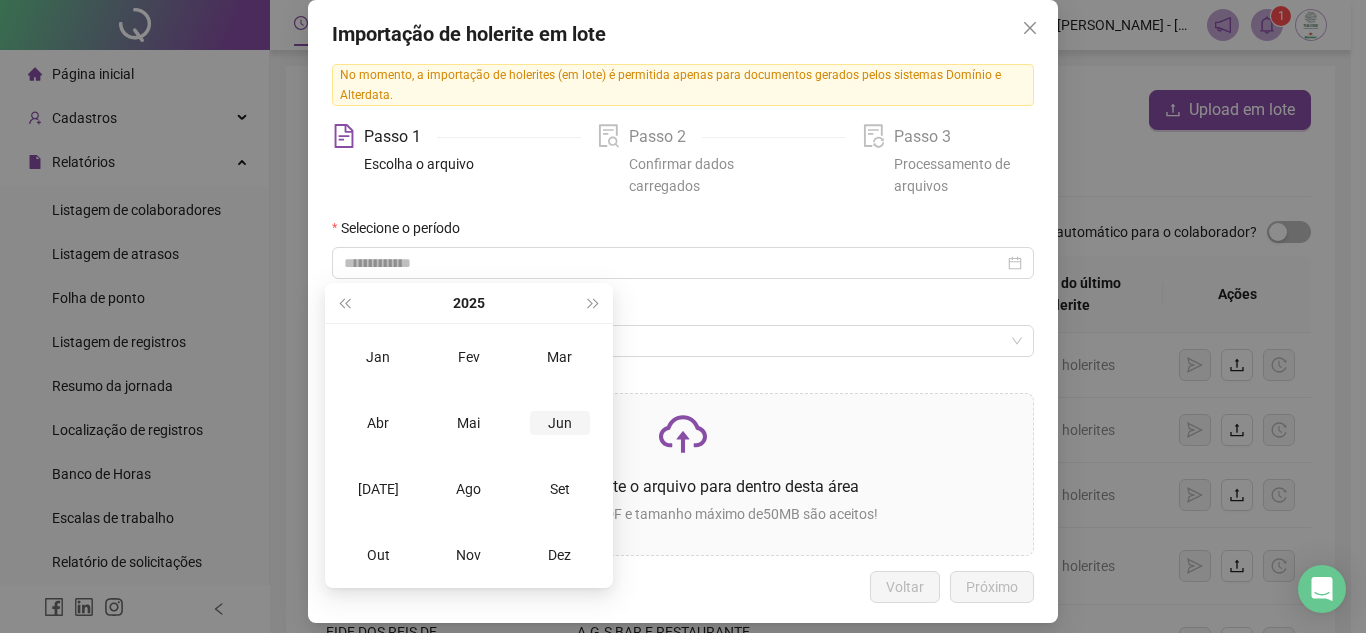 click on "Jun" at bounding box center (560, 423) 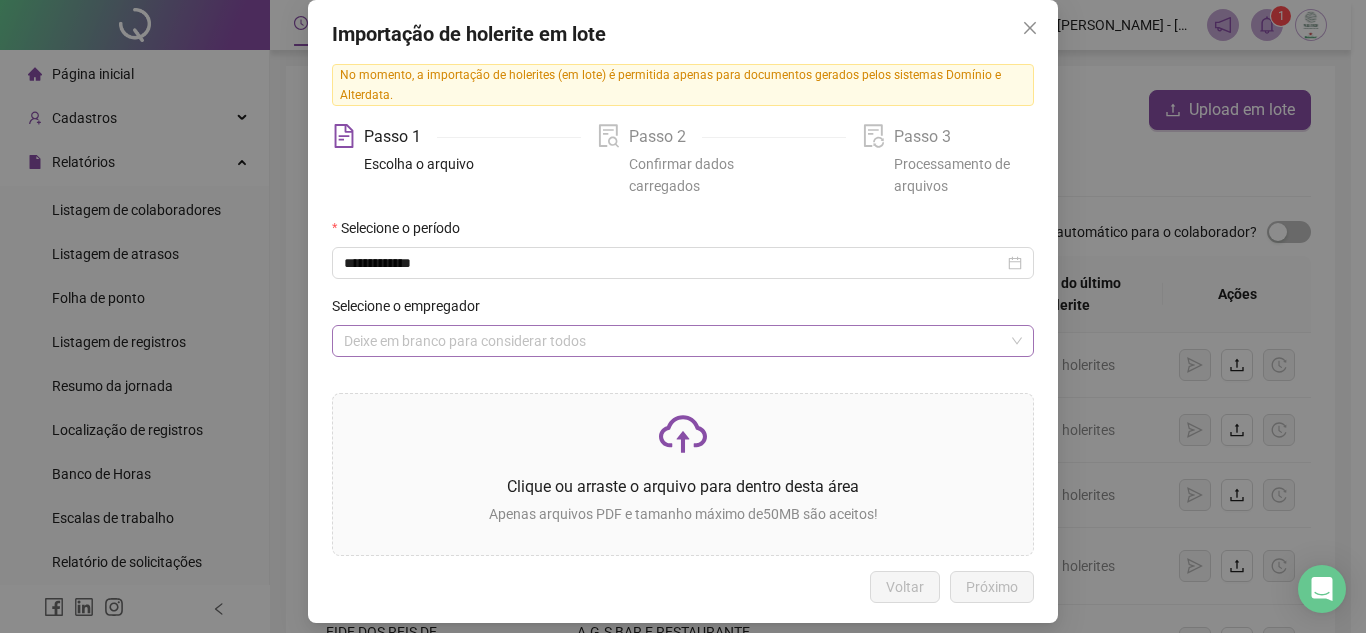 click at bounding box center [677, 341] 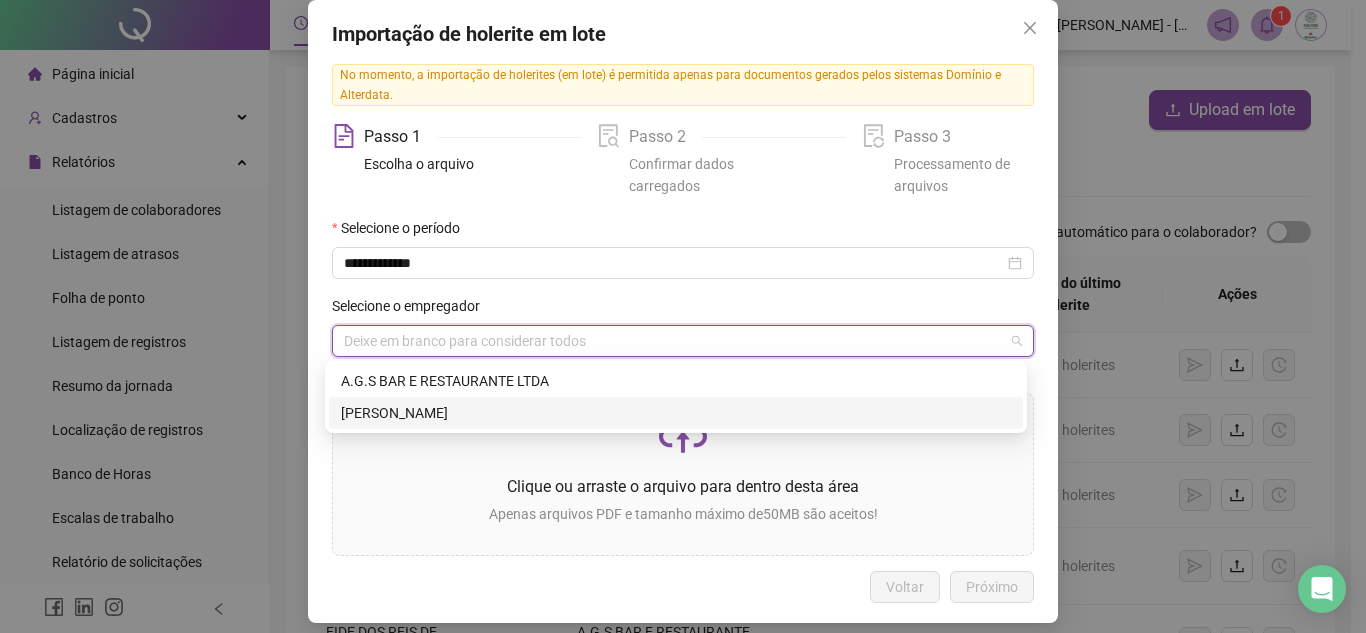 click on "[PERSON_NAME]" at bounding box center (676, 413) 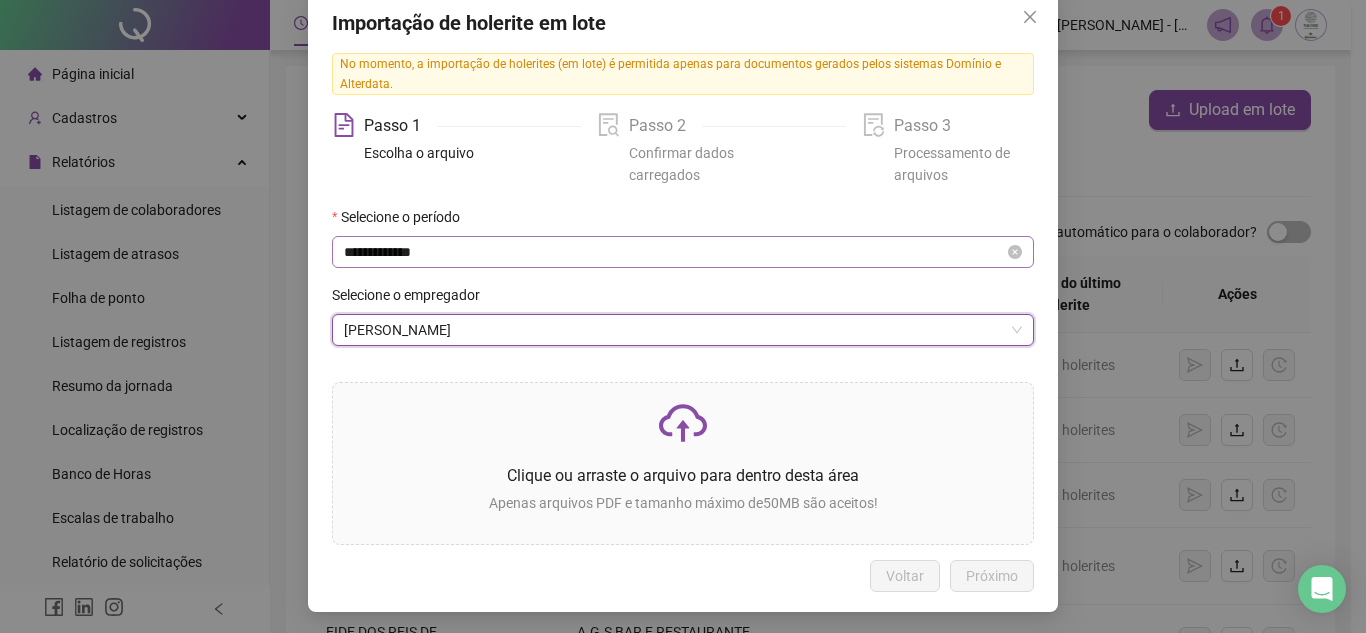 scroll, scrollTop: 114, scrollLeft: 0, axis: vertical 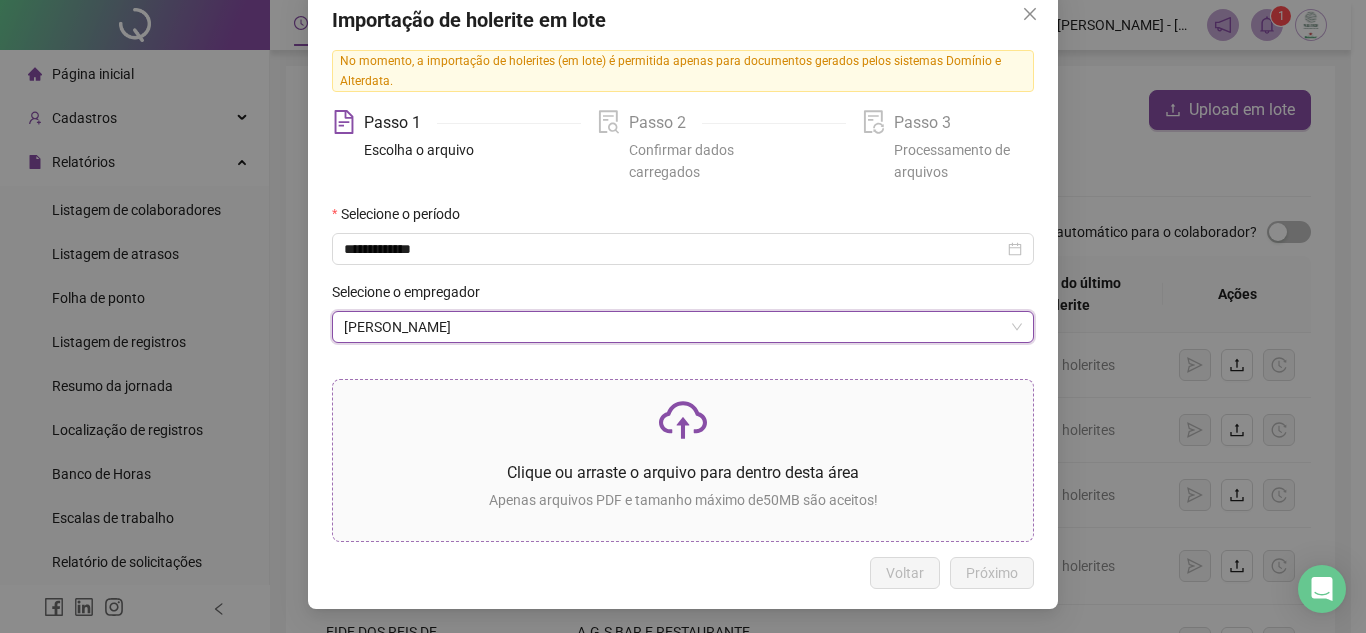 click 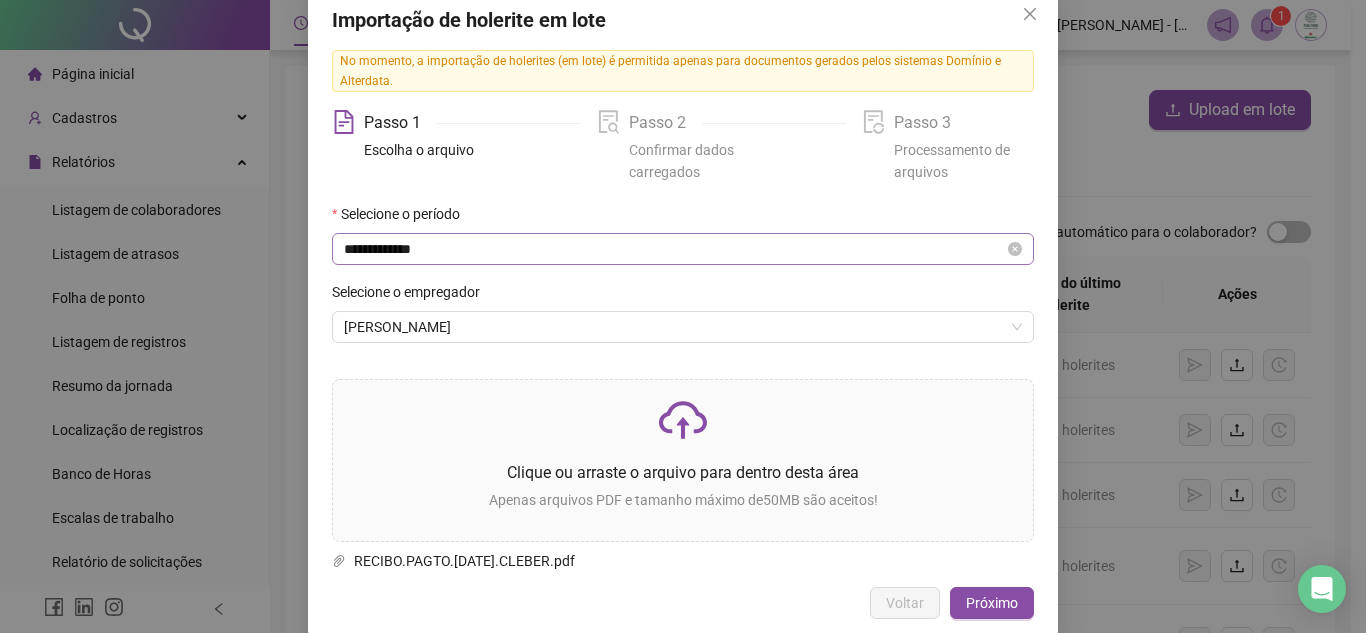 scroll, scrollTop: 144, scrollLeft: 0, axis: vertical 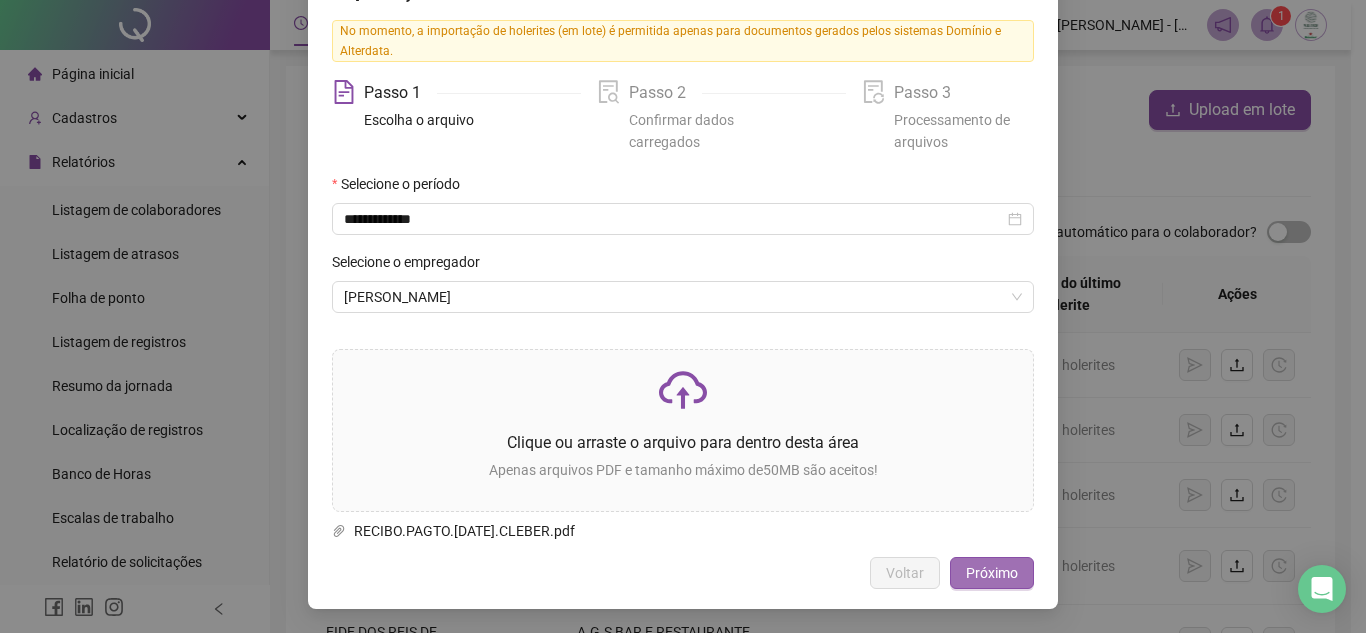 click on "Próximo" at bounding box center [992, 573] 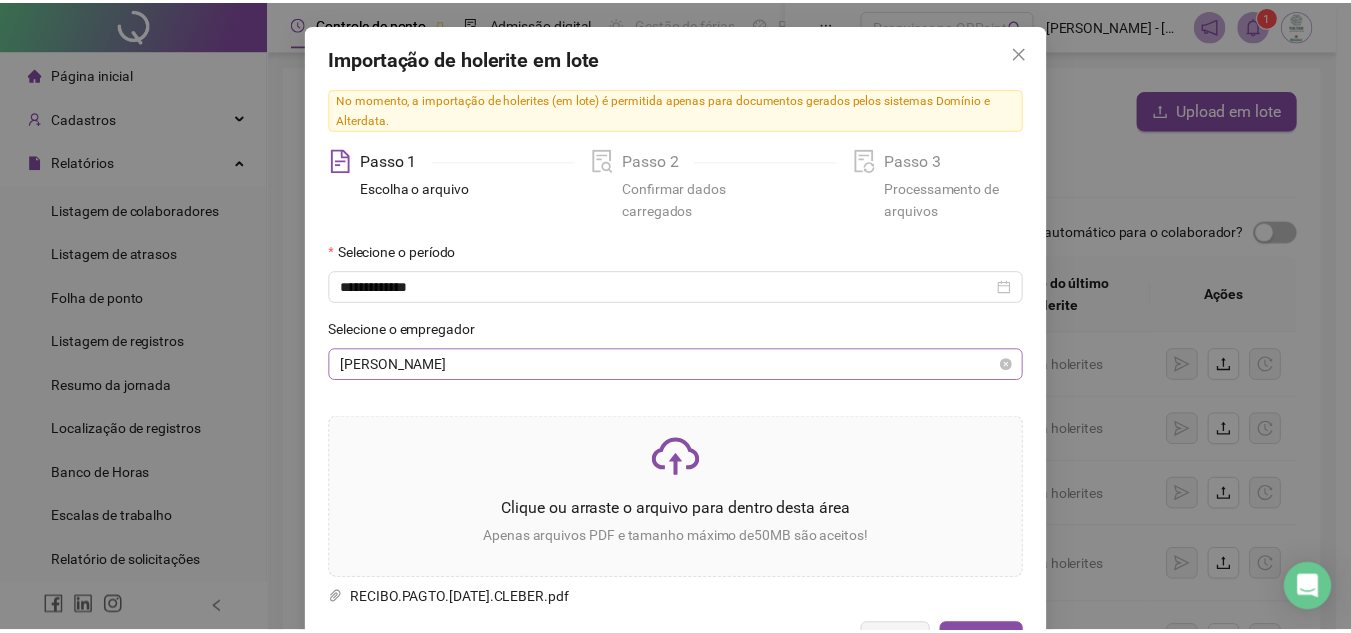 scroll, scrollTop: 0, scrollLeft: 0, axis: both 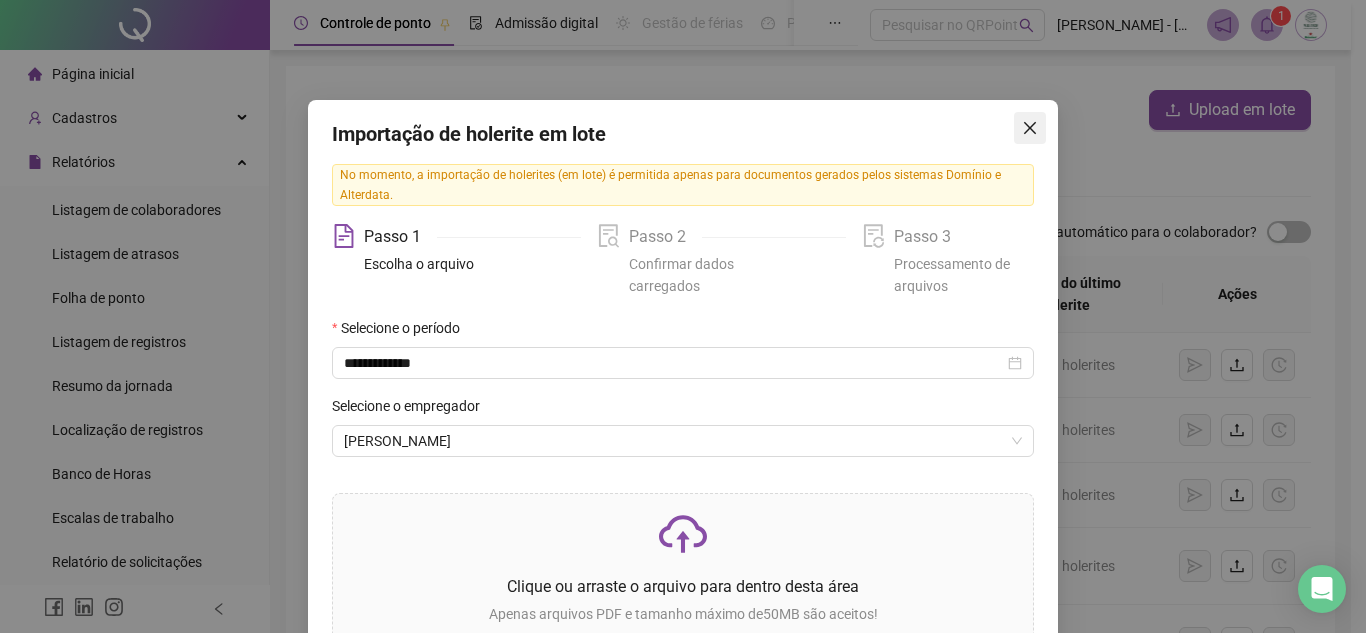 click 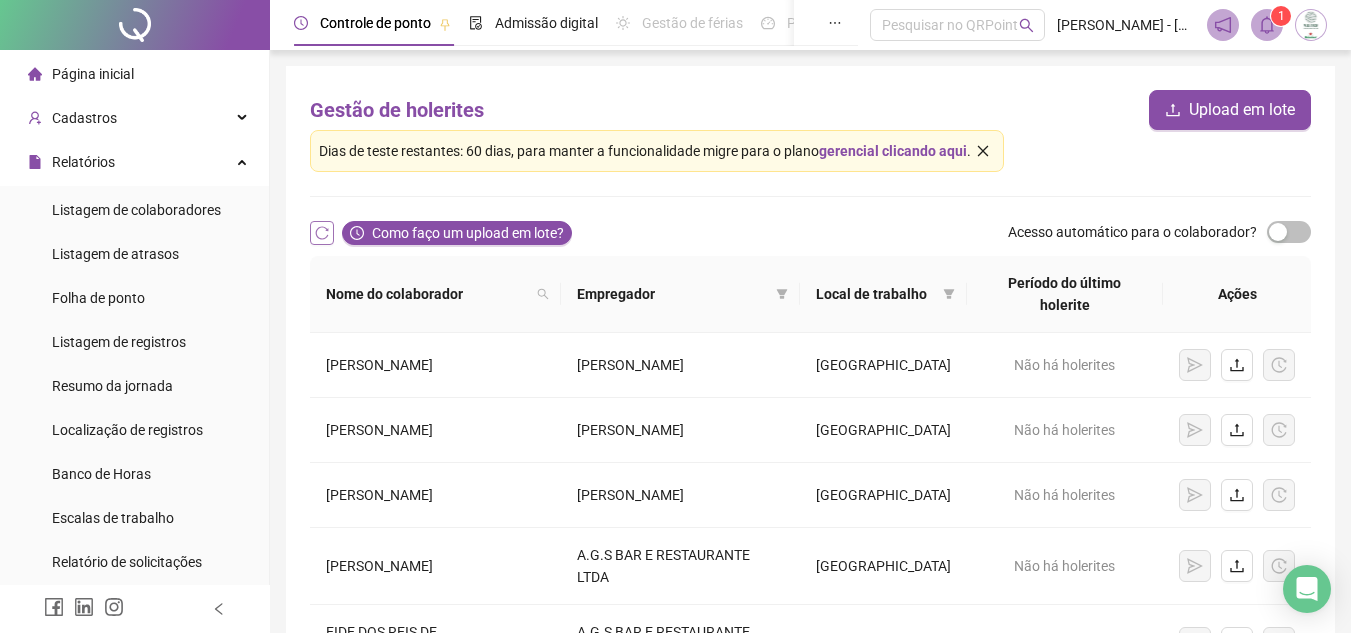click 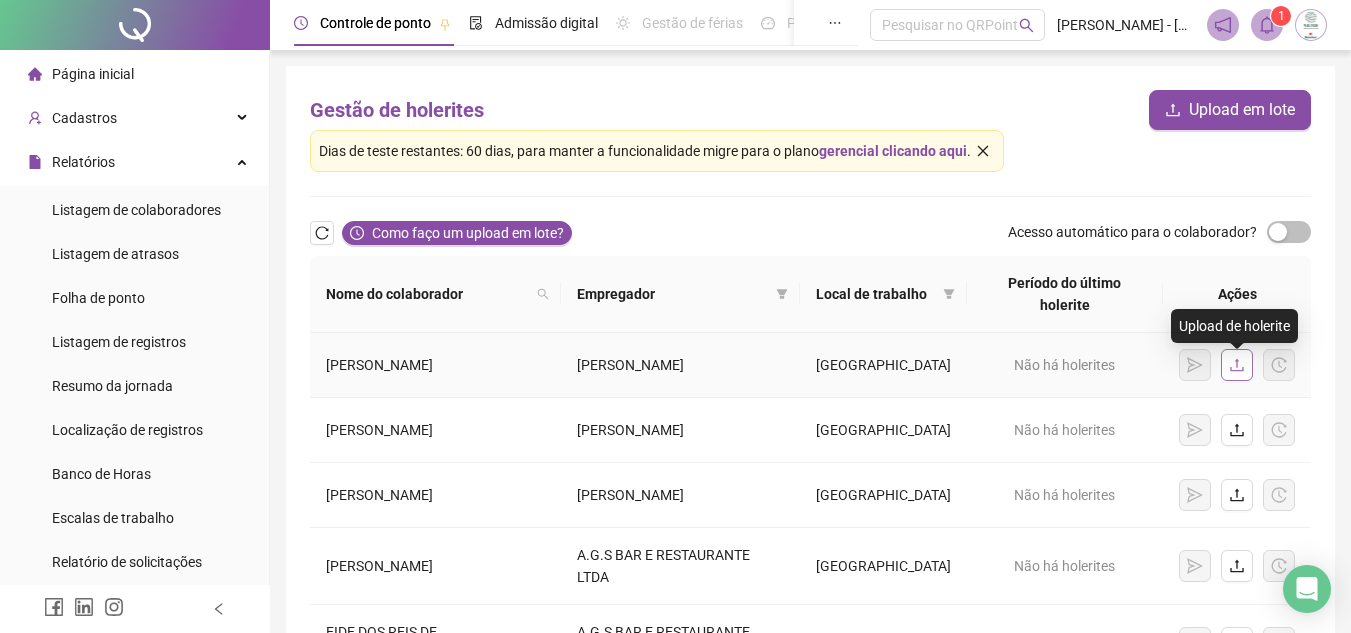 click 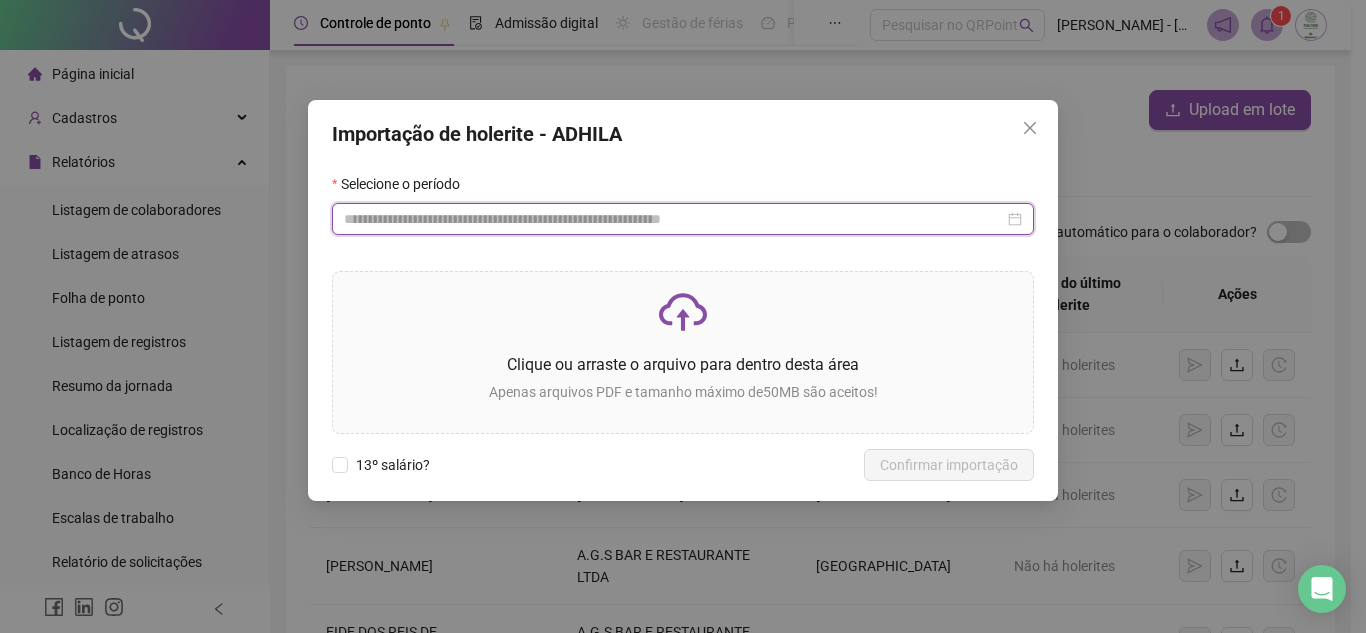 click at bounding box center [674, 219] 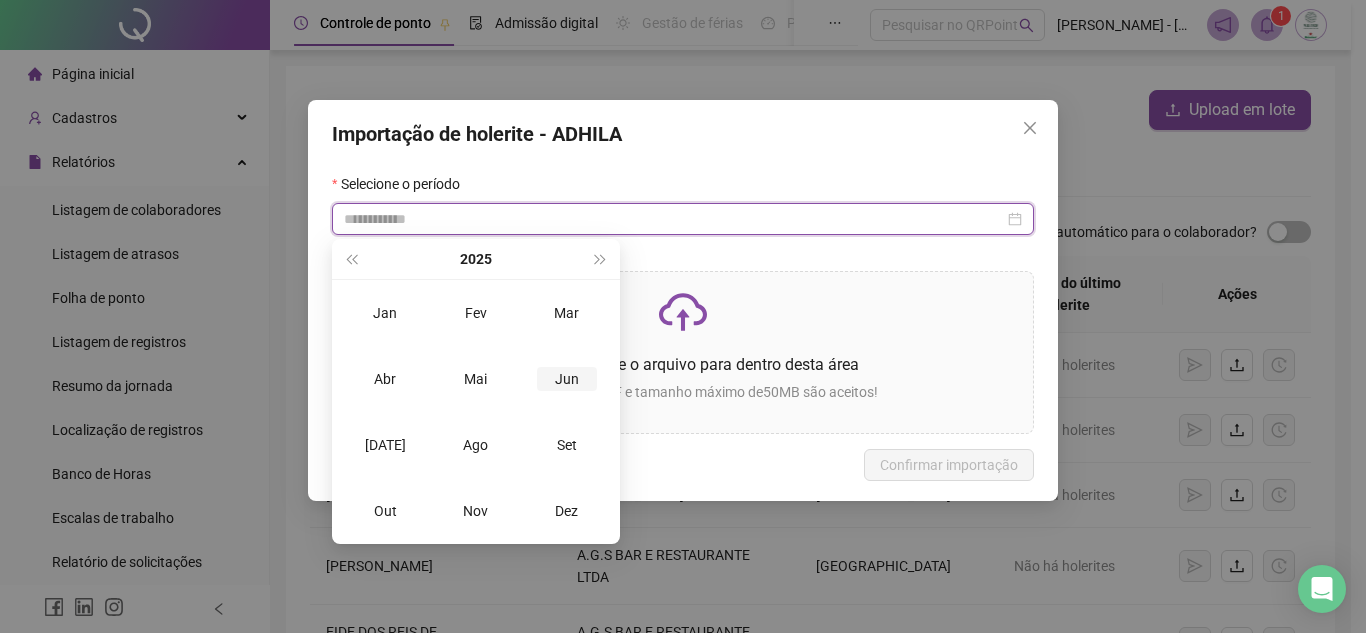 type on "**********" 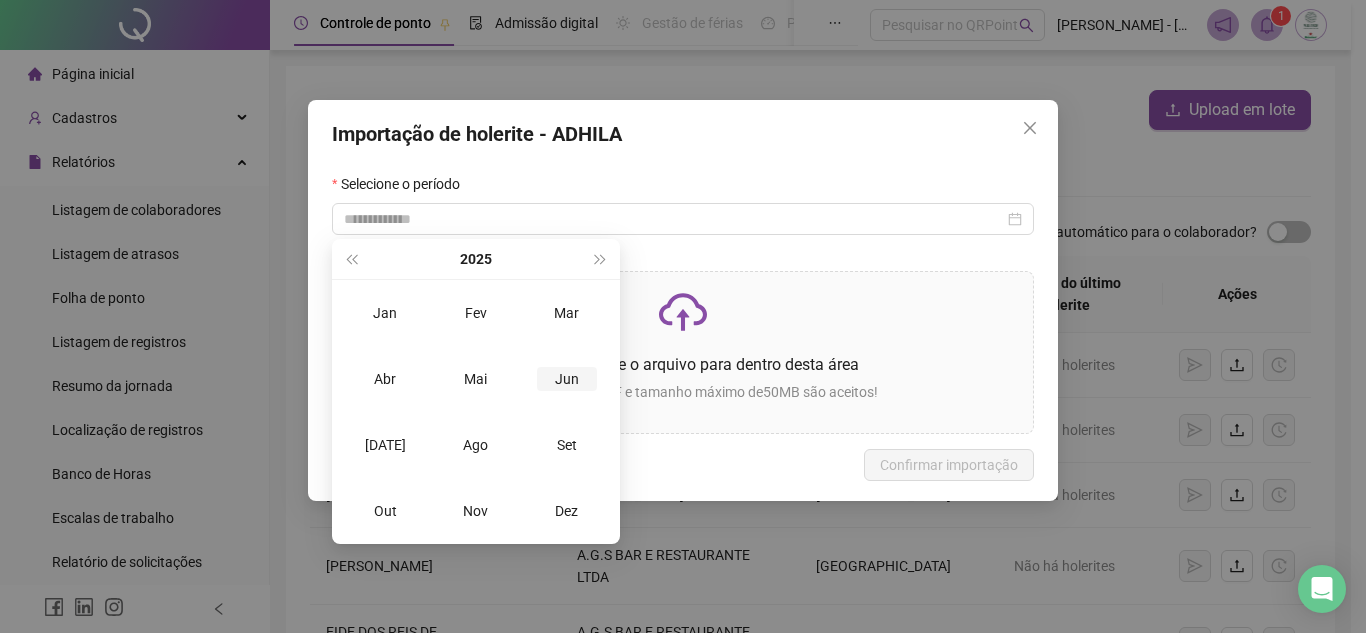 click on "Jun" at bounding box center (567, 379) 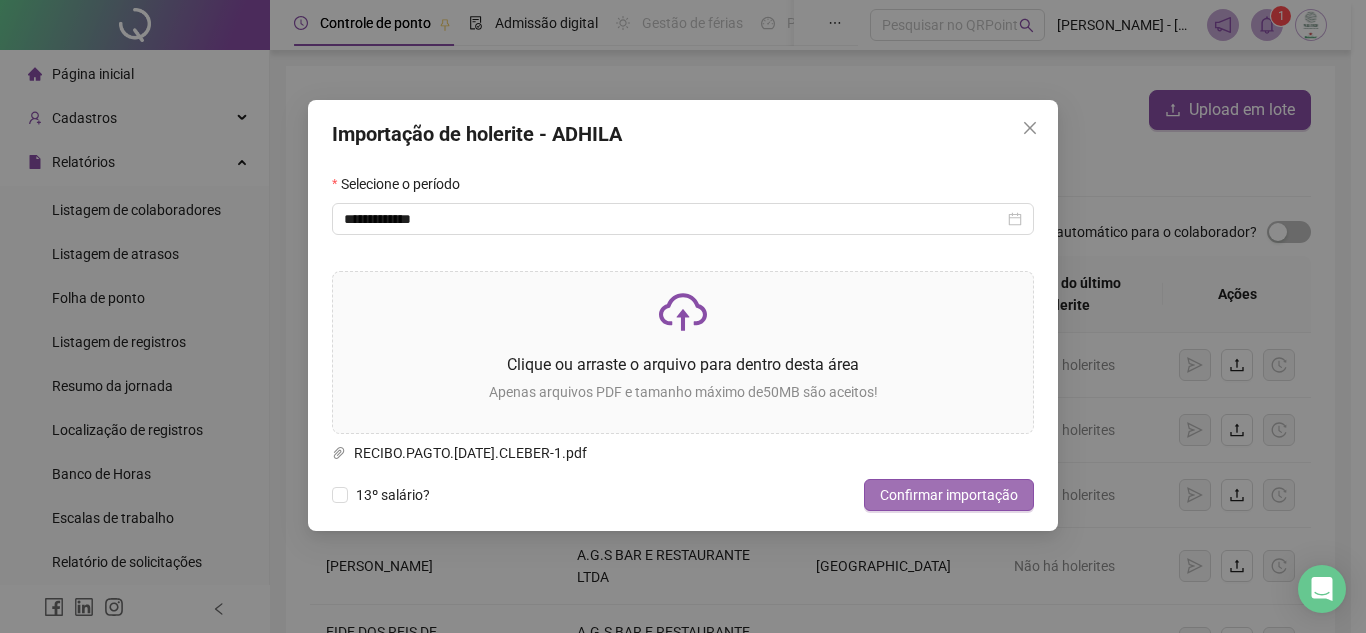 click on "Confirmar importação" at bounding box center [949, 495] 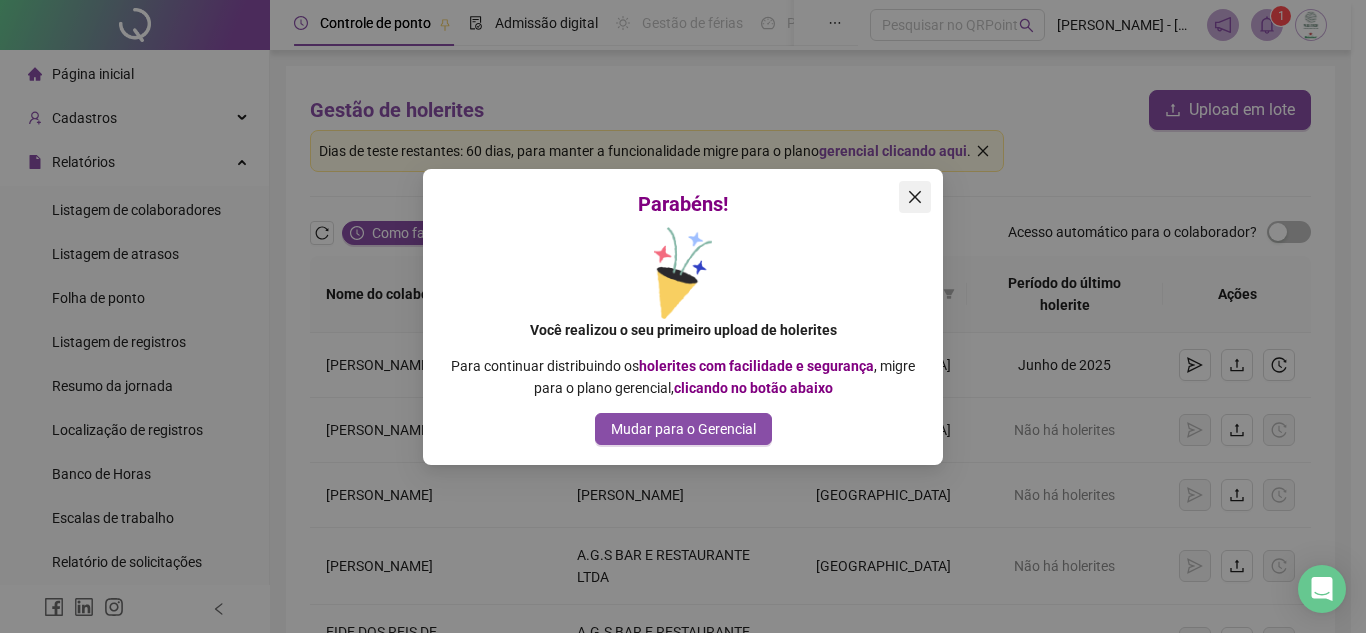click 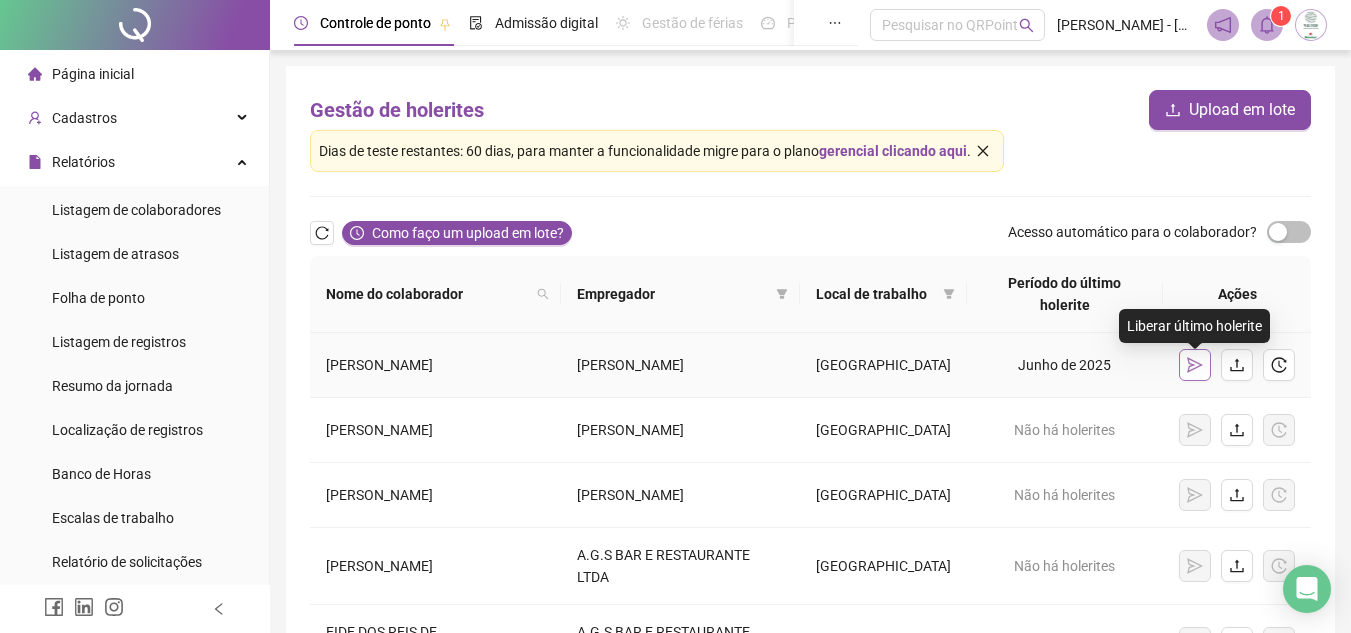 click 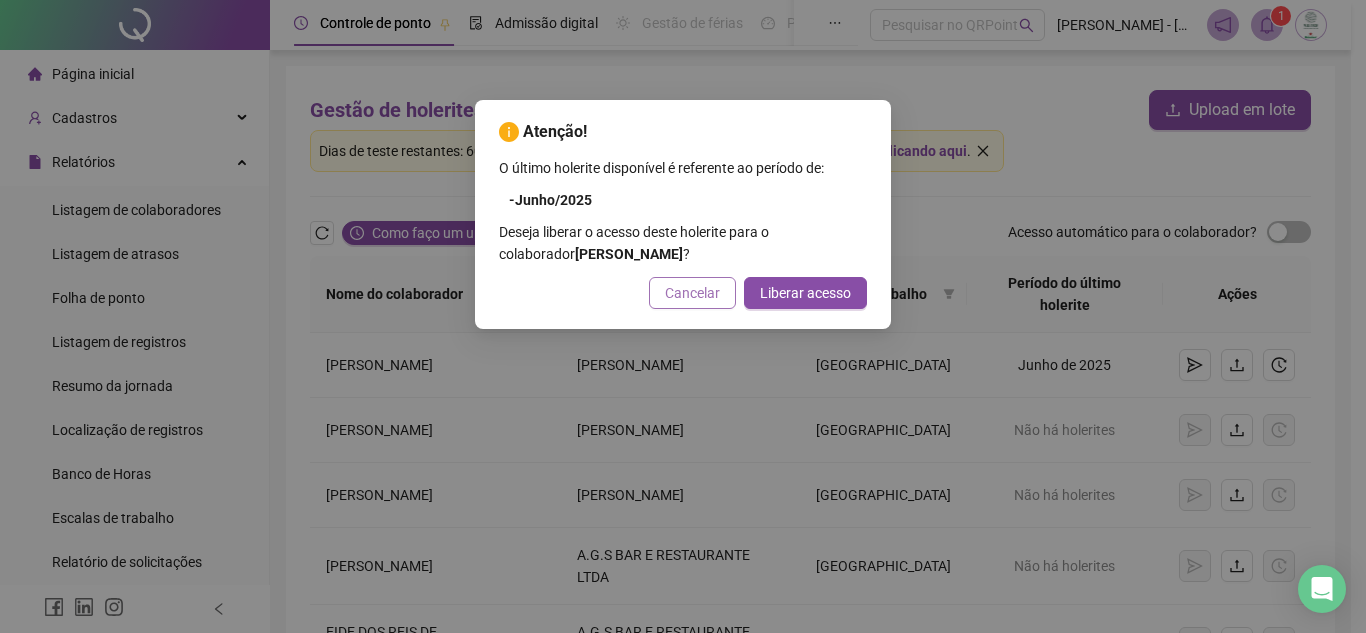 click on "Cancelar" at bounding box center (692, 293) 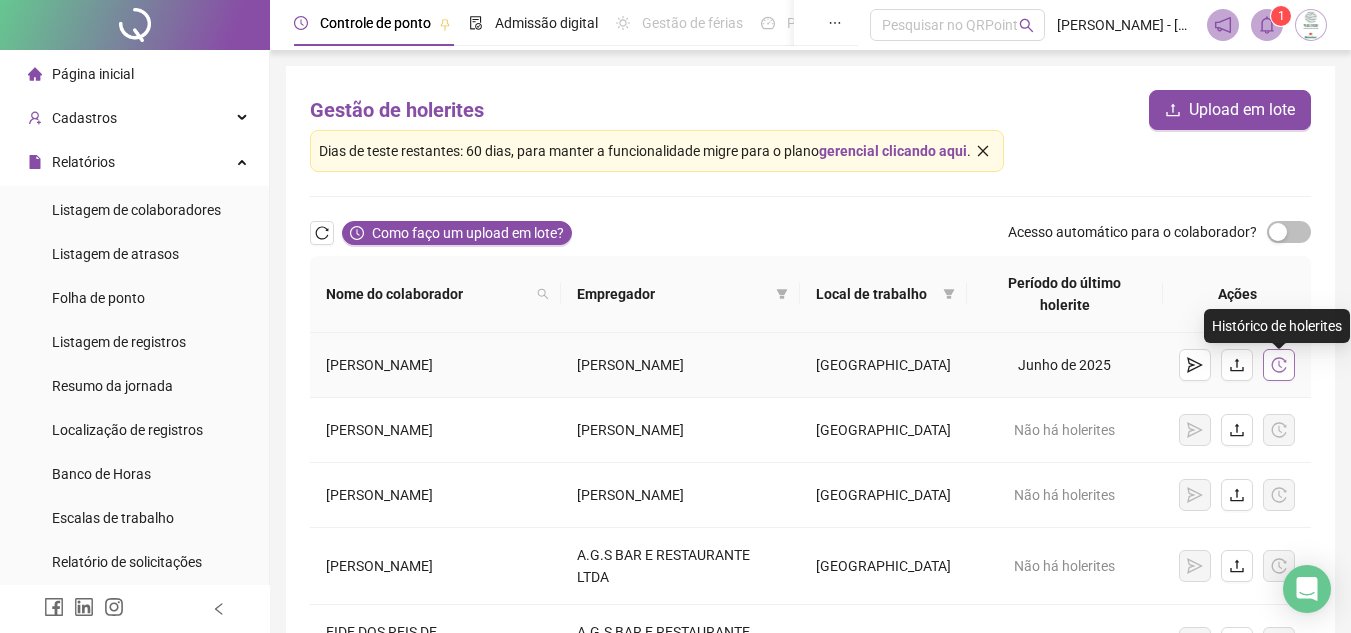 click 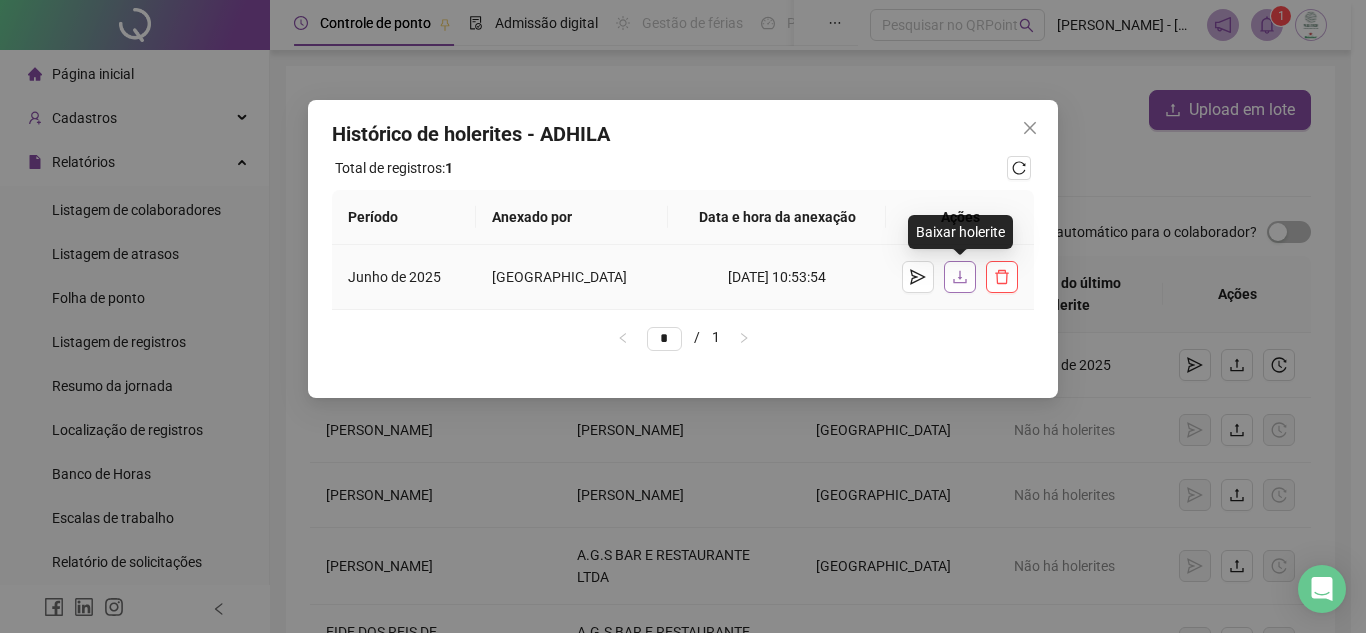 click 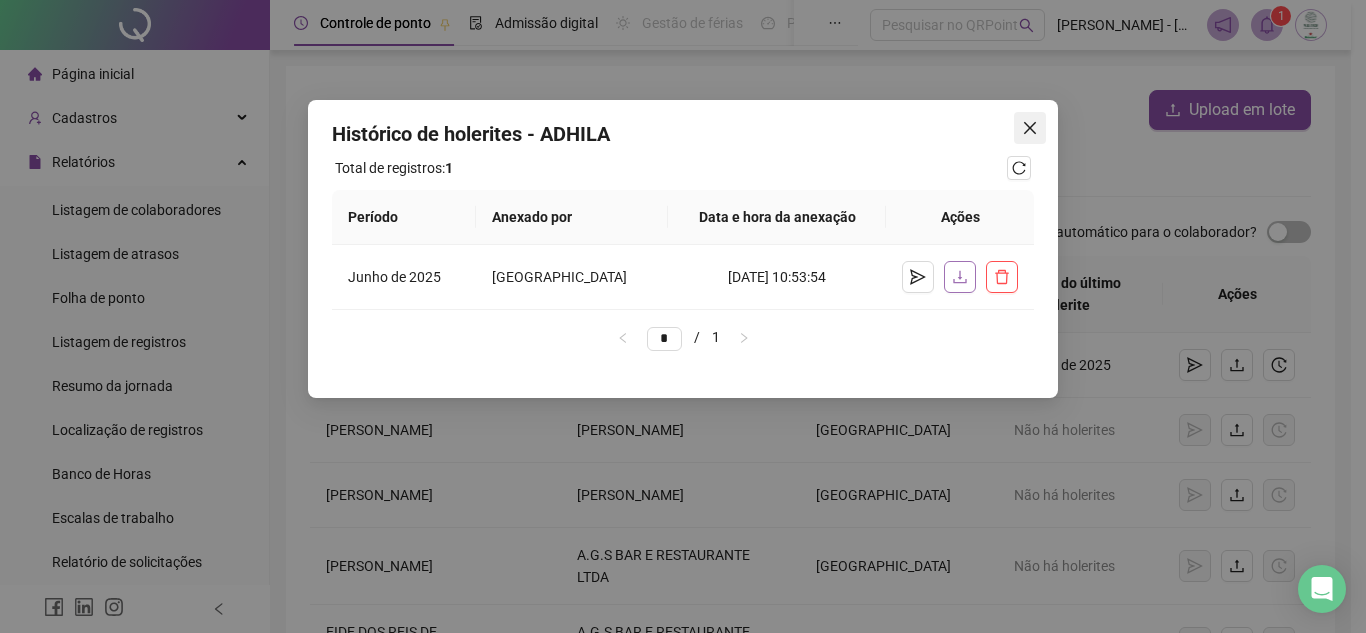 click 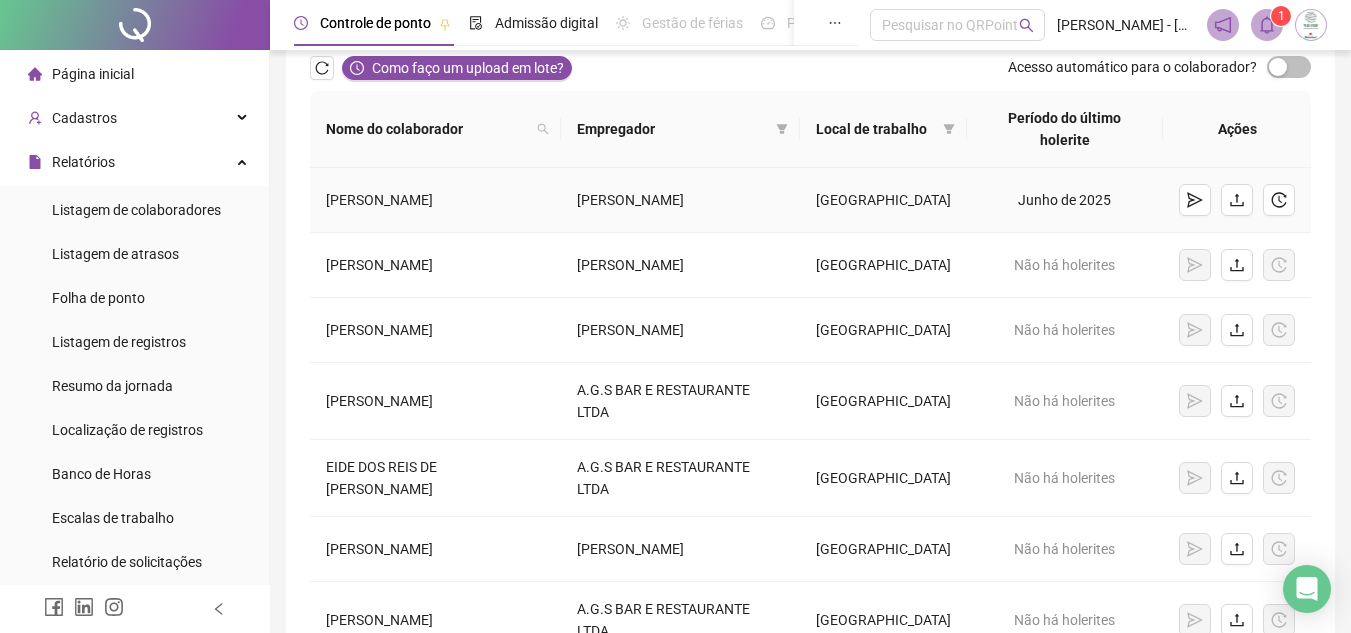 scroll, scrollTop: 200, scrollLeft: 0, axis: vertical 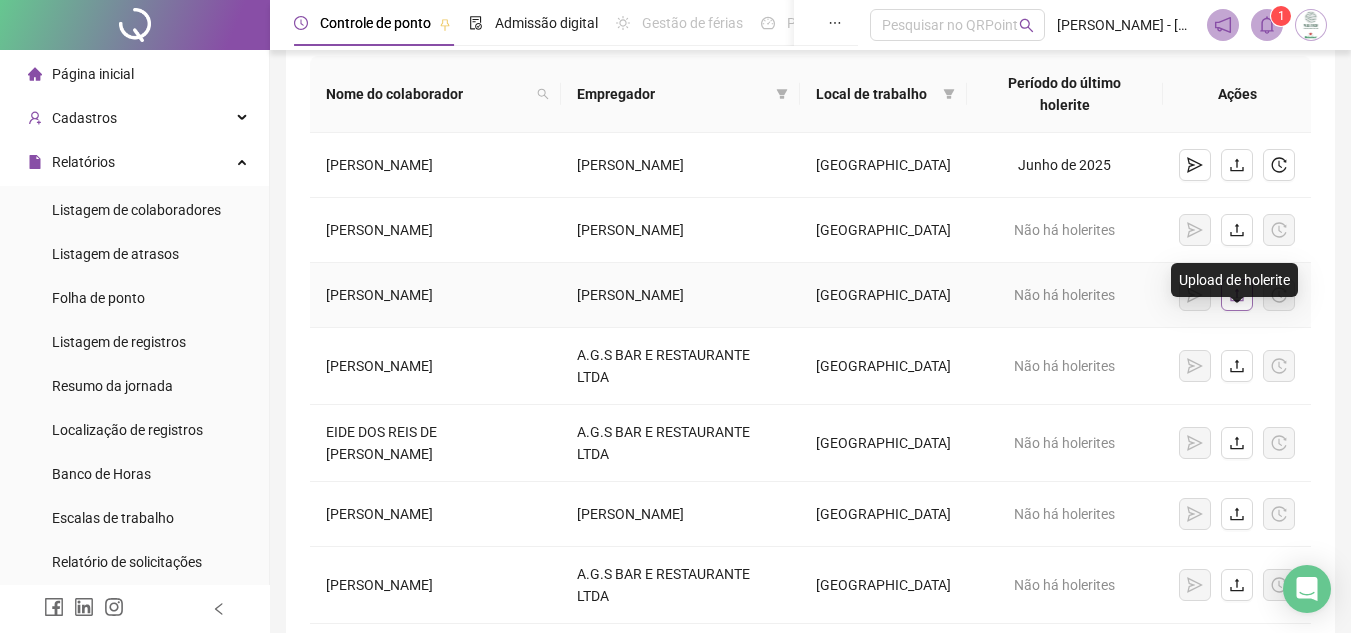 click 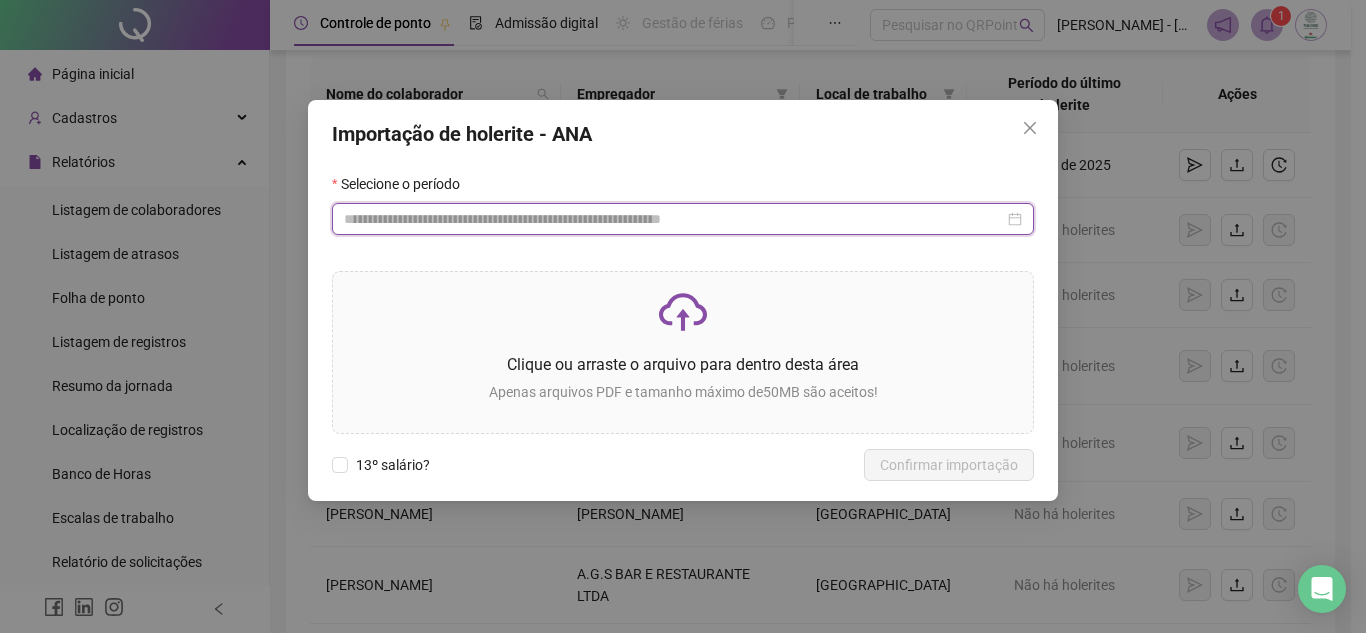 click at bounding box center (674, 219) 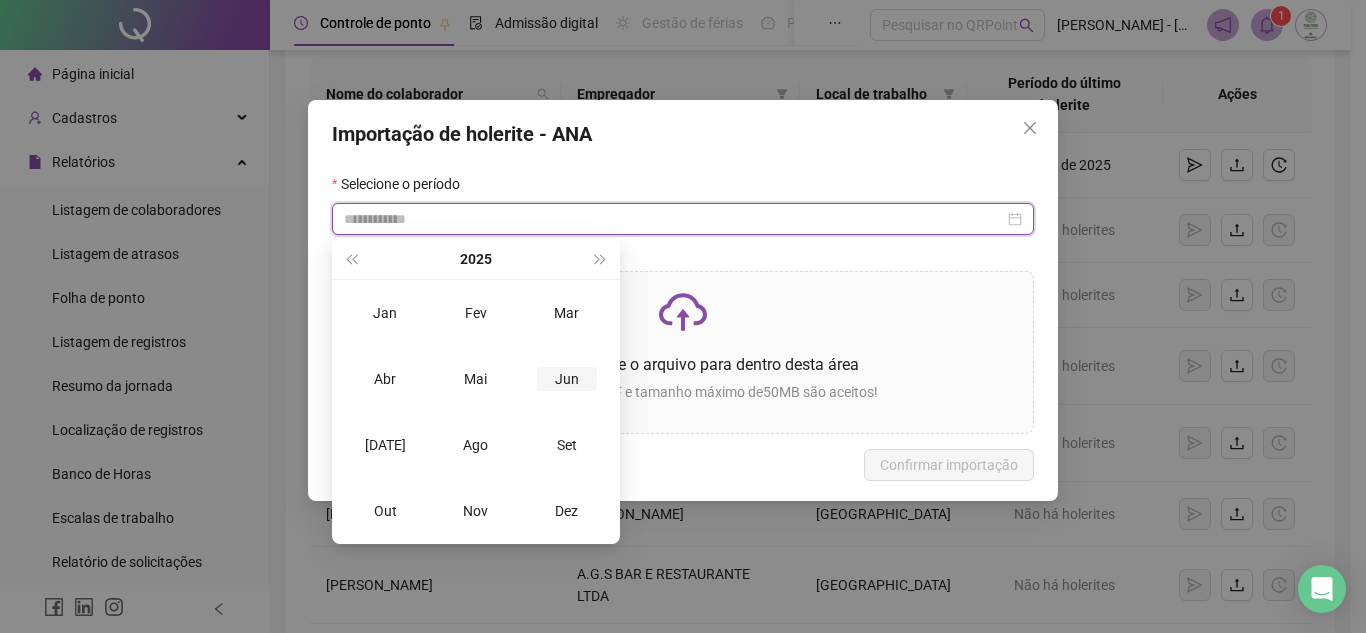 type on "**********" 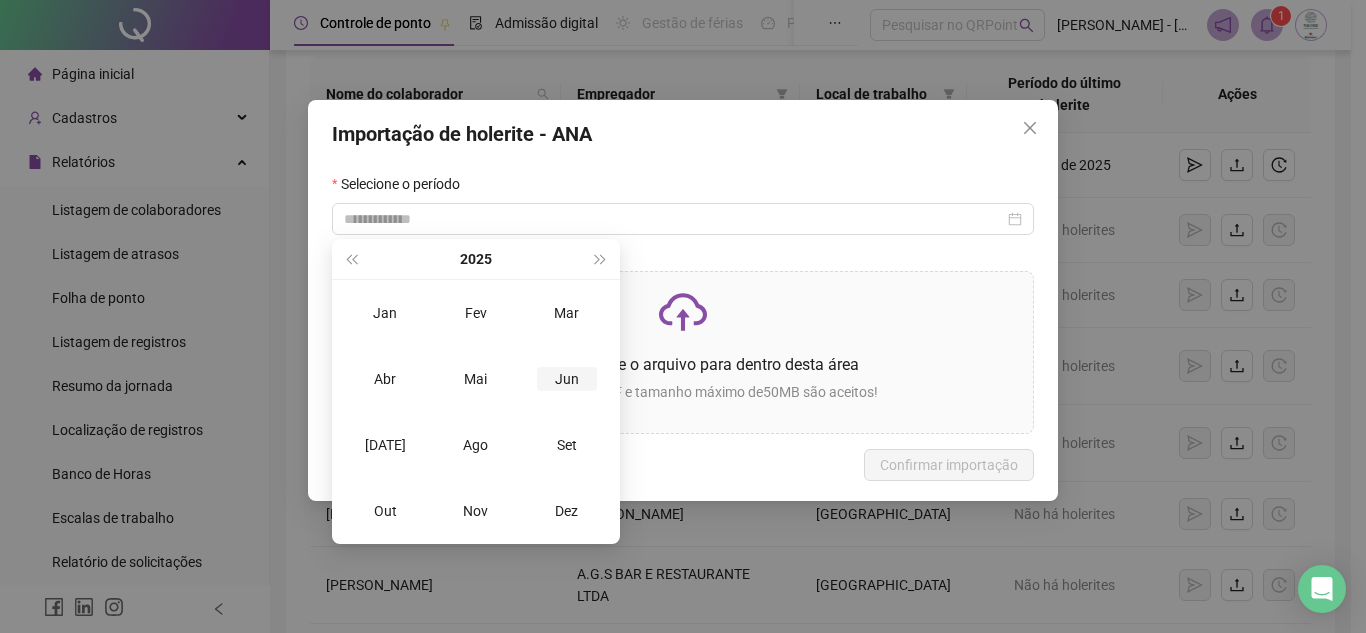click on "Jun" at bounding box center [567, 379] 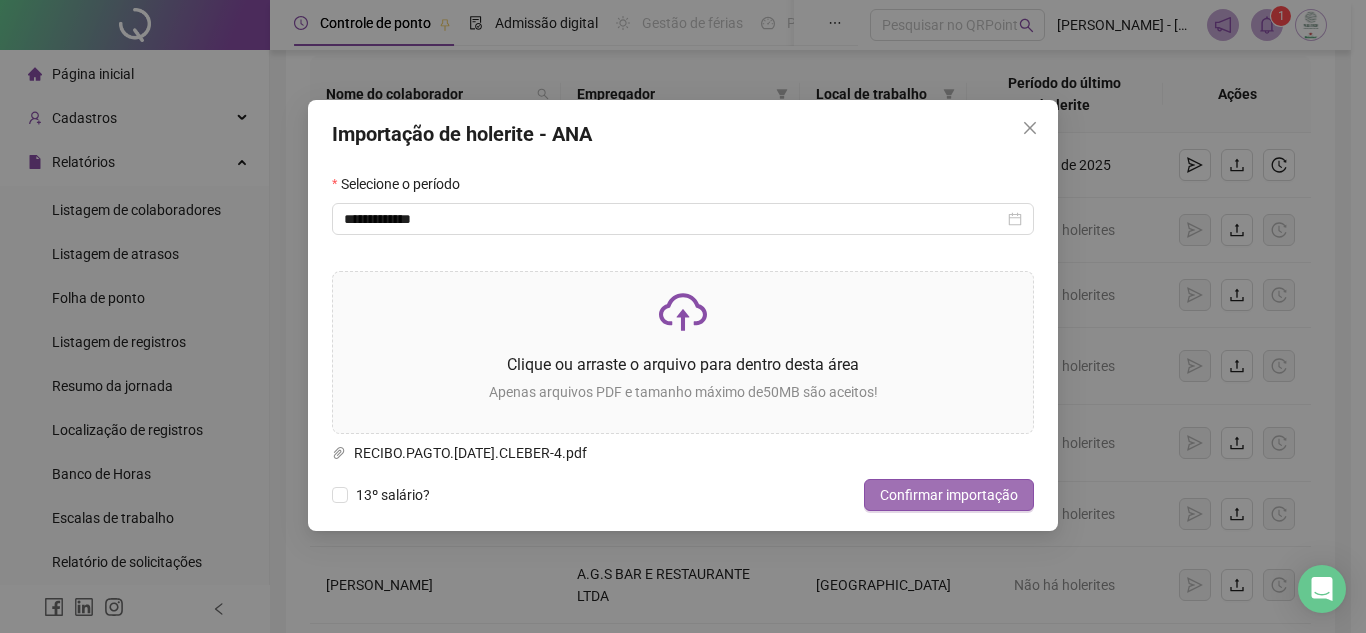 click on "Confirmar importação" at bounding box center (949, 495) 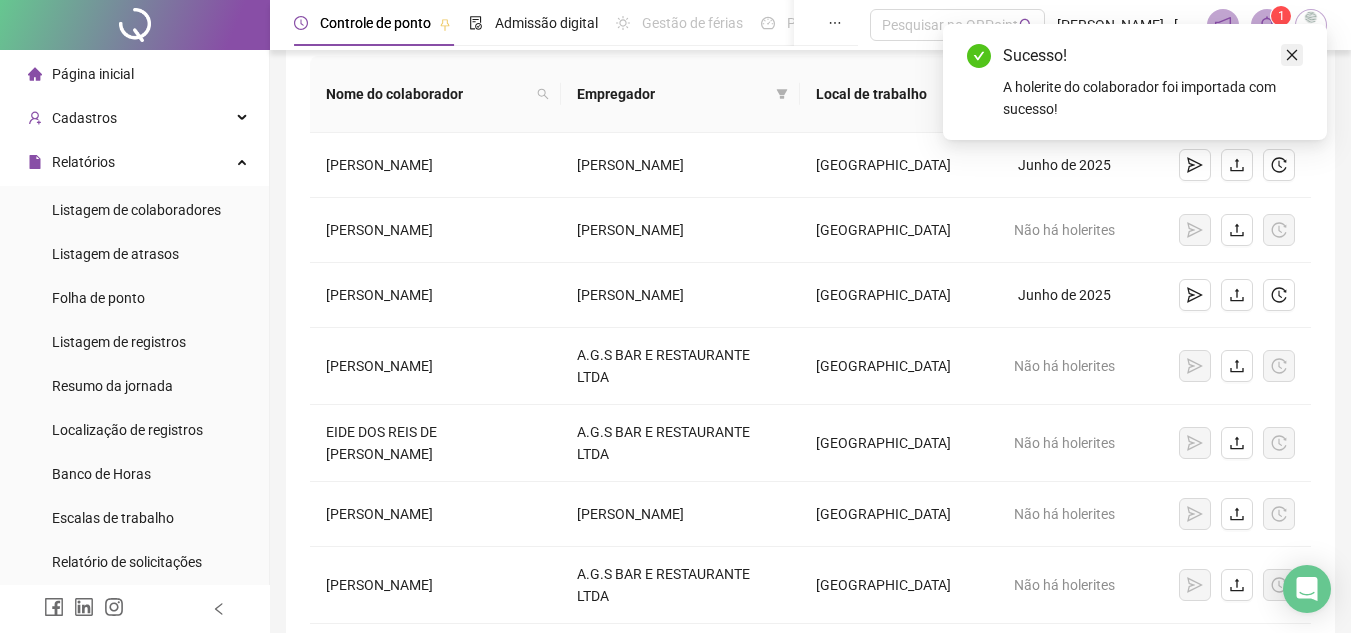 click 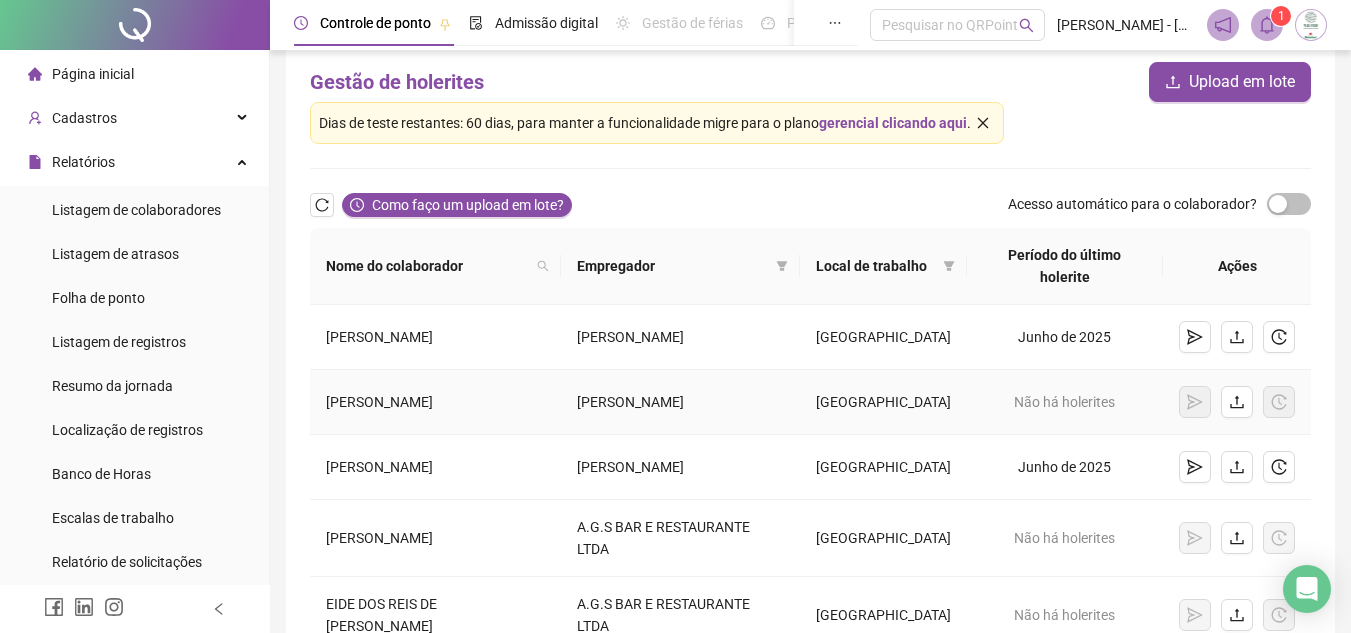 scroll, scrollTop: 0, scrollLeft: 0, axis: both 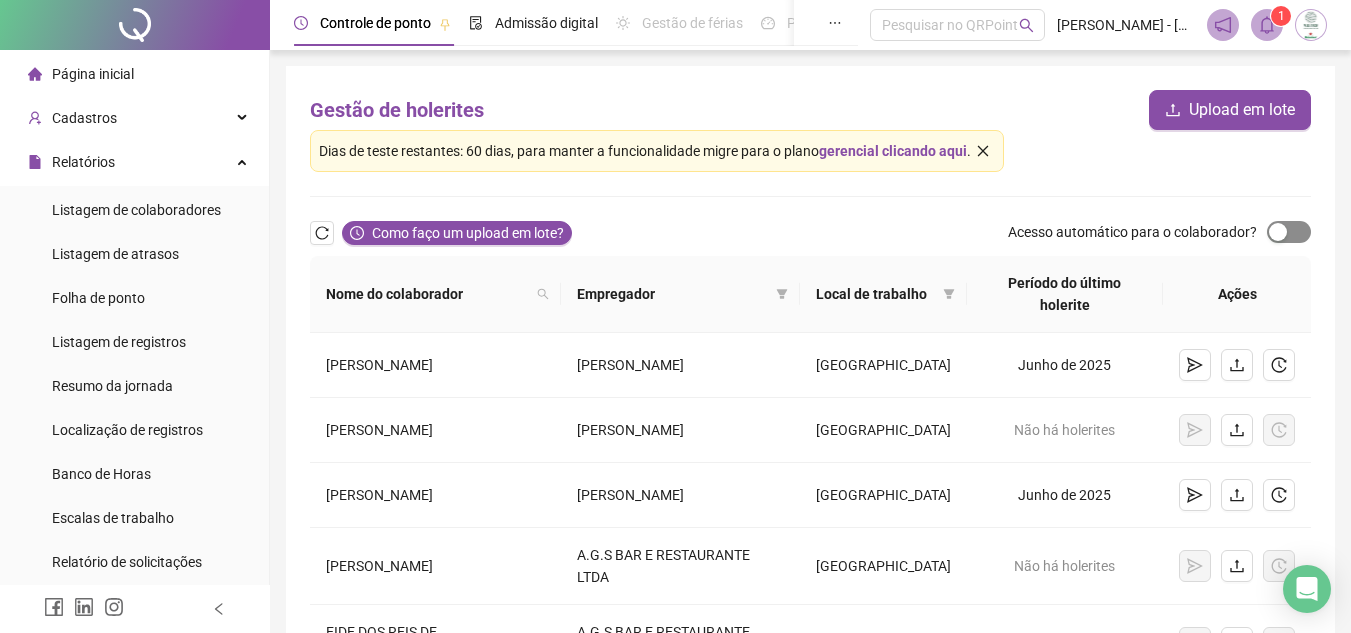 click at bounding box center (1278, 232) 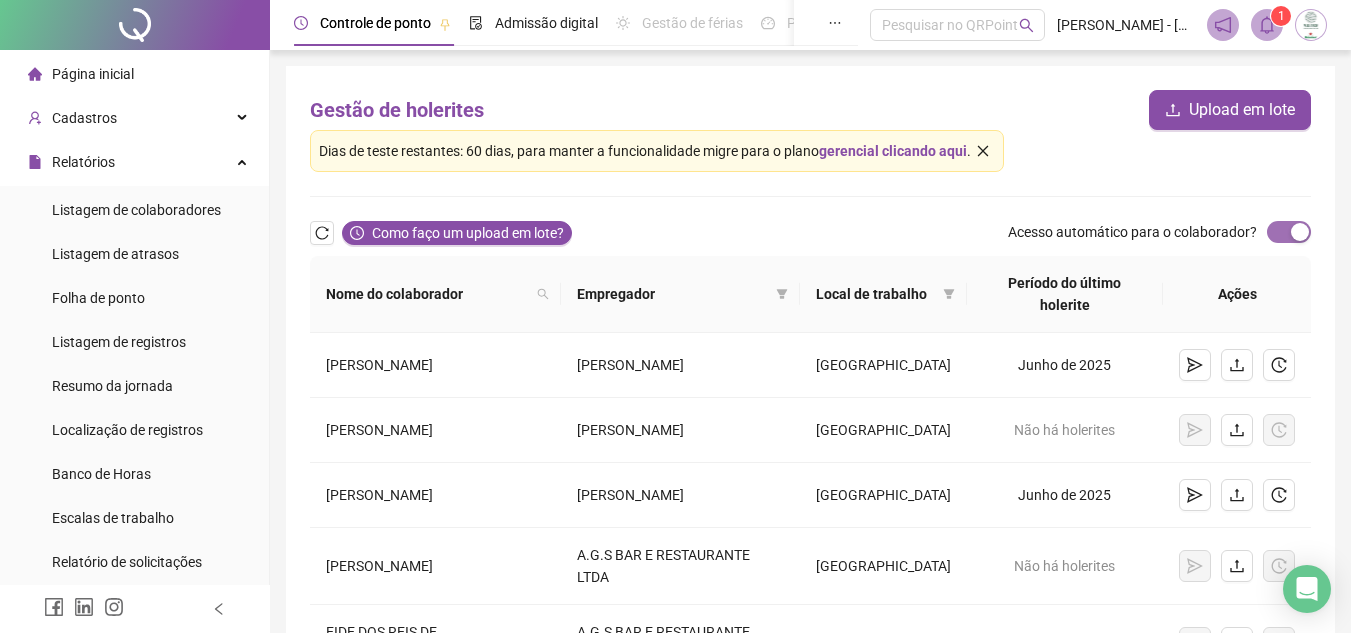 click at bounding box center [1300, 232] 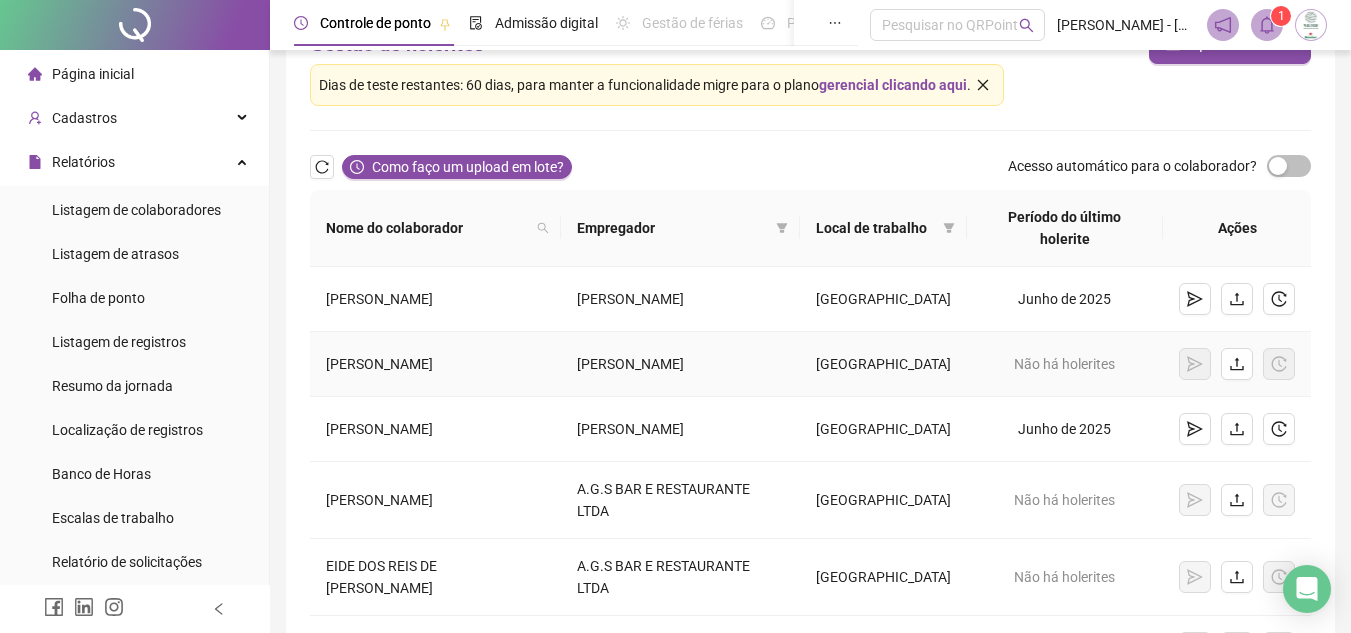 scroll, scrollTop: 100, scrollLeft: 0, axis: vertical 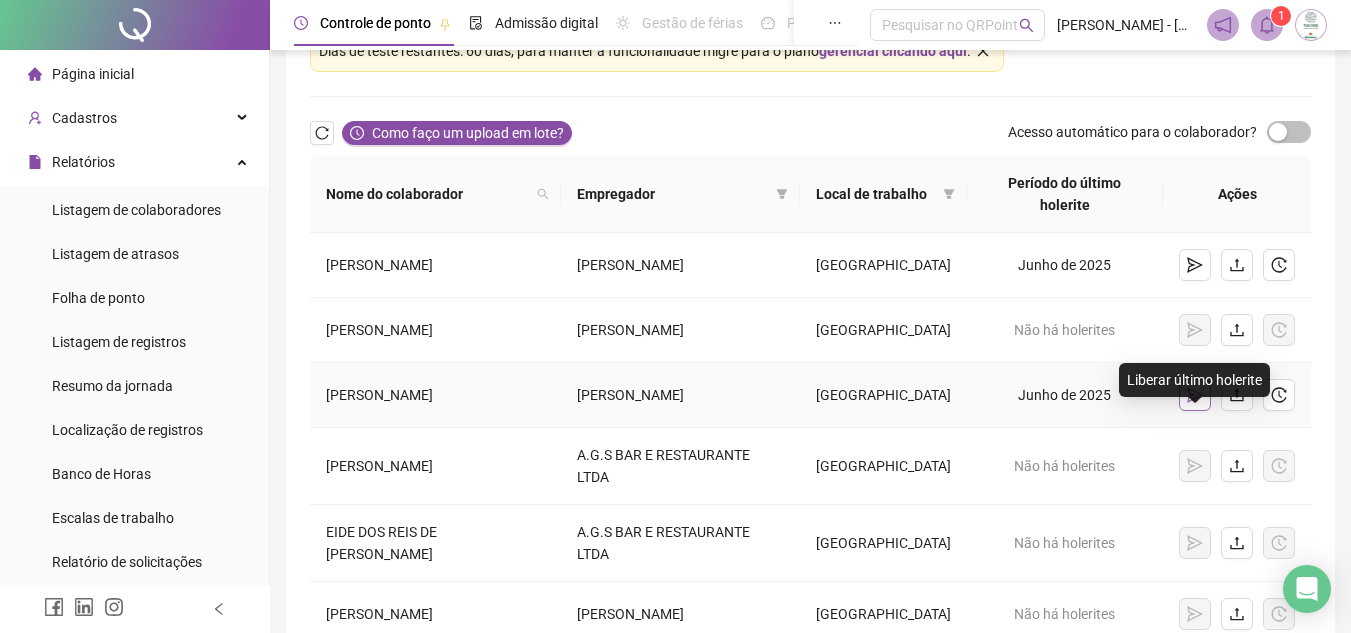 click 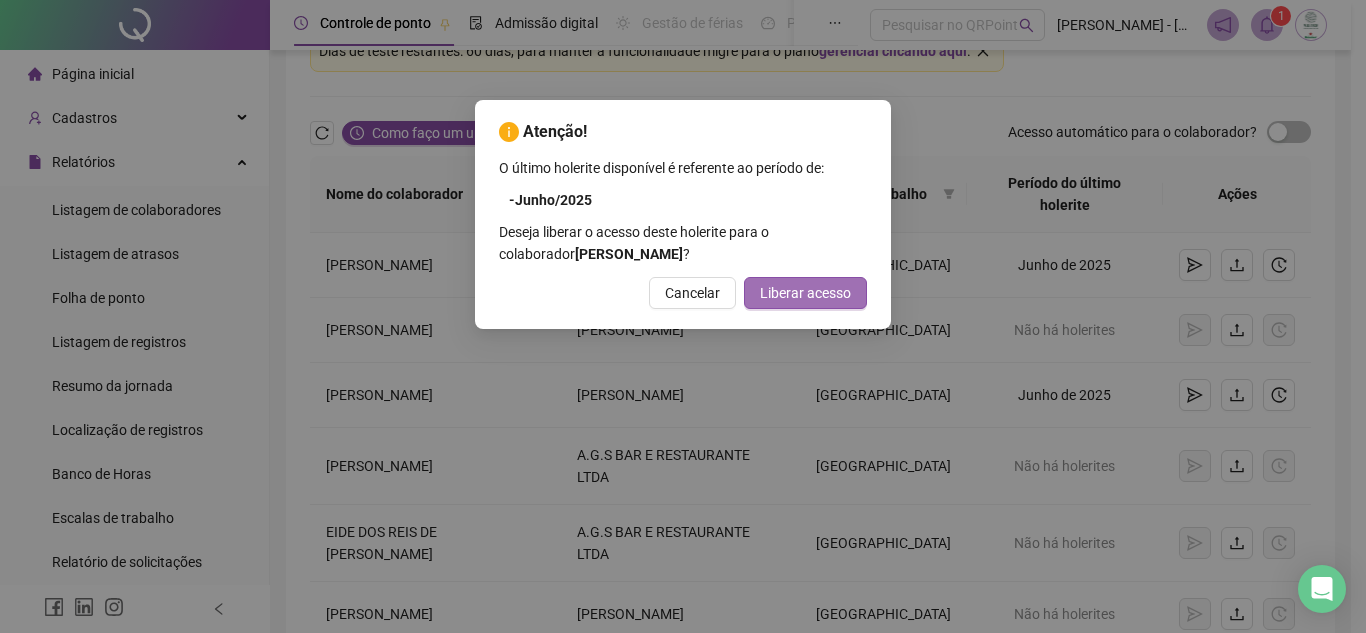 click on "Liberar acesso" at bounding box center (805, 293) 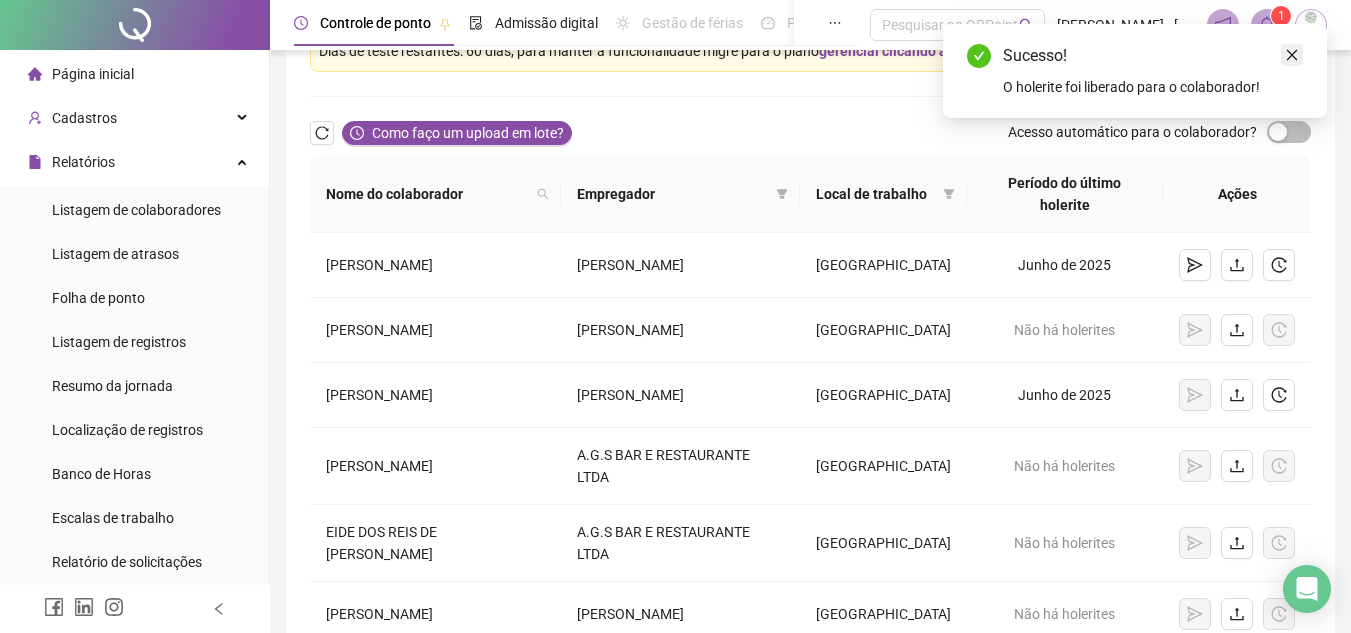 click at bounding box center [1292, 55] 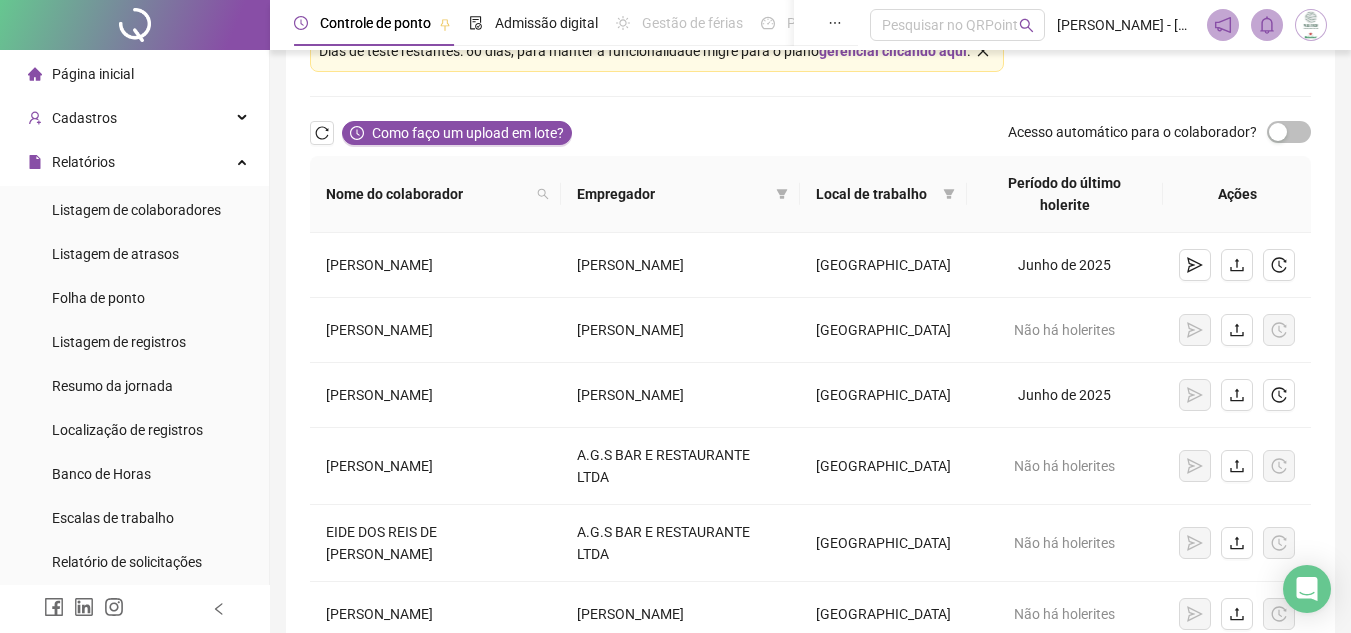 click 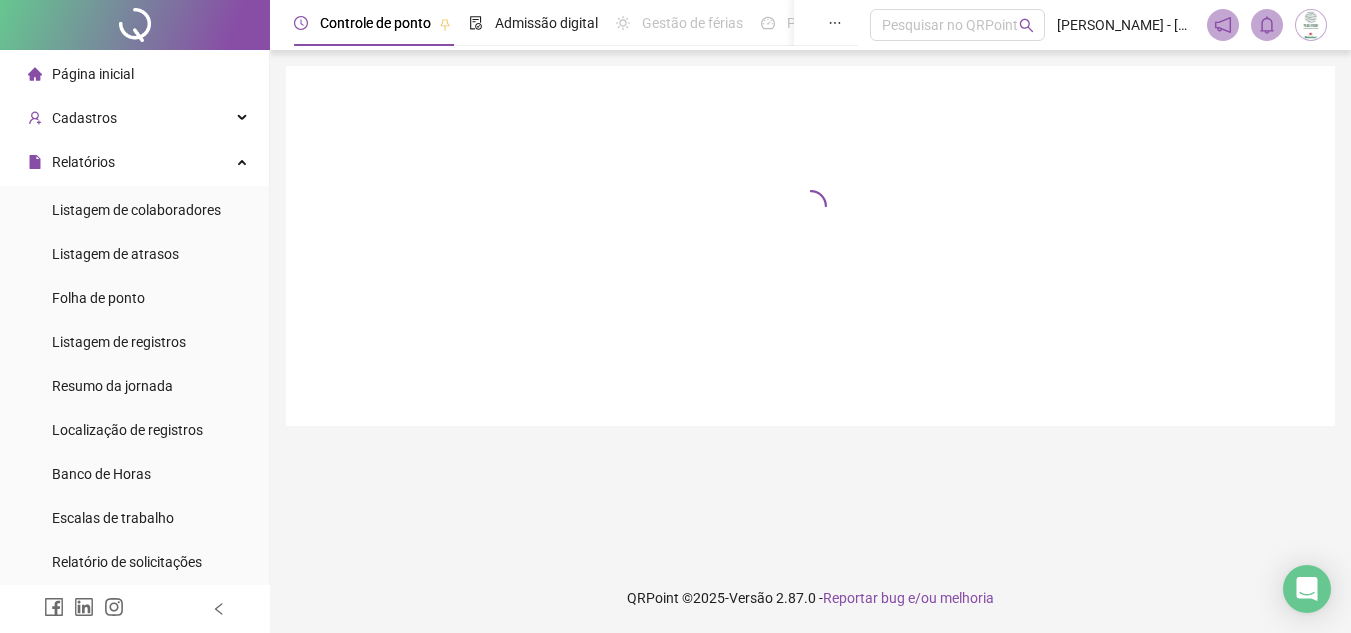 scroll, scrollTop: 0, scrollLeft: 0, axis: both 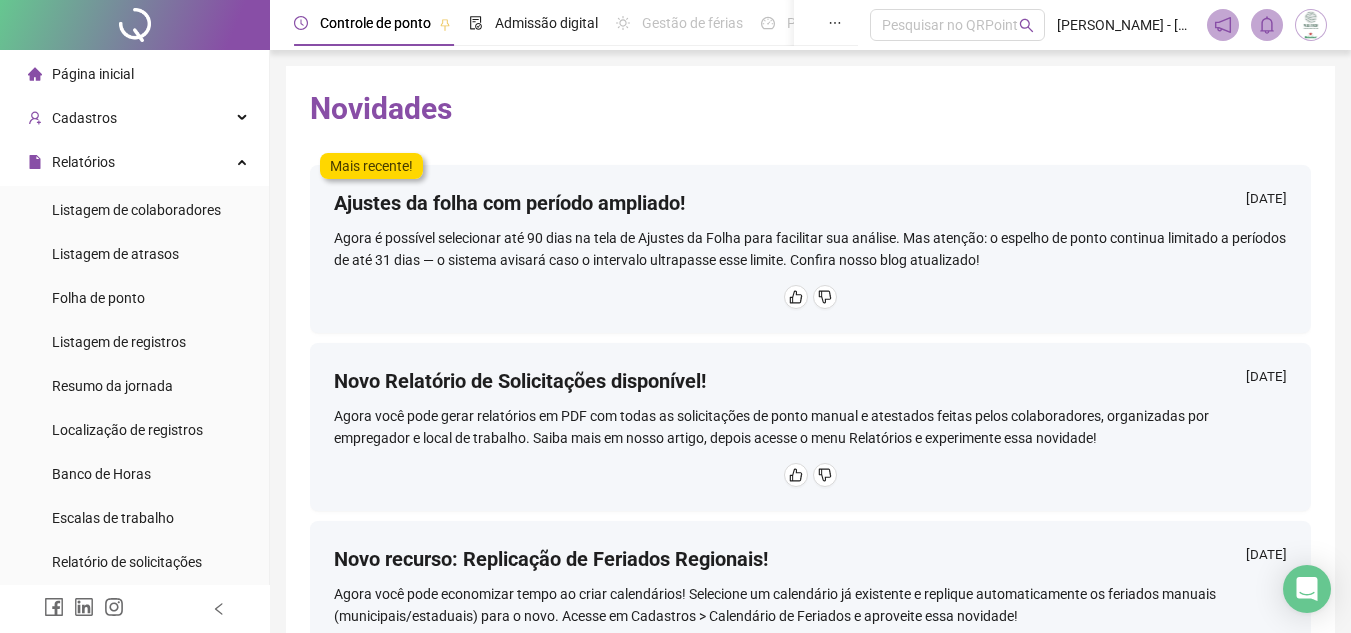 click 